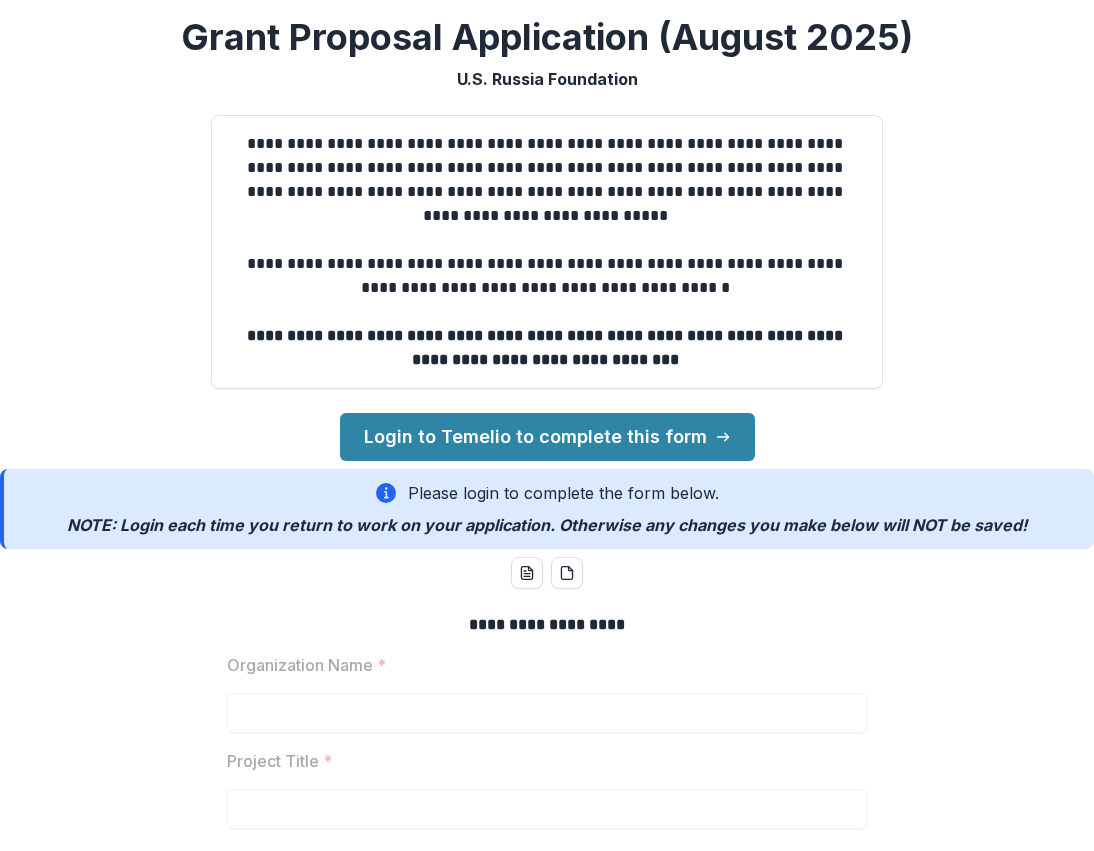 scroll, scrollTop: 0, scrollLeft: 0, axis: both 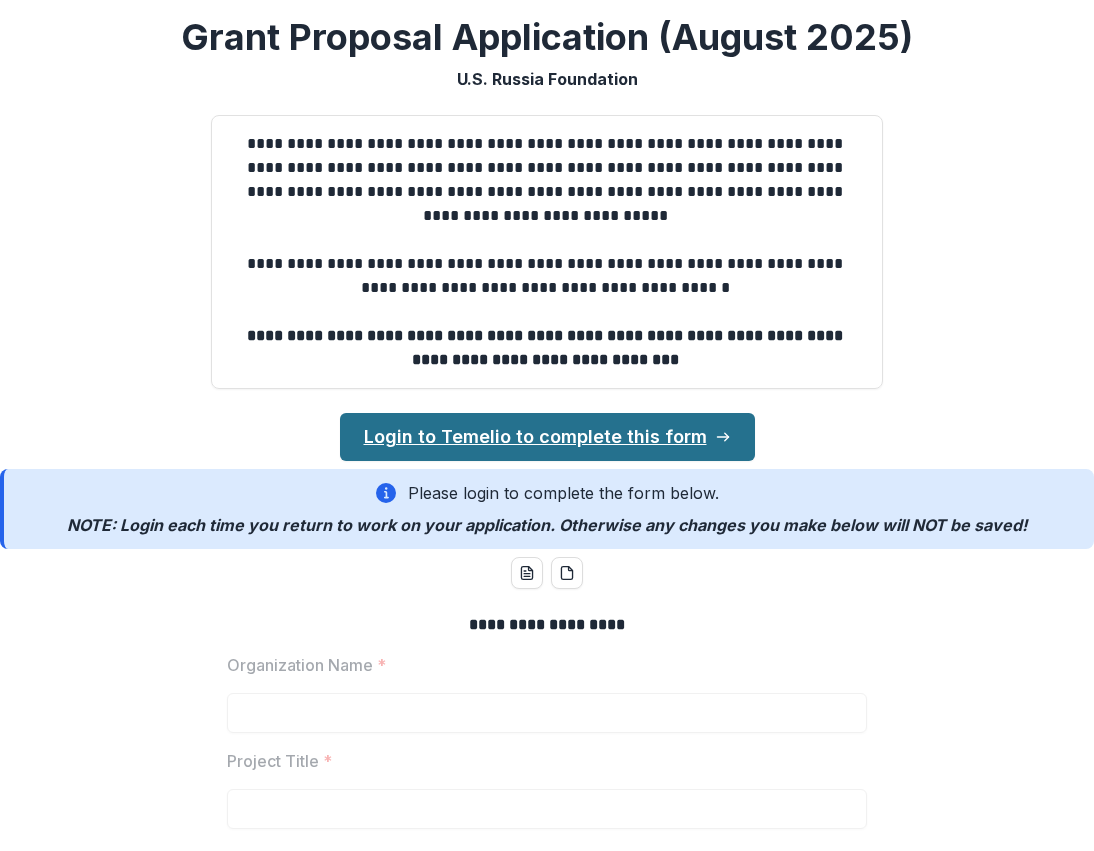 click on "Login to Temelio to complete this form" at bounding box center (547, 437) 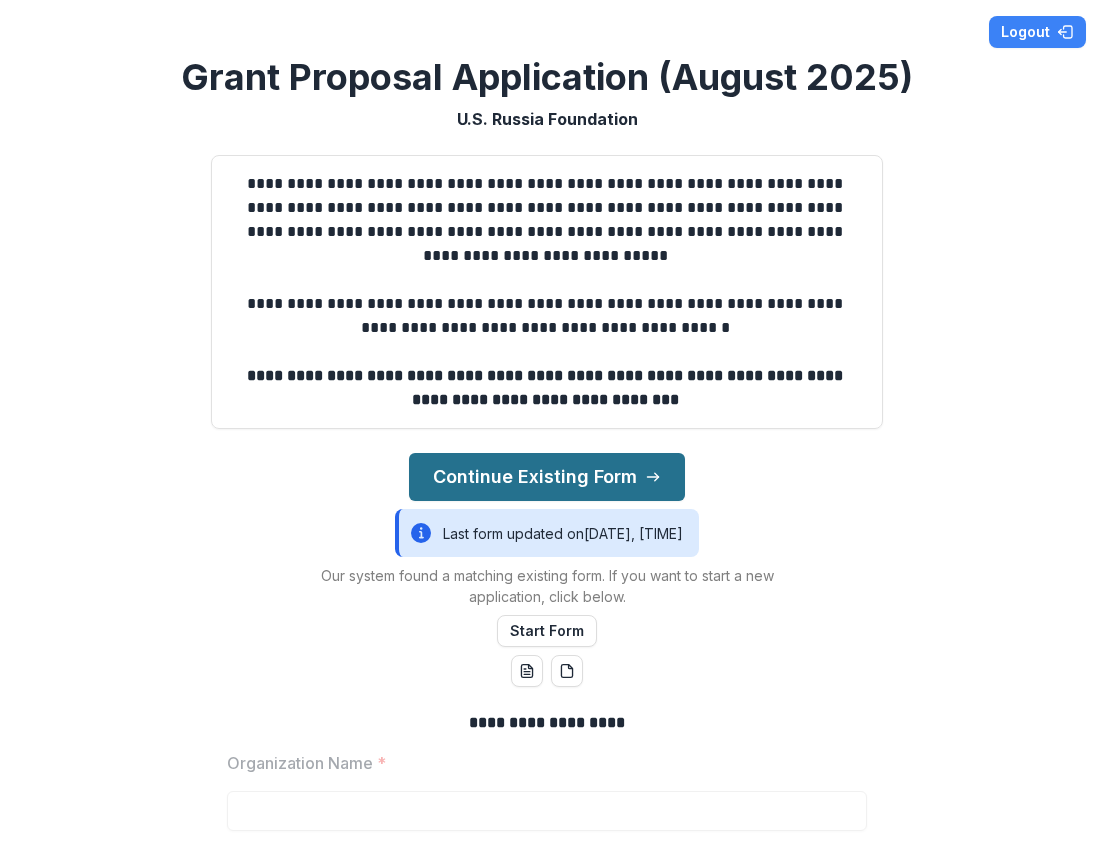 click on "Continue Existing Form" at bounding box center (547, 477) 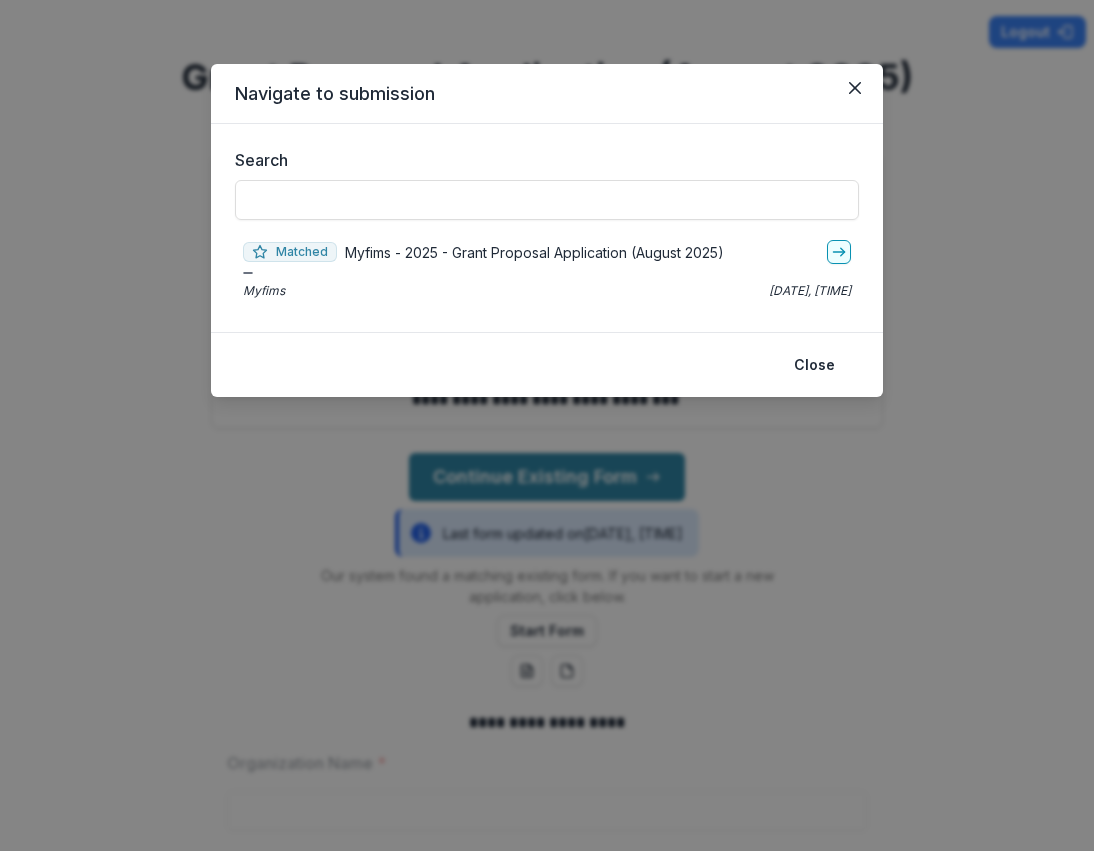 click on "Myfims Jul 14, 2025, 7:06 PM" at bounding box center (547, 291) 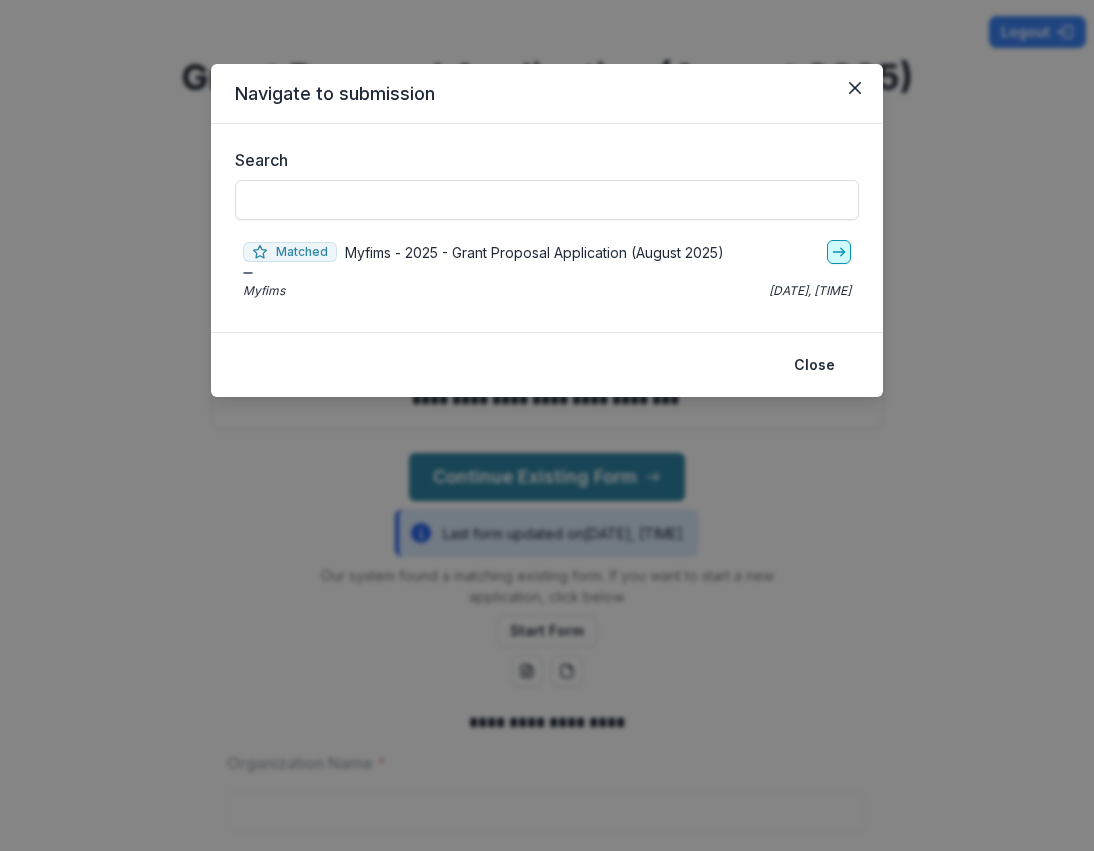 click at bounding box center (839, 252) 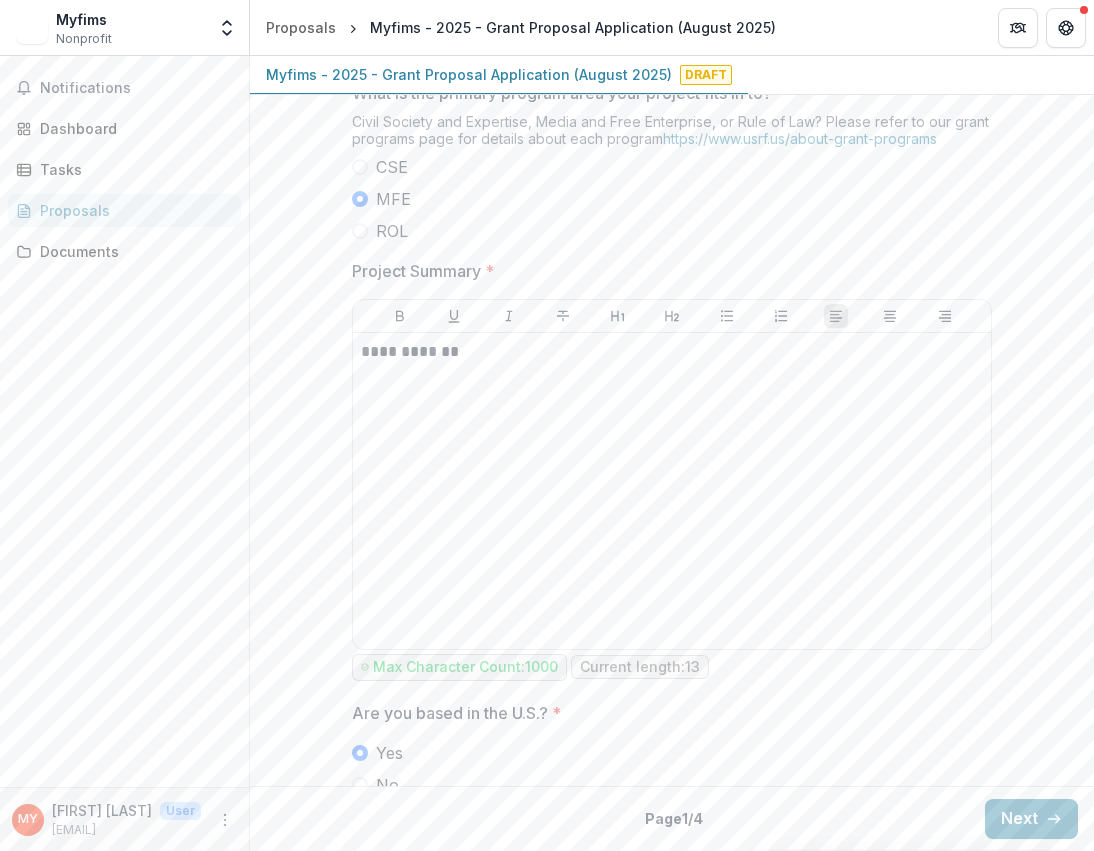 scroll, scrollTop: 845, scrollLeft: 0, axis: vertical 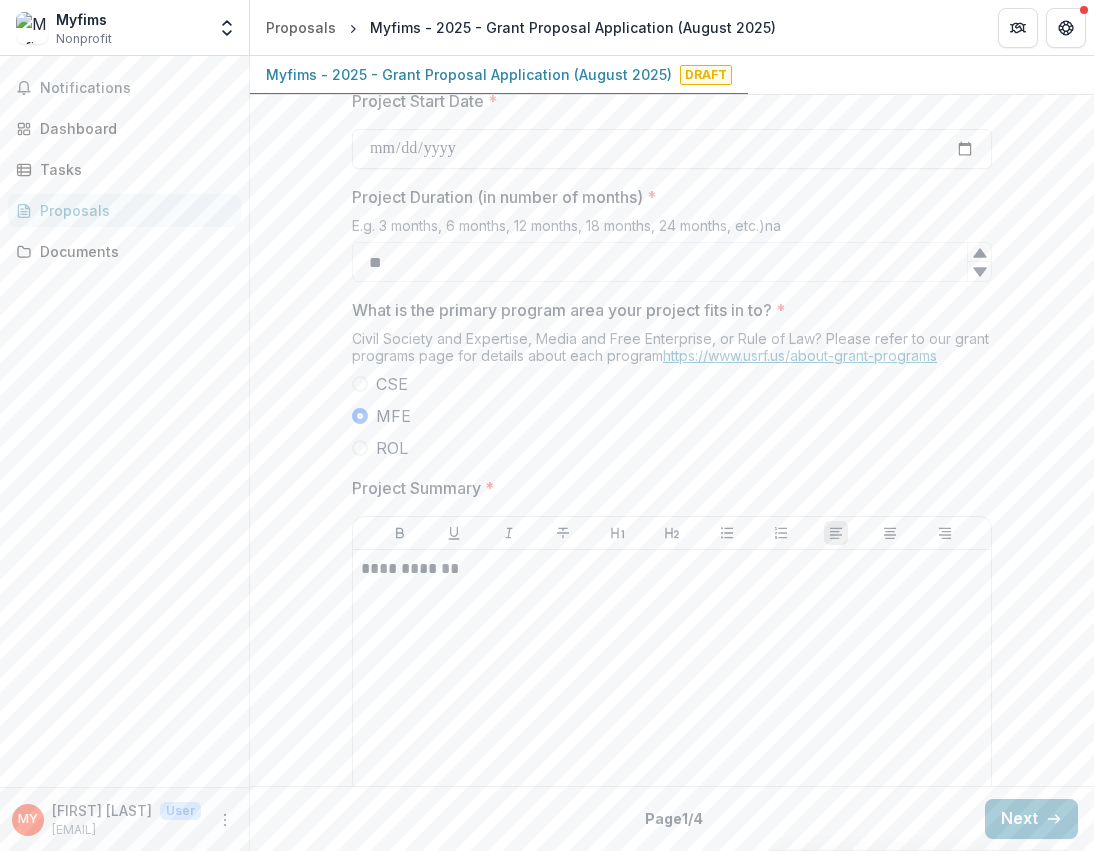 click on "https://www.usrf.us/about-grant-programs" at bounding box center [800, 355] 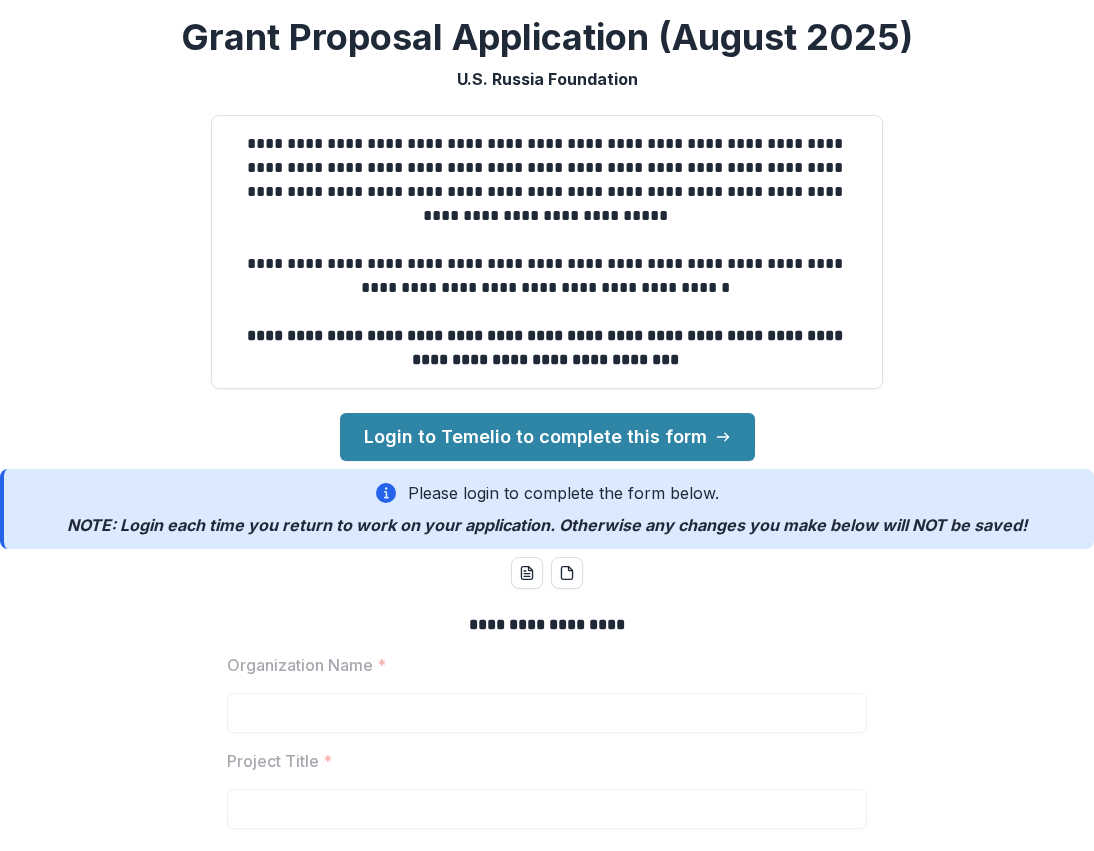 scroll, scrollTop: 0, scrollLeft: 0, axis: both 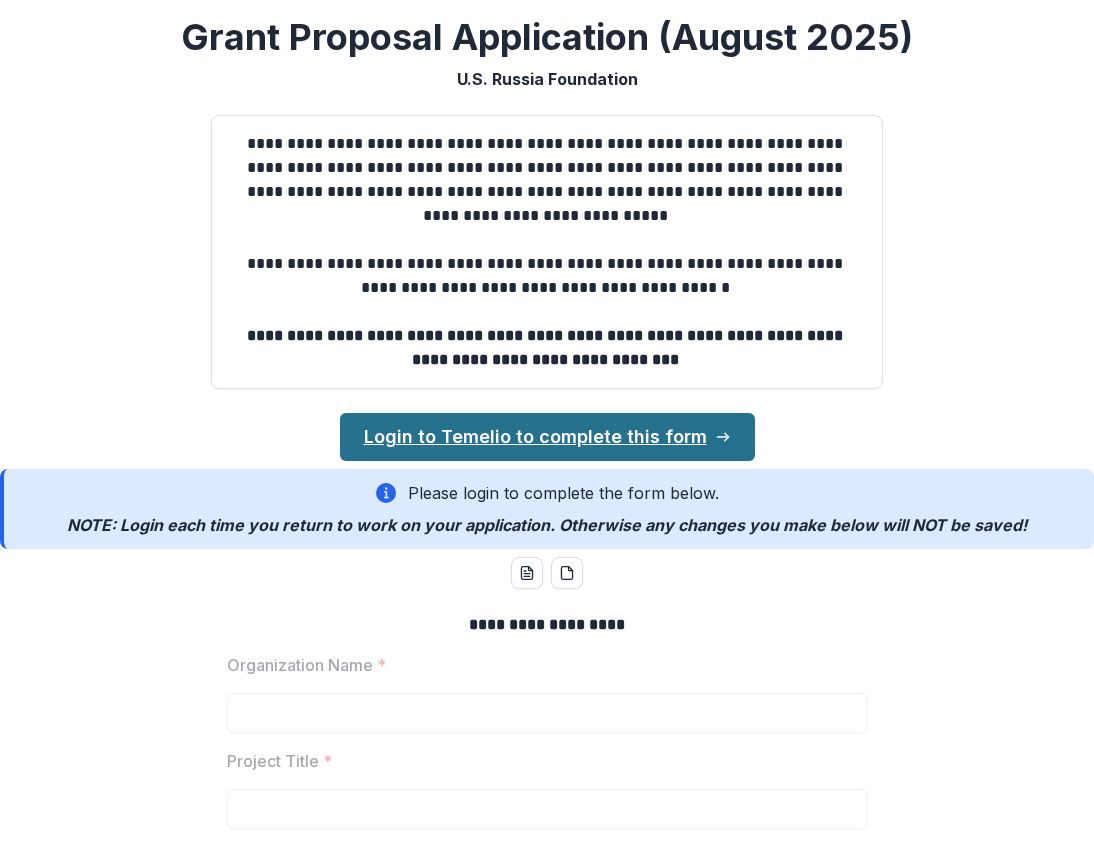 click on "Login to Temelio to complete this form" at bounding box center [547, 437] 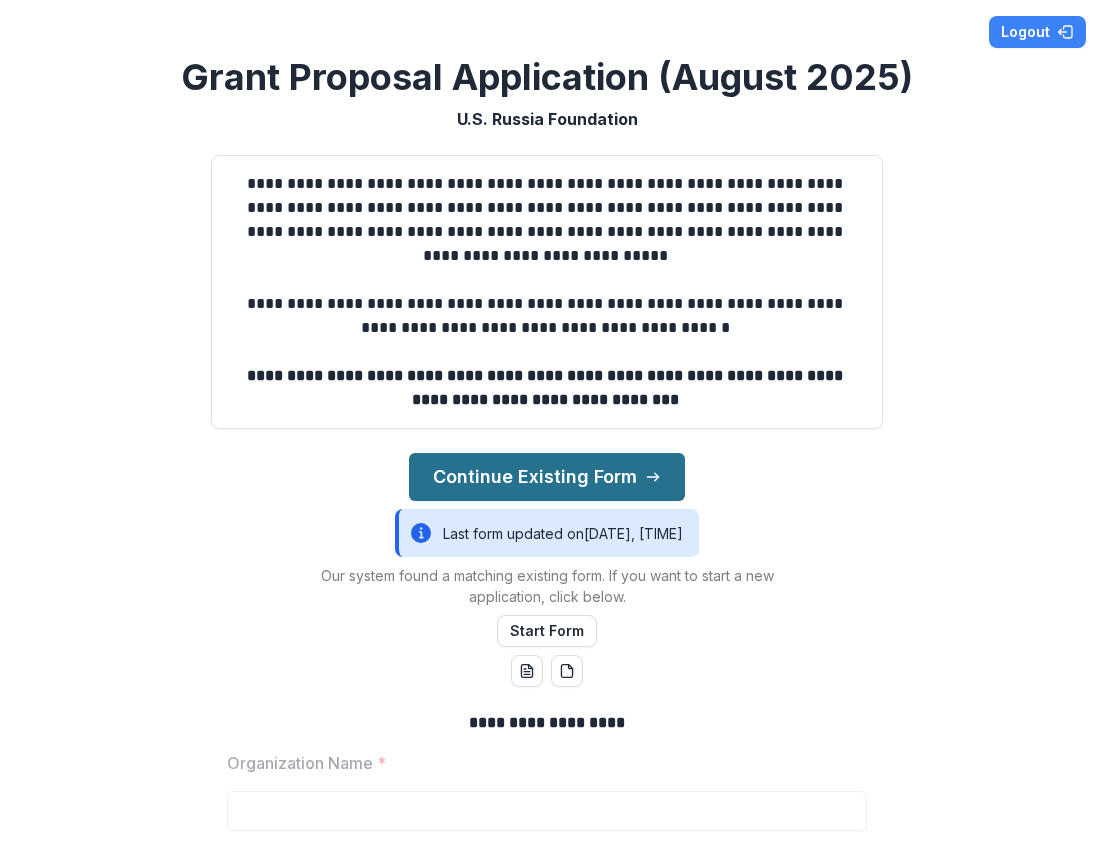click on "Continue Existing Form" at bounding box center [547, 477] 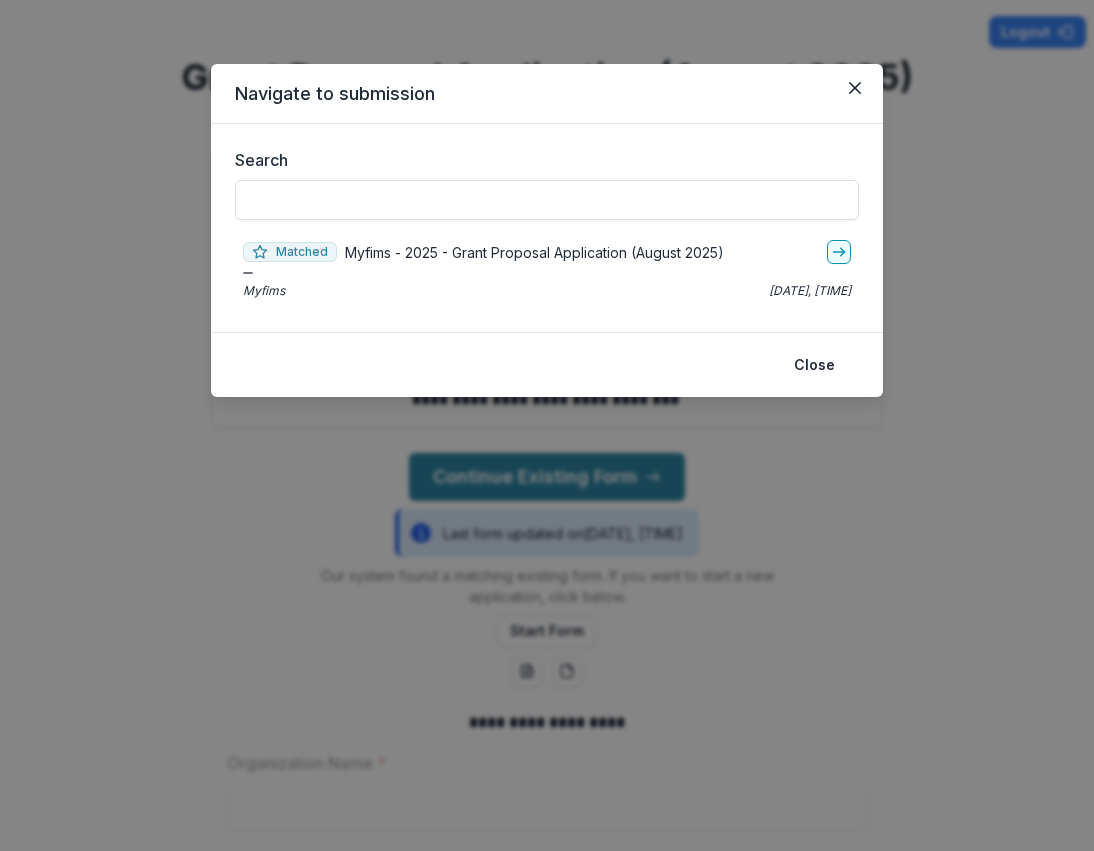 click on "Matched Myfims - 2025 - Grant Proposal Application (August 2025)" at bounding box center (547, 252) 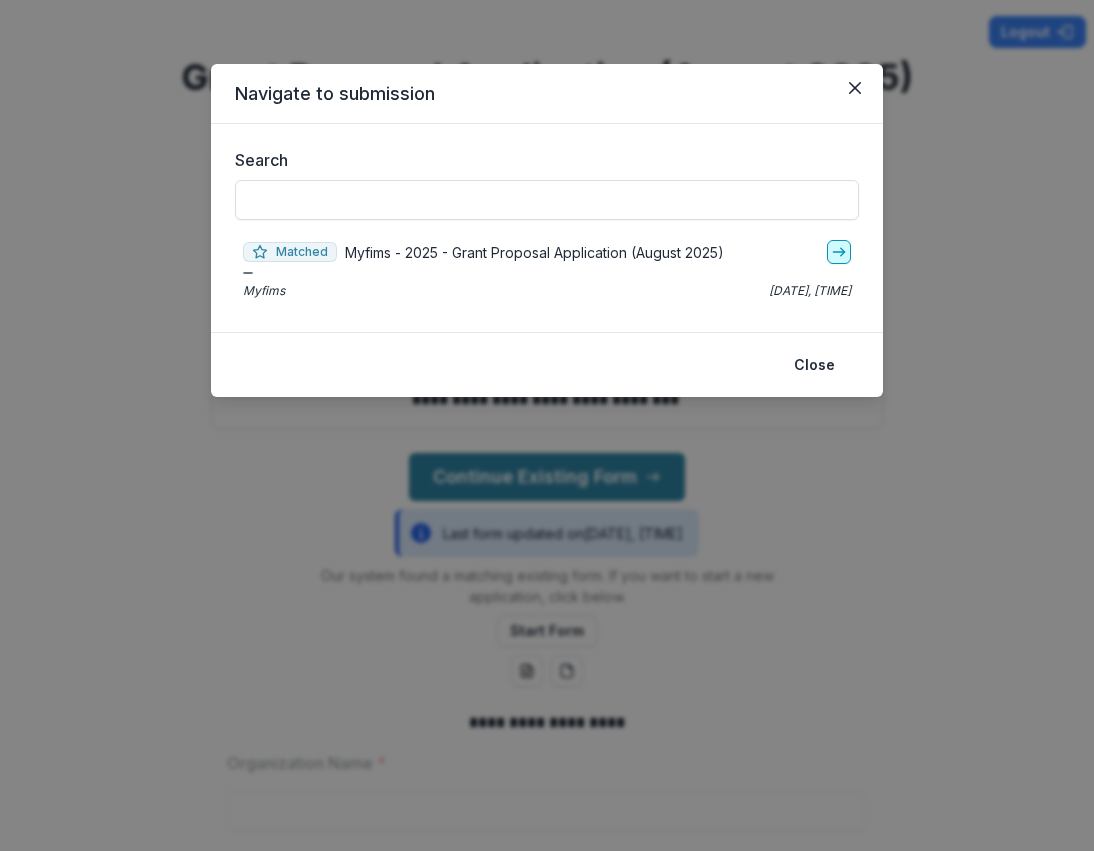 click 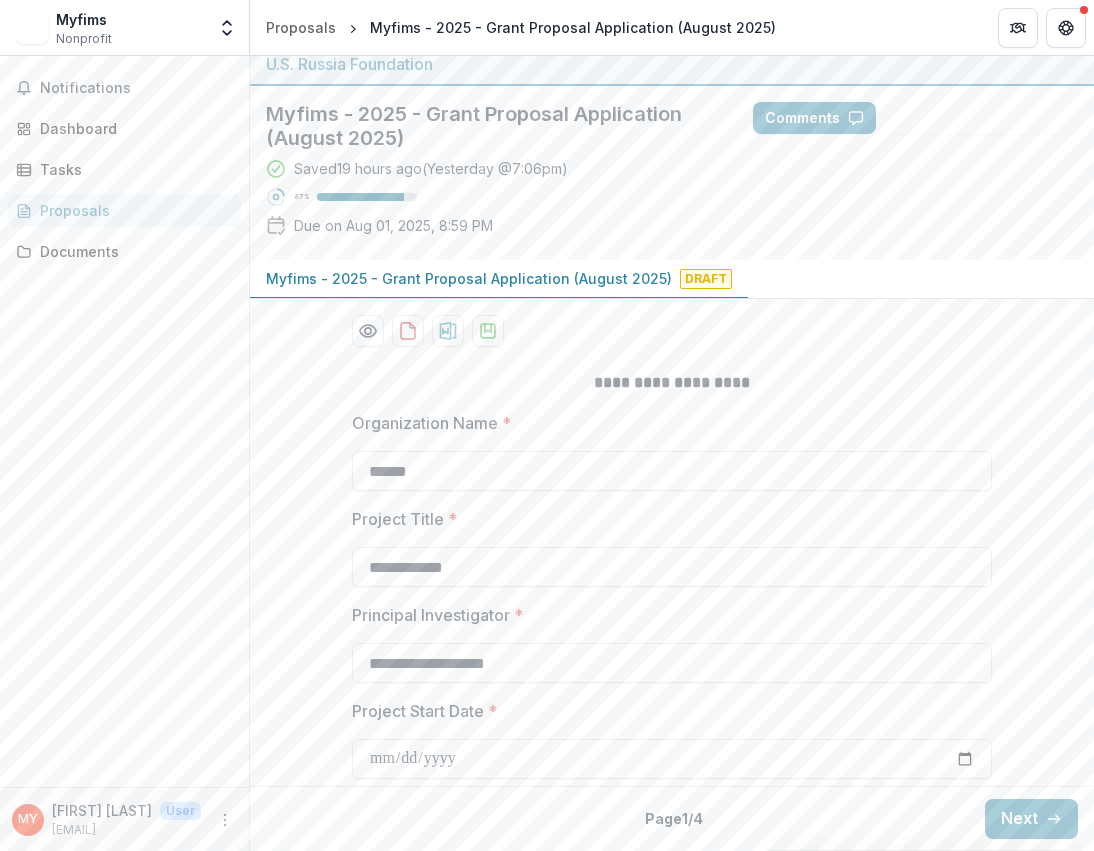 scroll, scrollTop: 10, scrollLeft: 0, axis: vertical 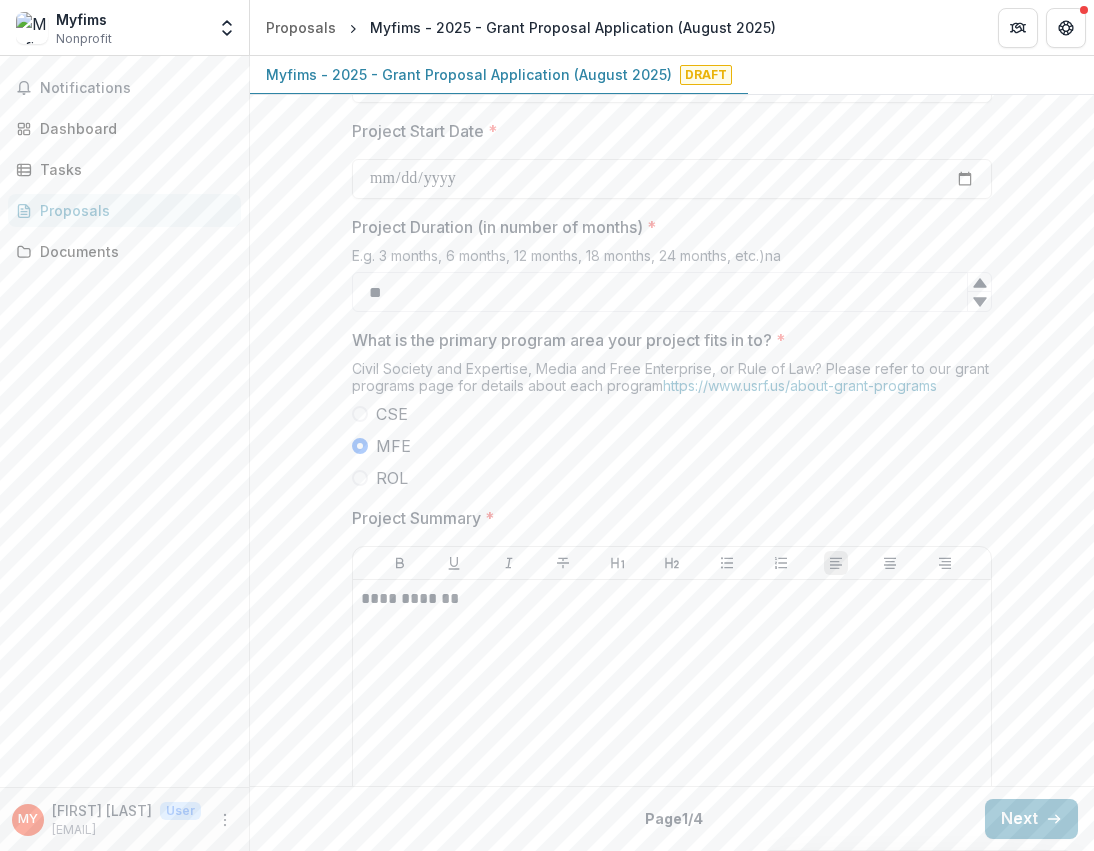 drag, startPoint x: 340, startPoint y: 422, endPoint x: 537, endPoint y: 472, distance: 203.24615 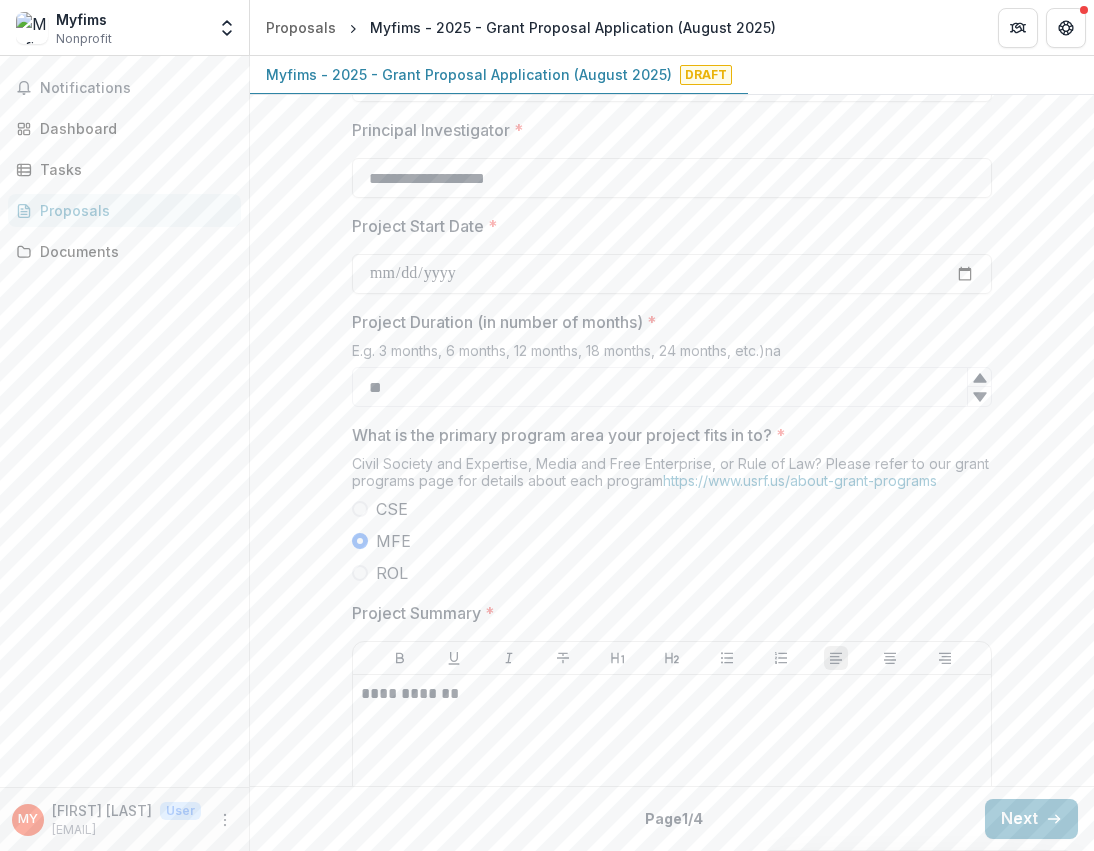 click on "Civil Society and Expertise, Media and Free Enterprise, or Rule of Law? Please refer to our grant programs page for details about each program   https://www.usrf.us/about-grant-programs" at bounding box center [672, 476] 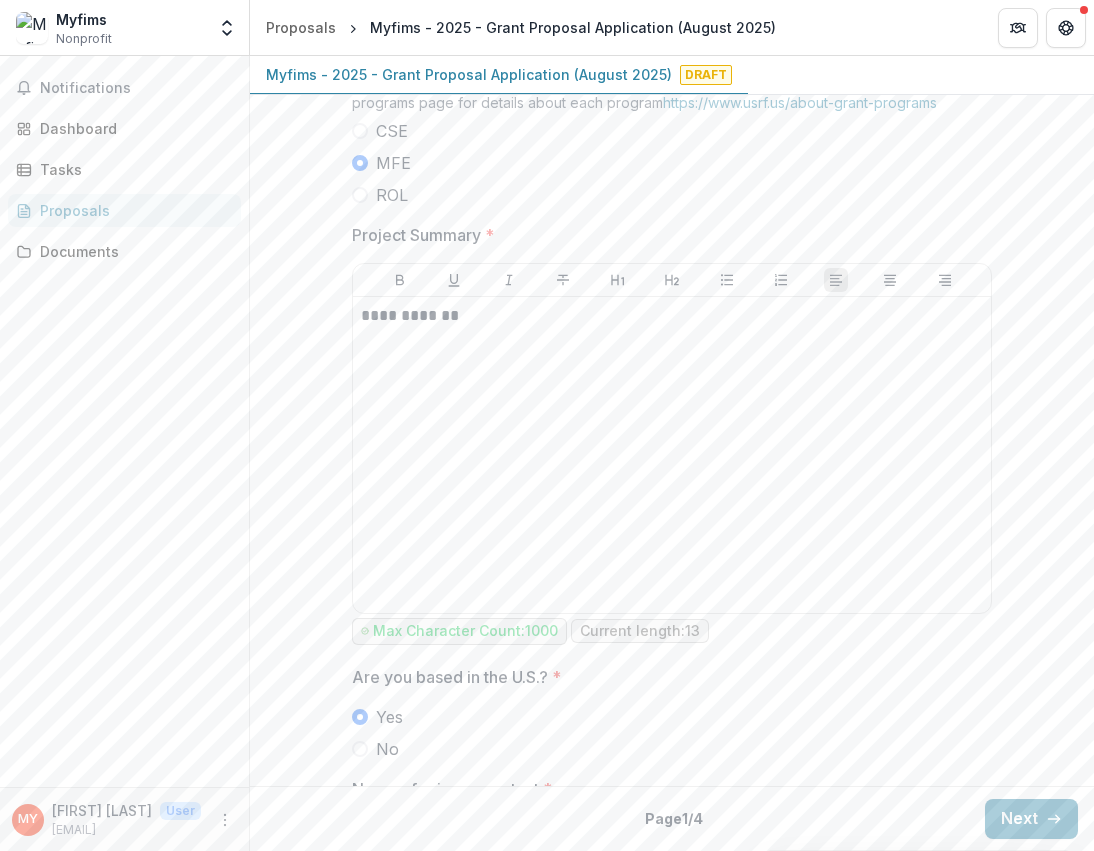 scroll, scrollTop: 905, scrollLeft: 0, axis: vertical 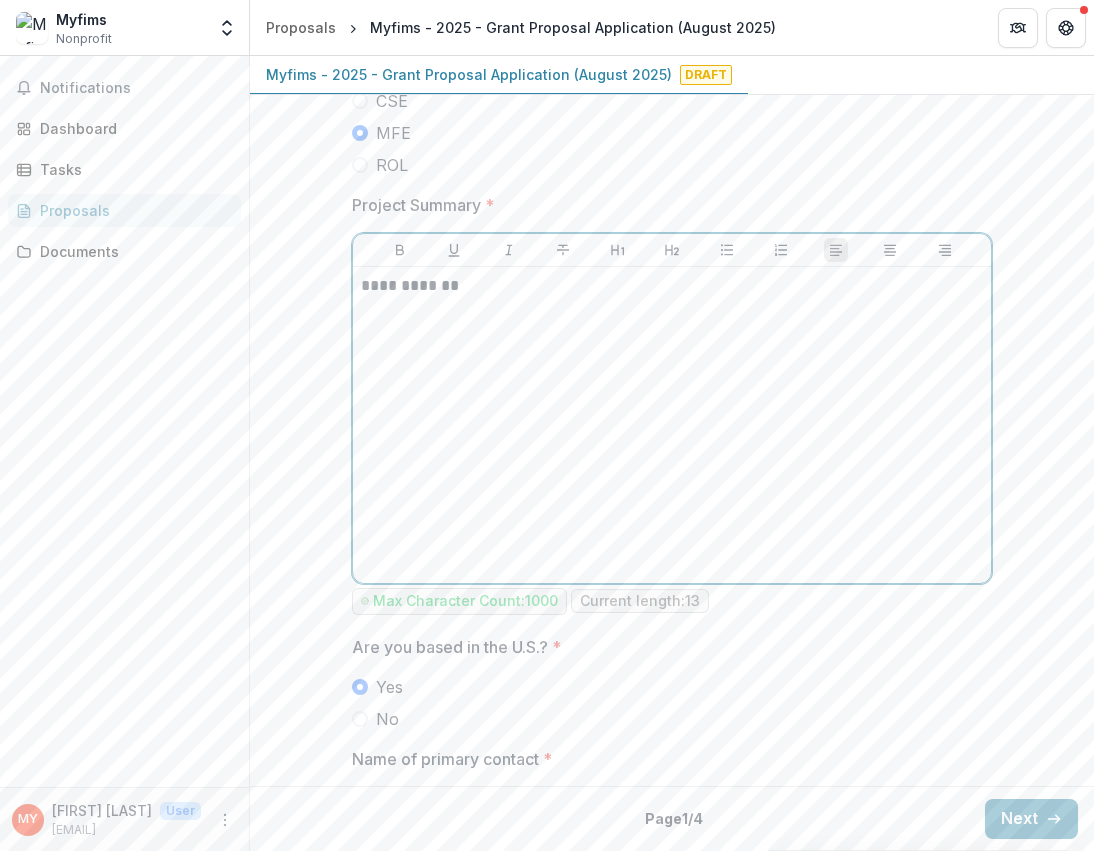 click on "**********" at bounding box center (672, 425) 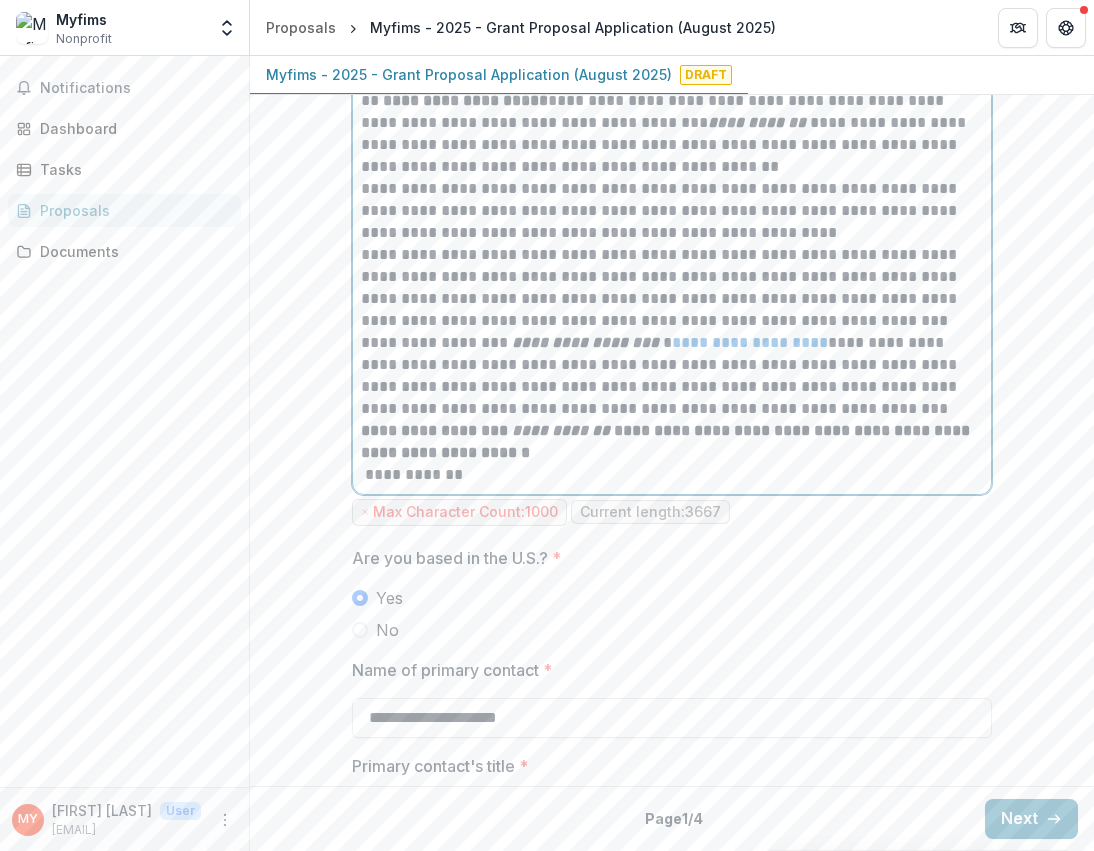 scroll, scrollTop: 2126, scrollLeft: 0, axis: vertical 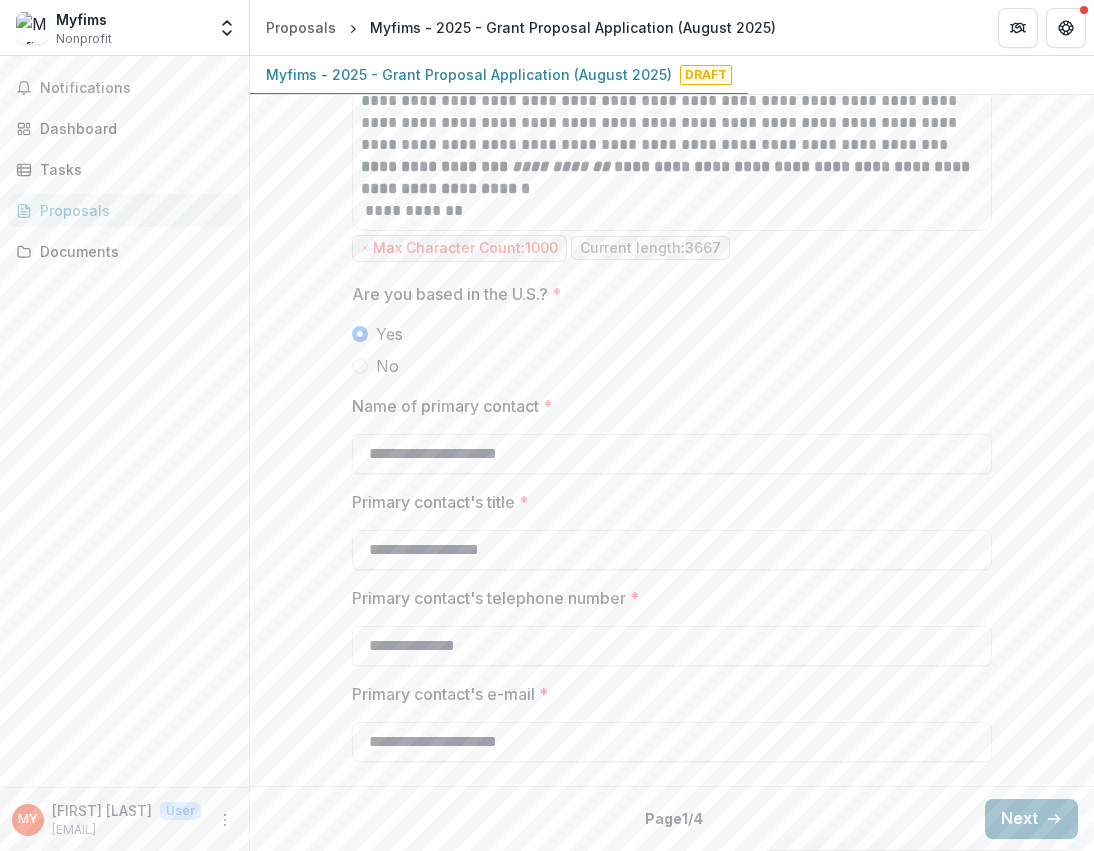 click on "Next" at bounding box center (1031, 819) 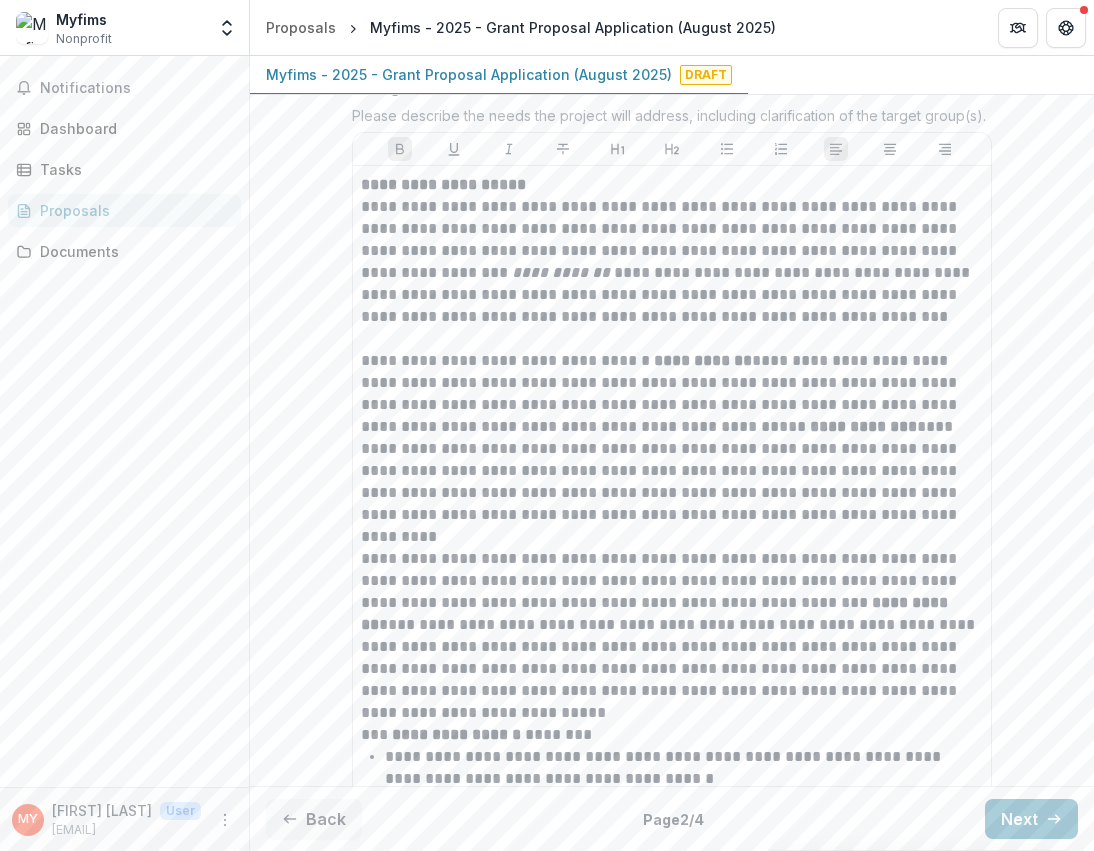 scroll, scrollTop: 344, scrollLeft: 0, axis: vertical 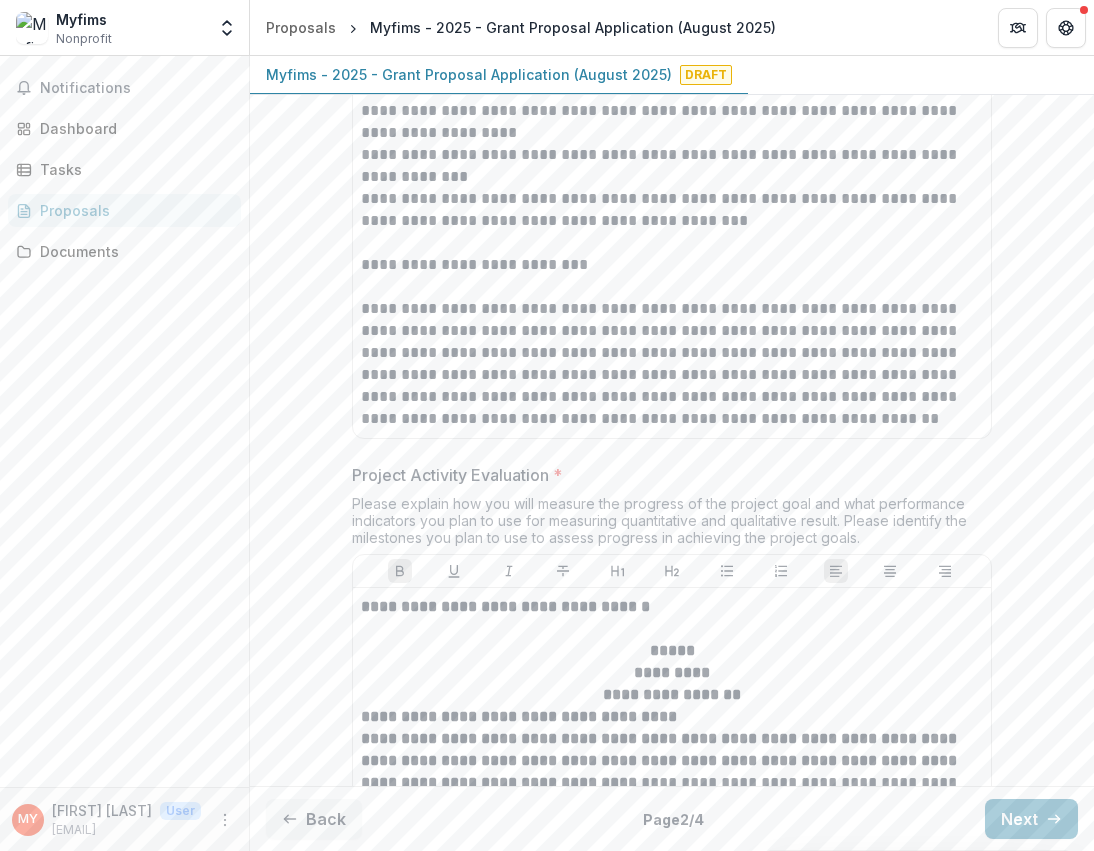 drag, startPoint x: 358, startPoint y: 188, endPoint x: 738, endPoint y: 362, distance: 417.94257 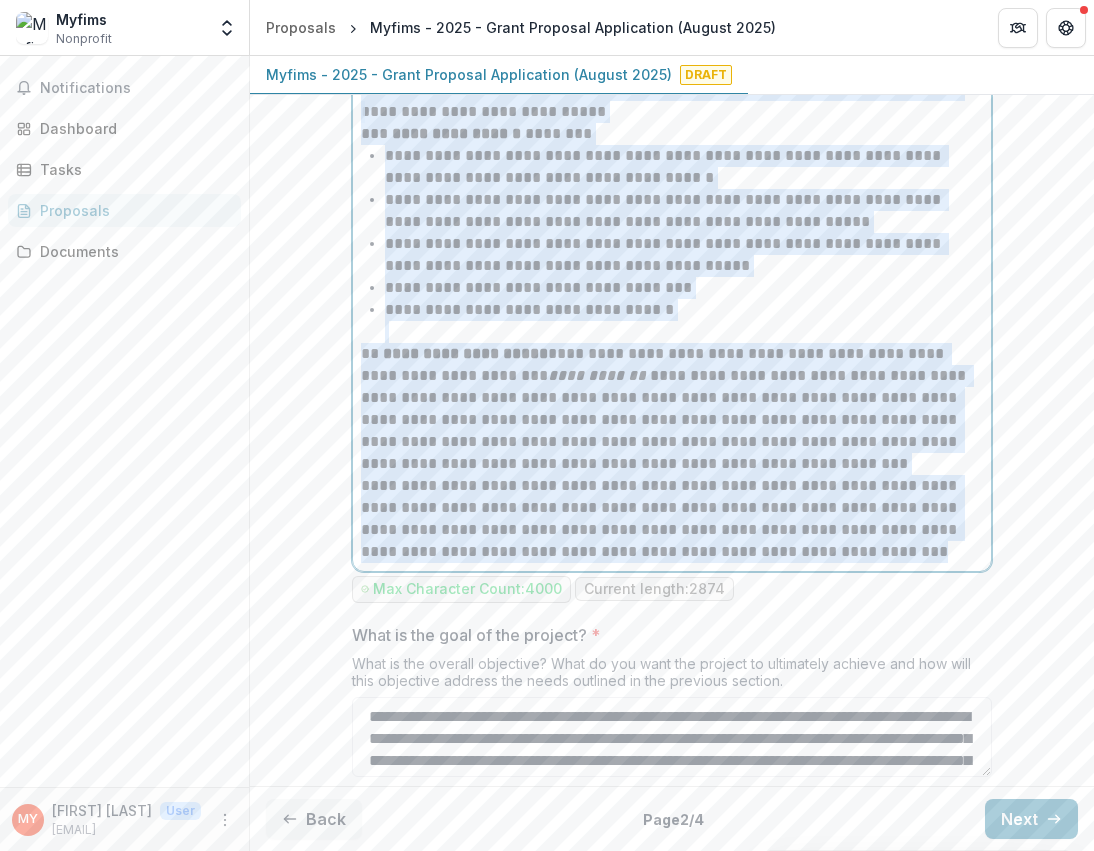 scroll, scrollTop: 908, scrollLeft: 0, axis: vertical 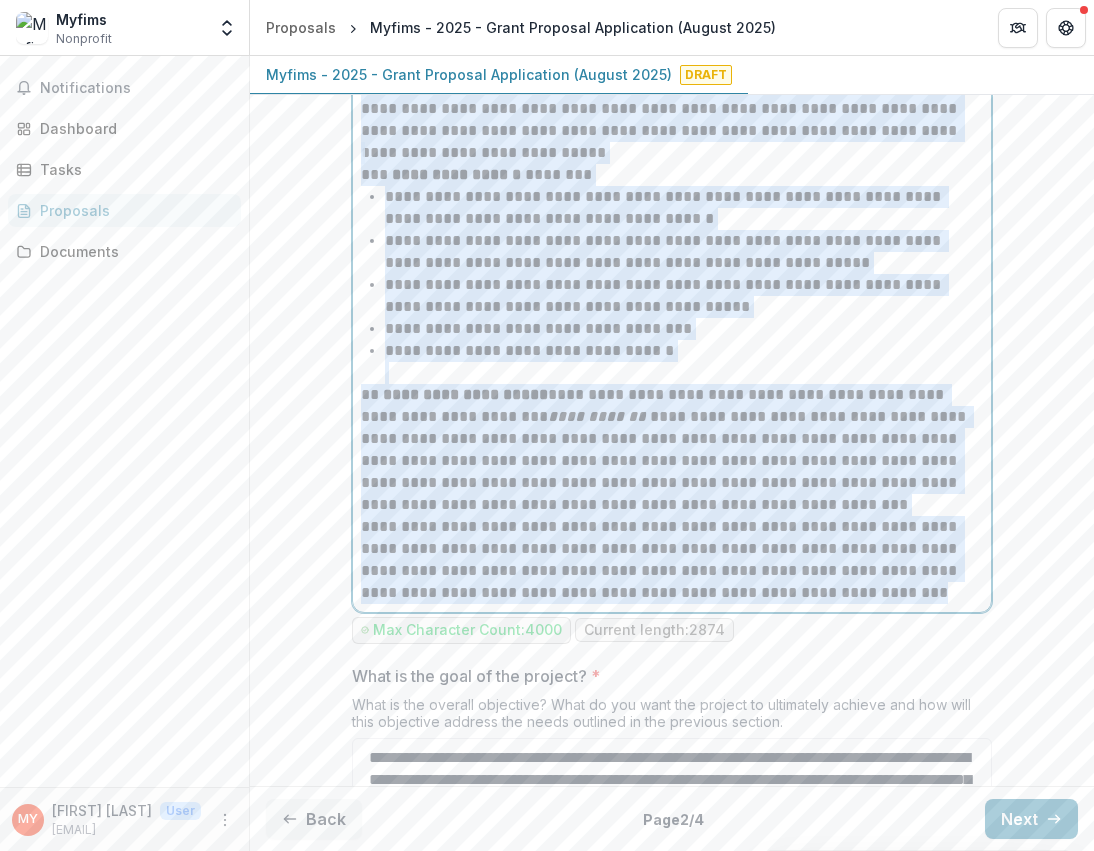 paste 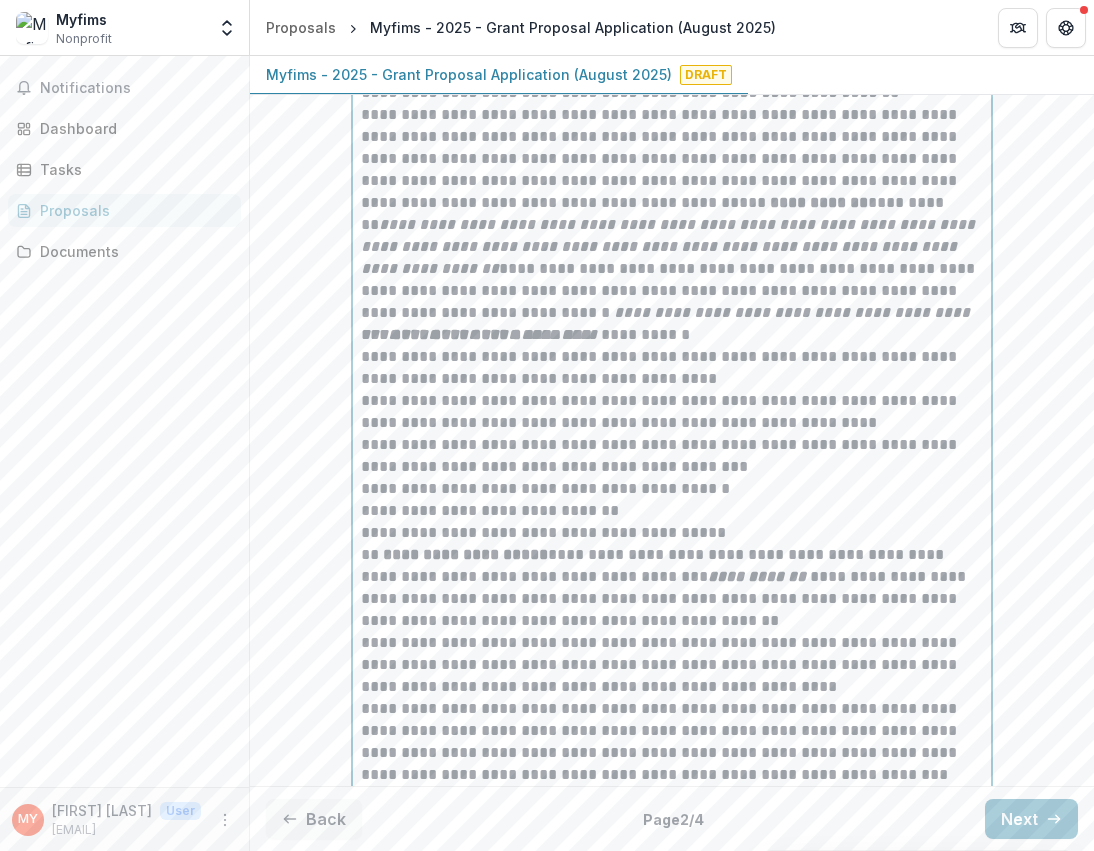 type 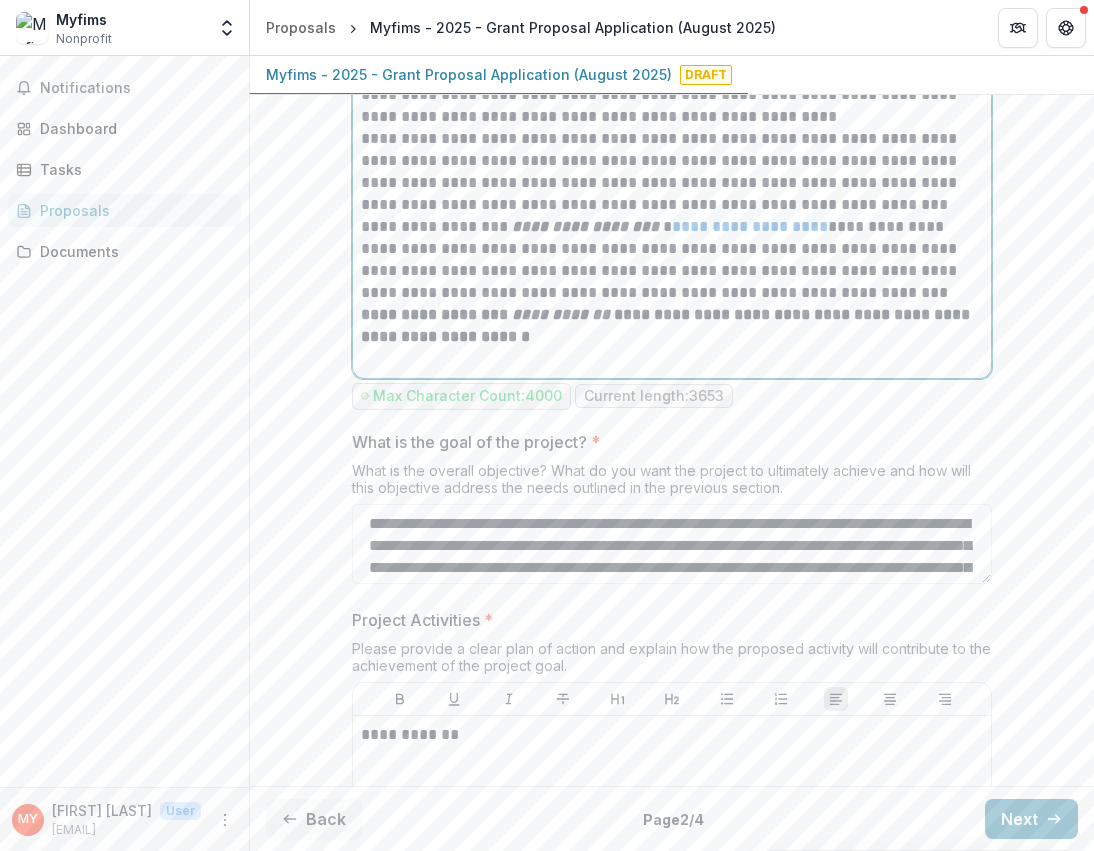 scroll, scrollTop: 1377, scrollLeft: 0, axis: vertical 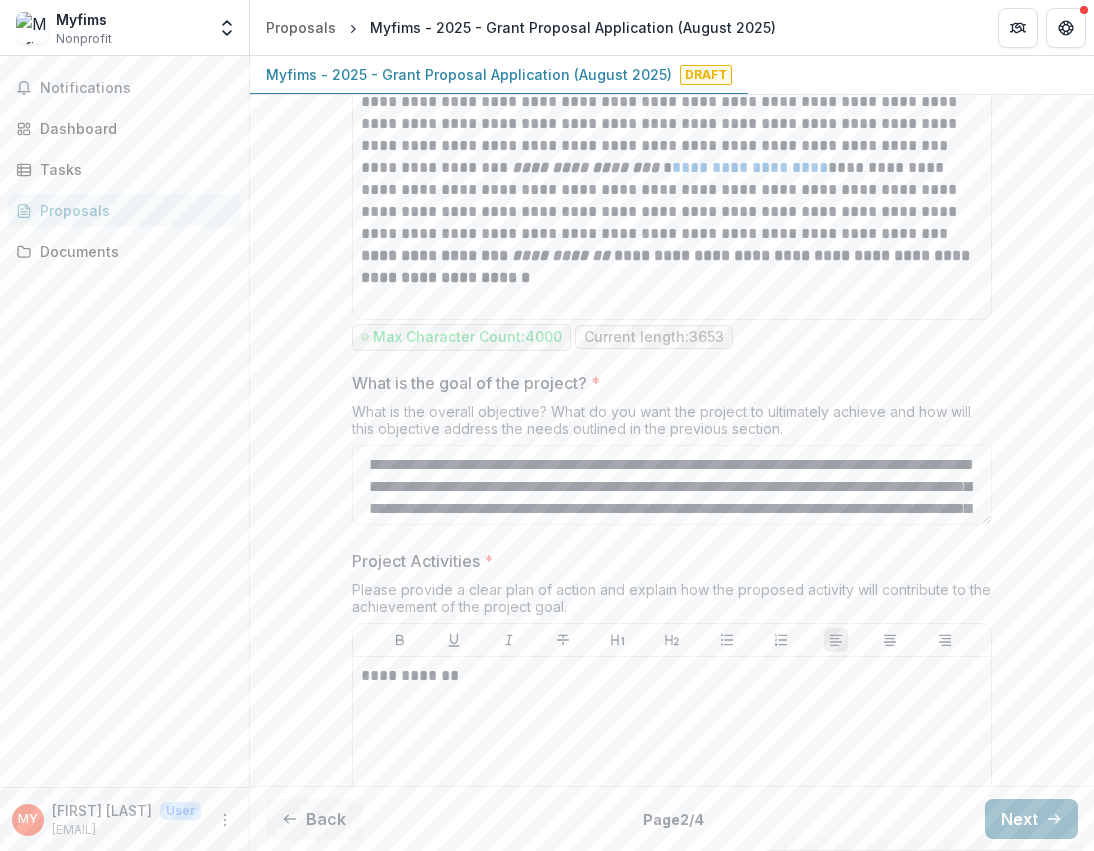 click on "Next" at bounding box center (1031, 819) 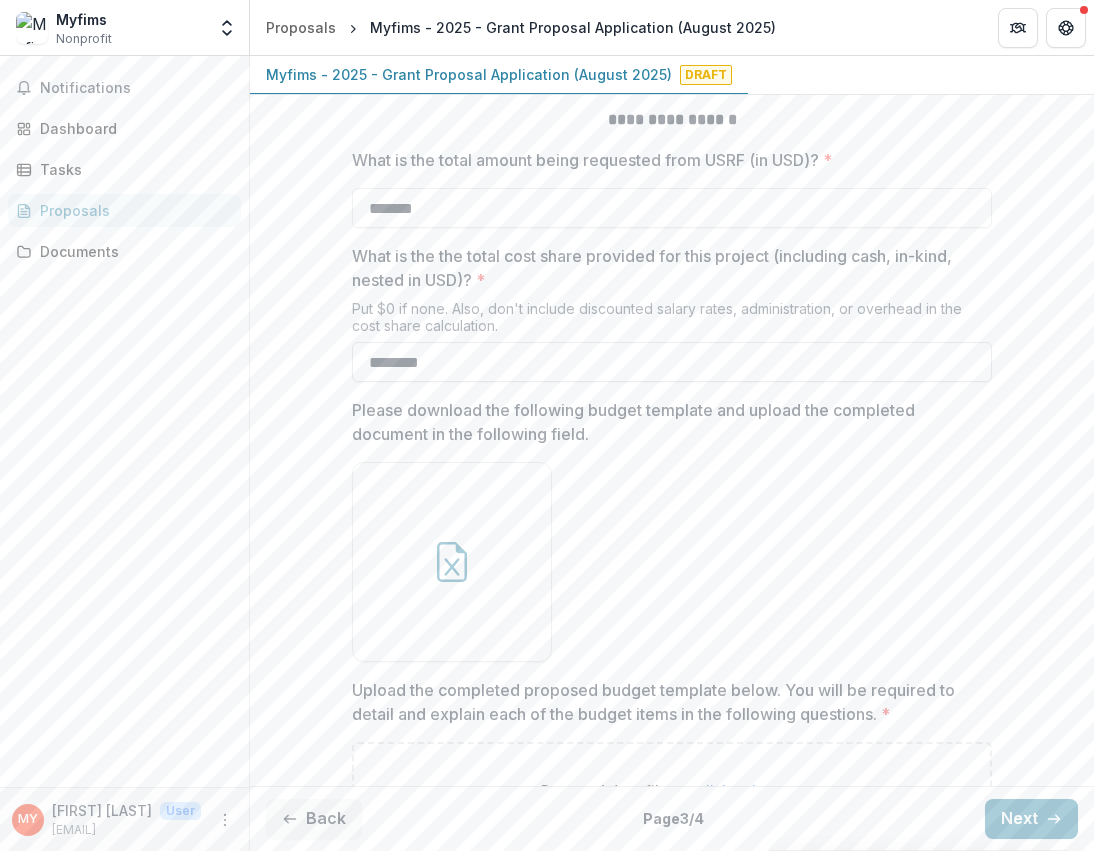 scroll, scrollTop: 294, scrollLeft: 0, axis: vertical 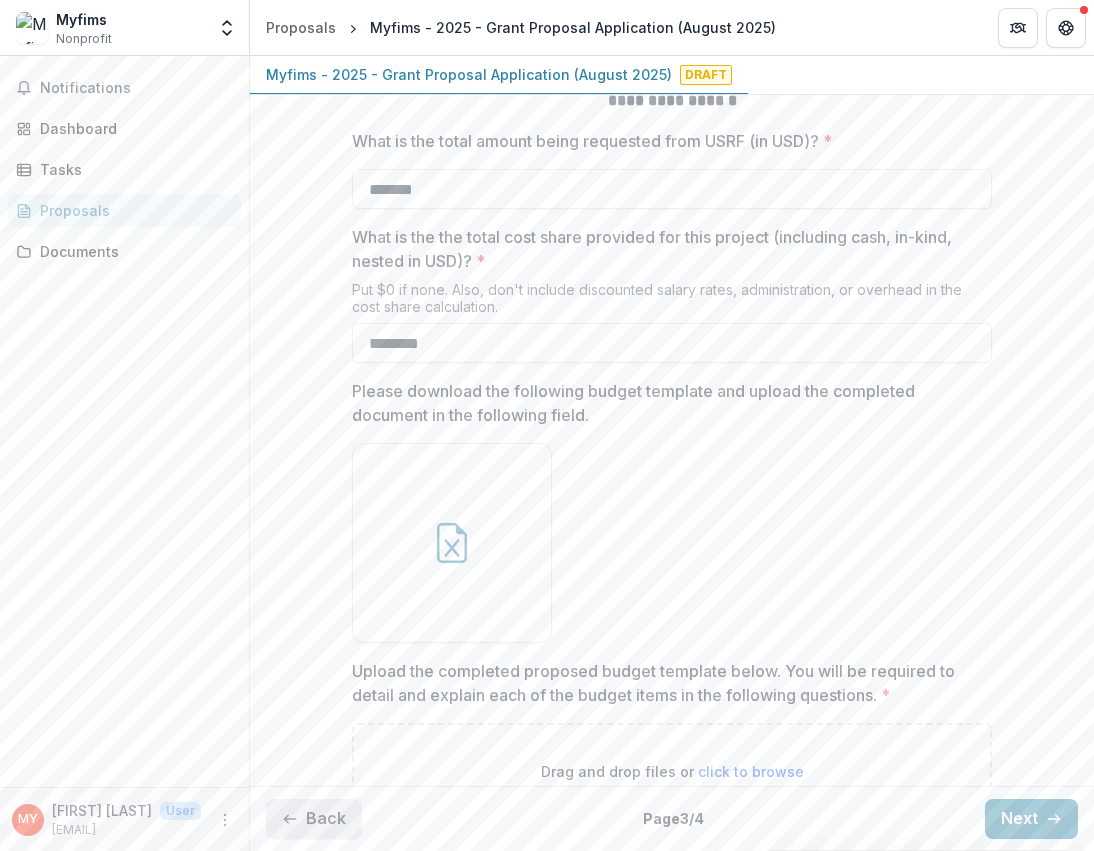click on "Back" at bounding box center [314, 819] 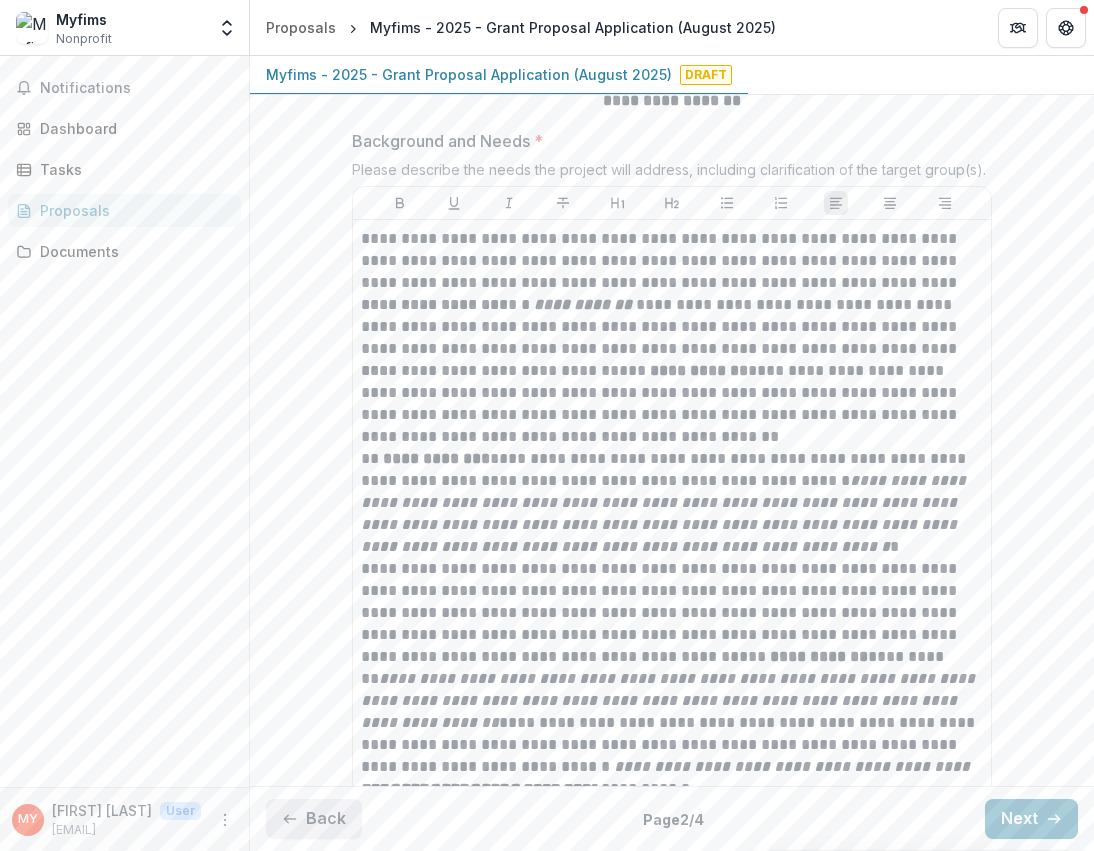 scroll, scrollTop: 0, scrollLeft: 0, axis: both 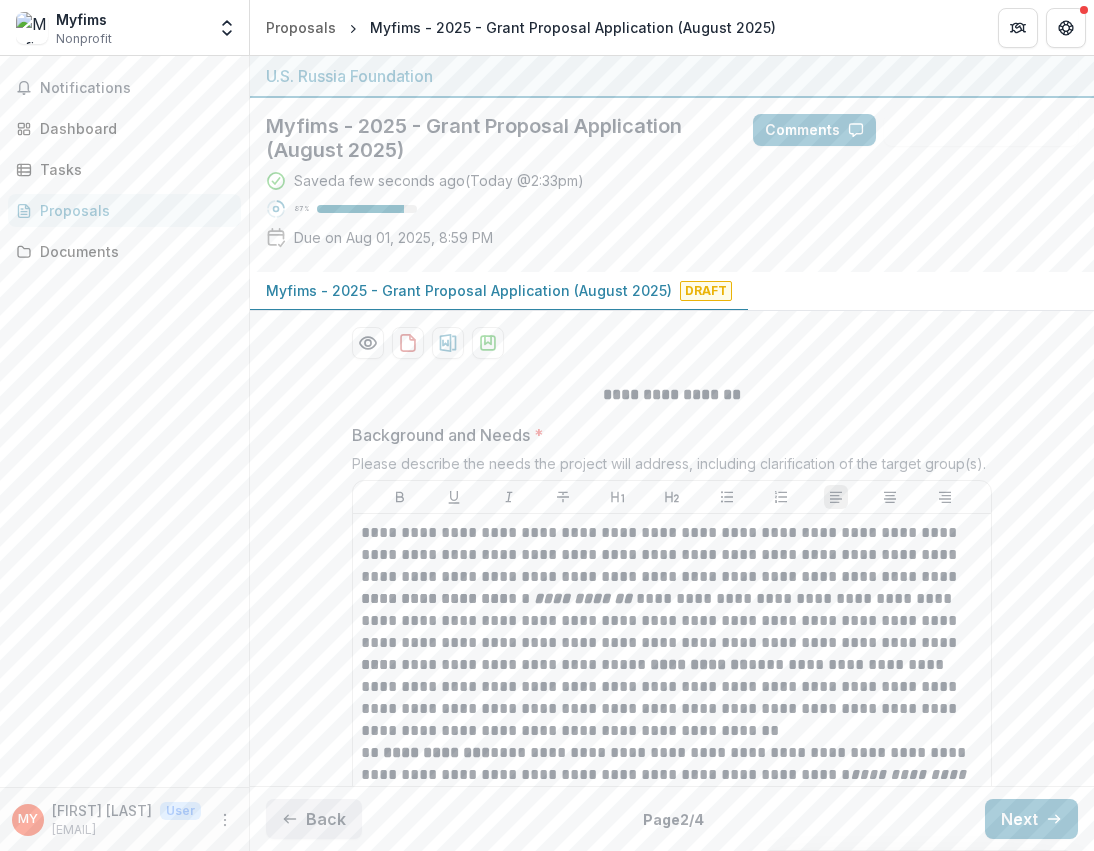 click on "Back" at bounding box center (314, 819) 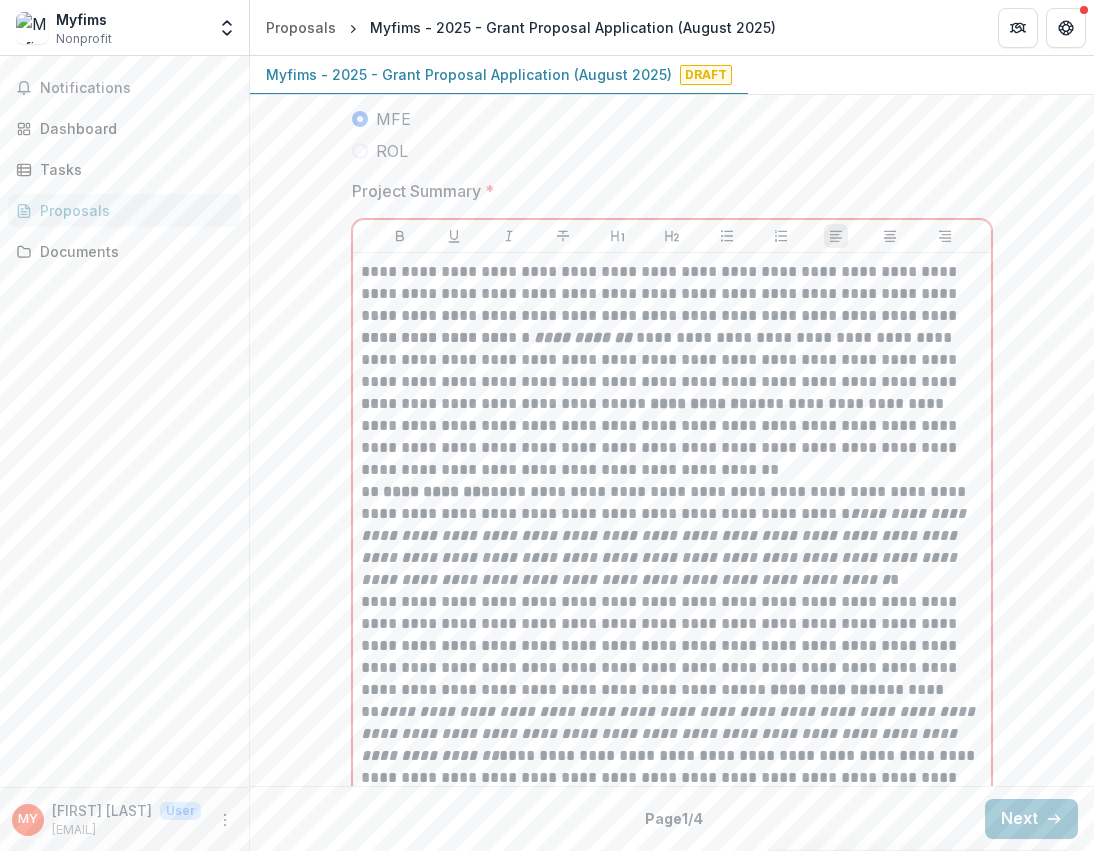 scroll, scrollTop: 982, scrollLeft: 0, axis: vertical 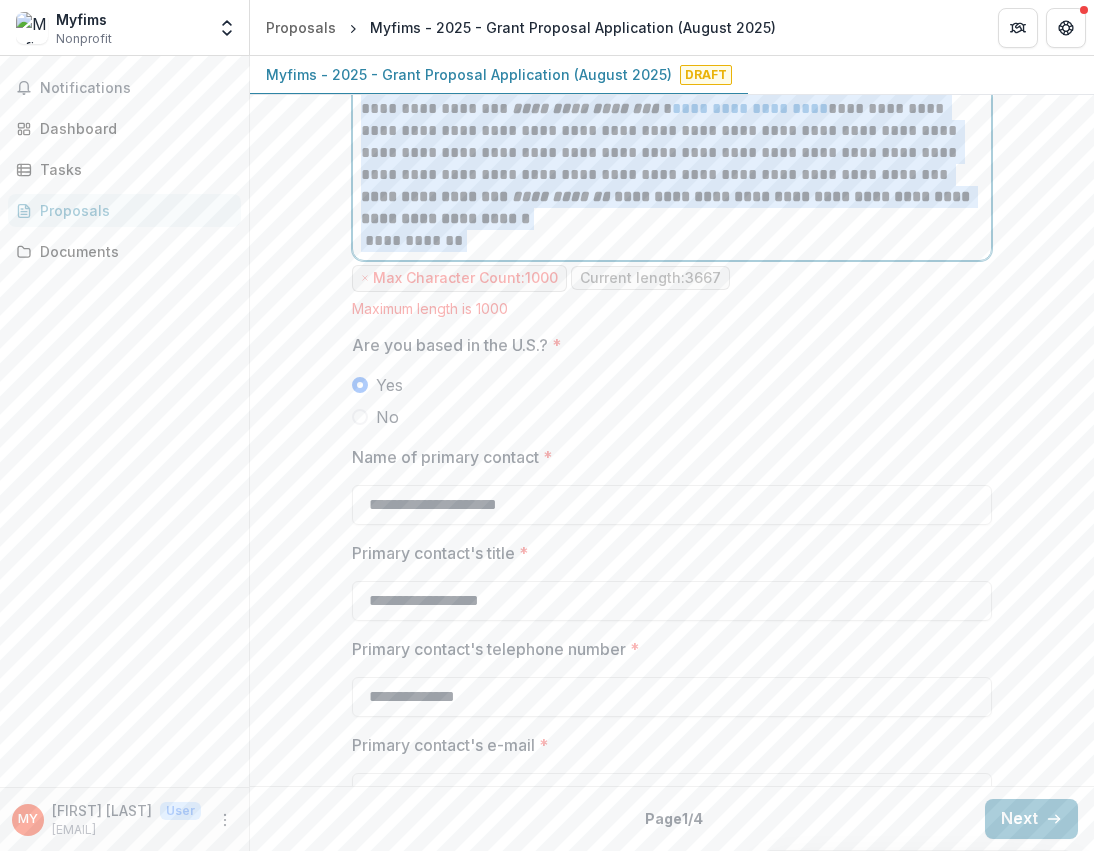 drag, startPoint x: 357, startPoint y: 211, endPoint x: 761, endPoint y: 297, distance: 413.05206 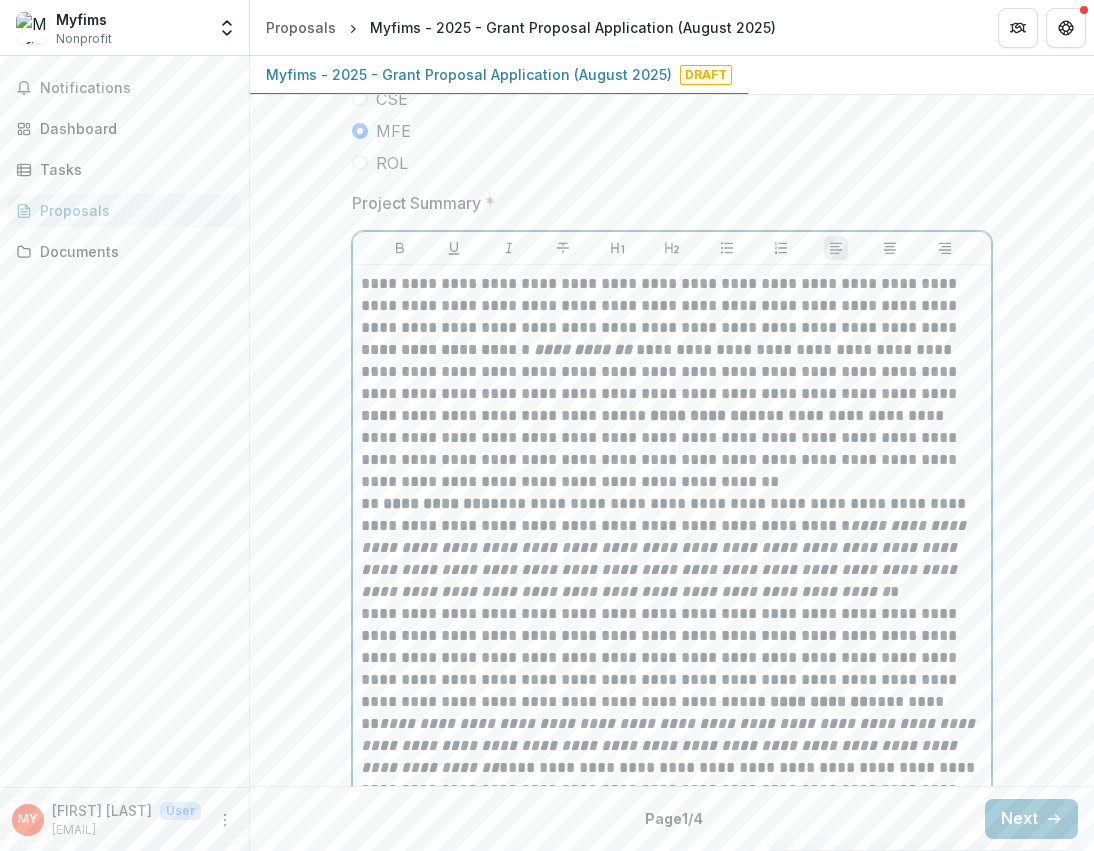 scroll, scrollTop: 885, scrollLeft: 0, axis: vertical 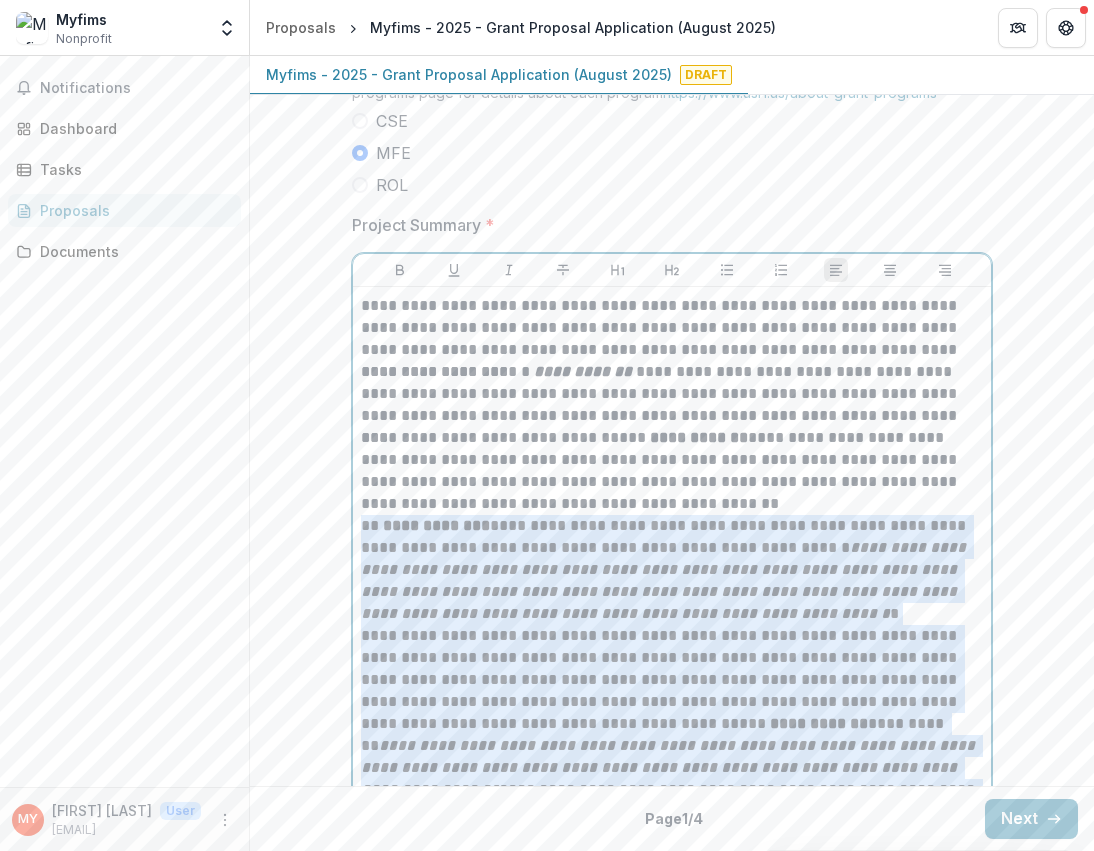 drag, startPoint x: 502, startPoint y: 241, endPoint x: 738, endPoint y: 509, distance: 357.09943 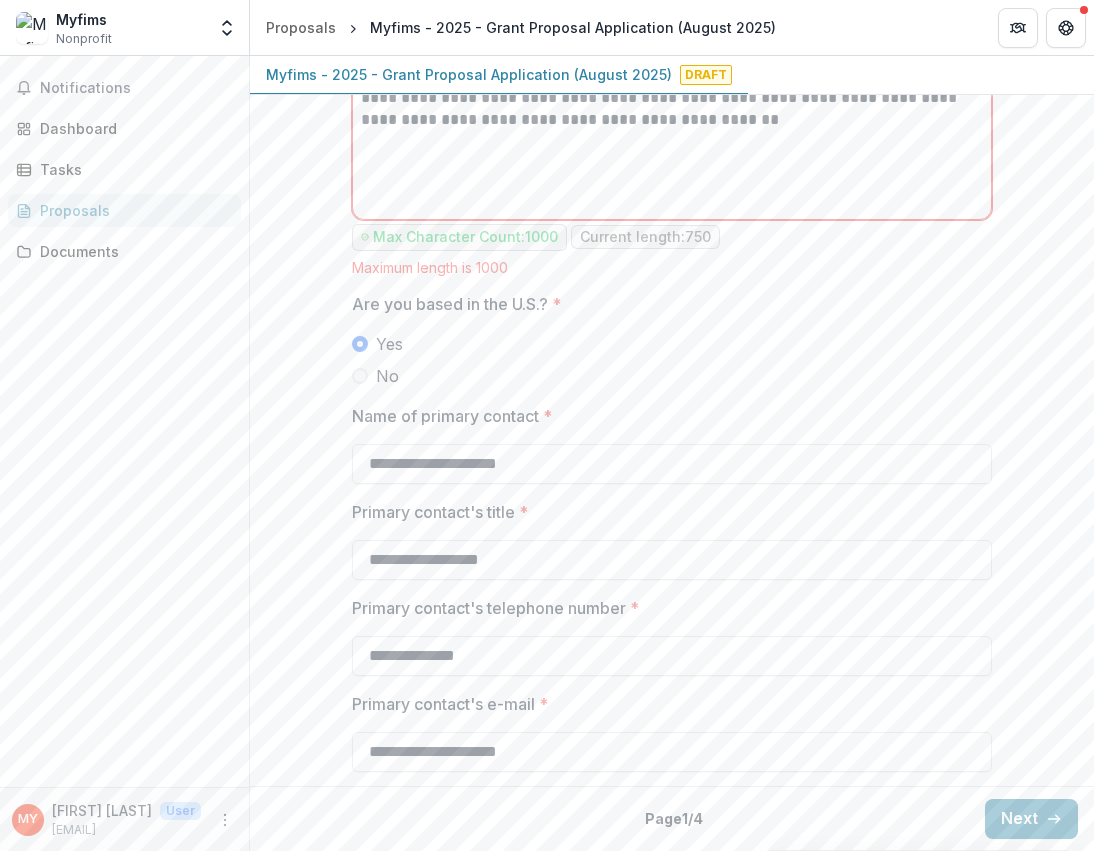 scroll, scrollTop: 1260, scrollLeft: 0, axis: vertical 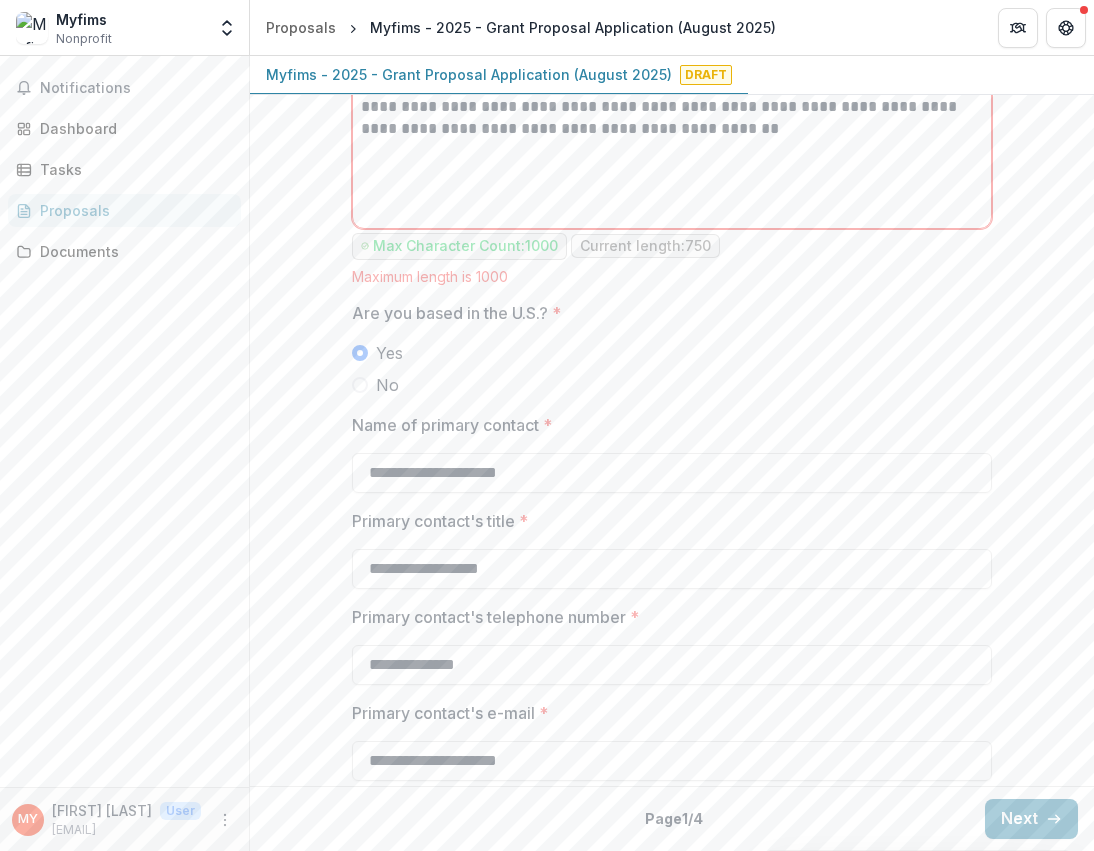 click on "Yes No" at bounding box center [672, 369] 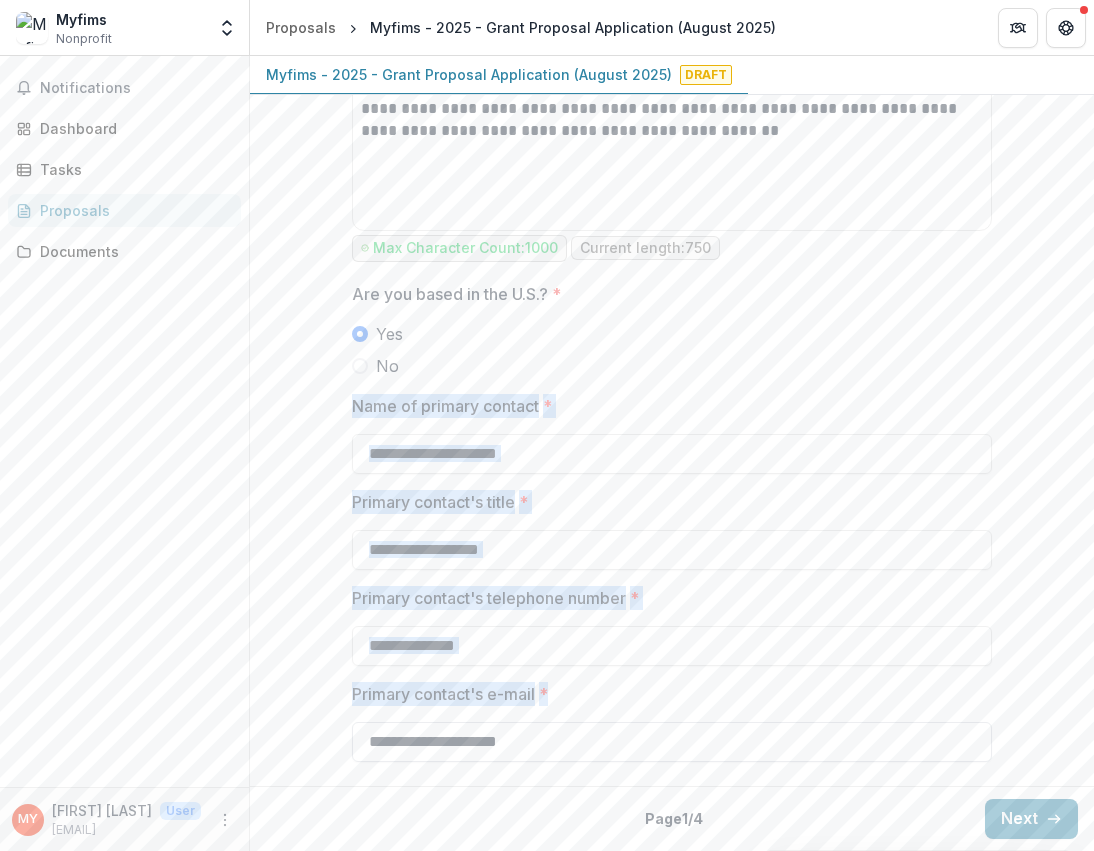 drag, startPoint x: 340, startPoint y: 399, endPoint x: 574, endPoint y: 749, distance: 421.01782 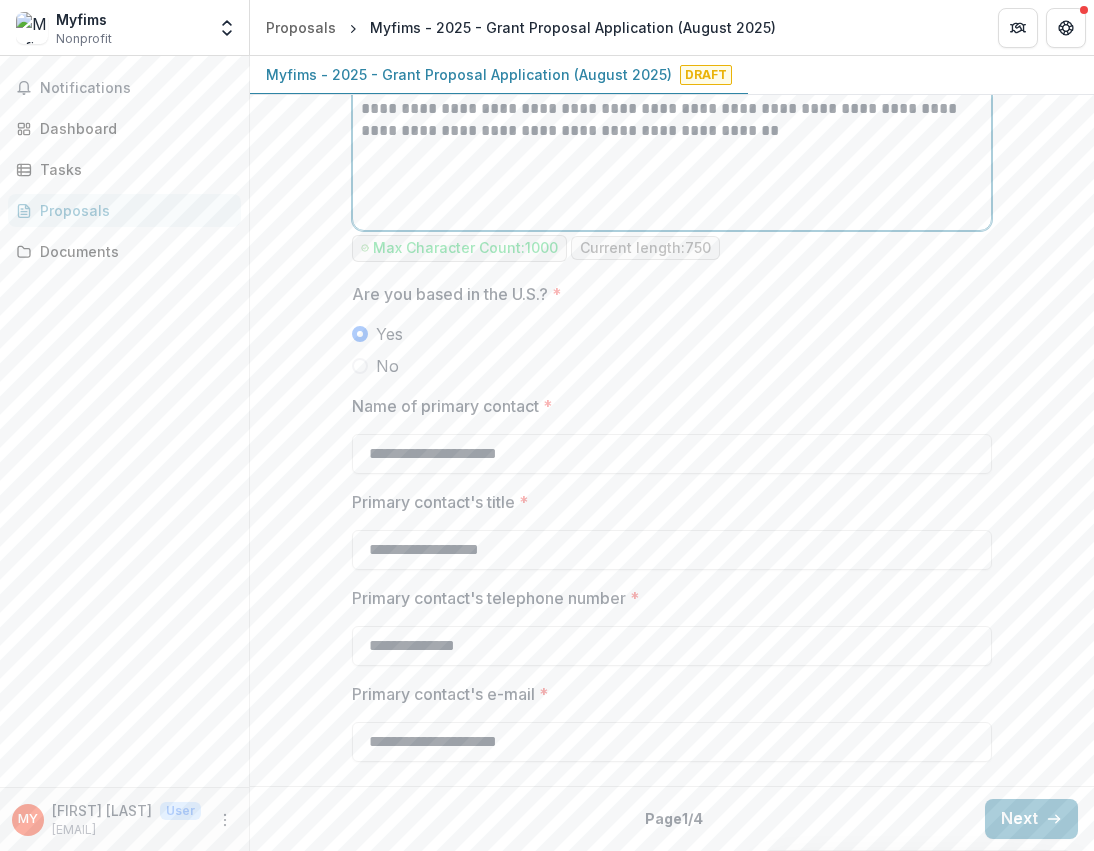click on "**********" at bounding box center (672, 72) 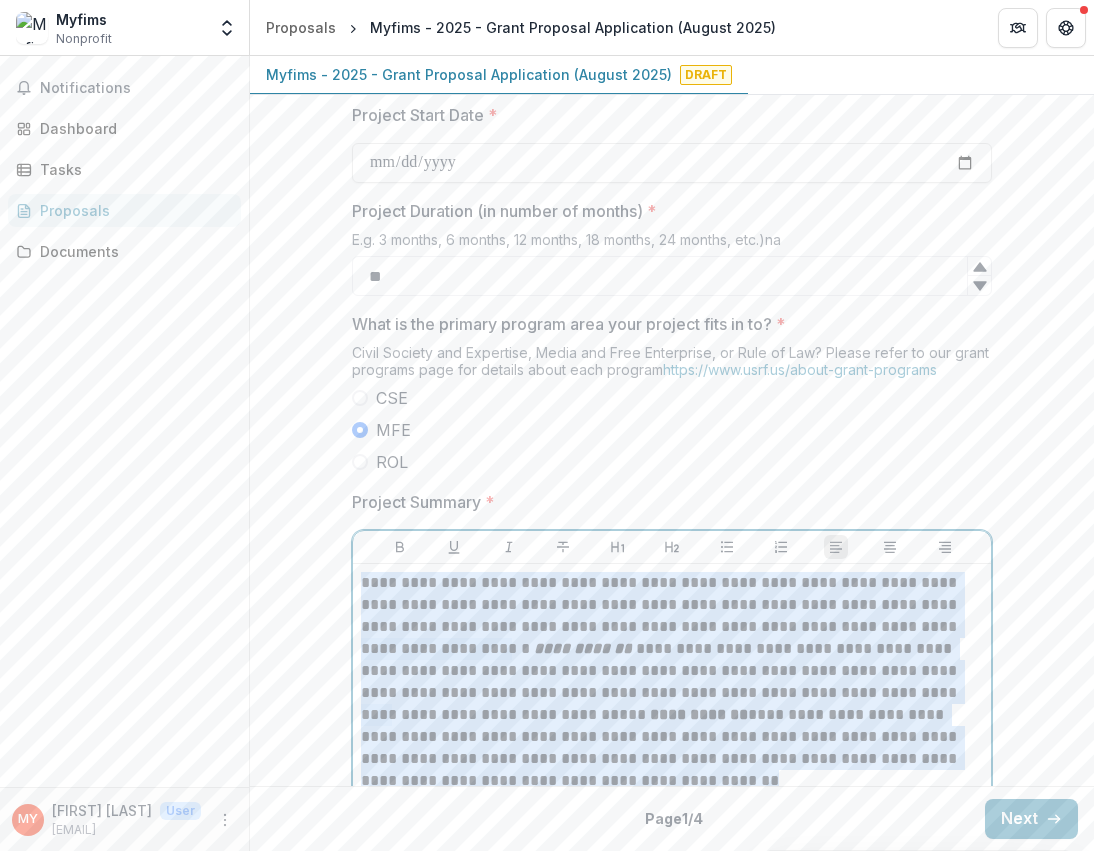 scroll, scrollTop: 579, scrollLeft: 0, axis: vertical 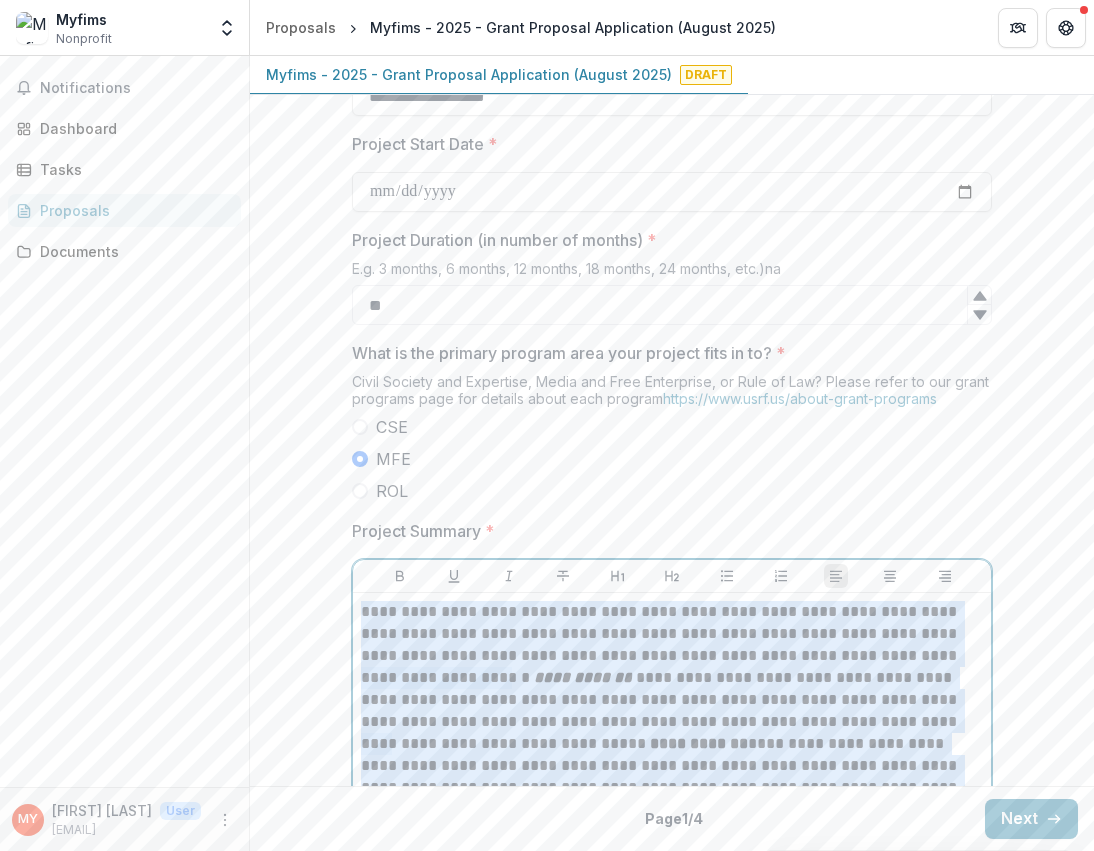 drag, startPoint x: 724, startPoint y: 144, endPoint x: 357, endPoint y: 562, distance: 556.249 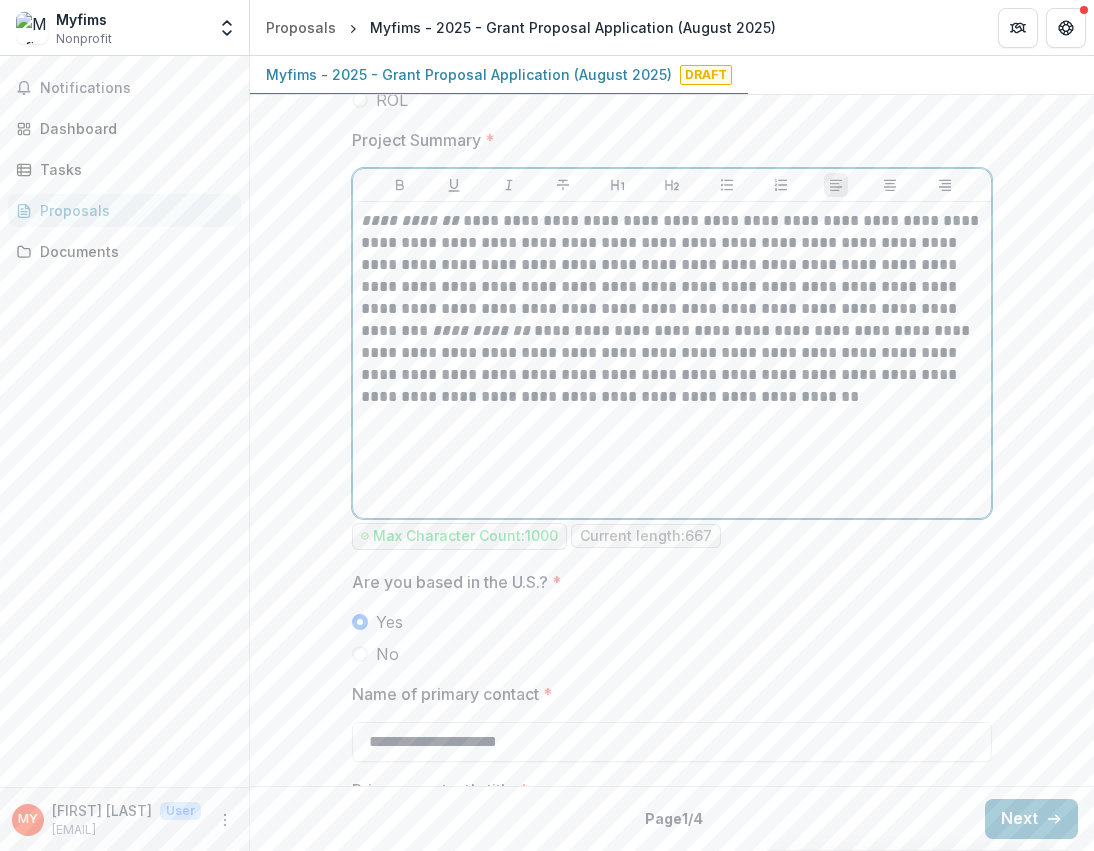 scroll, scrollTop: 974, scrollLeft: 0, axis: vertical 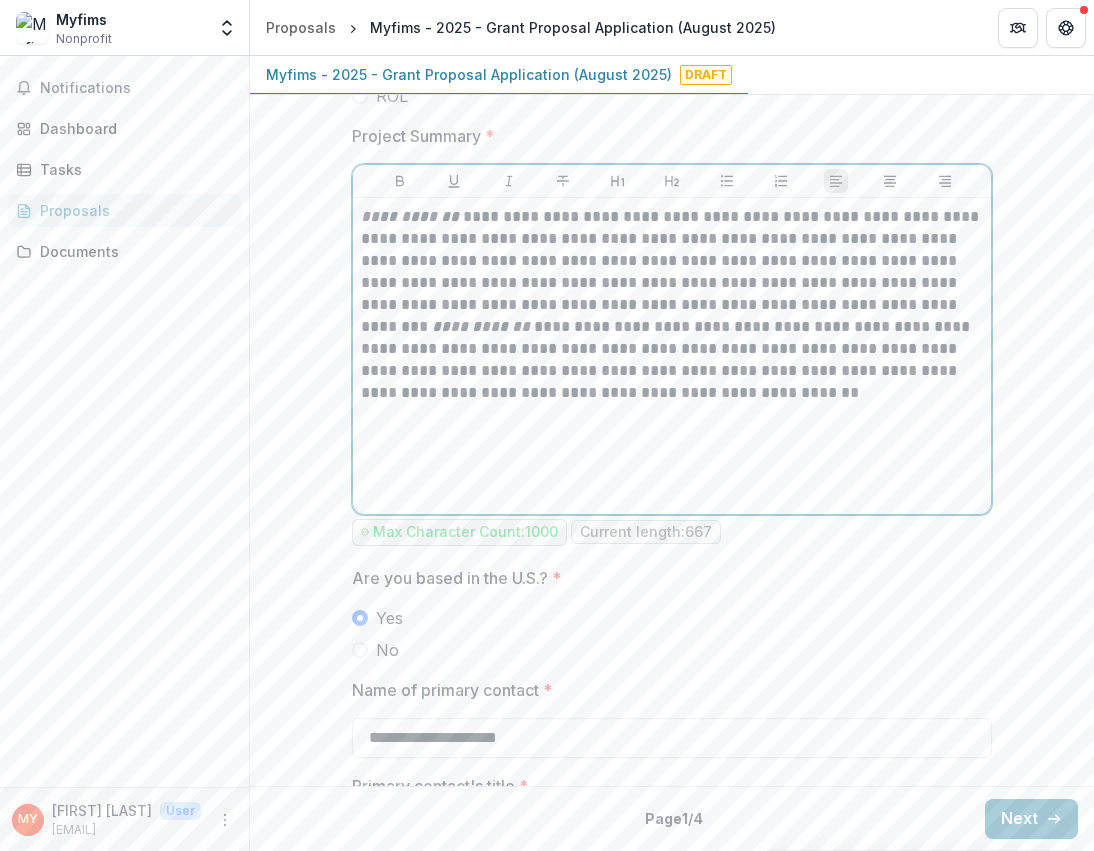 click on "**********" at bounding box center [672, 356] 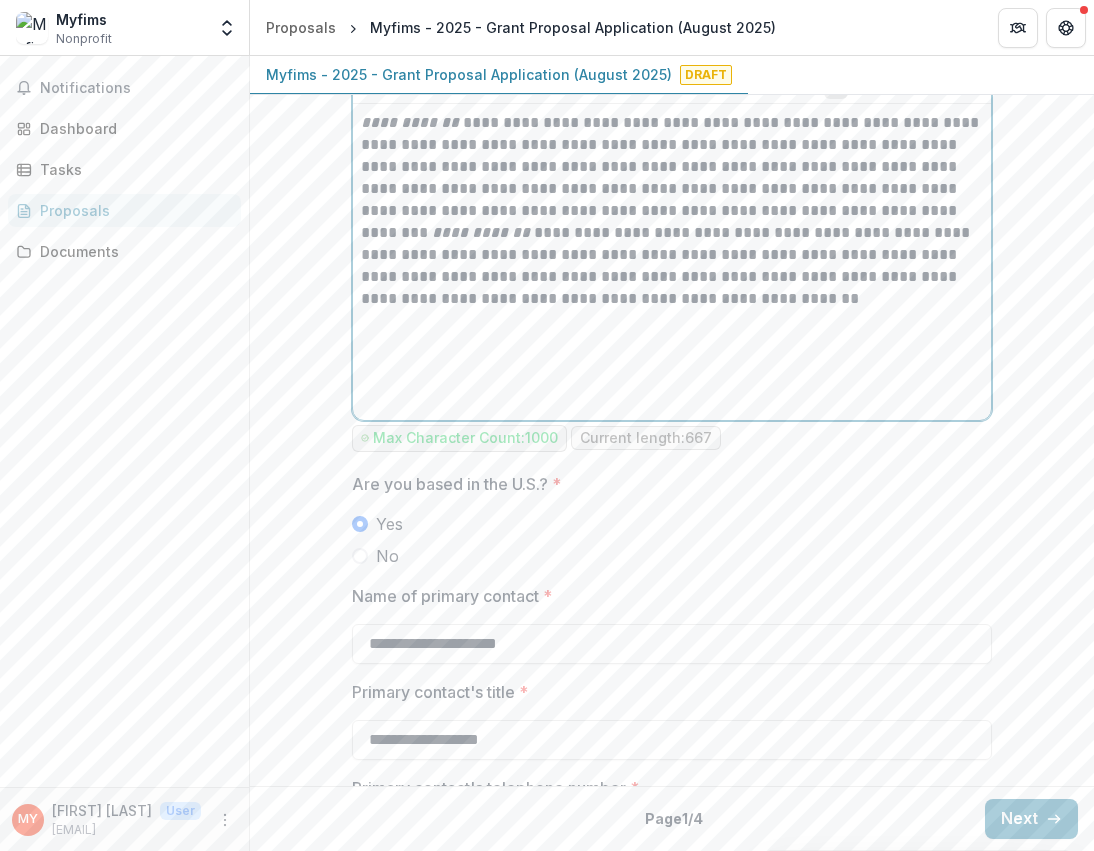 scroll, scrollTop: 1070, scrollLeft: 0, axis: vertical 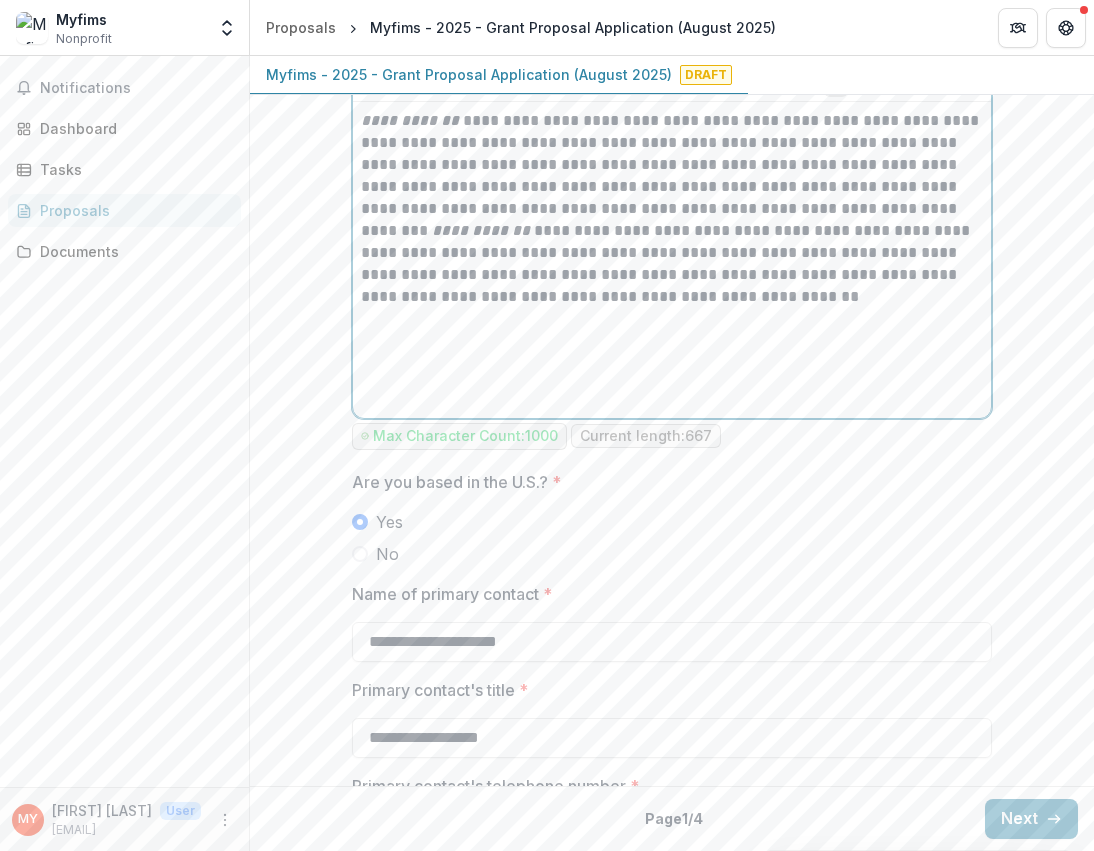 click on "**********" at bounding box center [672, 209] 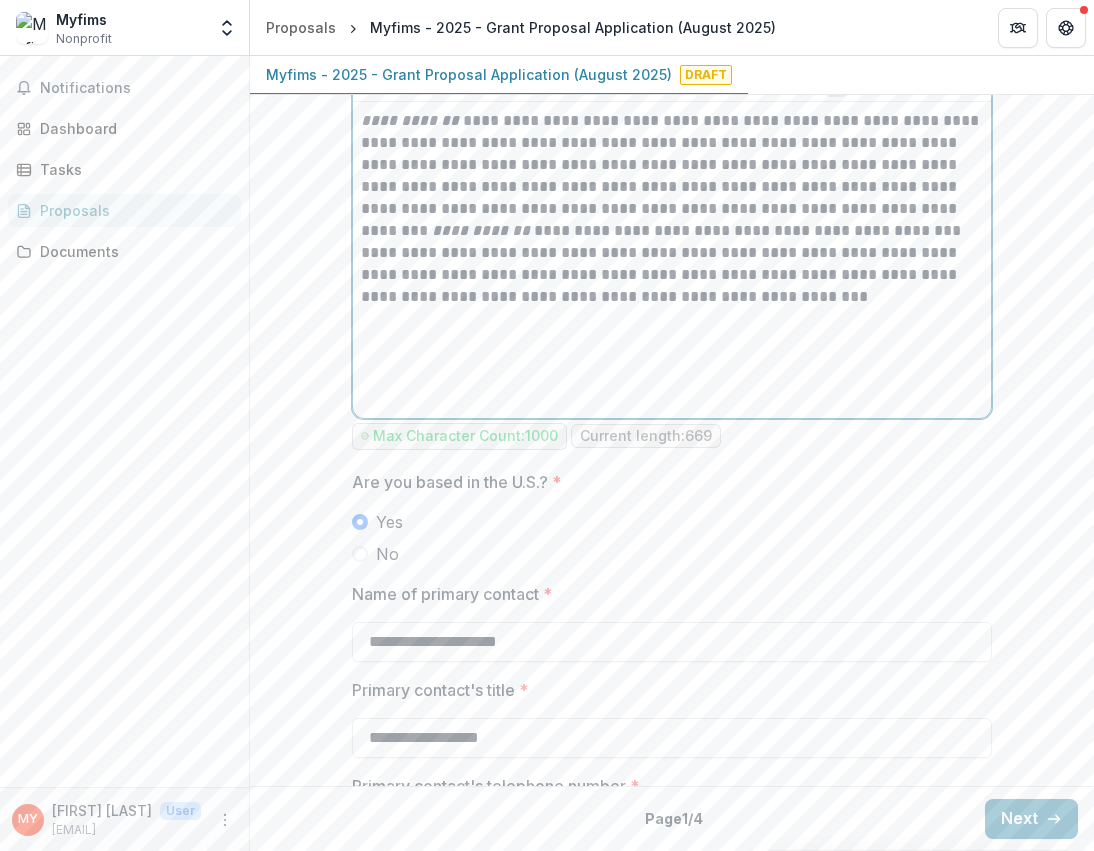 click on "**********" at bounding box center (672, 176) 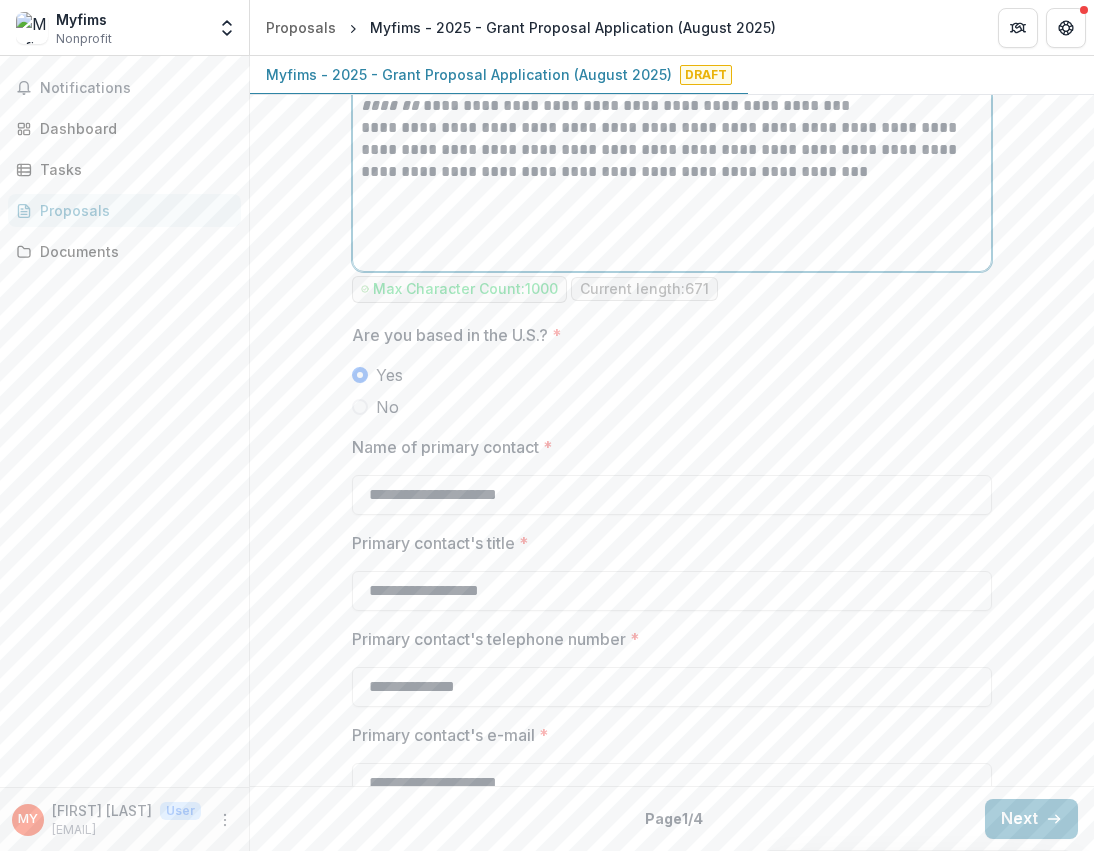 scroll, scrollTop: 1260, scrollLeft: 0, axis: vertical 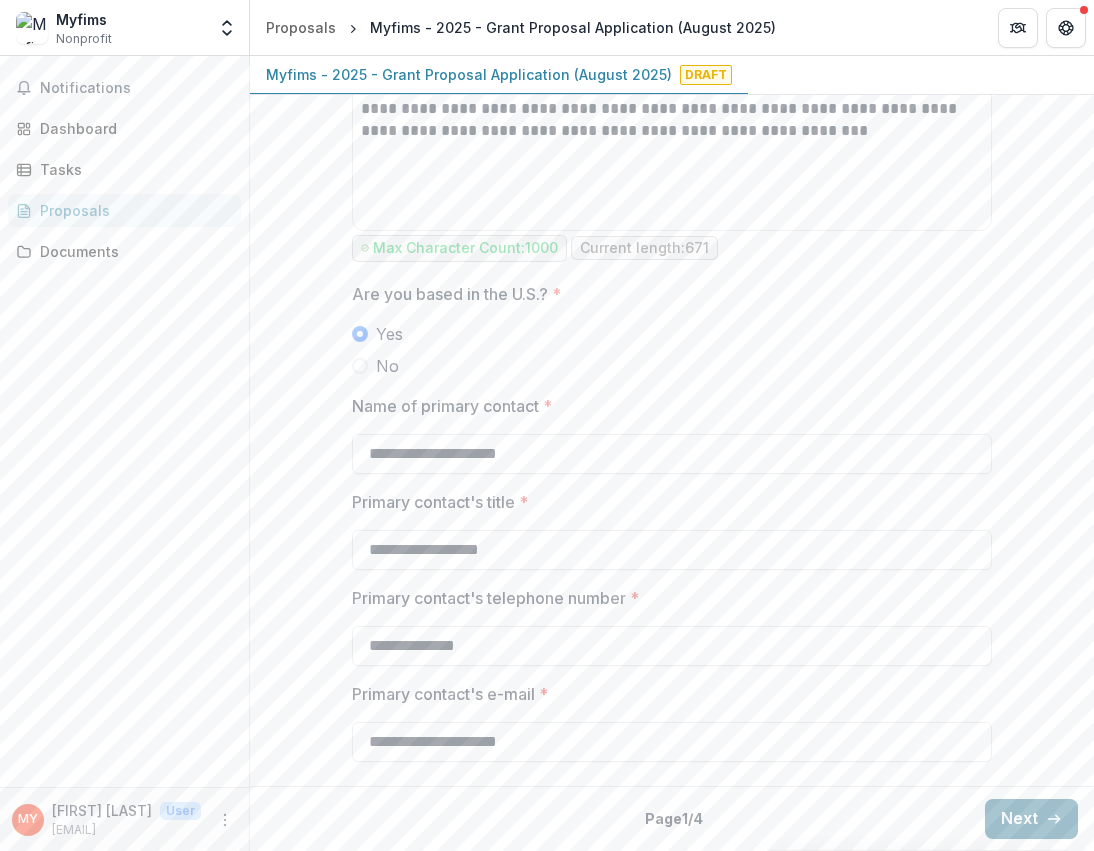 click on "Next" at bounding box center [1031, 819] 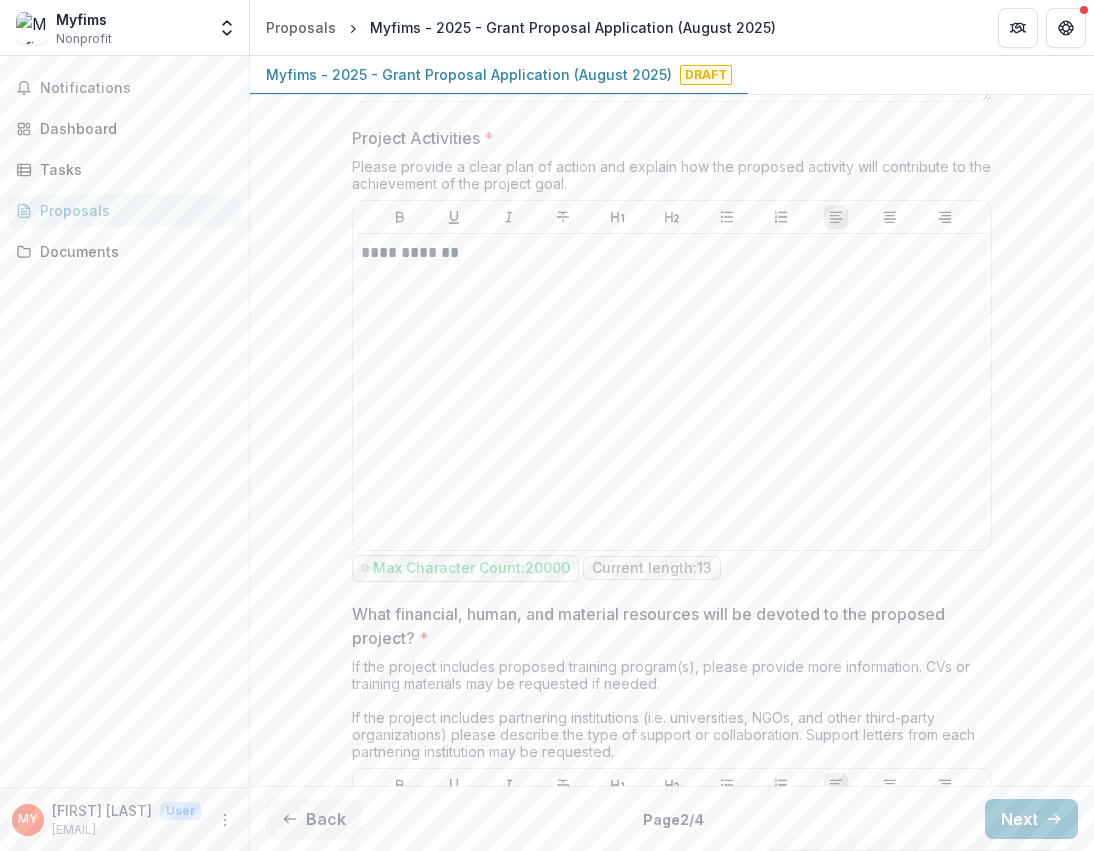 scroll, scrollTop: 1812, scrollLeft: 0, axis: vertical 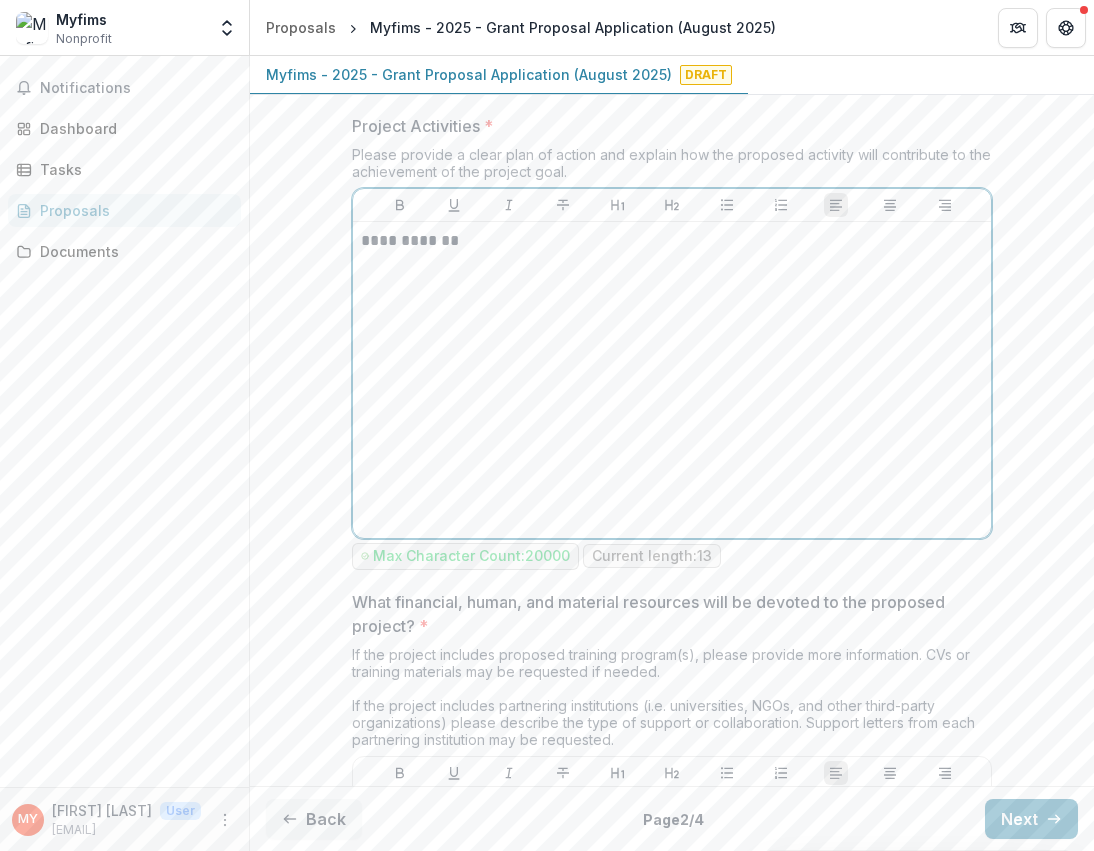 click on "**********" at bounding box center (672, 380) 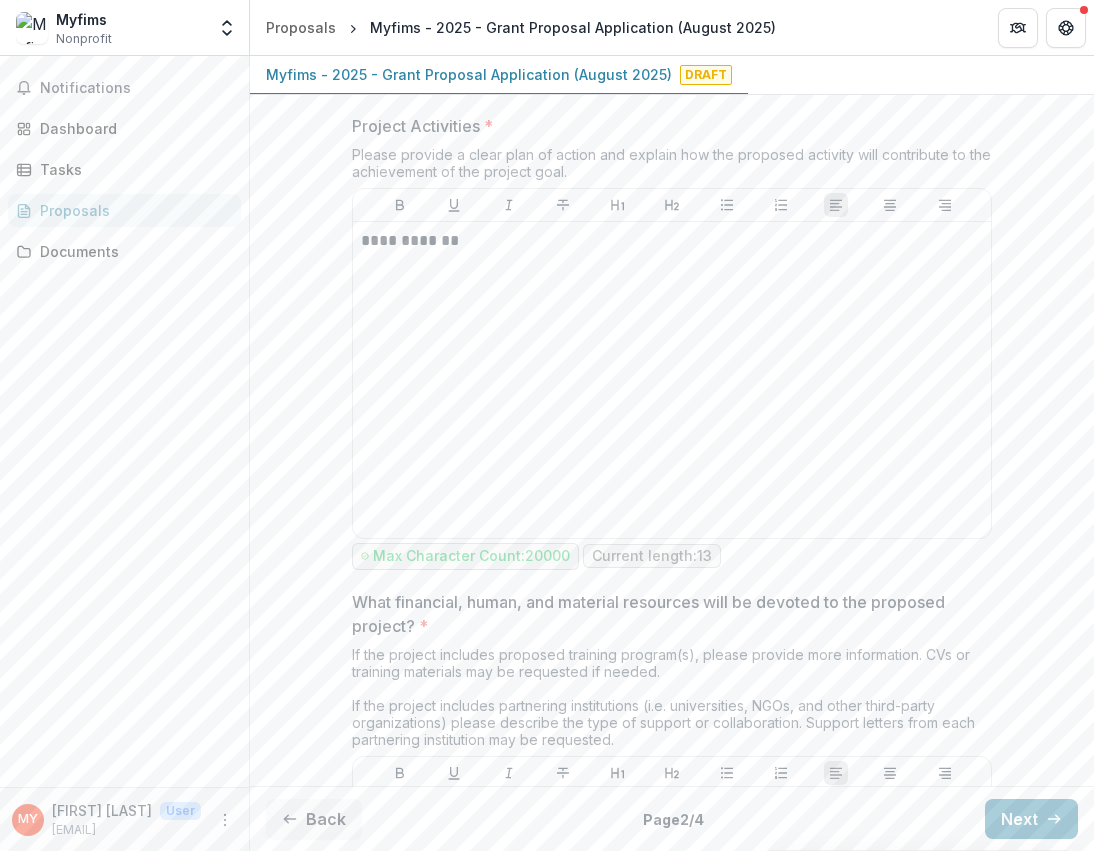 click on "Please provide a clear plan of action and explain how the proposed activity will contribute to the achievement of the project goal." at bounding box center [672, 167] 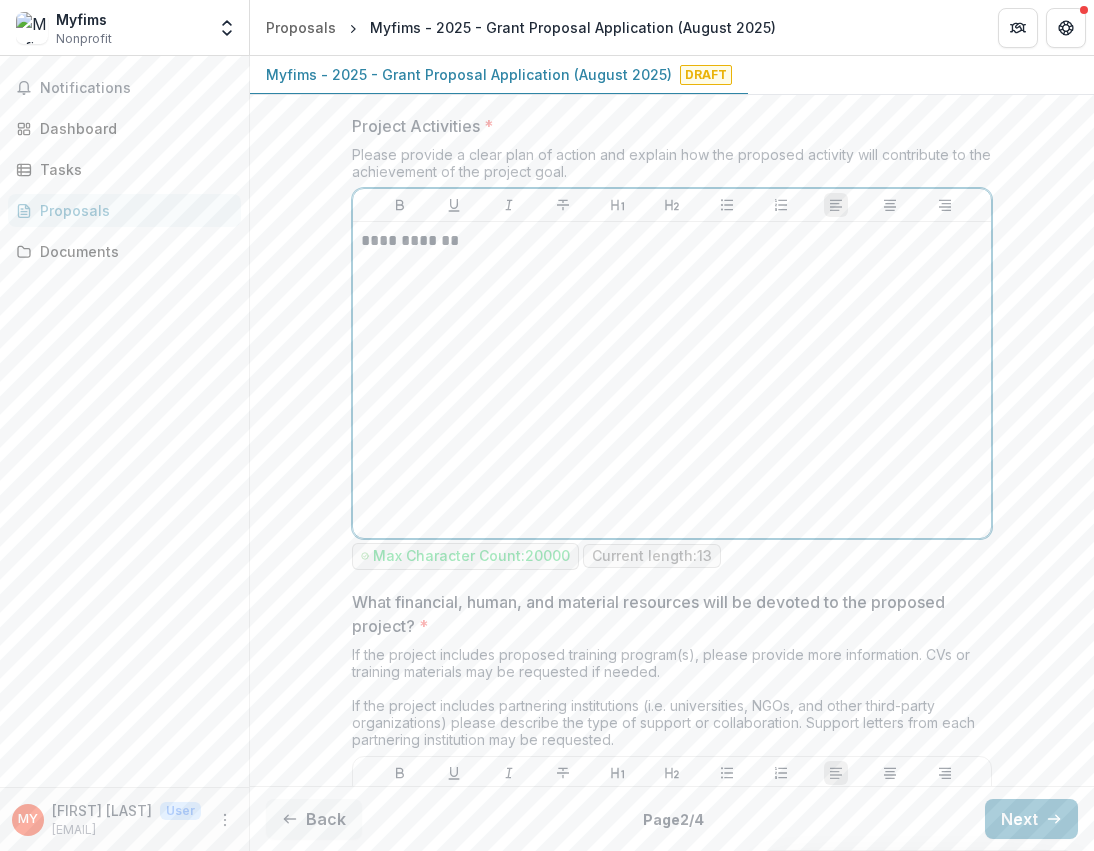 drag, startPoint x: 516, startPoint y: 250, endPoint x: 296, endPoint y: 245, distance: 220.05681 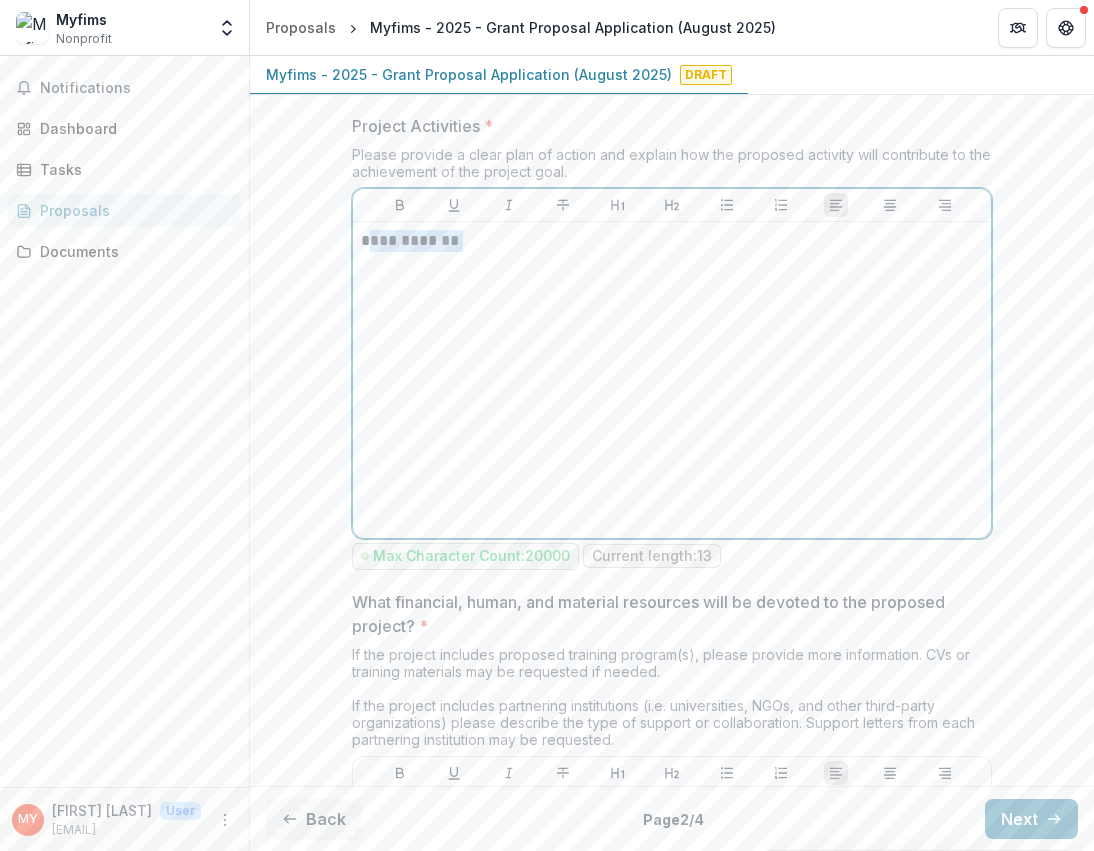 drag, startPoint x: 359, startPoint y: 239, endPoint x: 548, endPoint y: 266, distance: 190.91884 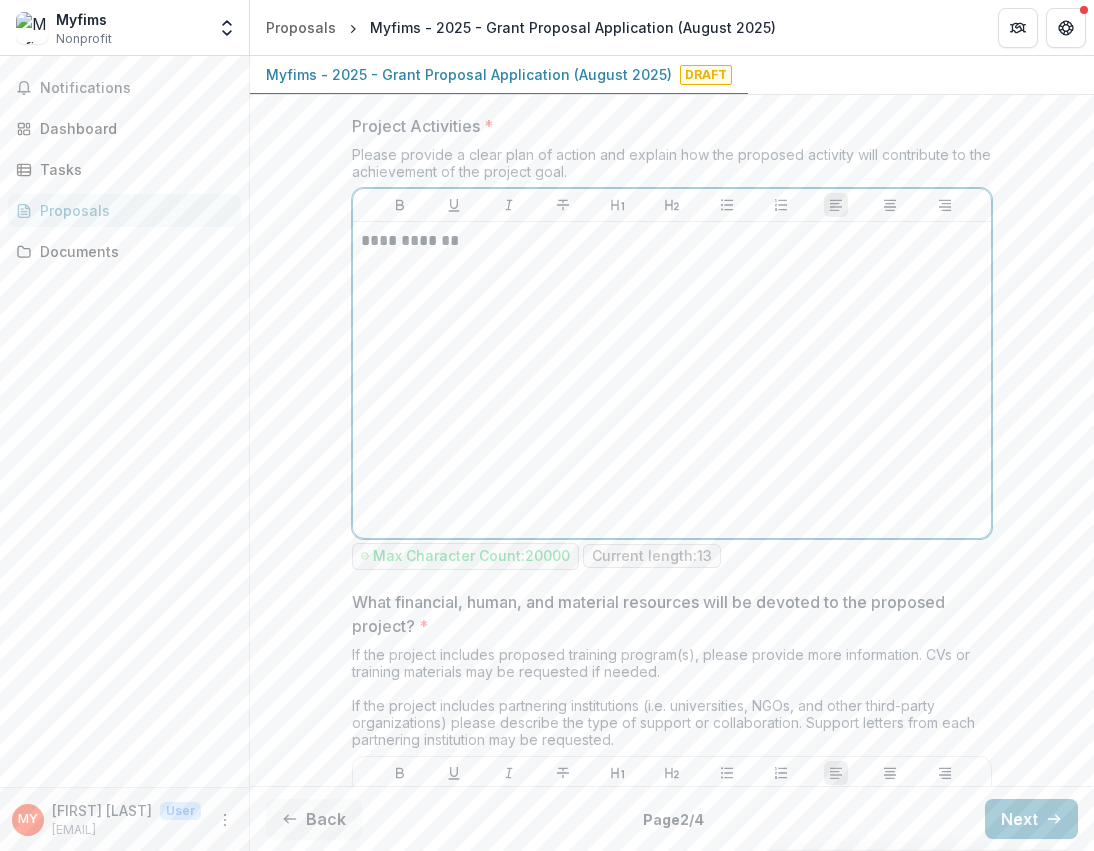 type 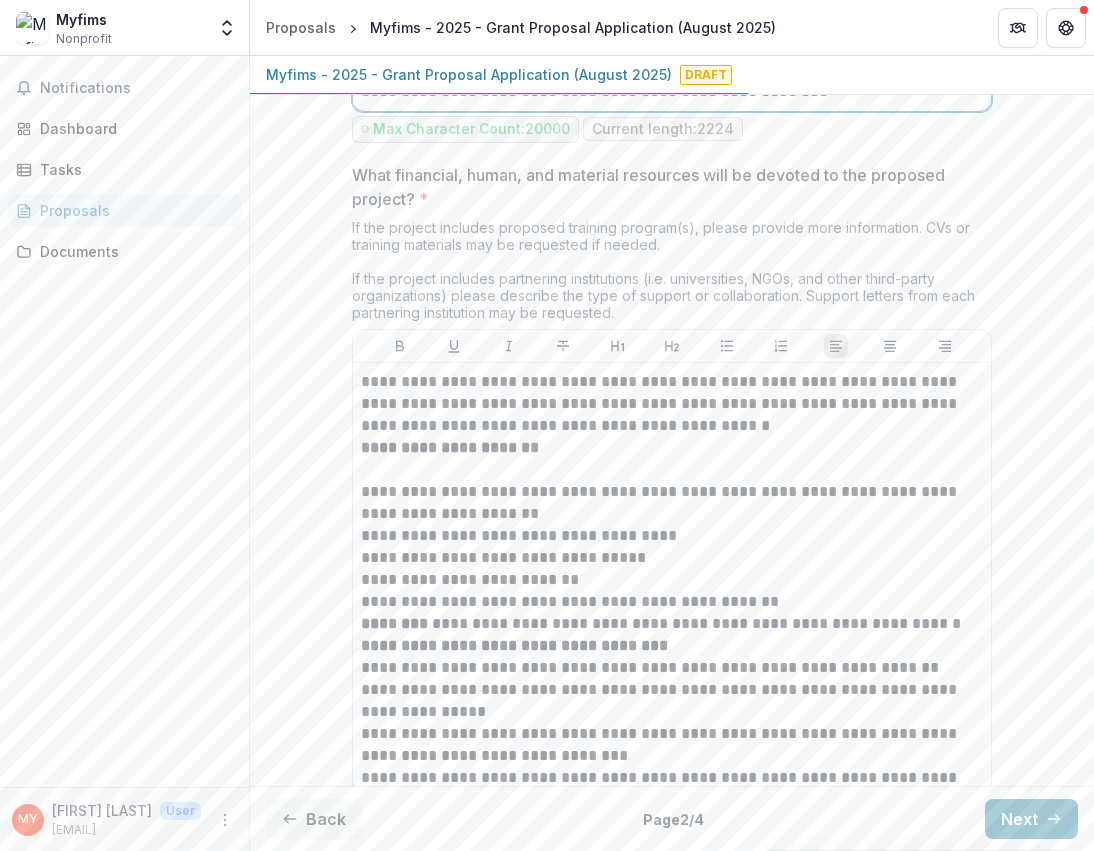 scroll, scrollTop: 2844, scrollLeft: 0, axis: vertical 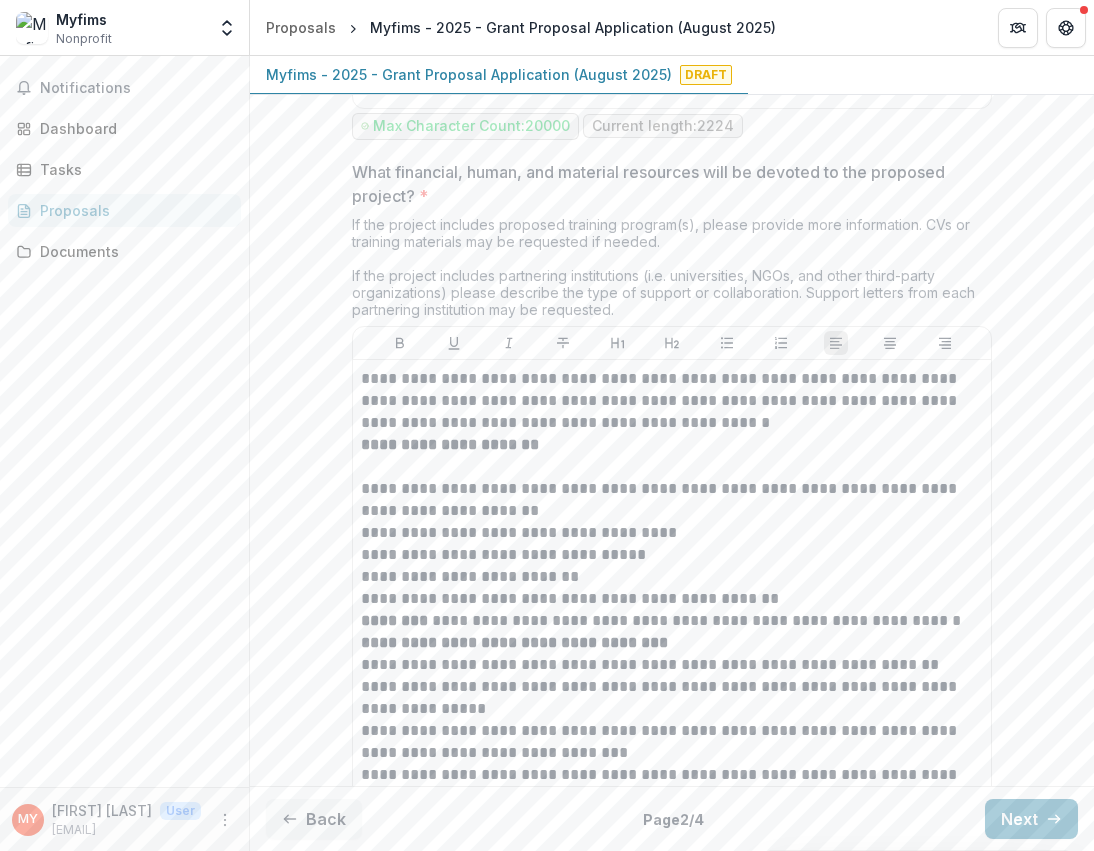 click on "What financial, human, and material resources will be devoted to the proposed project? *" at bounding box center (666, 184) 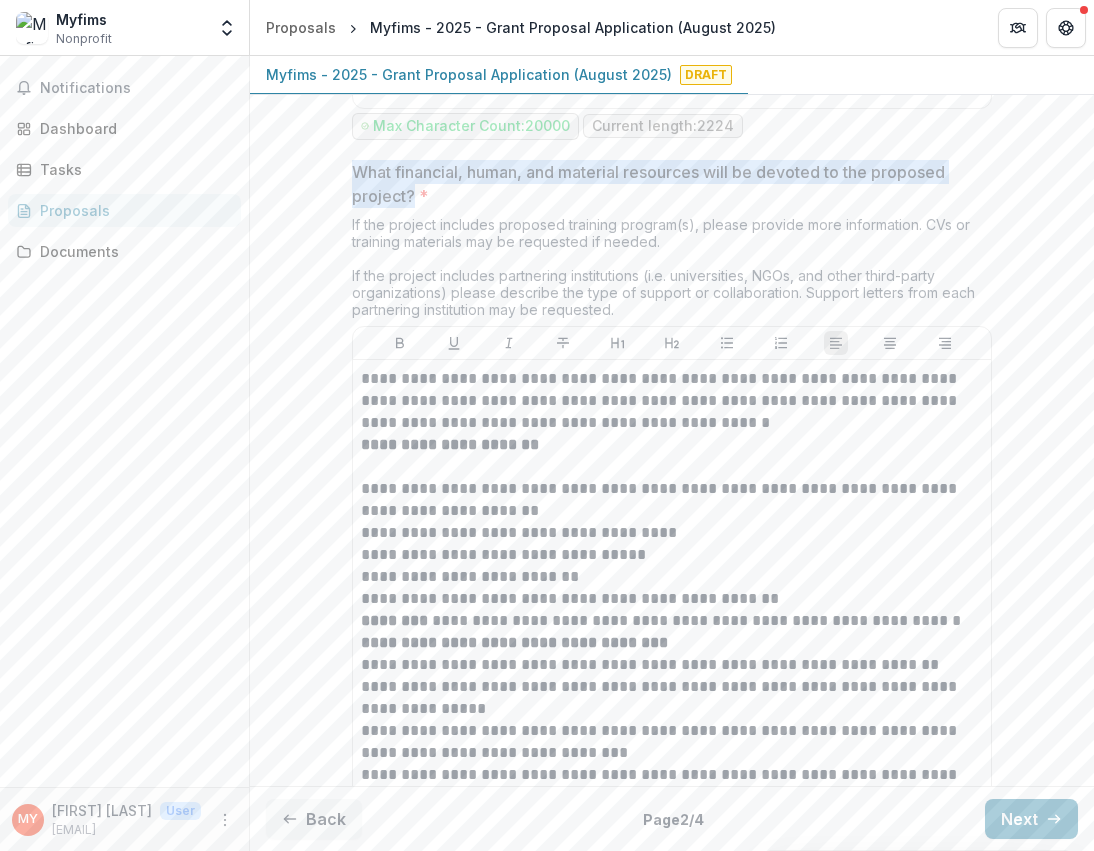 drag, startPoint x: 347, startPoint y: 171, endPoint x: 407, endPoint y: 197, distance: 65.39113 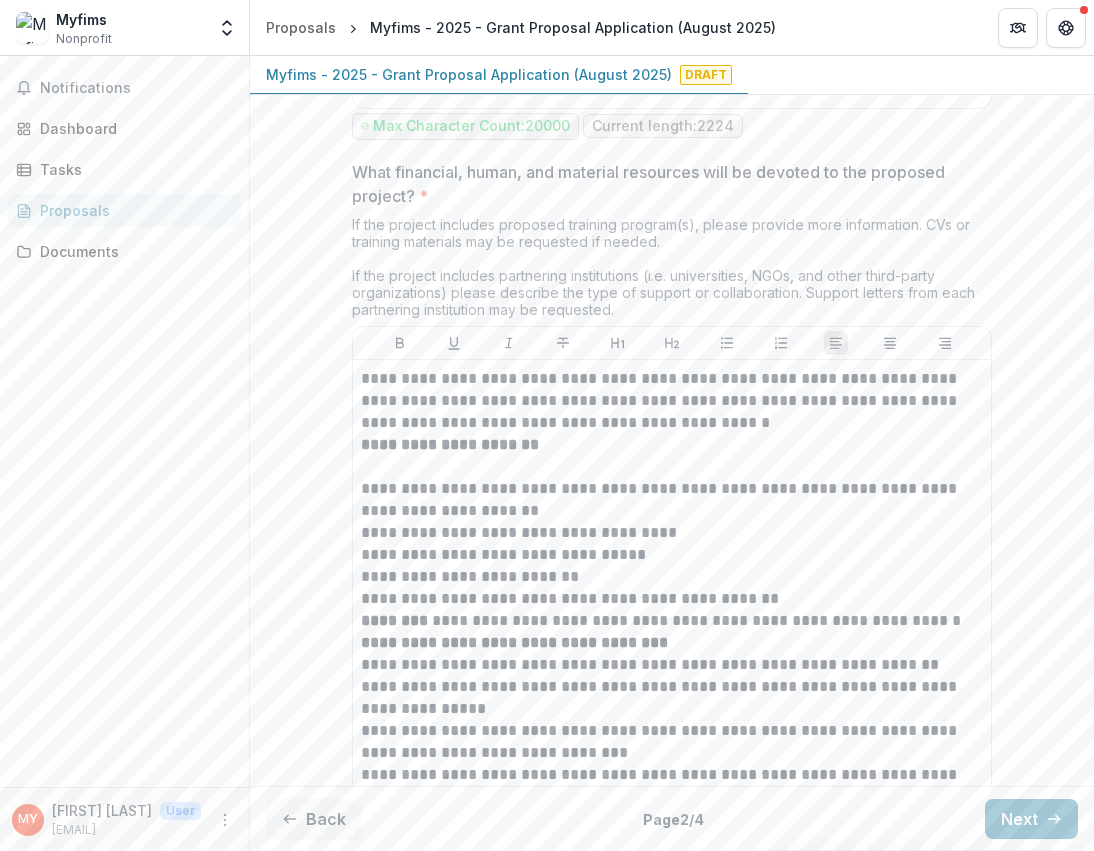 click on "**********" at bounding box center (672, 734) 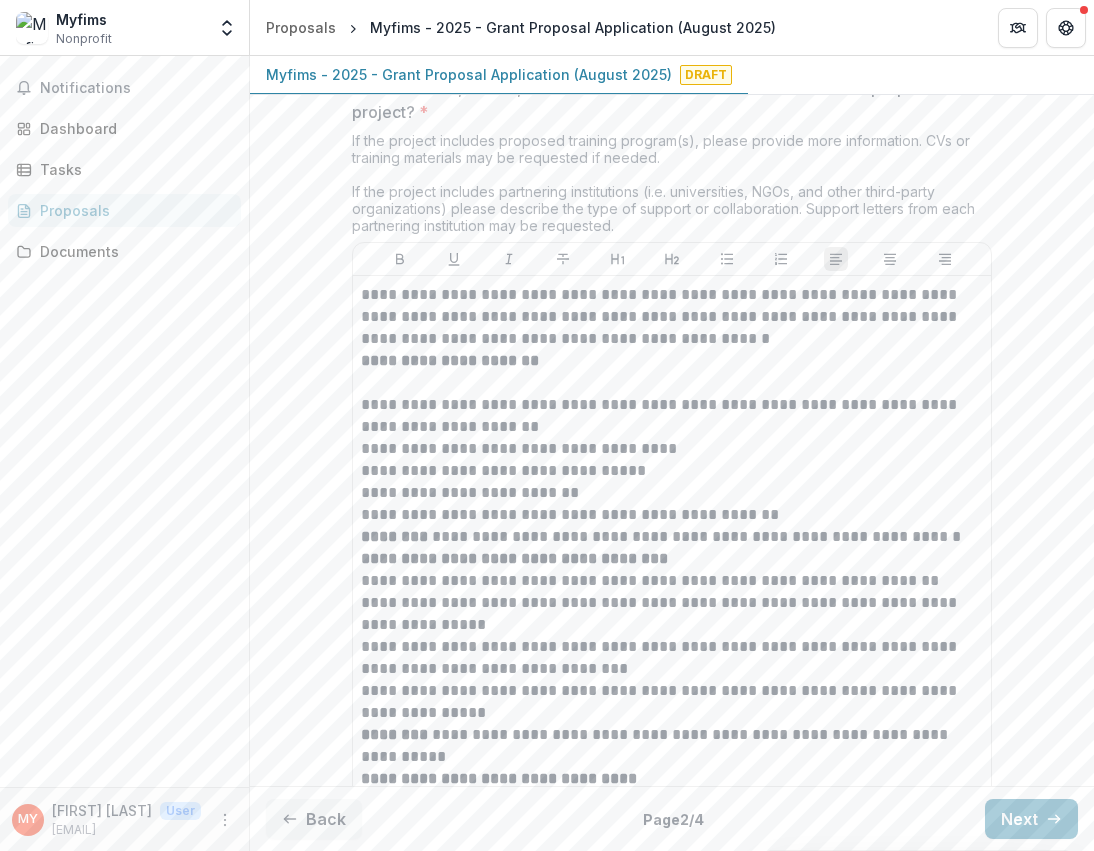 scroll, scrollTop: 2946, scrollLeft: 0, axis: vertical 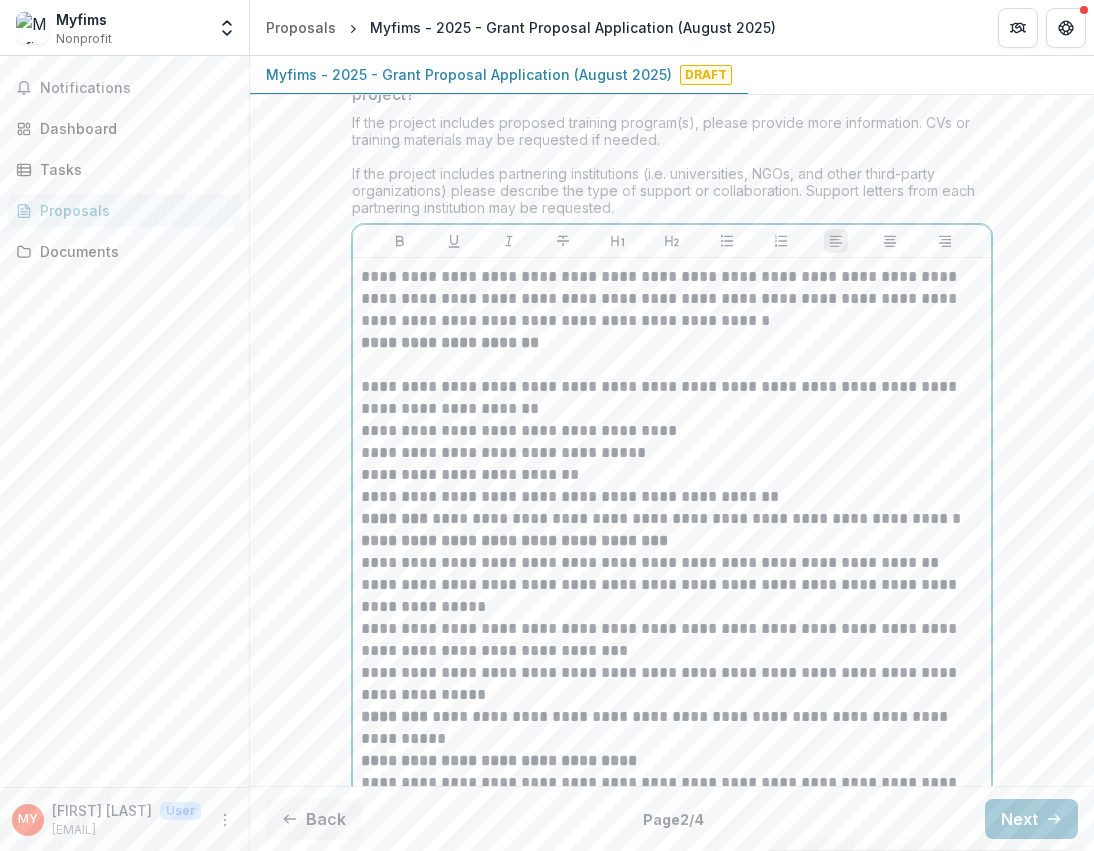 click on "**********" at bounding box center [672, 431] 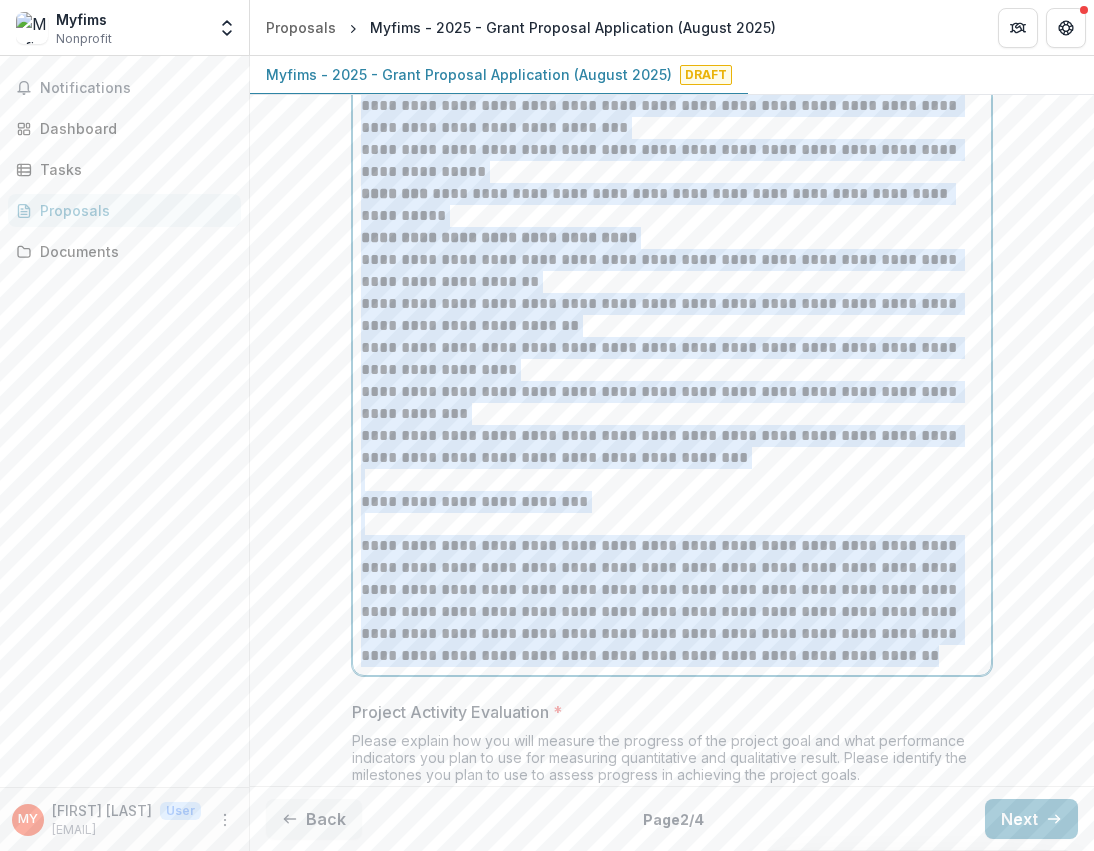 scroll, scrollTop: 3556, scrollLeft: 0, axis: vertical 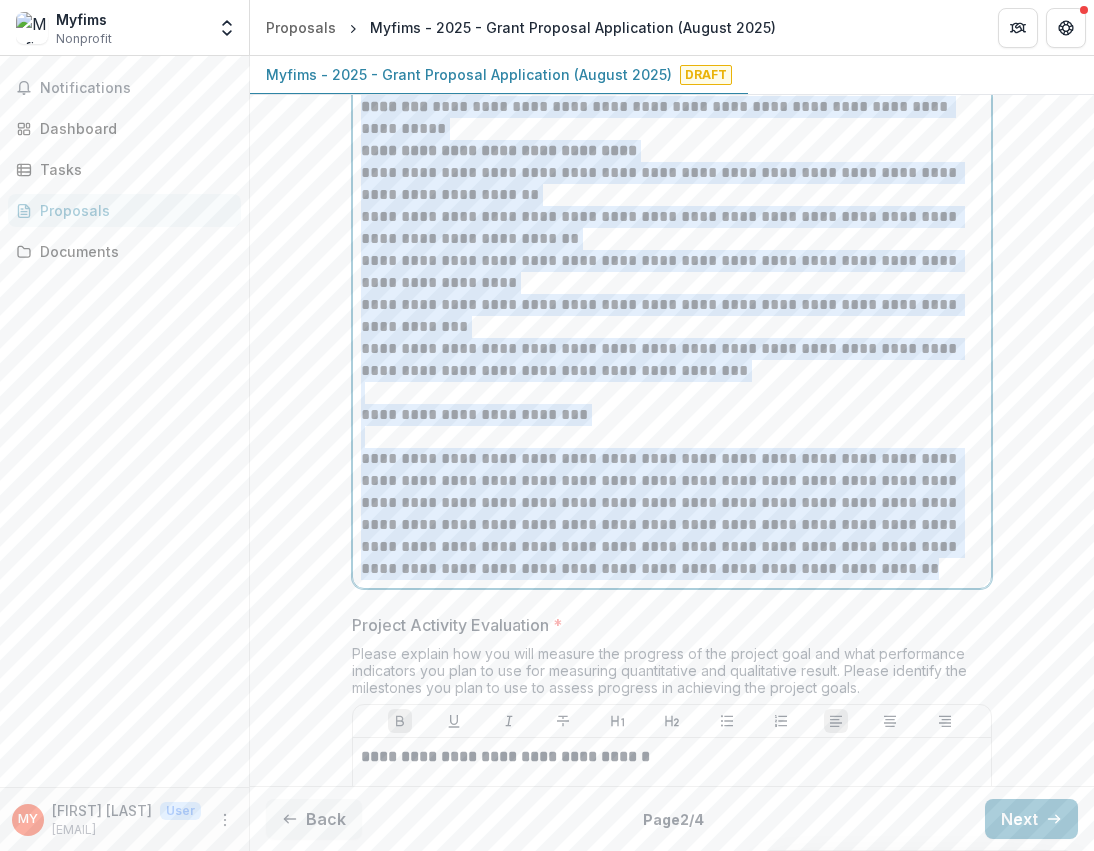 drag, startPoint x: 358, startPoint y: 282, endPoint x: 791, endPoint y: 595, distance: 534.2827 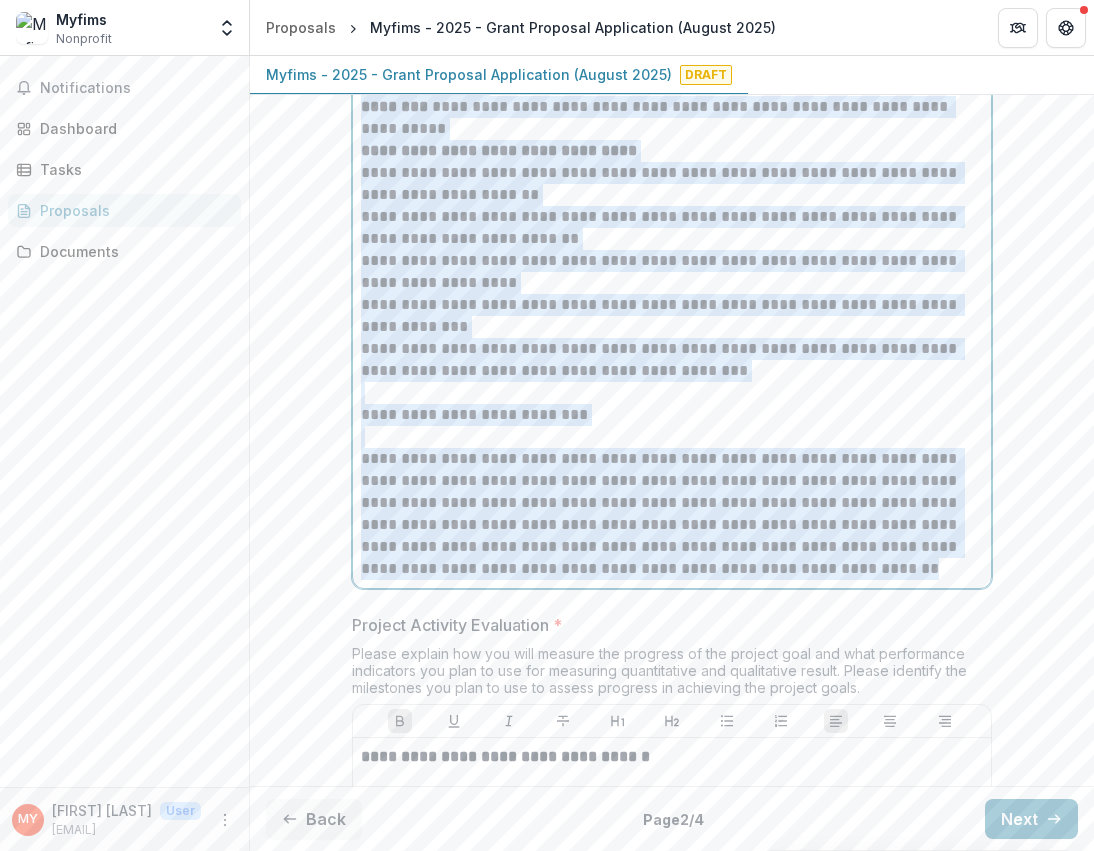 click on "**********" at bounding box center (672, 118) 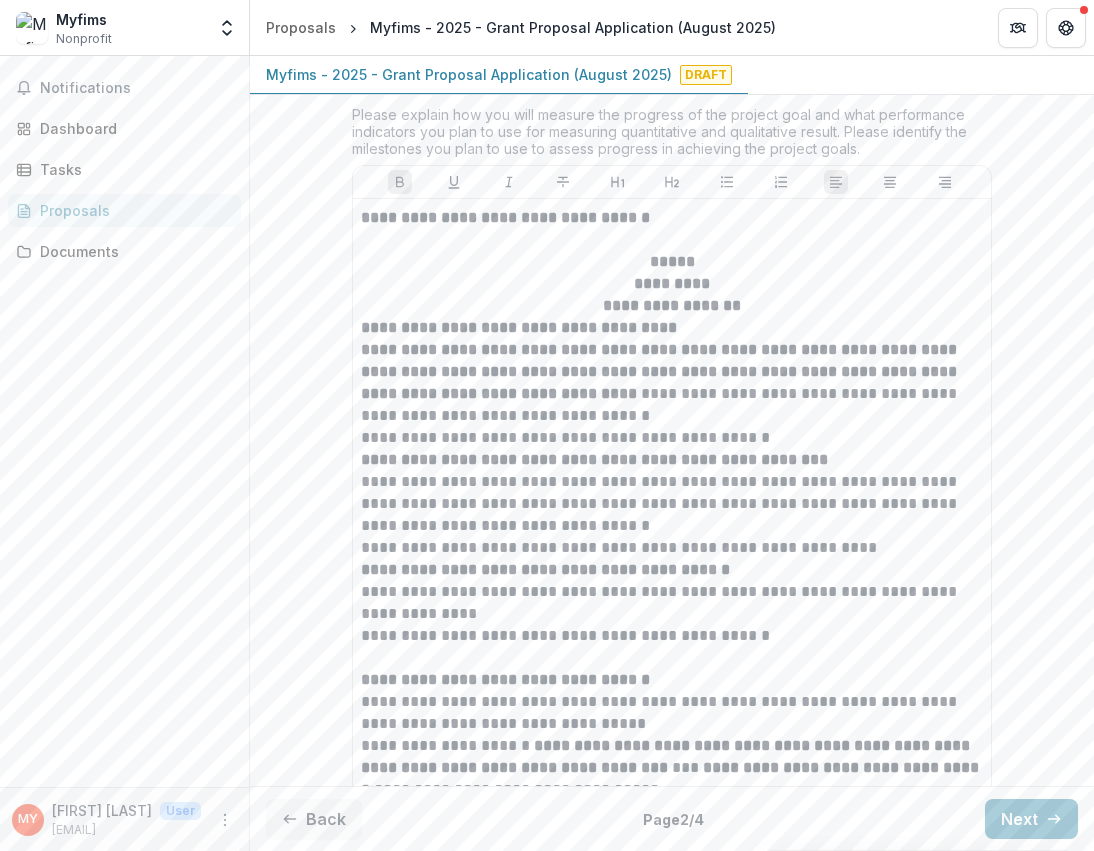 scroll, scrollTop: 3438, scrollLeft: 0, axis: vertical 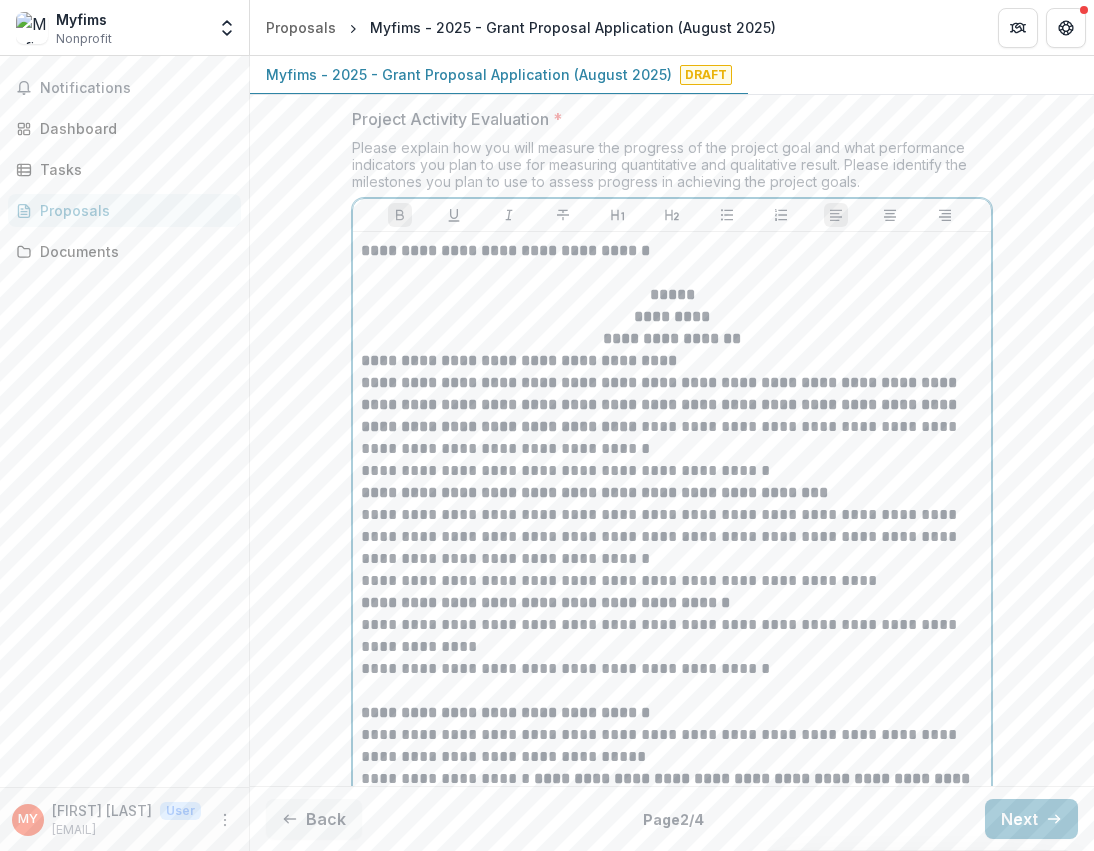 click on "**********" at bounding box center (519, 360) 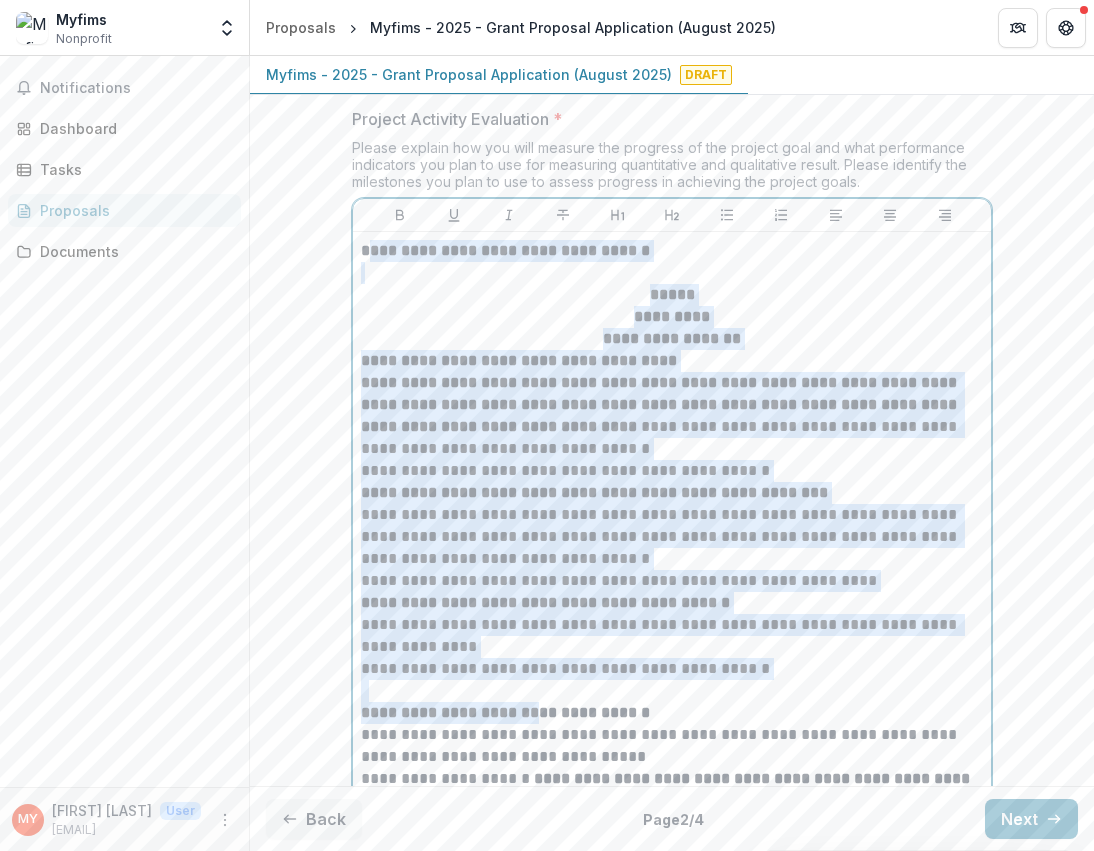 drag, startPoint x: 359, startPoint y: 255, endPoint x: 521, endPoint y: 720, distance: 492.4114 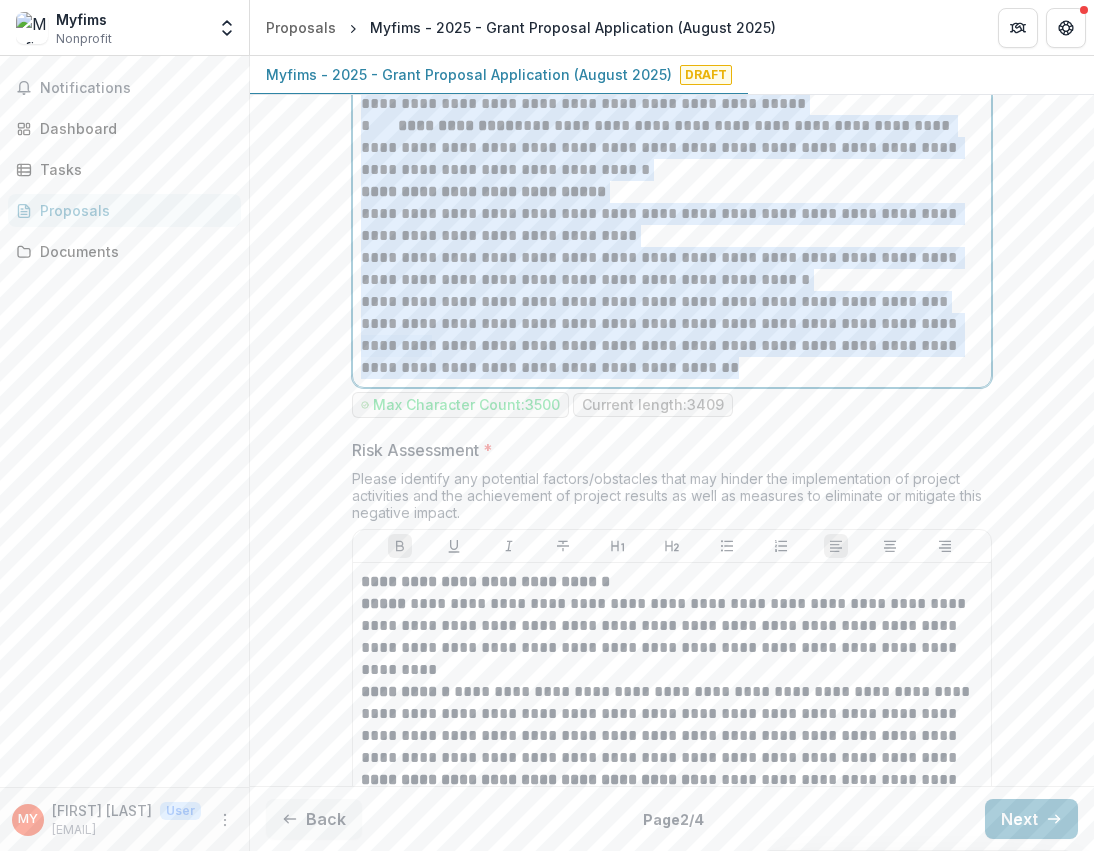 scroll, scrollTop: 4593, scrollLeft: 0, axis: vertical 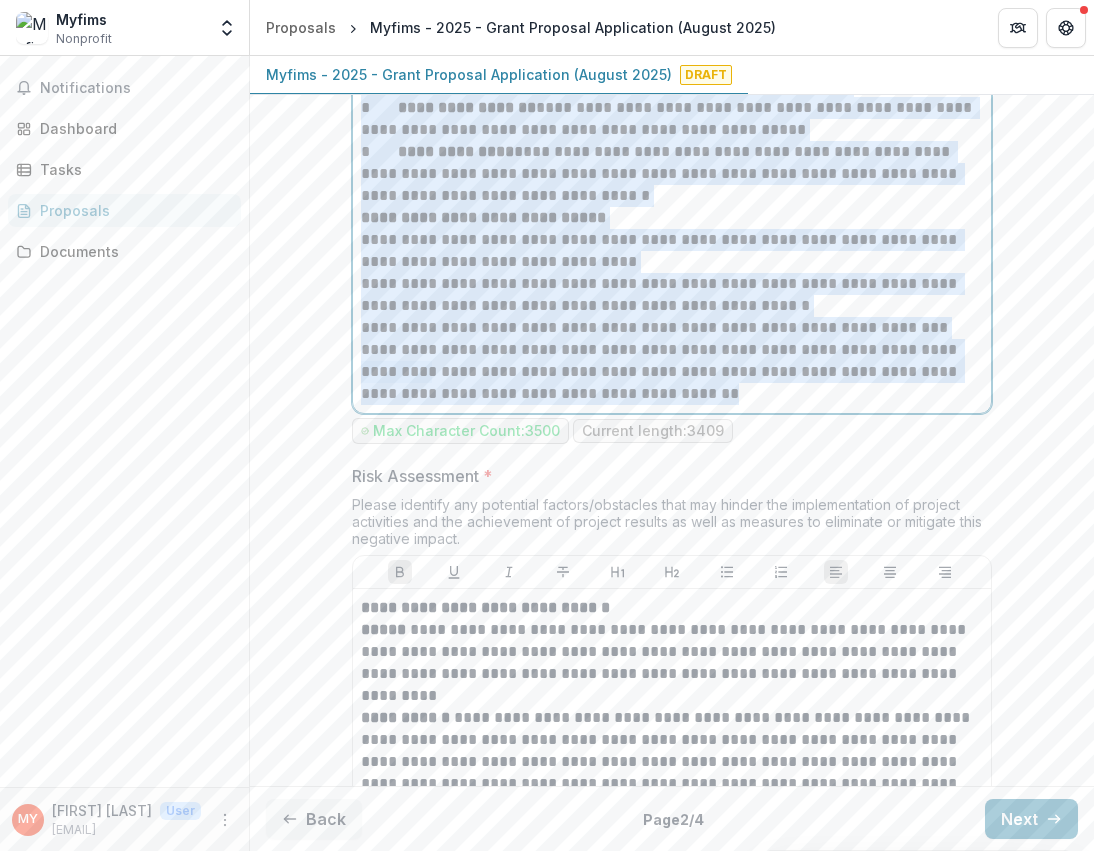 drag, startPoint x: 354, startPoint y: 256, endPoint x: 783, endPoint y: 624, distance: 565.21234 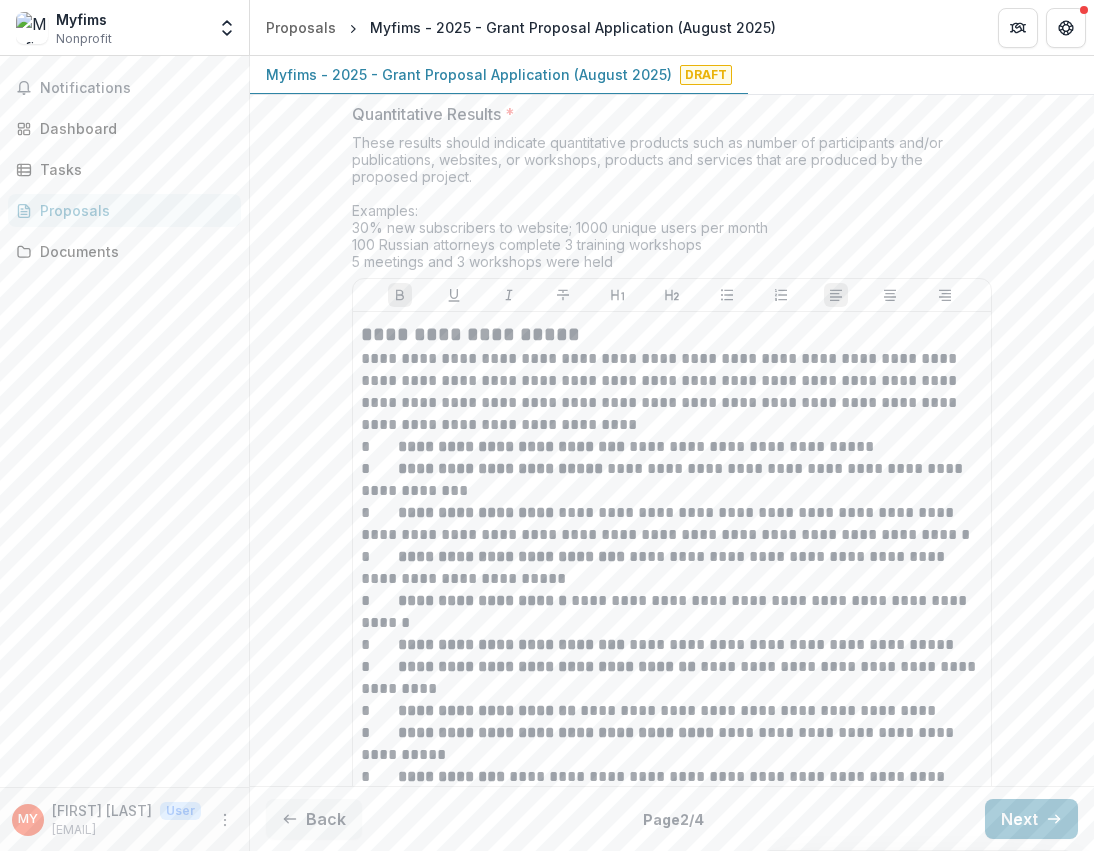 scroll, scrollTop: 5184, scrollLeft: 0, axis: vertical 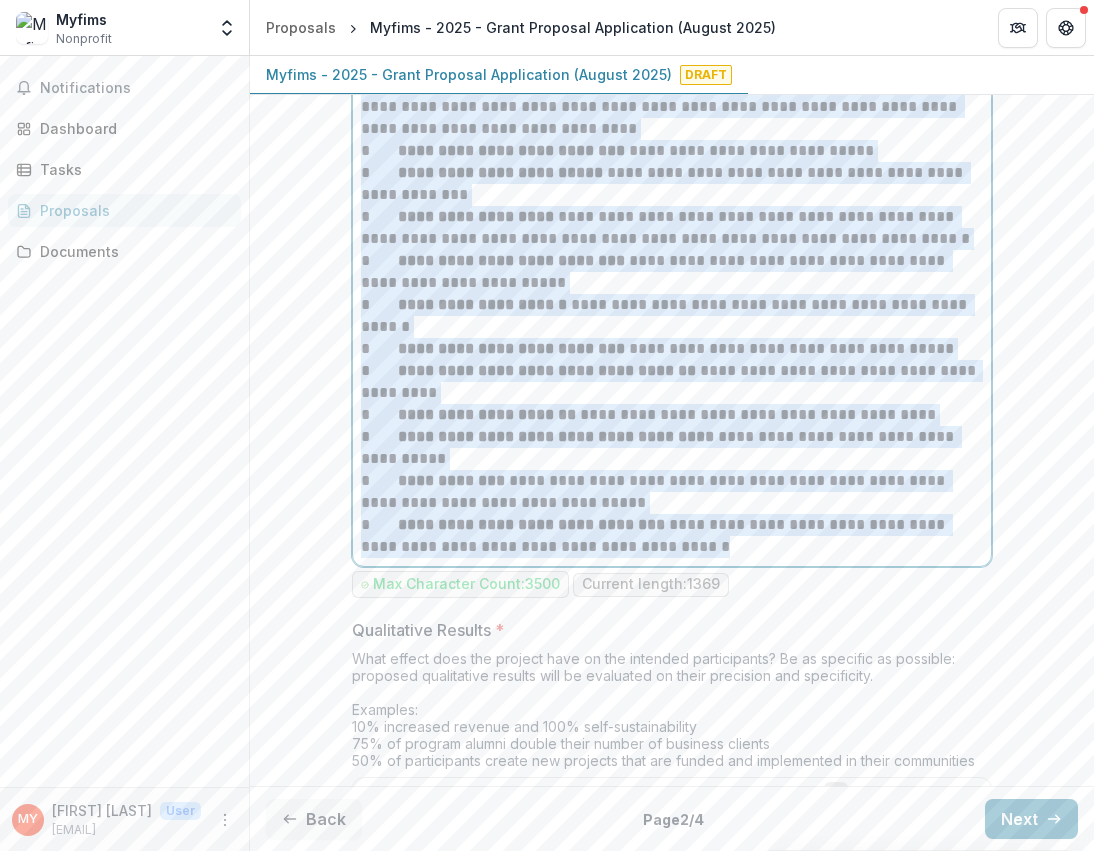 drag, startPoint x: 355, startPoint y: 331, endPoint x: 798, endPoint y: 563, distance: 500.073 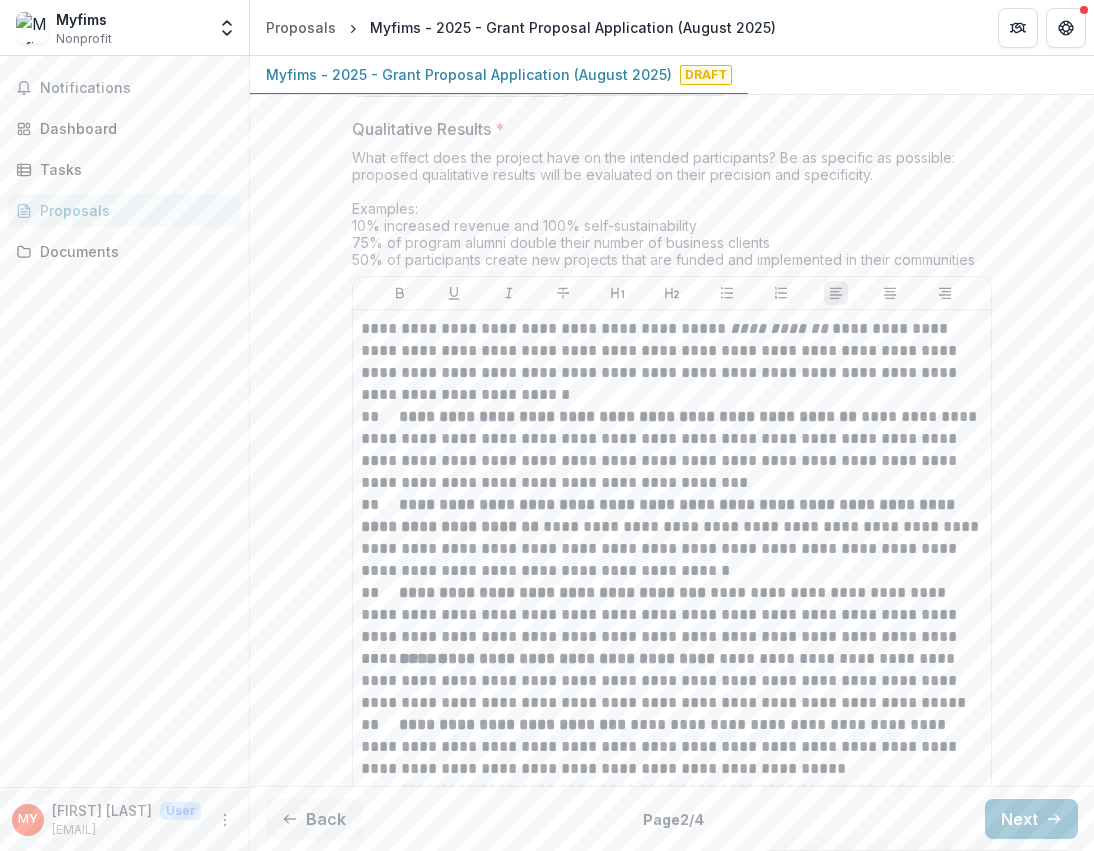 scroll, scrollTop: 5831, scrollLeft: 0, axis: vertical 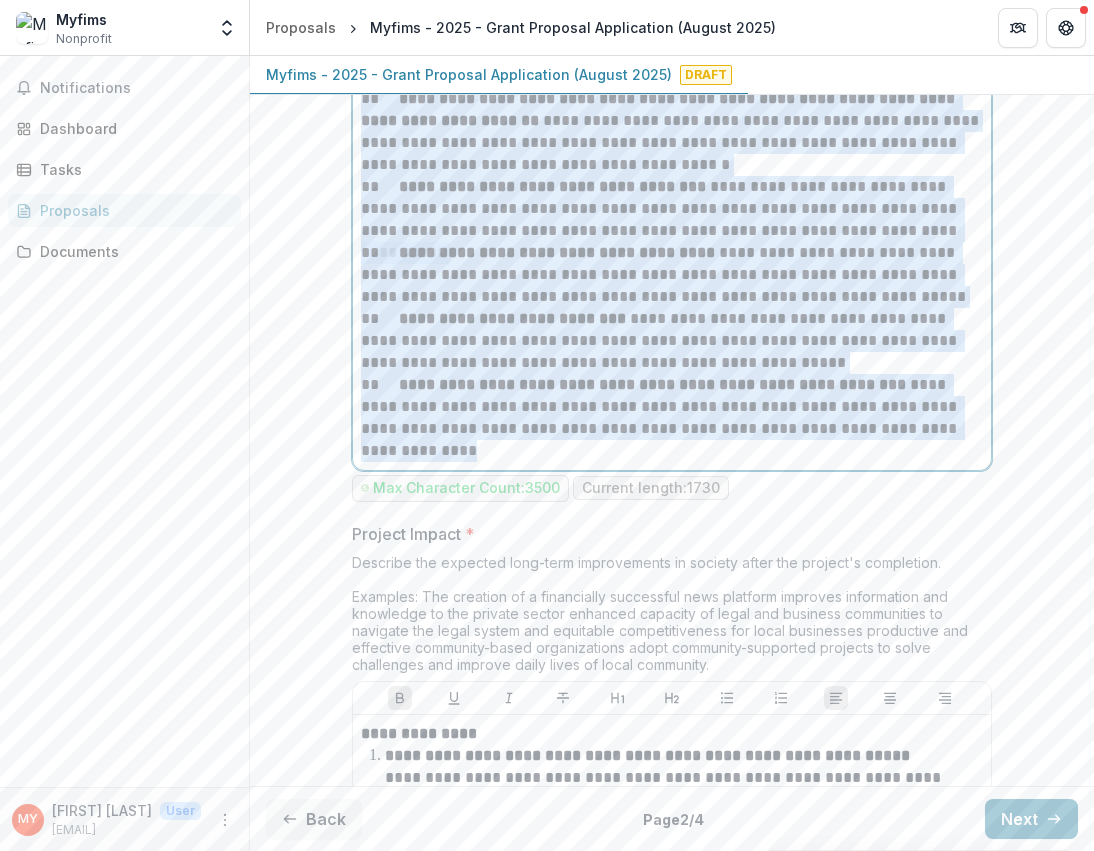 drag, startPoint x: 357, startPoint y: 366, endPoint x: 700, endPoint y: 469, distance: 358.13126 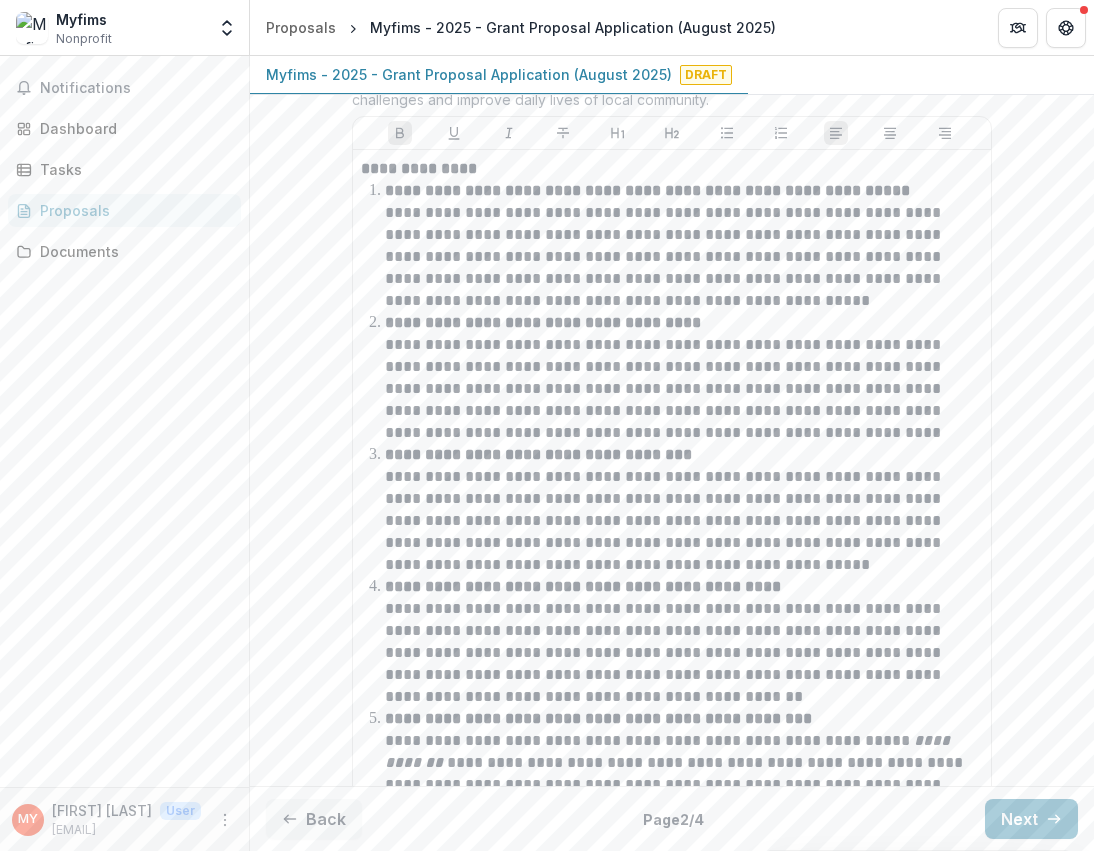 scroll, scrollTop: 6560, scrollLeft: 0, axis: vertical 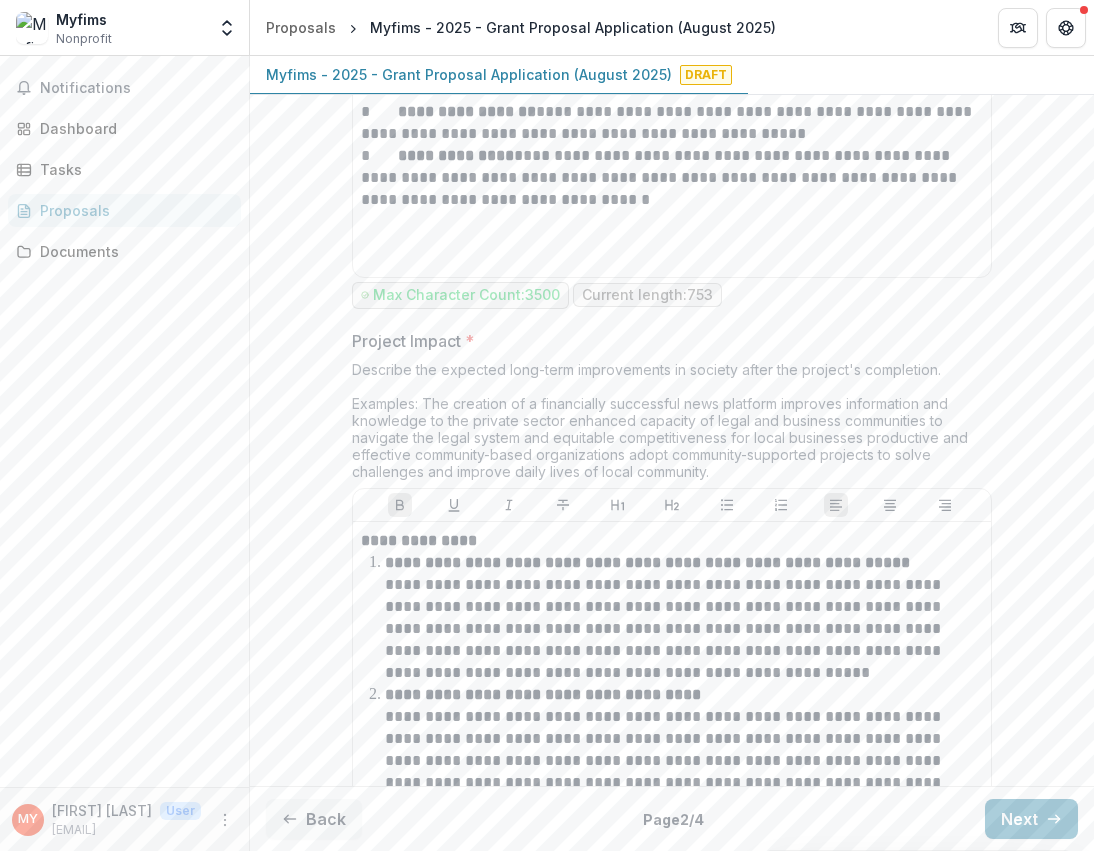 click on "Describe the expected long-term improvements in society after the project's completion.
Examples: The creation of a financially successful news platform improves information and knowledge to the private sector enhanced capacity of legal and business communities to navigate the legal system and equitable competitiveness for local businesses productive and effective community-based organizations adopt community-supported projects to solve challenges and improve daily lives of local community." at bounding box center [672, 424] 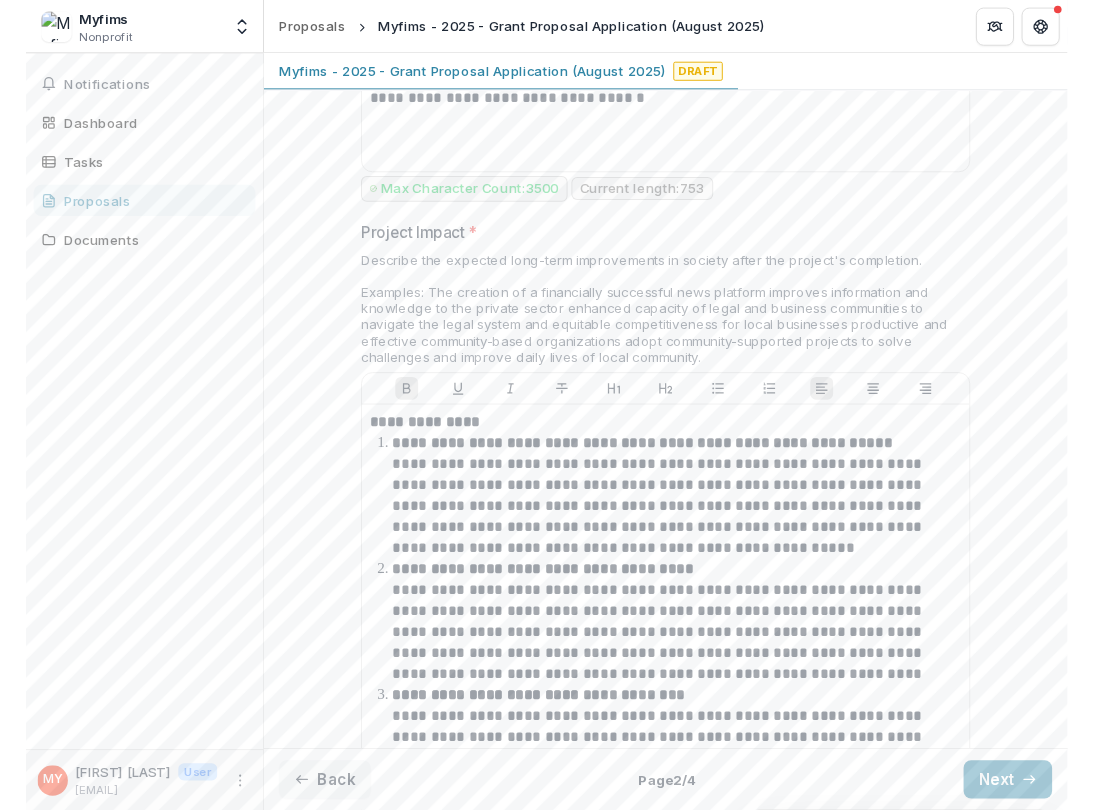 scroll, scrollTop: 6247, scrollLeft: 0, axis: vertical 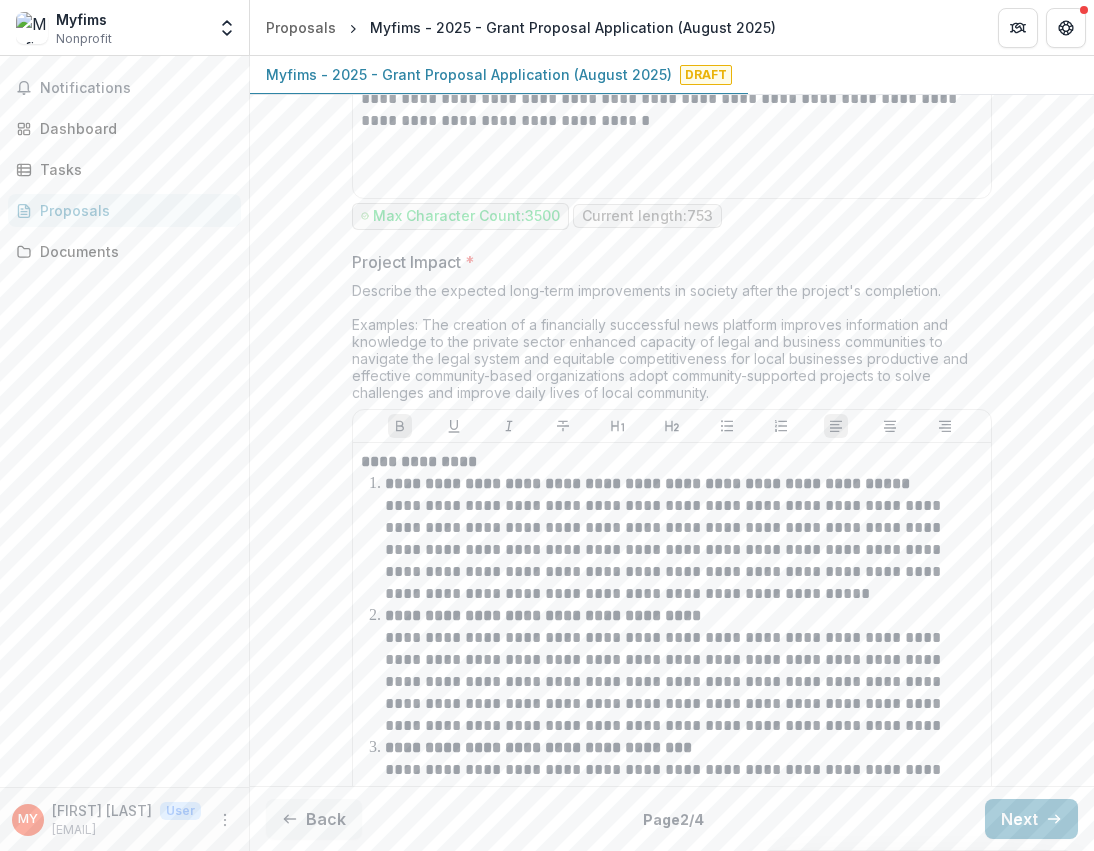 click on "Describe the expected long-term improvements in society after the project's completion.
Examples: The creation of a financially successful news platform improves information and knowledge to the private sector enhanced capacity of legal and business communities to navigate the legal system and equitable competitiveness for local businesses productive and effective community-based organizations adopt community-supported projects to solve challenges and improve daily lives of local community." at bounding box center [672, 345] 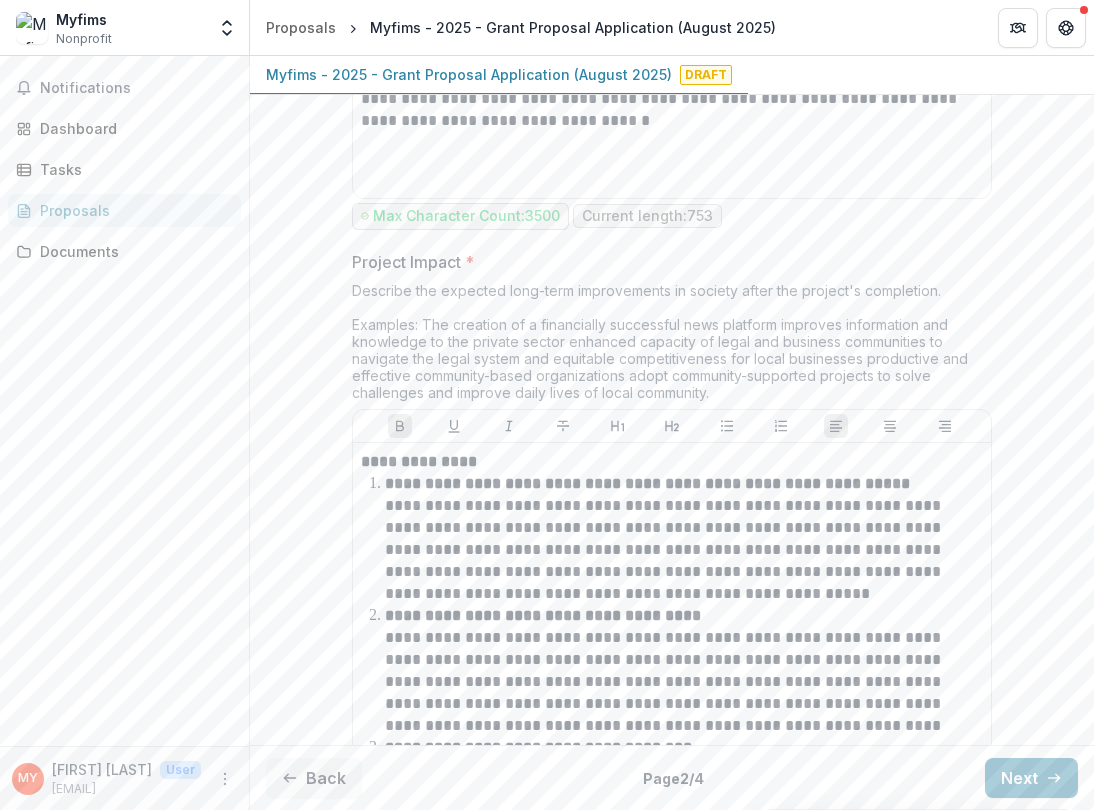 scroll, scrollTop: 3483, scrollLeft: 0, axis: vertical 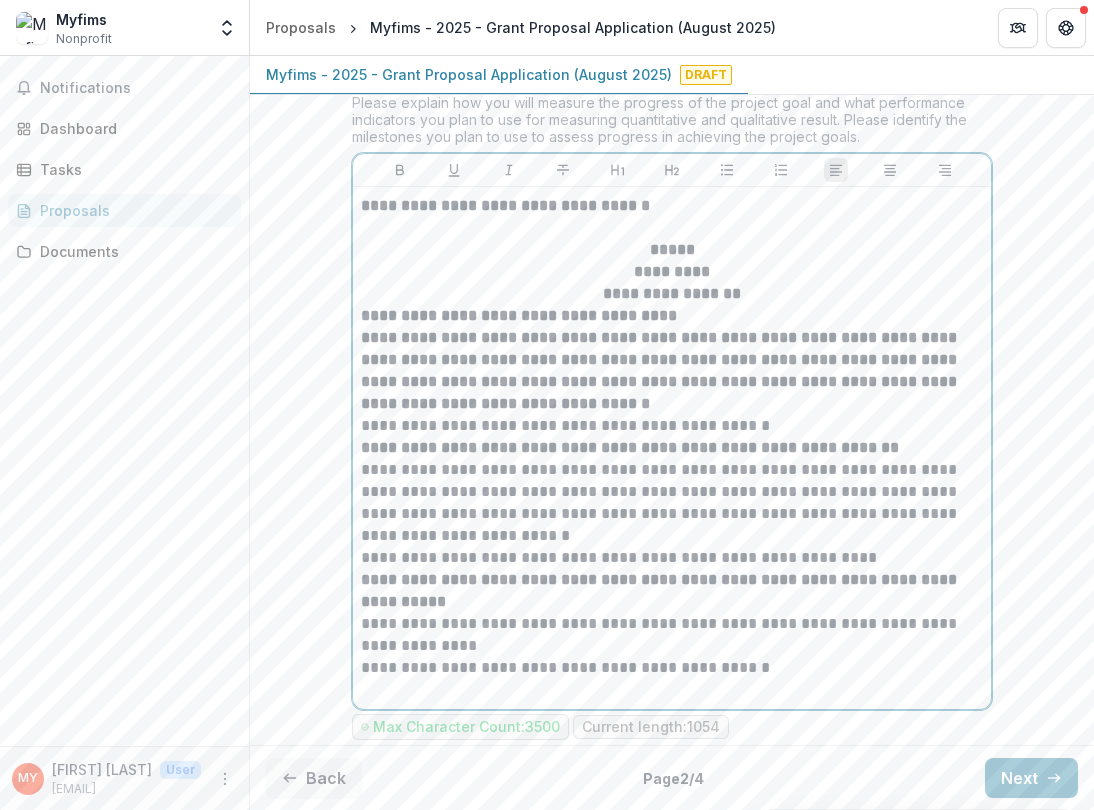 click on "**********" at bounding box center [672, 426] 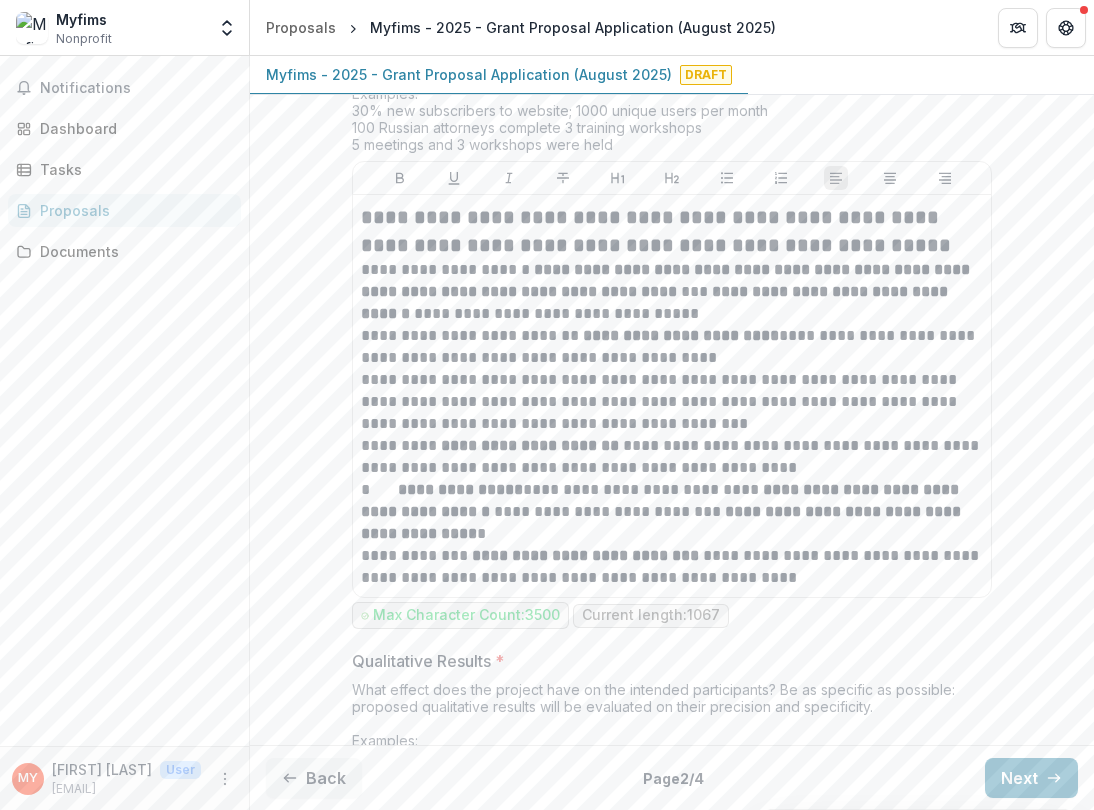 scroll, scrollTop: 5288, scrollLeft: 0, axis: vertical 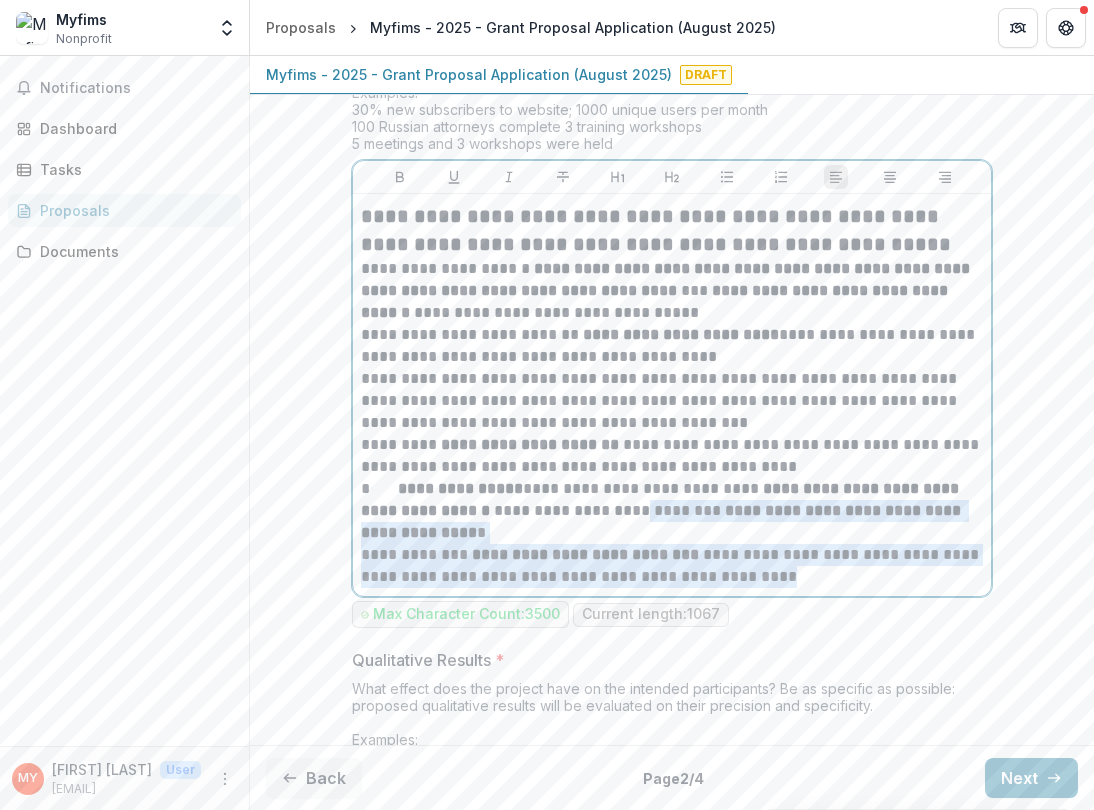 drag, startPoint x: 395, startPoint y: 234, endPoint x: 689, endPoint y: 524, distance: 412.96005 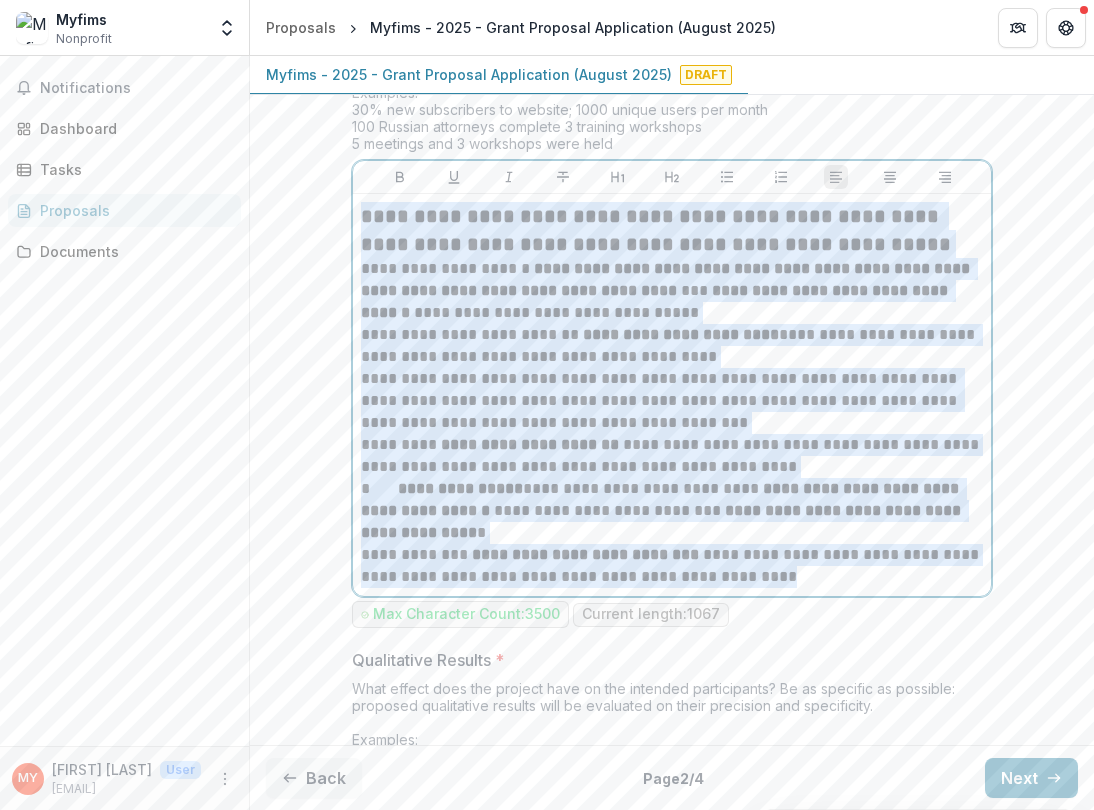 drag, startPoint x: 786, startPoint y: 590, endPoint x: 382, endPoint y: 211, distance: 553.9468 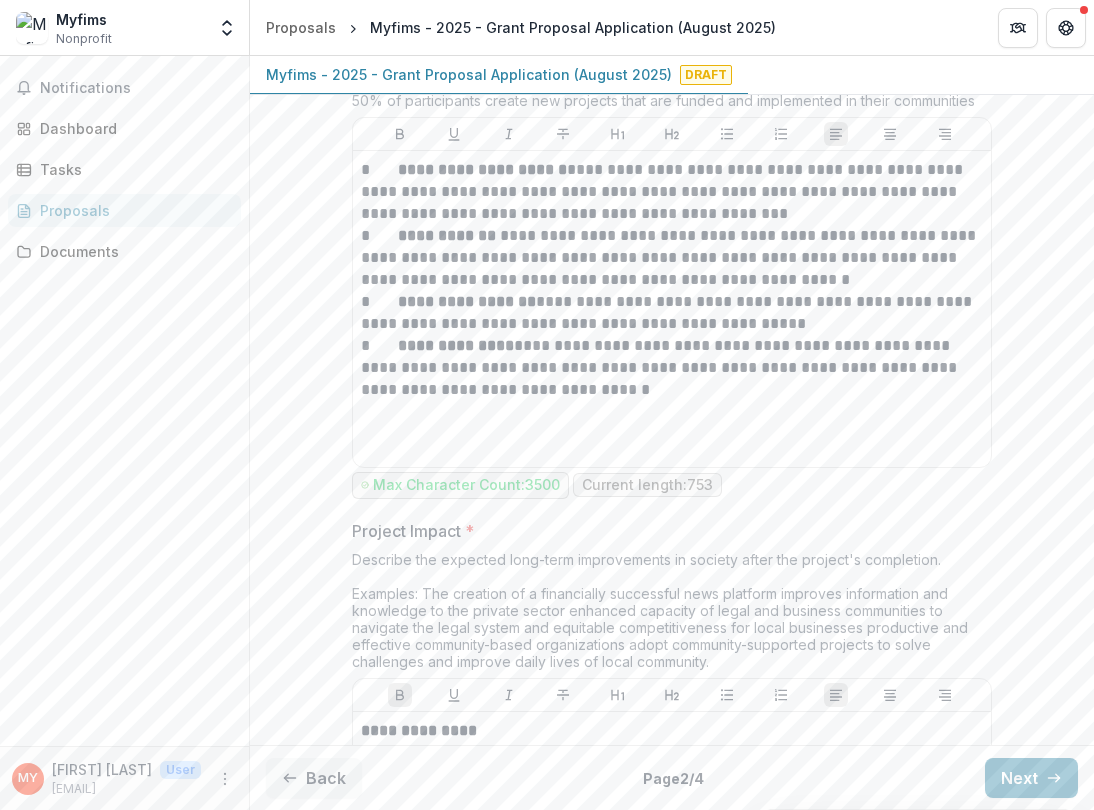 scroll, scrollTop: 5982, scrollLeft: 0, axis: vertical 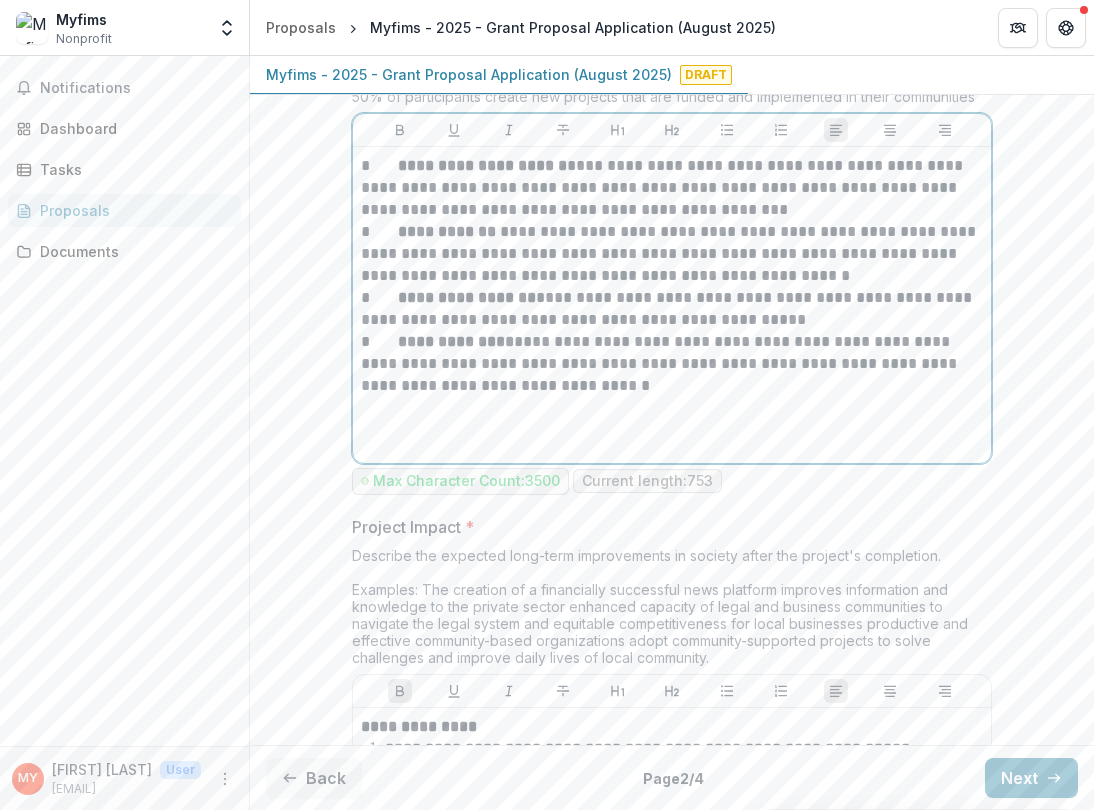 click on "**********" at bounding box center (672, 254) 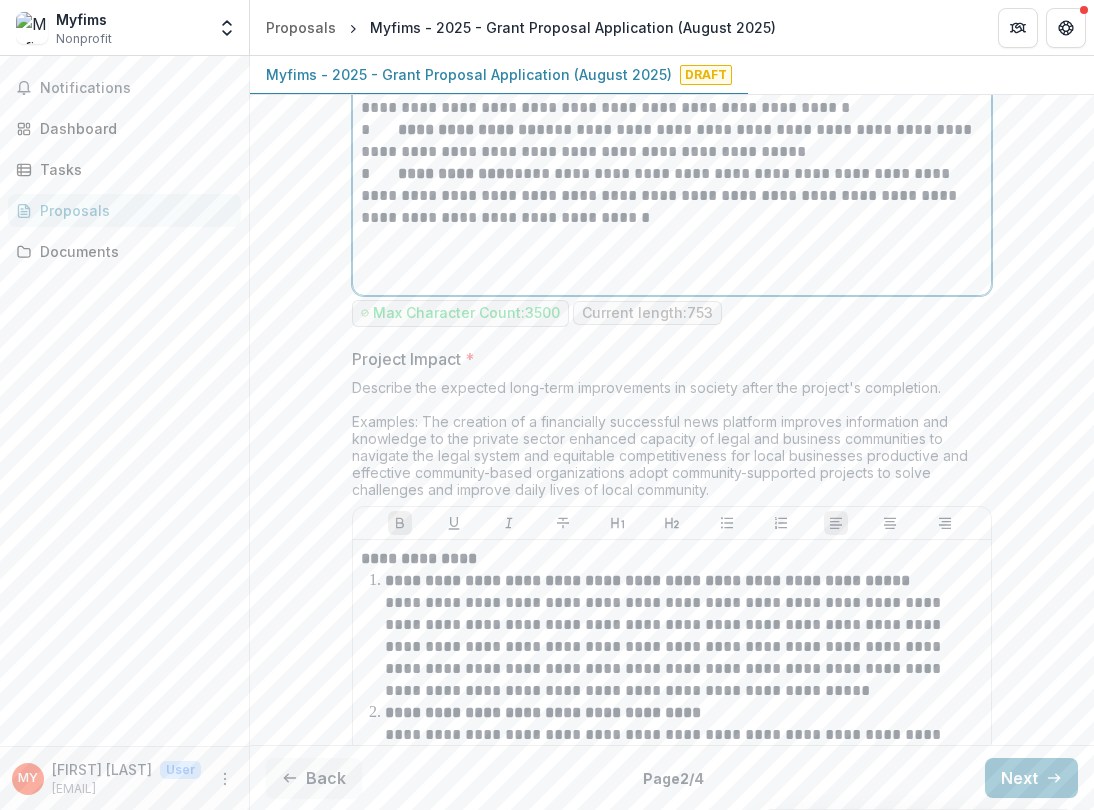 scroll, scrollTop: 6158, scrollLeft: 0, axis: vertical 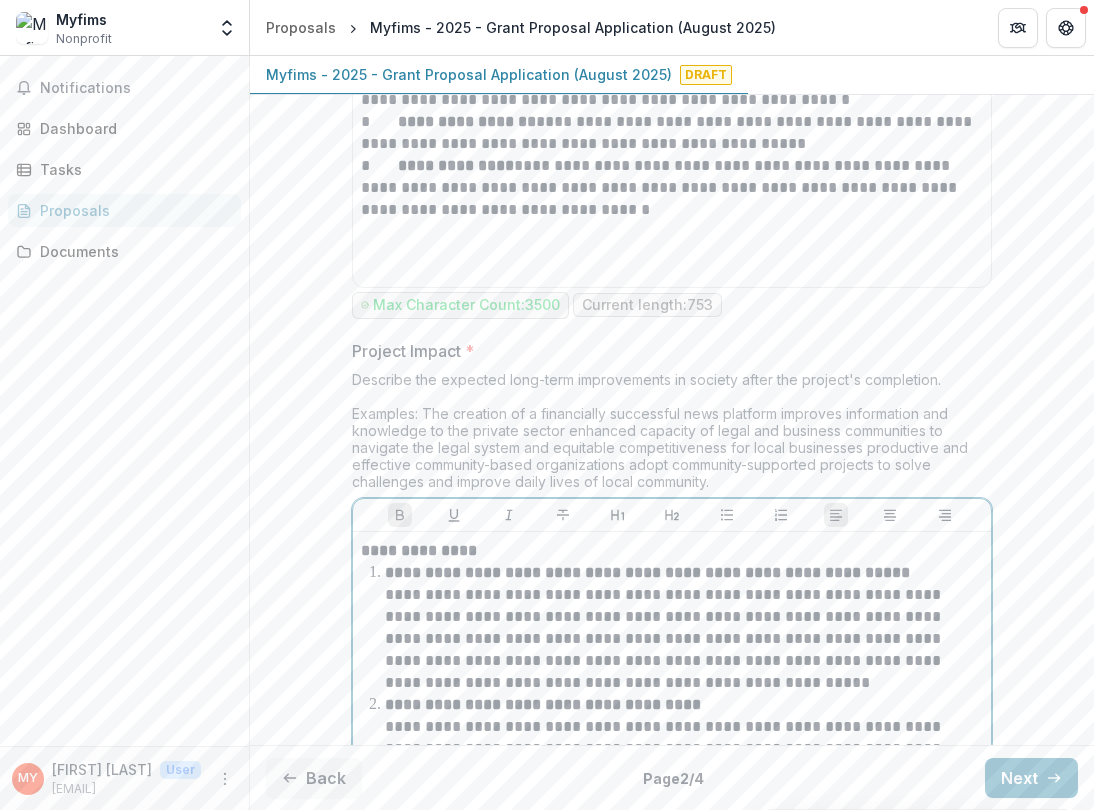 click on "**********" at bounding box center (684, 628) 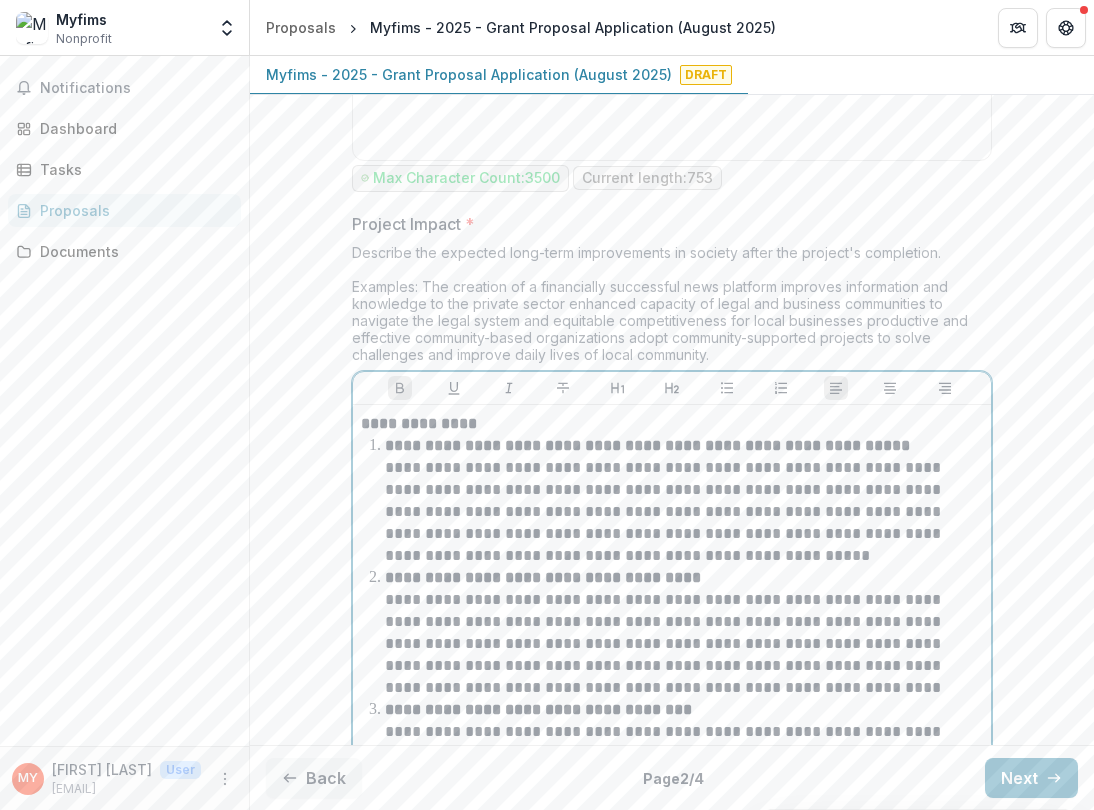 scroll, scrollTop: 6301, scrollLeft: 0, axis: vertical 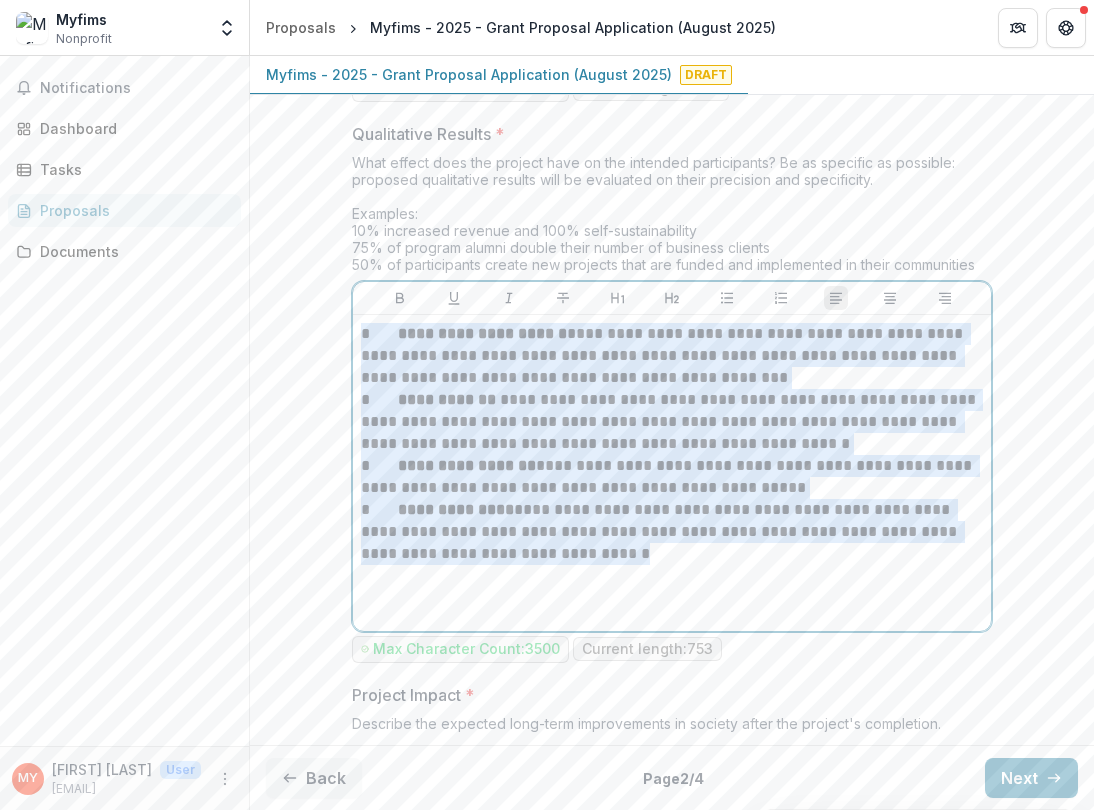 drag, startPoint x: 691, startPoint y: 572, endPoint x: 317, endPoint y: 328, distance: 446.5557 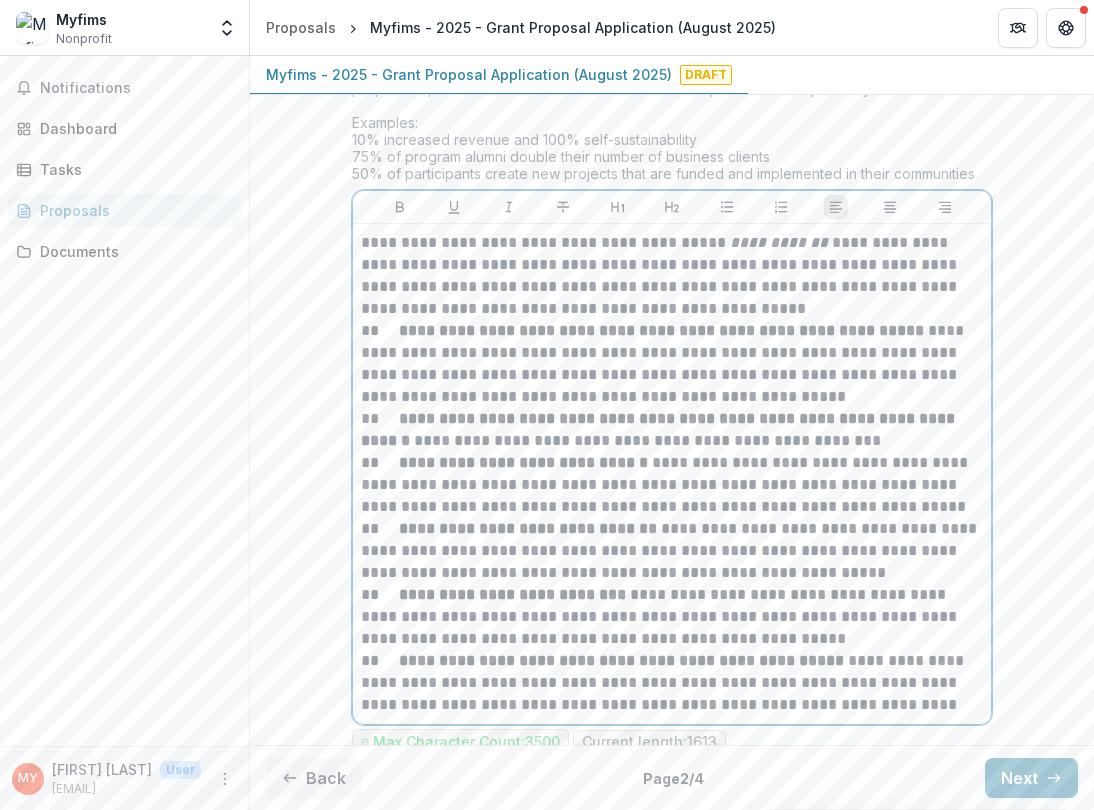 scroll, scrollTop: 5901, scrollLeft: 0, axis: vertical 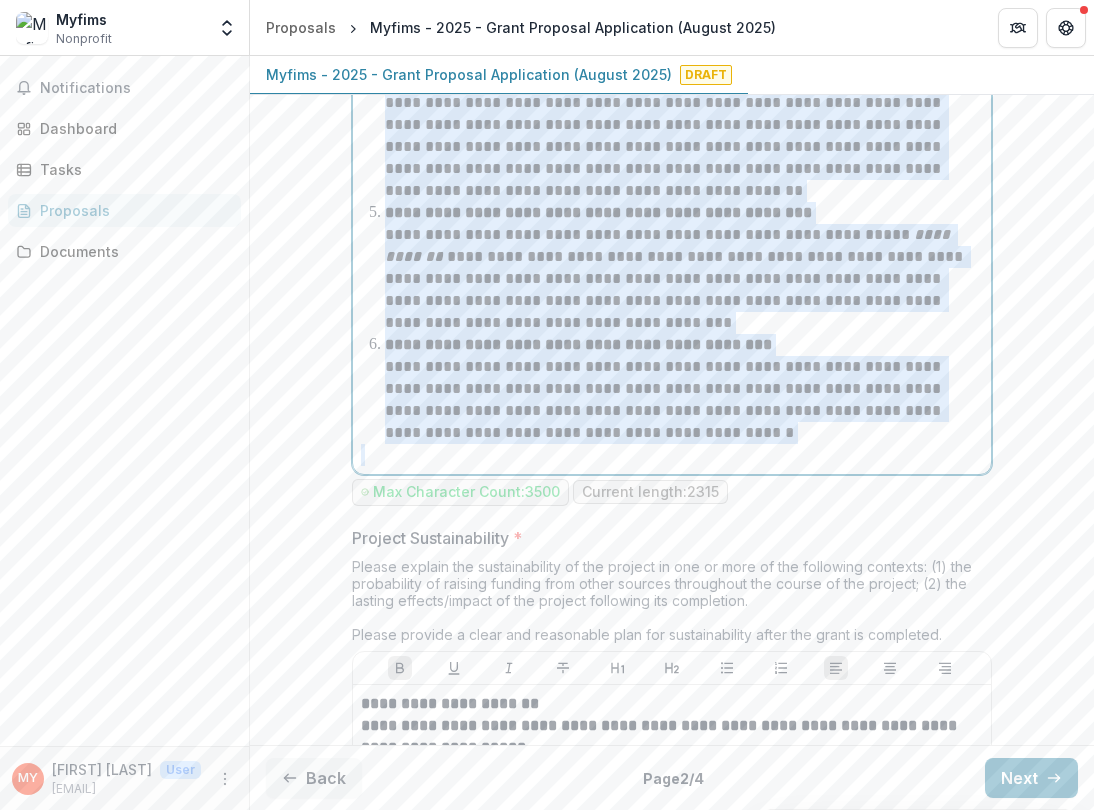 drag, startPoint x: 353, startPoint y: 141, endPoint x: 701, endPoint y: 468, distance: 477.528 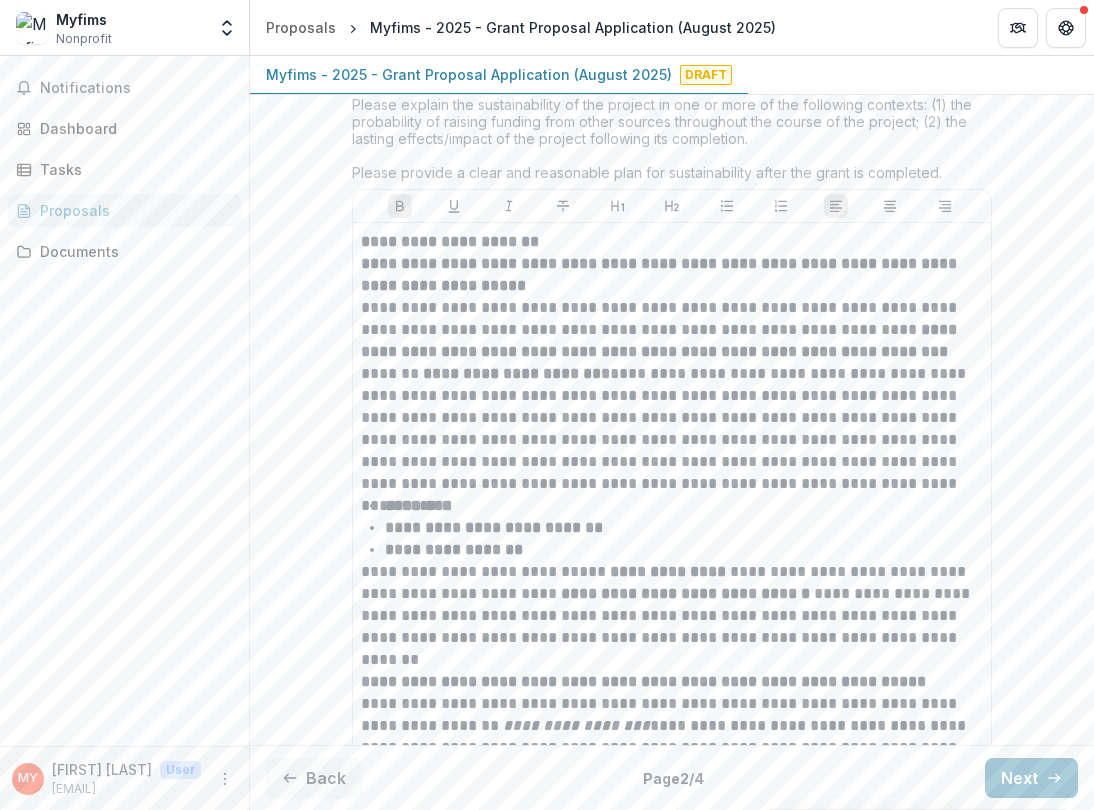 scroll, scrollTop: 7698, scrollLeft: 0, axis: vertical 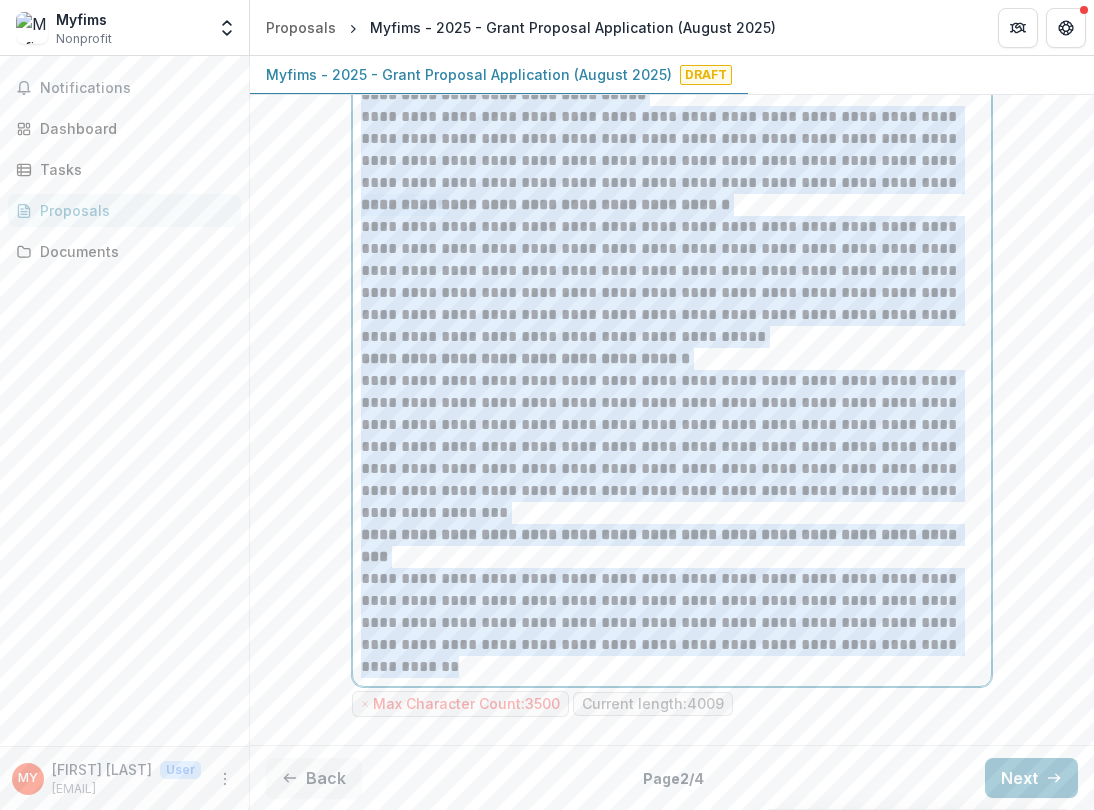 drag, startPoint x: 357, startPoint y: 279, endPoint x: 959, endPoint y: 646, distance: 705.0482 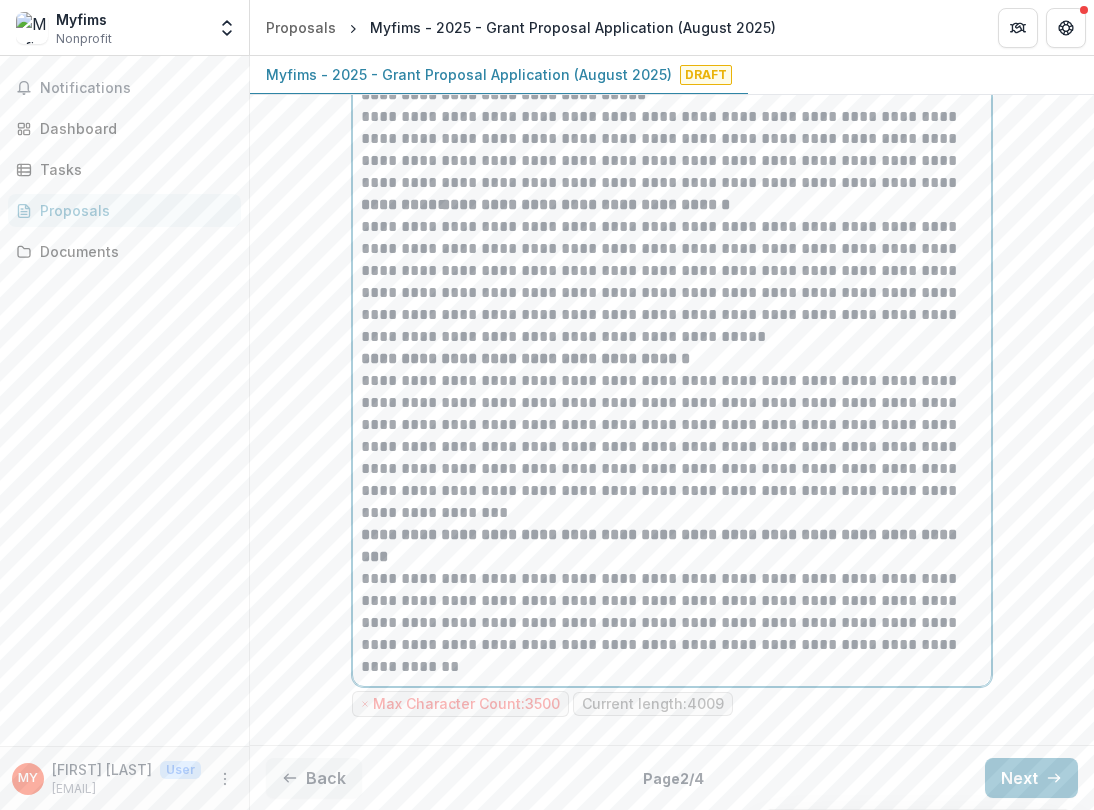 scroll, scrollTop: 8610, scrollLeft: 0, axis: vertical 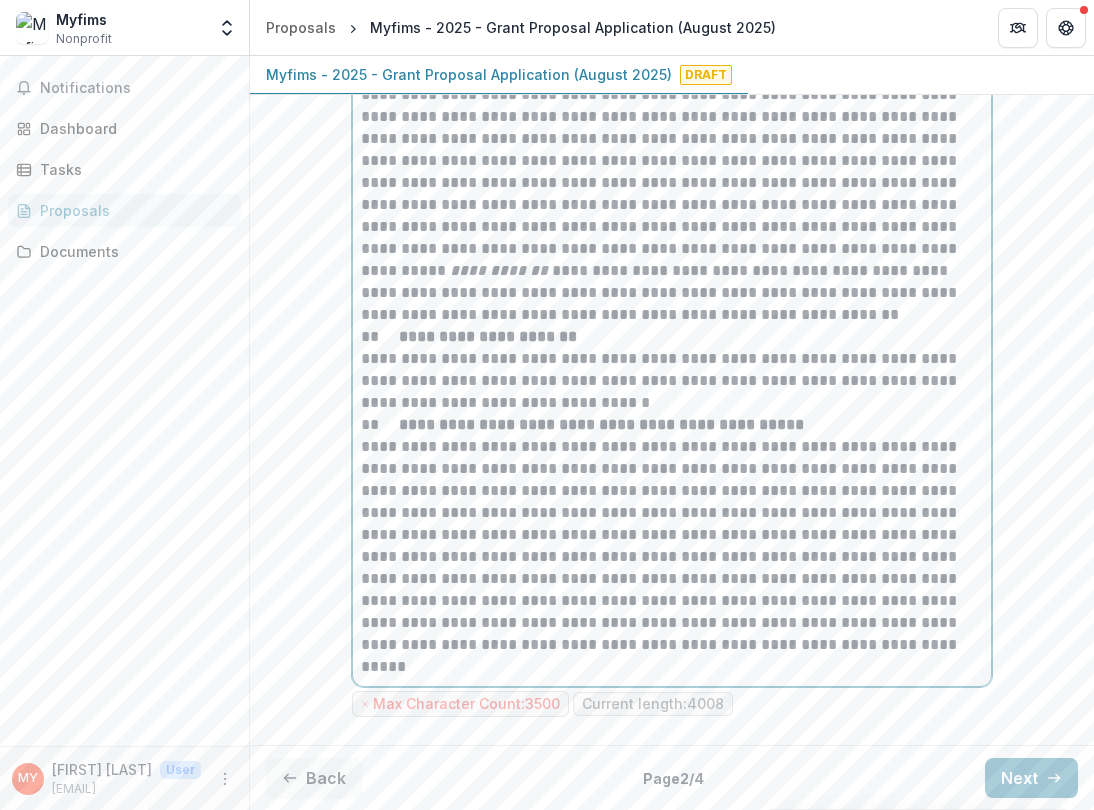 click on "**********" at bounding box center [672, 535] 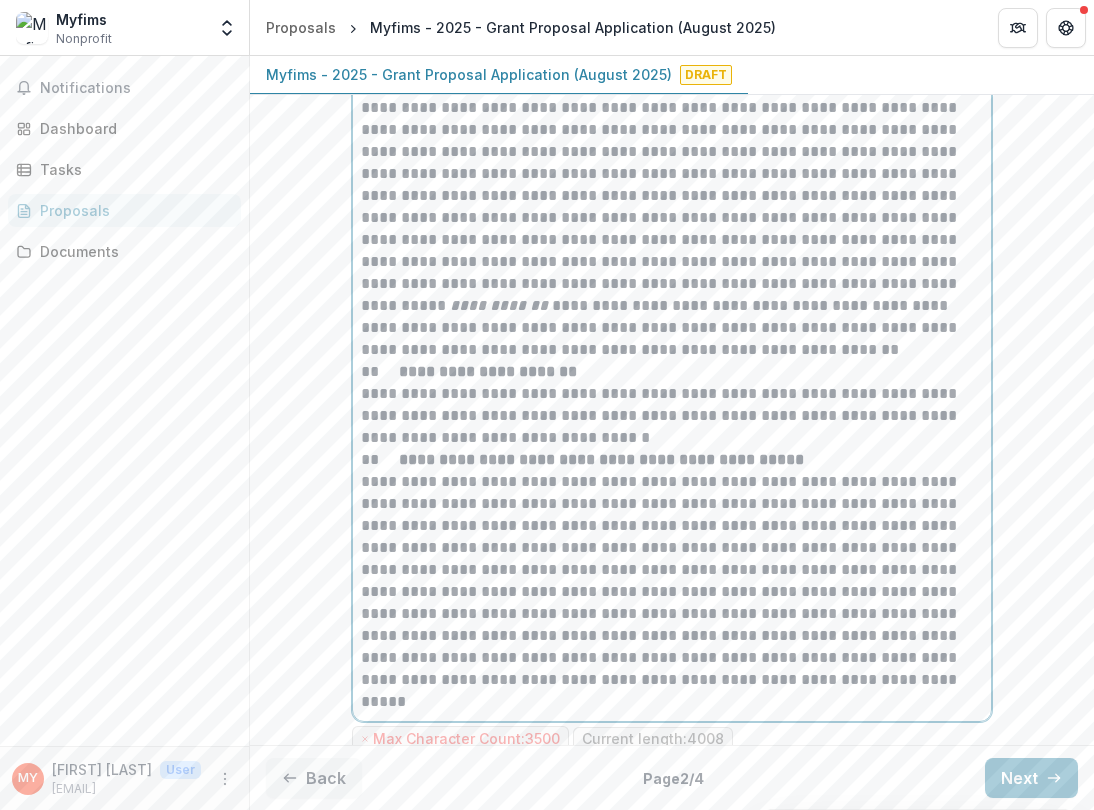 scroll, scrollTop: 8553, scrollLeft: 0, axis: vertical 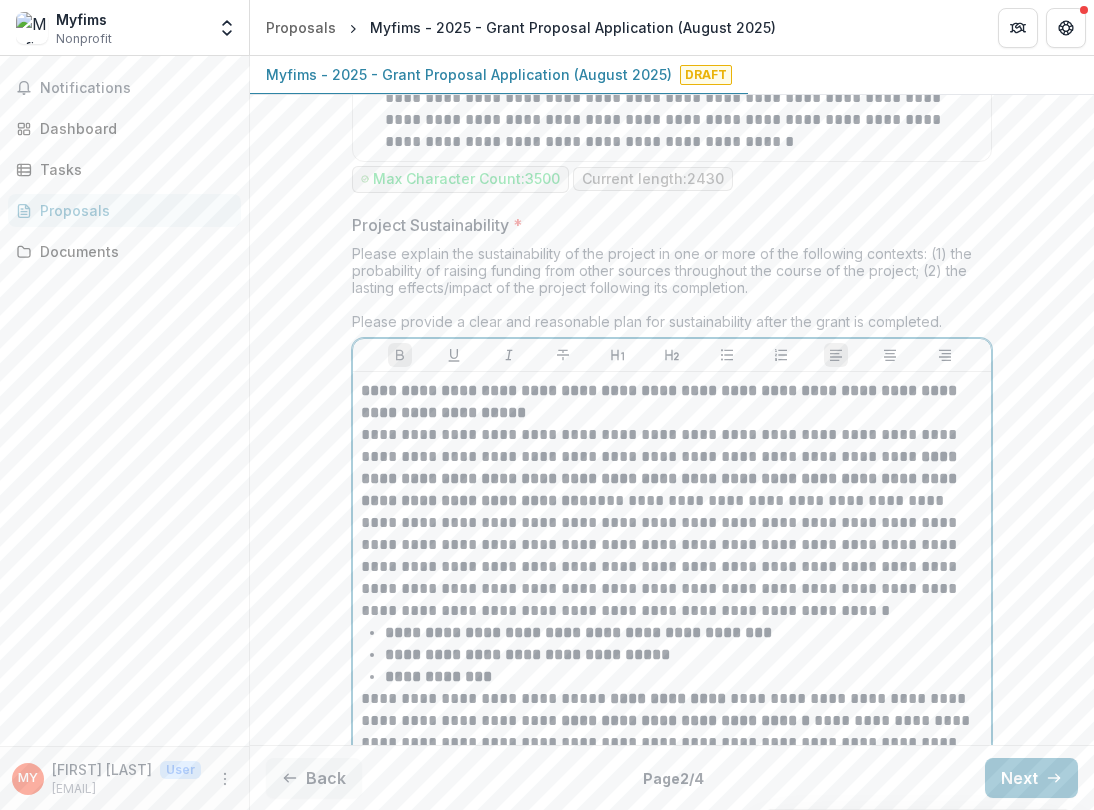 click on "**********" at bounding box center [661, 478] 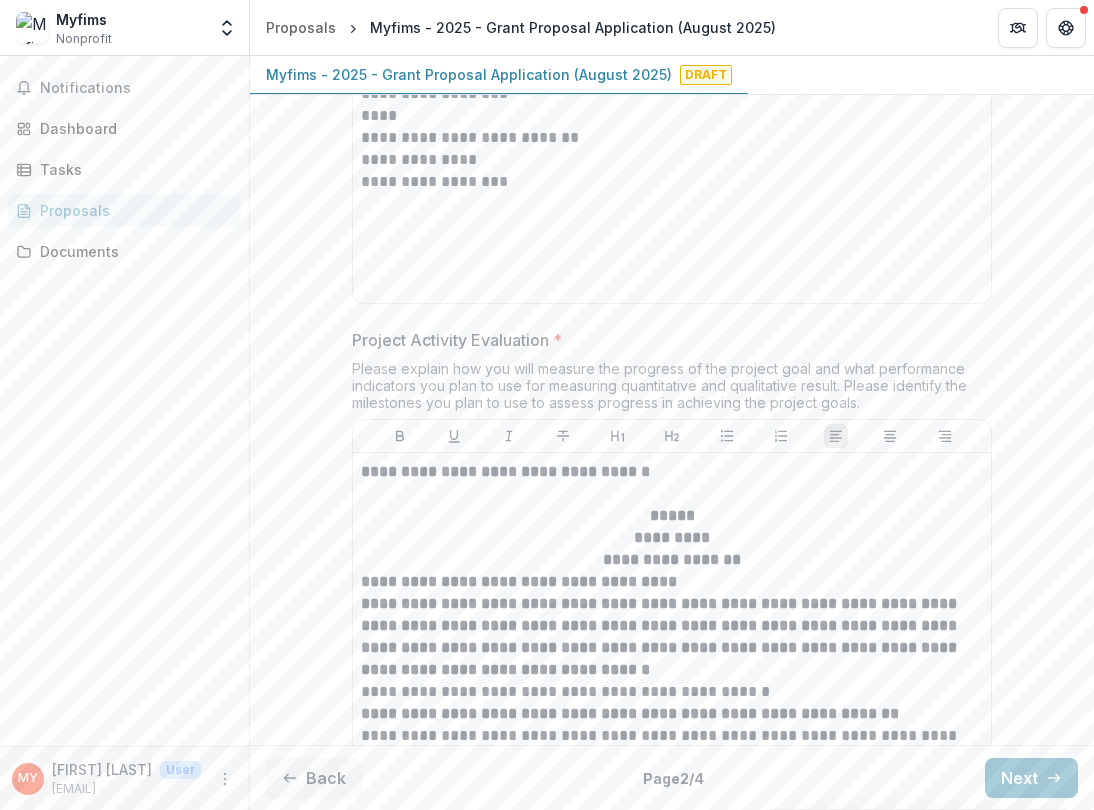 scroll, scrollTop: 3209, scrollLeft: 0, axis: vertical 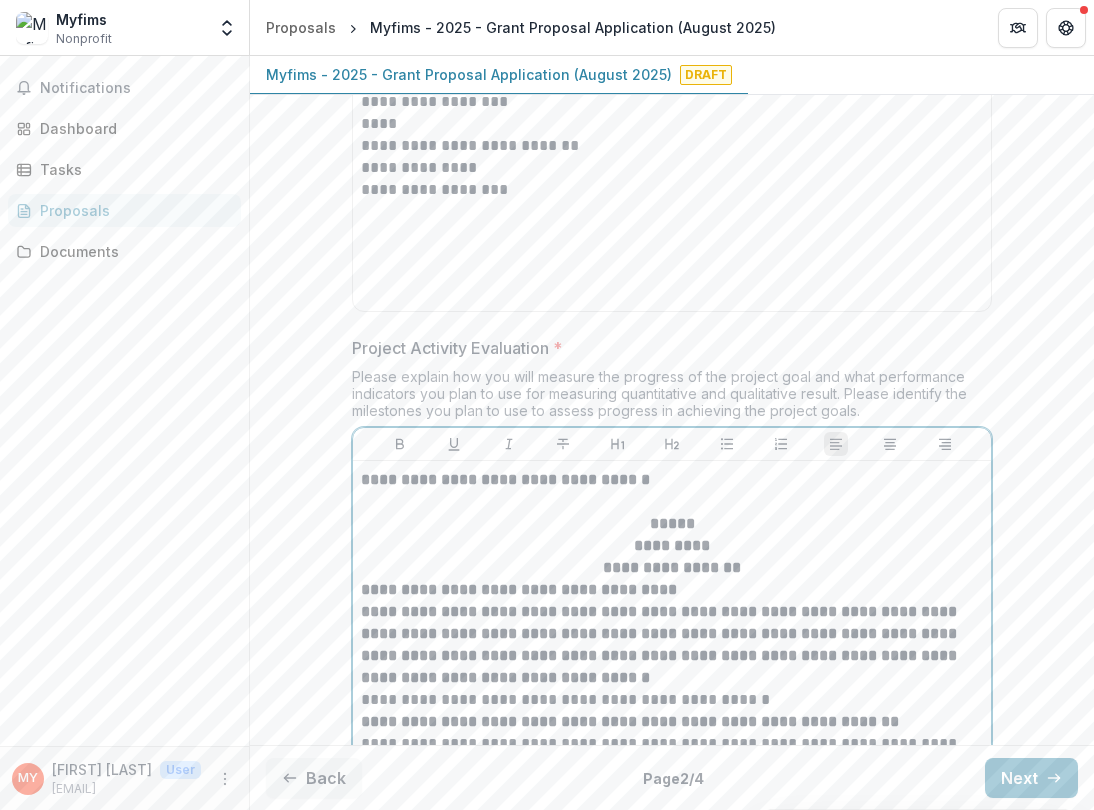 click on "**********" at bounding box center (672, 645) 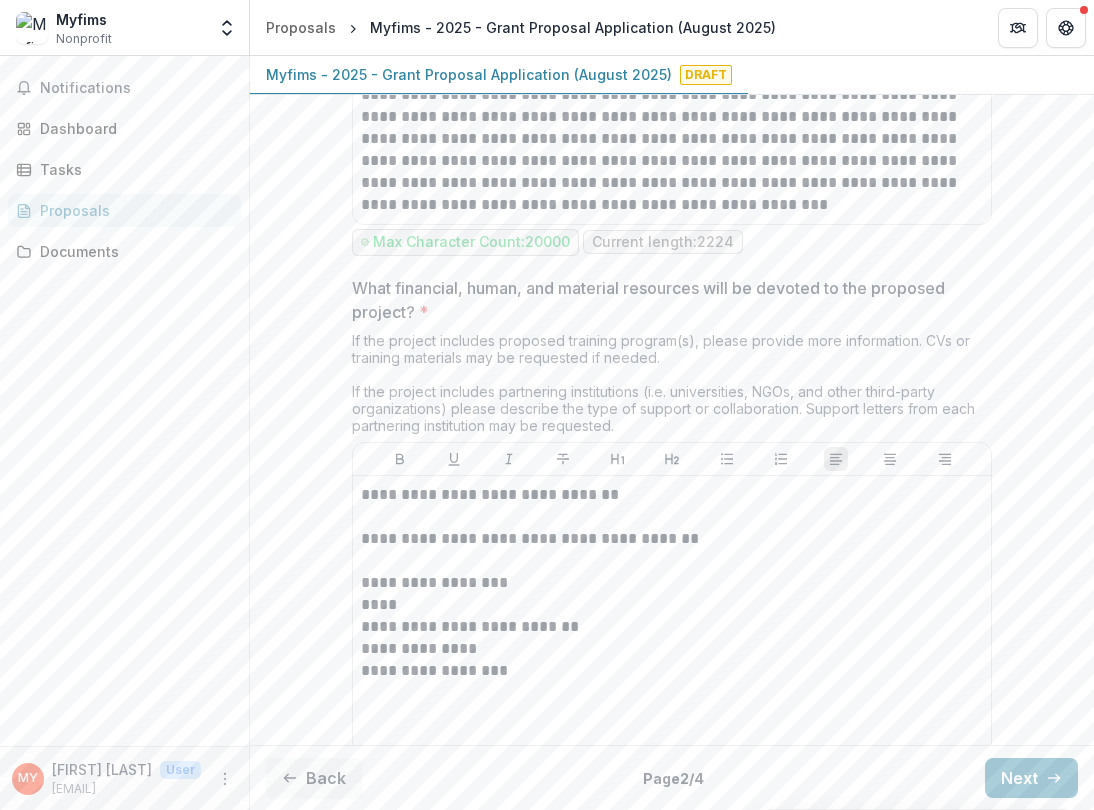 scroll, scrollTop: 2727, scrollLeft: 0, axis: vertical 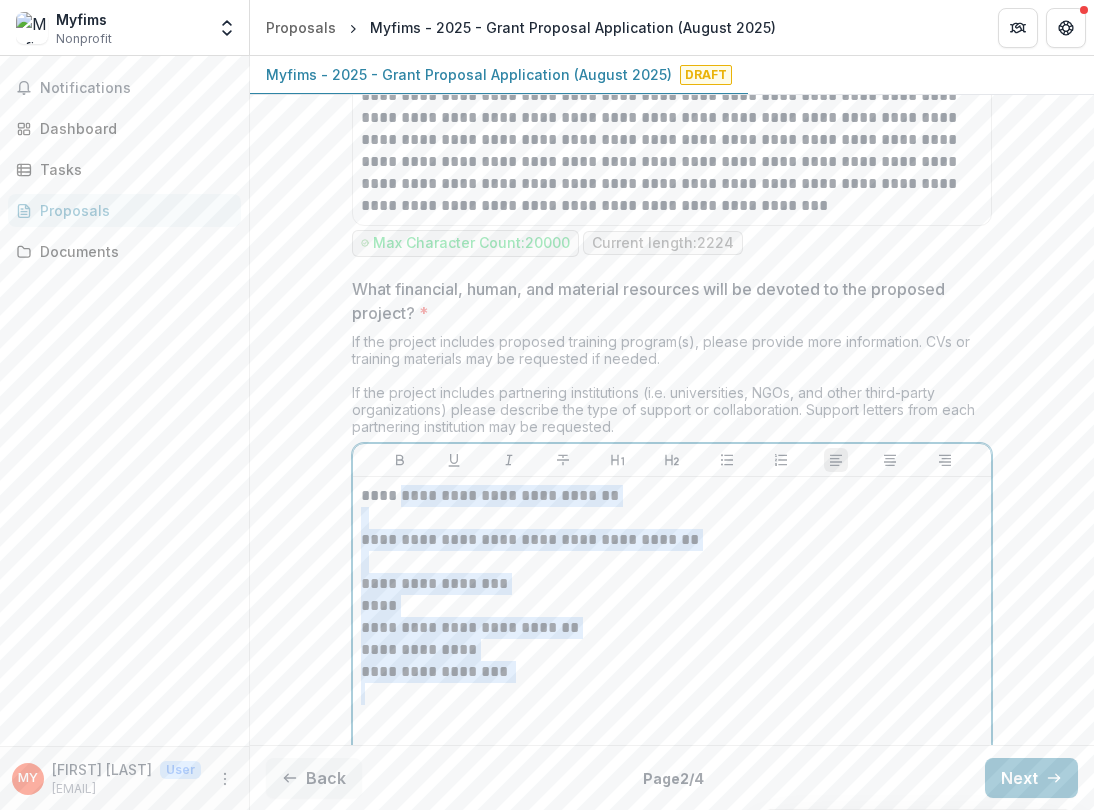 drag, startPoint x: 669, startPoint y: 502, endPoint x: 397, endPoint y: 508, distance: 272.06616 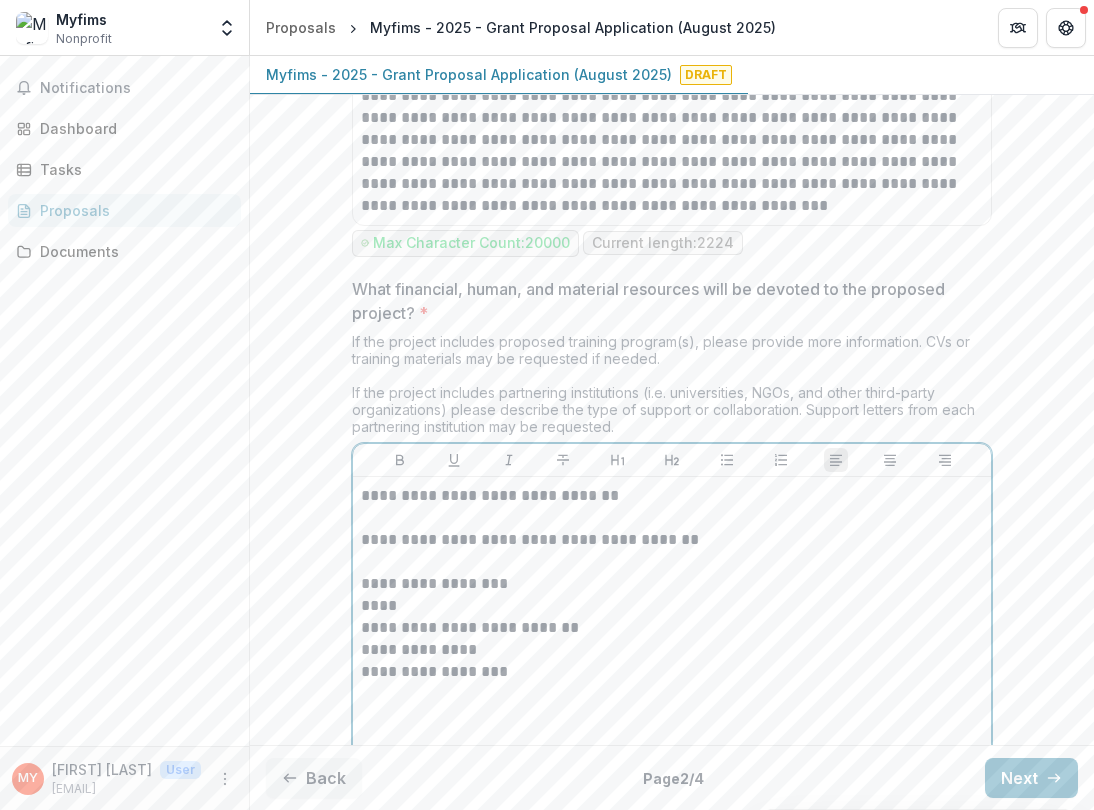 click on "**********" at bounding box center [672, 496] 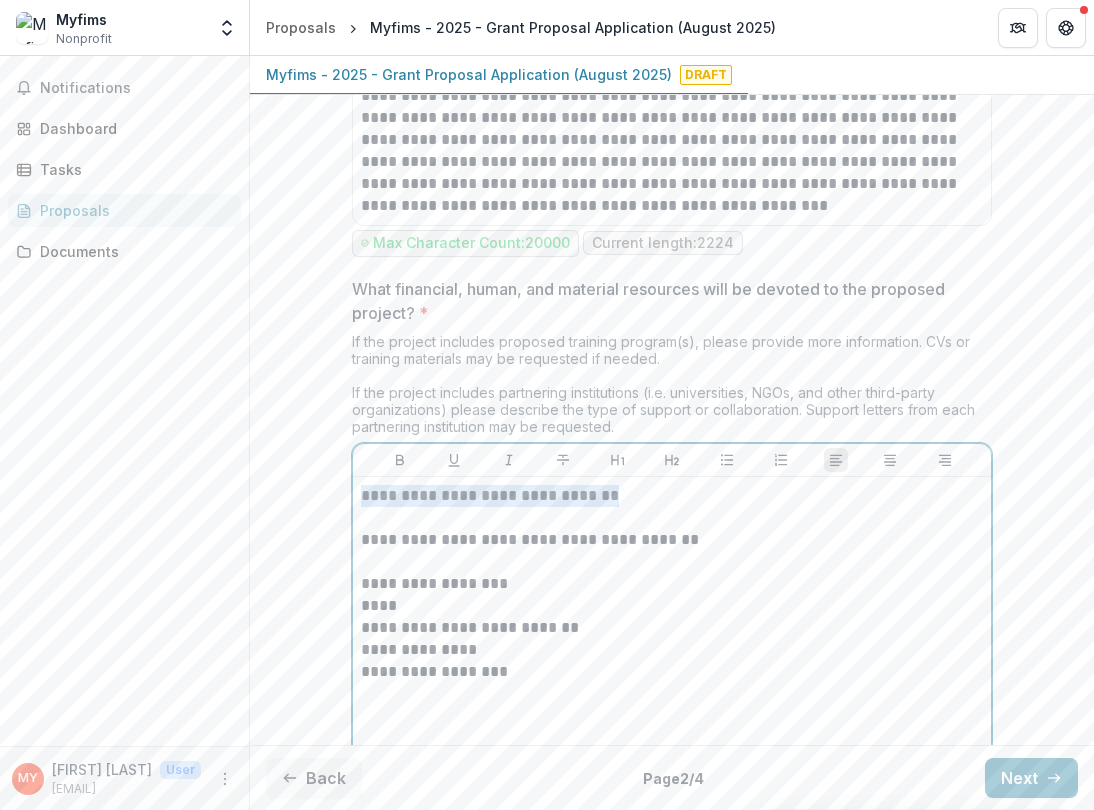 drag, startPoint x: 356, startPoint y: 501, endPoint x: 668, endPoint y: 500, distance: 312.00162 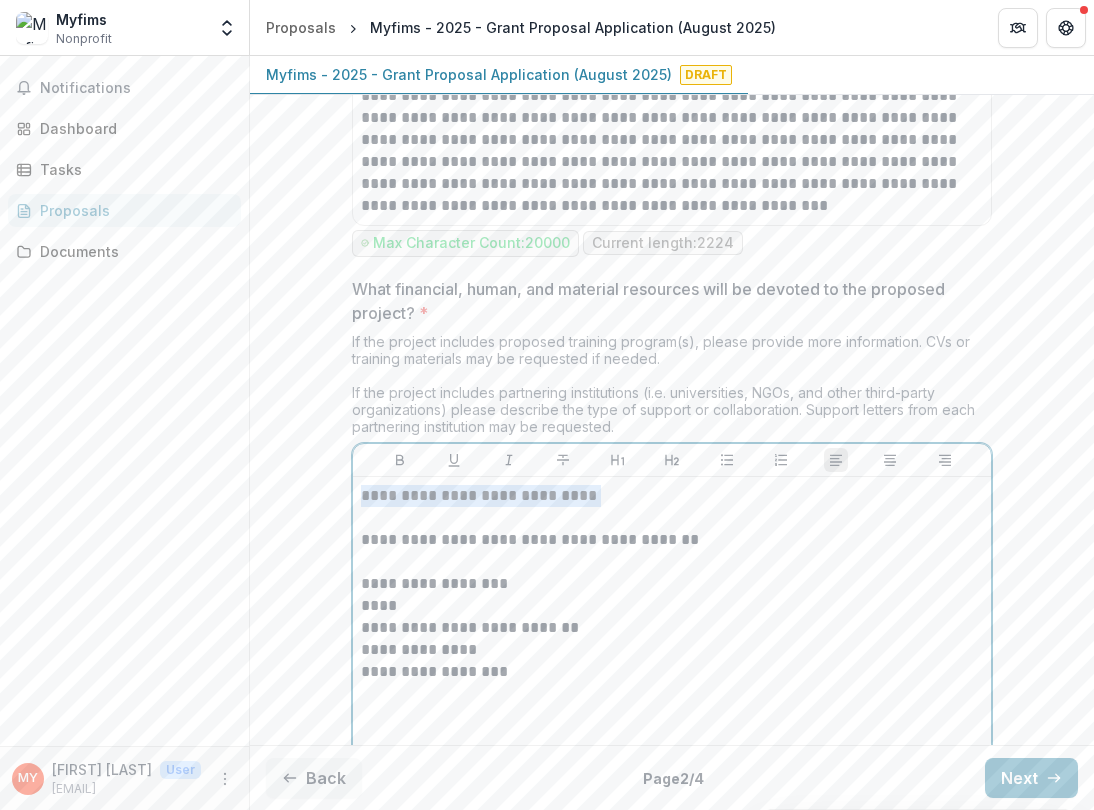 drag, startPoint x: 641, startPoint y: 501, endPoint x: 296, endPoint y: 501, distance: 345 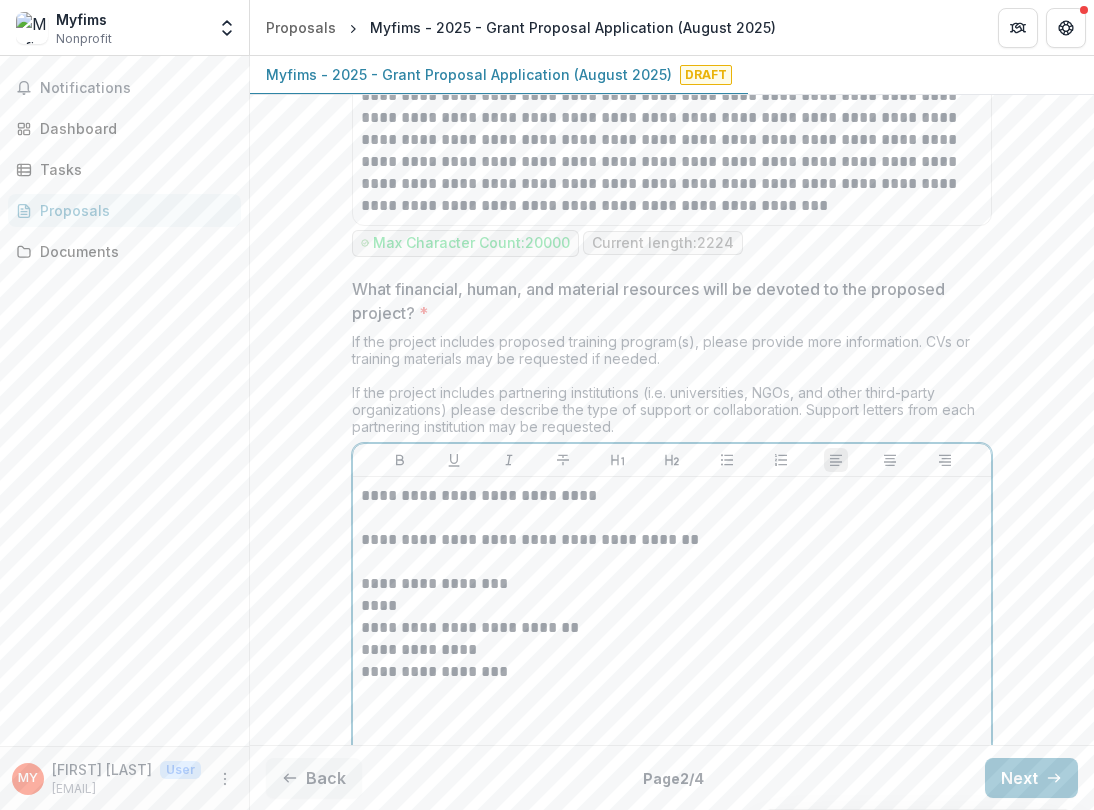 click on "**********" at bounding box center (672, 540) 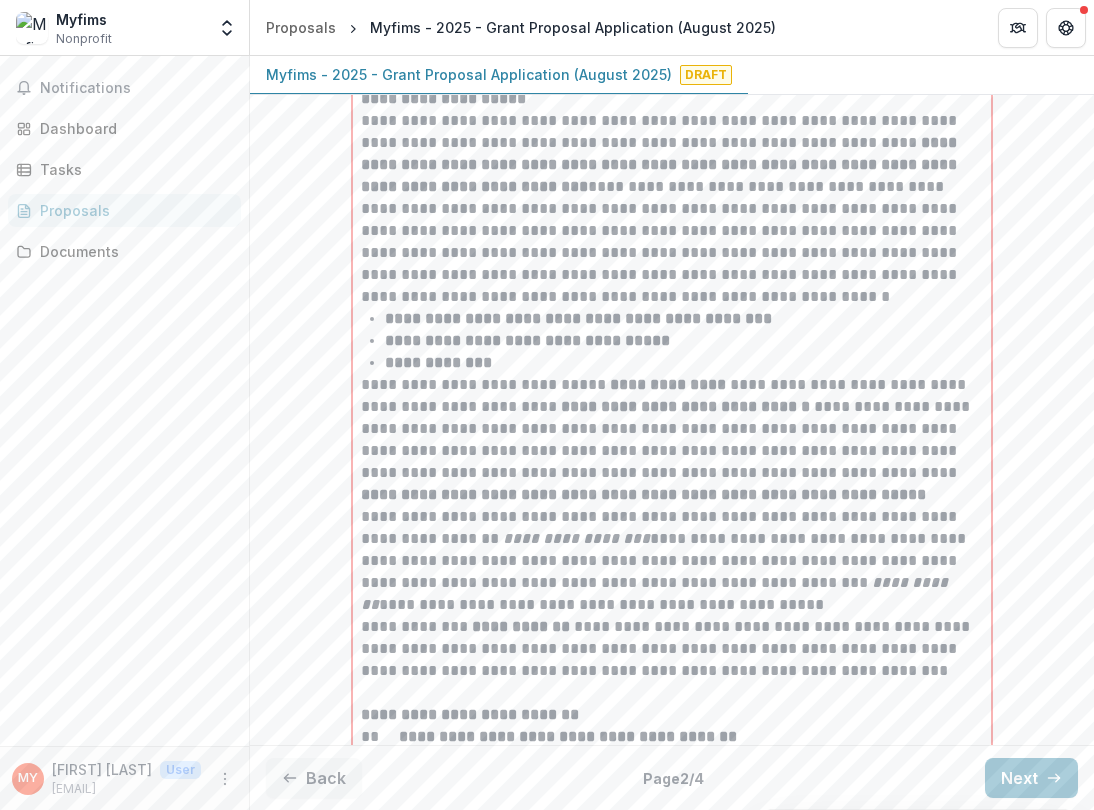 scroll, scrollTop: 7884, scrollLeft: 0, axis: vertical 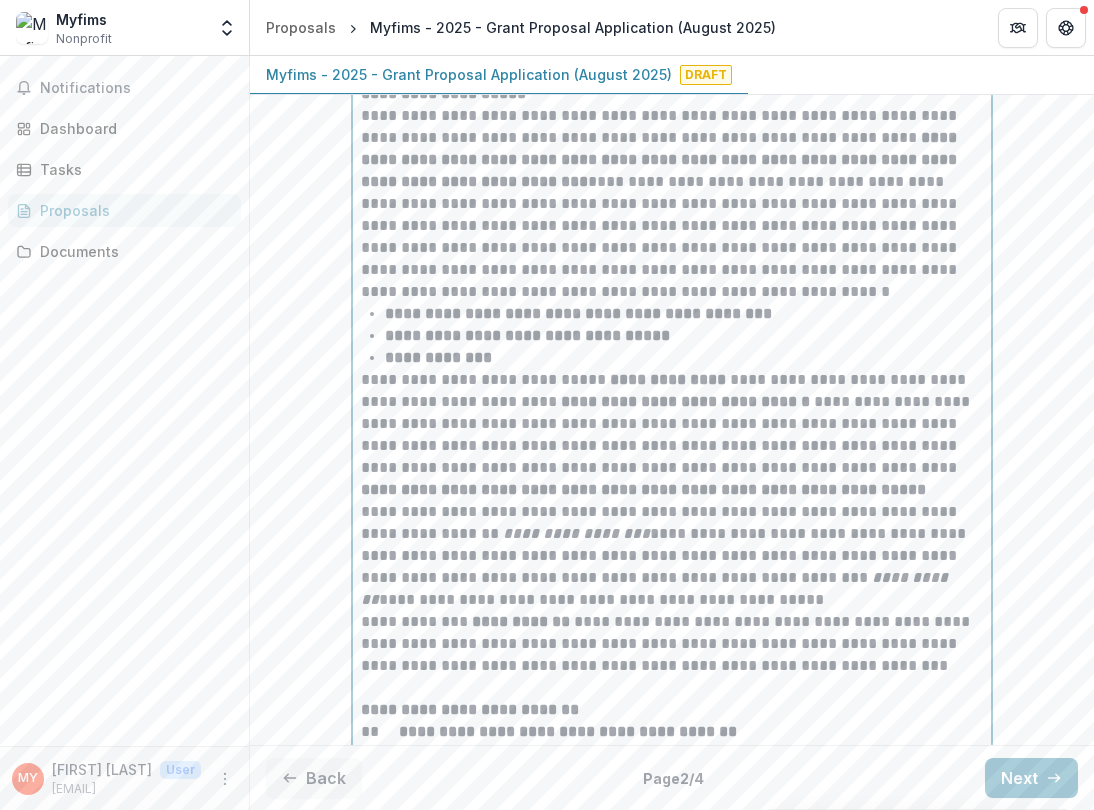 click on "**********" at bounding box center [672, 204] 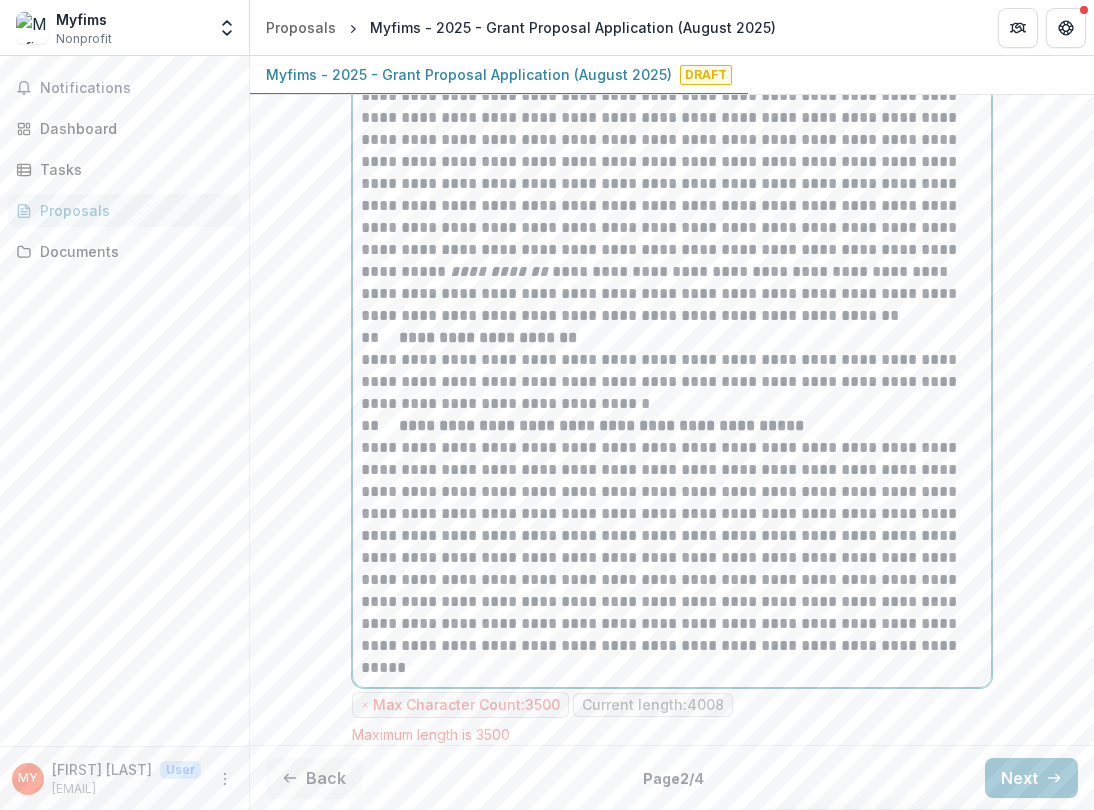scroll, scrollTop: 8632, scrollLeft: 0, axis: vertical 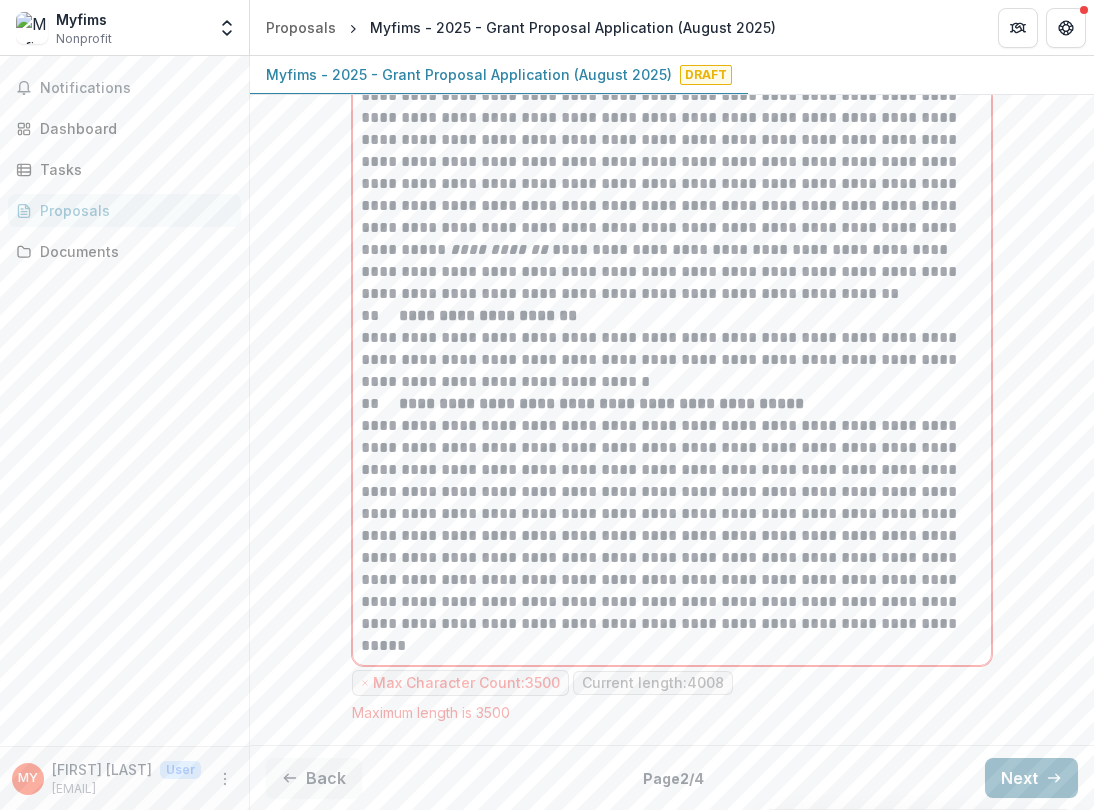 click on "Next" at bounding box center [1031, 778] 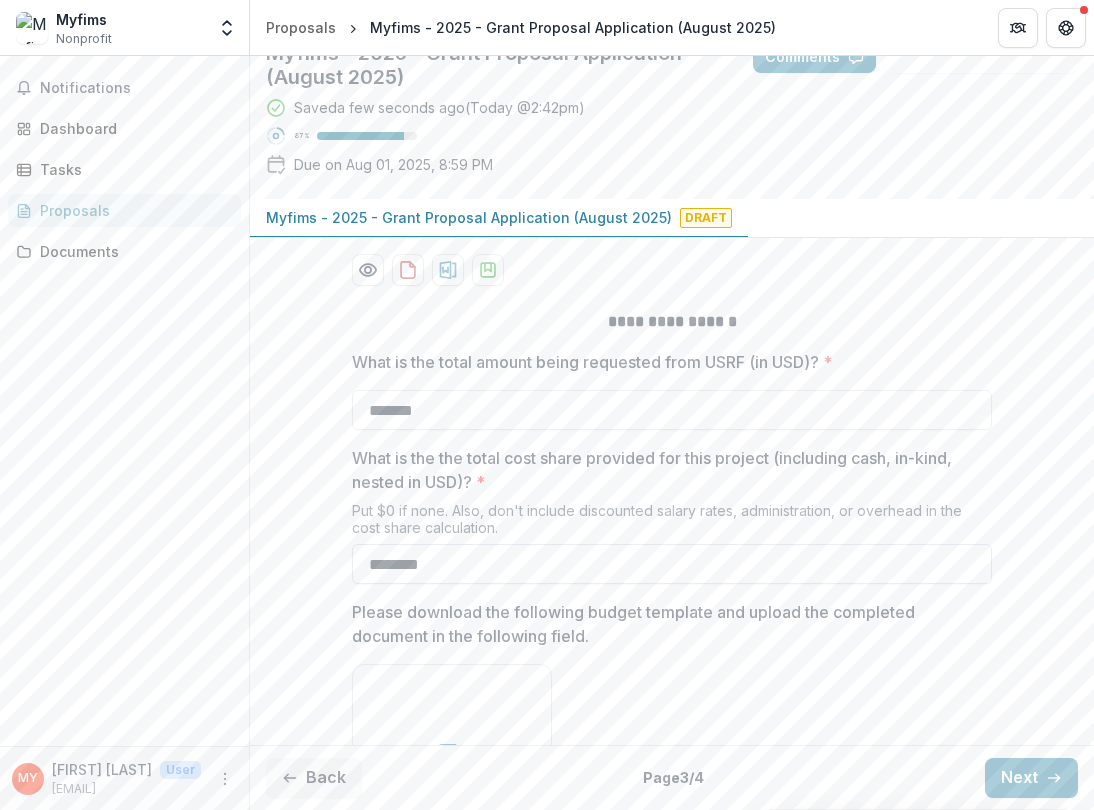 scroll, scrollTop: 107, scrollLeft: 0, axis: vertical 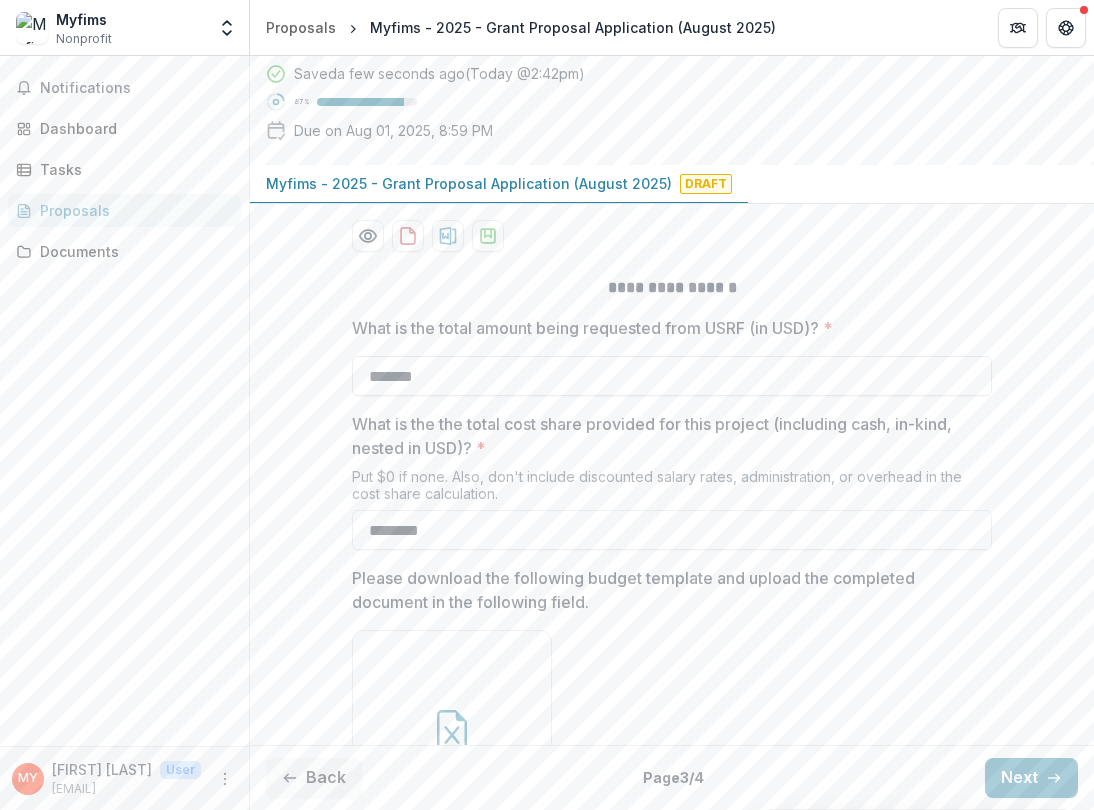drag, startPoint x: 448, startPoint y: 372, endPoint x: 332, endPoint y: 371, distance: 116.00431 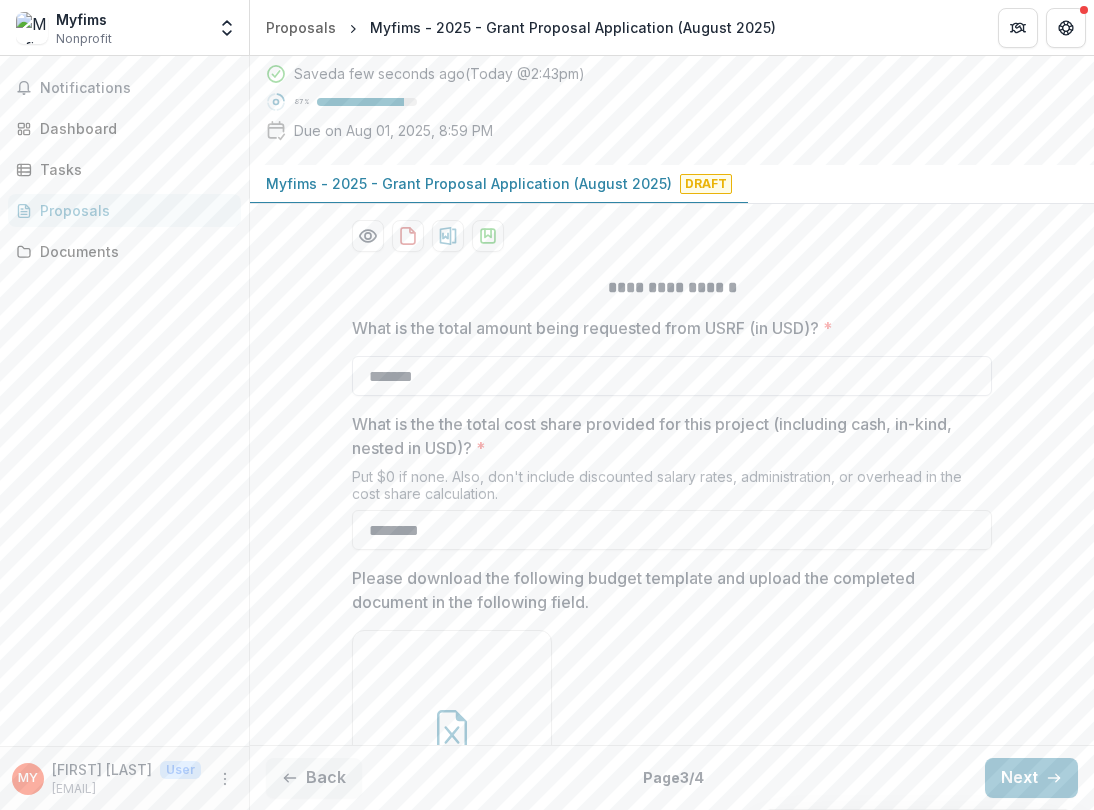 type on "*******" 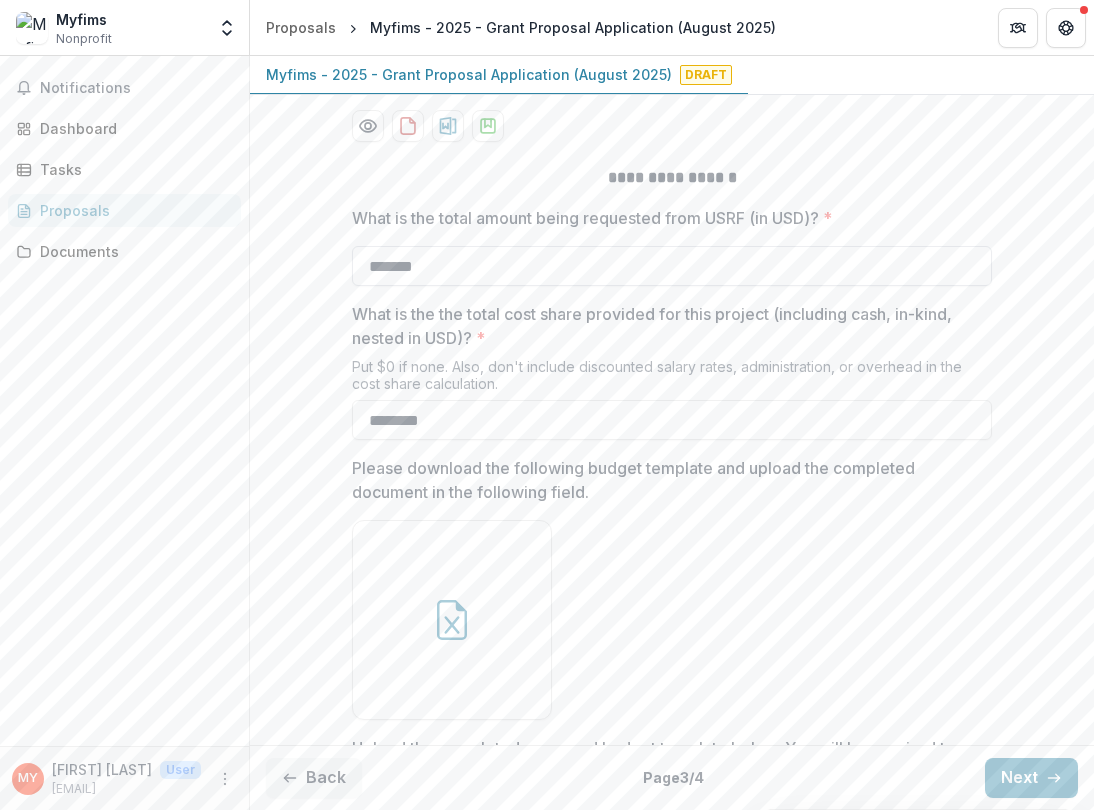 scroll, scrollTop: 225, scrollLeft: 0, axis: vertical 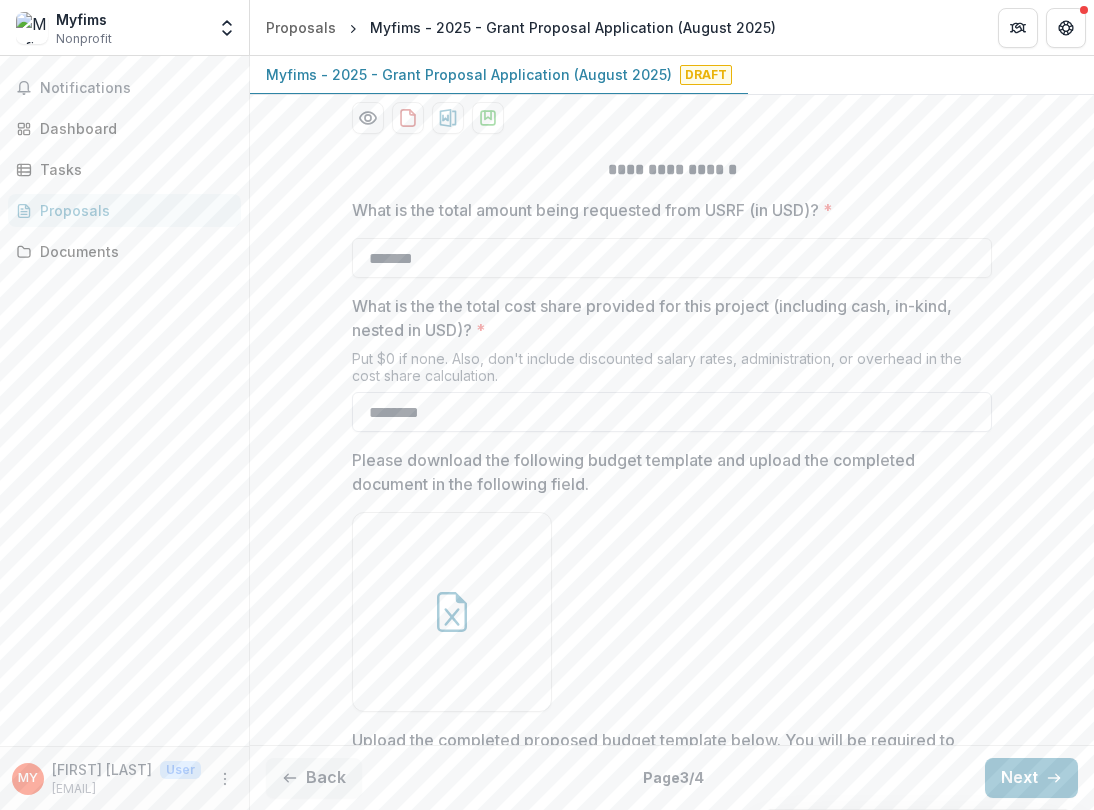 drag, startPoint x: 494, startPoint y: 419, endPoint x: 383, endPoint y: 413, distance: 111.16204 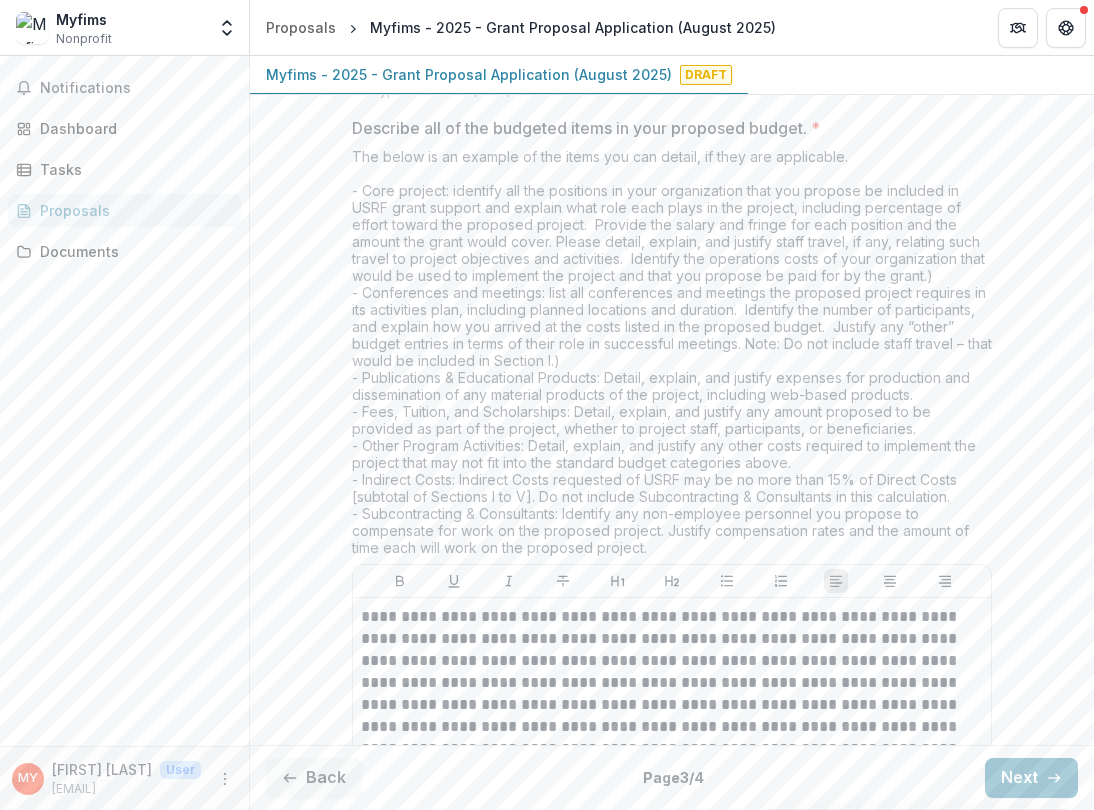 scroll, scrollTop: 1067, scrollLeft: 0, axis: vertical 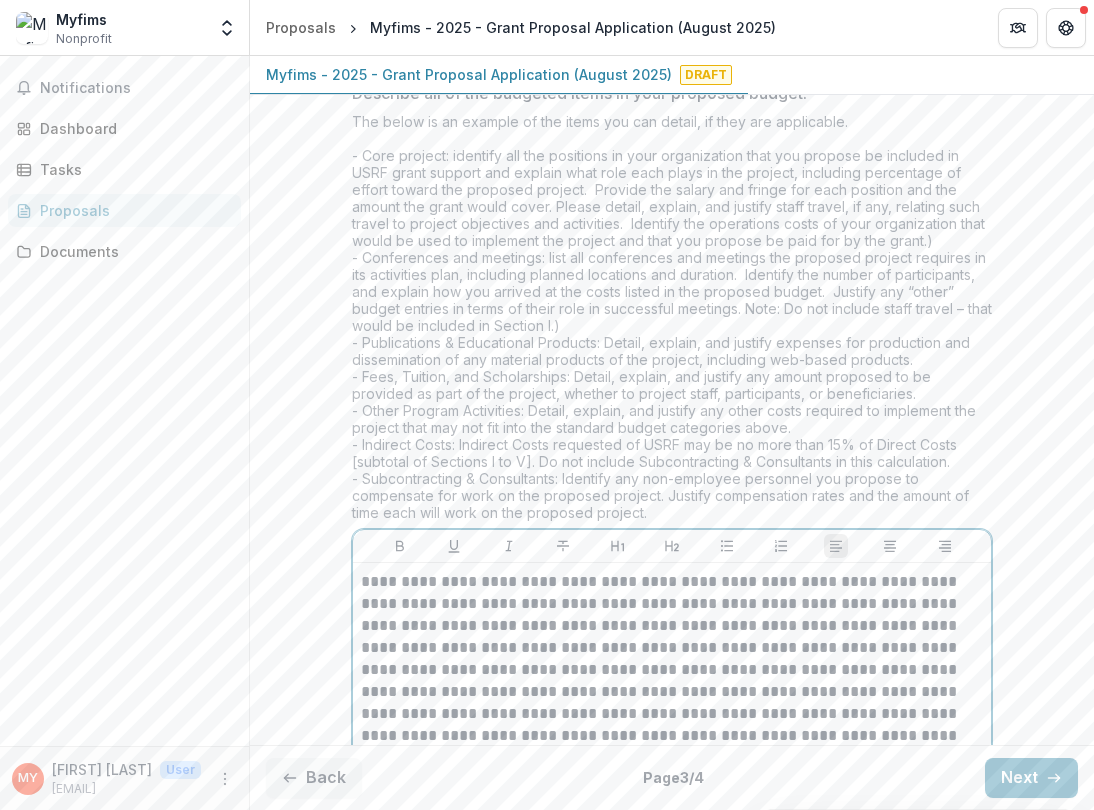 click at bounding box center (672, 846) 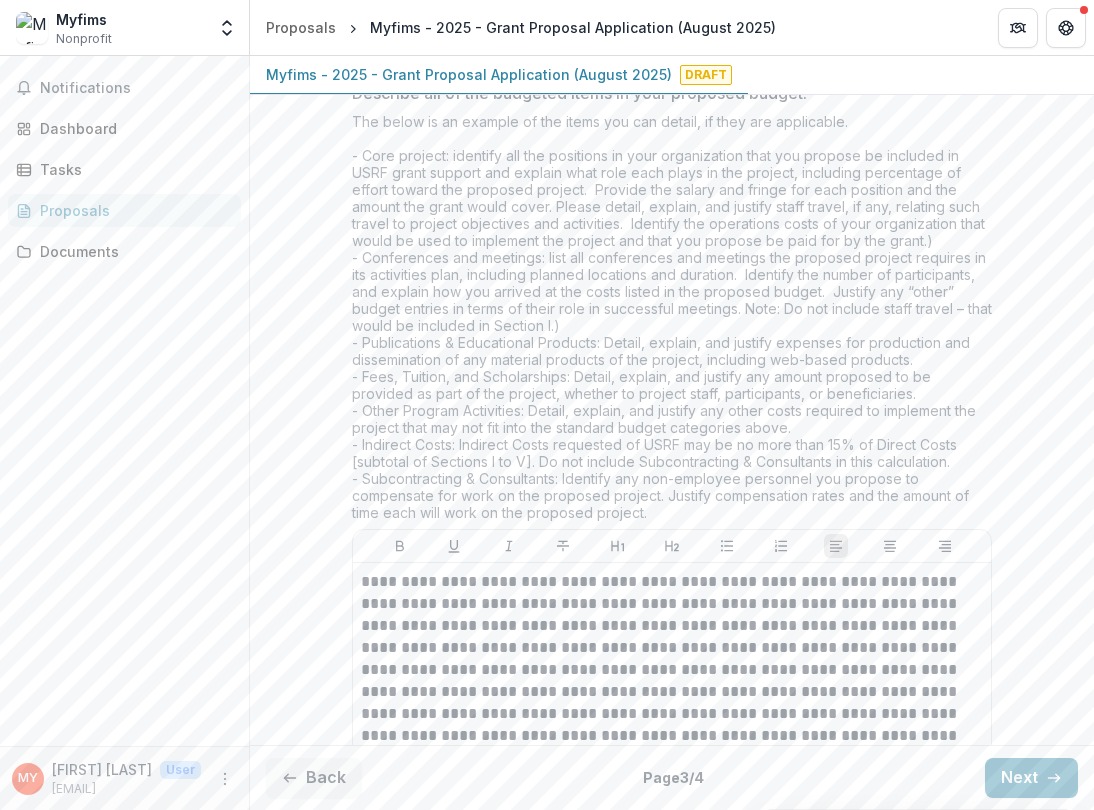 click on "The below is an example of the items you can detail, if they are applicable.
- Core project: identify all the positions in your organization that you propose be included in USRF grant support and explain what role each plays in the project, including percentage of effort toward the proposed project.  Provide the salary and fringe for each position and the amount the grant would cover. Please detail, explain, and justify staff travel, if any, relating such travel to project objectives and activities.  Identify the operations costs of your organization that would be used to implement the project and that you propose be paid for by the grant.)
- Publications & Educational Products: Detail, explain, and justify expenses for production and dissemination of any material products of the project, including web-based products.
- Fees, Tuition, and Scholarships: Detail, explain, and justify any amount proposed to be provided as part of the project, whether to project staff, participants, or beneficiaries." at bounding box center [672, 321] 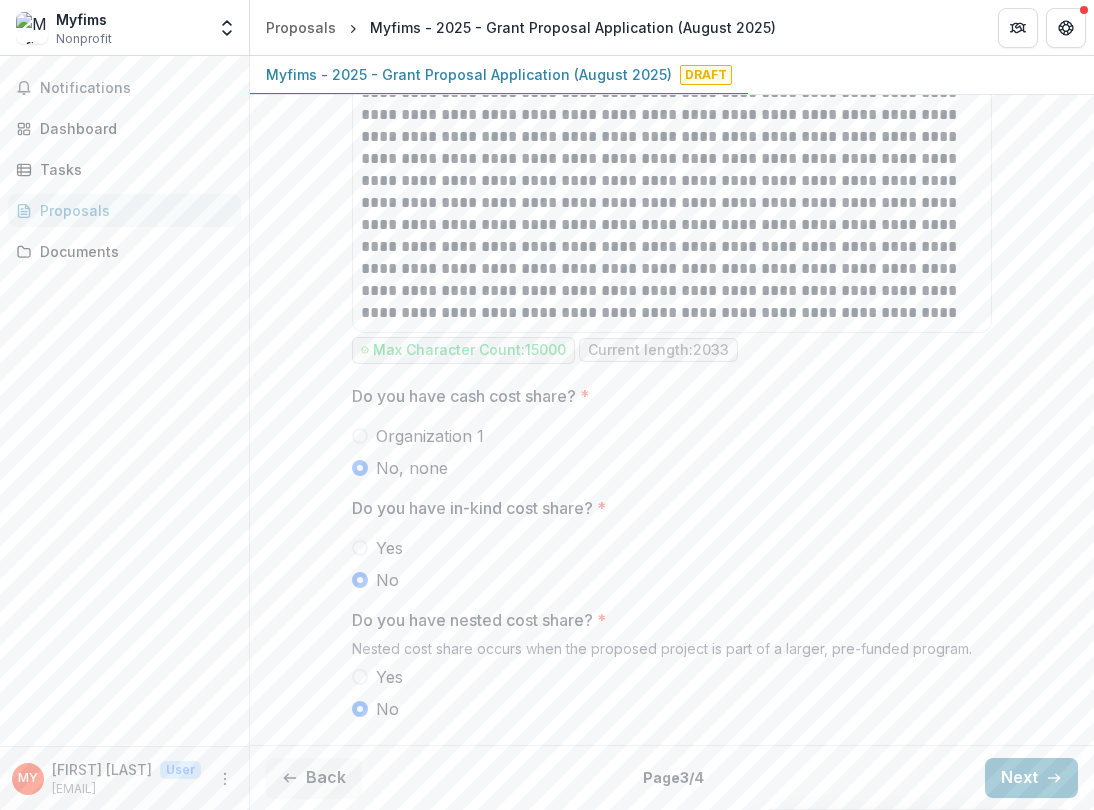 scroll, scrollTop: 1900, scrollLeft: 0, axis: vertical 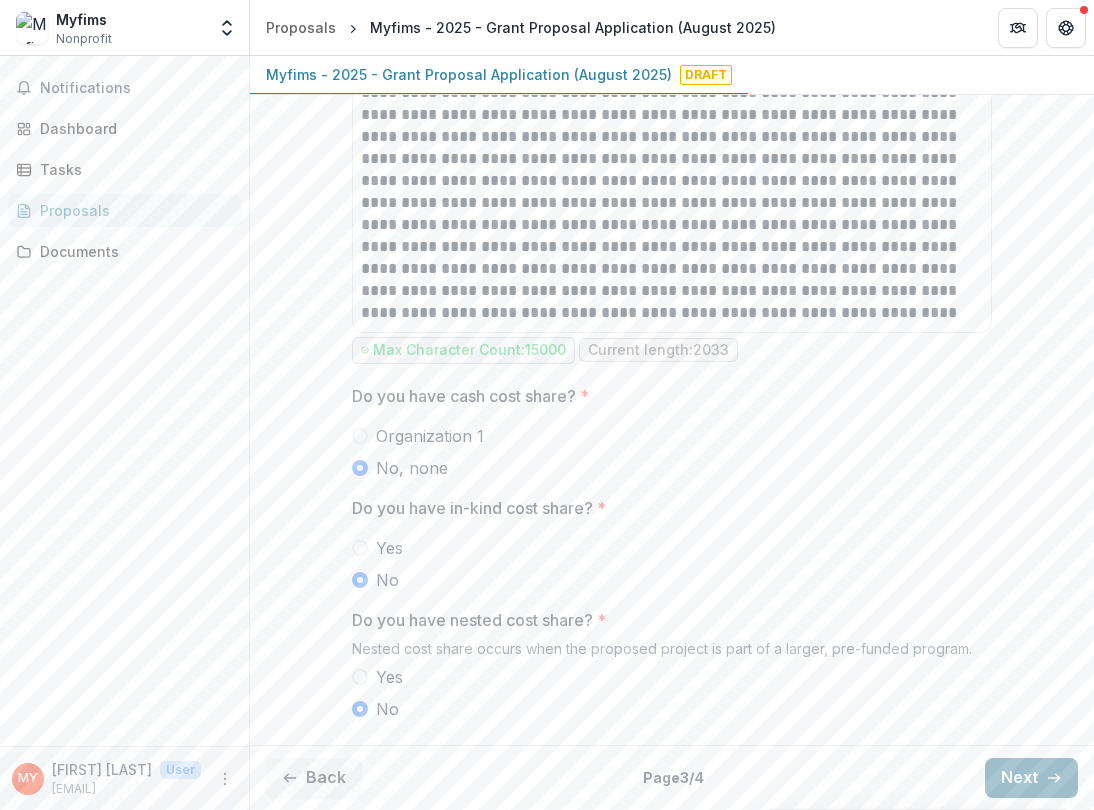 click on "Next" at bounding box center [1031, 778] 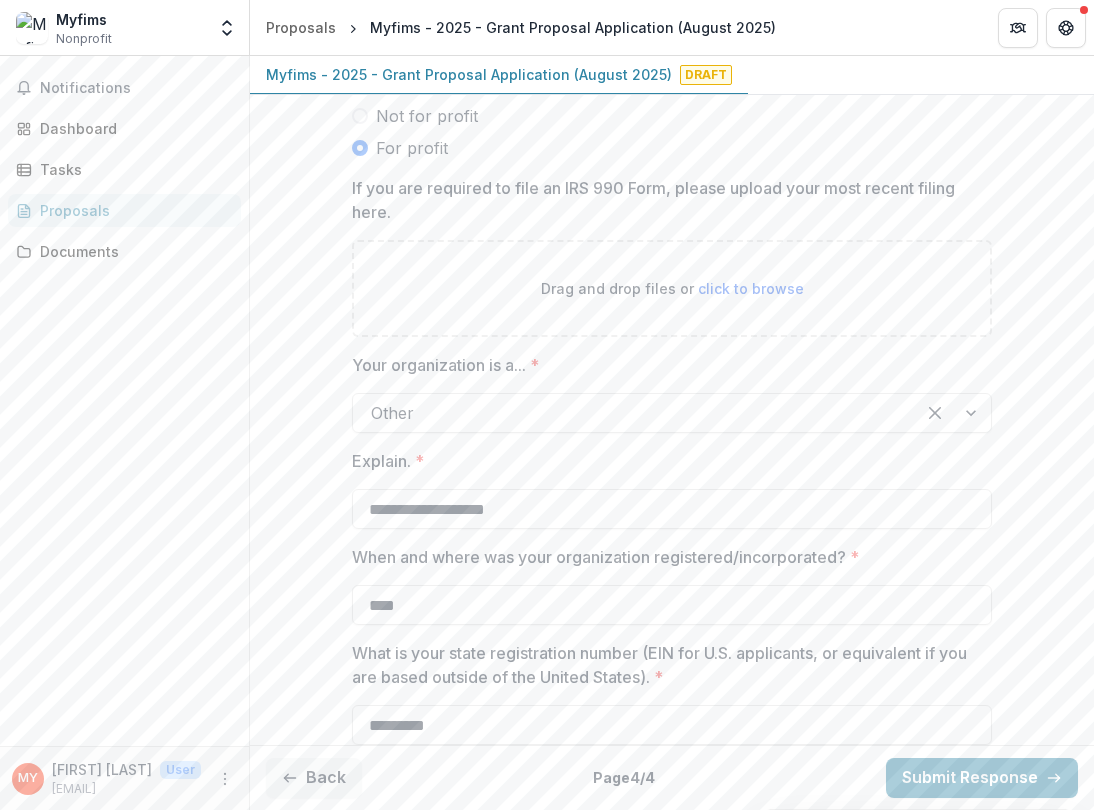 scroll, scrollTop: 601, scrollLeft: 0, axis: vertical 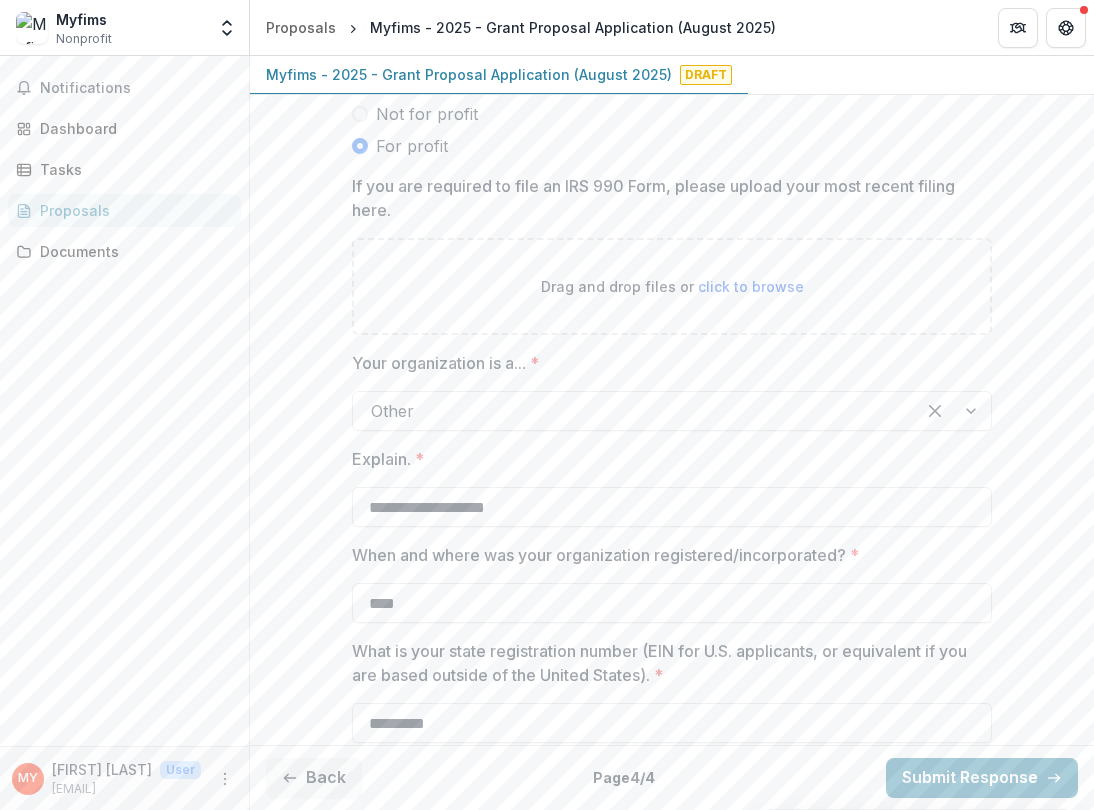 click at bounding box center [953, 411] 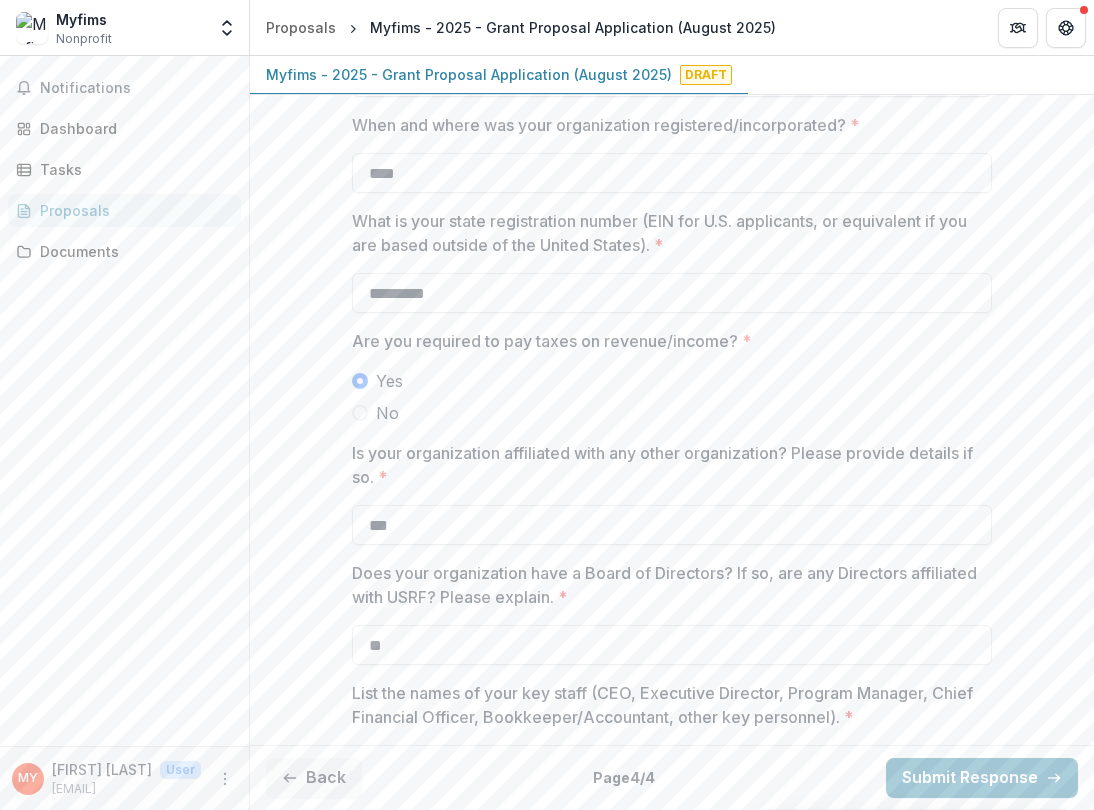 scroll, scrollTop: 1032, scrollLeft: 0, axis: vertical 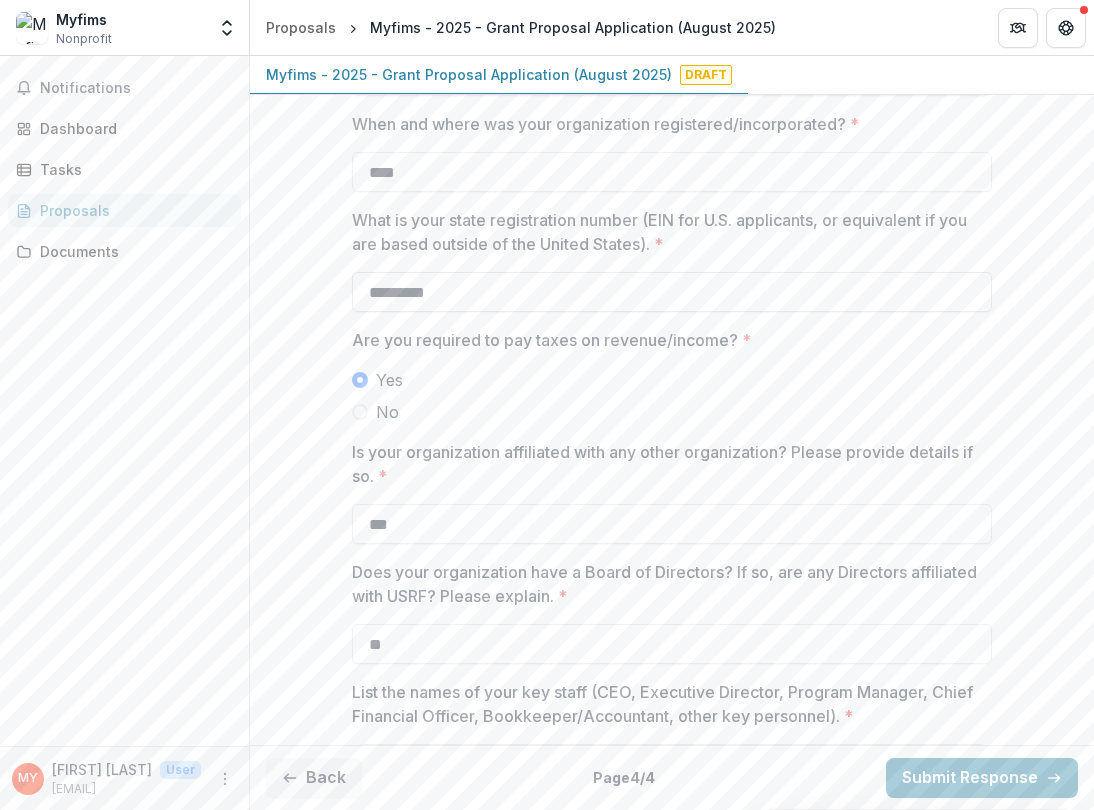 click on "*********" at bounding box center [672, 292] 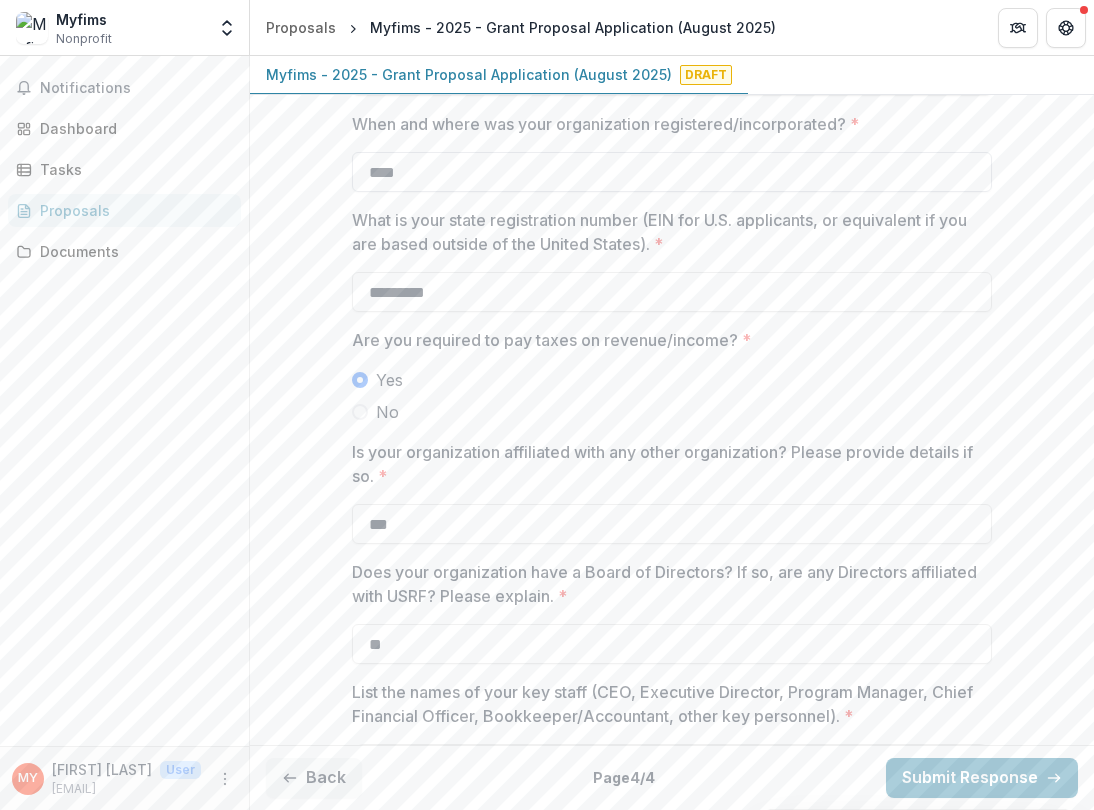 click on "****" at bounding box center (672, 172) 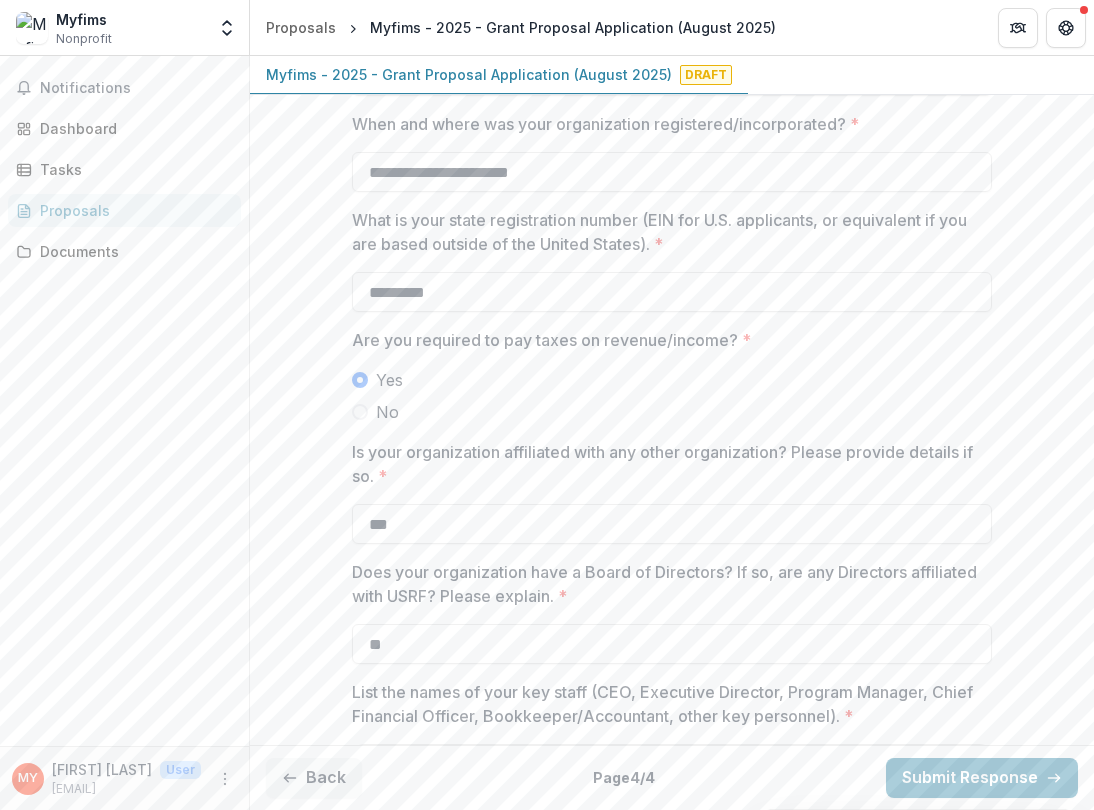 click on "What is your state registration number (EIN for U.S. applicants, or equivalent if you are based outside of the United States). *" at bounding box center [666, 232] 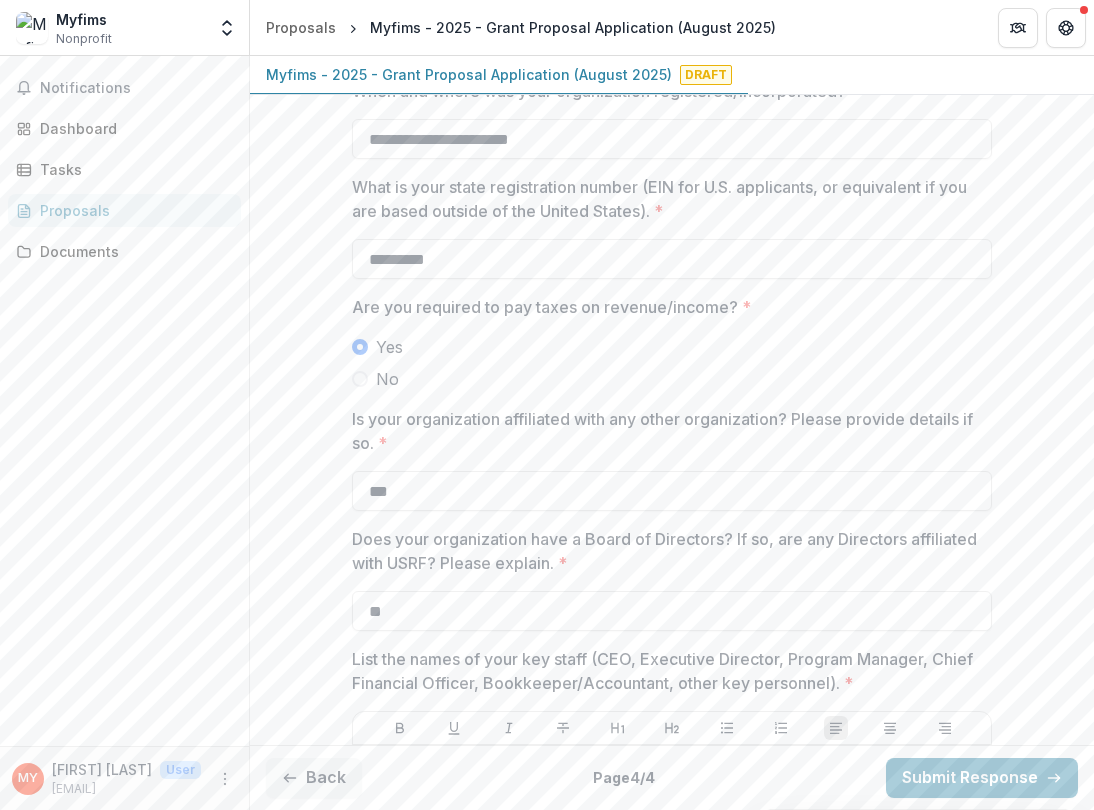 scroll, scrollTop: 1076, scrollLeft: 0, axis: vertical 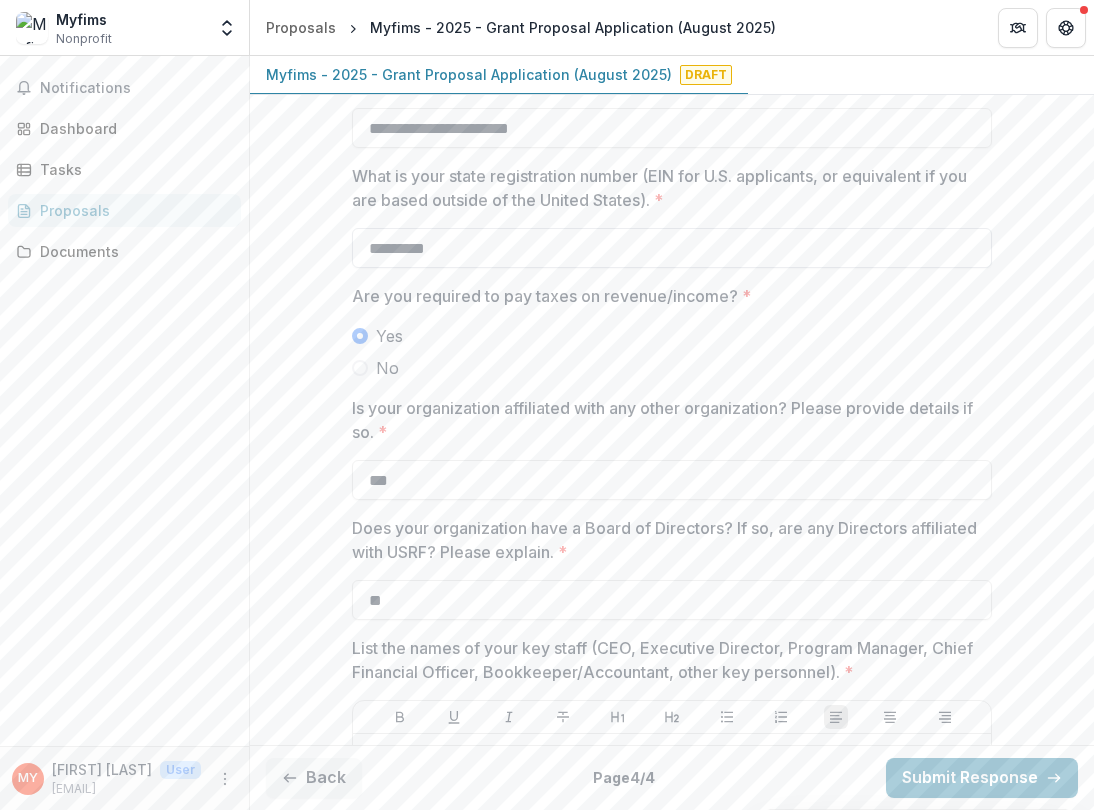 click on "*********" at bounding box center [672, 248] 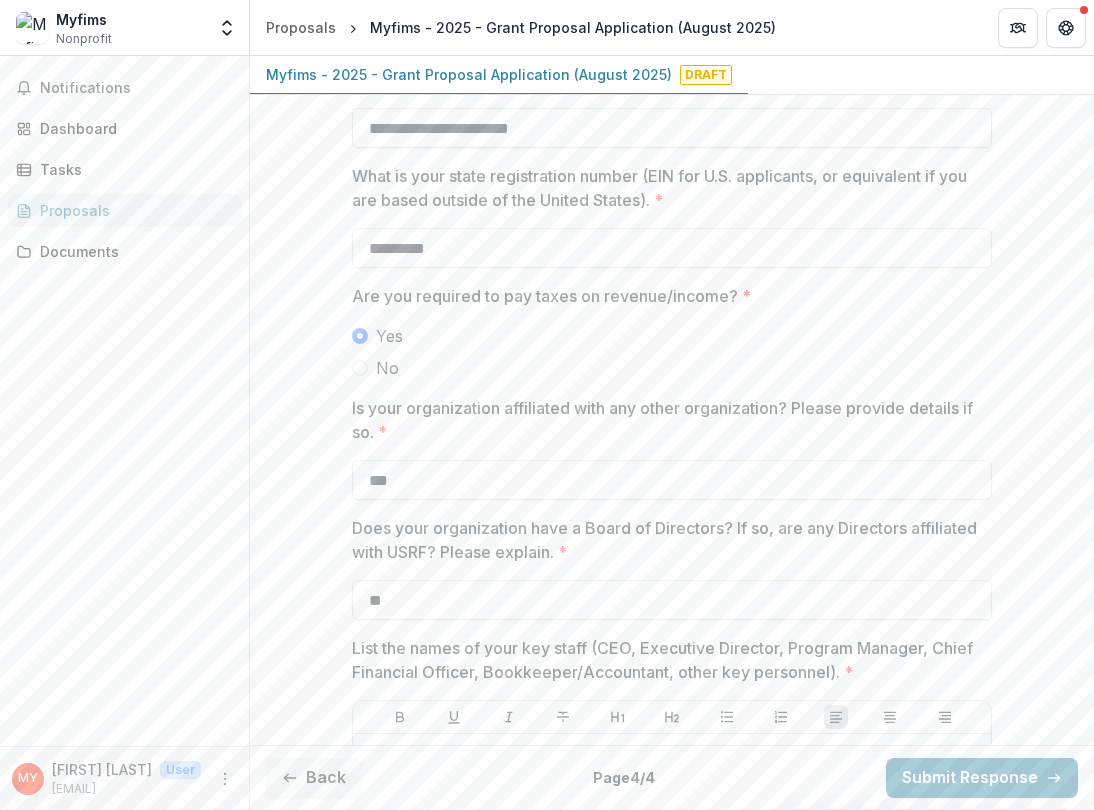 click on "**********" at bounding box center [672, 128] 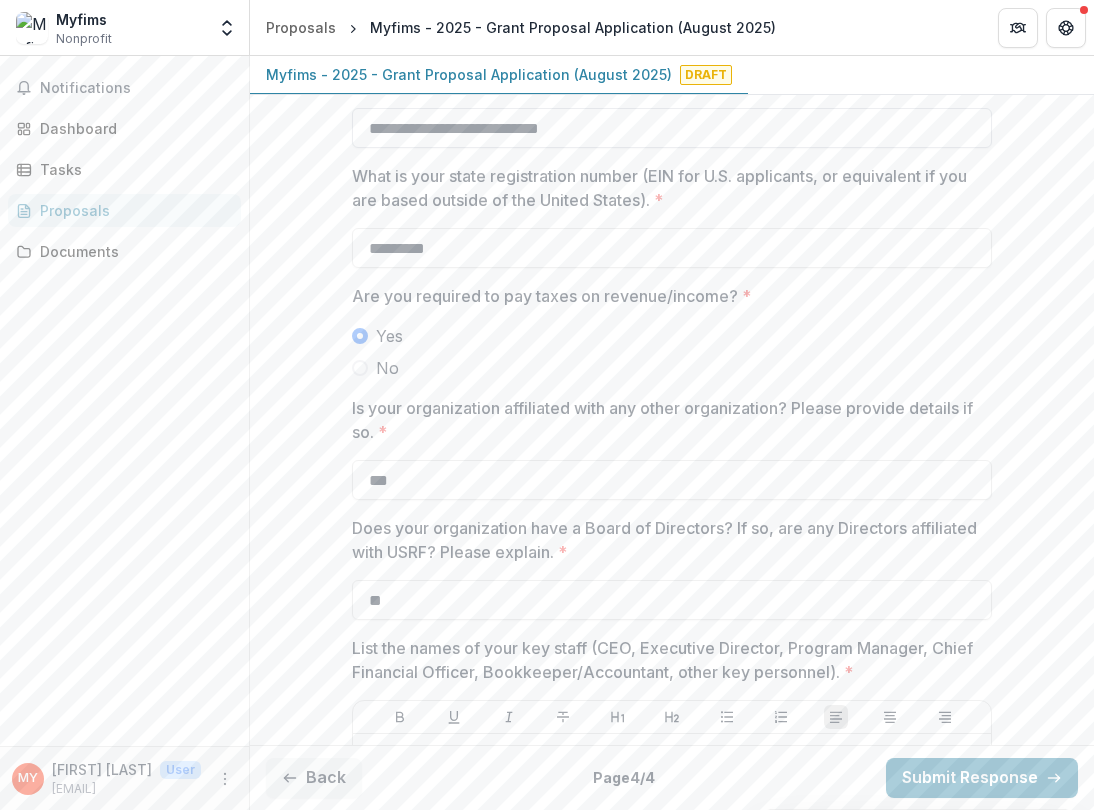 click on "**********" at bounding box center (672, 128) 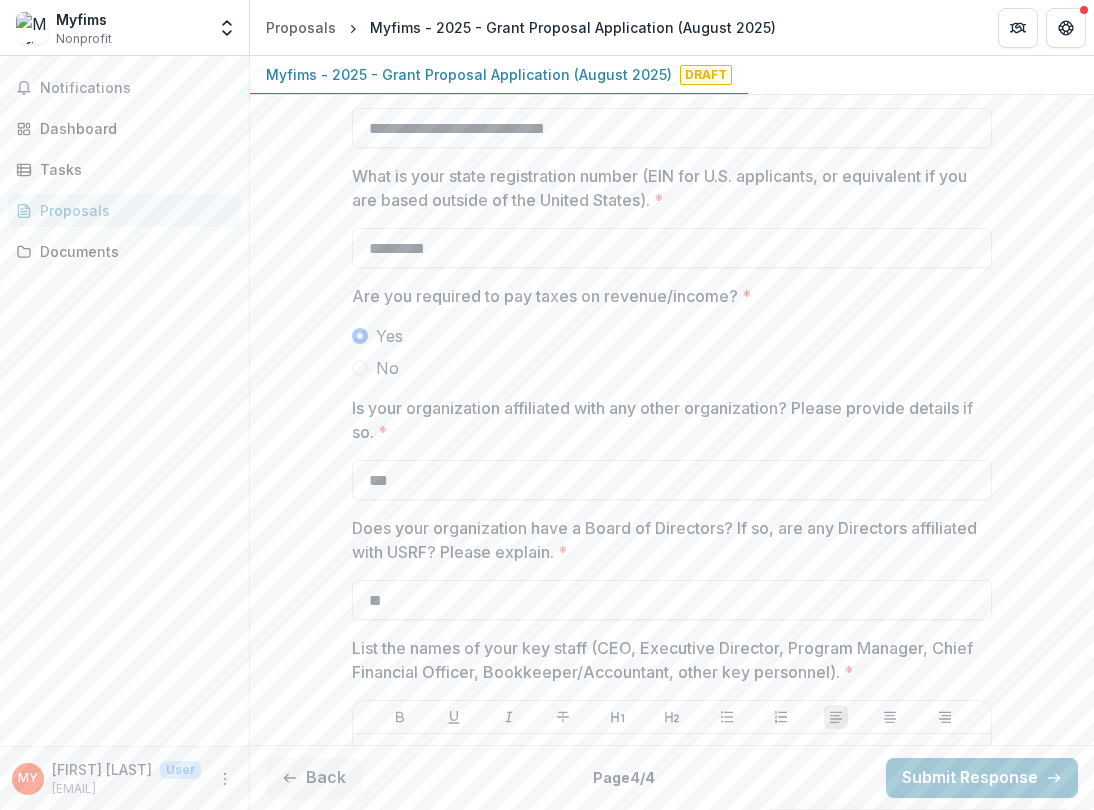 type on "**********" 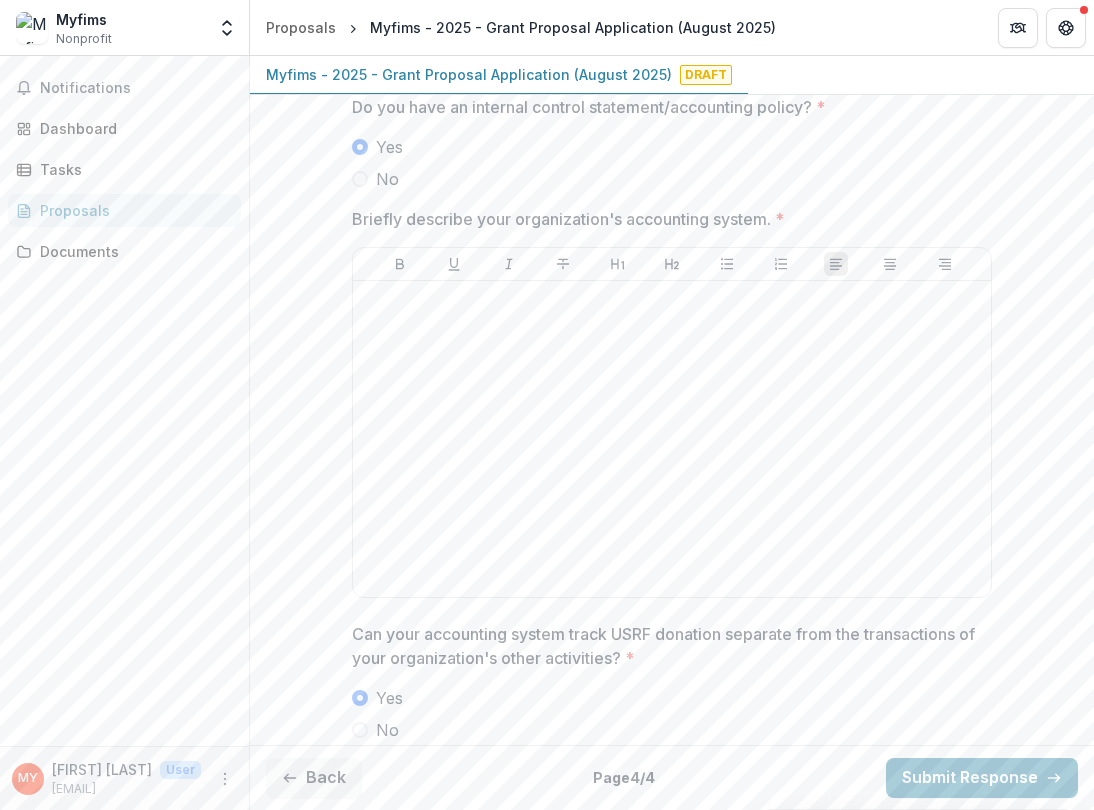 scroll, scrollTop: 3902, scrollLeft: 0, axis: vertical 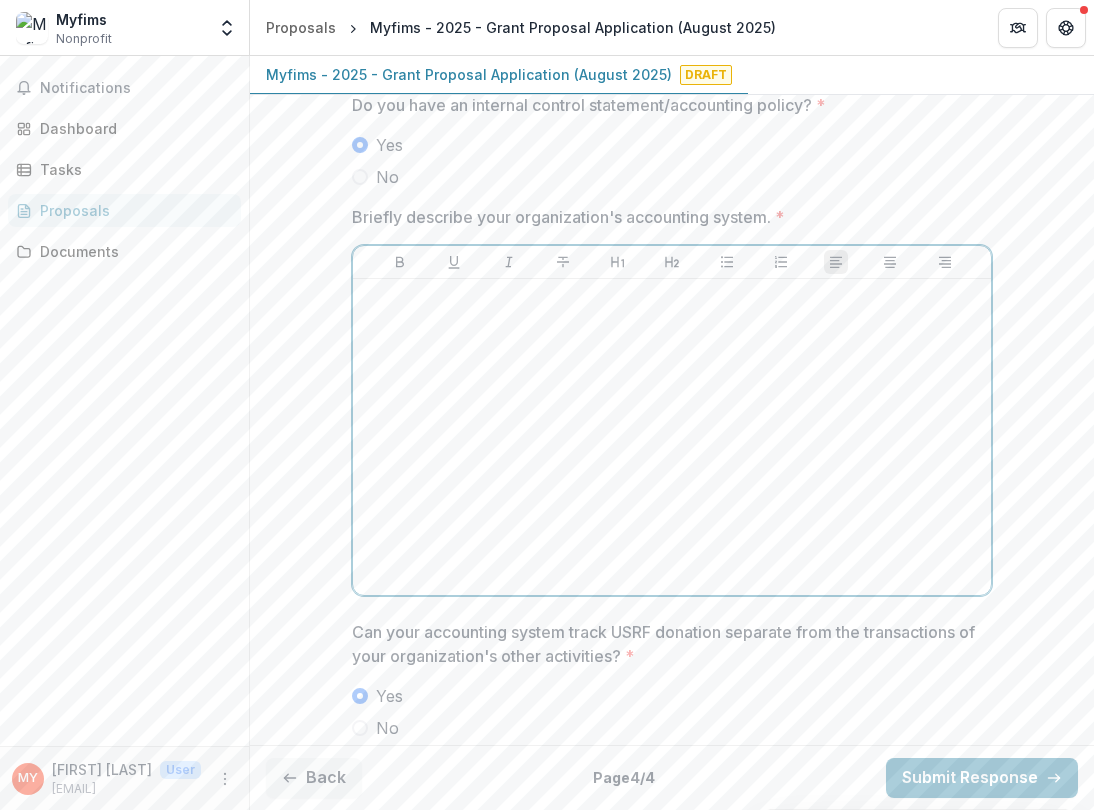 click at bounding box center [672, 437] 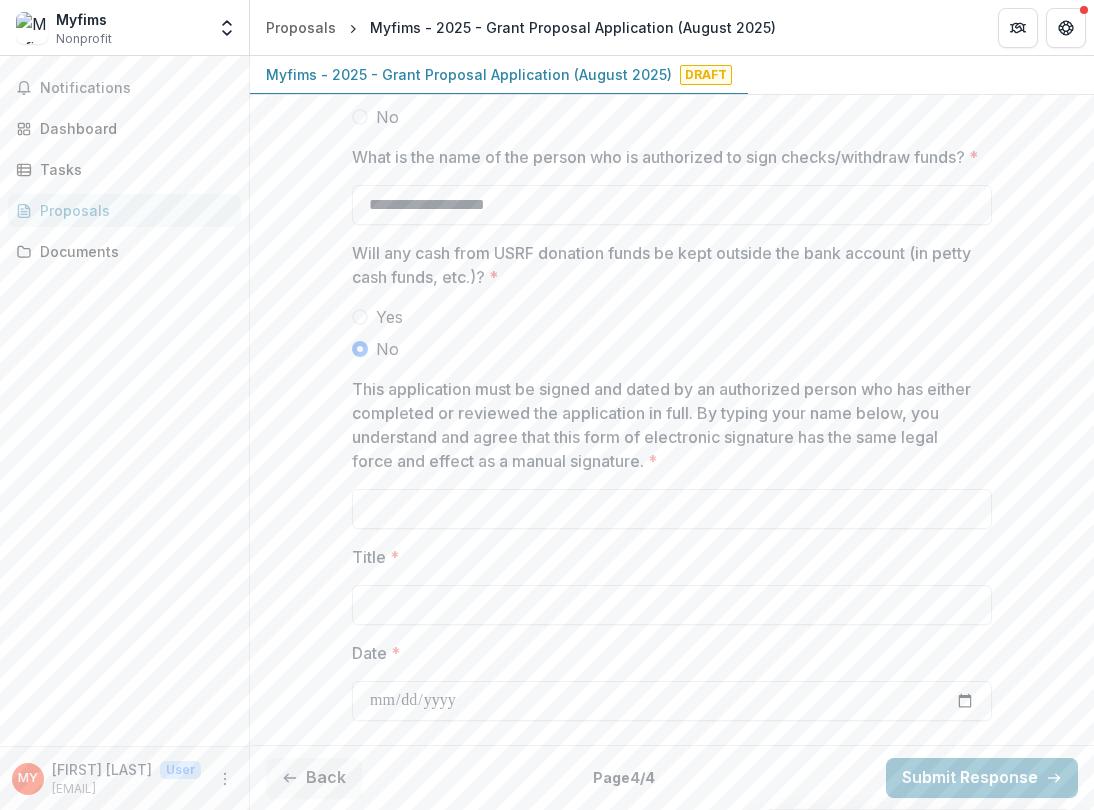 scroll, scrollTop: 5728, scrollLeft: 0, axis: vertical 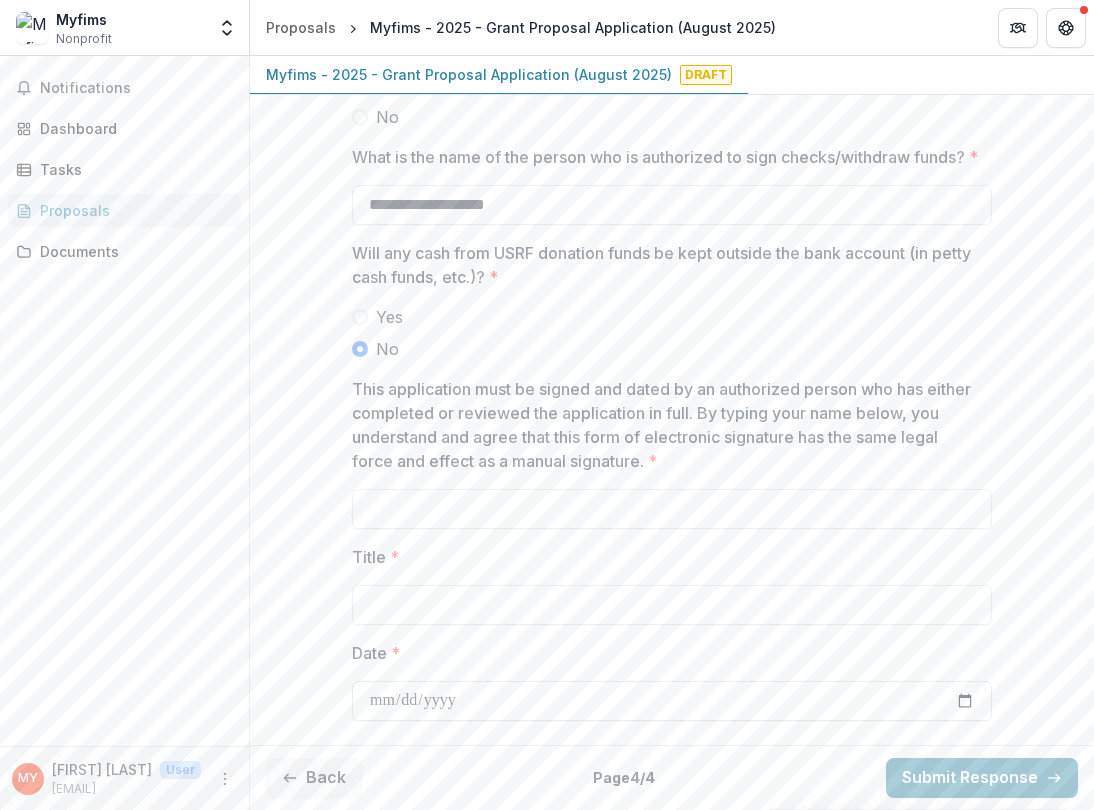 click on "Date *" at bounding box center (672, 701) 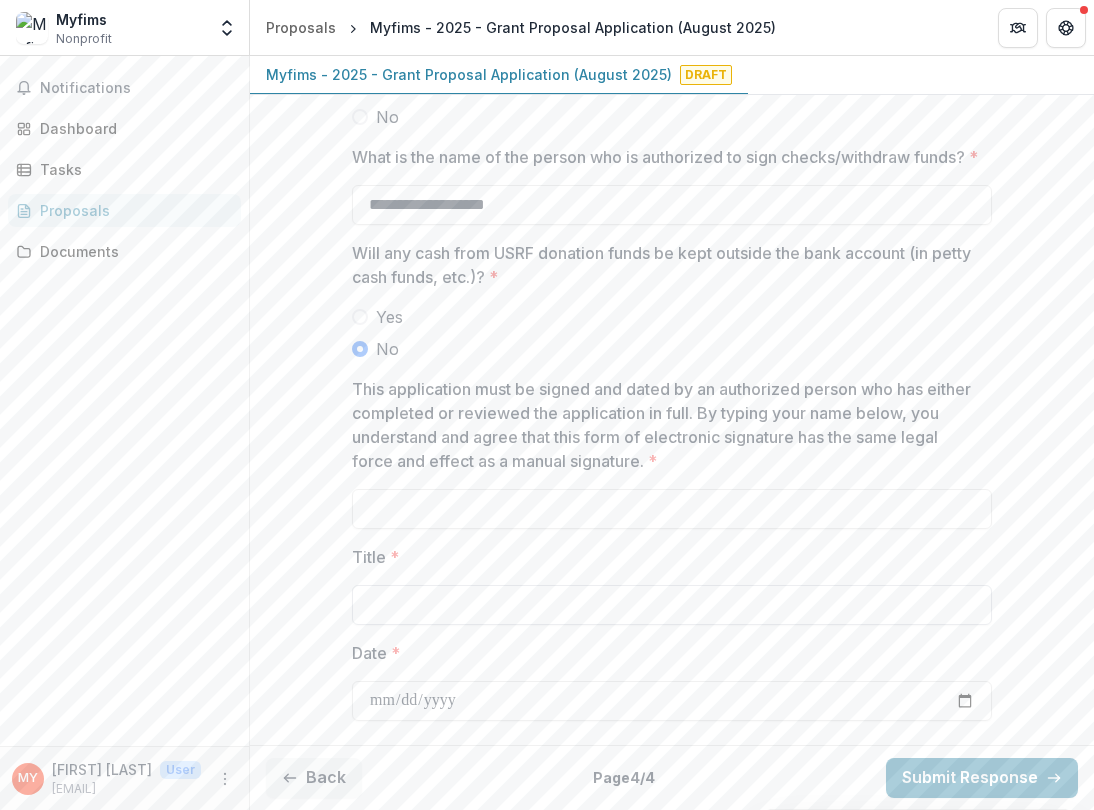 type on "**********" 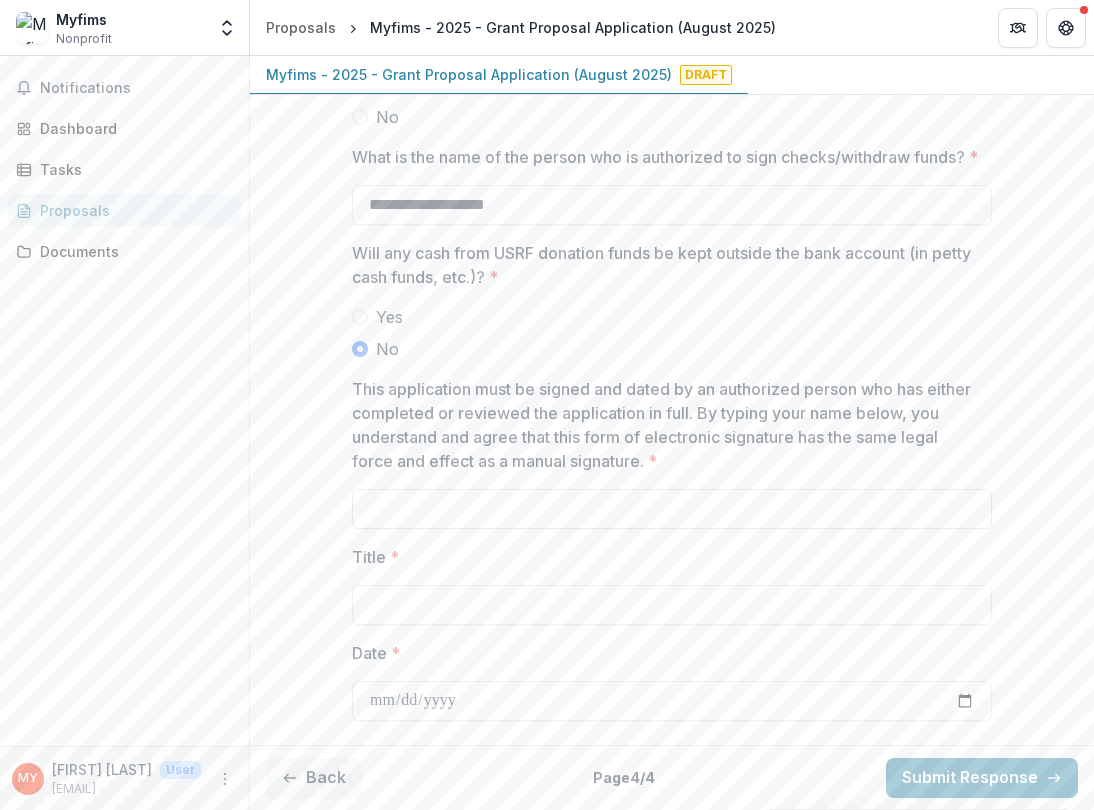 click on "This application must be signed and dated by an authorized person who has either completed or reviewed the application in full. By typing your name below, you understand and agree that this form of electronic signature has the same legal force and effect as a manual signature. *" at bounding box center (672, 509) 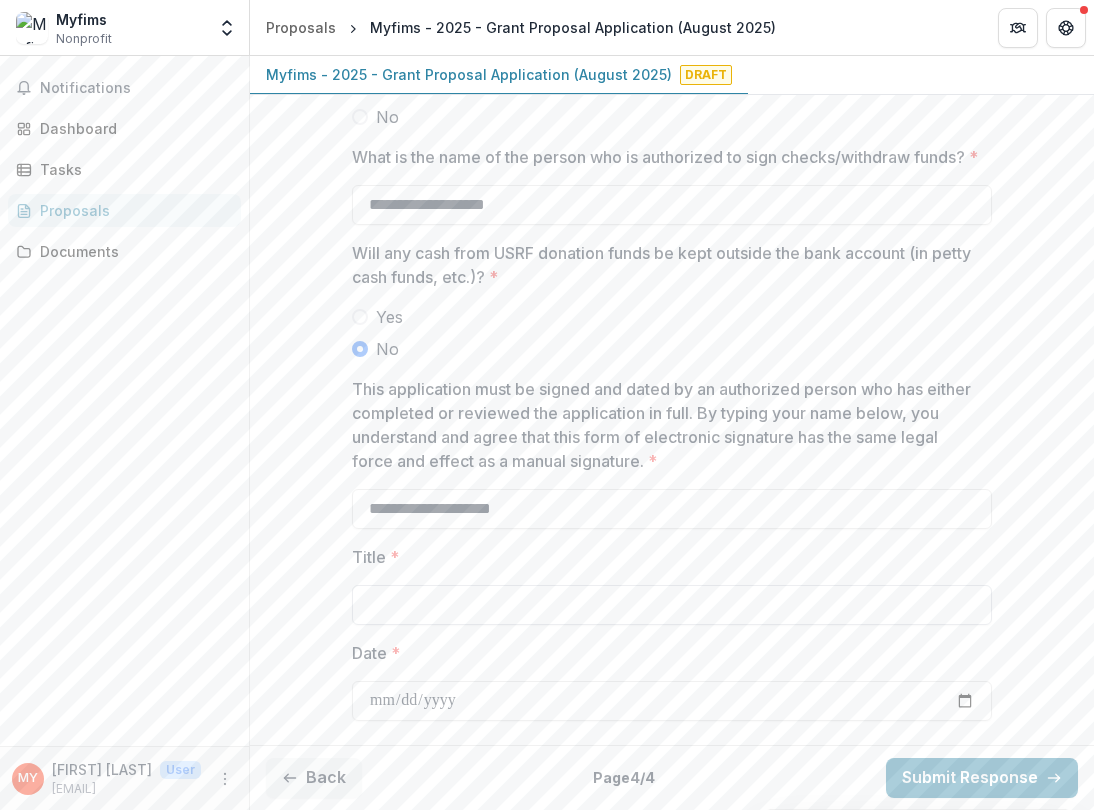 type on "**********" 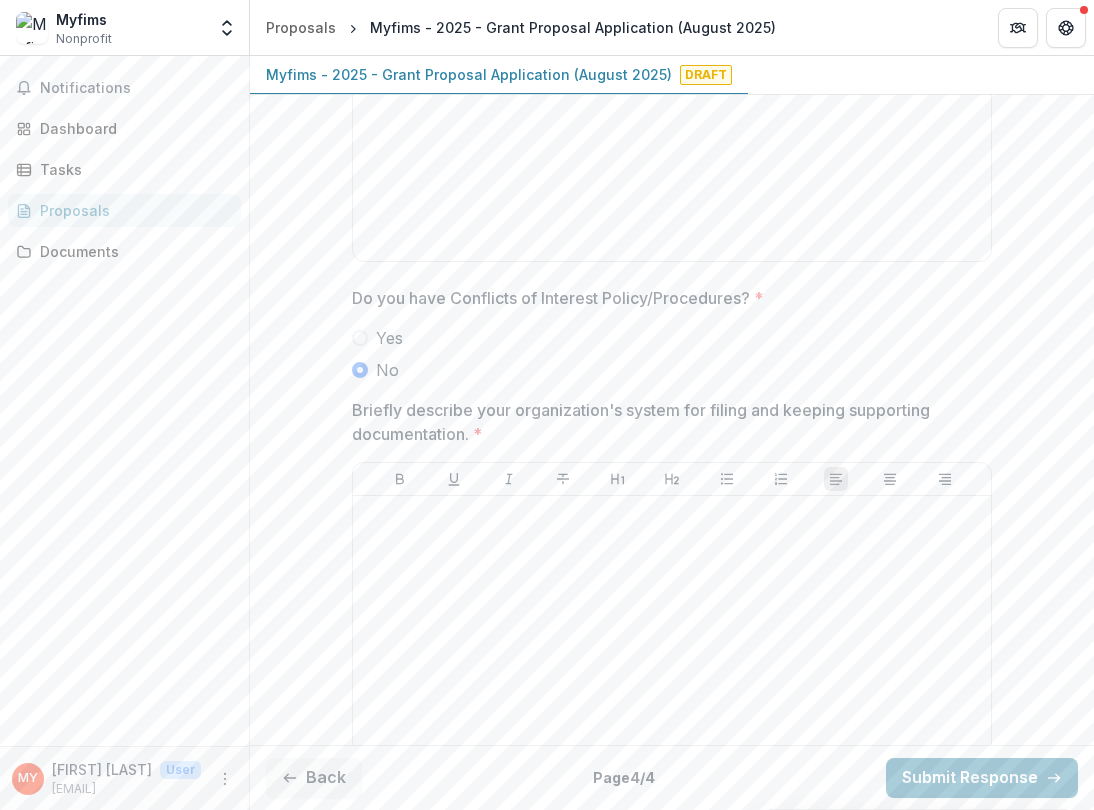 scroll, scrollTop: 2857, scrollLeft: 0, axis: vertical 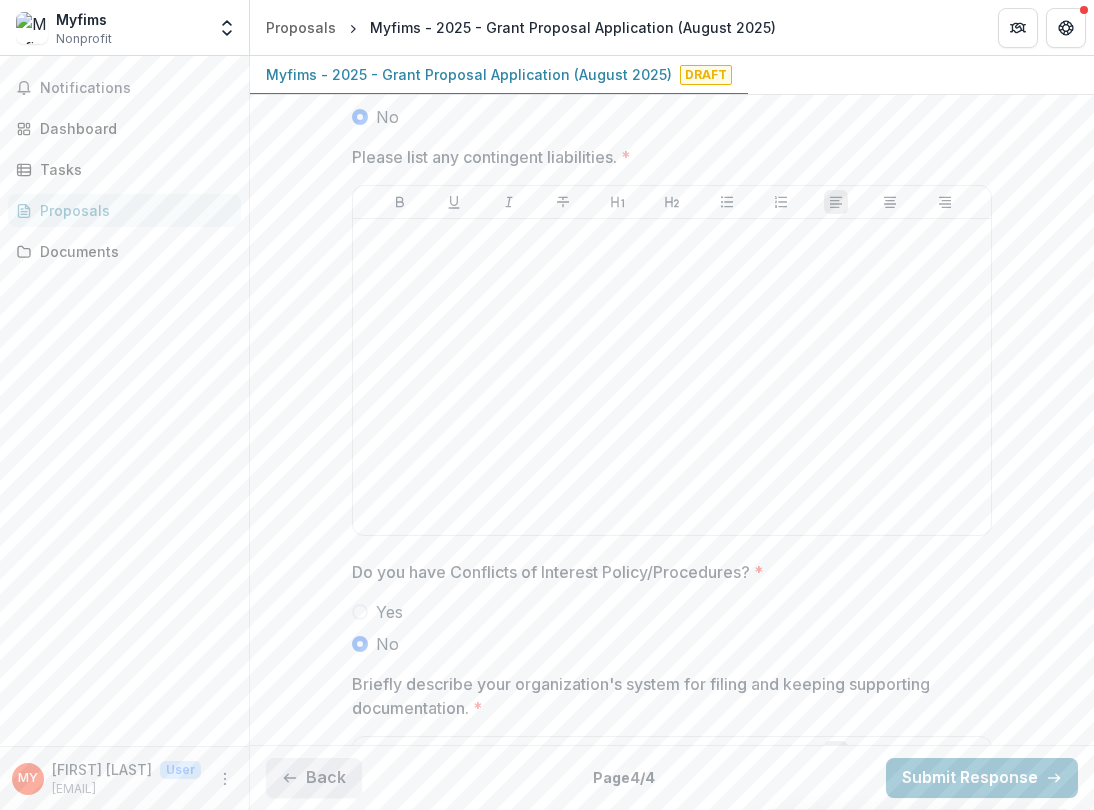 type on "**********" 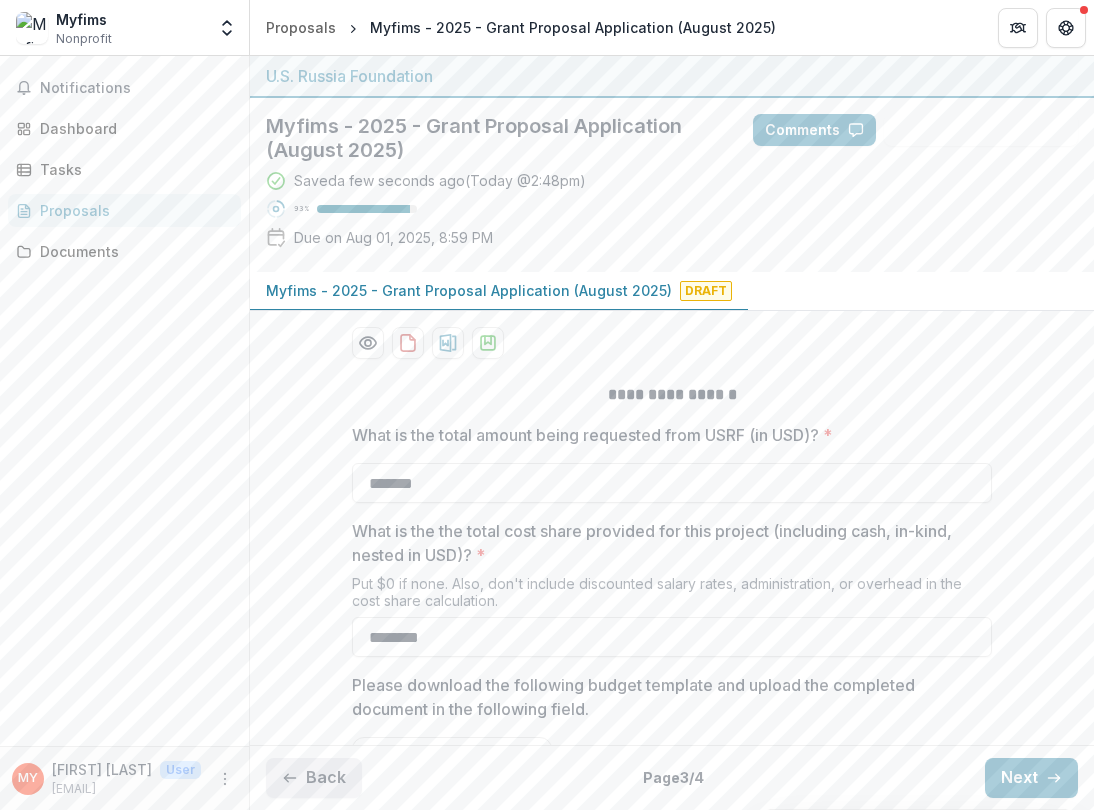 click on "Back" at bounding box center (314, 778) 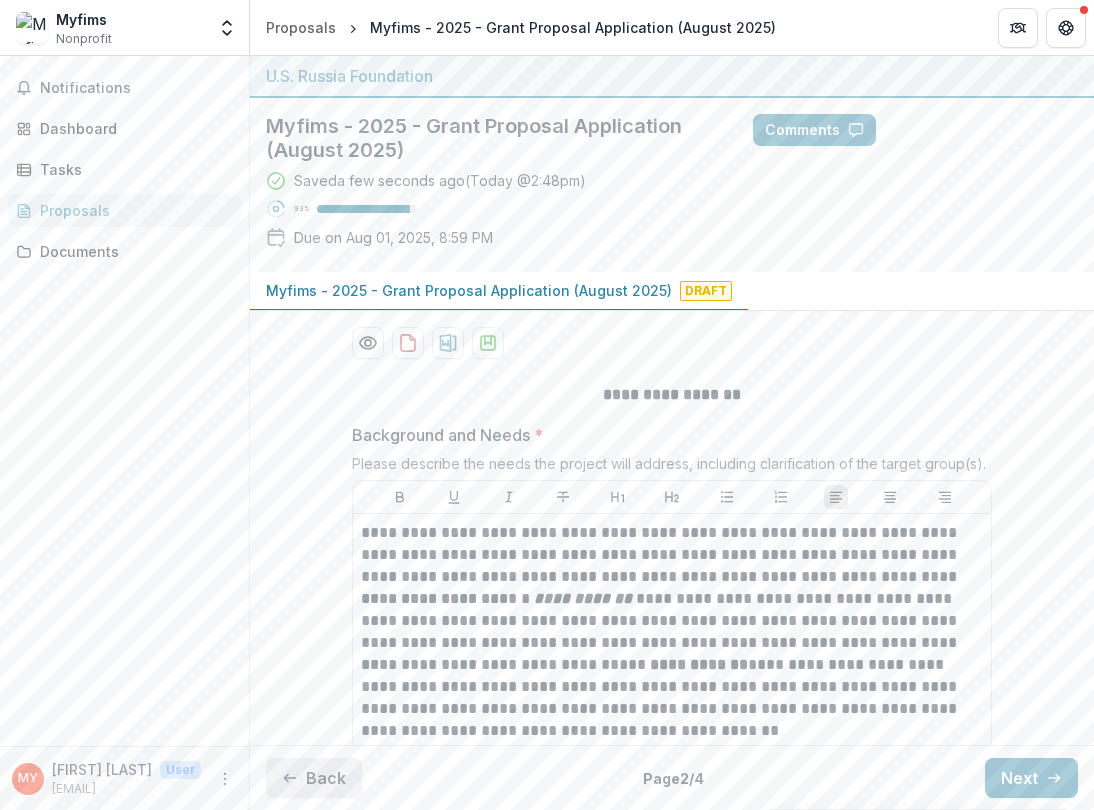 click on "Back" at bounding box center [314, 778] 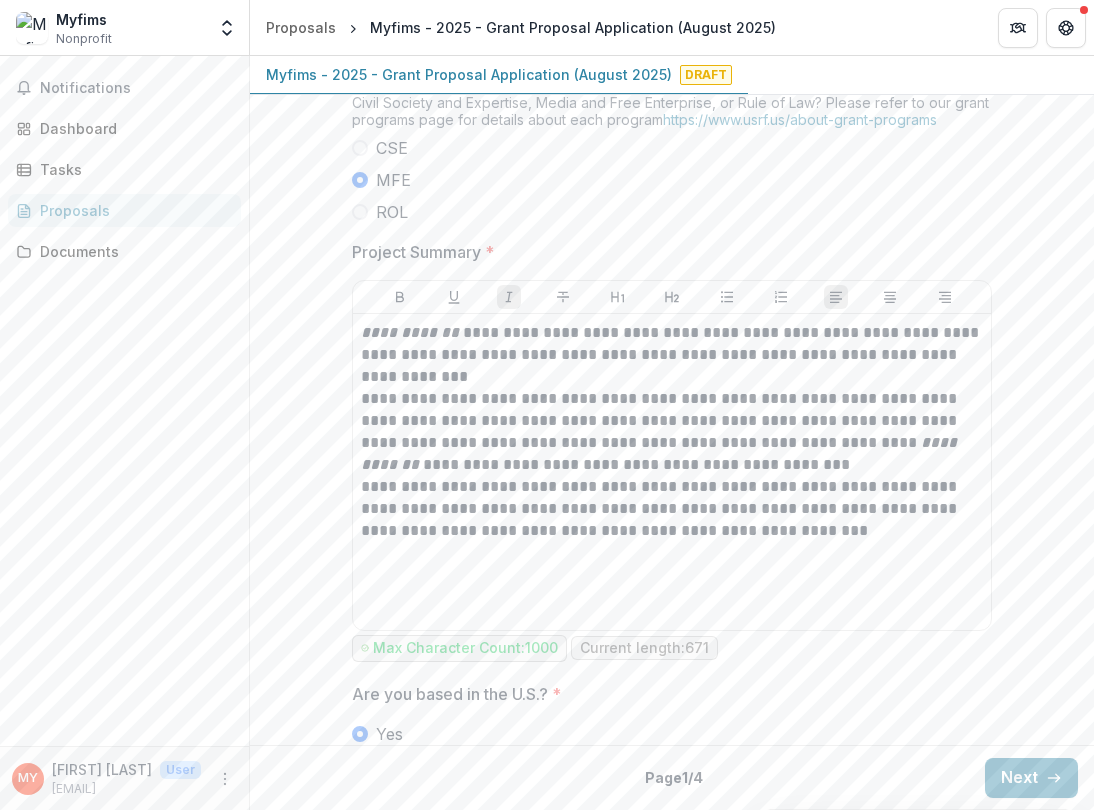 scroll, scrollTop: 1301, scrollLeft: 0, axis: vertical 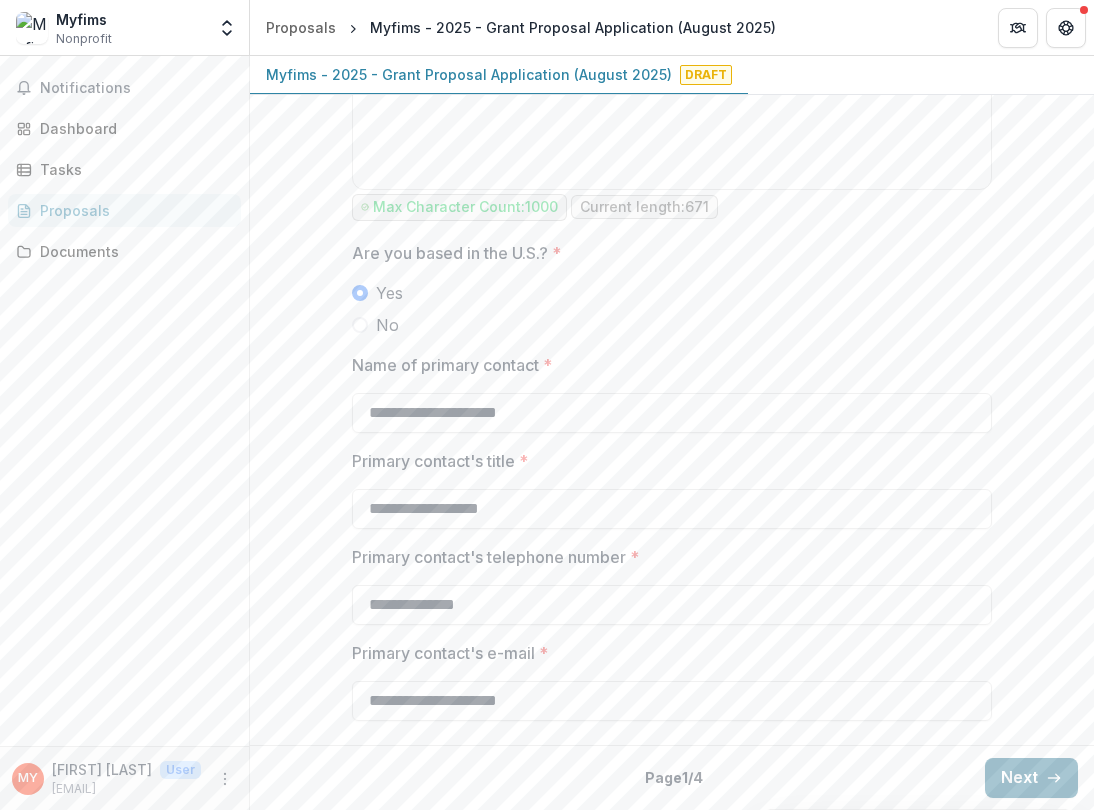 click on "Next" at bounding box center (1031, 778) 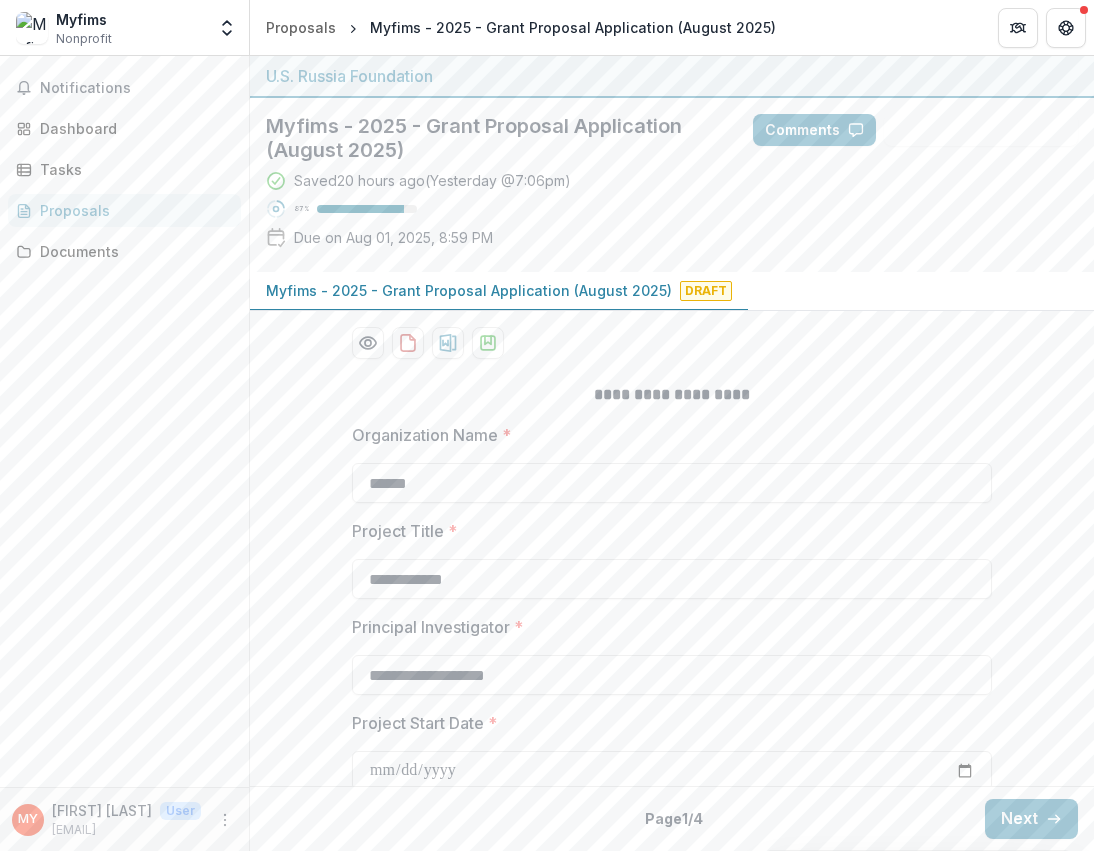 scroll, scrollTop: 0, scrollLeft: 0, axis: both 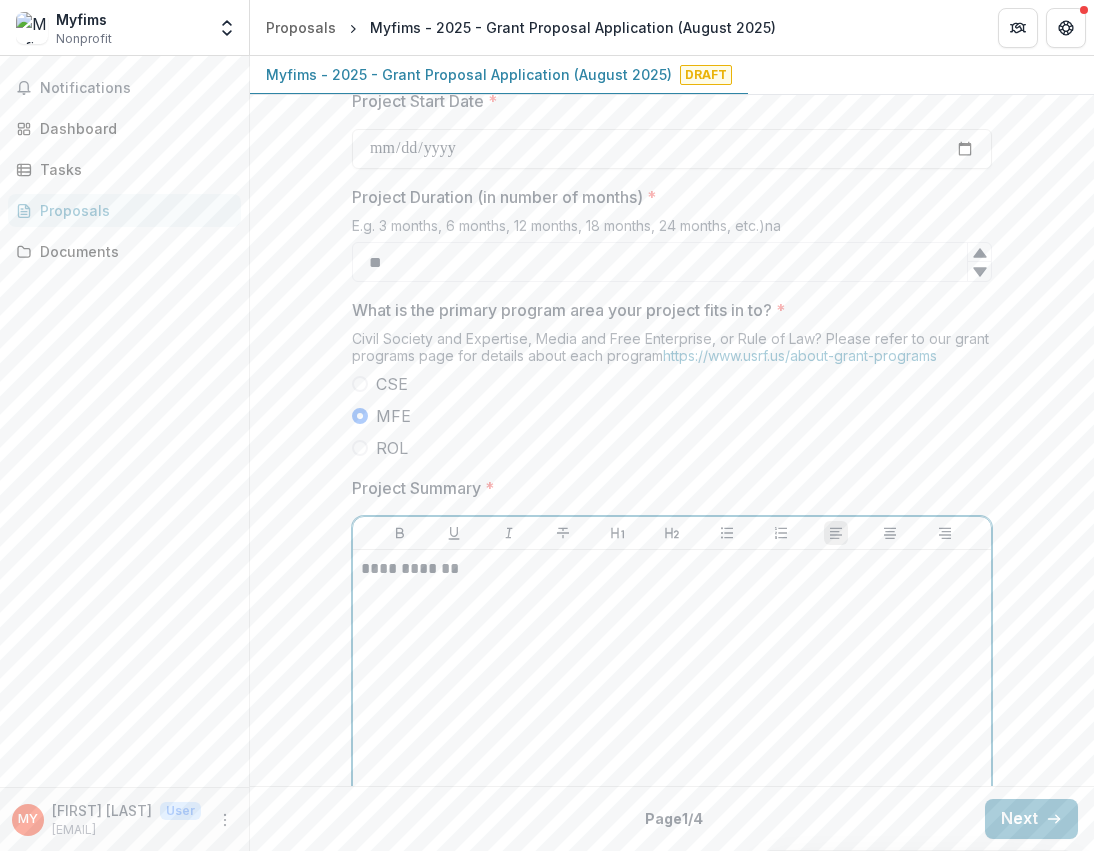 click on "**********" at bounding box center (672, 708) 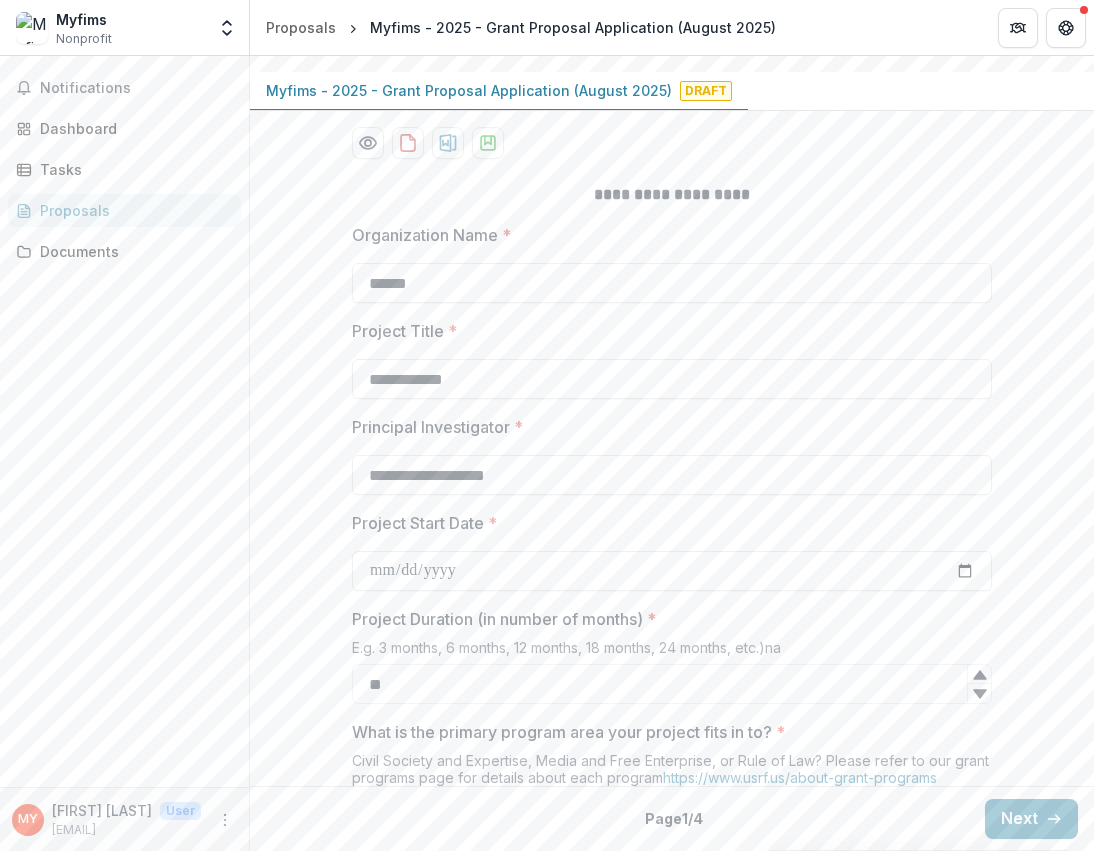 scroll, scrollTop: 0, scrollLeft: 0, axis: both 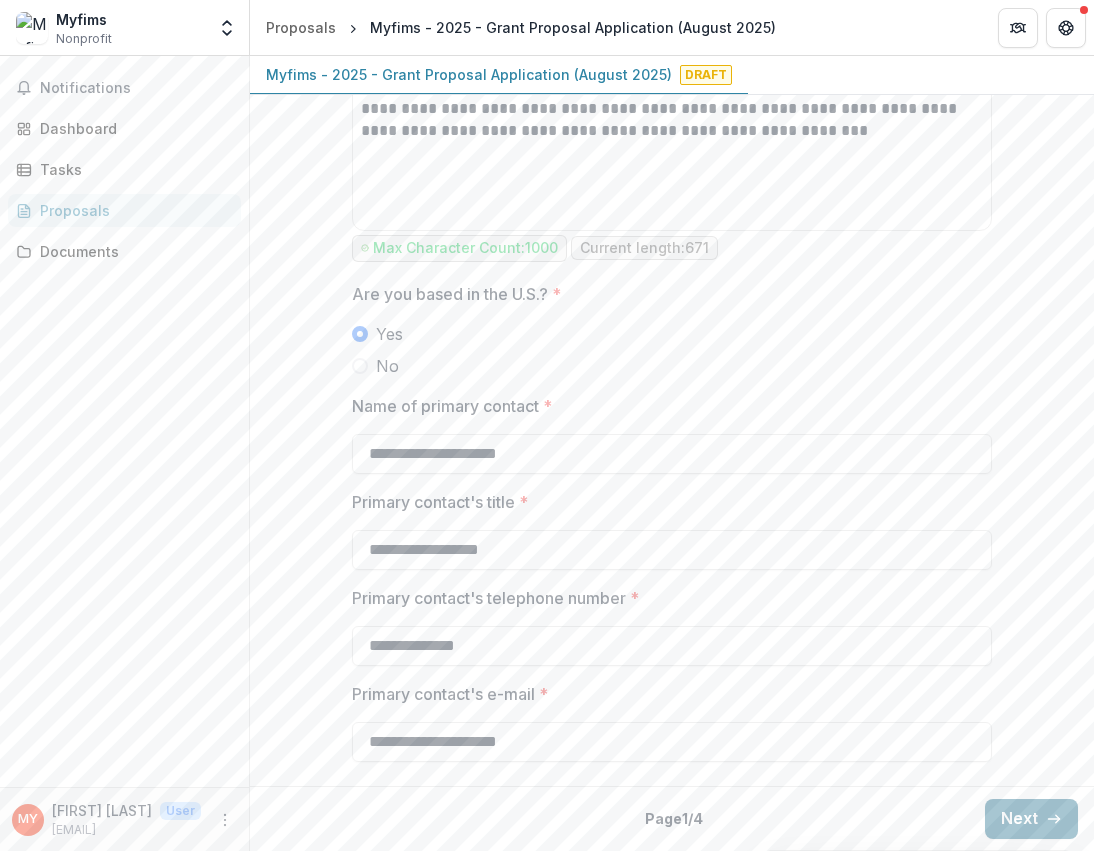 click on "Next" at bounding box center [1031, 819] 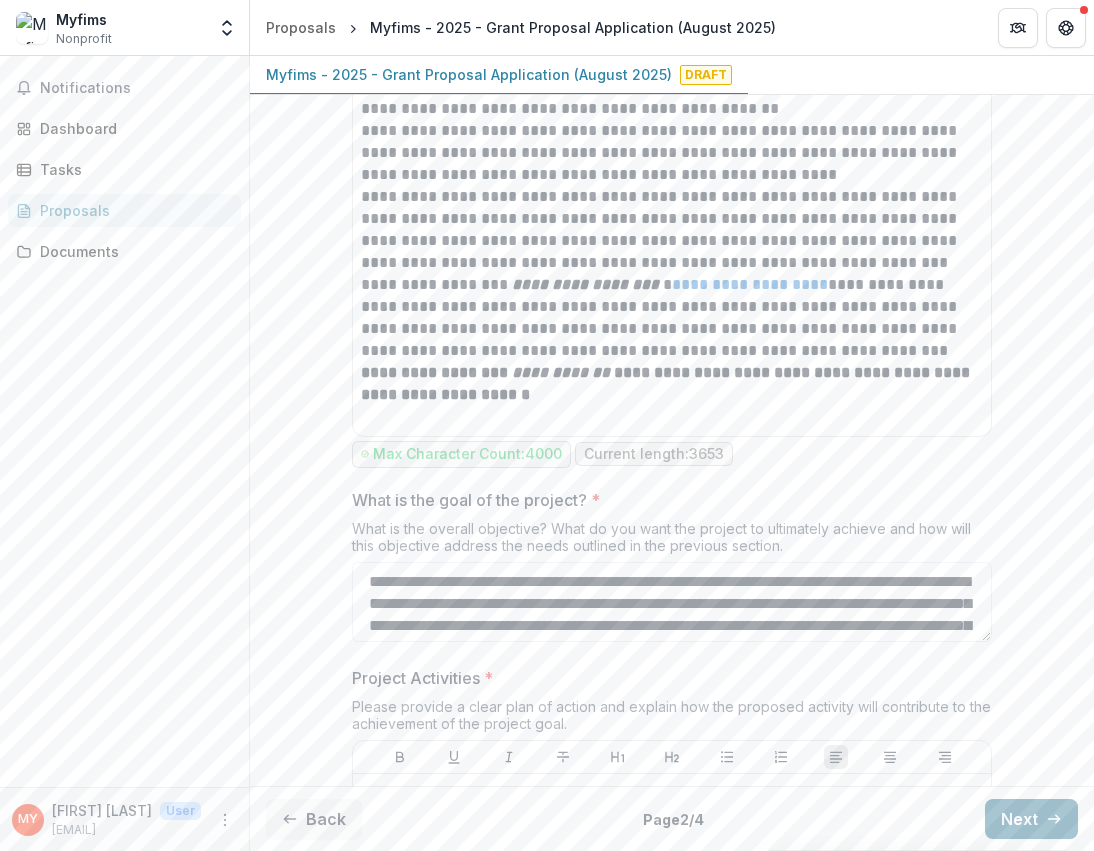 click on "Next" at bounding box center [1031, 819] 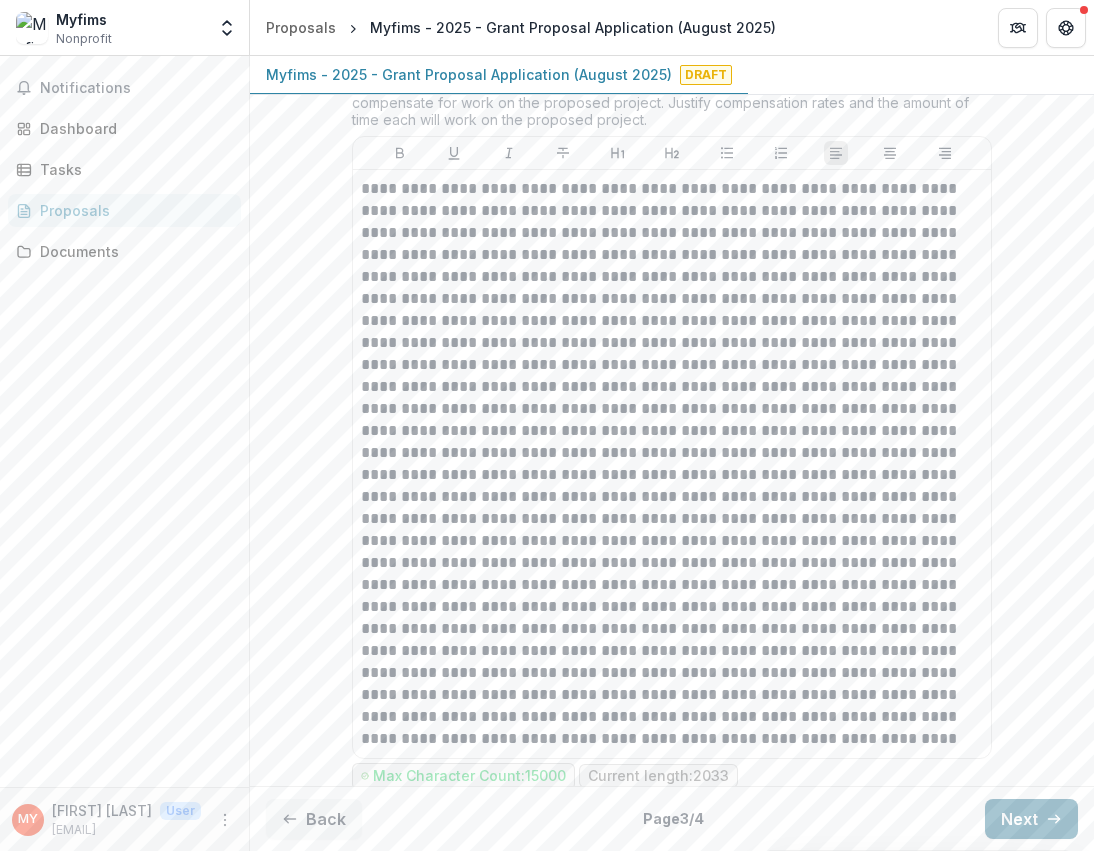 scroll, scrollTop: 1460, scrollLeft: 0, axis: vertical 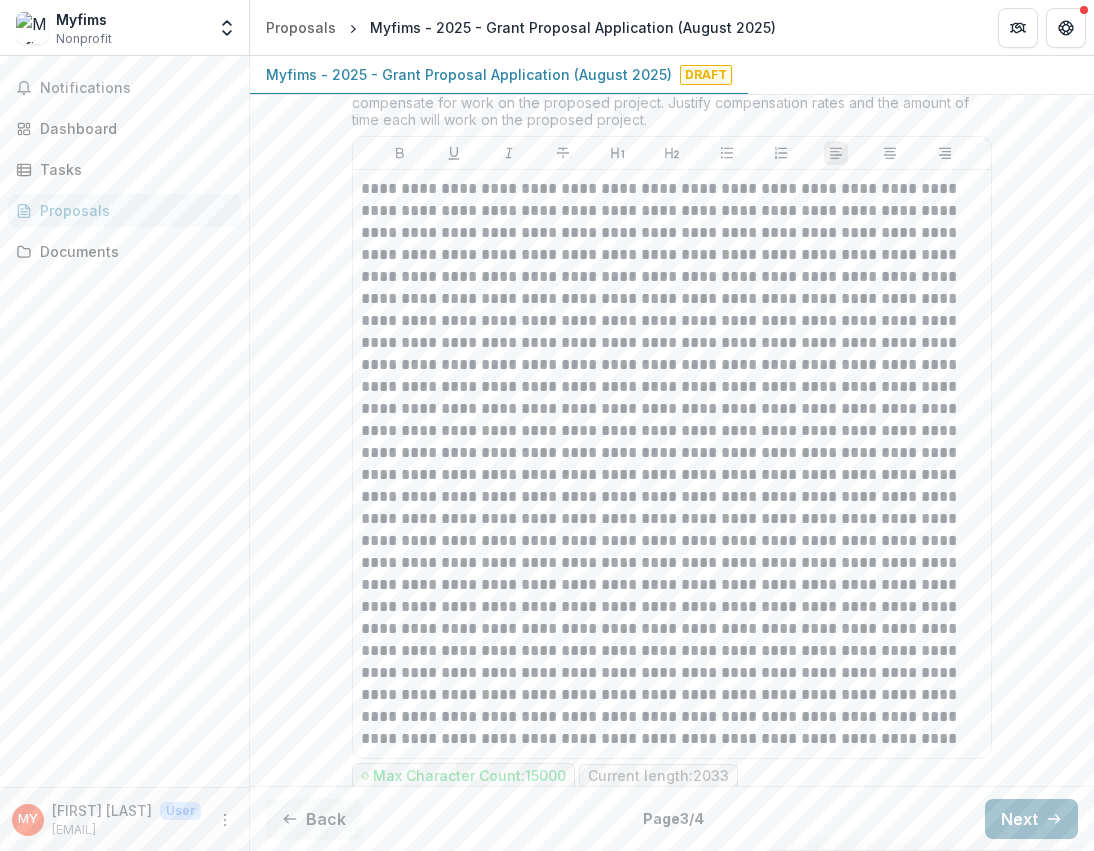 click on "Next" at bounding box center (1031, 819) 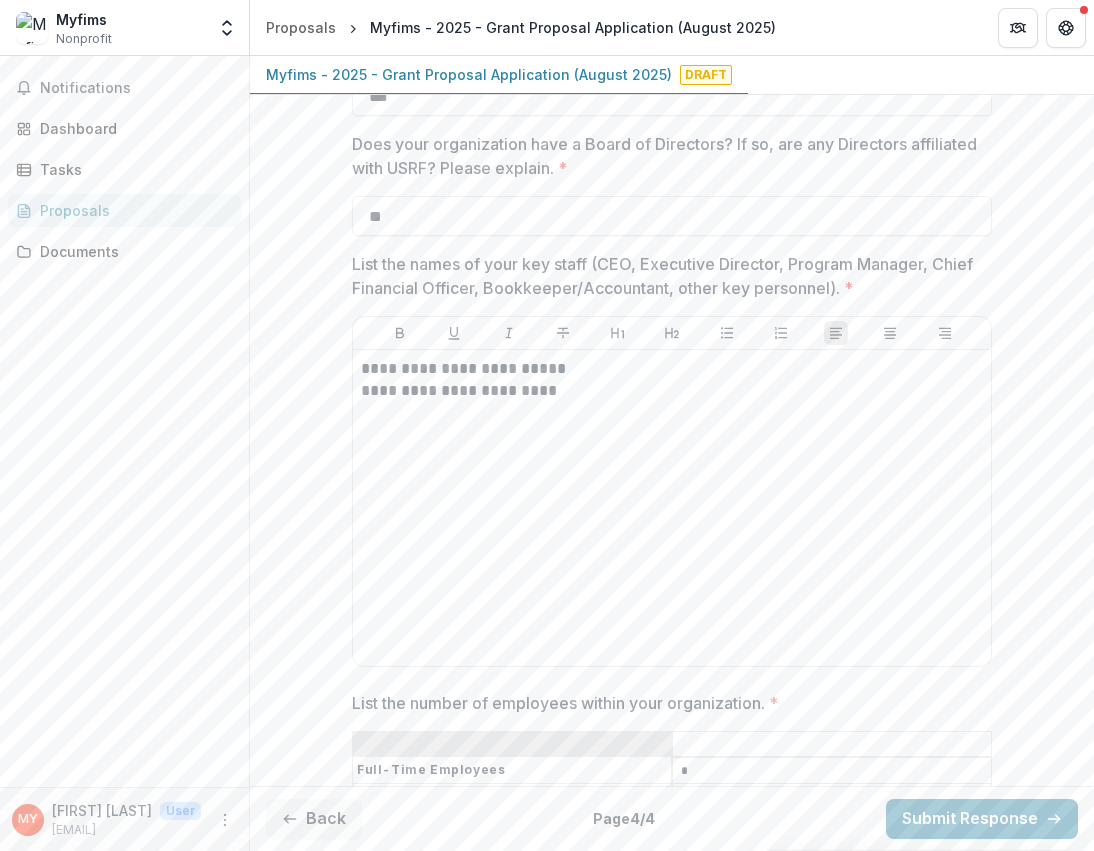 click on "Submit Response" at bounding box center [982, 819] 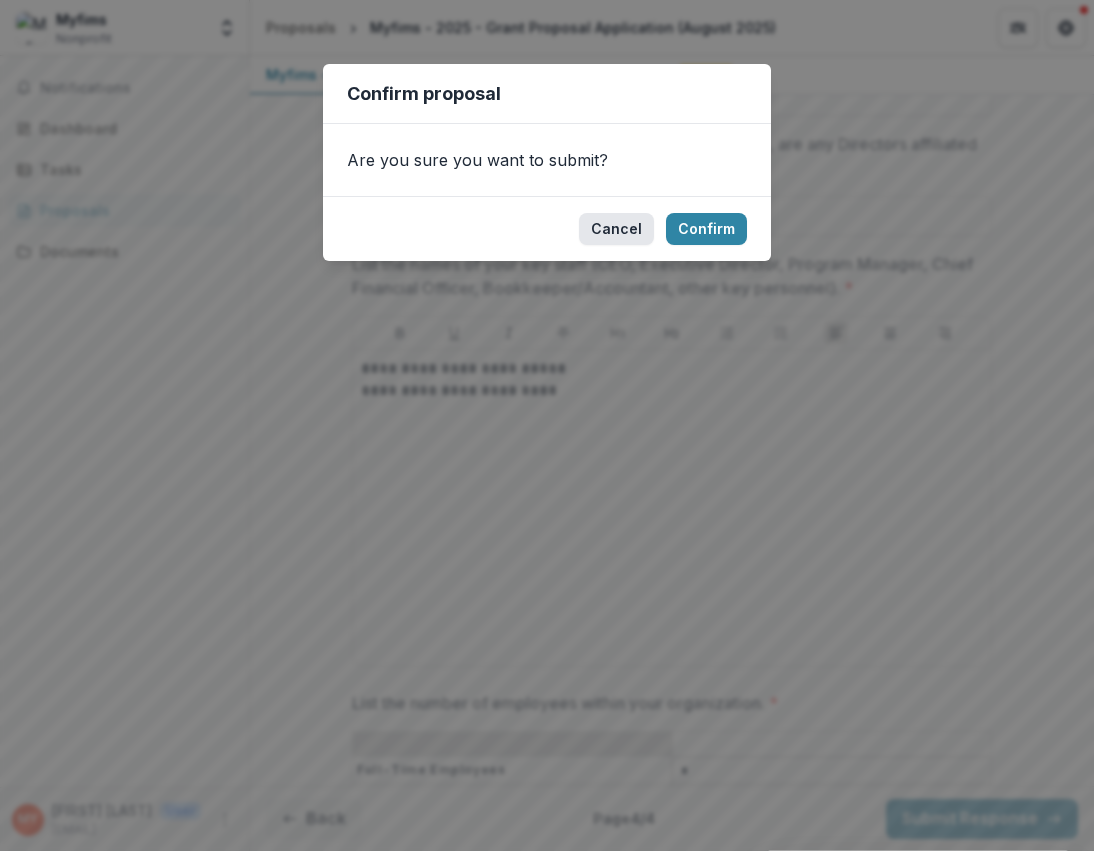 click on "Cancel" at bounding box center [616, 229] 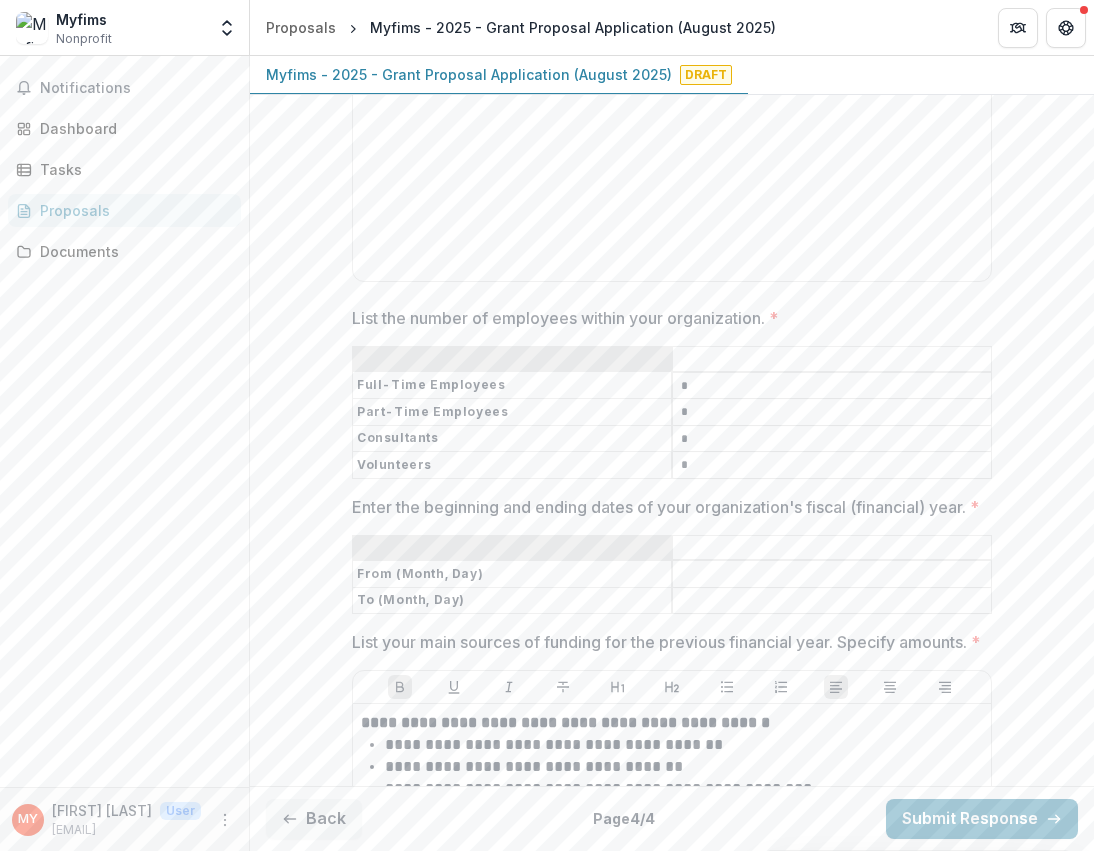 scroll, scrollTop: 1872, scrollLeft: 0, axis: vertical 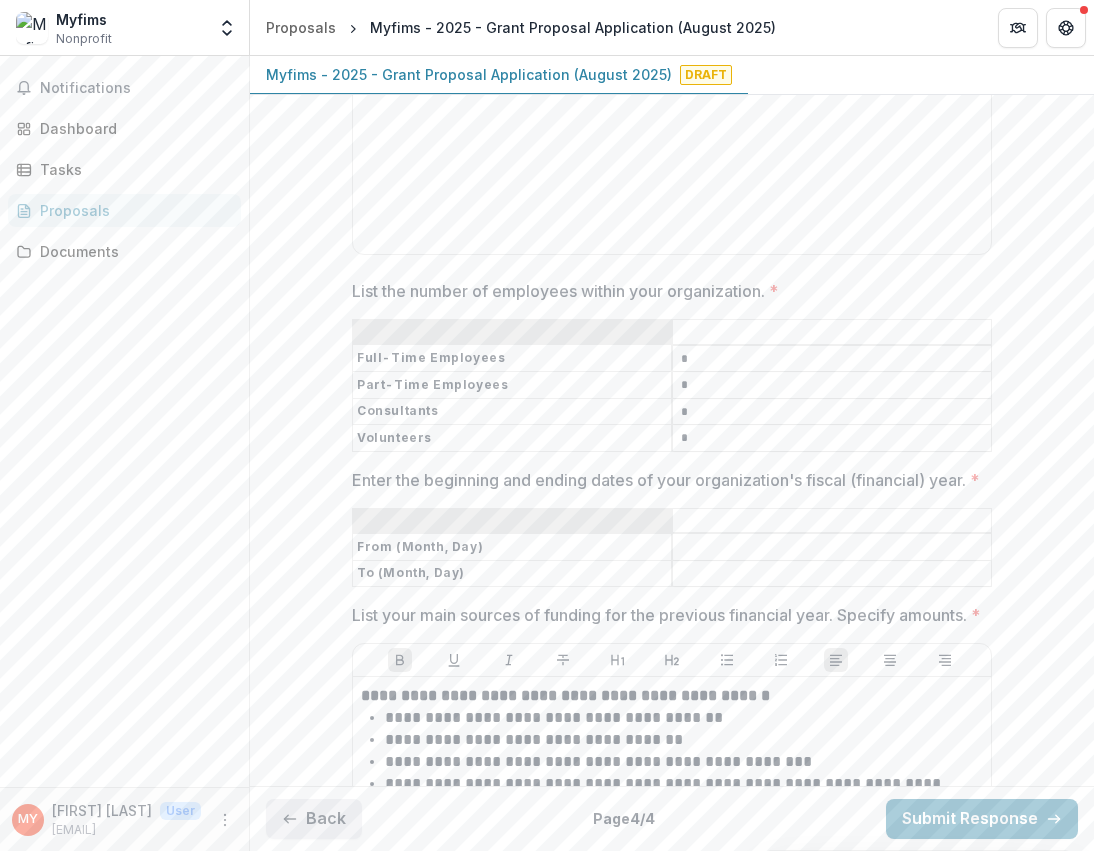 click on "Back" at bounding box center (314, 819) 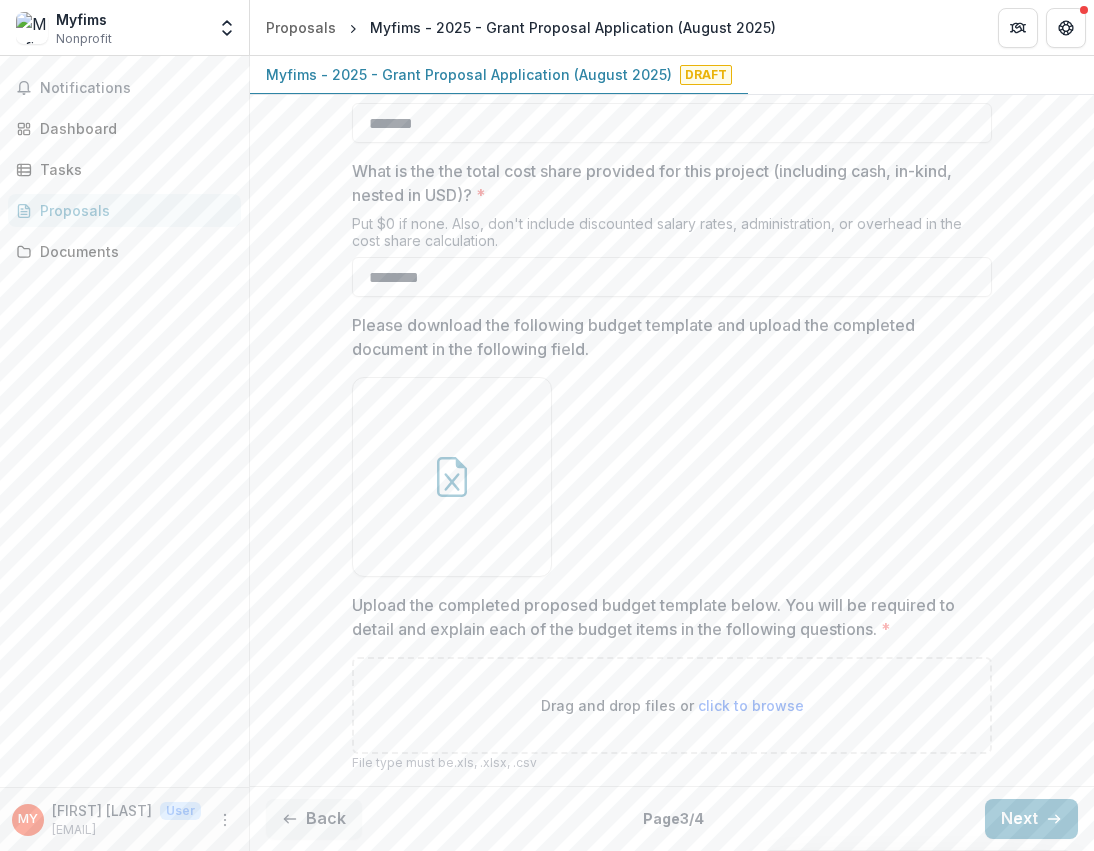 scroll, scrollTop: 368, scrollLeft: 0, axis: vertical 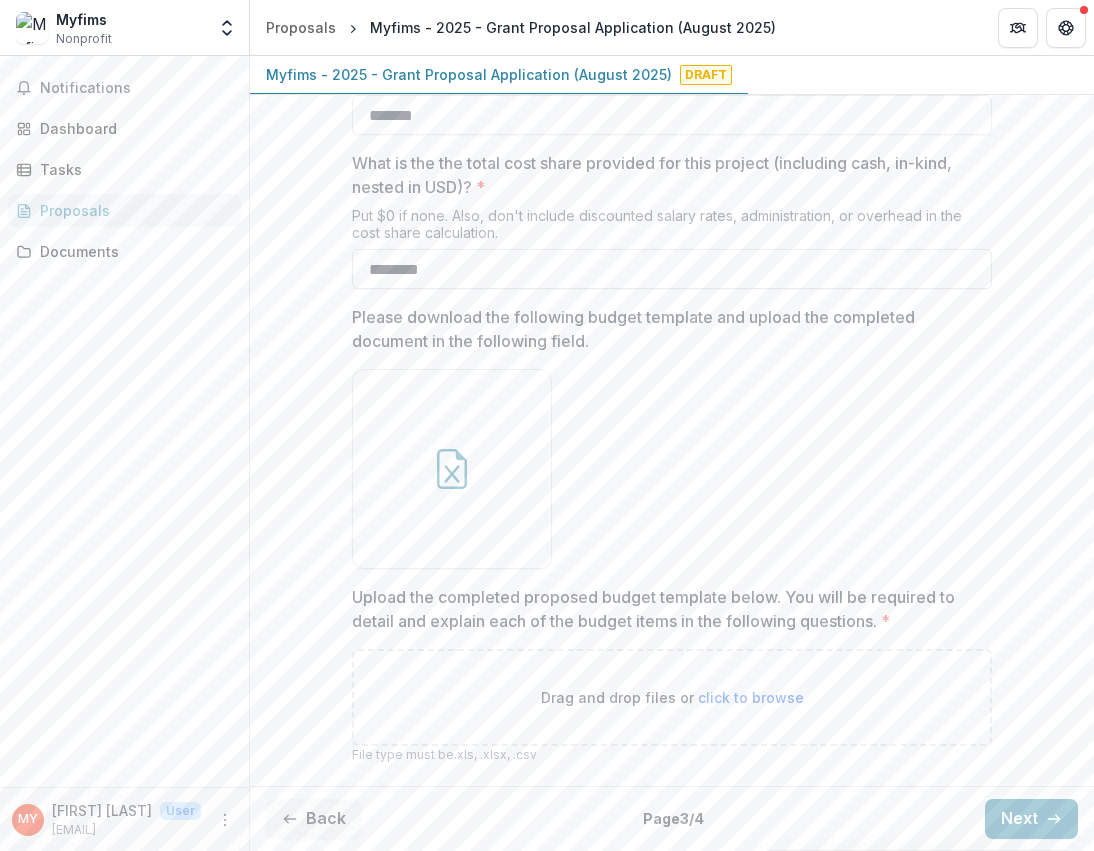 drag, startPoint x: 440, startPoint y: 267, endPoint x: 369, endPoint y: 270, distance: 71.063354 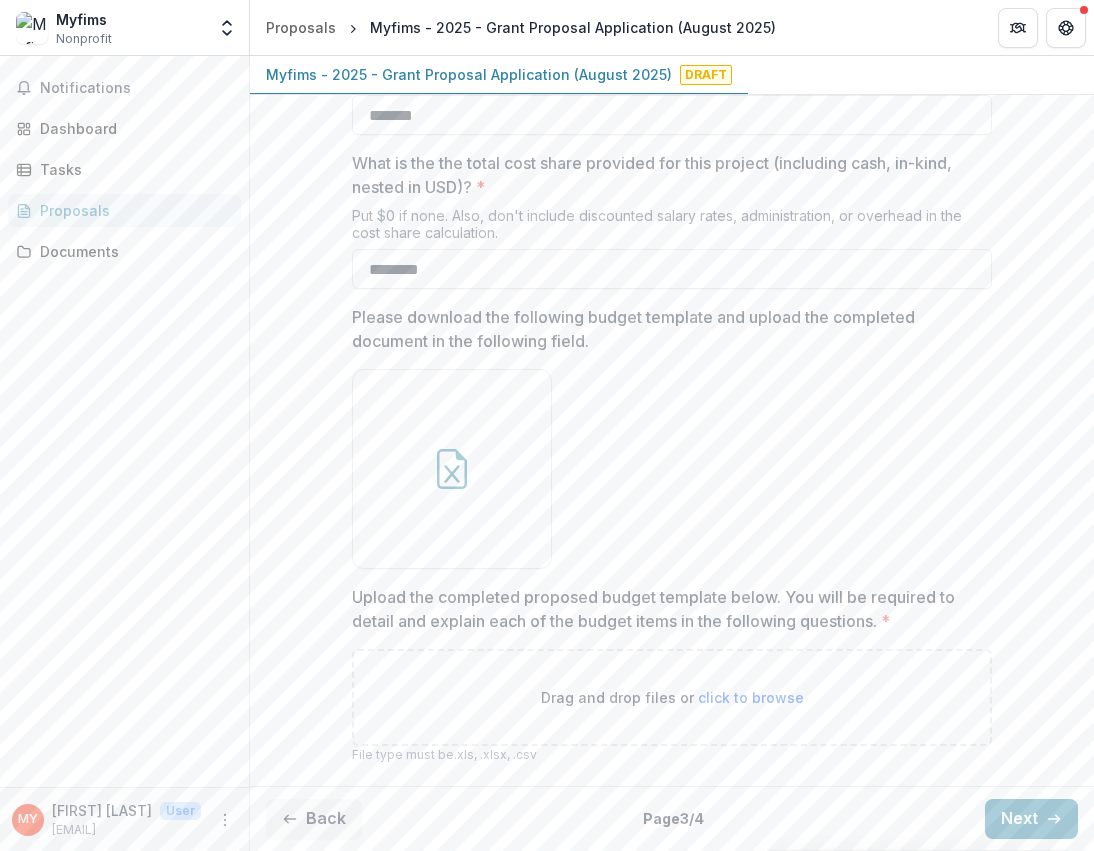 type on "********" 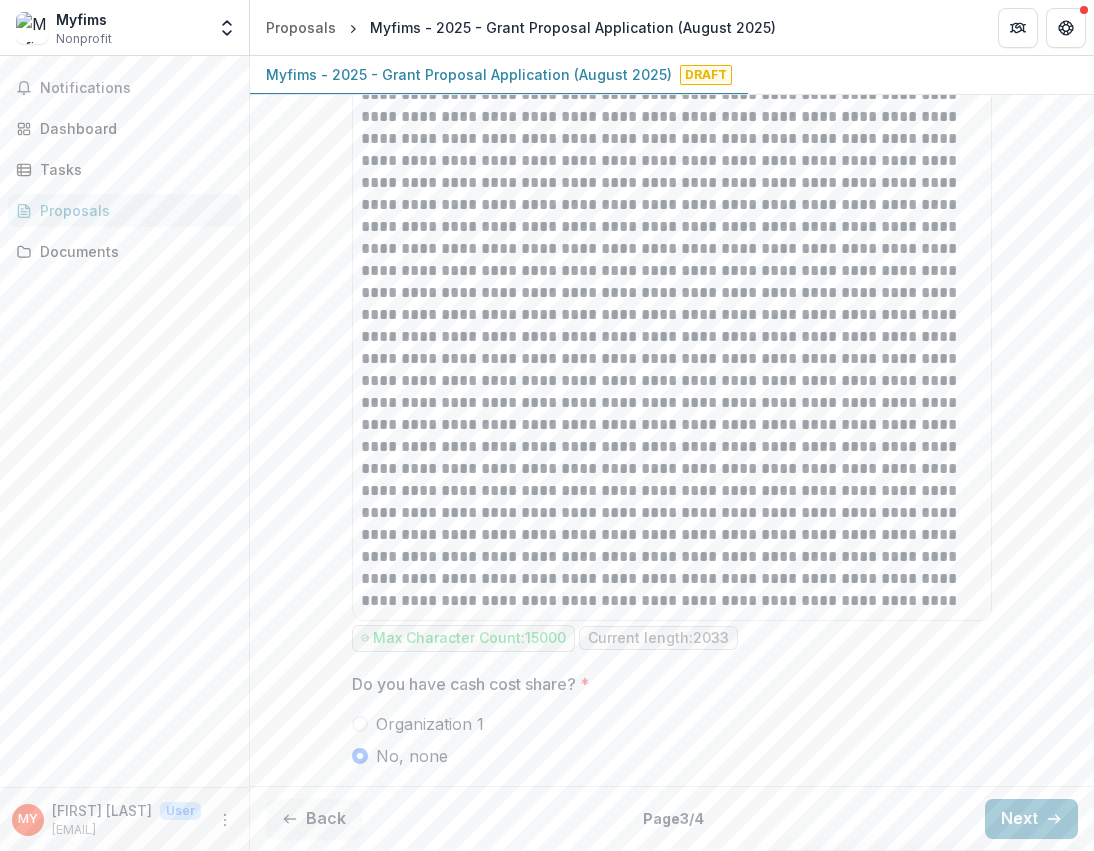scroll, scrollTop: 1859, scrollLeft: 0, axis: vertical 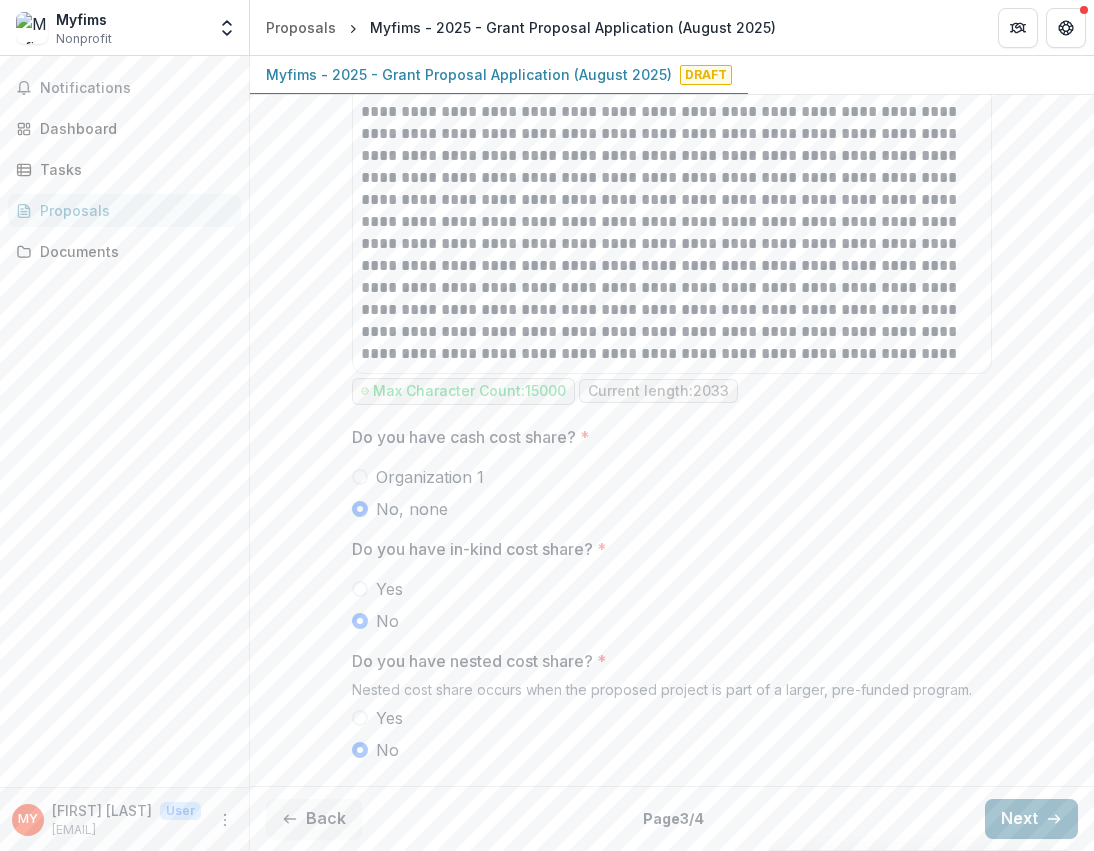 click on "Next" at bounding box center (1031, 819) 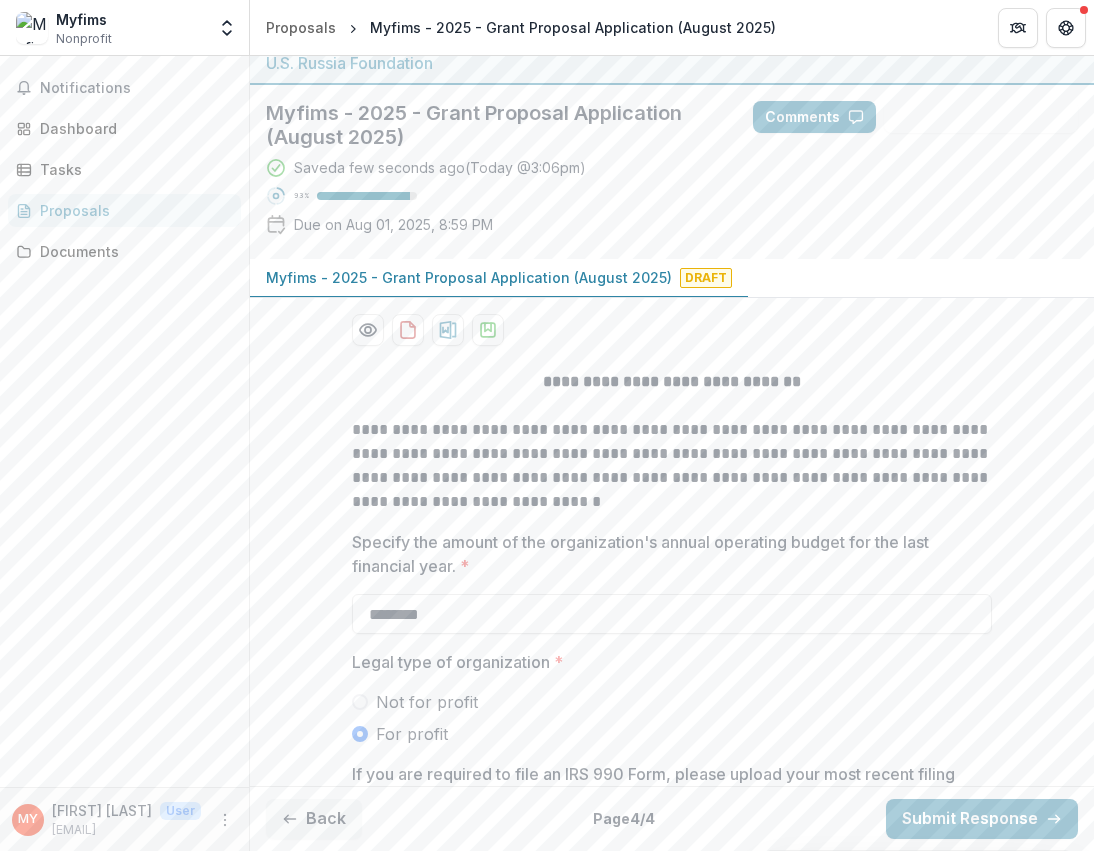 scroll, scrollTop: 0, scrollLeft: 0, axis: both 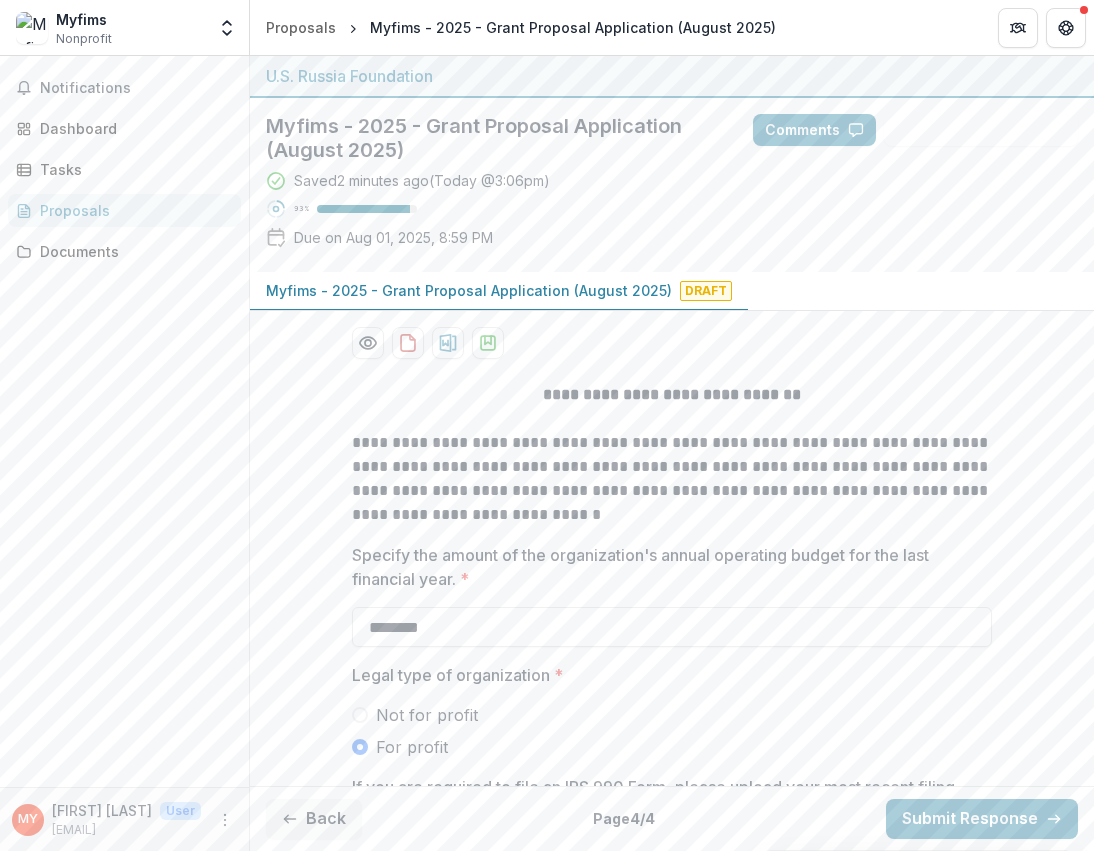 click on "**********" at bounding box center (672, 3384) 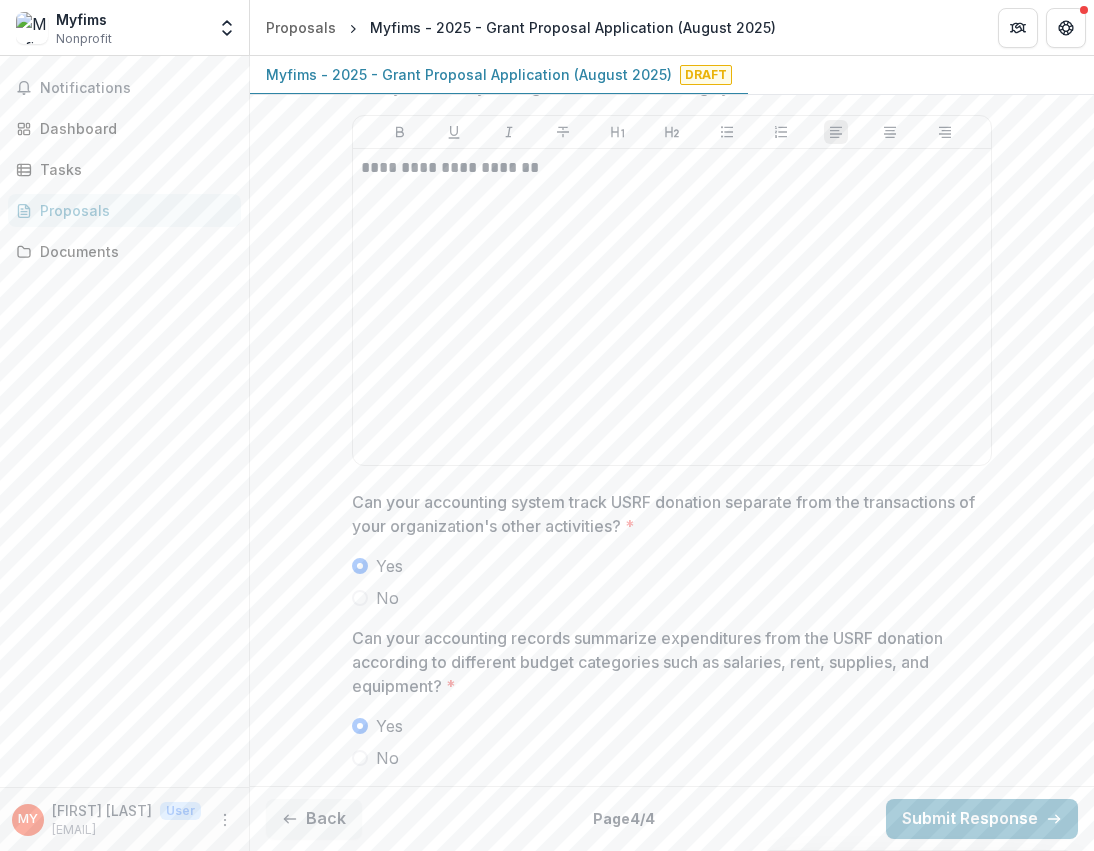 scroll, scrollTop: 4033, scrollLeft: 0, axis: vertical 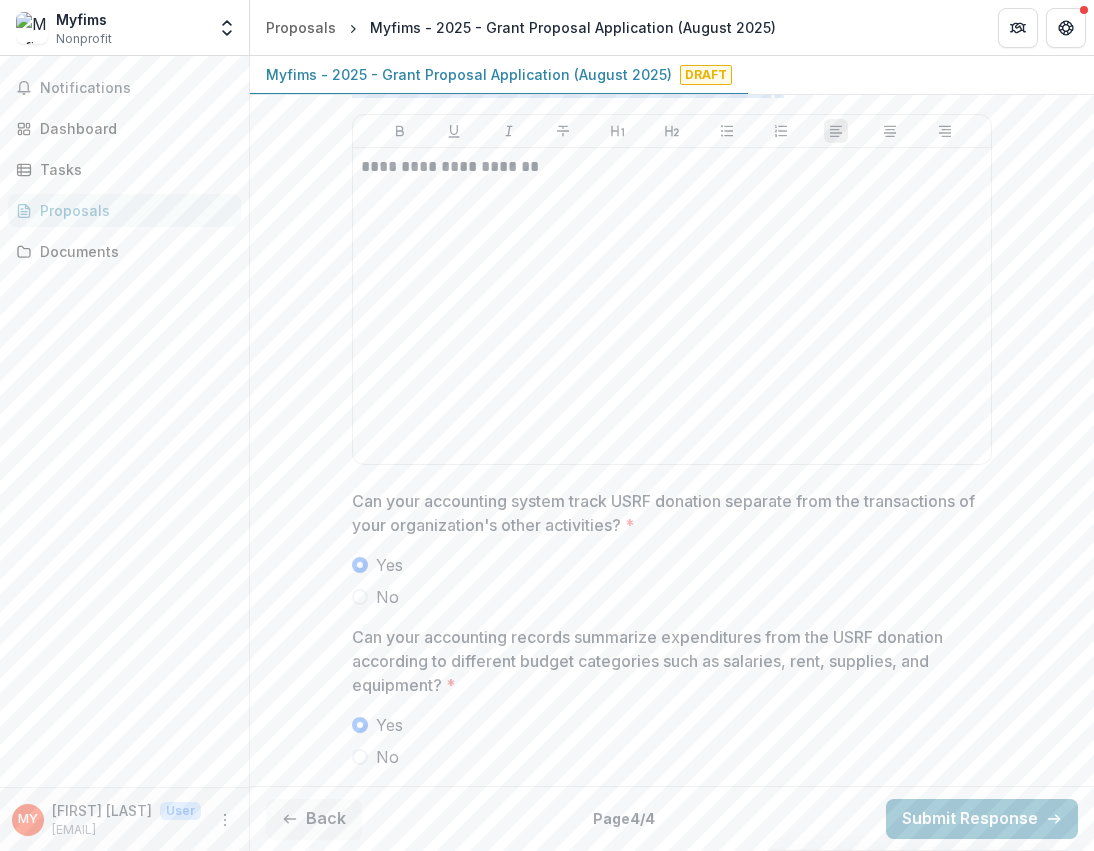 drag, startPoint x: 348, startPoint y: 123, endPoint x: 784, endPoint y: 119, distance: 436.01834 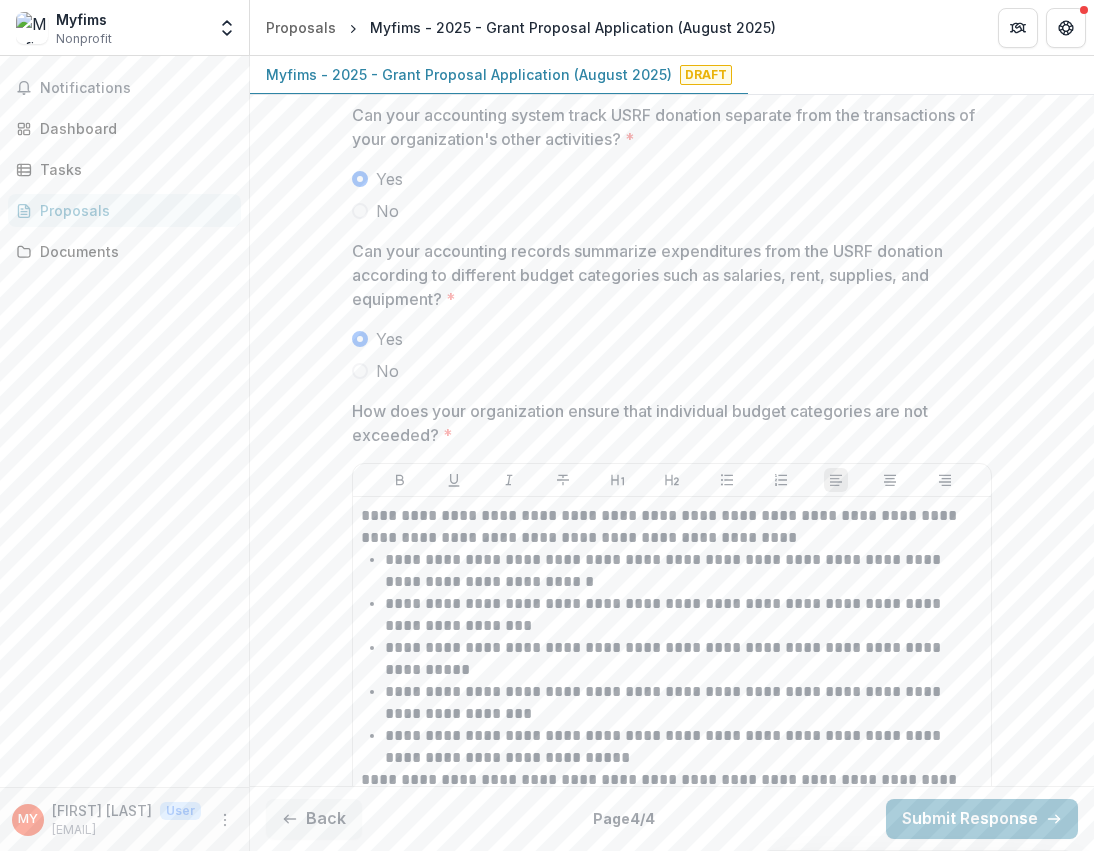 scroll, scrollTop: 4423, scrollLeft: 0, axis: vertical 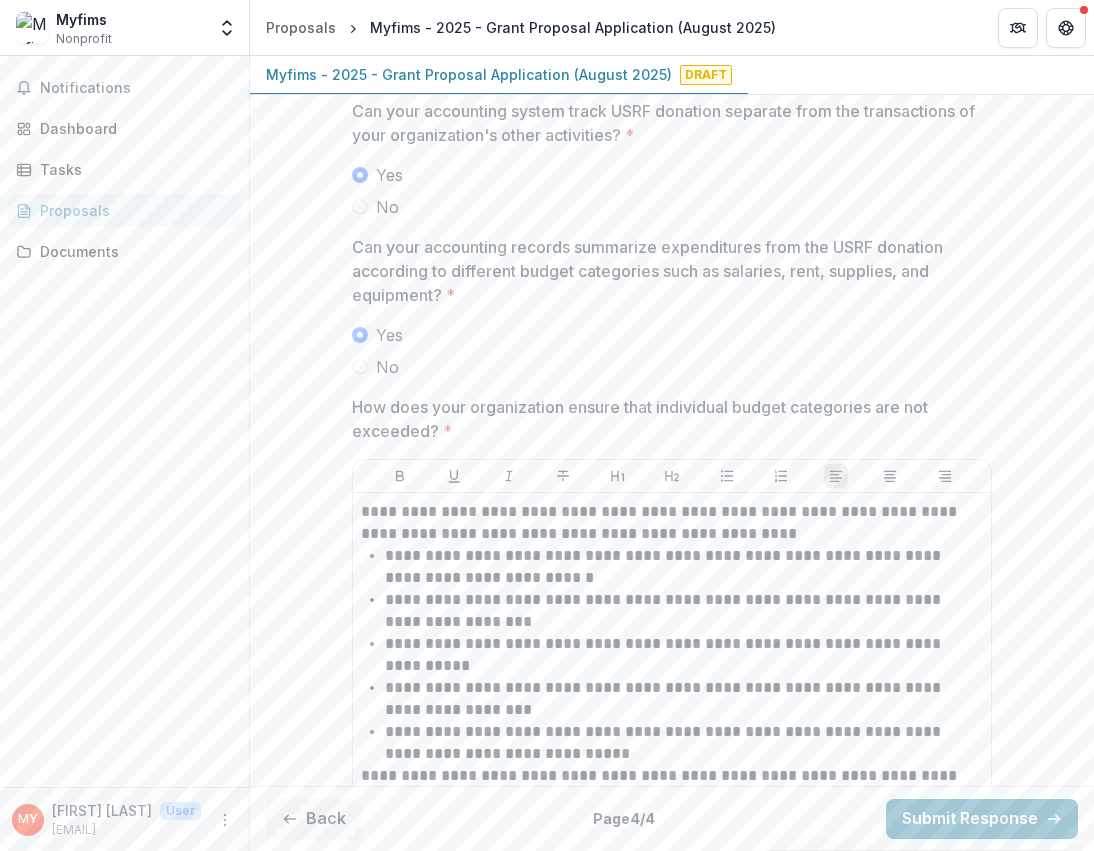 click on "**********" at bounding box center [672, -1039] 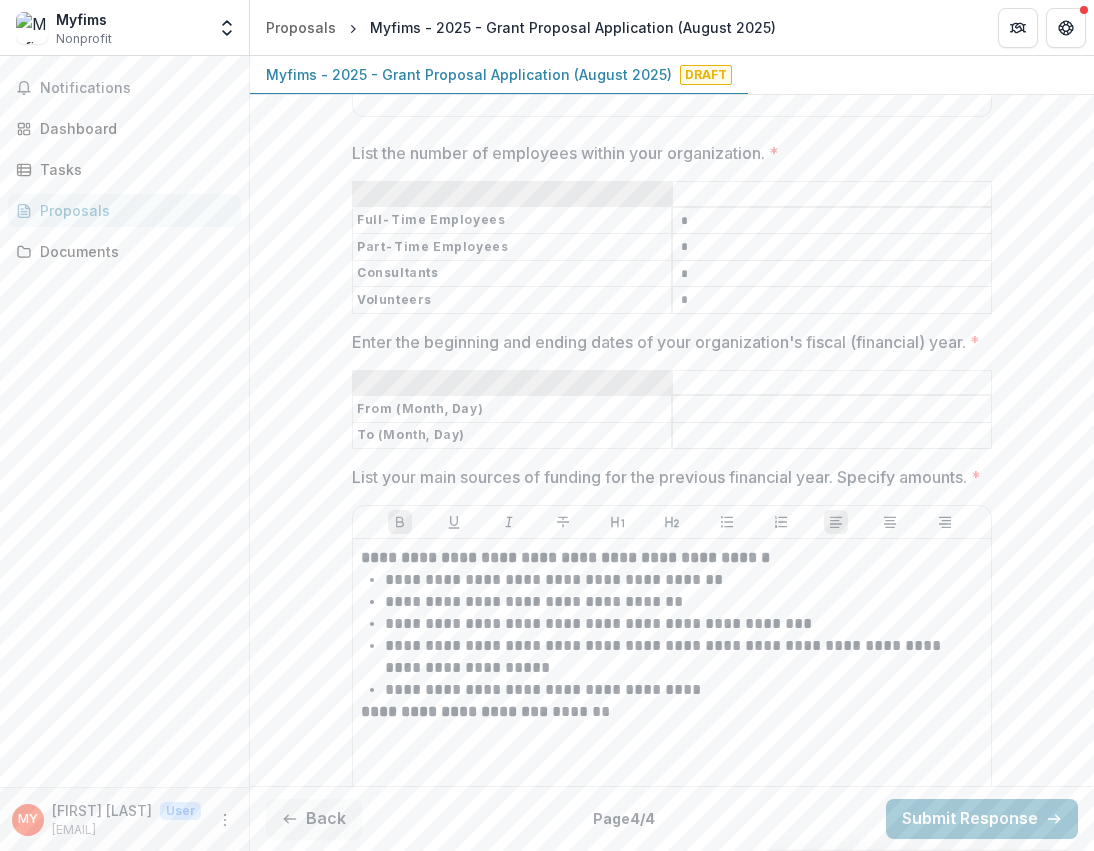 scroll, scrollTop: 2007, scrollLeft: 0, axis: vertical 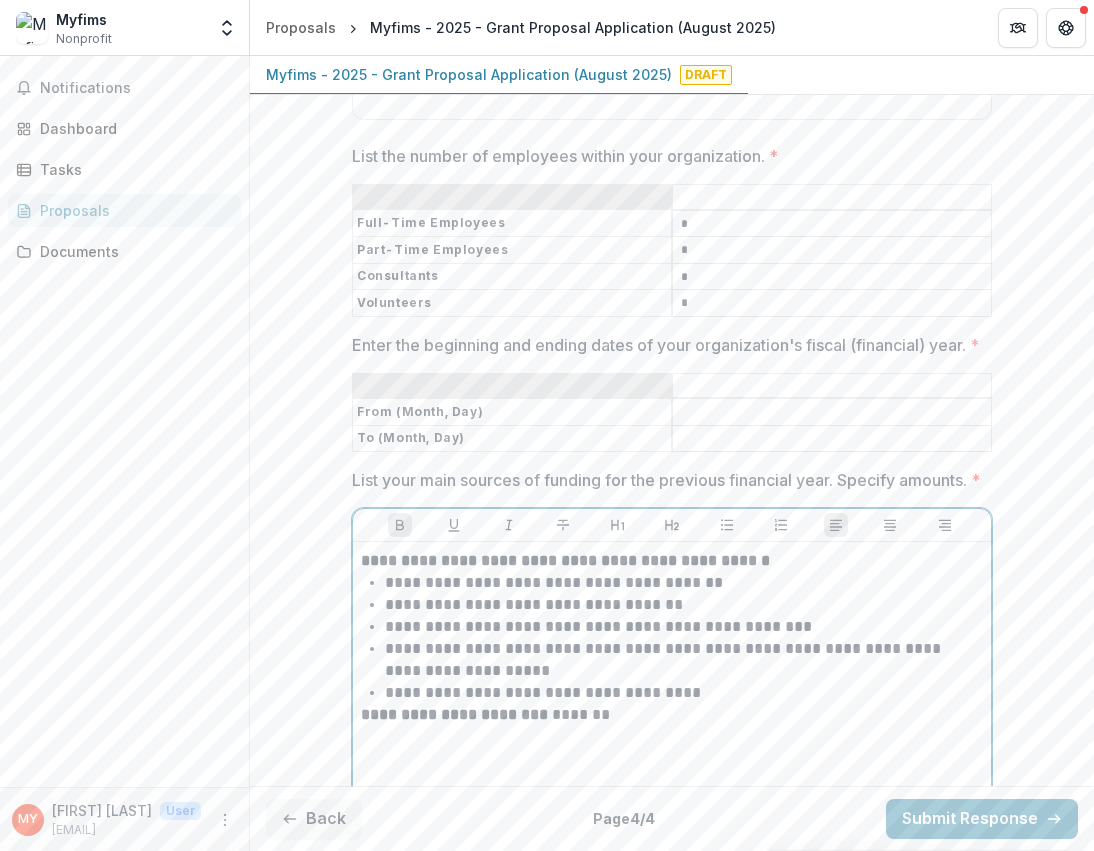 click on "**********" at bounding box center [684, 660] 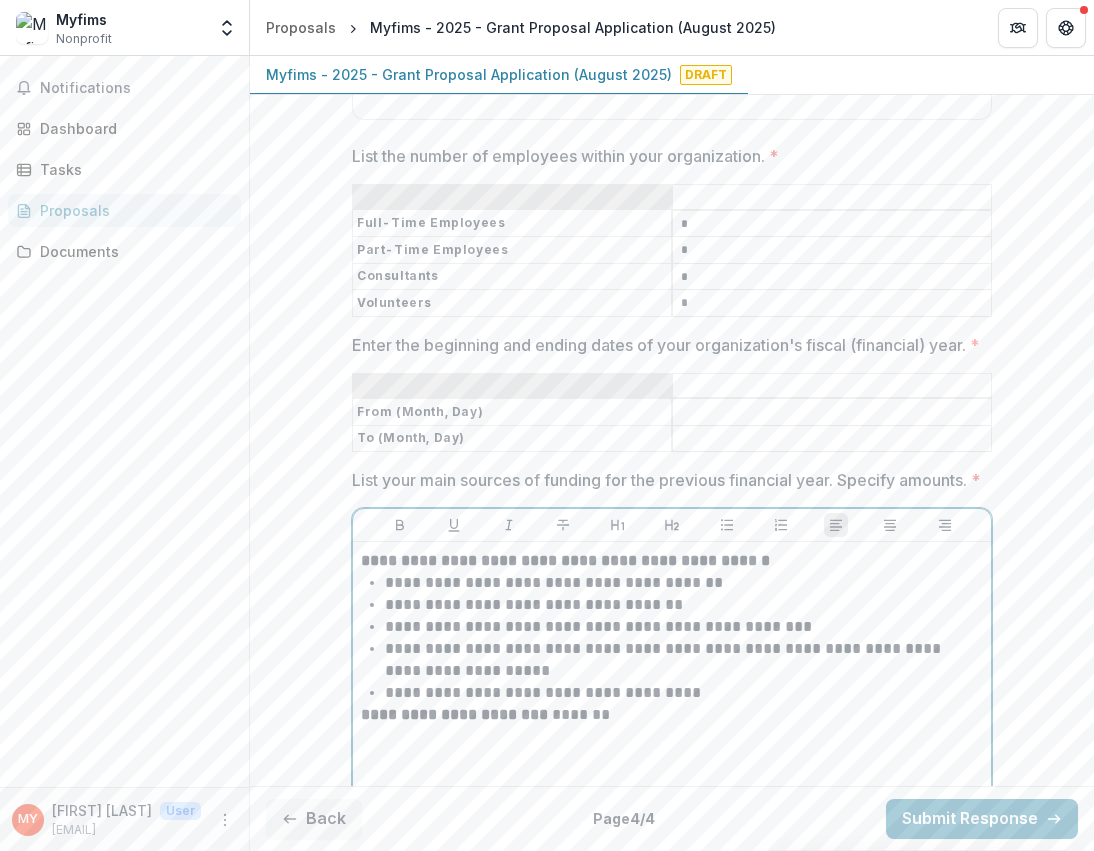 click on "**********" at bounding box center (684, 693) 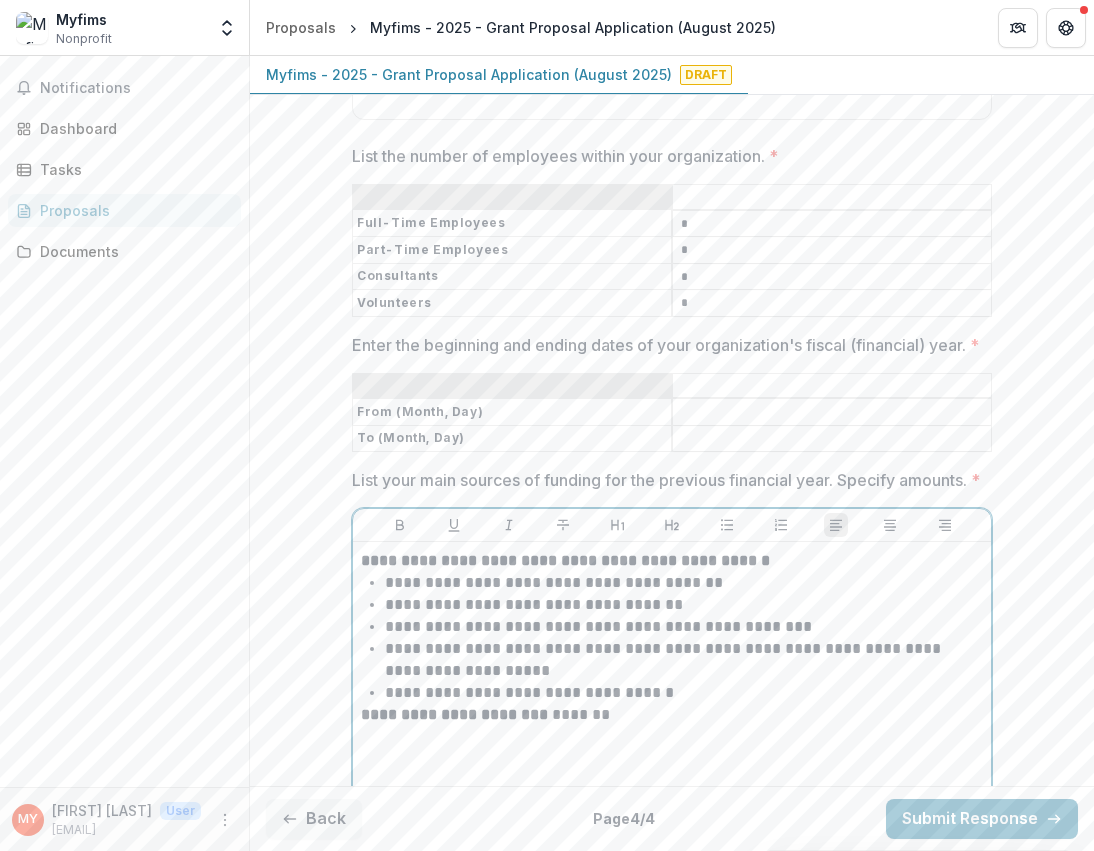click on "**********" at bounding box center (684, 693) 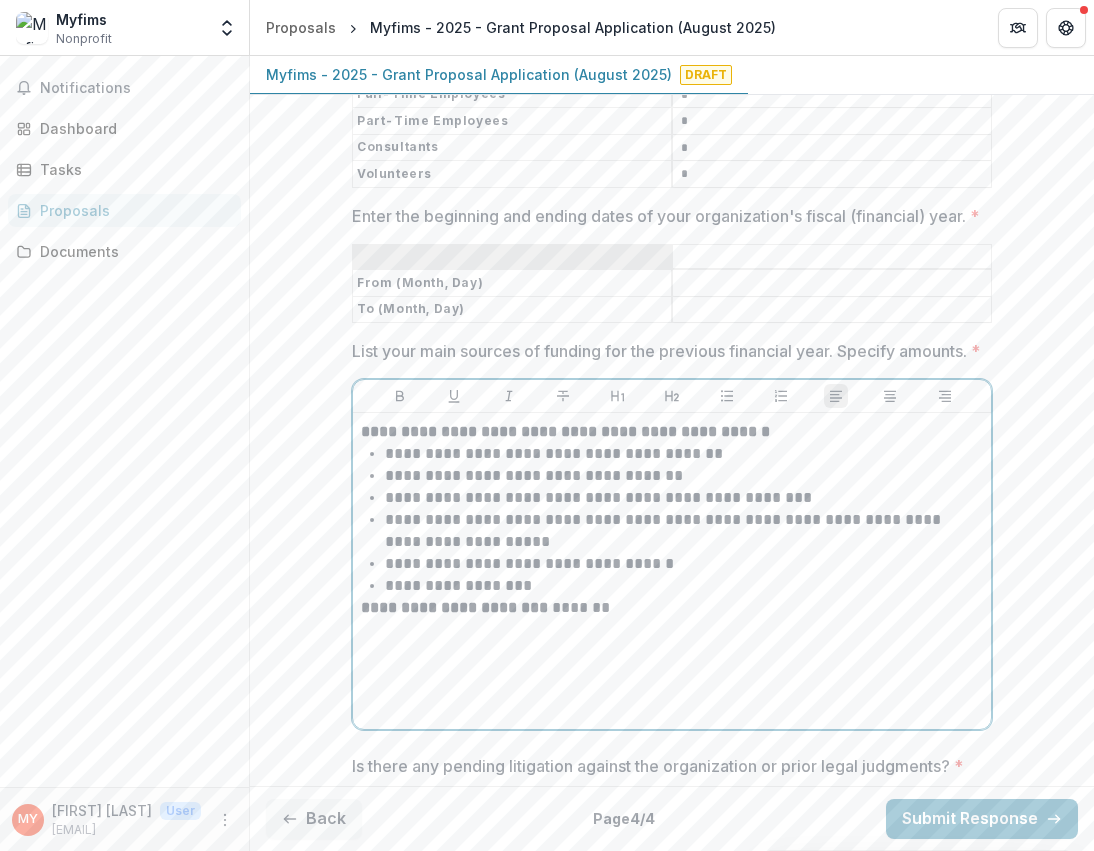 scroll, scrollTop: 2137, scrollLeft: 0, axis: vertical 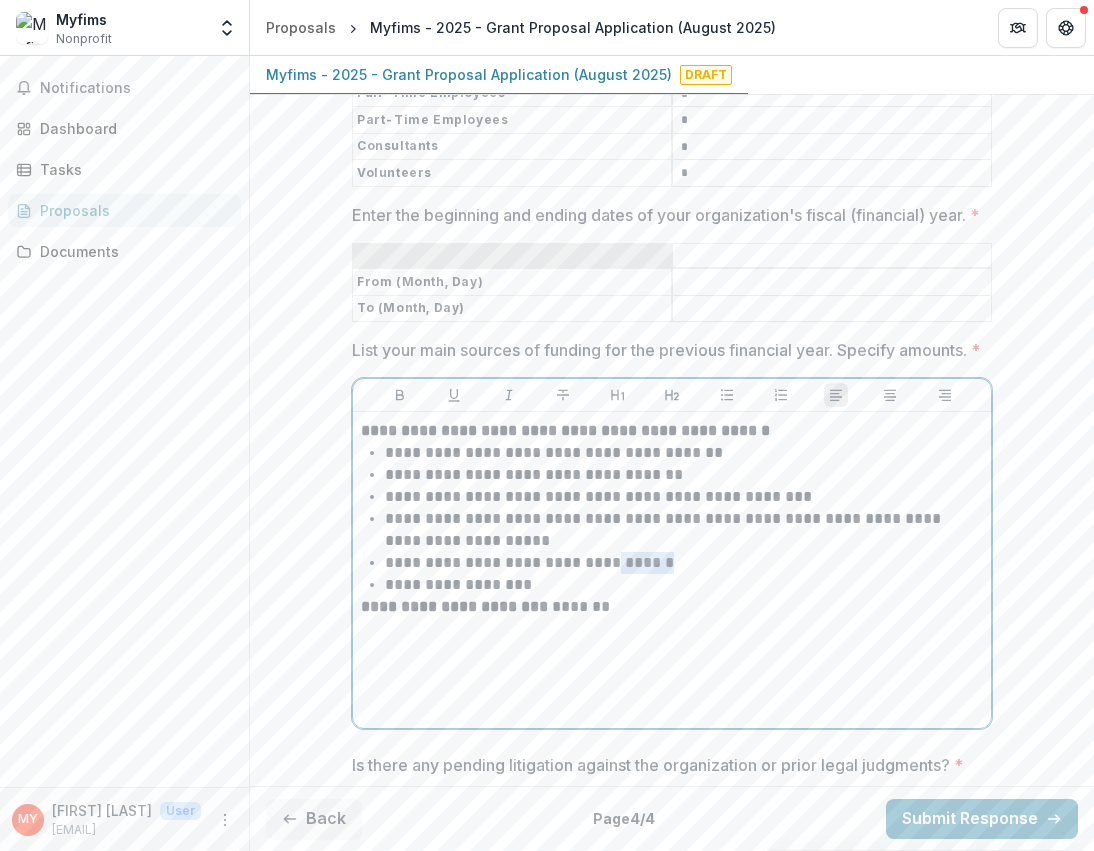 drag, startPoint x: 673, startPoint y: 603, endPoint x: 614, endPoint y: 603, distance: 59 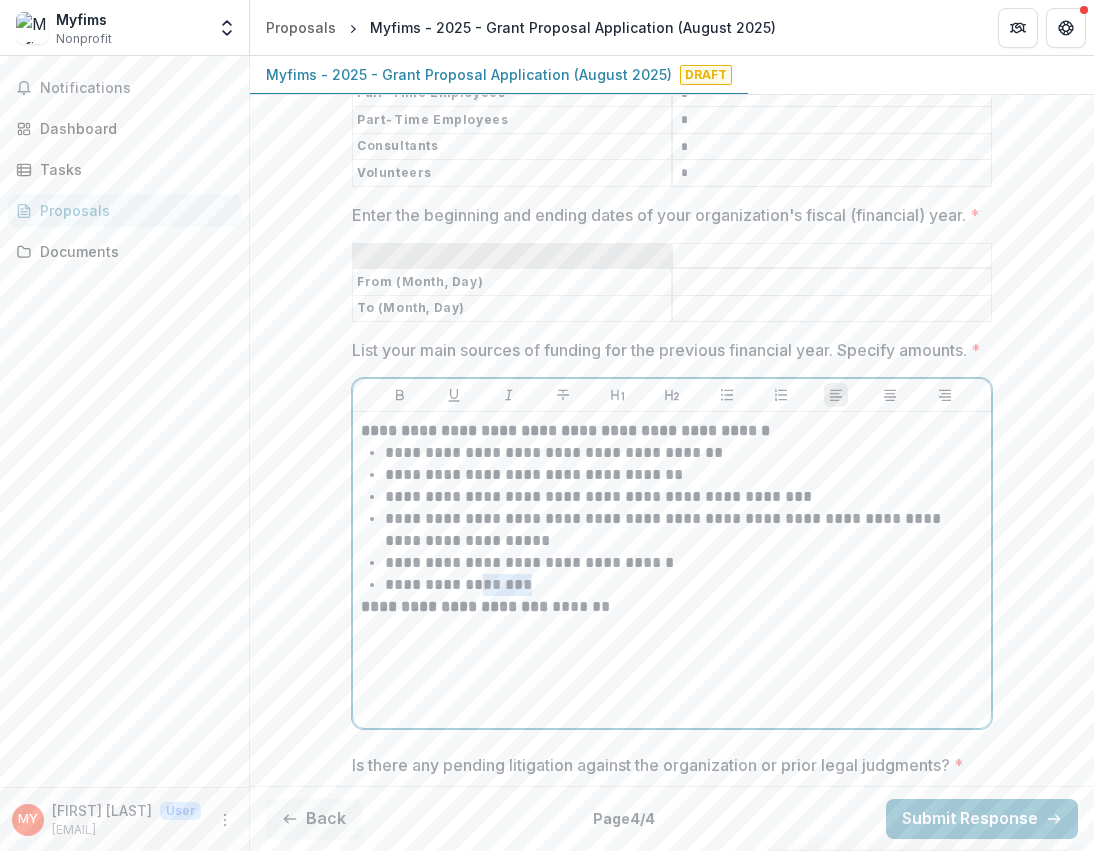 drag, startPoint x: 517, startPoint y: 624, endPoint x: 469, endPoint y: 624, distance: 48 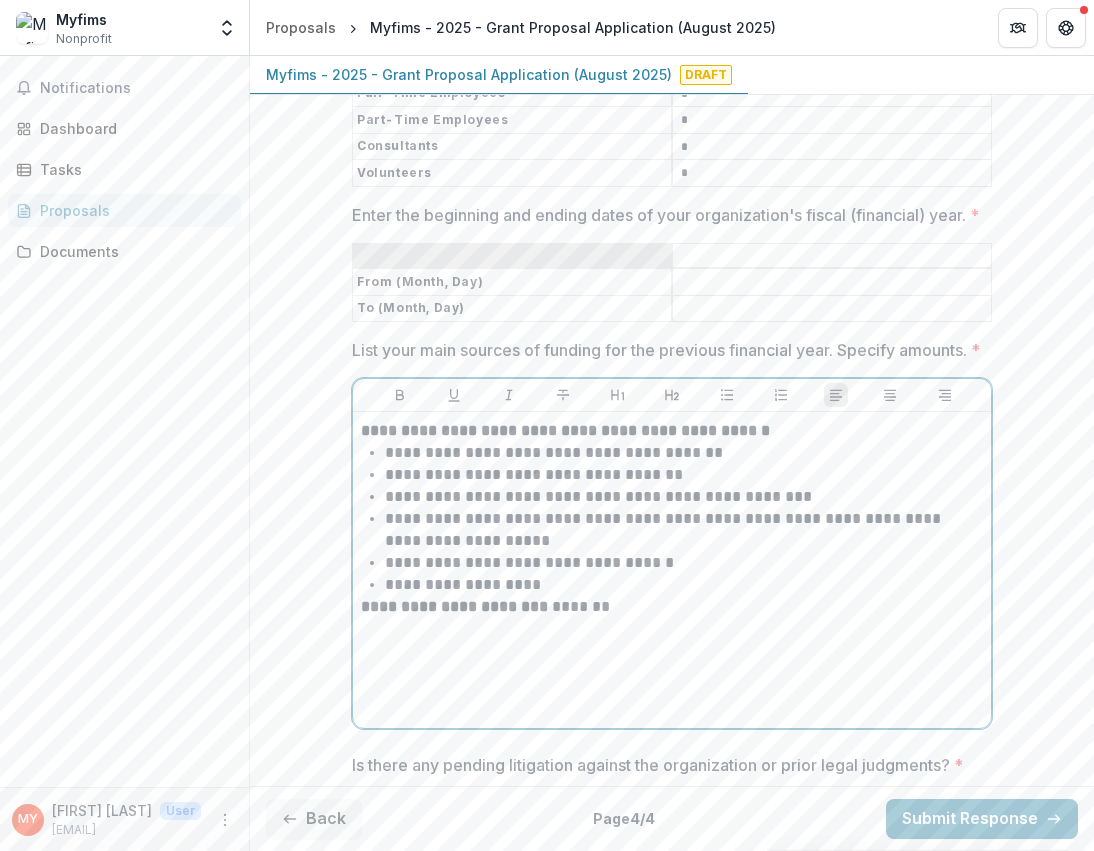 click on "**********" at bounding box center [684, 585] 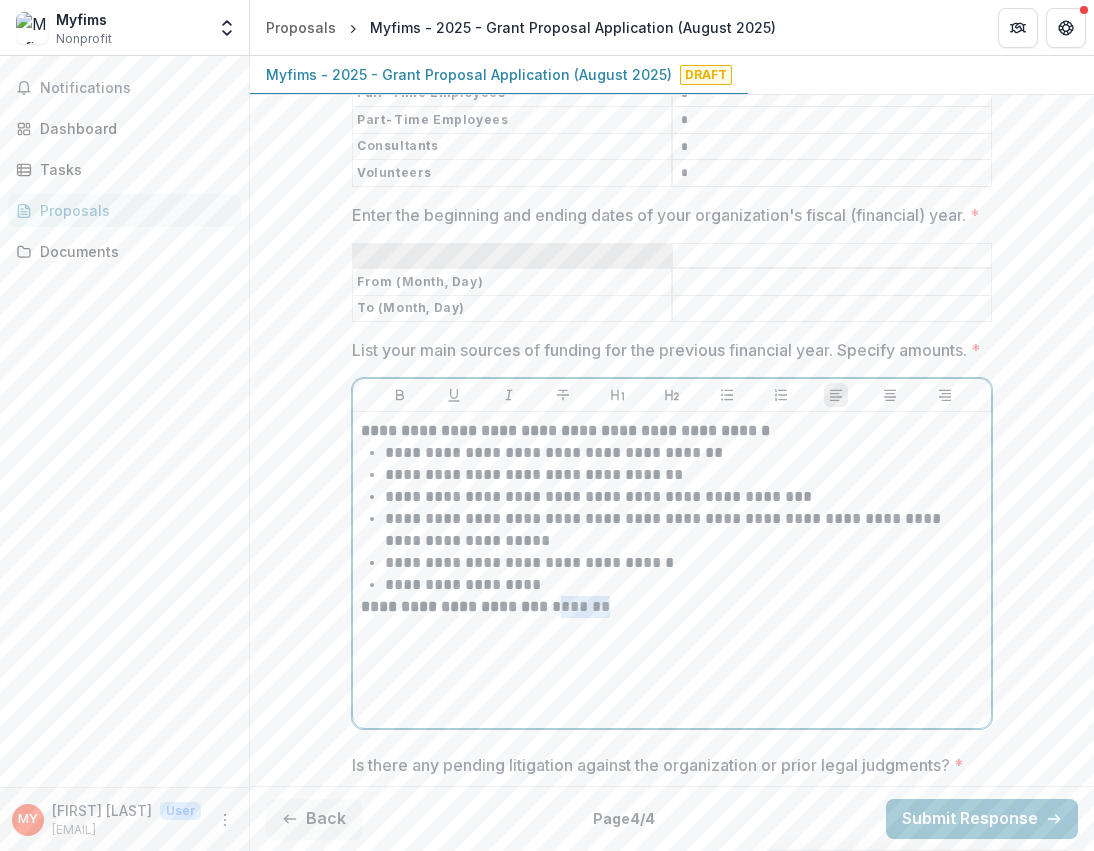 drag, startPoint x: 615, startPoint y: 646, endPoint x: 557, endPoint y: 645, distance: 58.00862 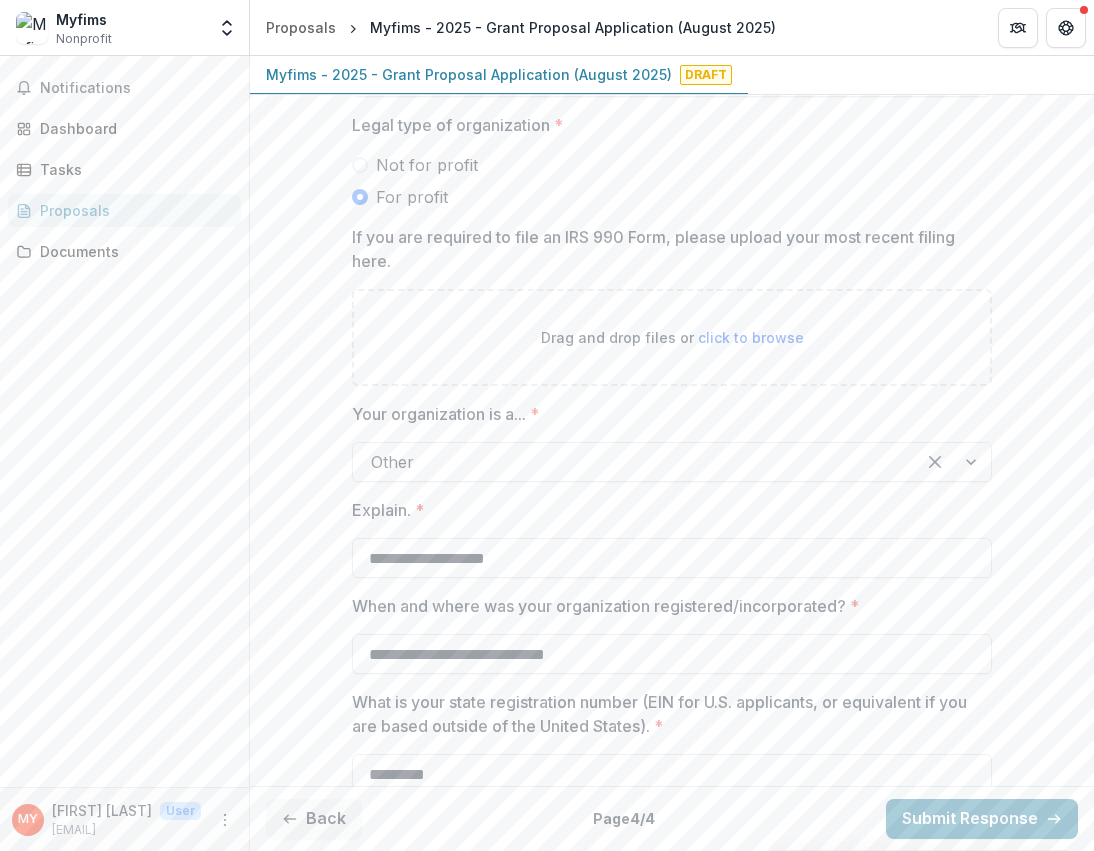 scroll, scrollTop: 546, scrollLeft: 0, axis: vertical 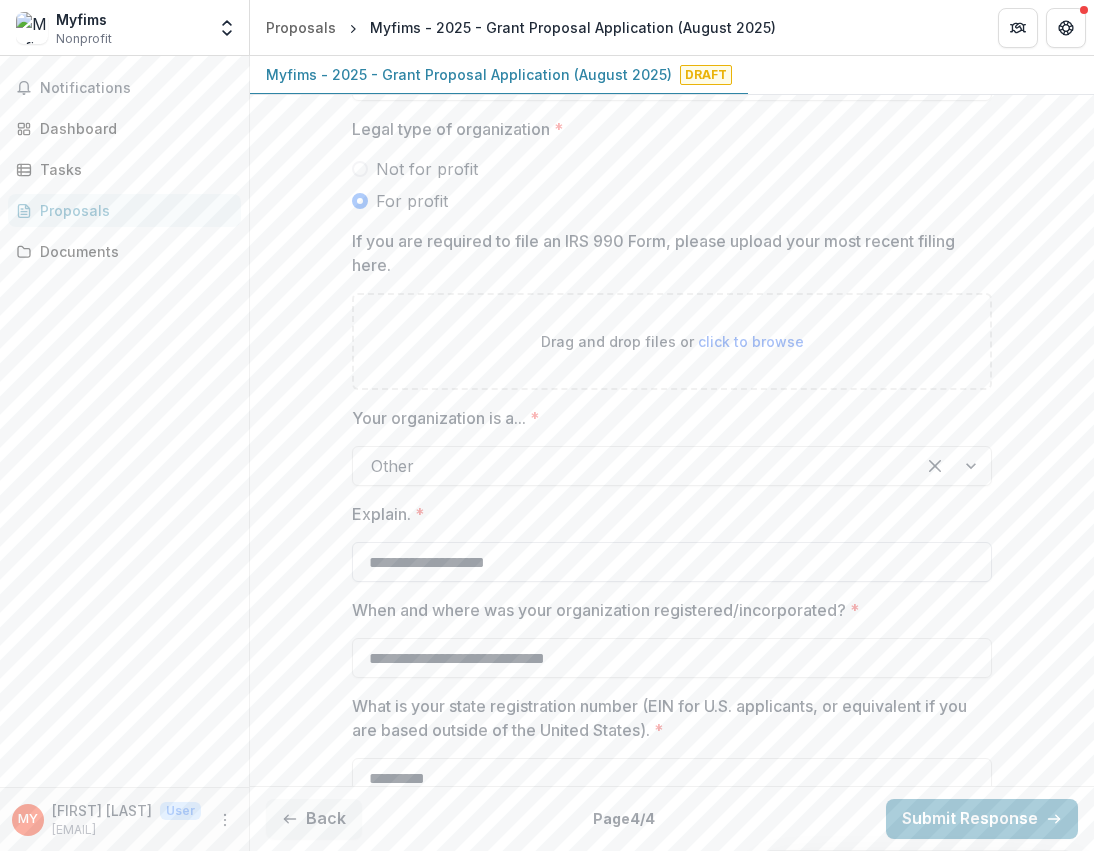 click on "**********" at bounding box center [672, 562] 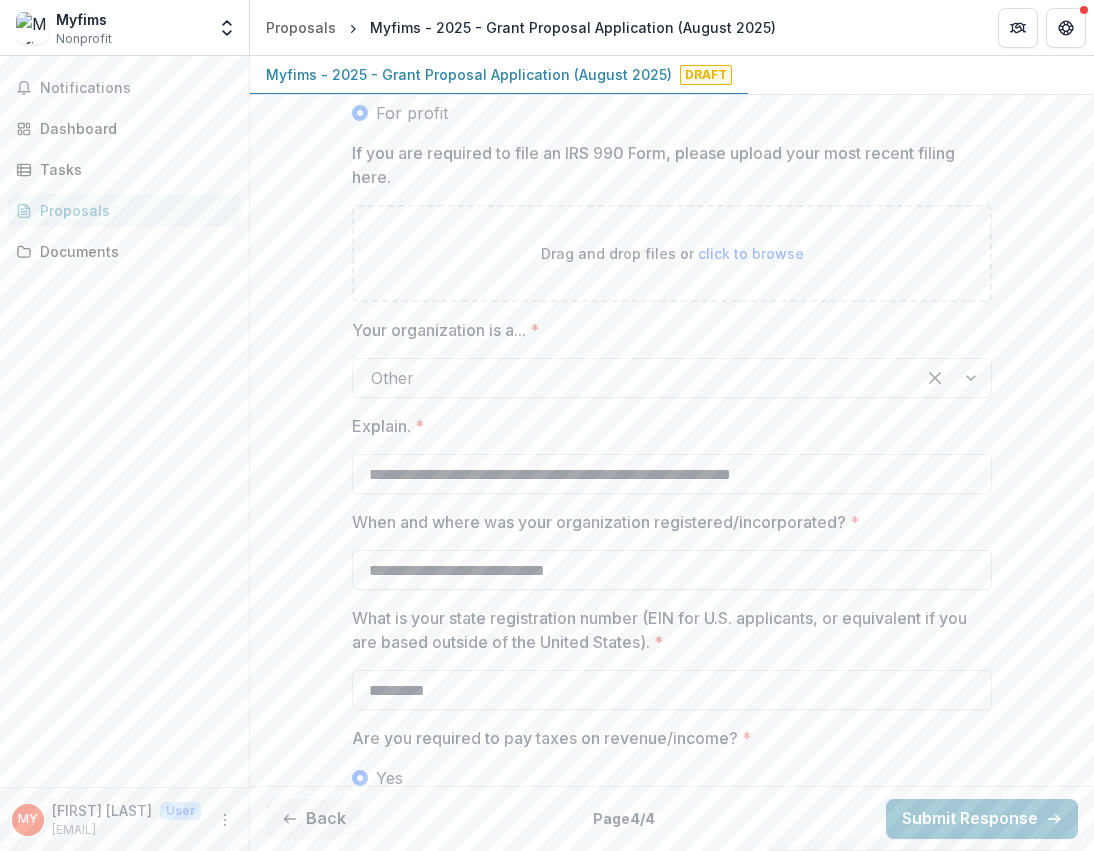 scroll, scrollTop: 633, scrollLeft: 0, axis: vertical 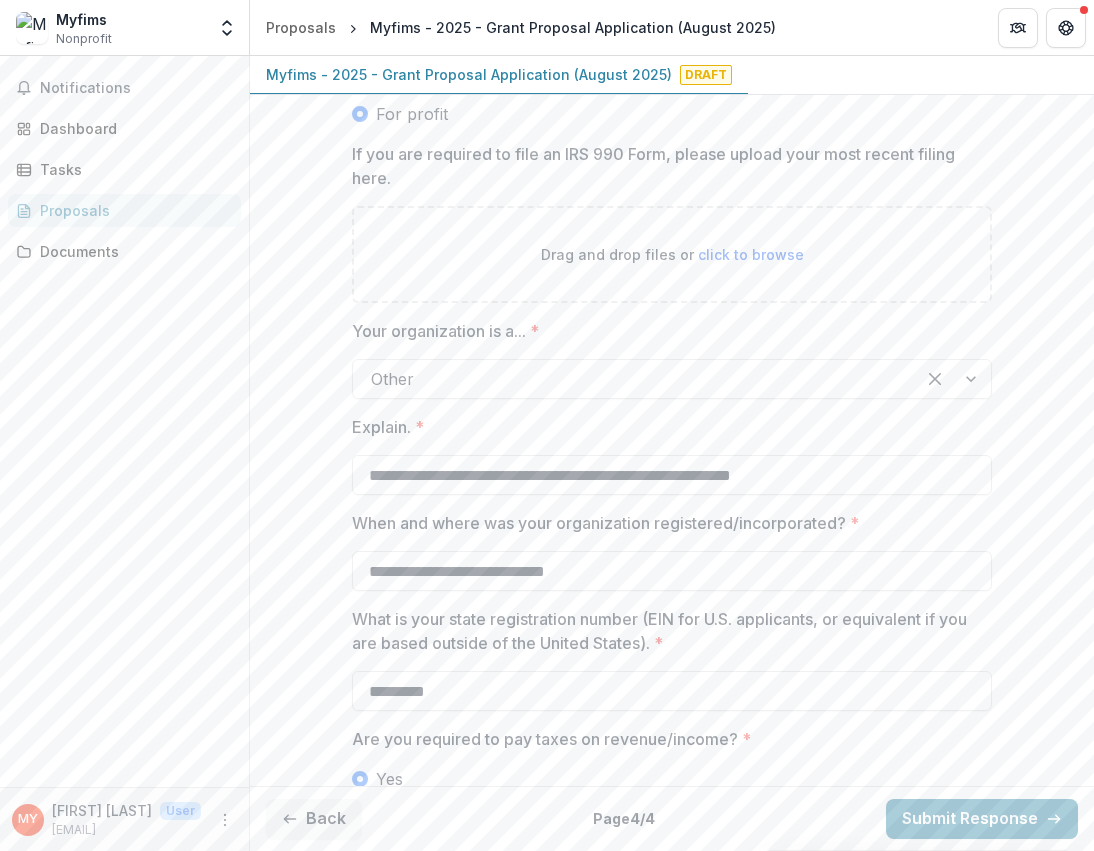 type on "**********" 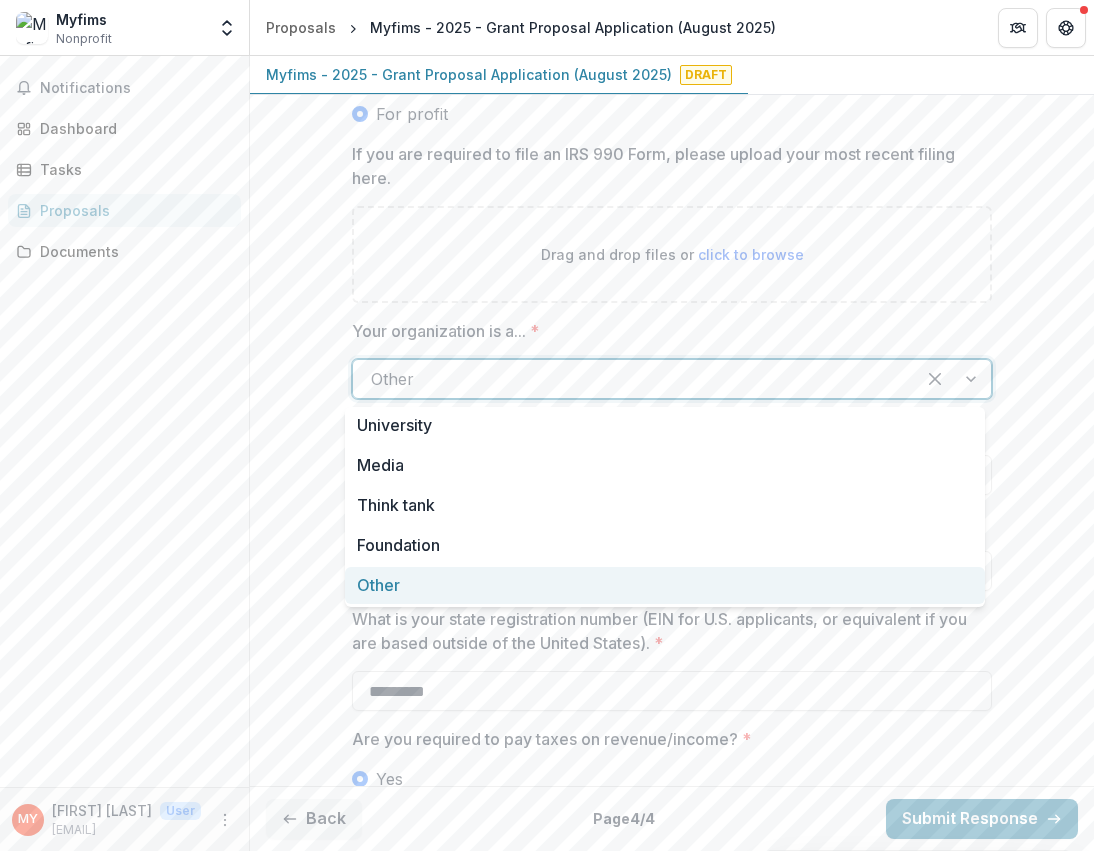click at bounding box center [953, 379] 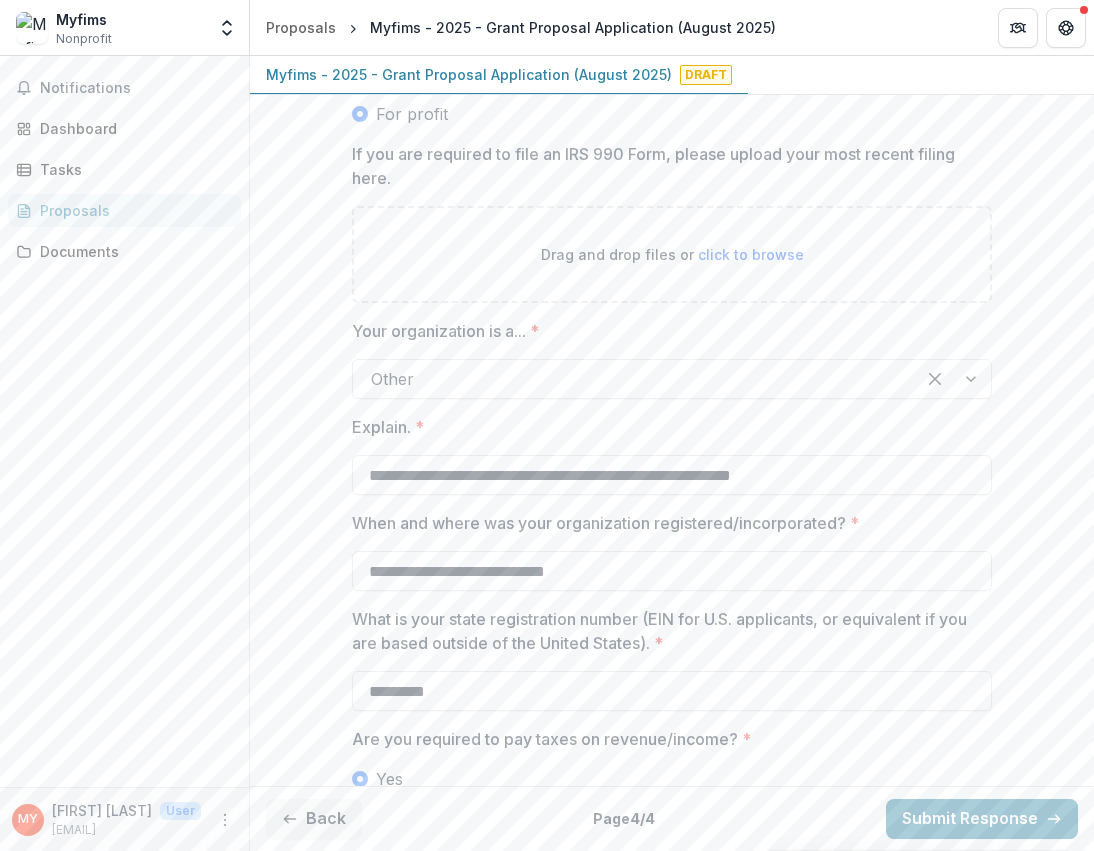 click on "**********" at bounding box center (672, 2751) 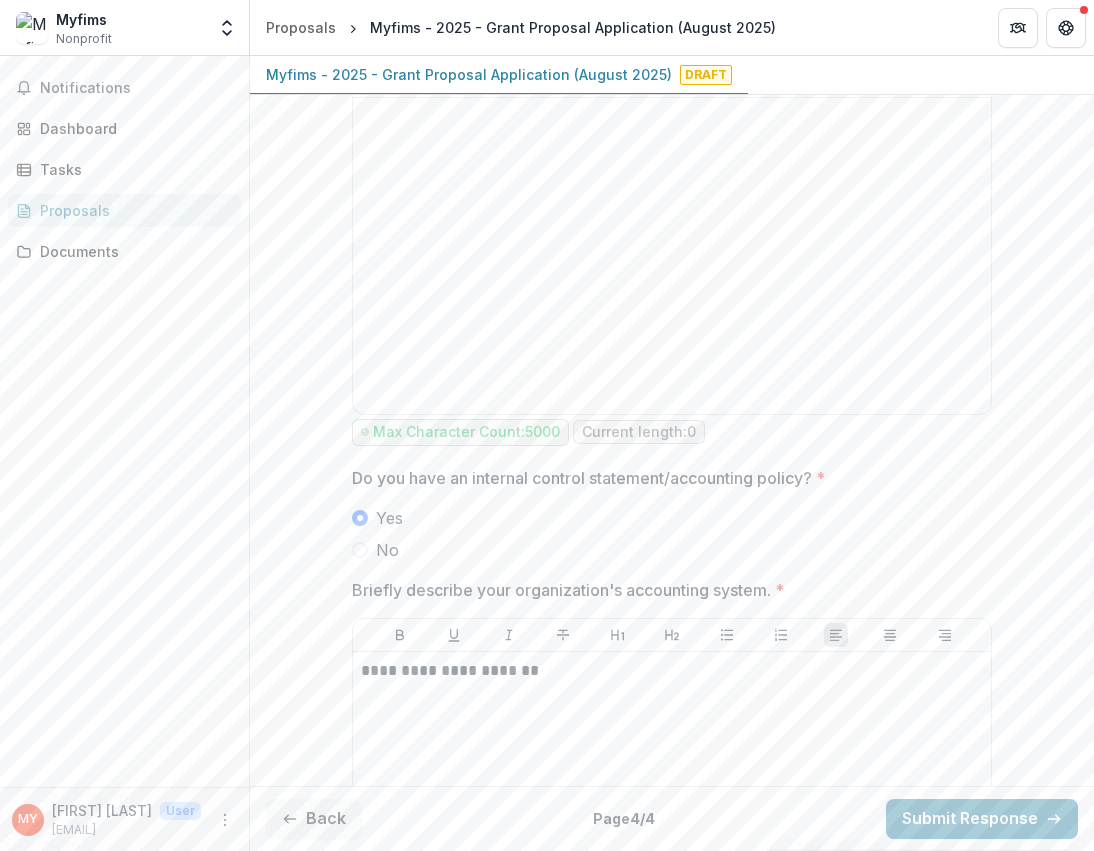 scroll, scrollTop: 3486, scrollLeft: 0, axis: vertical 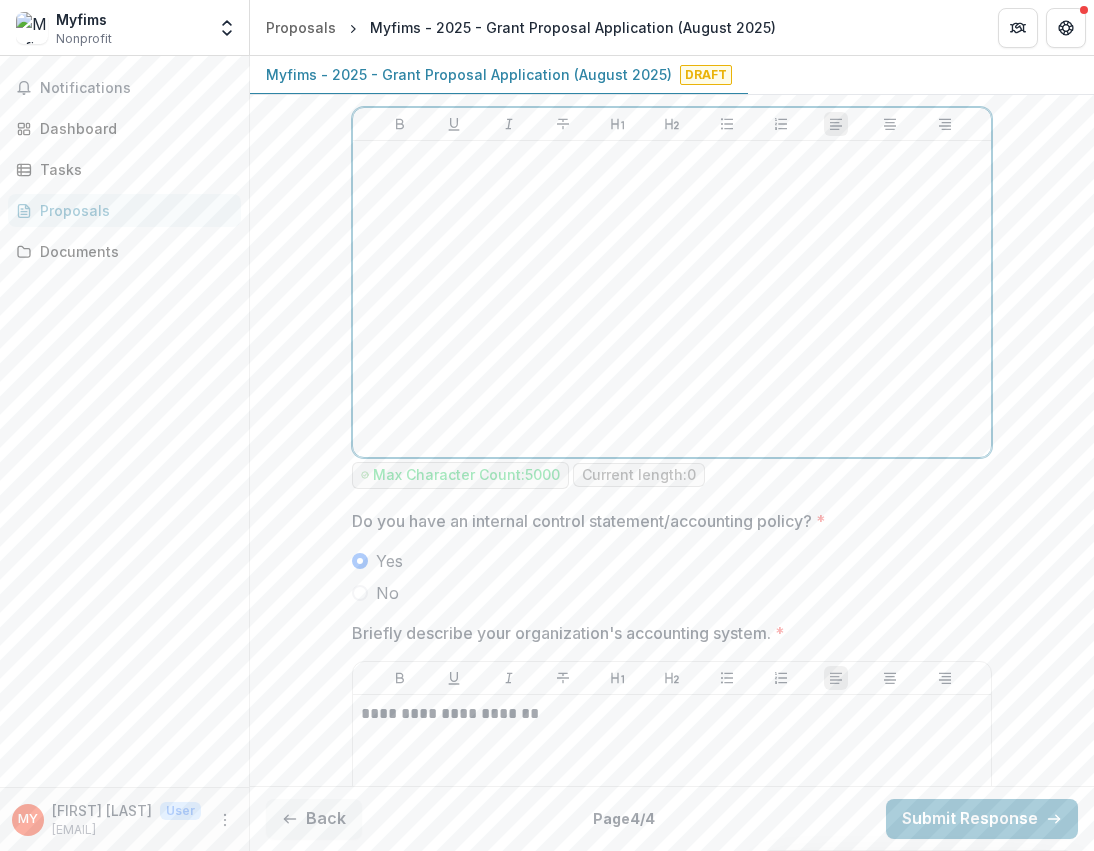 click at bounding box center (672, 299) 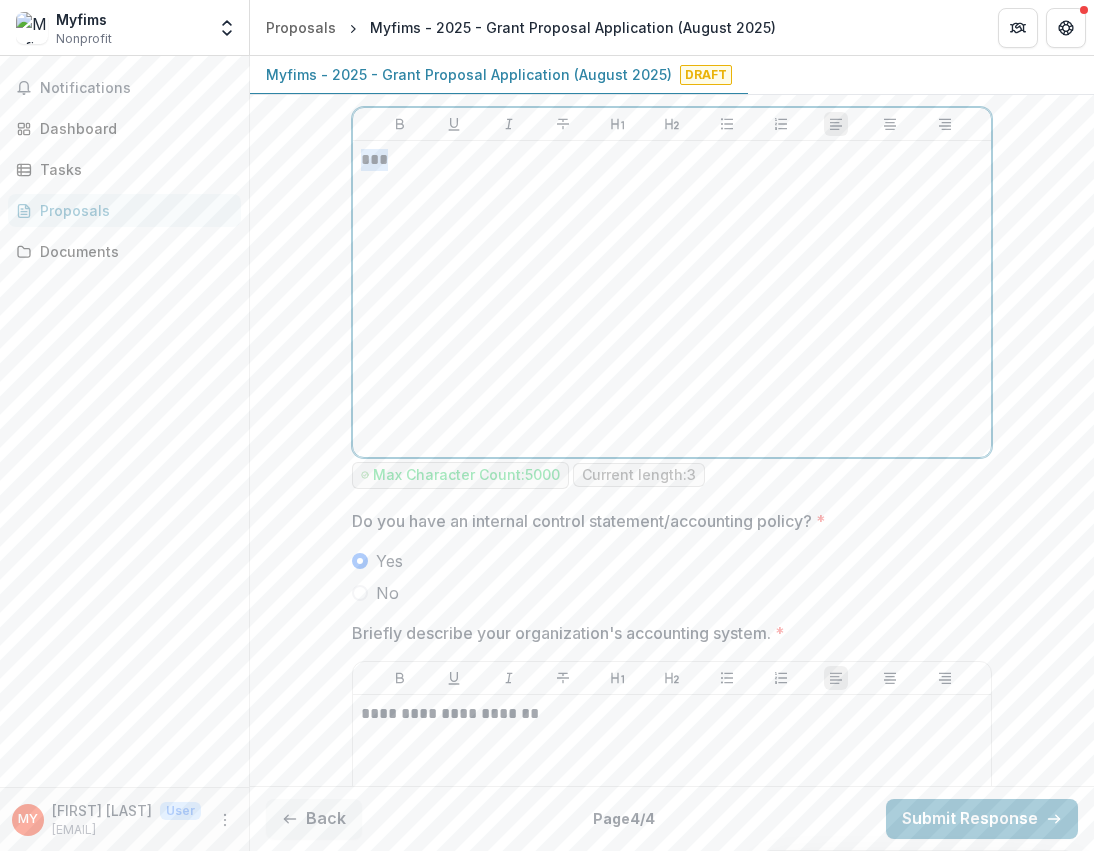 drag, startPoint x: 425, startPoint y: 195, endPoint x: 322, endPoint y: 195, distance: 103 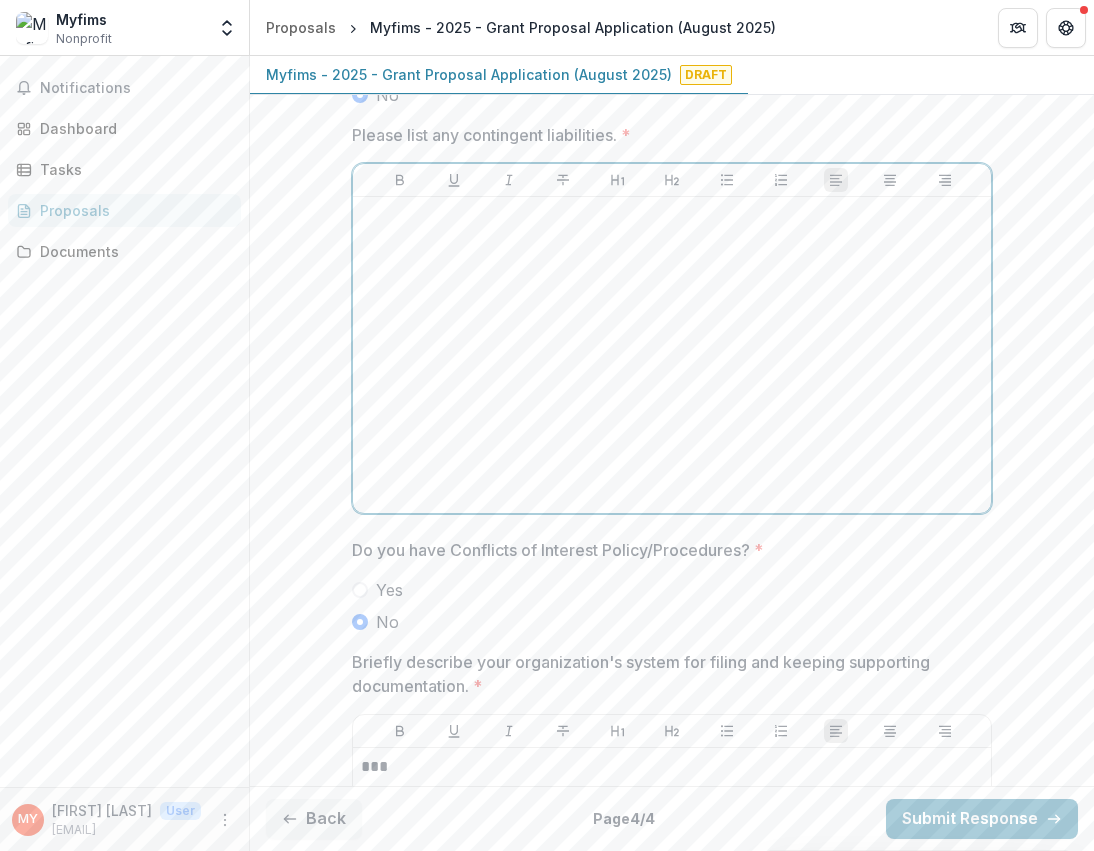 click at bounding box center (672, 355) 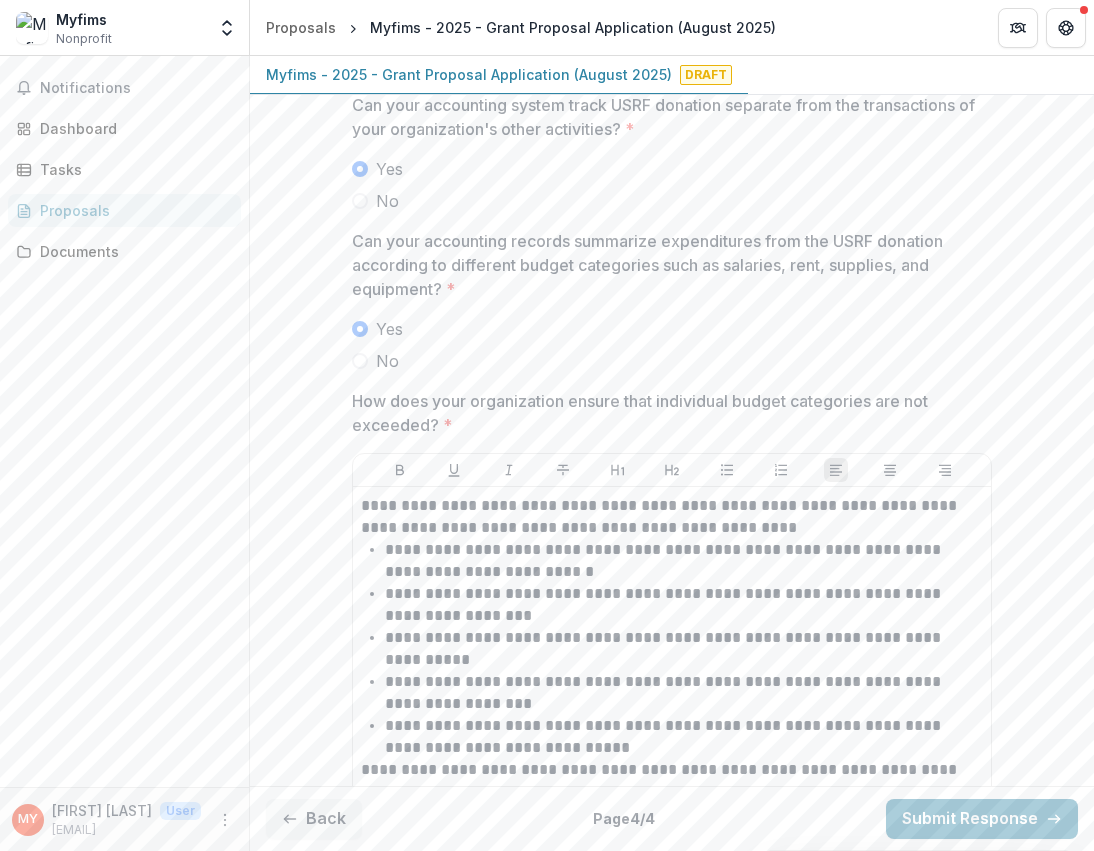 scroll, scrollTop: 4431, scrollLeft: 0, axis: vertical 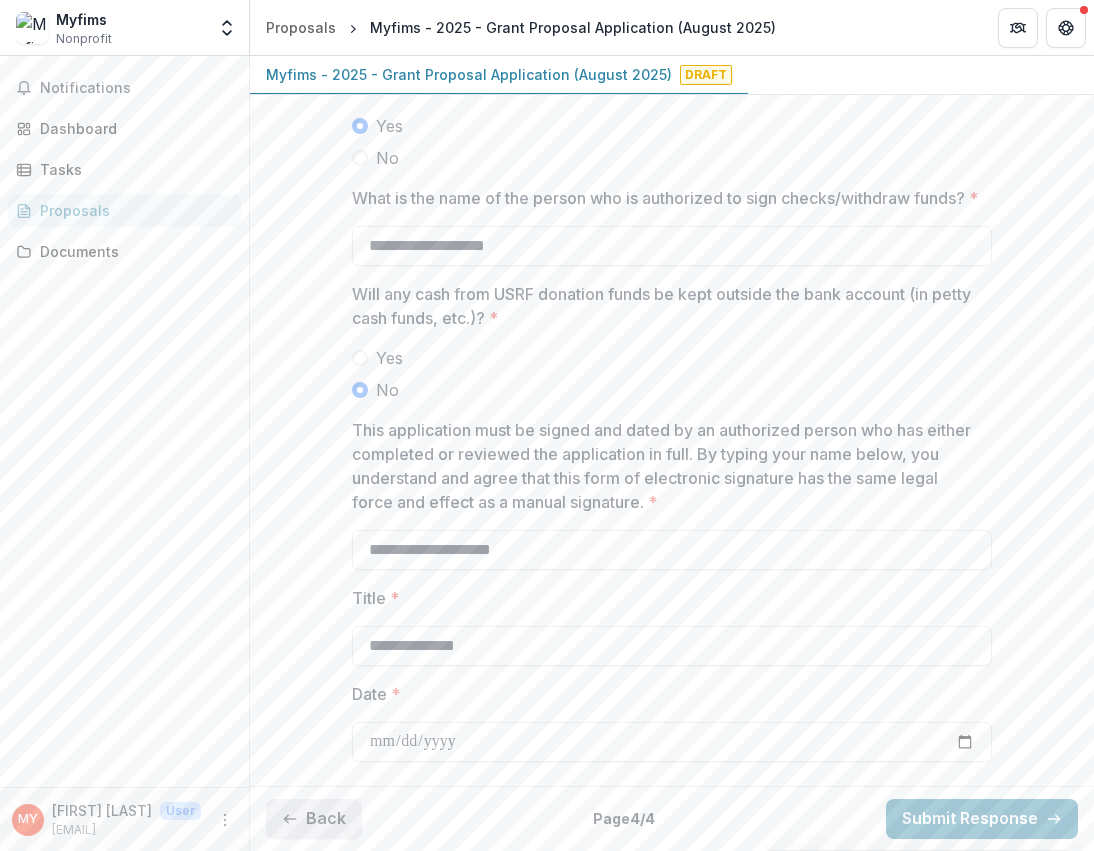 click on "Back" at bounding box center (314, 819) 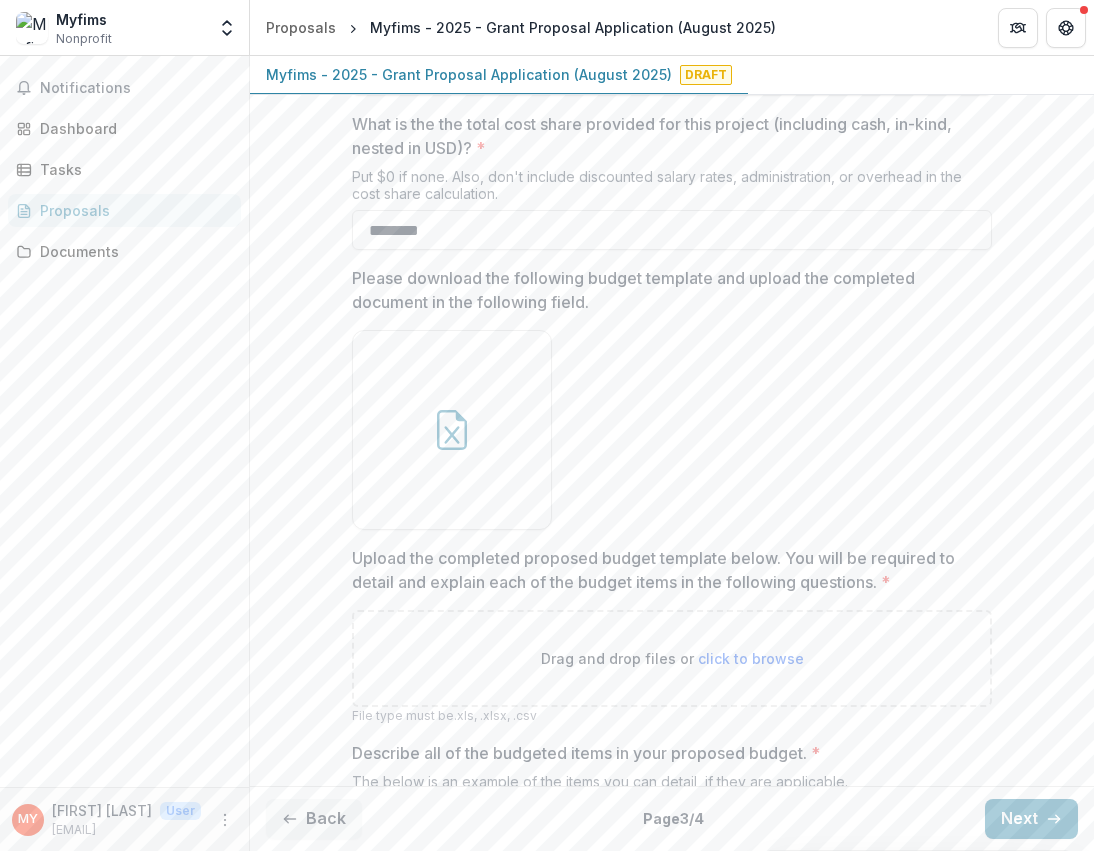 scroll, scrollTop: 421, scrollLeft: 0, axis: vertical 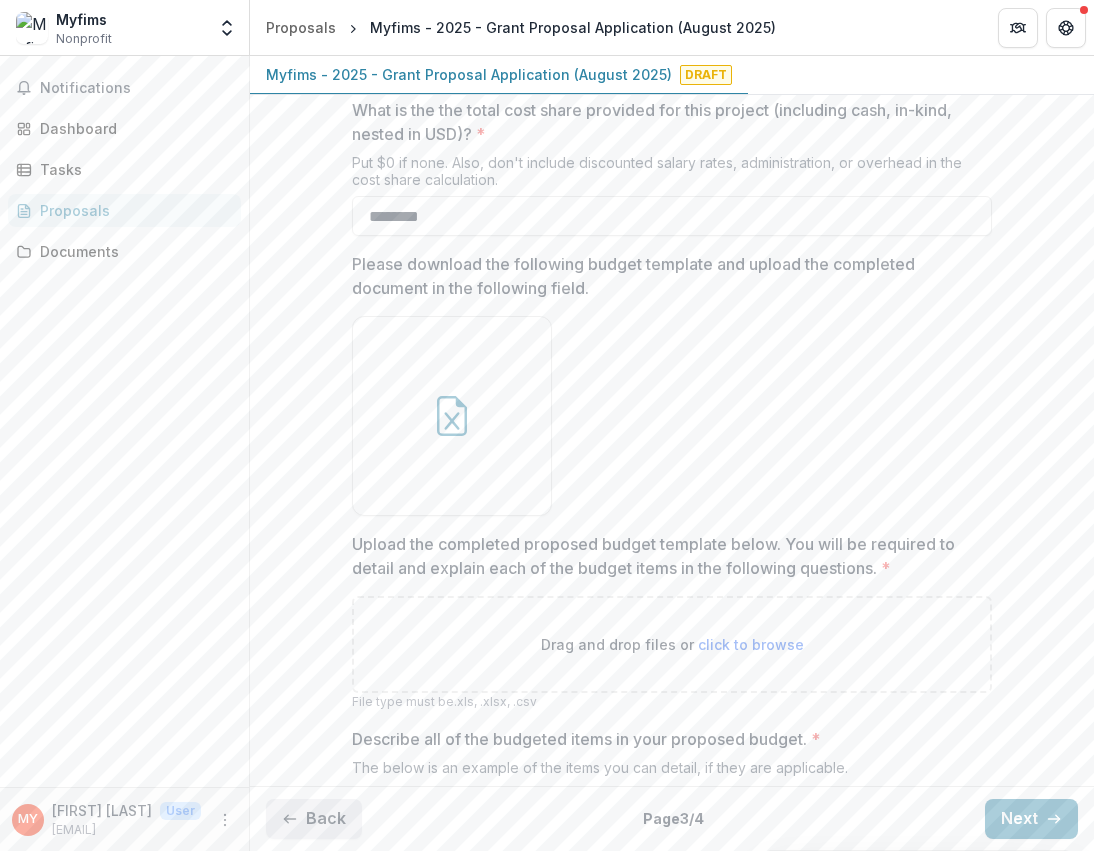 click on "Back" at bounding box center [314, 819] 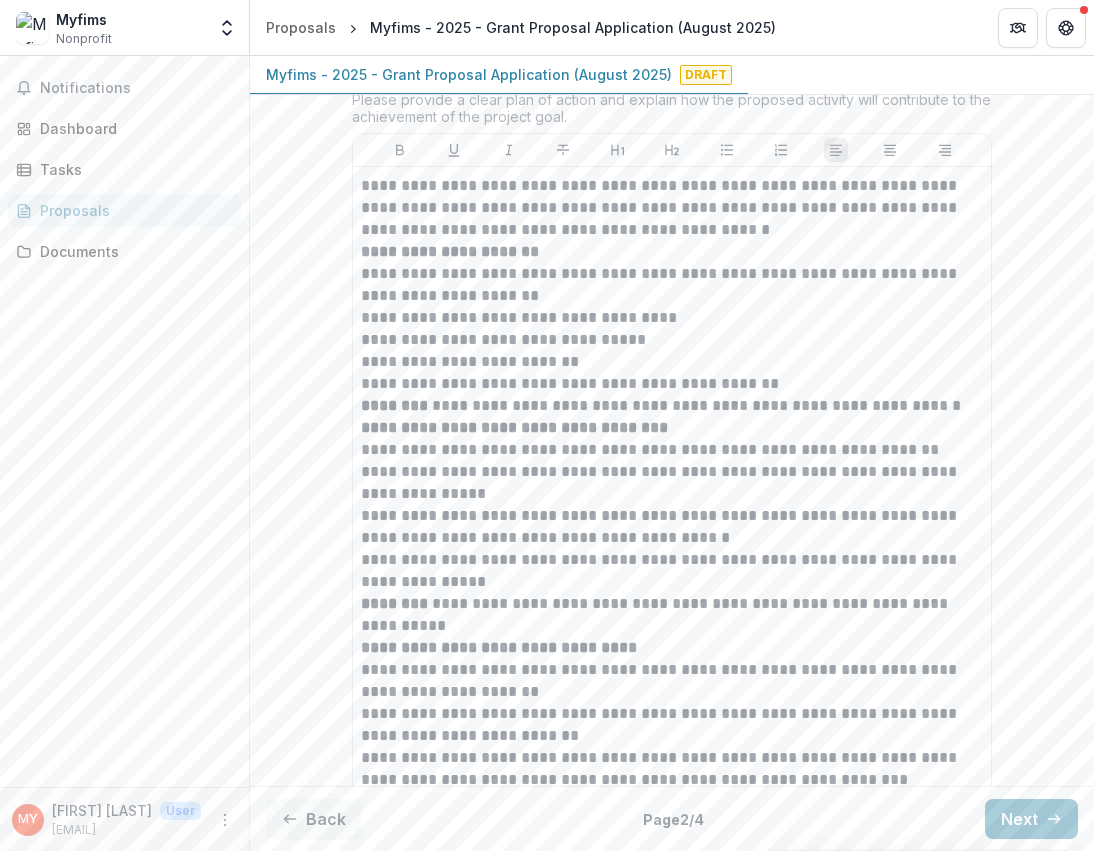 scroll, scrollTop: 1893, scrollLeft: 0, axis: vertical 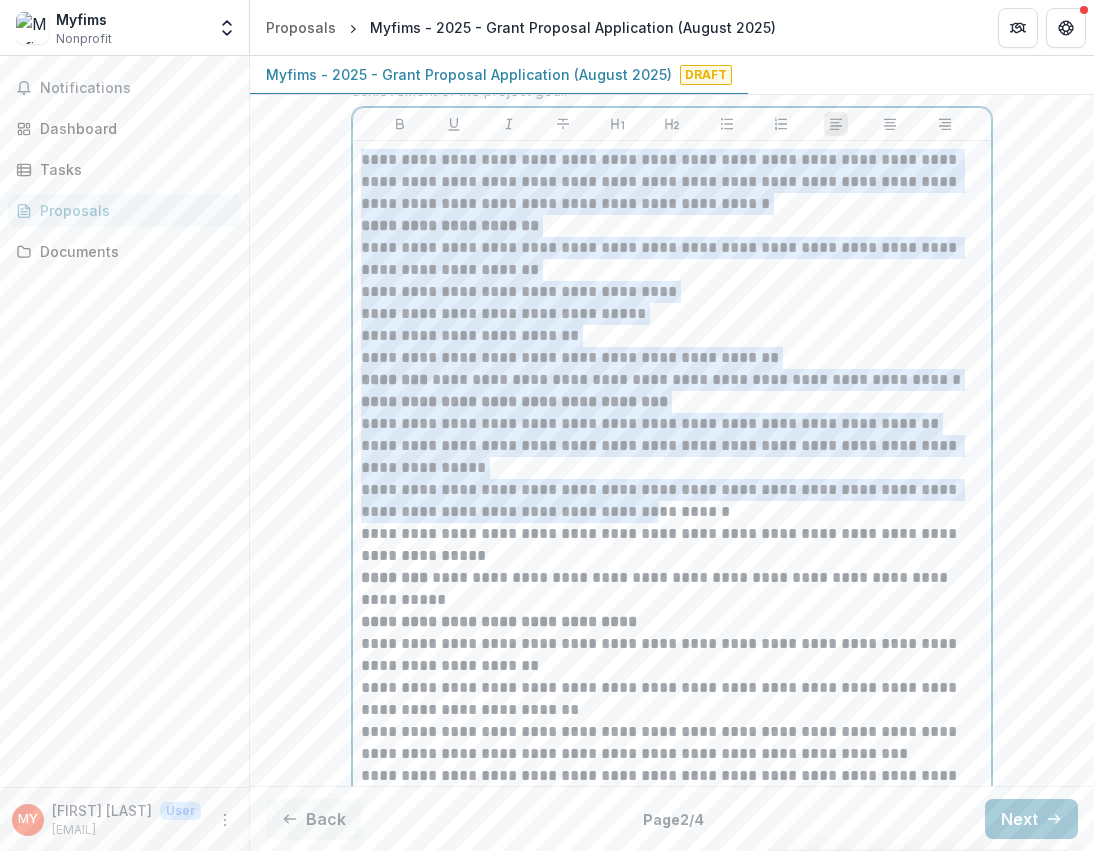 drag, startPoint x: 644, startPoint y: 510, endPoint x: 540, endPoint y: 520, distance: 104.47966 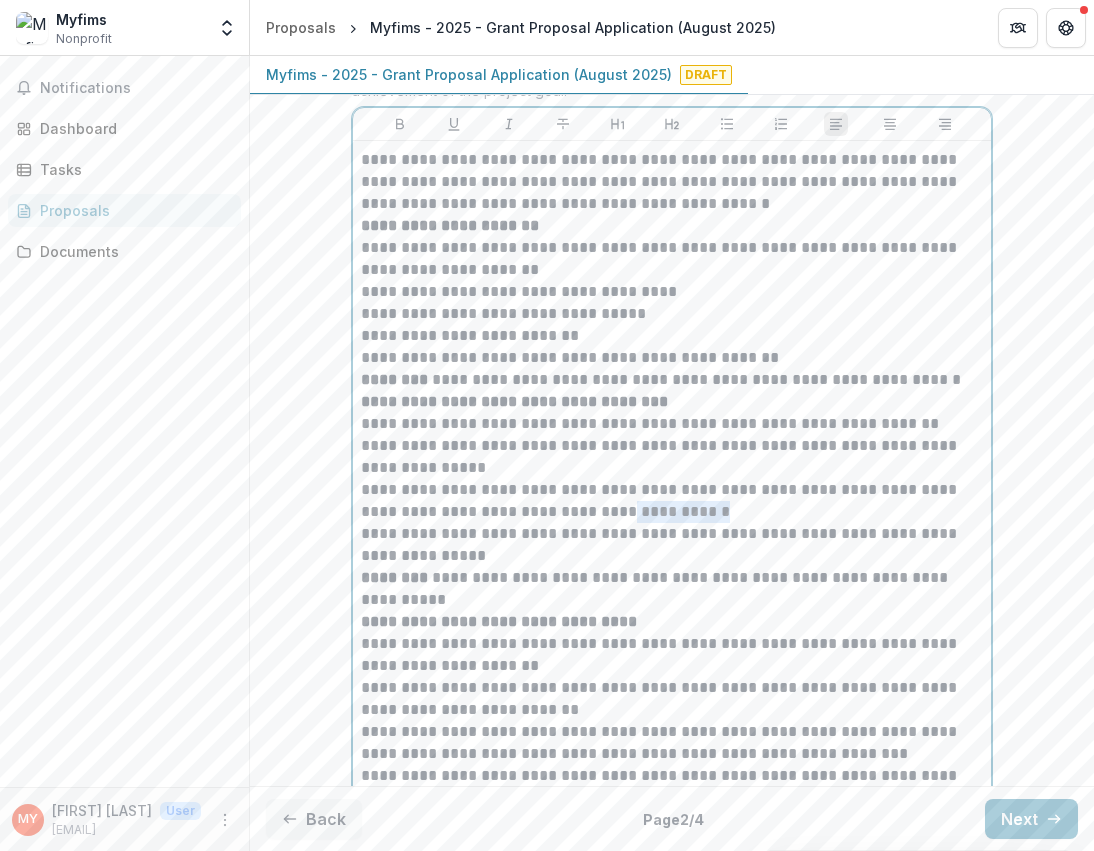 drag, startPoint x: 510, startPoint y: 517, endPoint x: 628, endPoint y: 516, distance: 118.004234 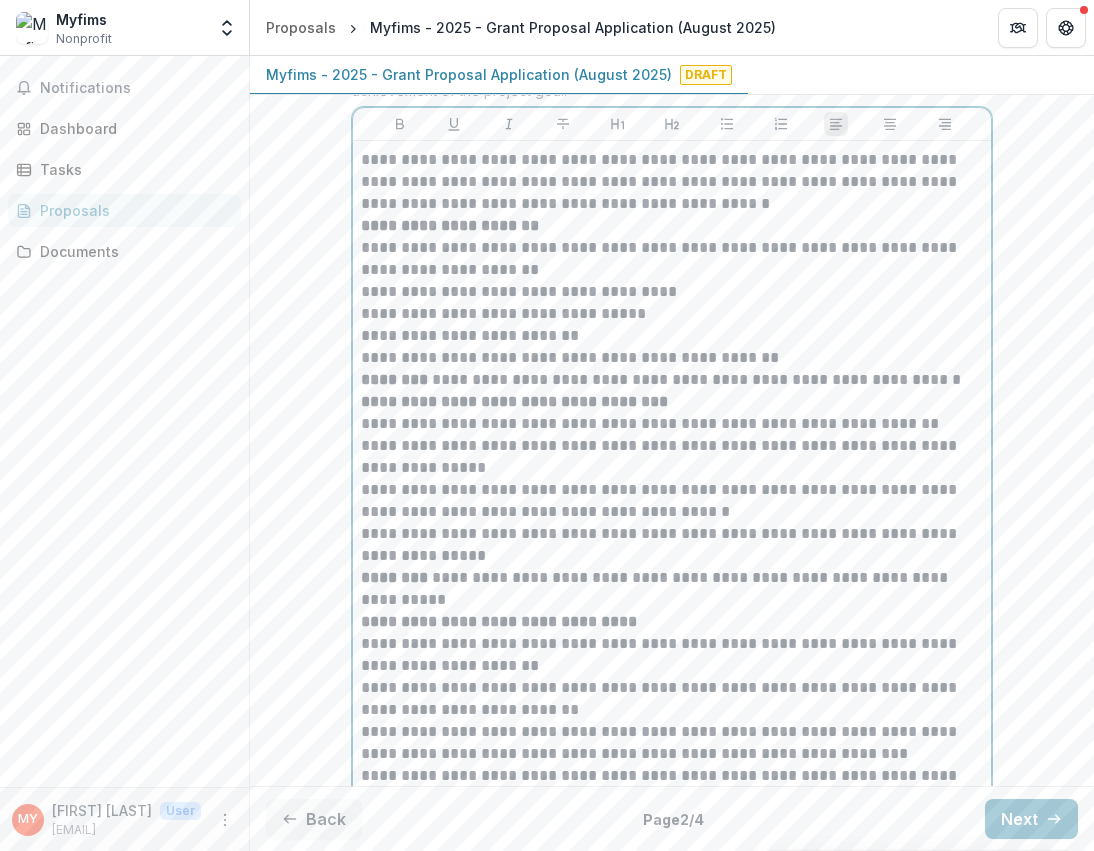 type 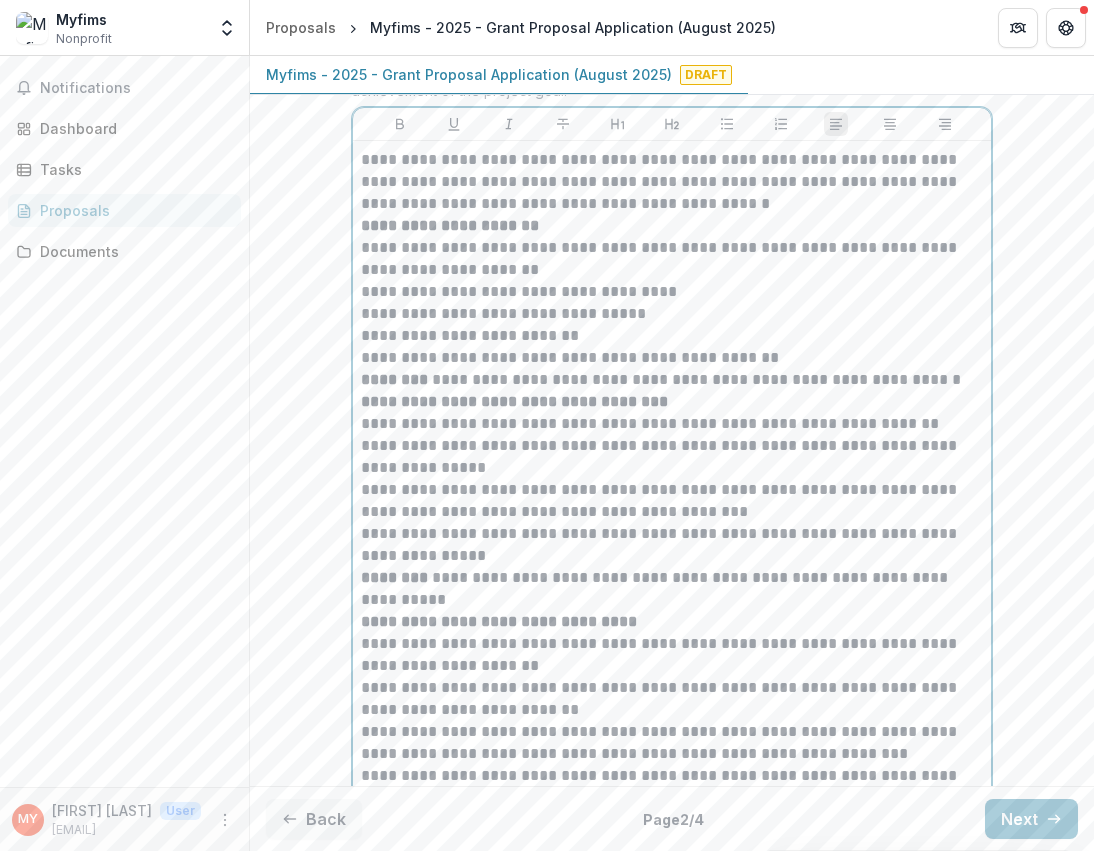 click on "**********" at bounding box center [672, 622] 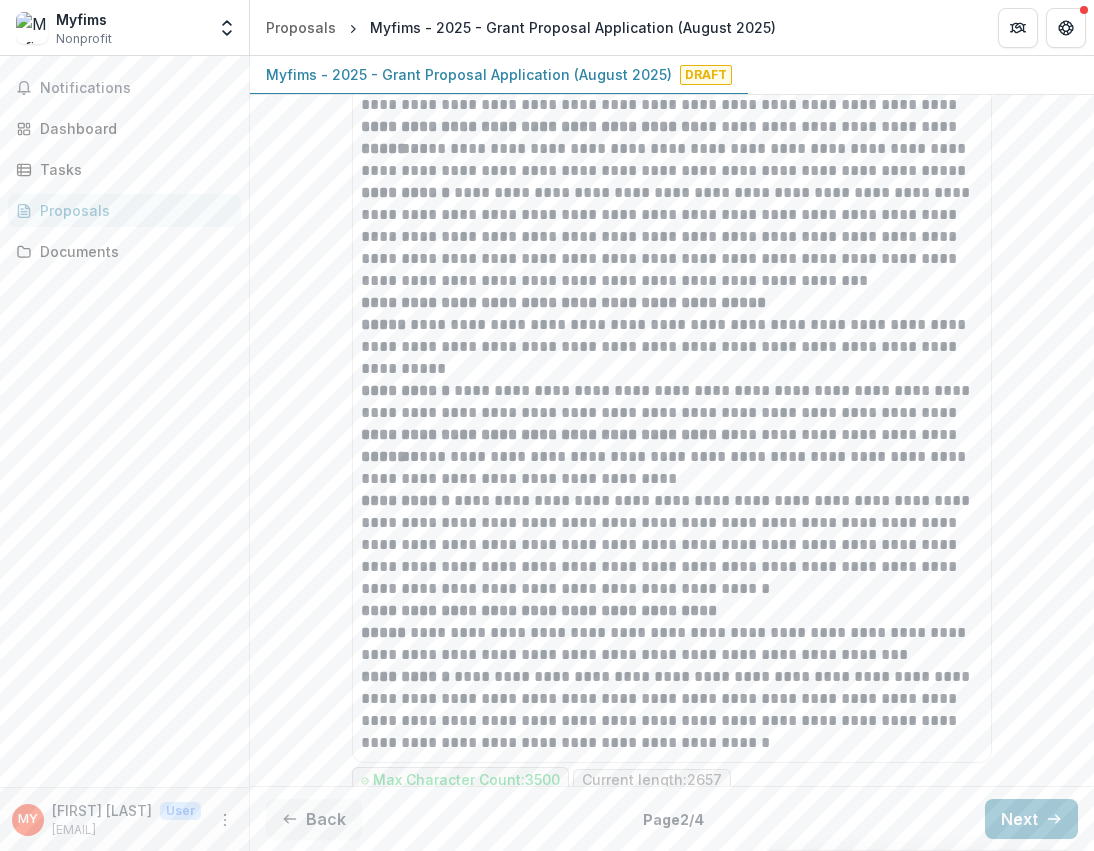 scroll, scrollTop: 4450, scrollLeft: 0, axis: vertical 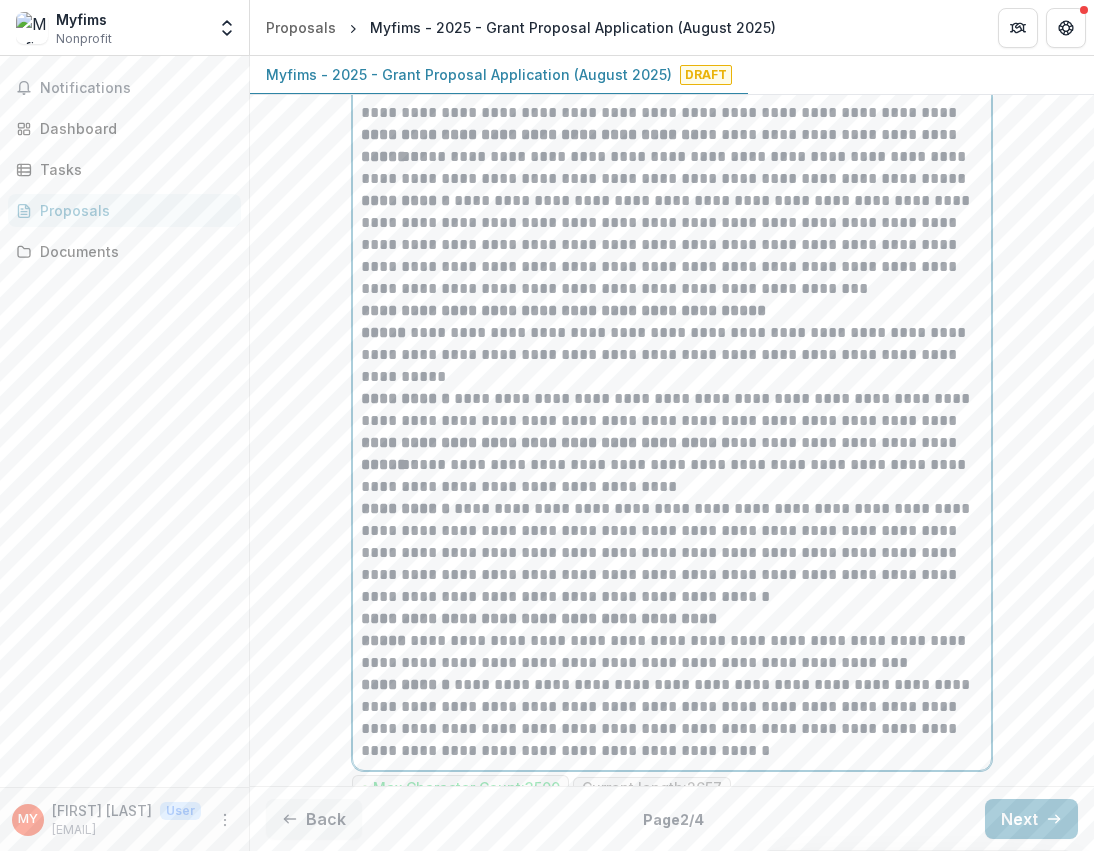click on "**********" at bounding box center (672, 344) 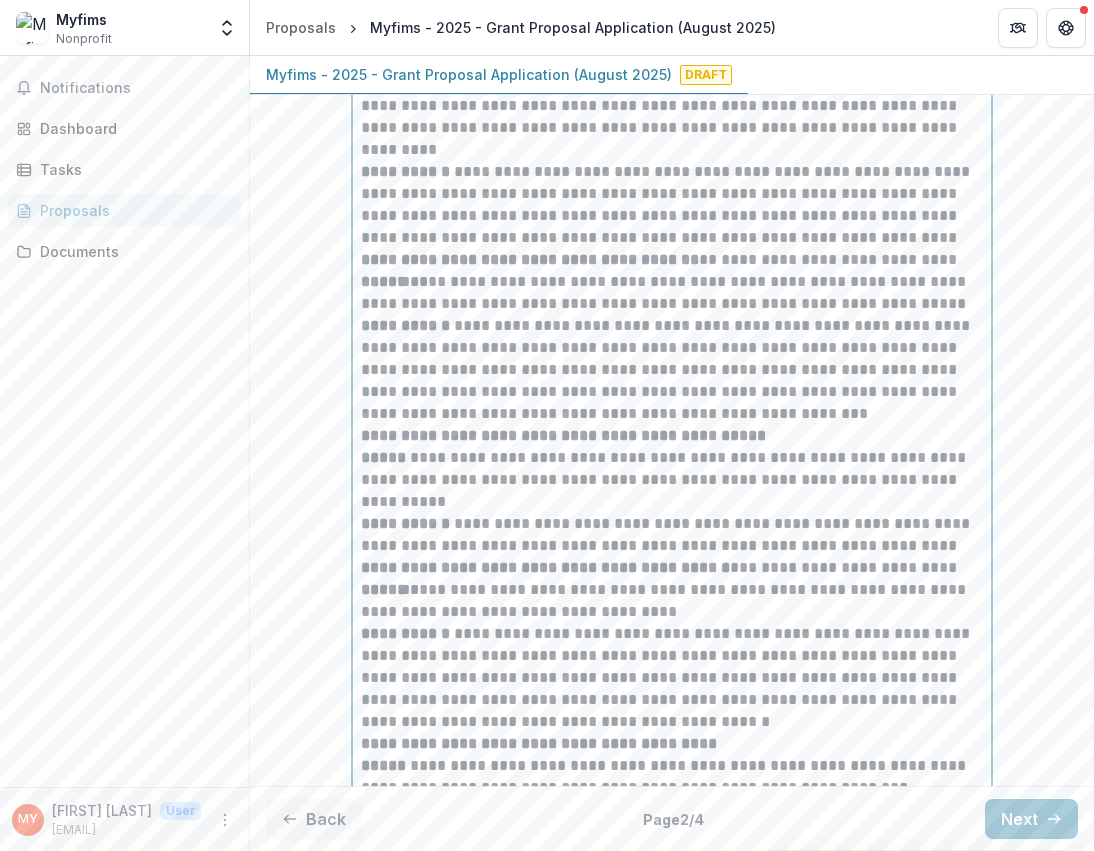 click on "**********" at bounding box center [545, 567] 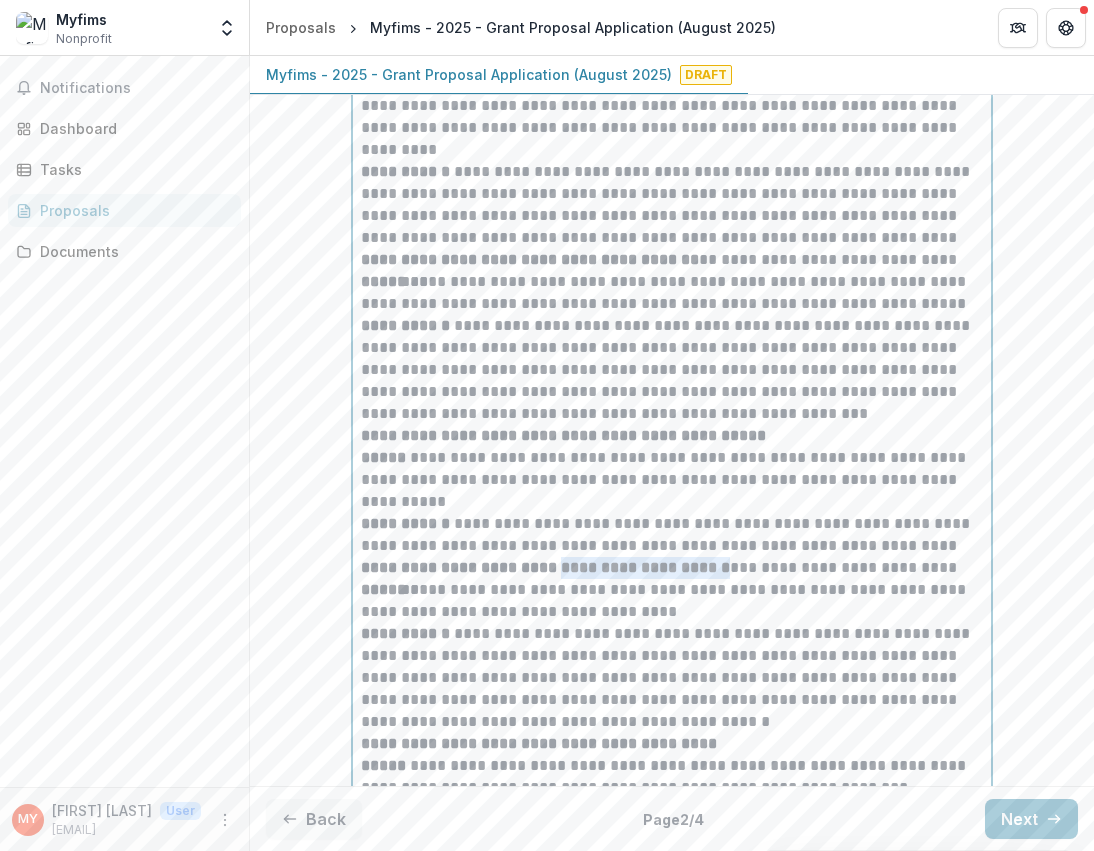 drag, startPoint x: 558, startPoint y: 573, endPoint x: 745, endPoint y: 575, distance: 187.0107 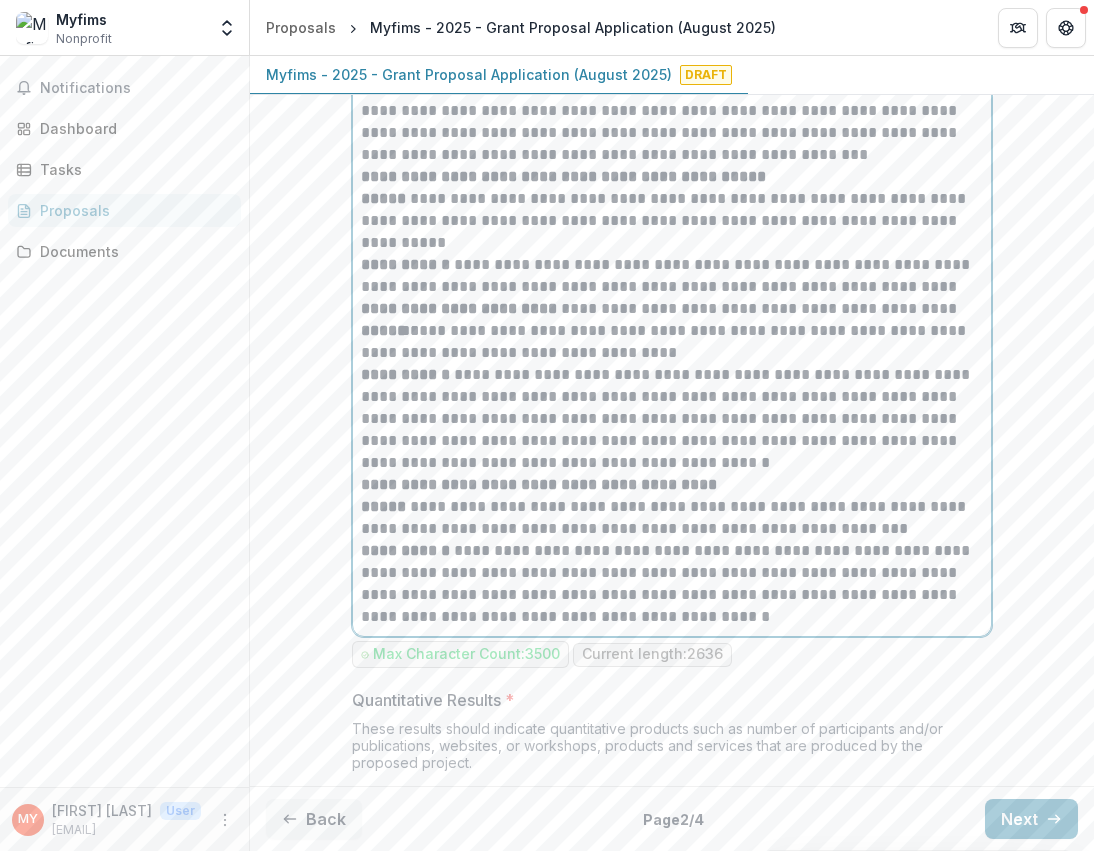 click on "**********" at bounding box center [672, 485] 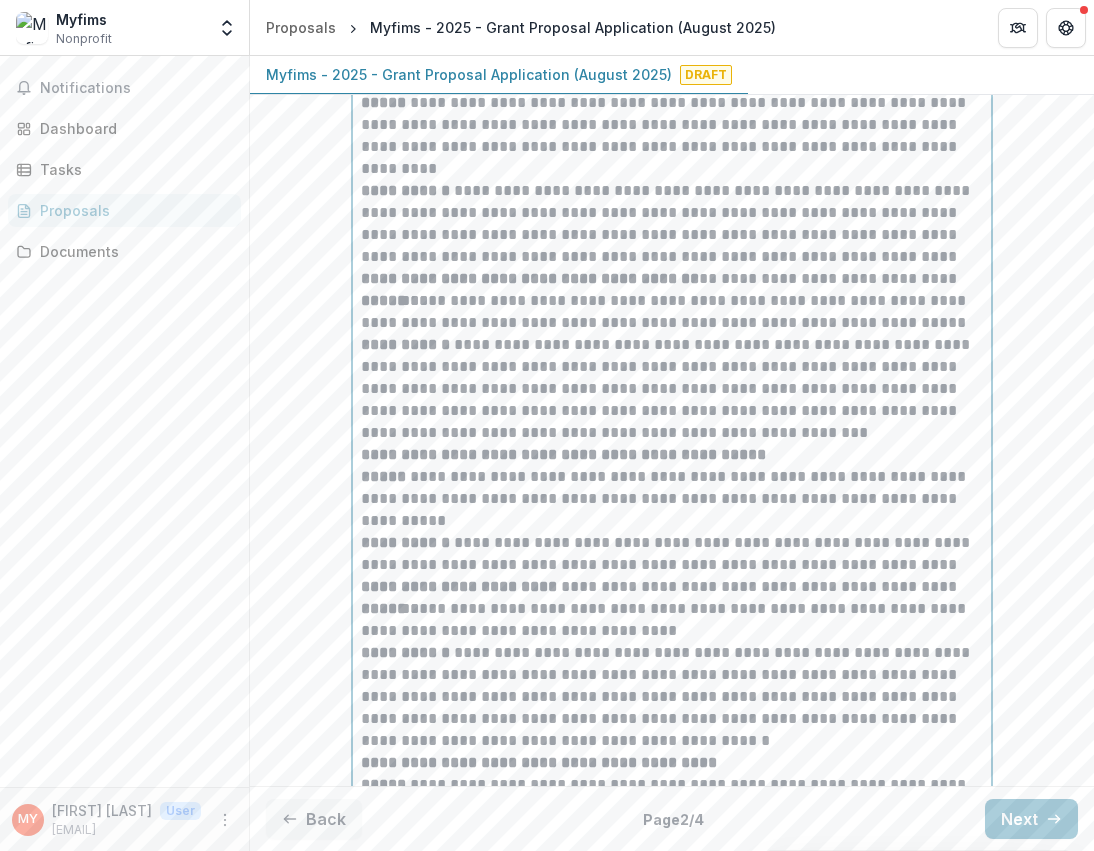 scroll, scrollTop: 4298, scrollLeft: 0, axis: vertical 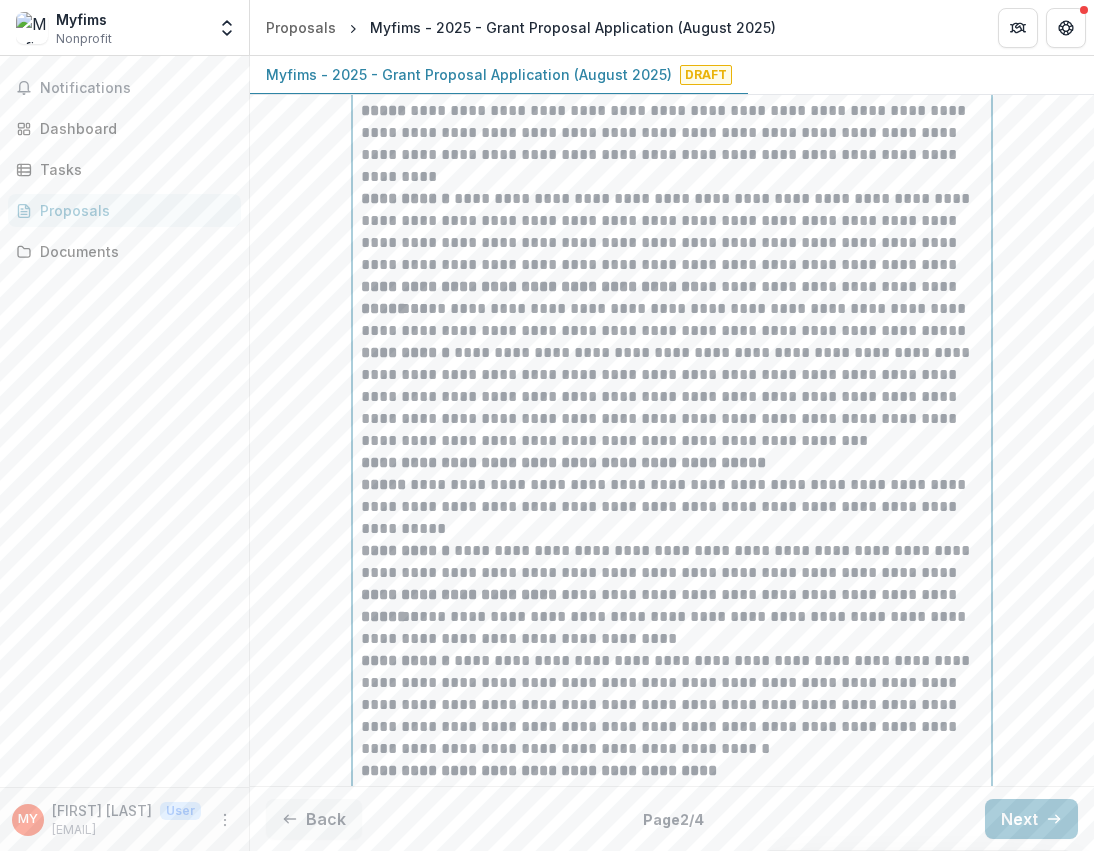 click on "**********" at bounding box center [672, 375] 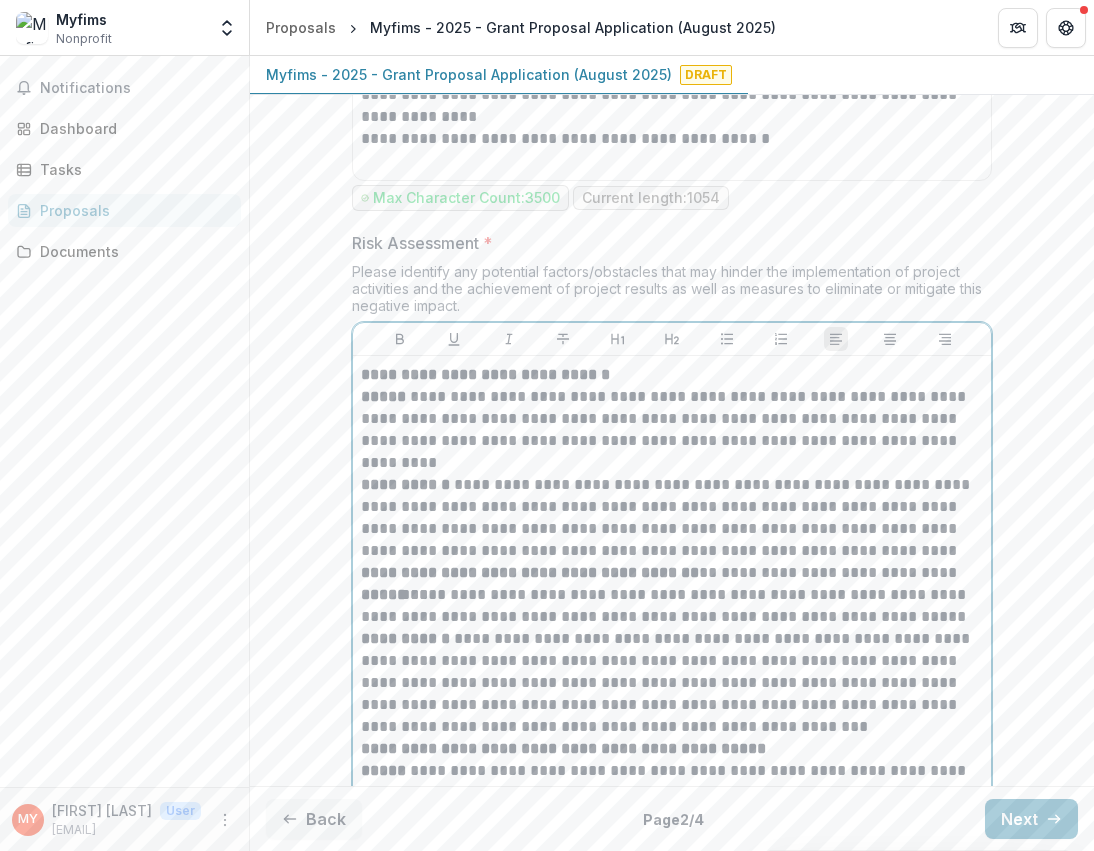 scroll, scrollTop: 3962, scrollLeft: 0, axis: vertical 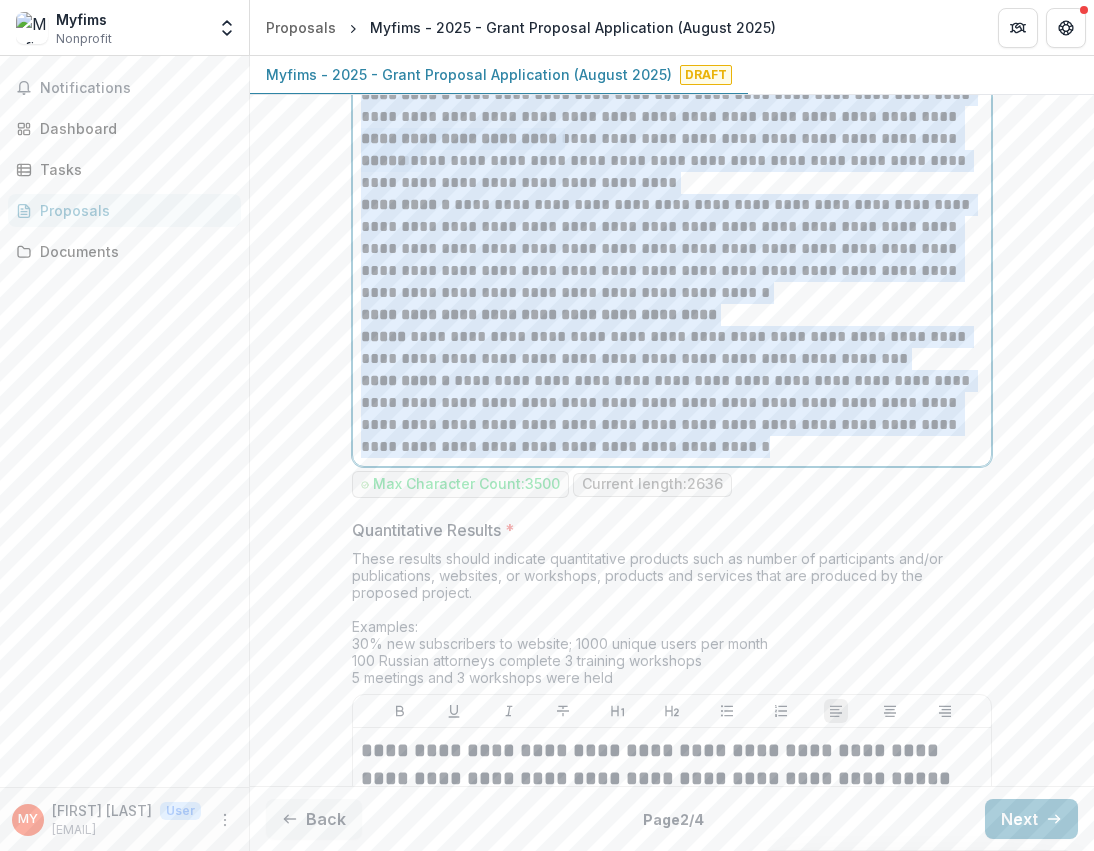 drag, startPoint x: 356, startPoint y: 436, endPoint x: 707, endPoint y: 457, distance: 351.62766 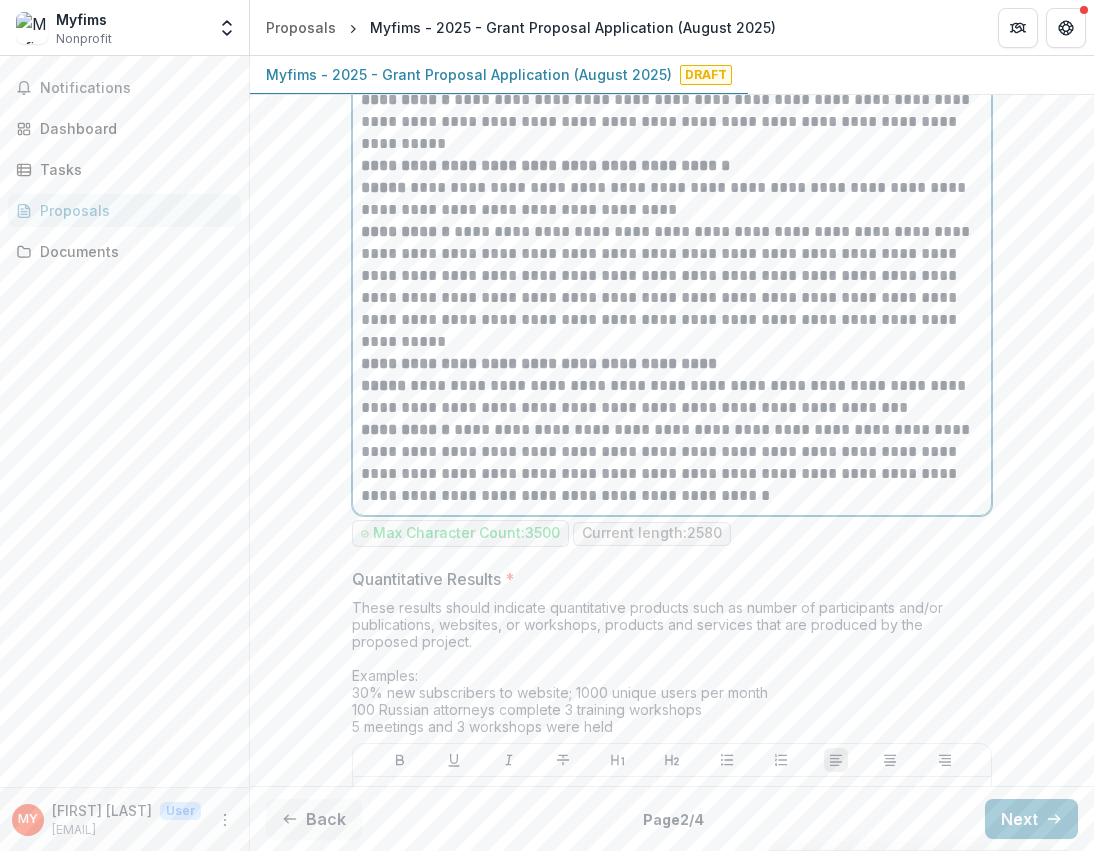 scroll, scrollTop: 4774, scrollLeft: 0, axis: vertical 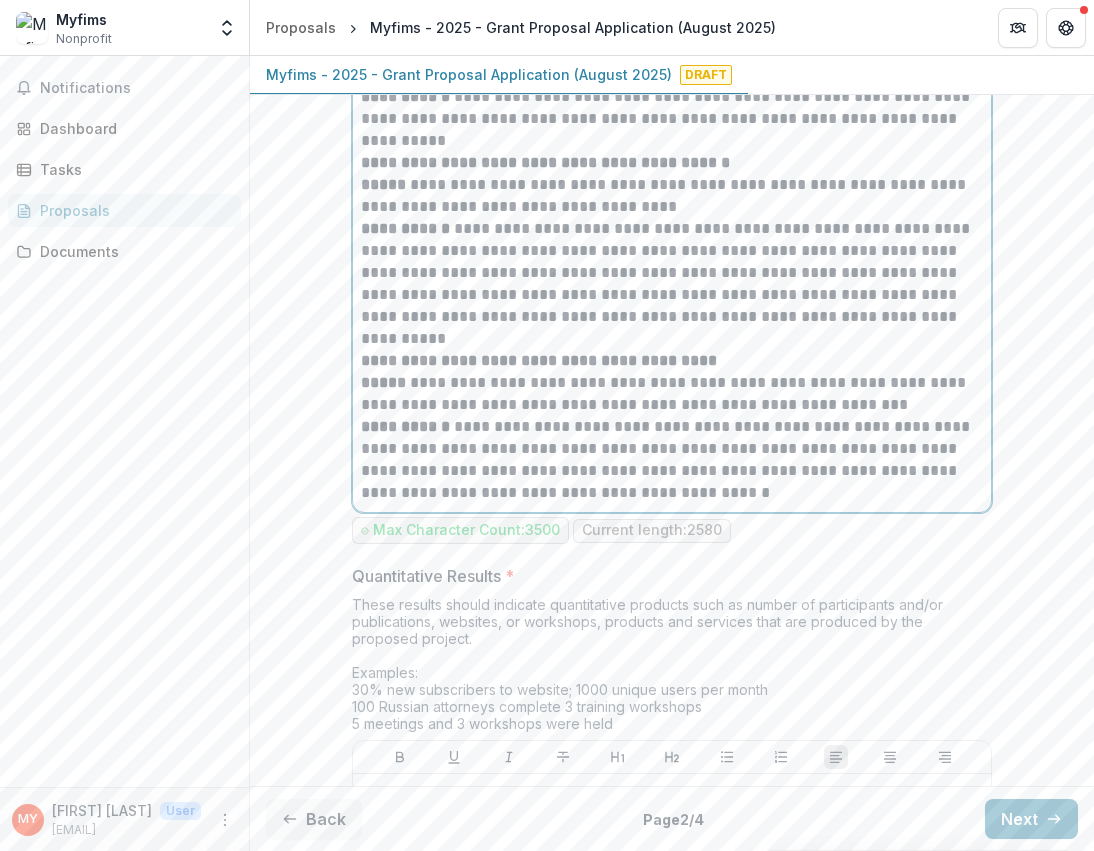 click on "**********" at bounding box center [672, 438] 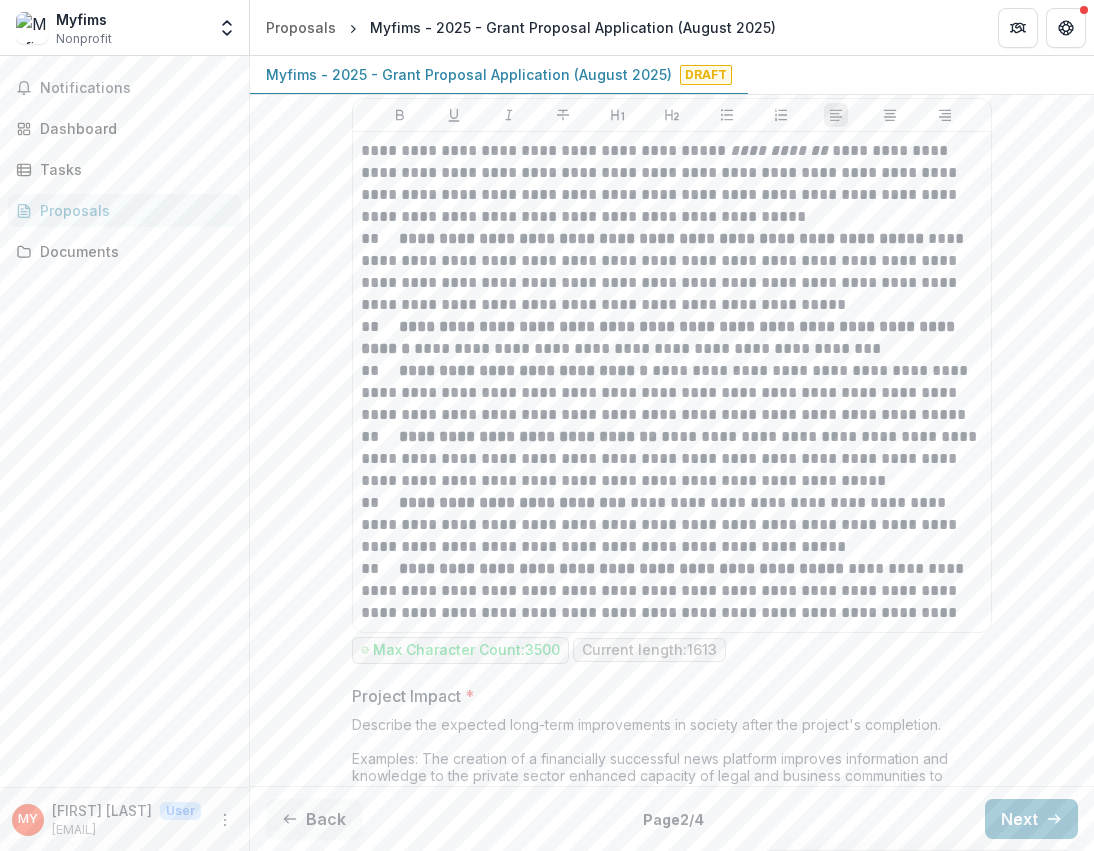 scroll, scrollTop: 6064, scrollLeft: 0, axis: vertical 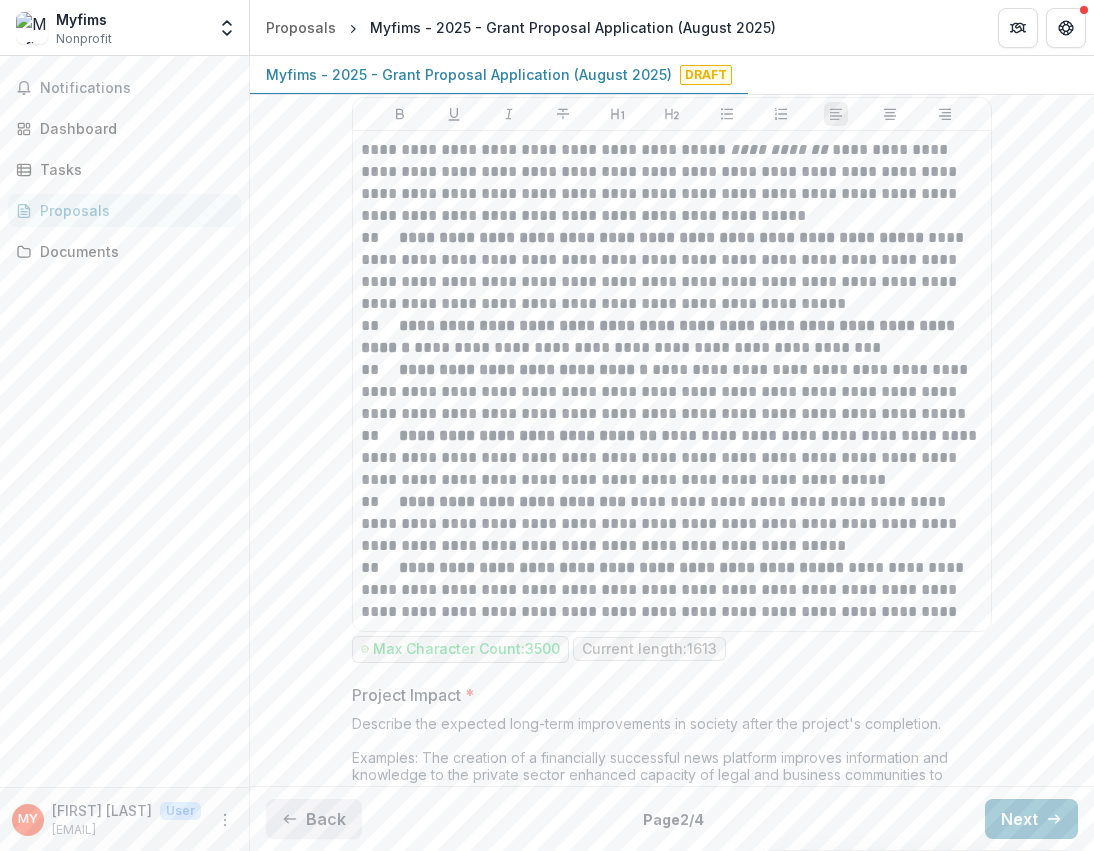 click on "Back" at bounding box center (314, 819) 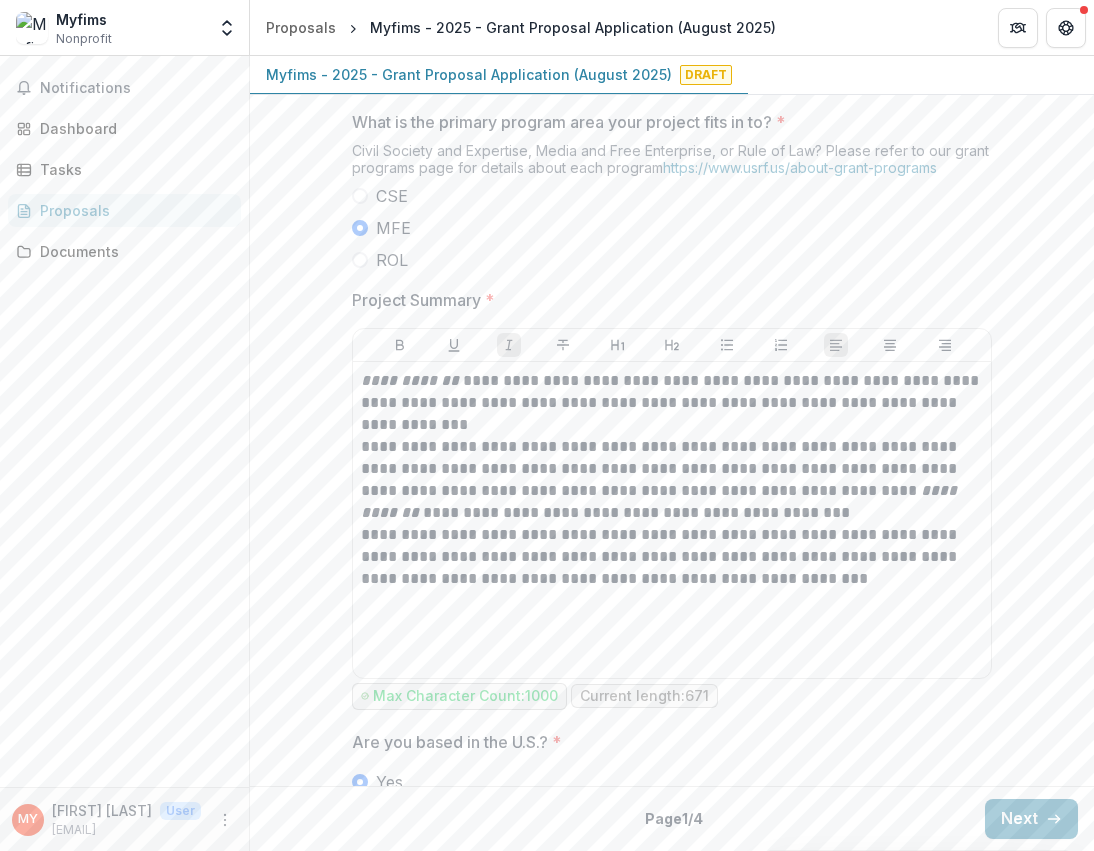 scroll, scrollTop: 809, scrollLeft: 0, axis: vertical 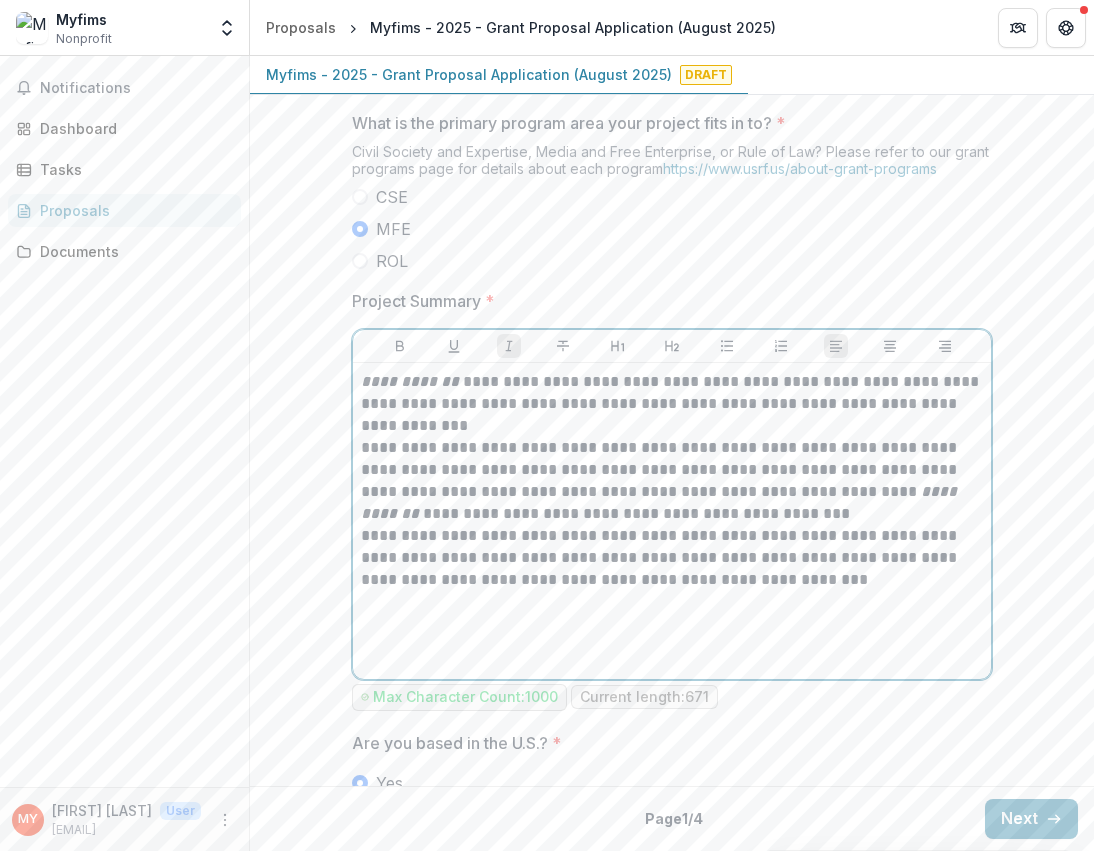 click on "**********" at bounding box center (672, 481) 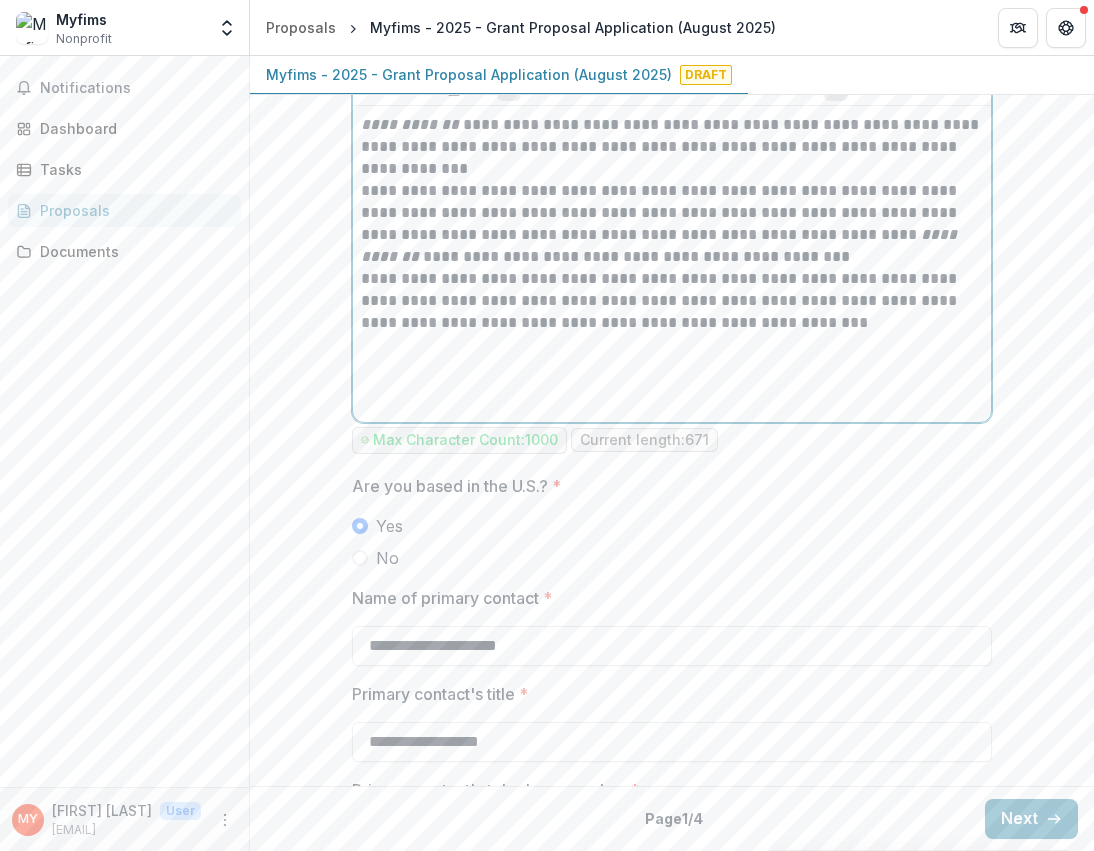 scroll, scrollTop: 1260, scrollLeft: 0, axis: vertical 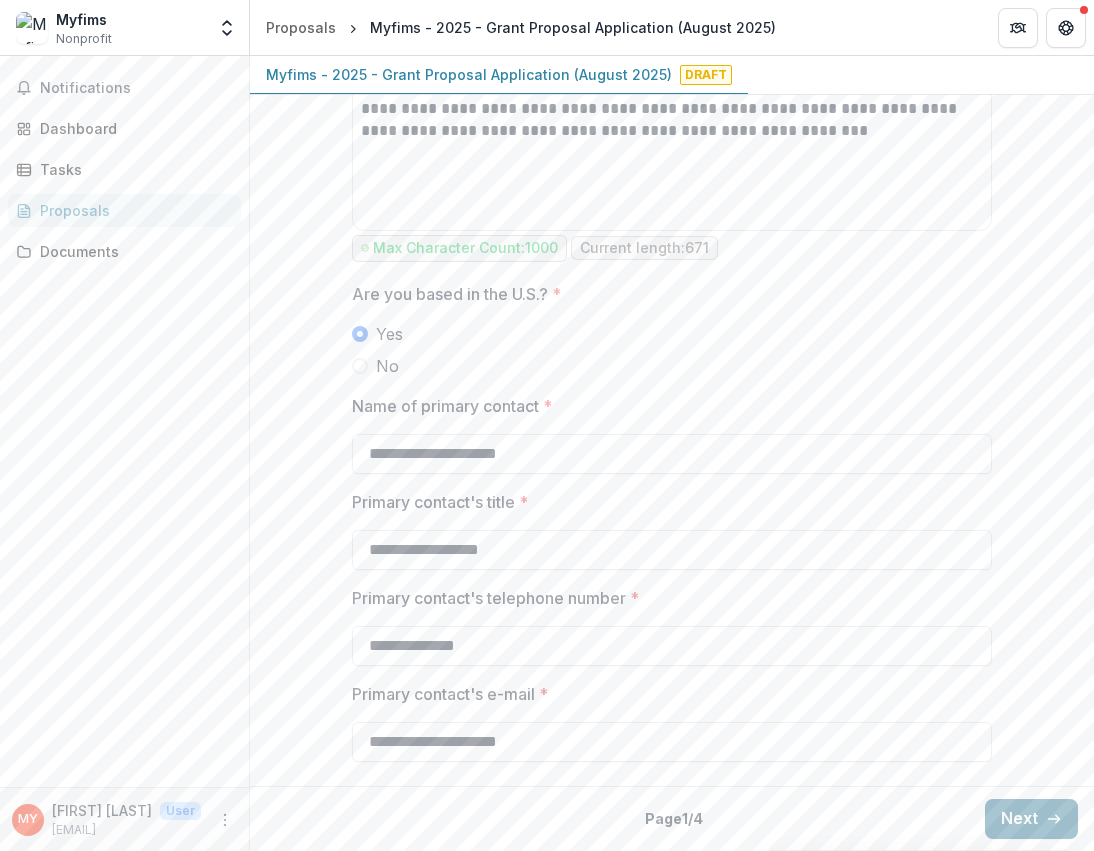 click on "Next" at bounding box center [1031, 819] 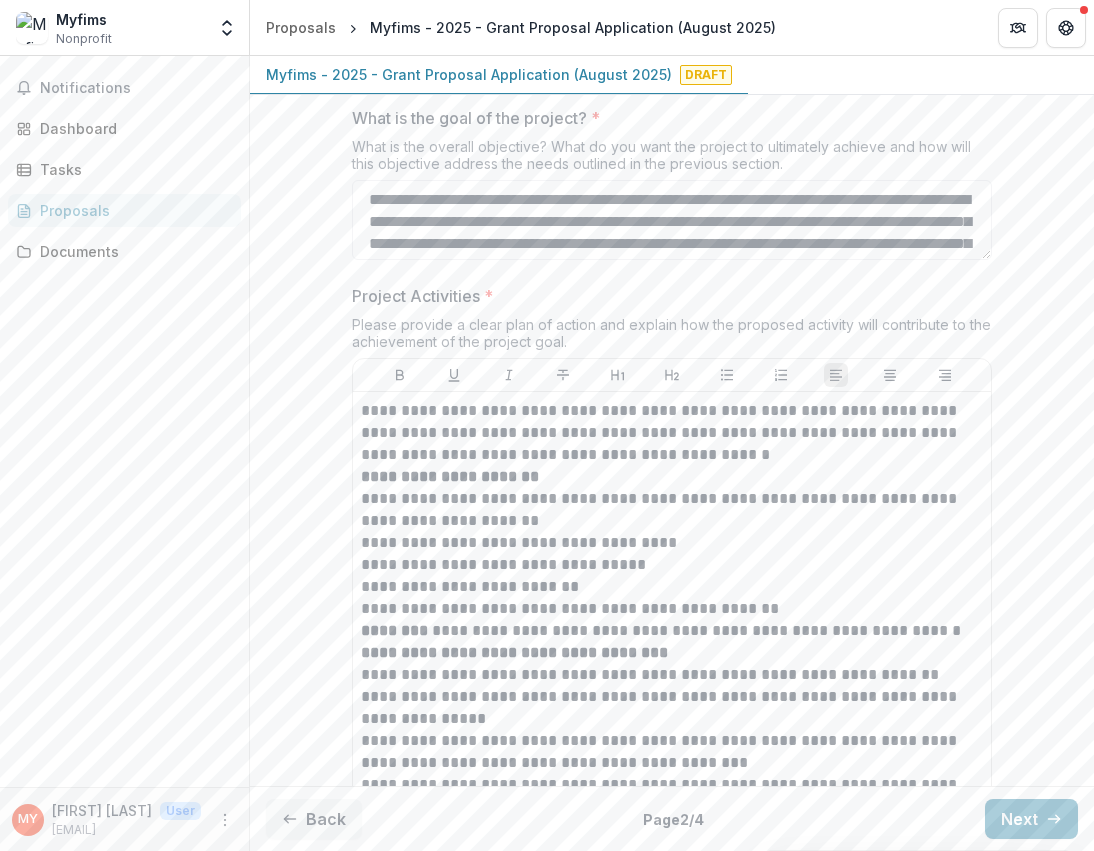 scroll, scrollTop: 1643, scrollLeft: 0, axis: vertical 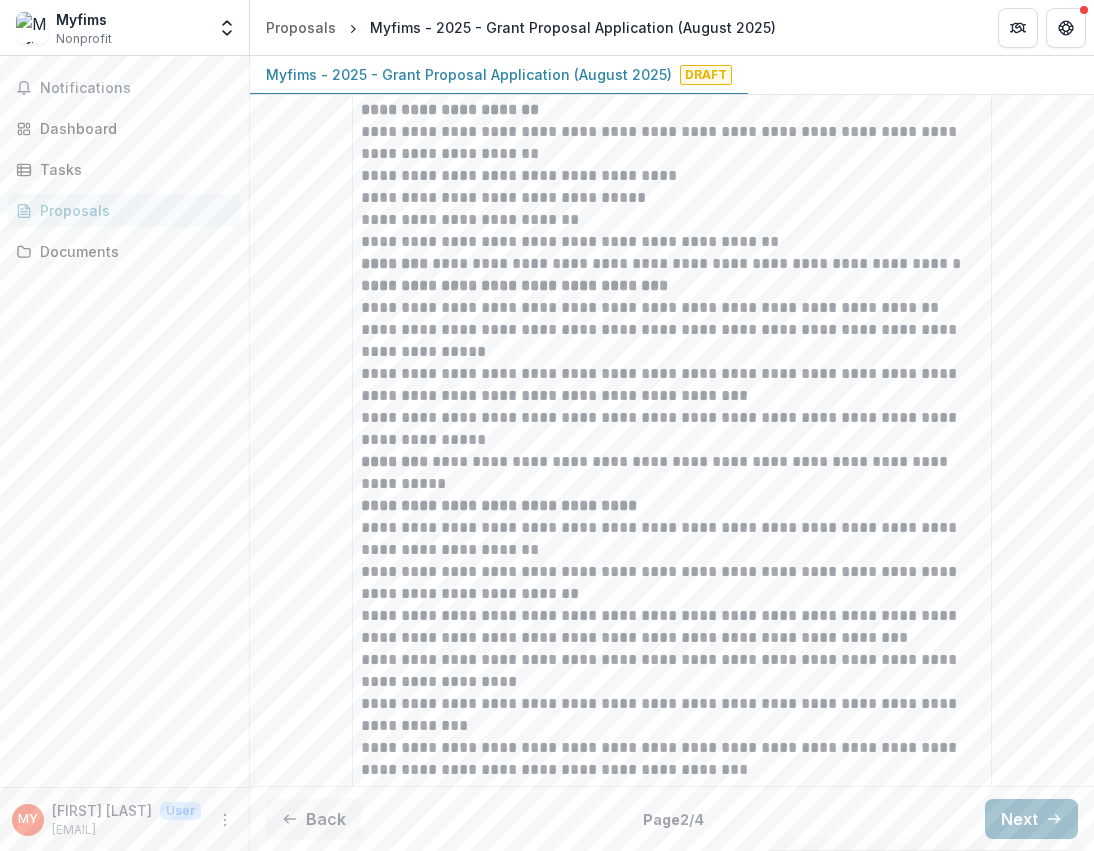 click on "Next" at bounding box center (1031, 819) 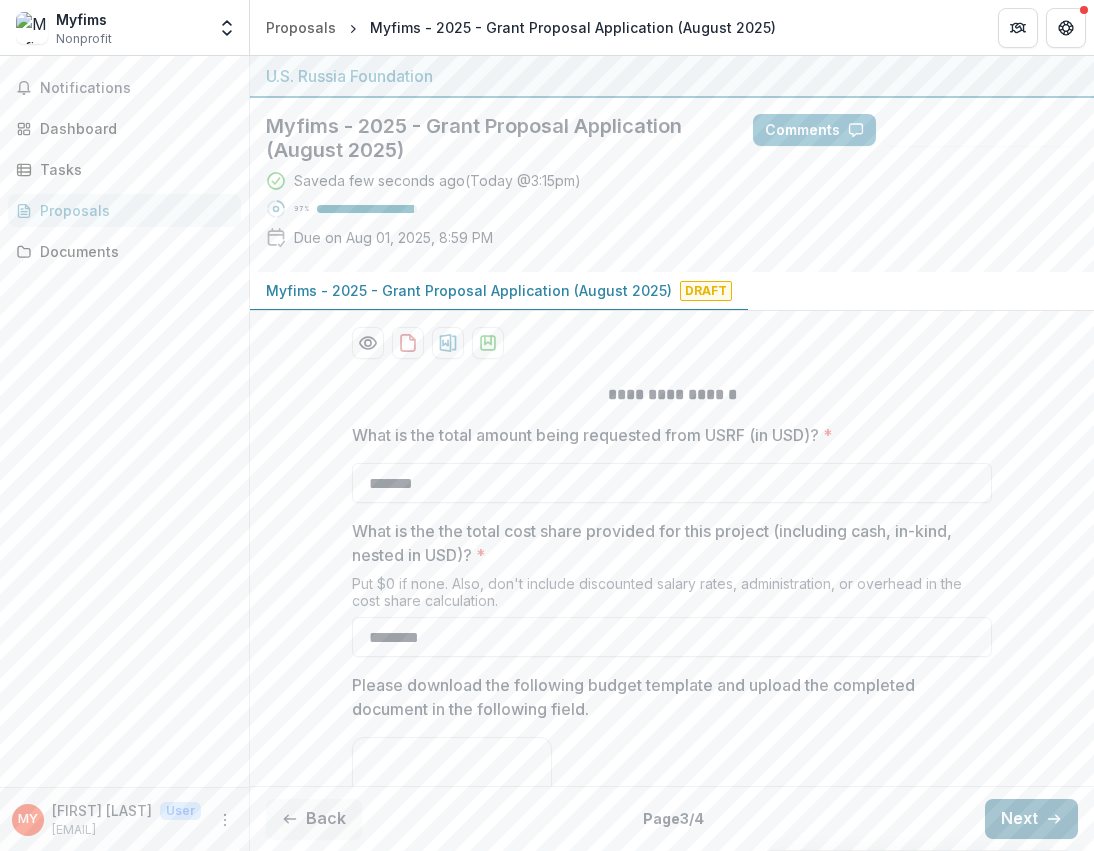 click on "Next" at bounding box center (1031, 819) 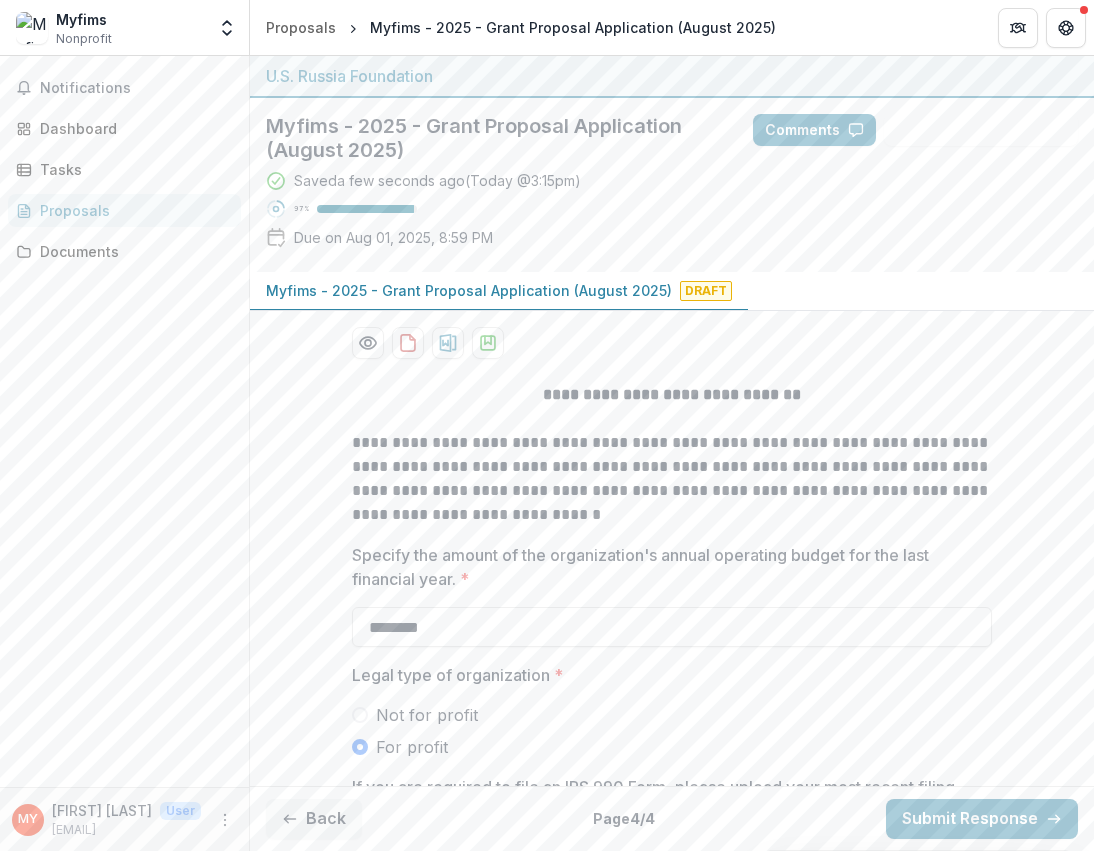 click on "Submit Response" at bounding box center [982, 819] 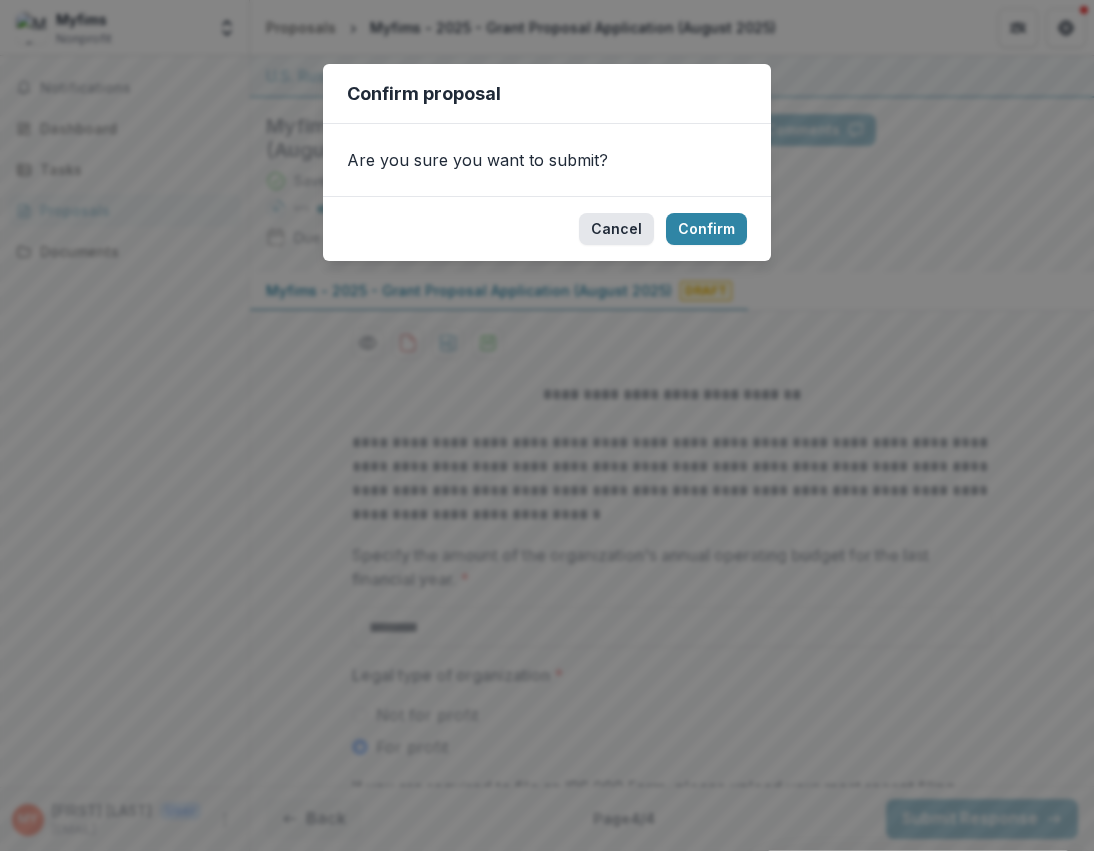 click on "Cancel" at bounding box center (616, 229) 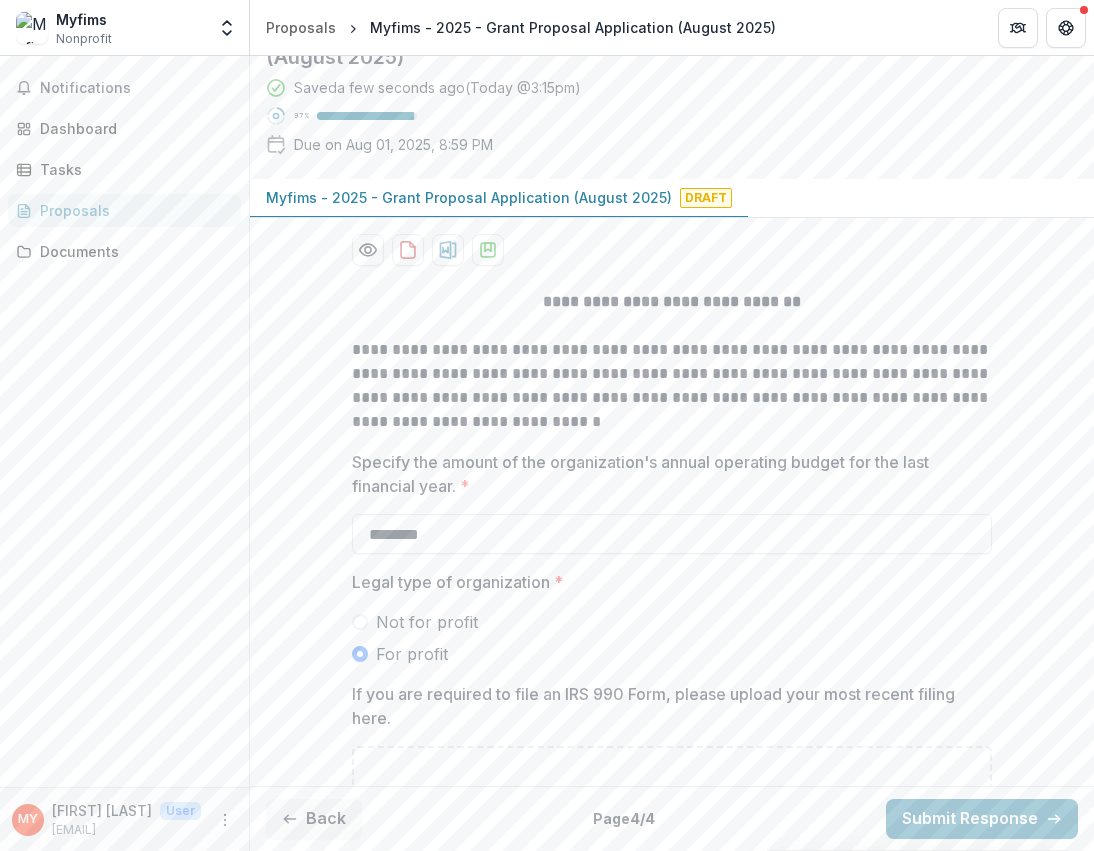 scroll, scrollTop: 210, scrollLeft: 0, axis: vertical 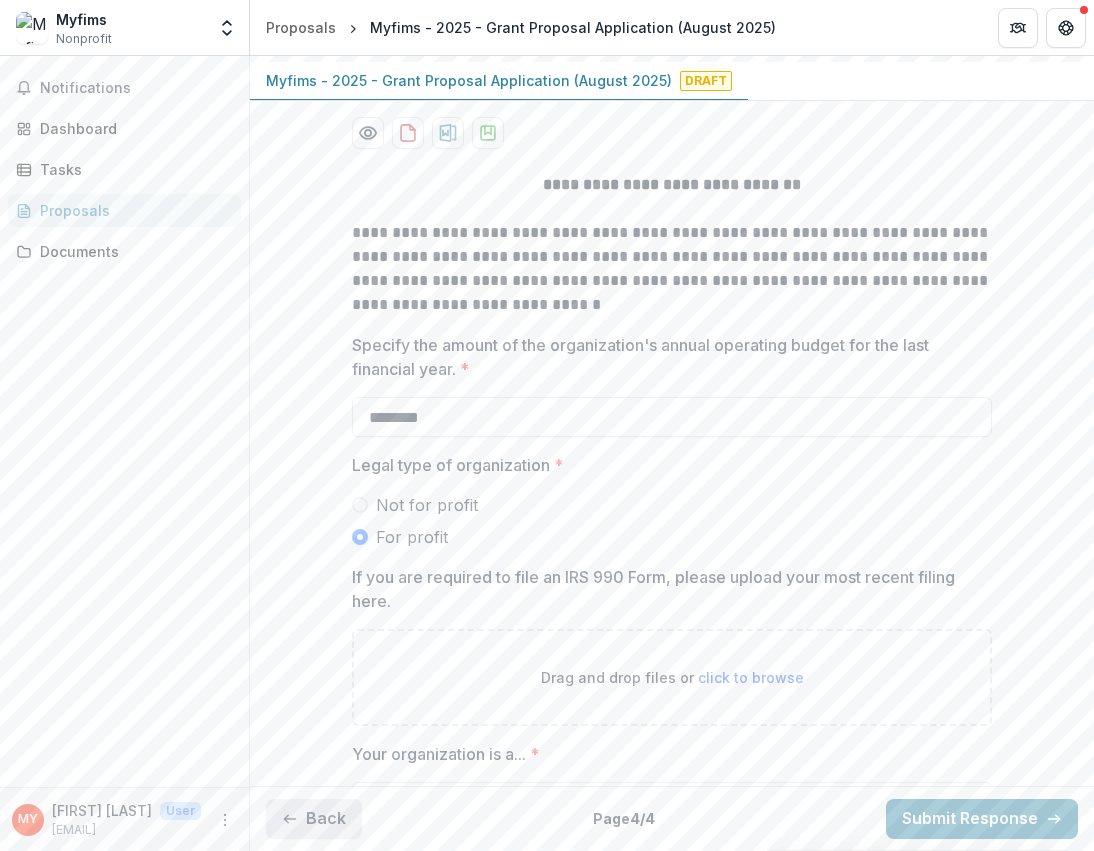 click on "Back" at bounding box center [314, 819] 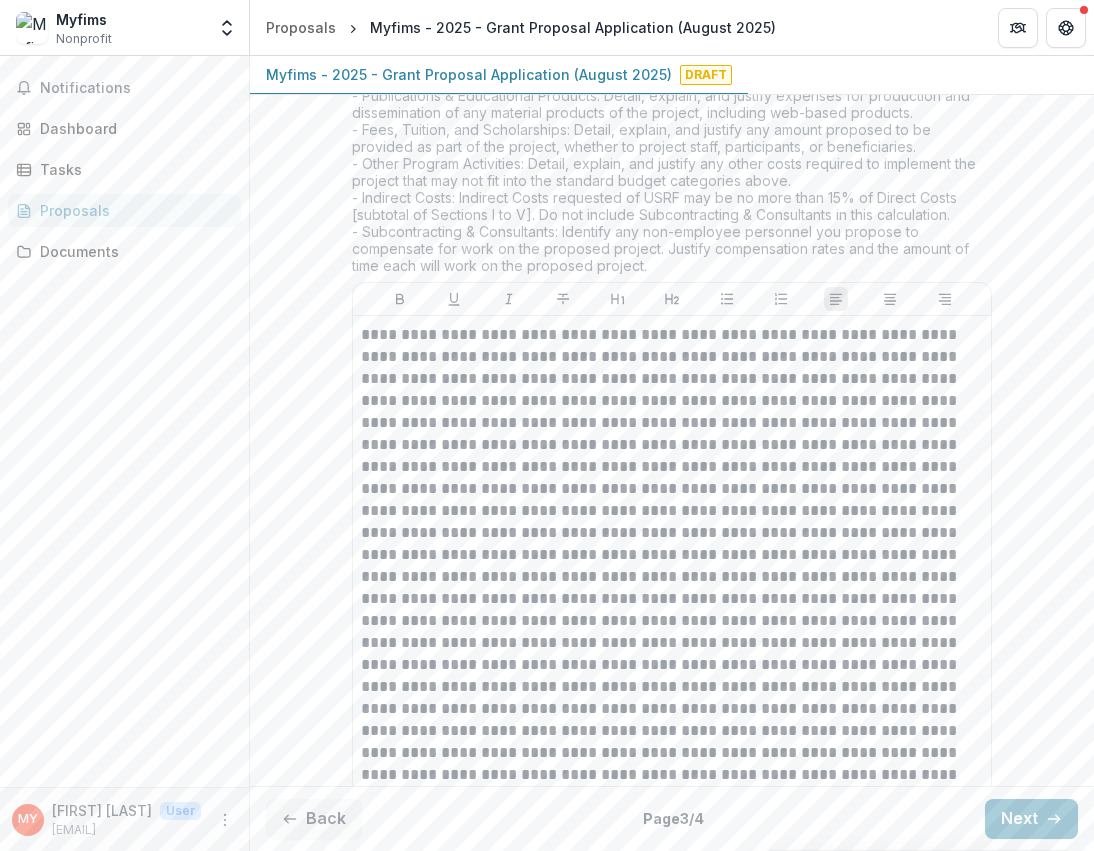 scroll, scrollTop: 1319, scrollLeft: 0, axis: vertical 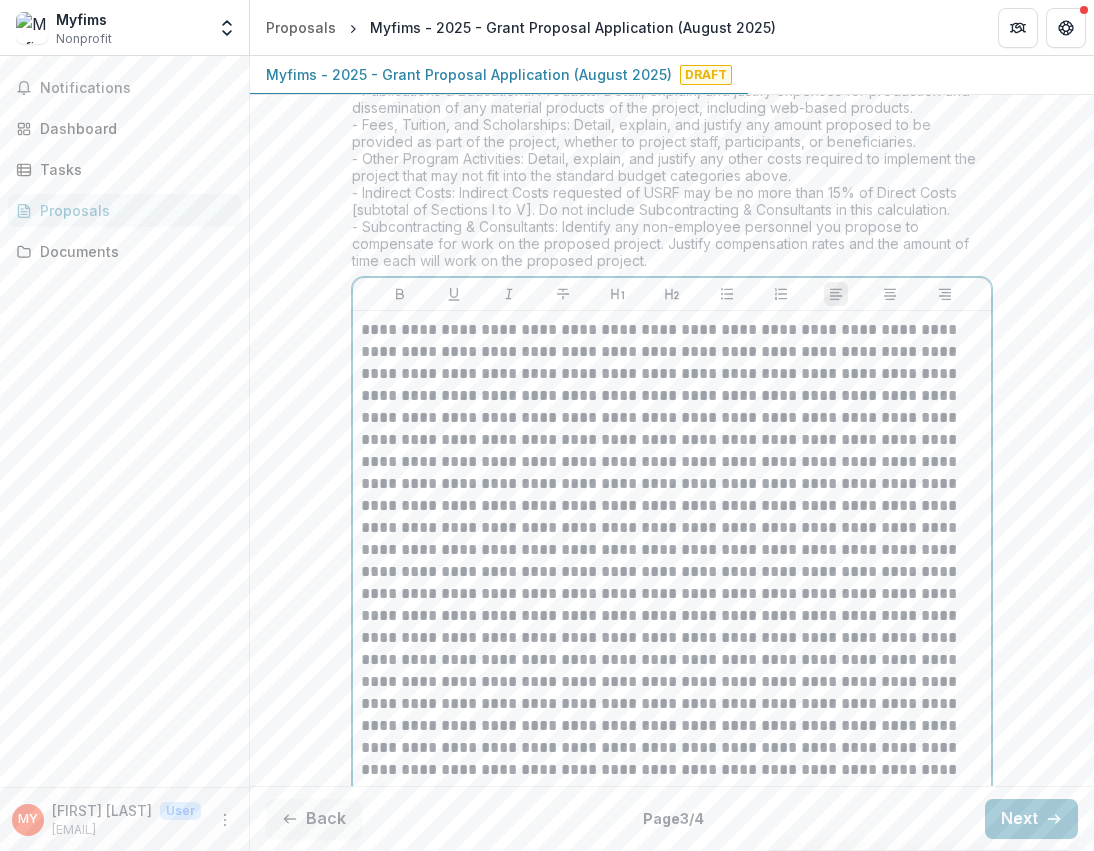 click at bounding box center [672, 605] 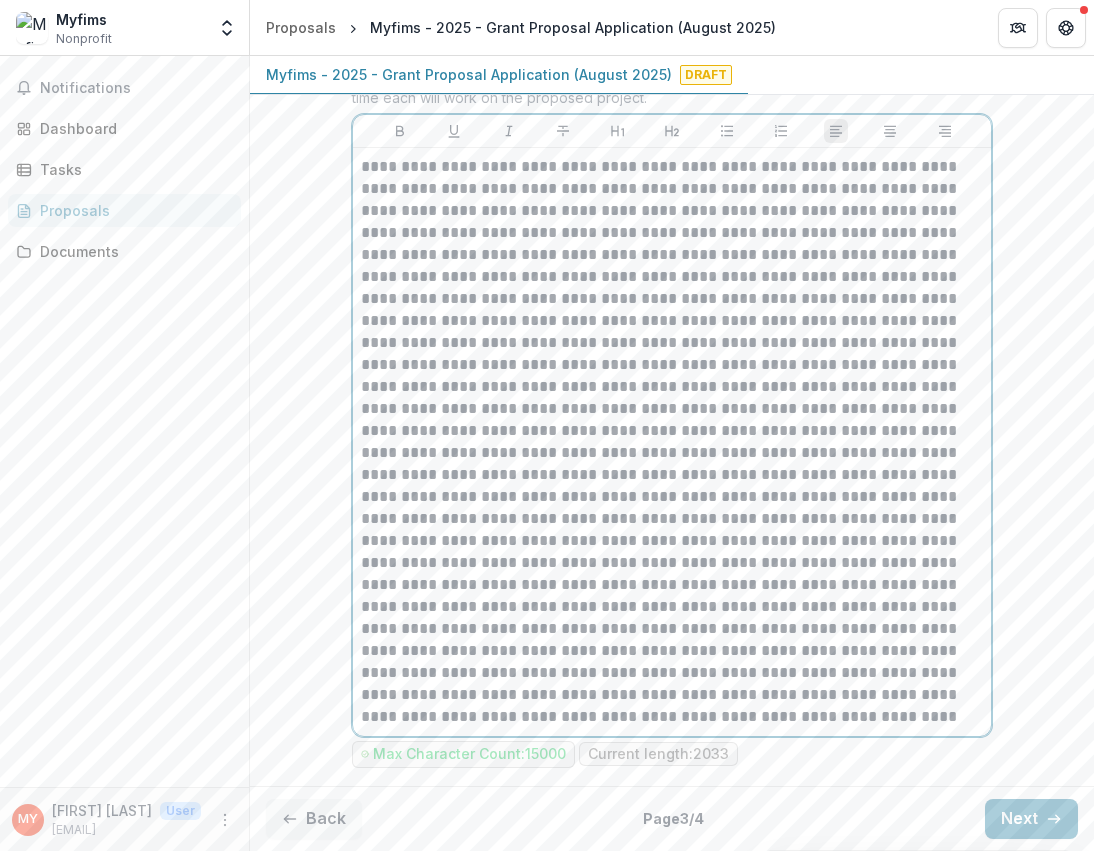 scroll, scrollTop: 1483, scrollLeft: 0, axis: vertical 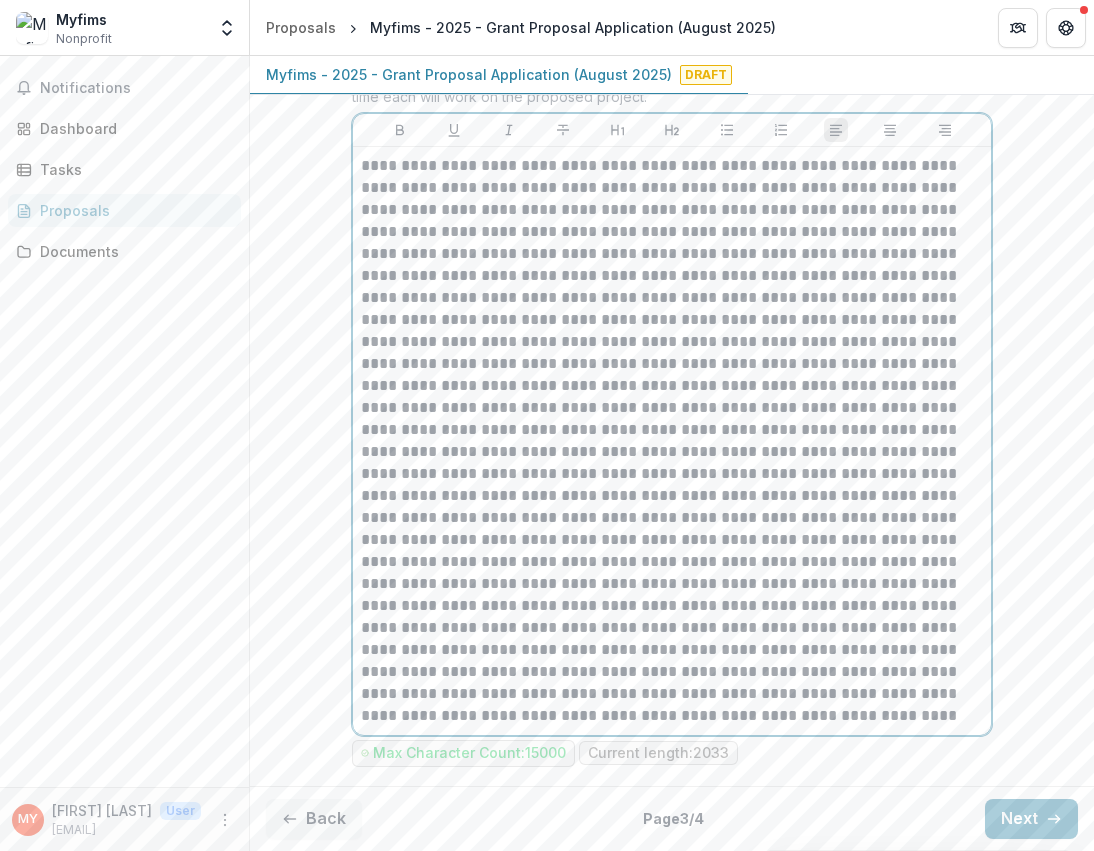 click at bounding box center [672, 441] 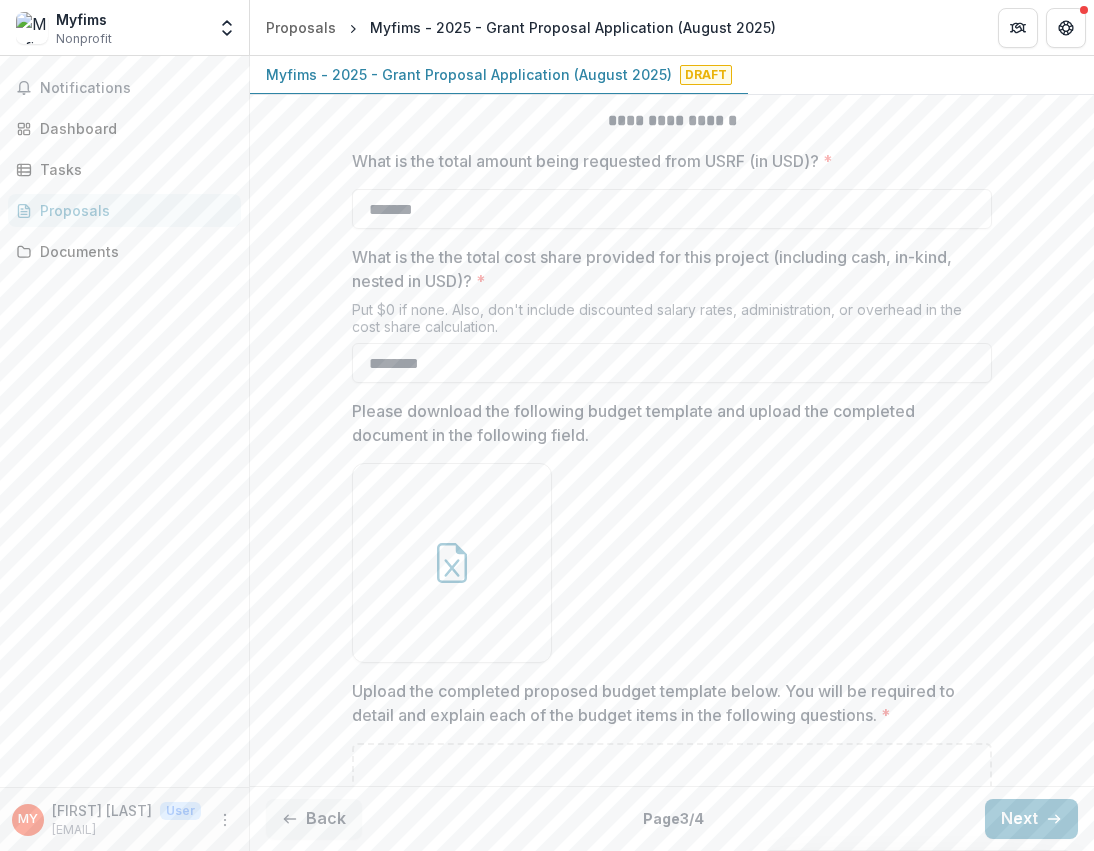 scroll, scrollTop: 0, scrollLeft: 0, axis: both 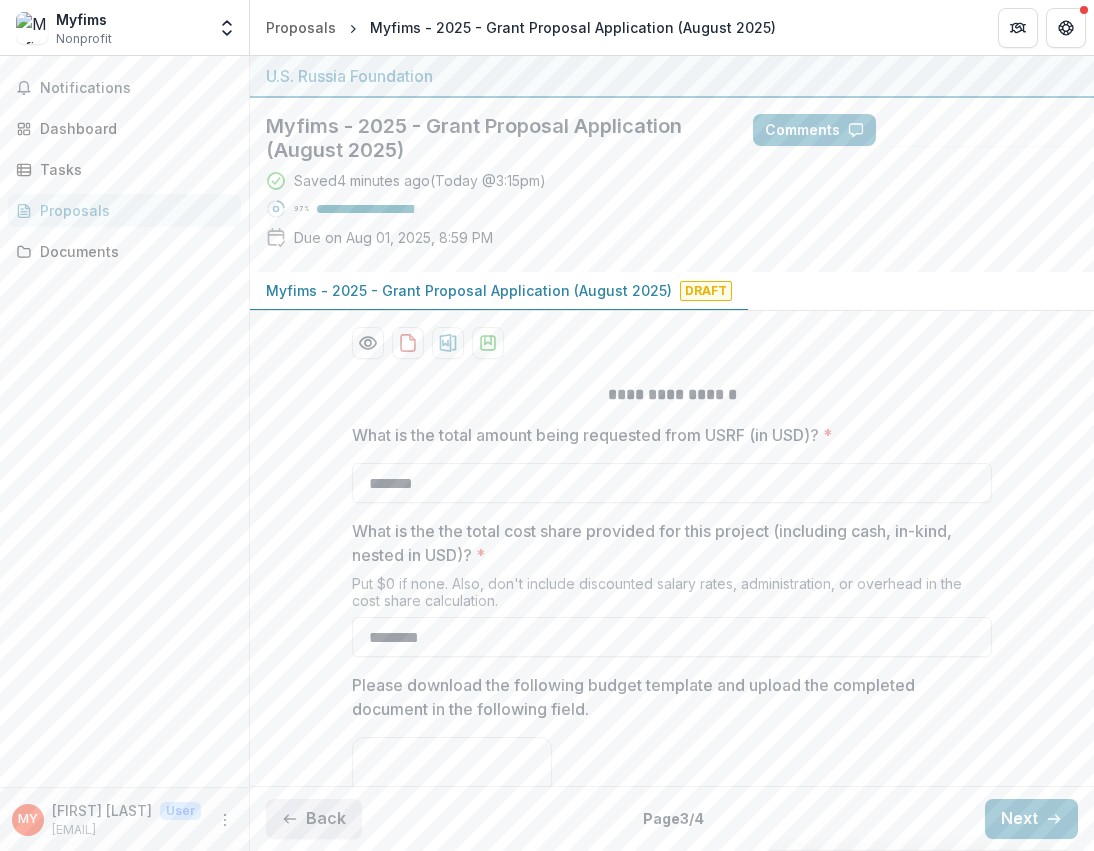 click on "Back" at bounding box center [314, 819] 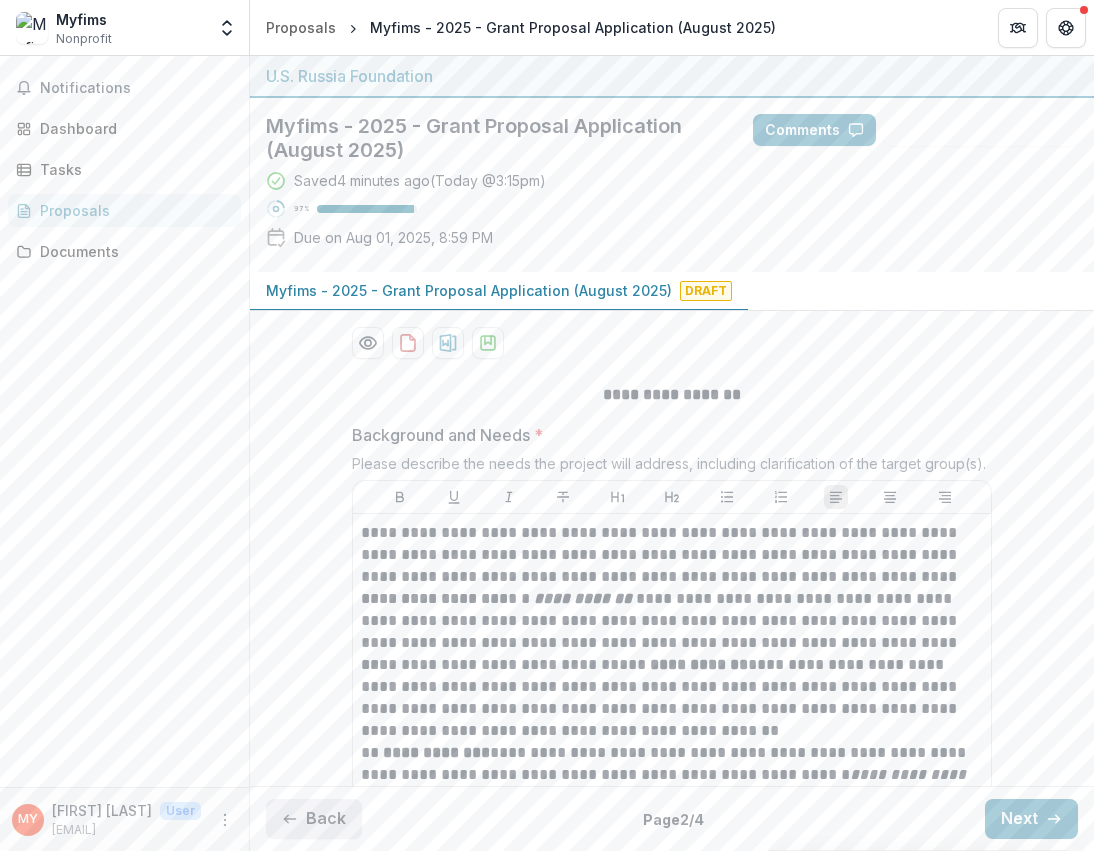 click on "Back" at bounding box center (314, 819) 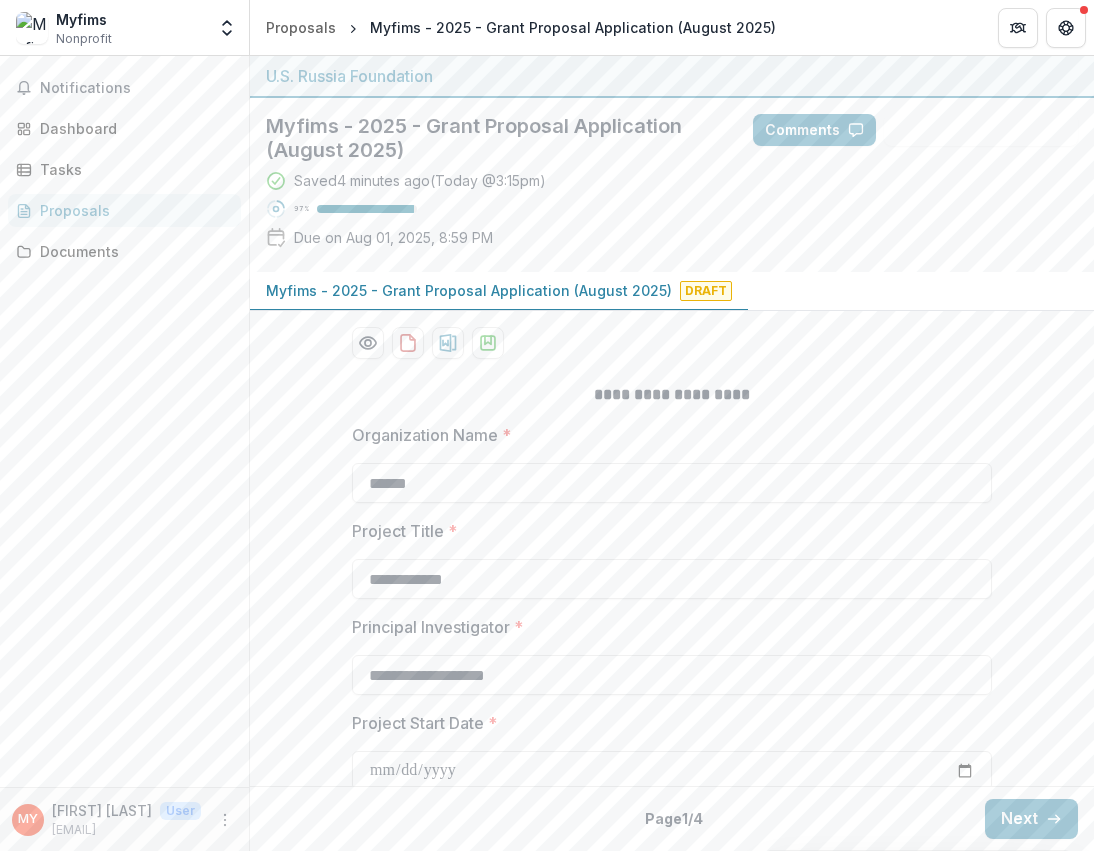 click on "Back Page  1  /  4 Next" at bounding box center (672, 818) 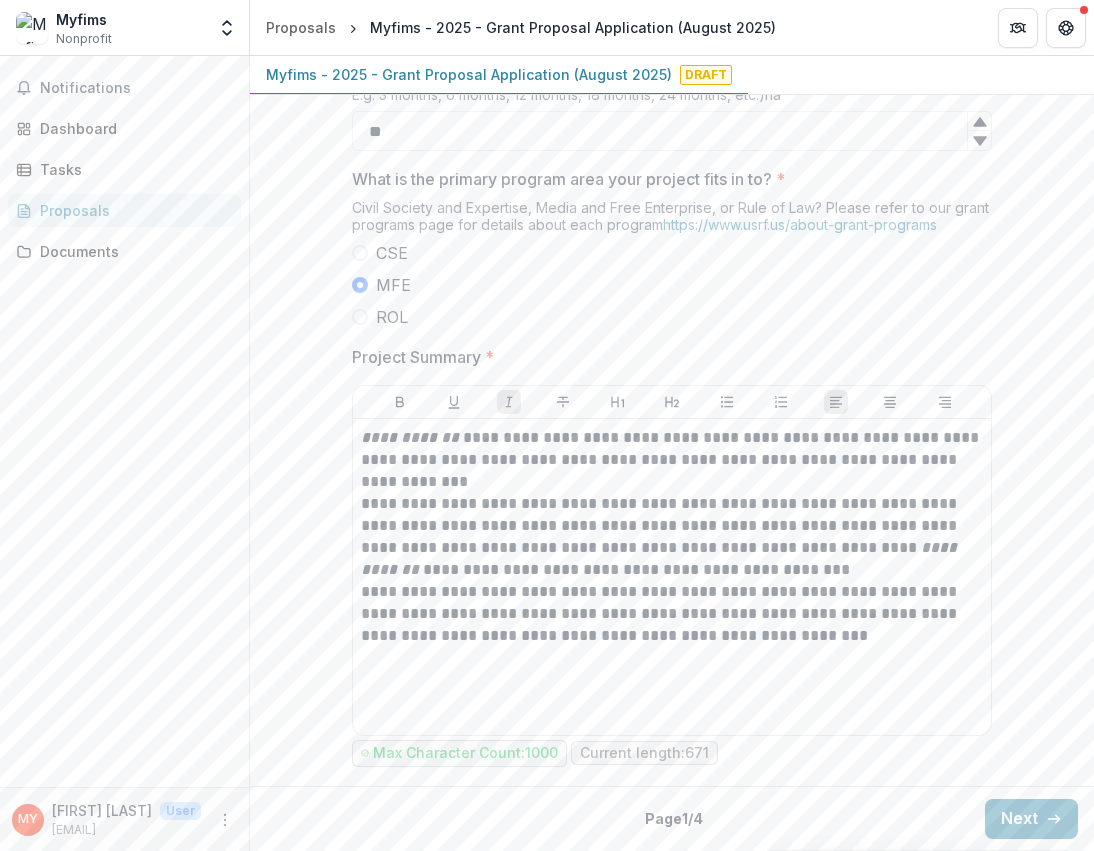 scroll, scrollTop: 752, scrollLeft: 0, axis: vertical 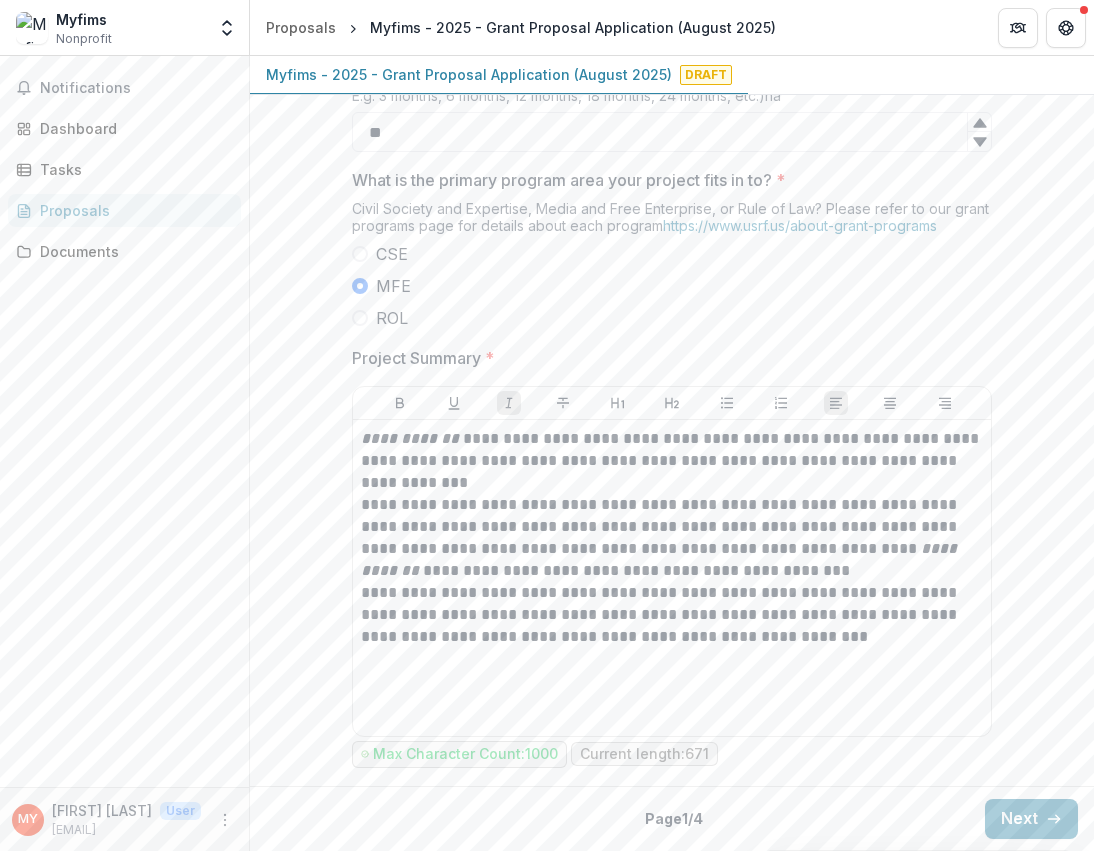 click on "CSE" at bounding box center (672, 254) 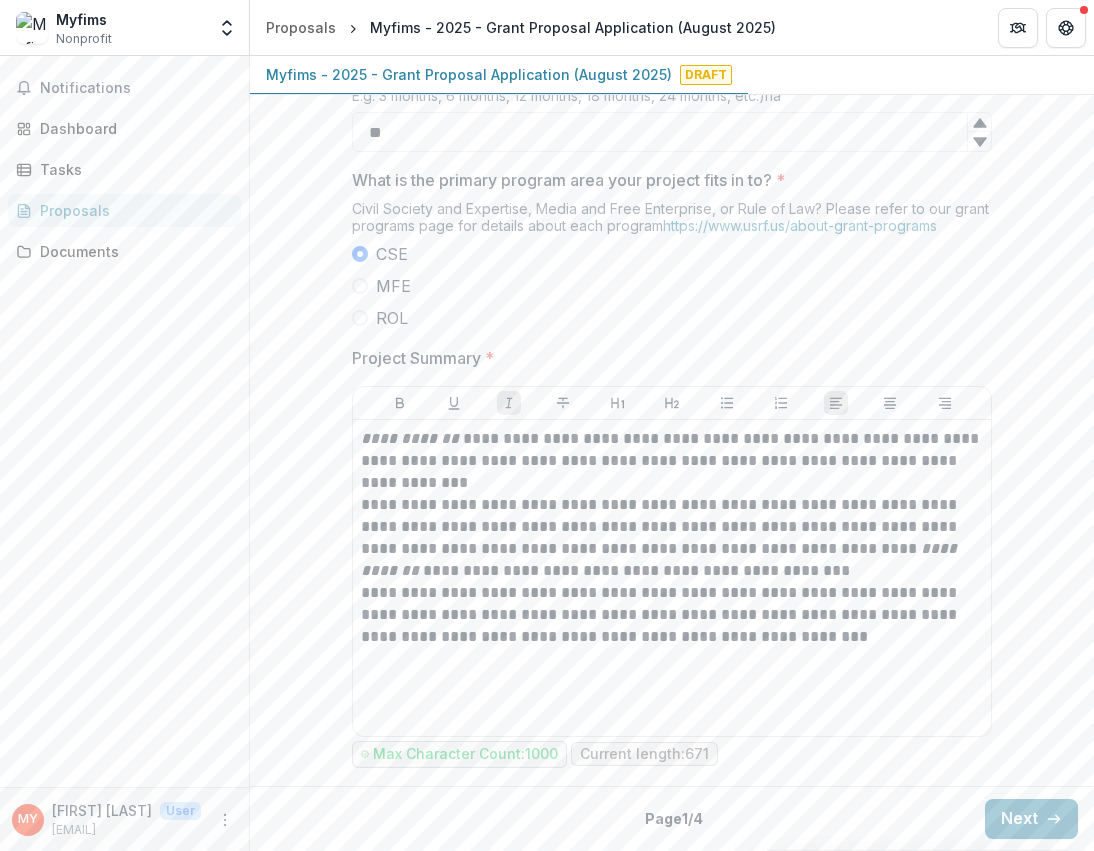 click at bounding box center (360, 286) 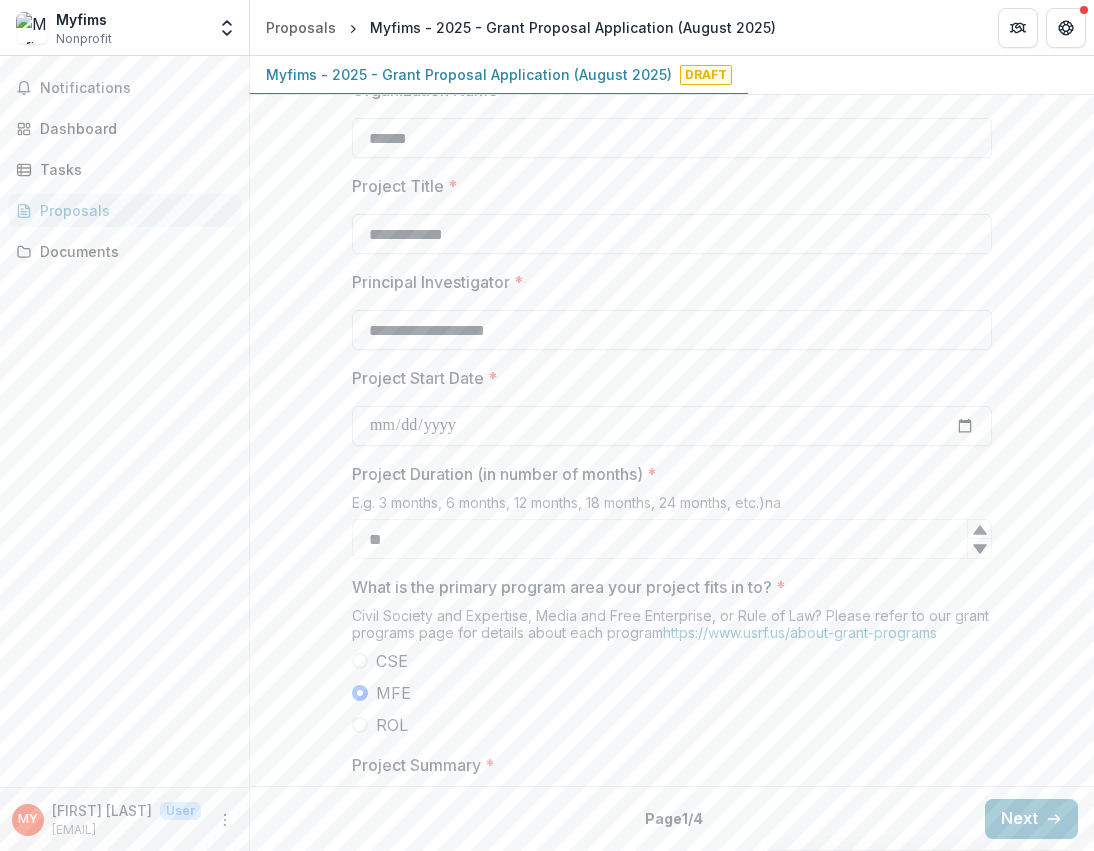 scroll, scrollTop: 0, scrollLeft: 0, axis: both 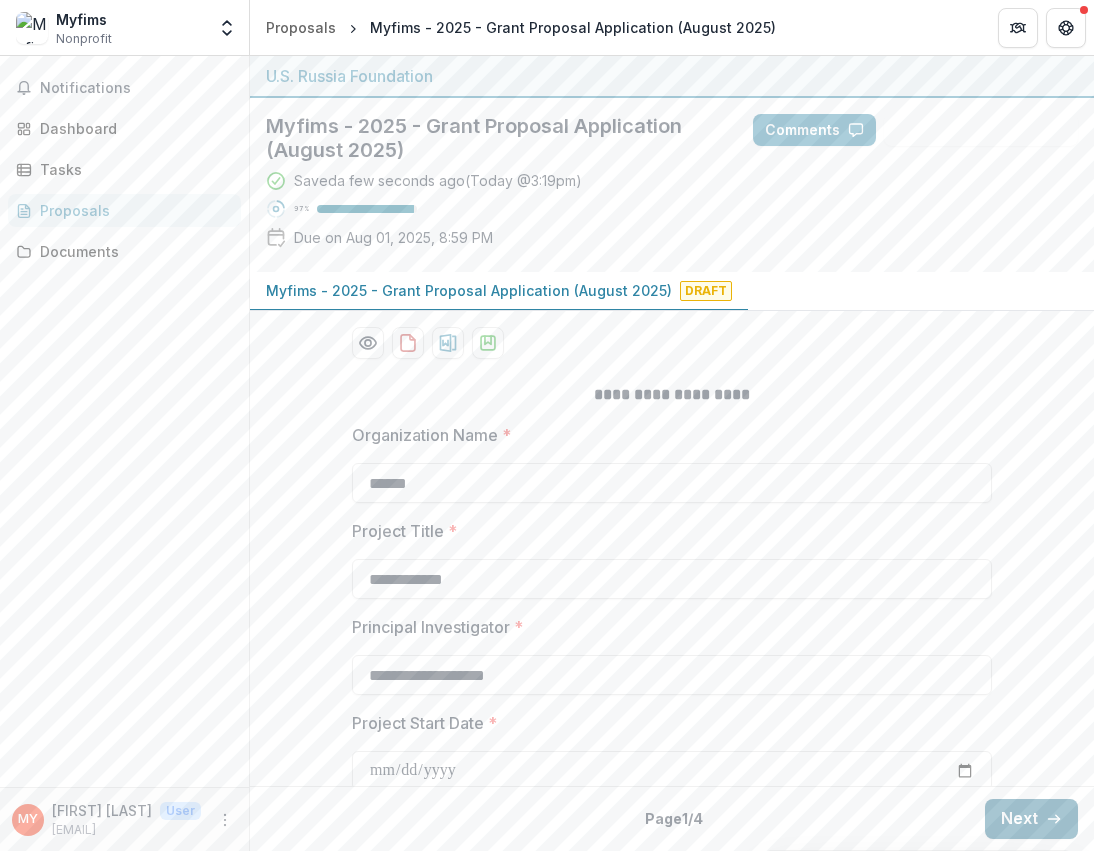 click on "Next" at bounding box center [1031, 819] 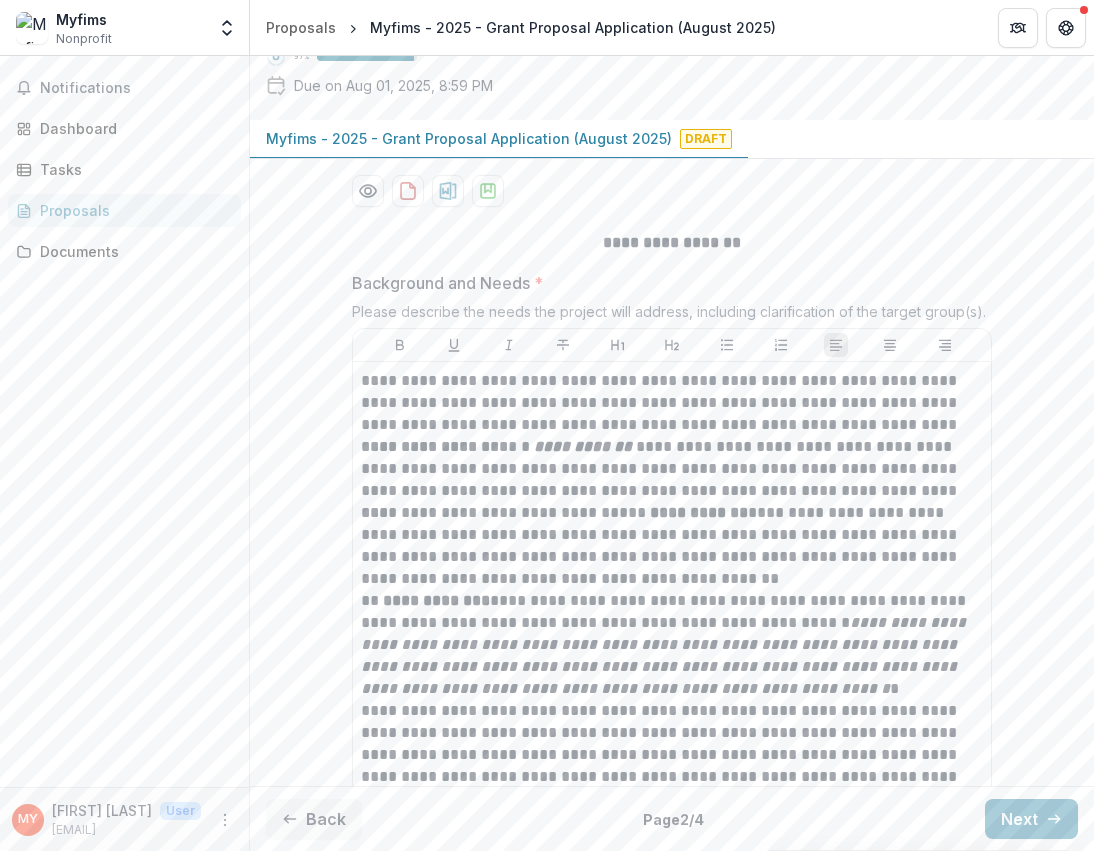 scroll, scrollTop: 0, scrollLeft: 0, axis: both 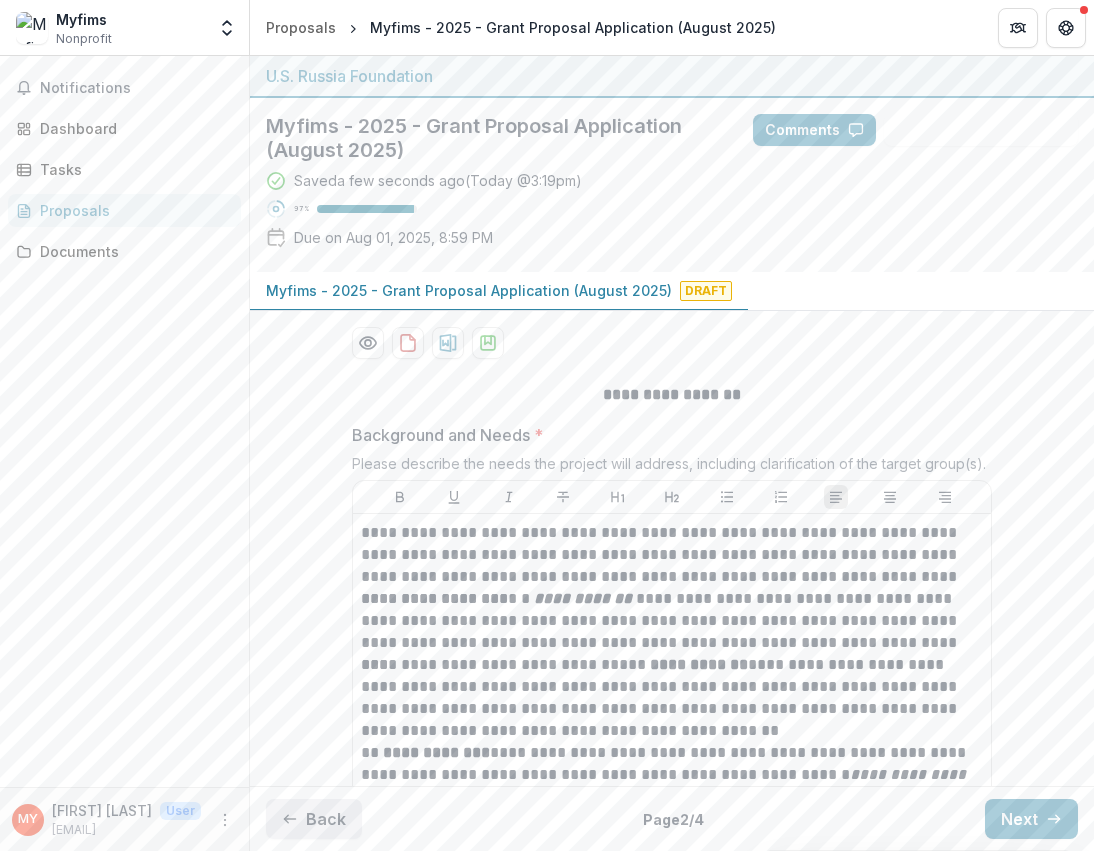 click on "Back" at bounding box center (314, 819) 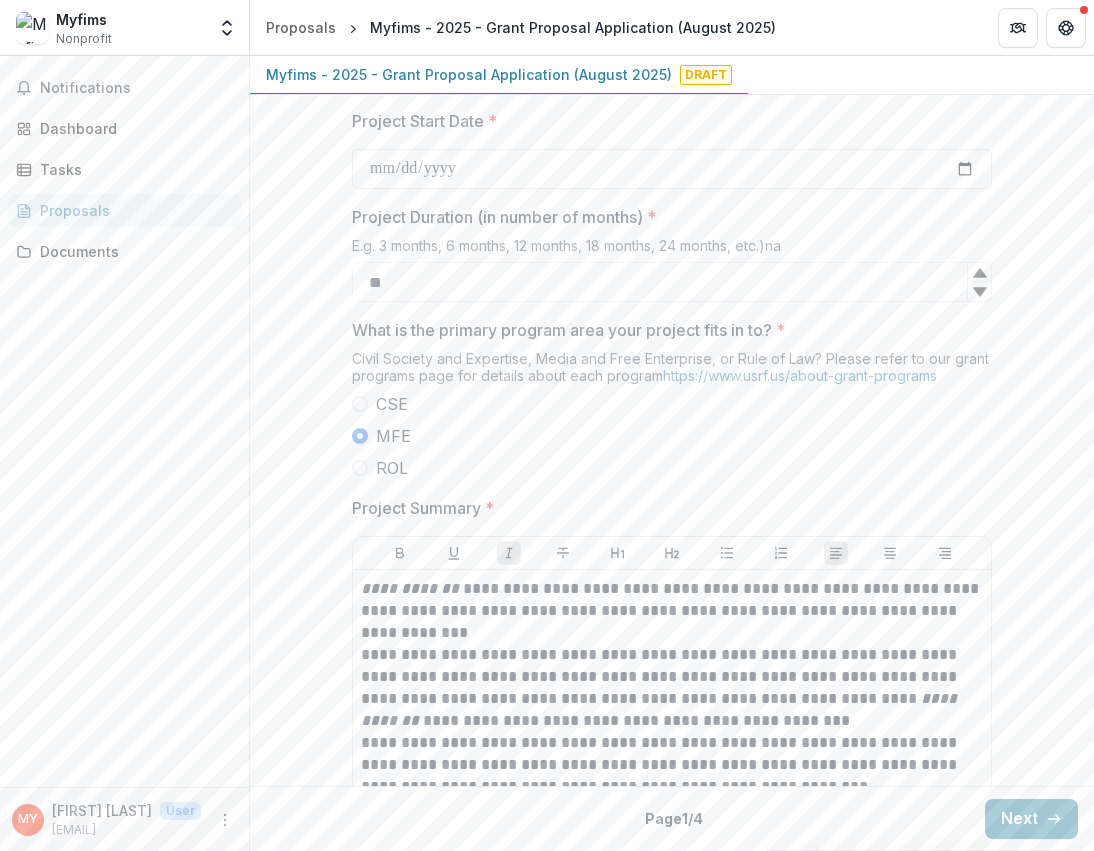scroll, scrollTop: 671, scrollLeft: 0, axis: vertical 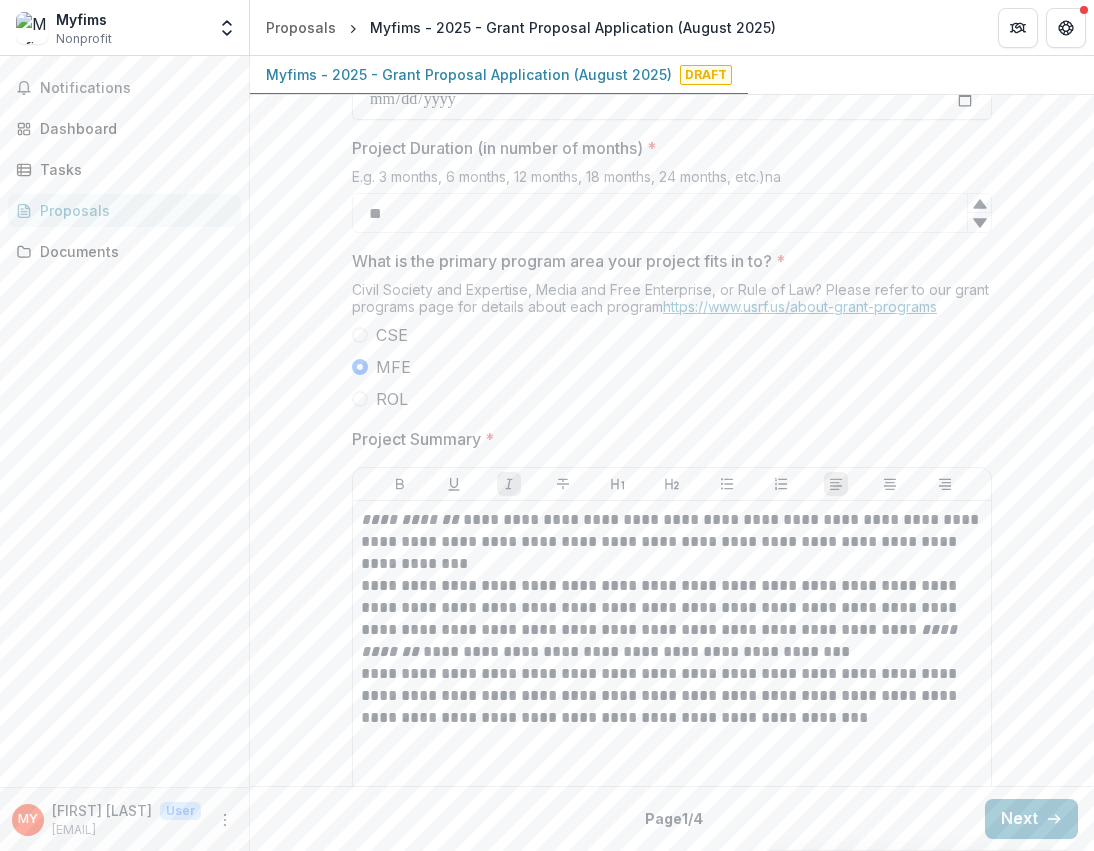 click on "https://www.usrf.us/about-grant-programs" at bounding box center [800, 306] 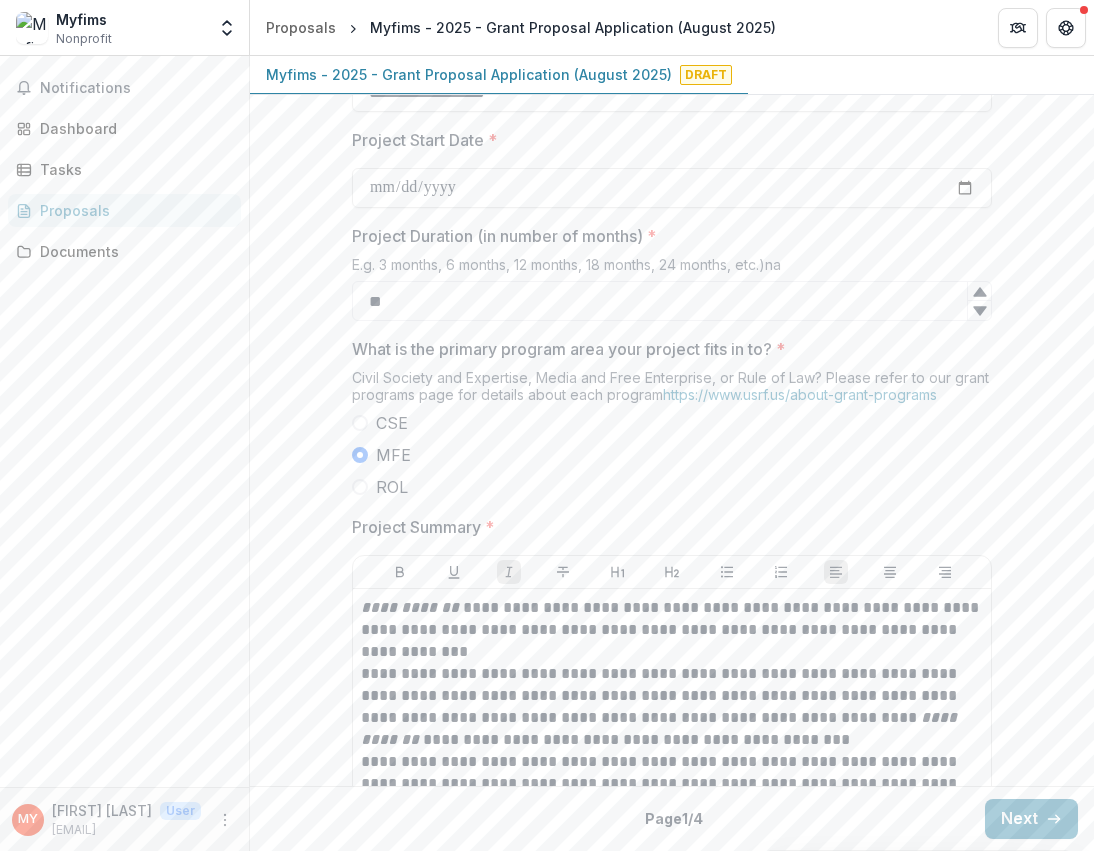 scroll, scrollTop: 1260, scrollLeft: 0, axis: vertical 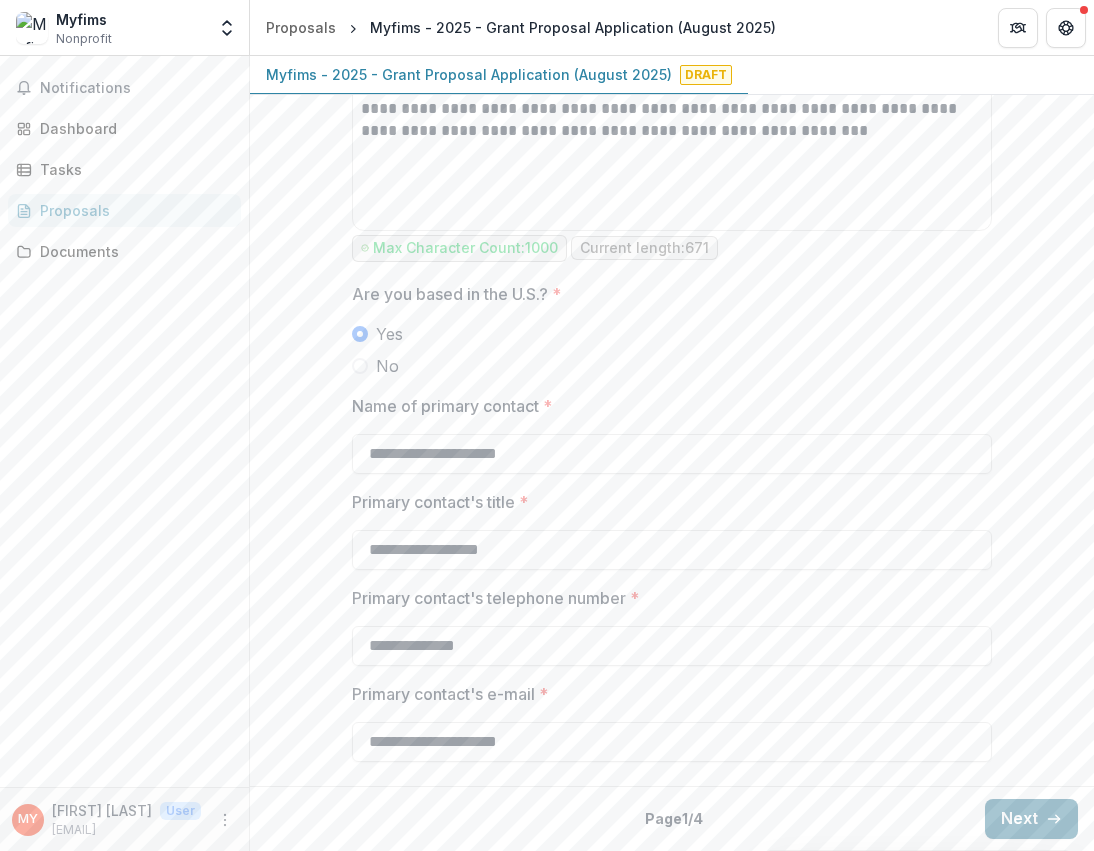 click on "Next" at bounding box center (1031, 819) 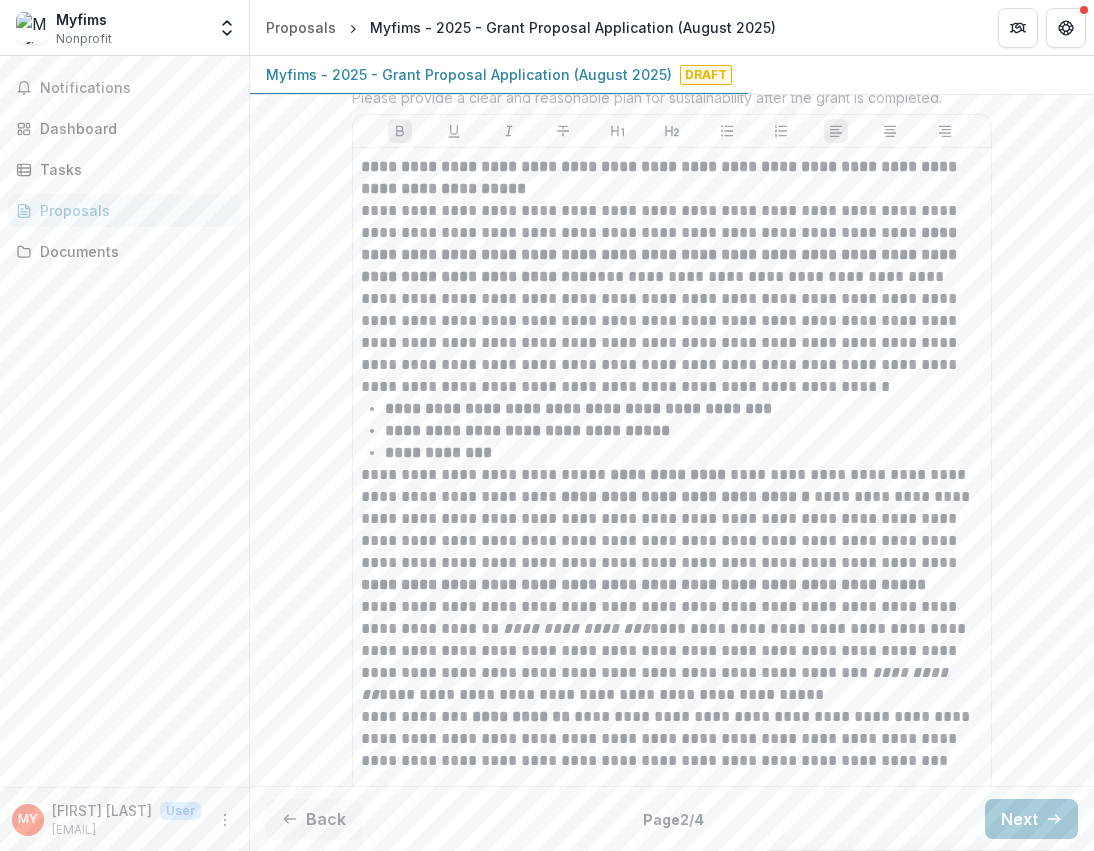scroll, scrollTop: 7833, scrollLeft: 0, axis: vertical 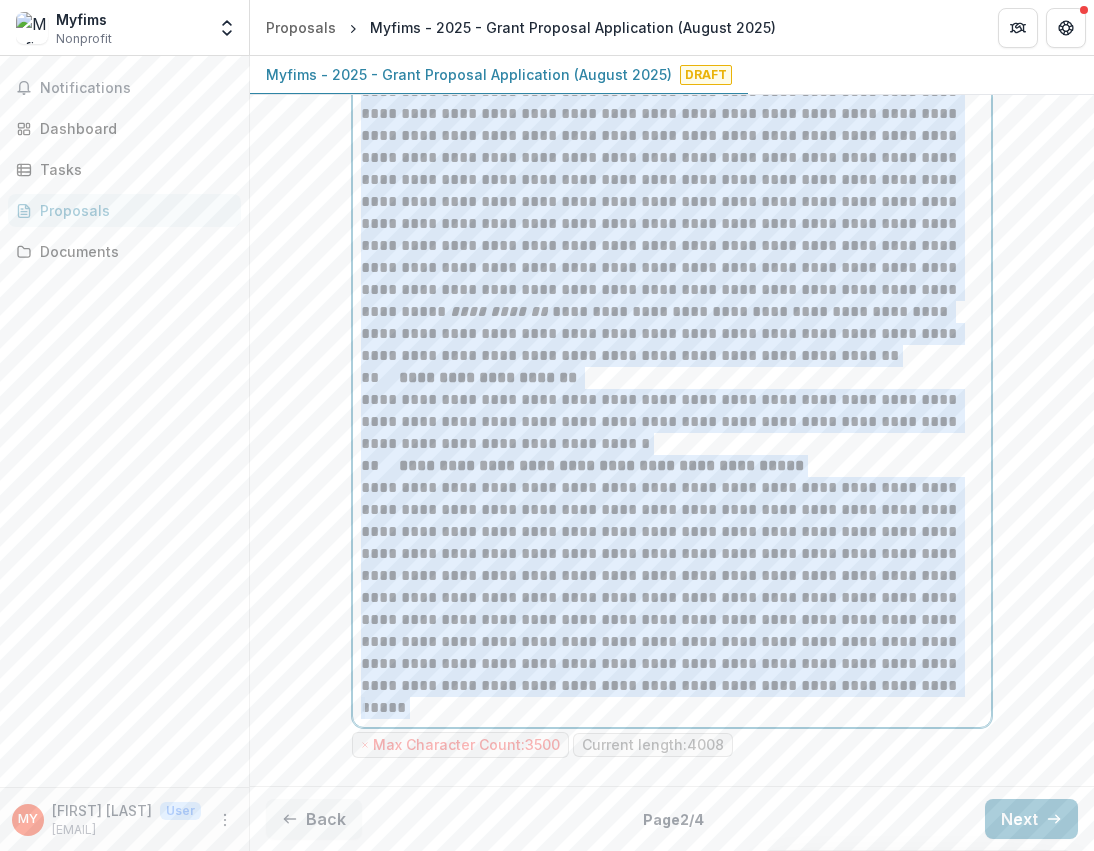 drag, startPoint x: 357, startPoint y: 213, endPoint x: 693, endPoint y: 698, distance: 590.0178 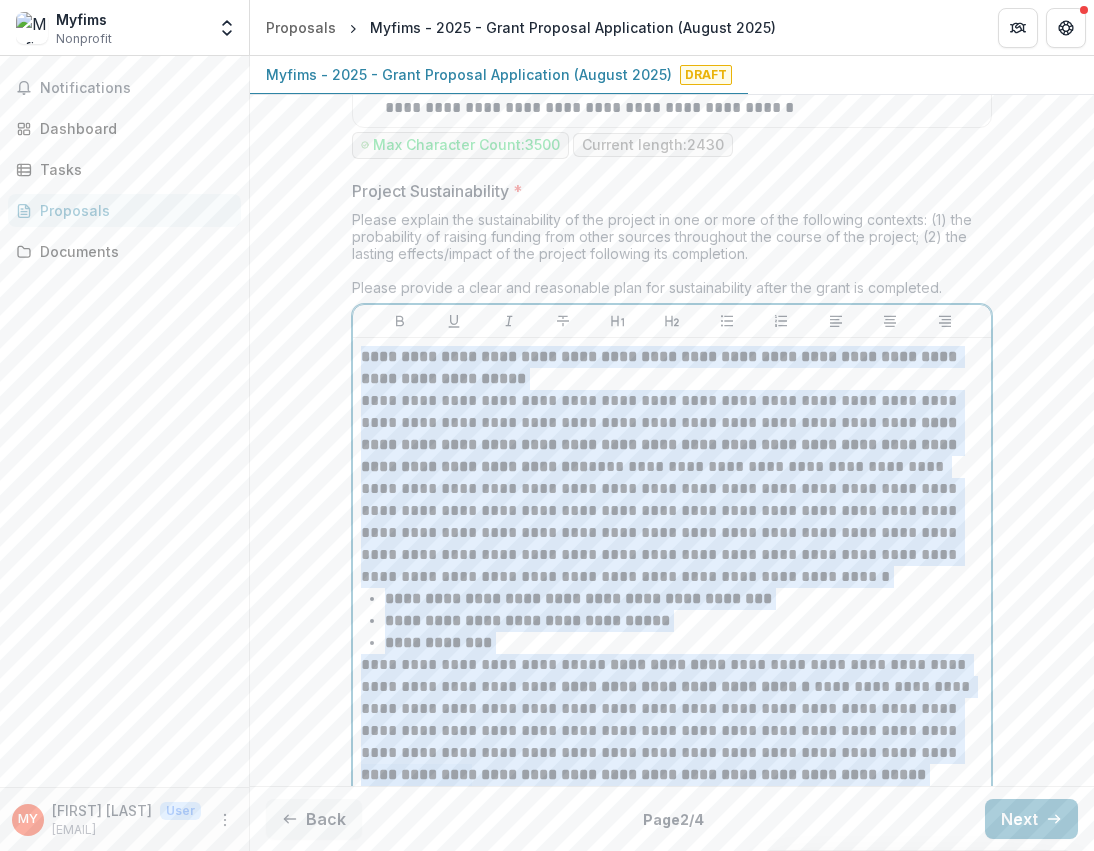 scroll, scrollTop: 7656, scrollLeft: 0, axis: vertical 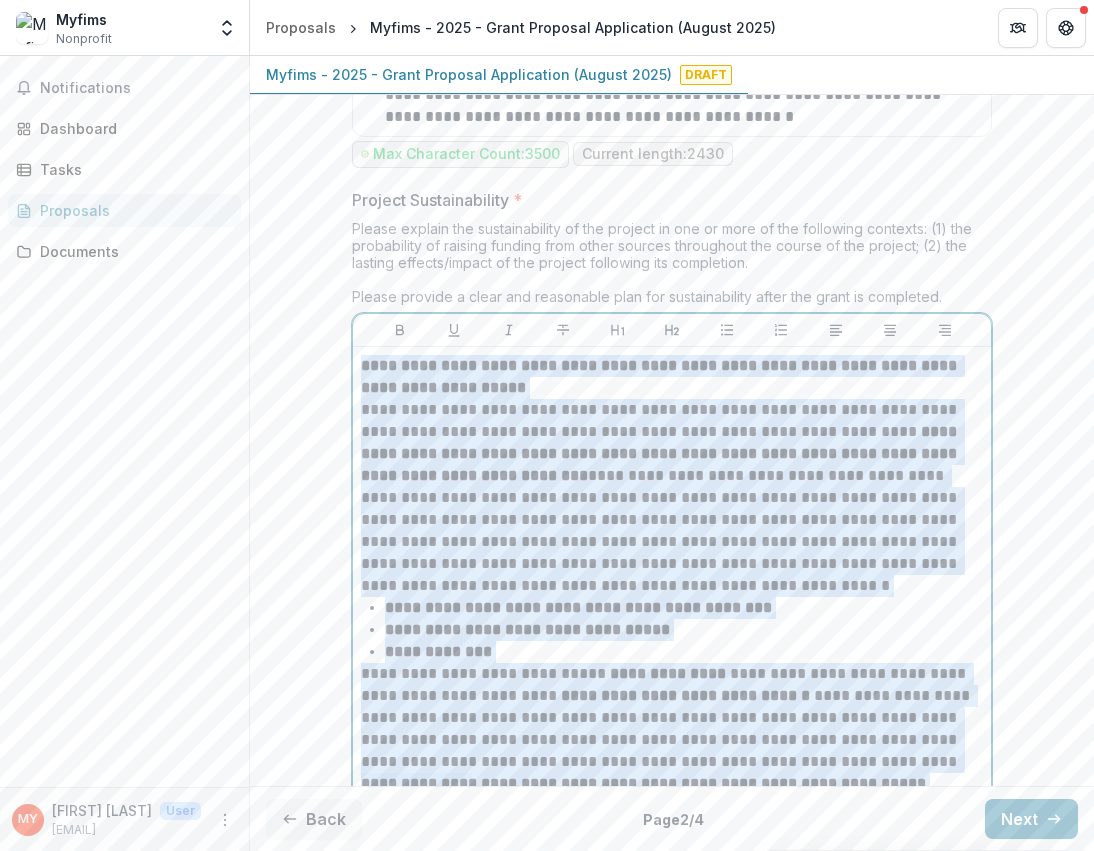 copy on "**********" 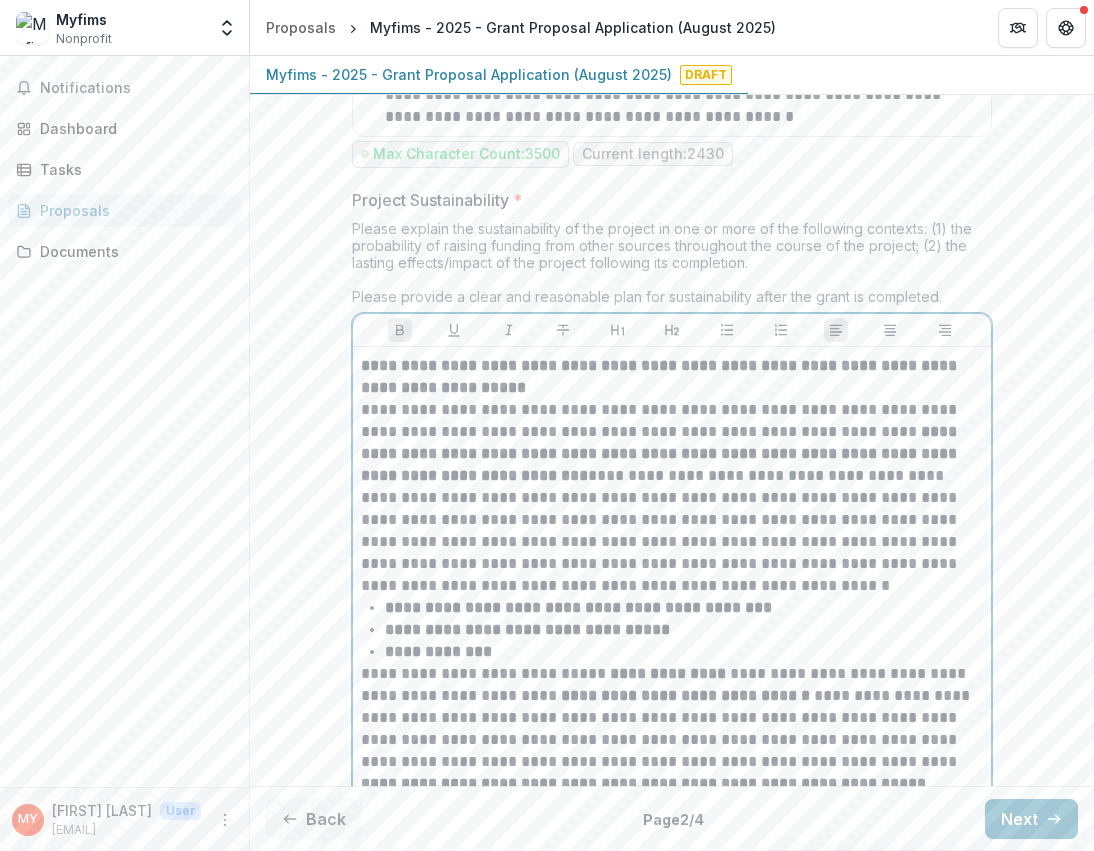 click on "**********" at bounding box center (672, 498) 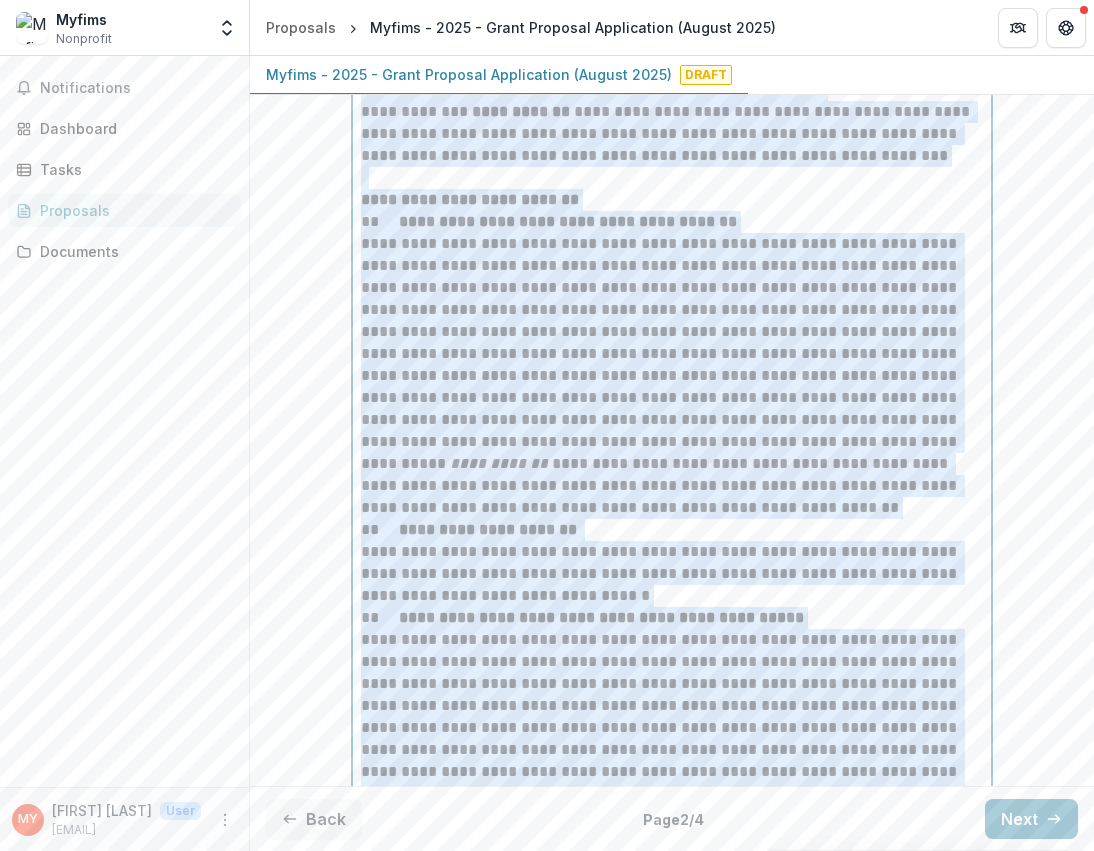 scroll, scrollTop: 8657, scrollLeft: 0, axis: vertical 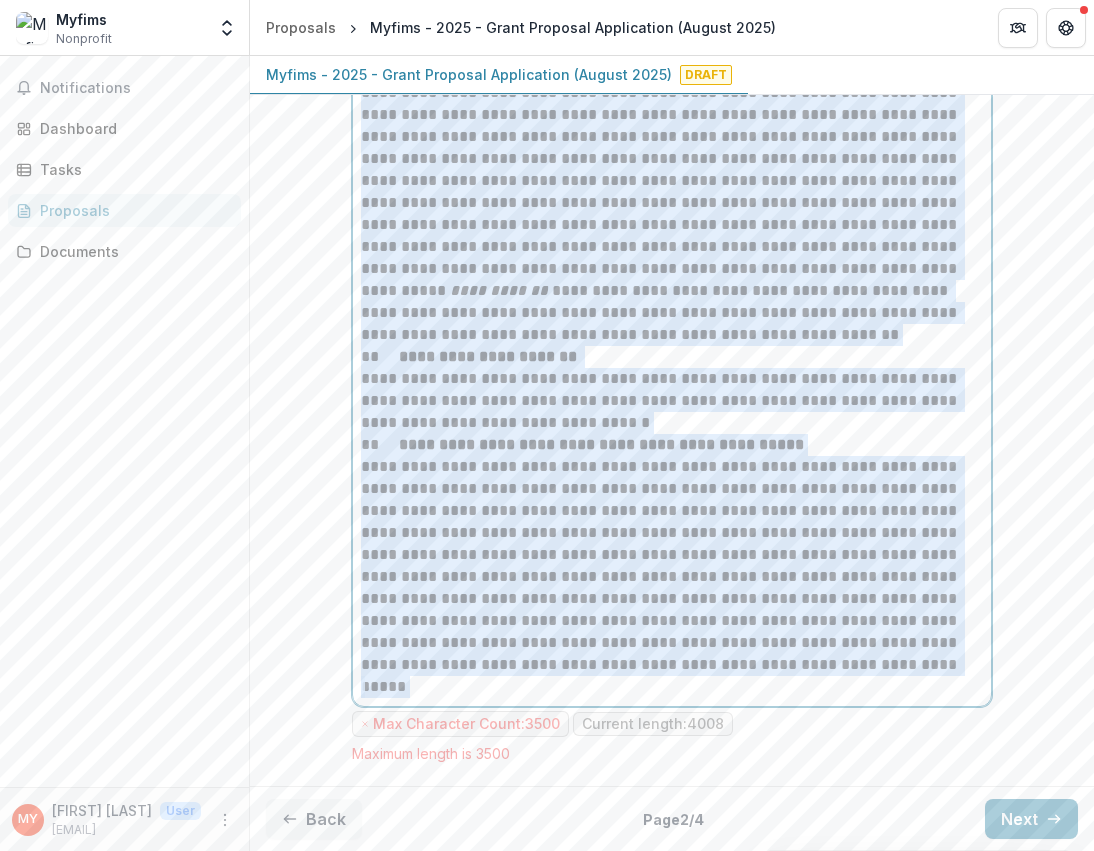 drag, startPoint x: 355, startPoint y: 386, endPoint x: 711, endPoint y: 681, distance: 462.34296 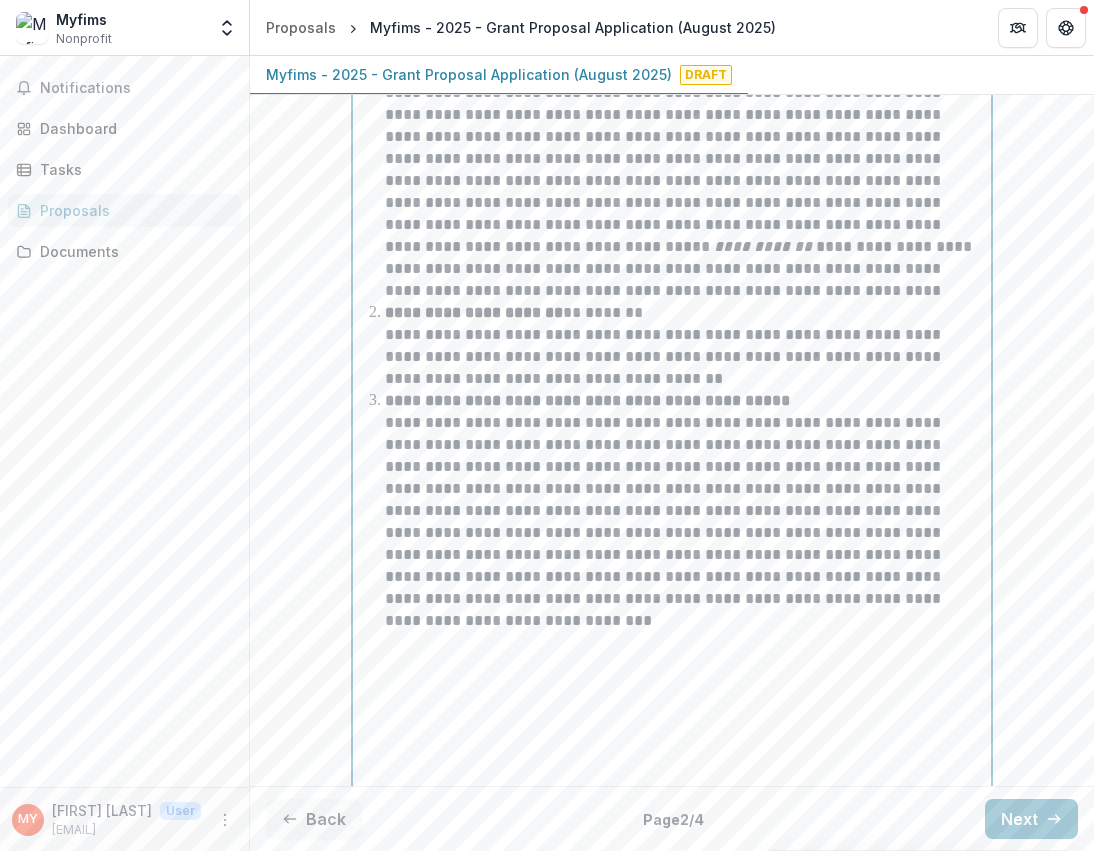 scroll, scrollTop: 8593, scrollLeft: 0, axis: vertical 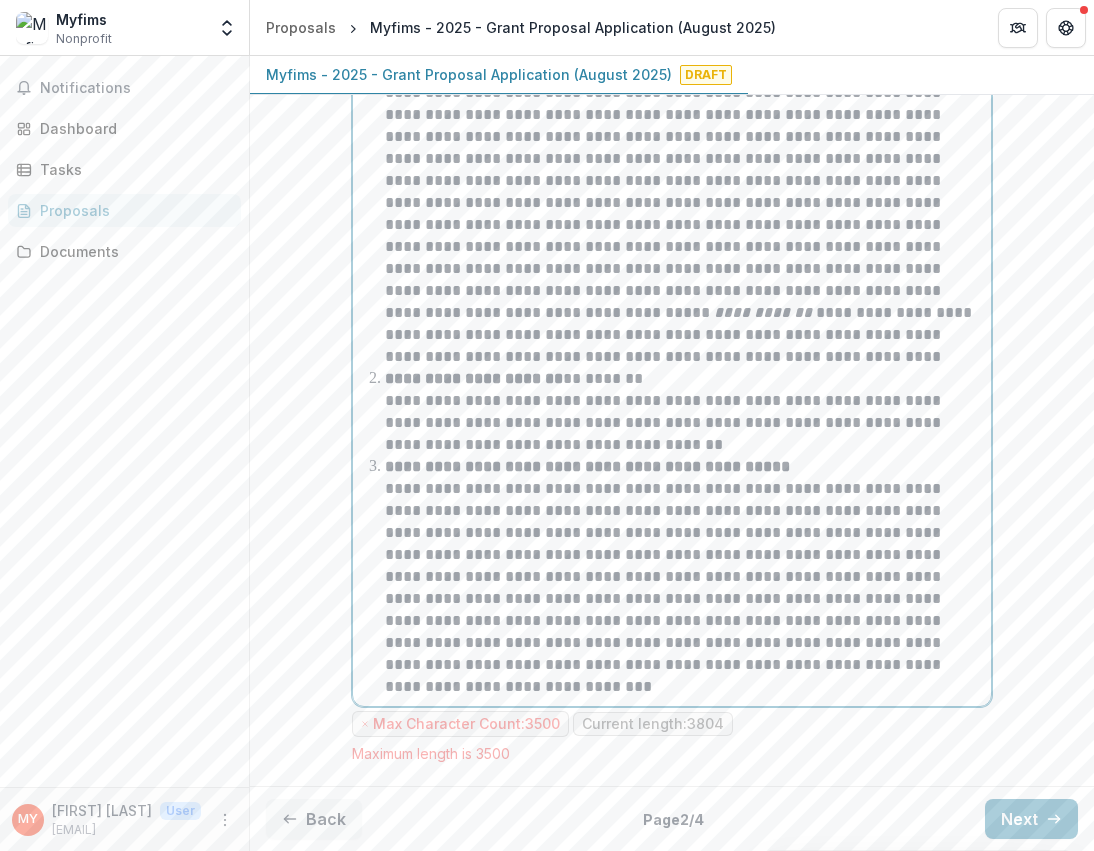 click at bounding box center [672, 687] 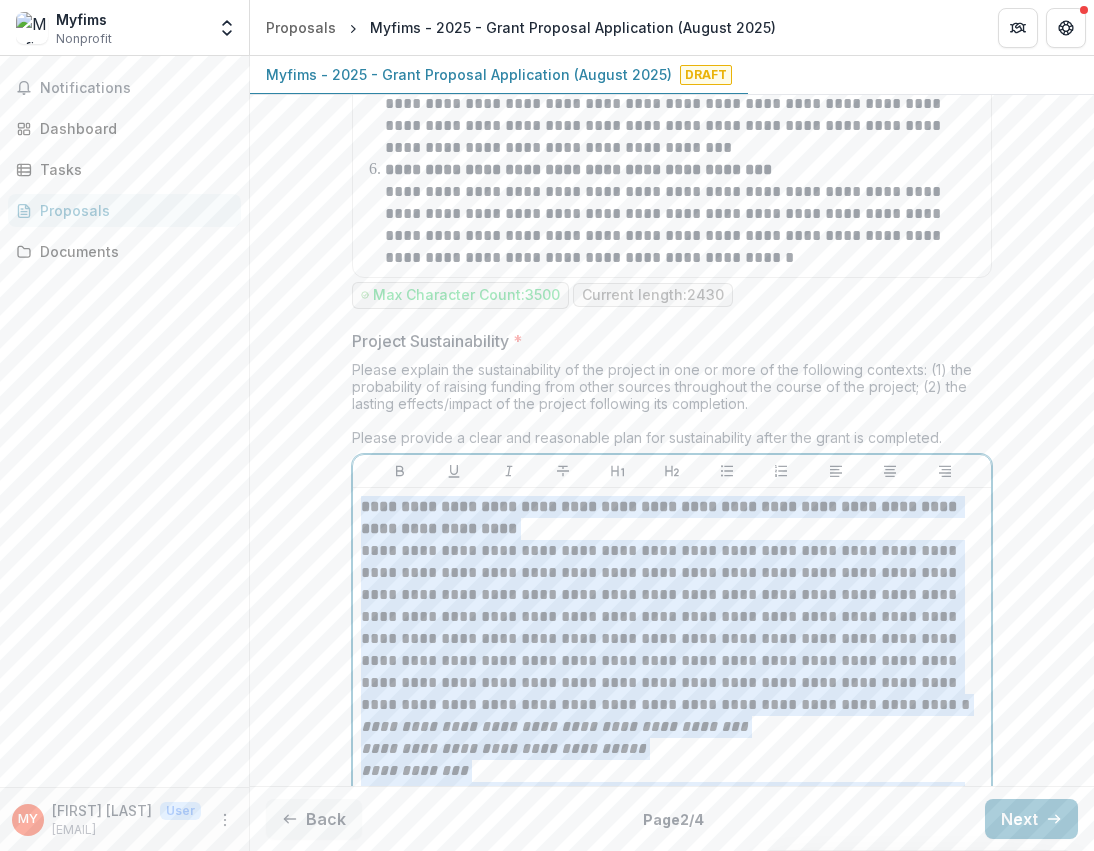 scroll, scrollTop: 7558, scrollLeft: 0, axis: vertical 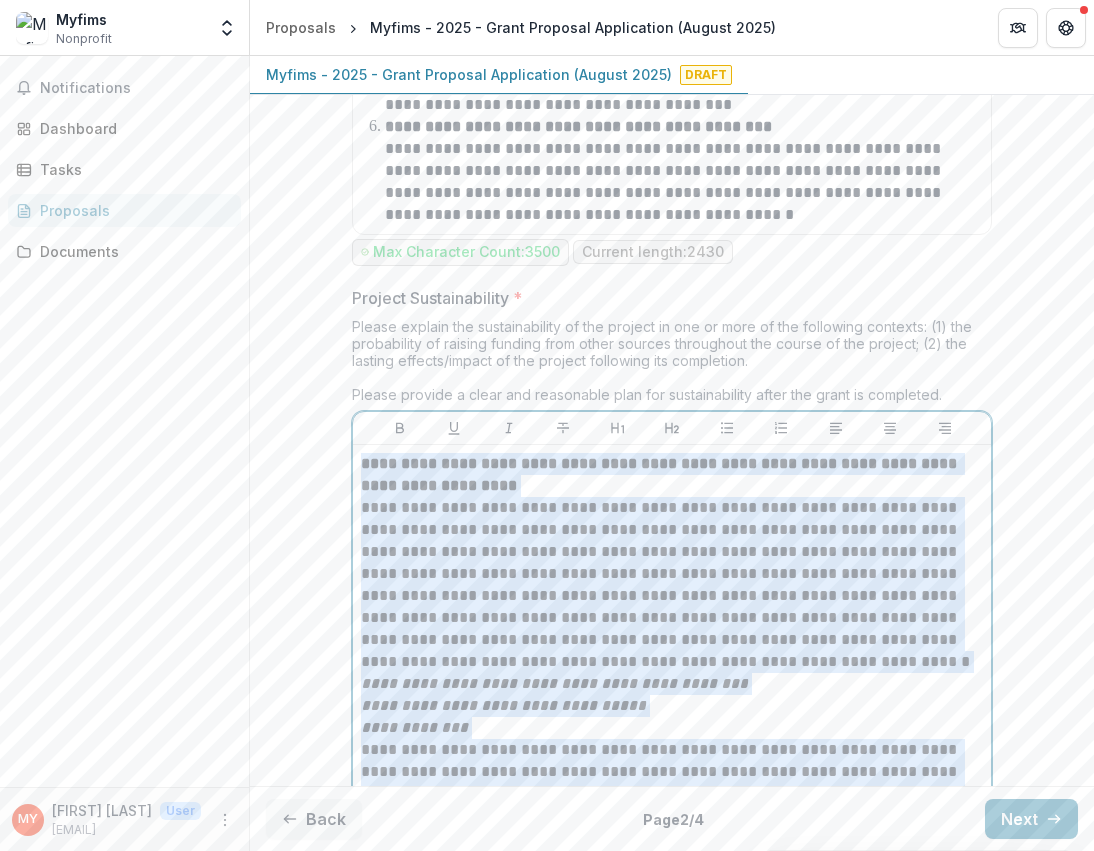 drag, startPoint x: 856, startPoint y: 671, endPoint x: 332, endPoint y: 490, distance: 554.3798 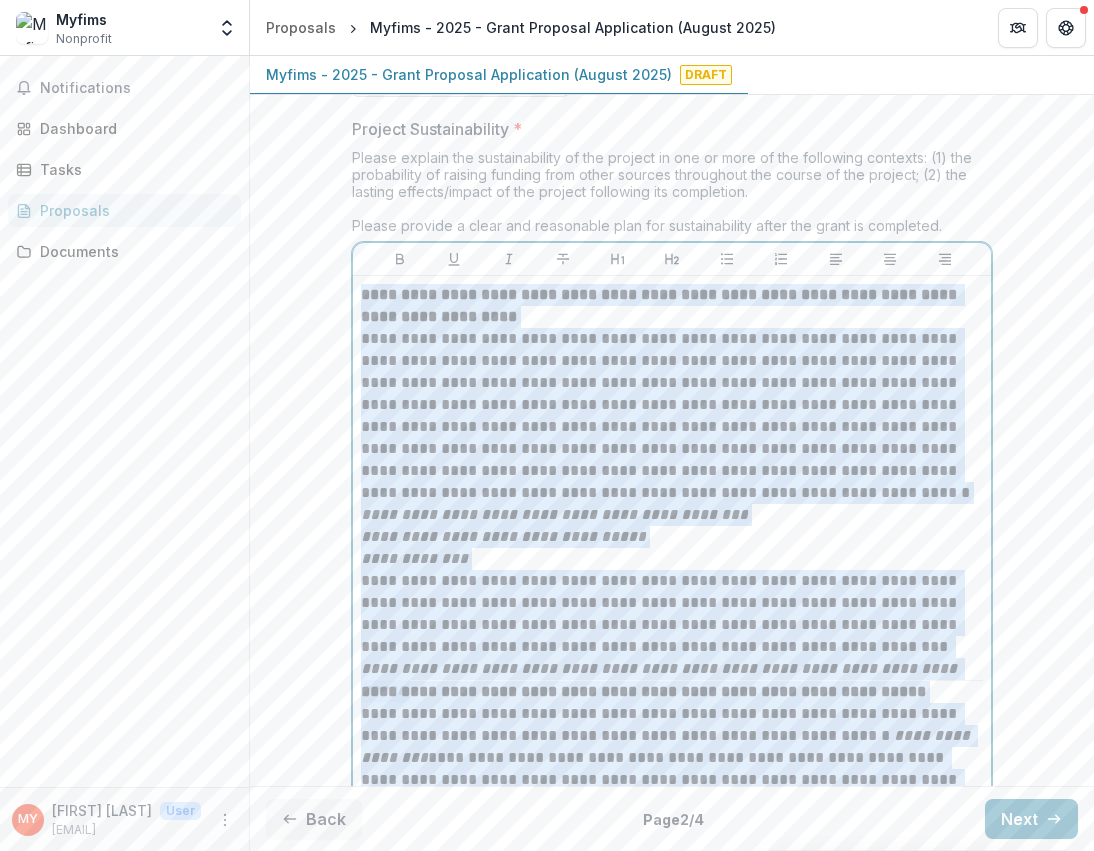 scroll, scrollTop: 7738, scrollLeft: 0, axis: vertical 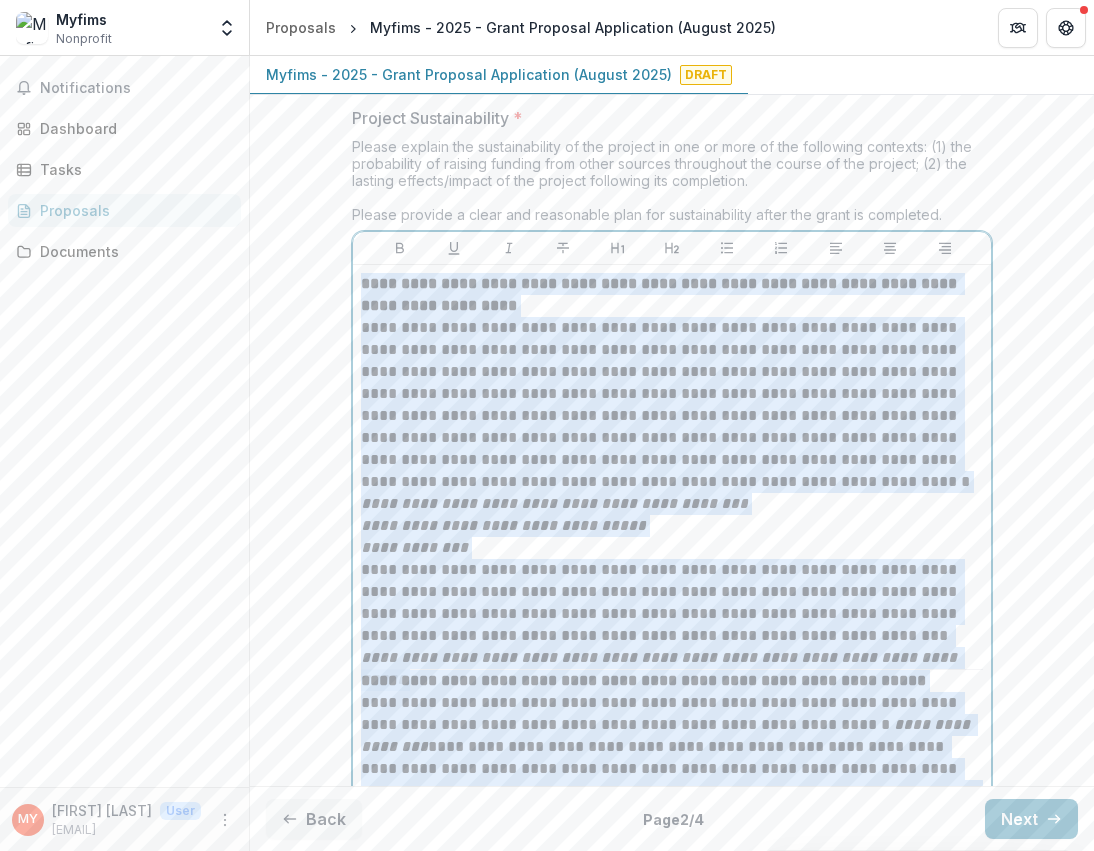 click on "**********" at bounding box center [672, 614] 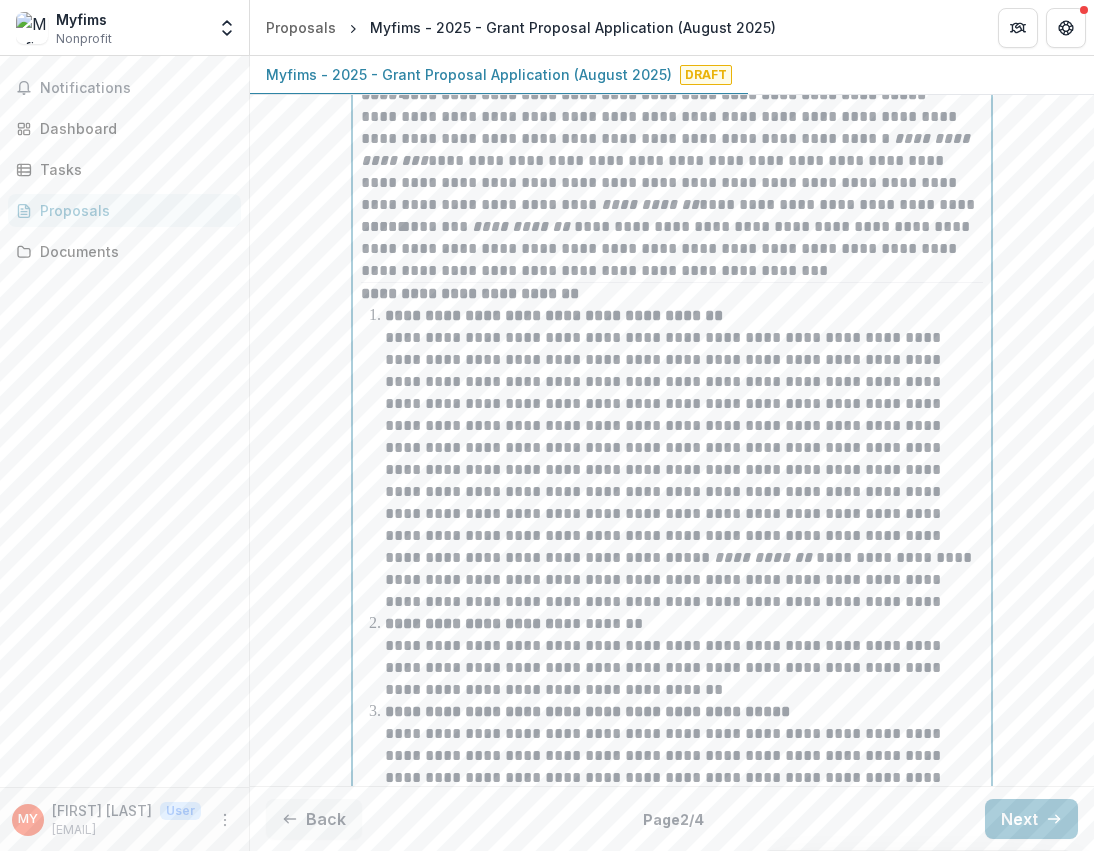 scroll, scrollTop: 8593, scrollLeft: 0, axis: vertical 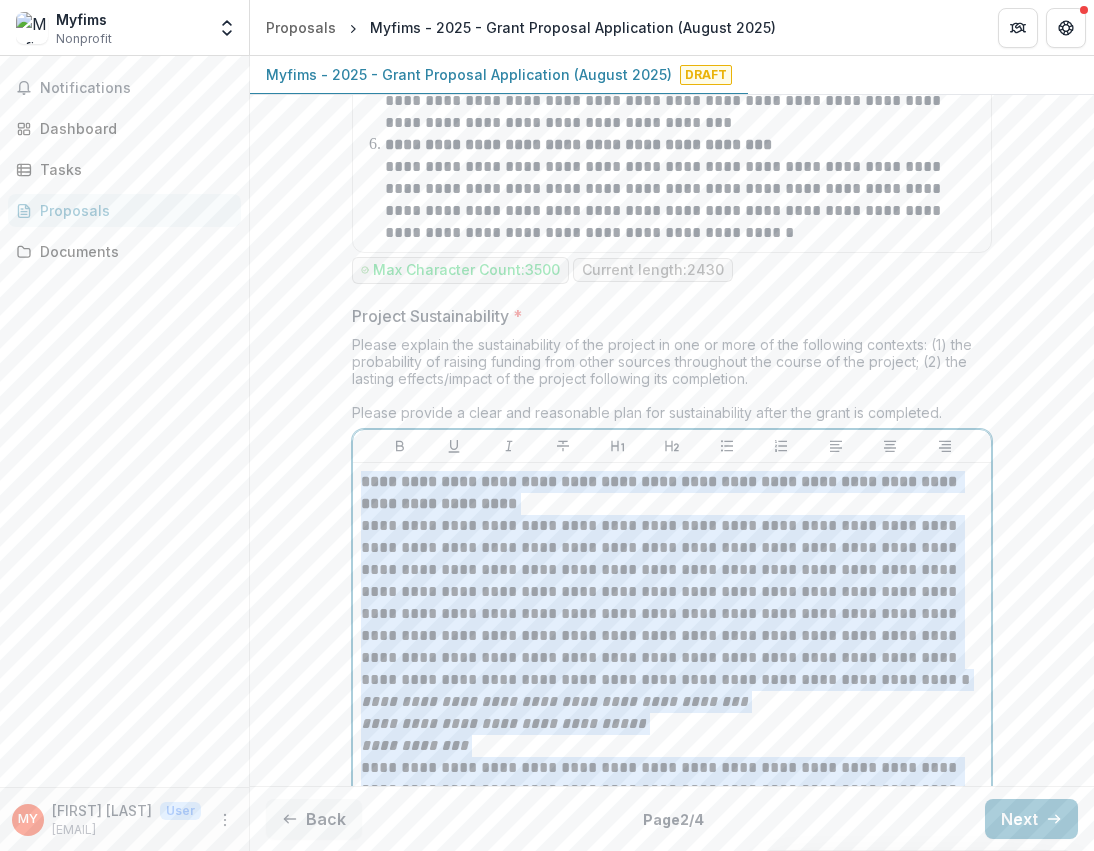 drag, startPoint x: 857, startPoint y: 667, endPoint x: 348, endPoint y: 489, distance: 539.2263 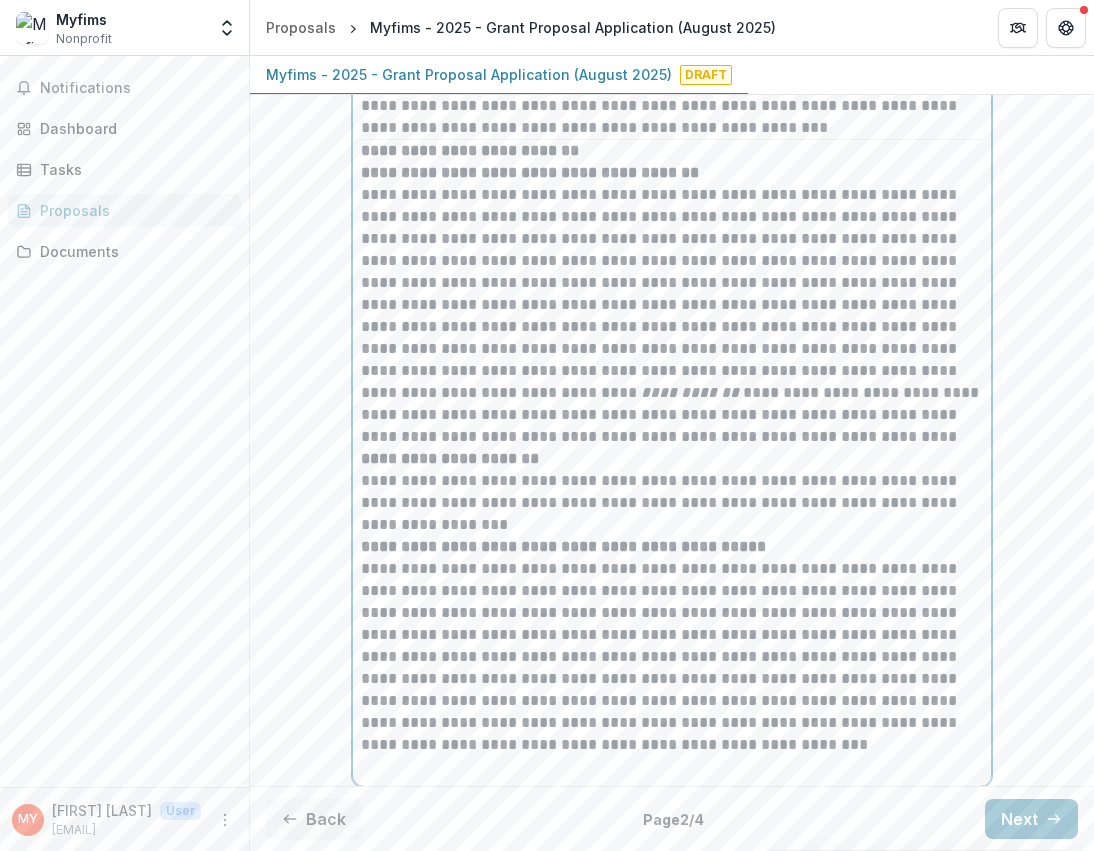 scroll, scrollTop: 8571, scrollLeft: 0, axis: vertical 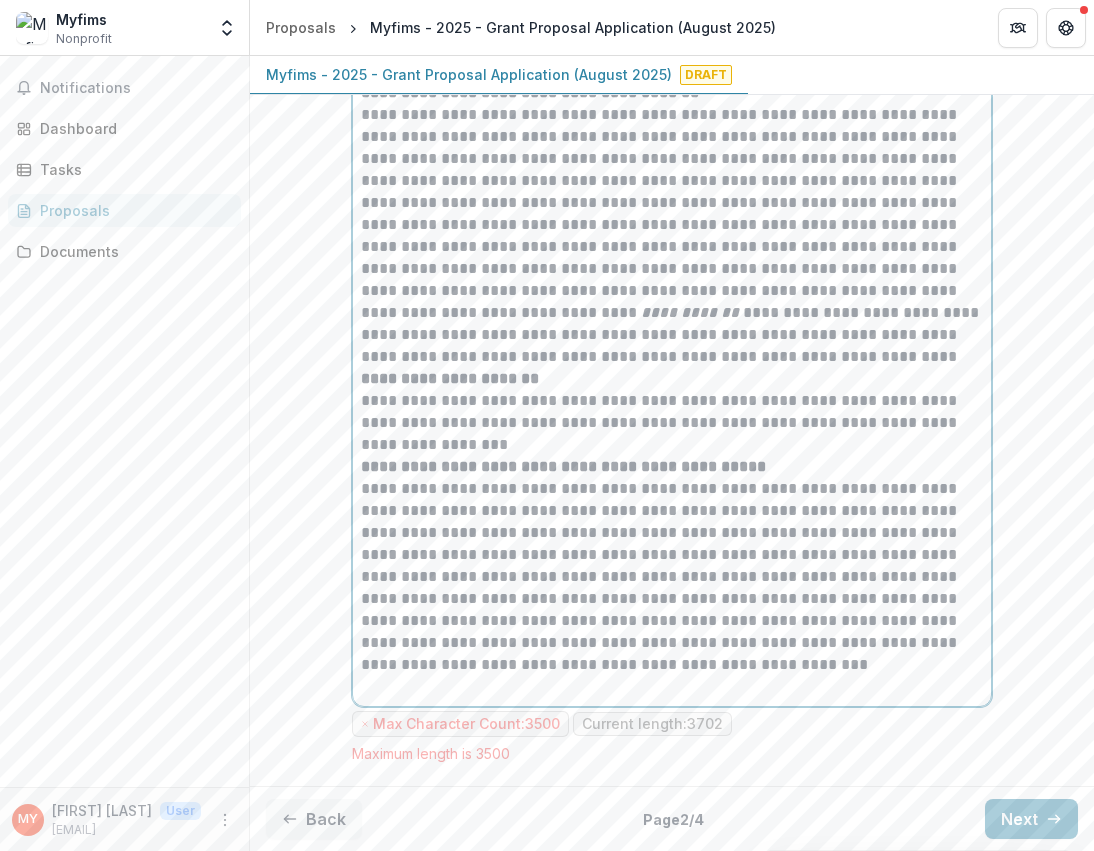 click on "**********" at bounding box center (672, 566) 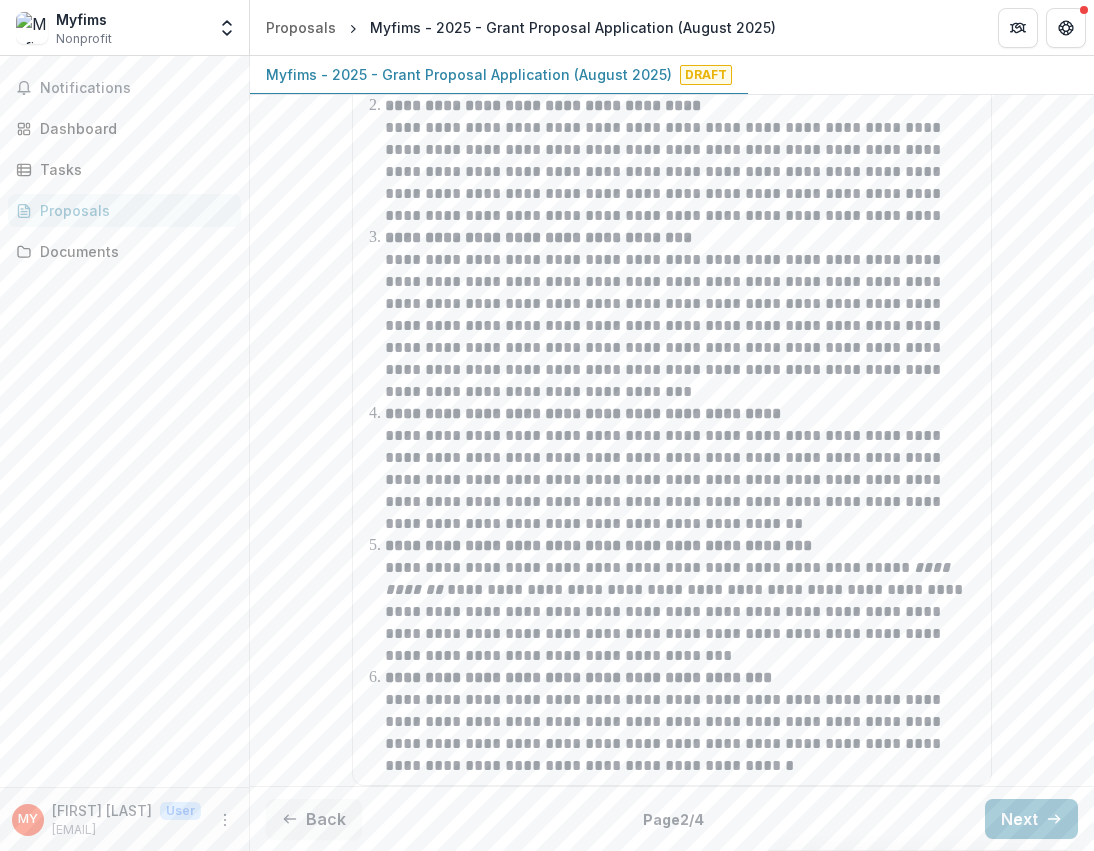 drag, startPoint x: 698, startPoint y: 668, endPoint x: 452, endPoint y: 333, distance: 415.62122 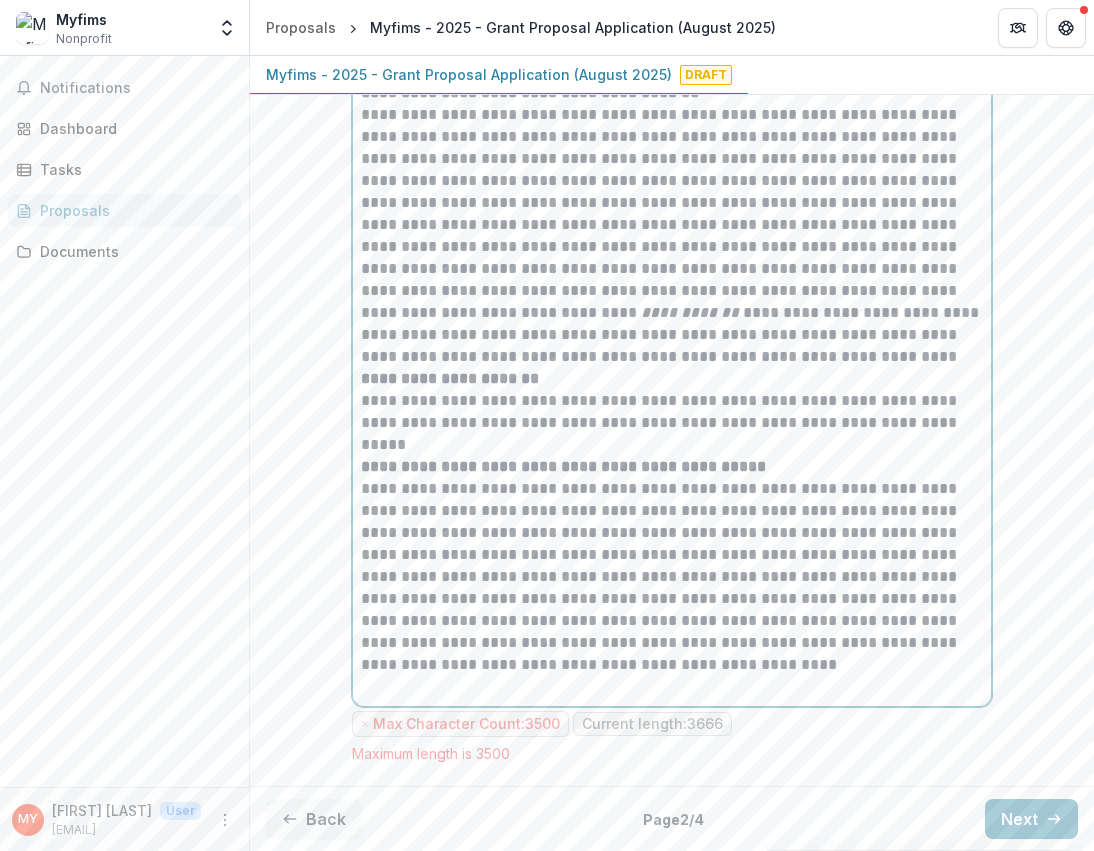 scroll, scrollTop: 8571, scrollLeft: 0, axis: vertical 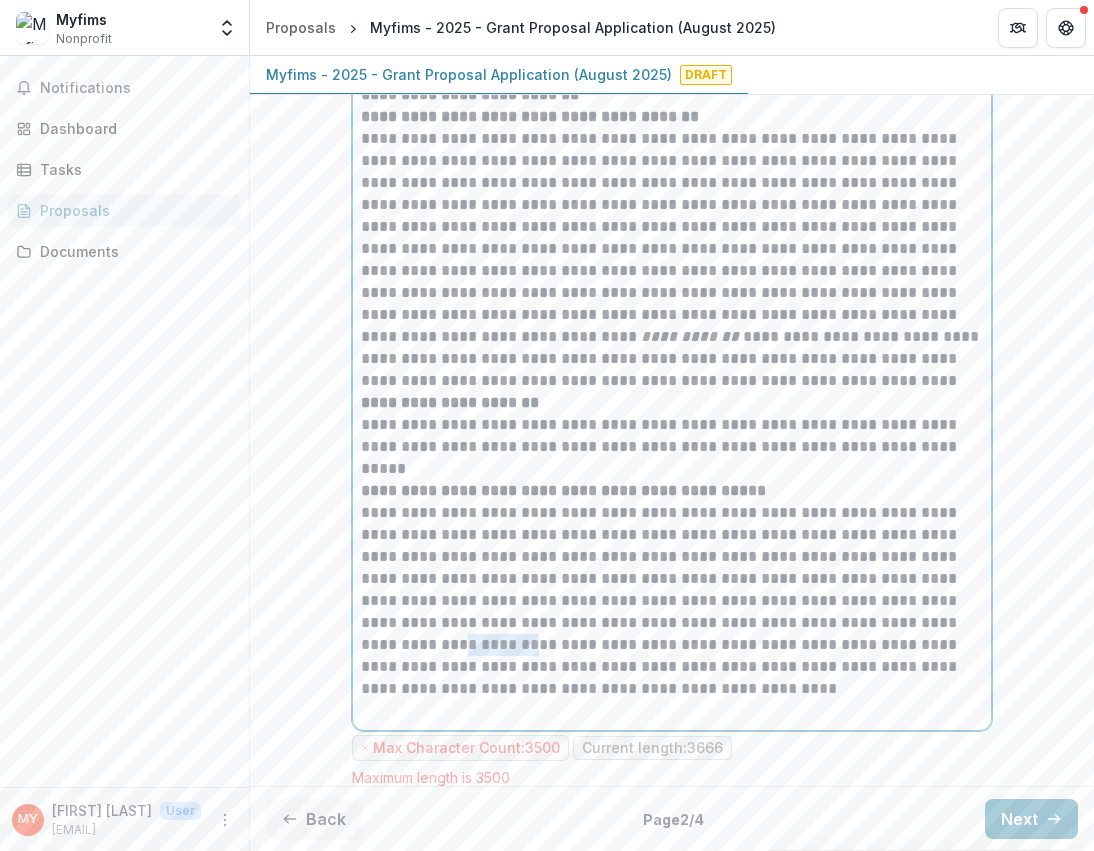 drag, startPoint x: 427, startPoint y: 669, endPoint x: 337, endPoint y: 663, distance: 90.199776 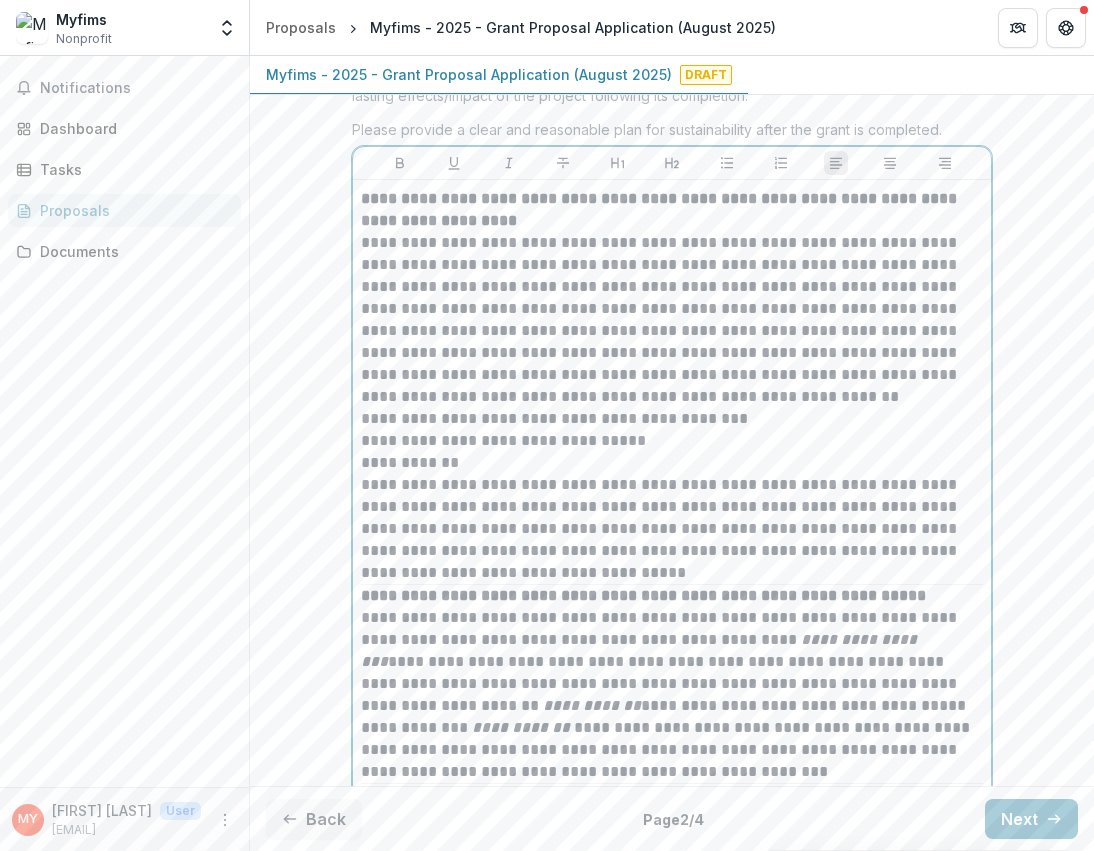 scroll, scrollTop: 7820, scrollLeft: 0, axis: vertical 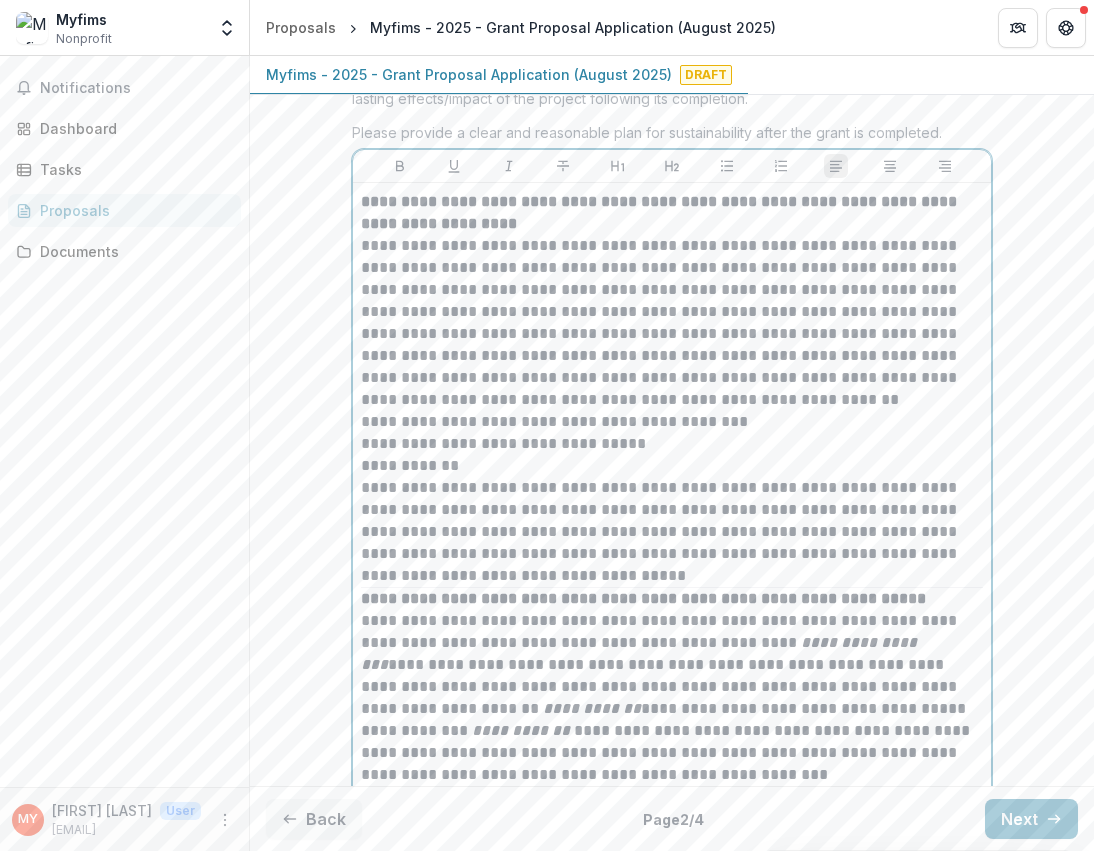 click on "**********" at bounding box center (672, 323) 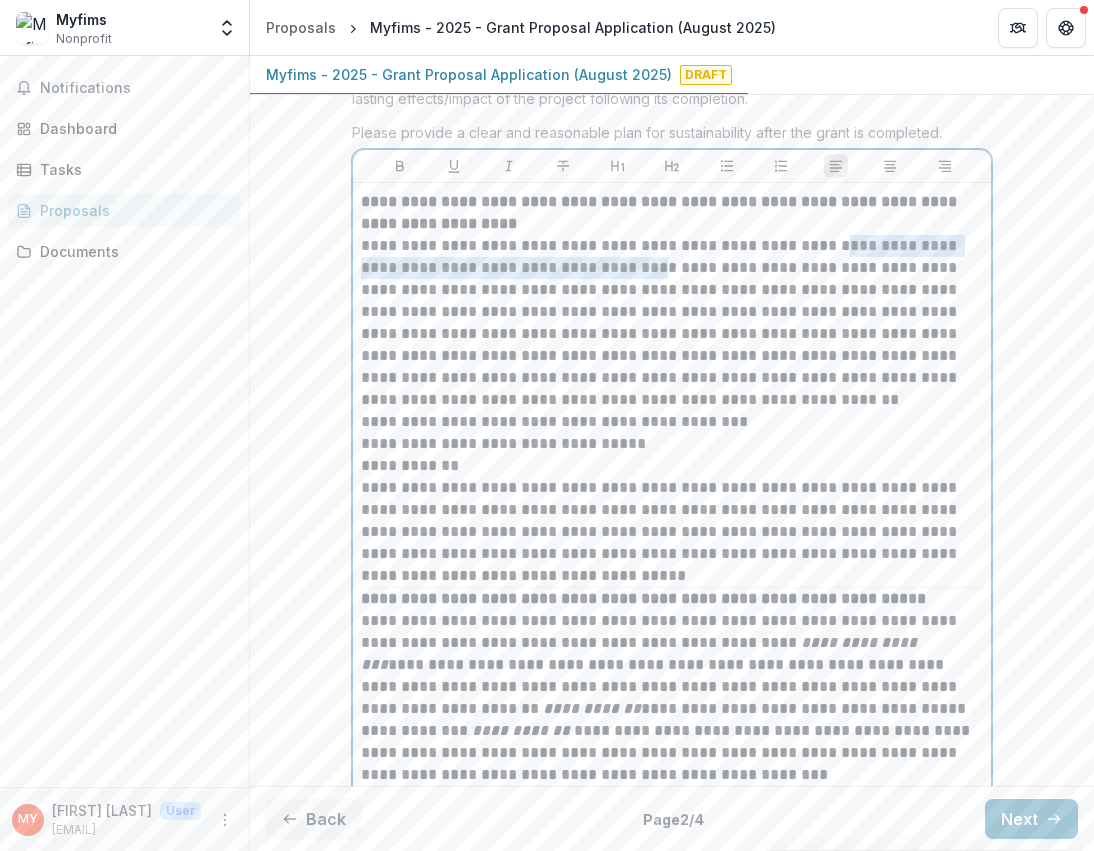 drag, startPoint x: 838, startPoint y: 267, endPoint x: 650, endPoint y: 287, distance: 189.06084 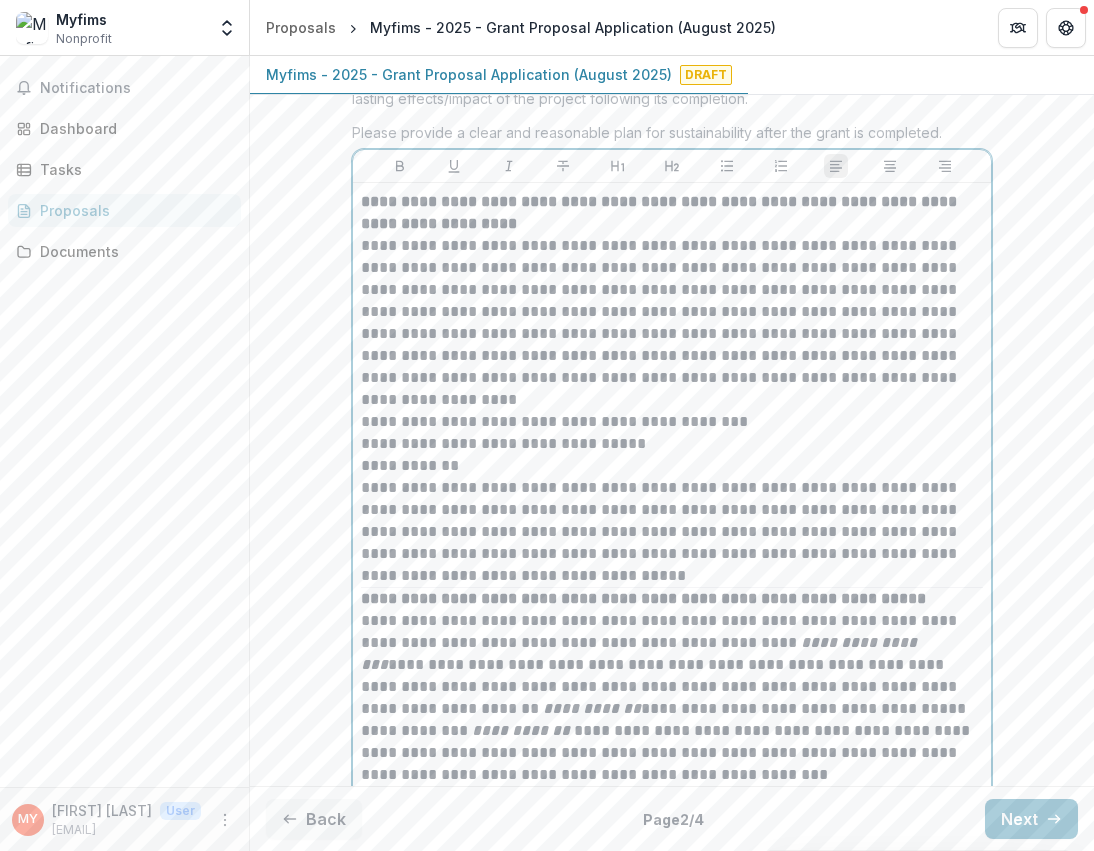 click on "**********" at bounding box center [672, 323] 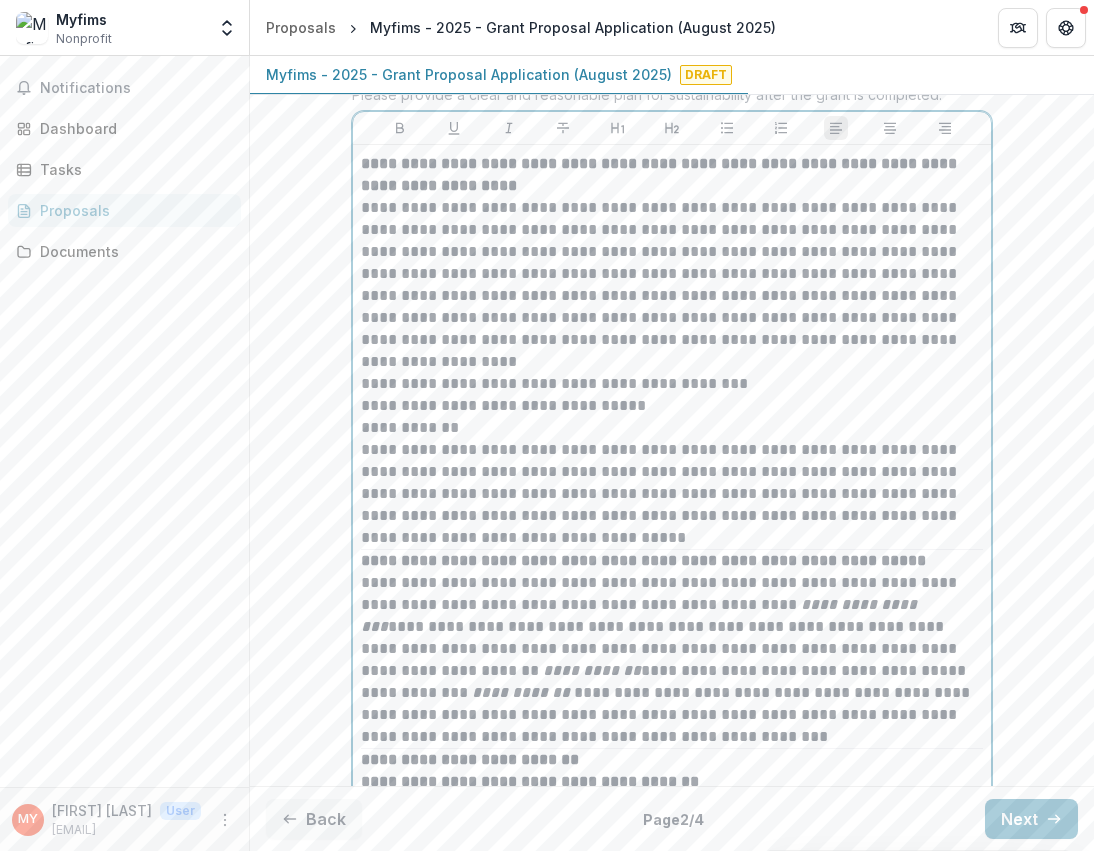 scroll, scrollTop: 7865, scrollLeft: 0, axis: vertical 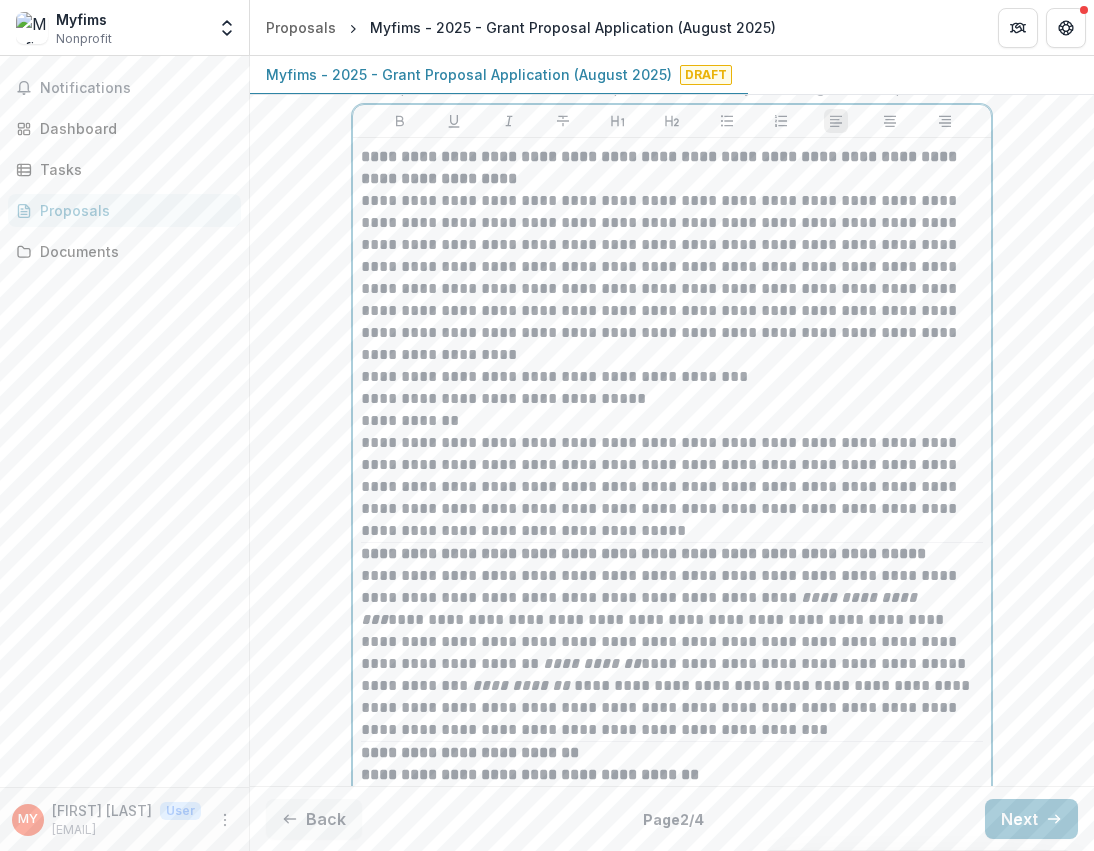 click on "**********" at bounding box center [672, 278] 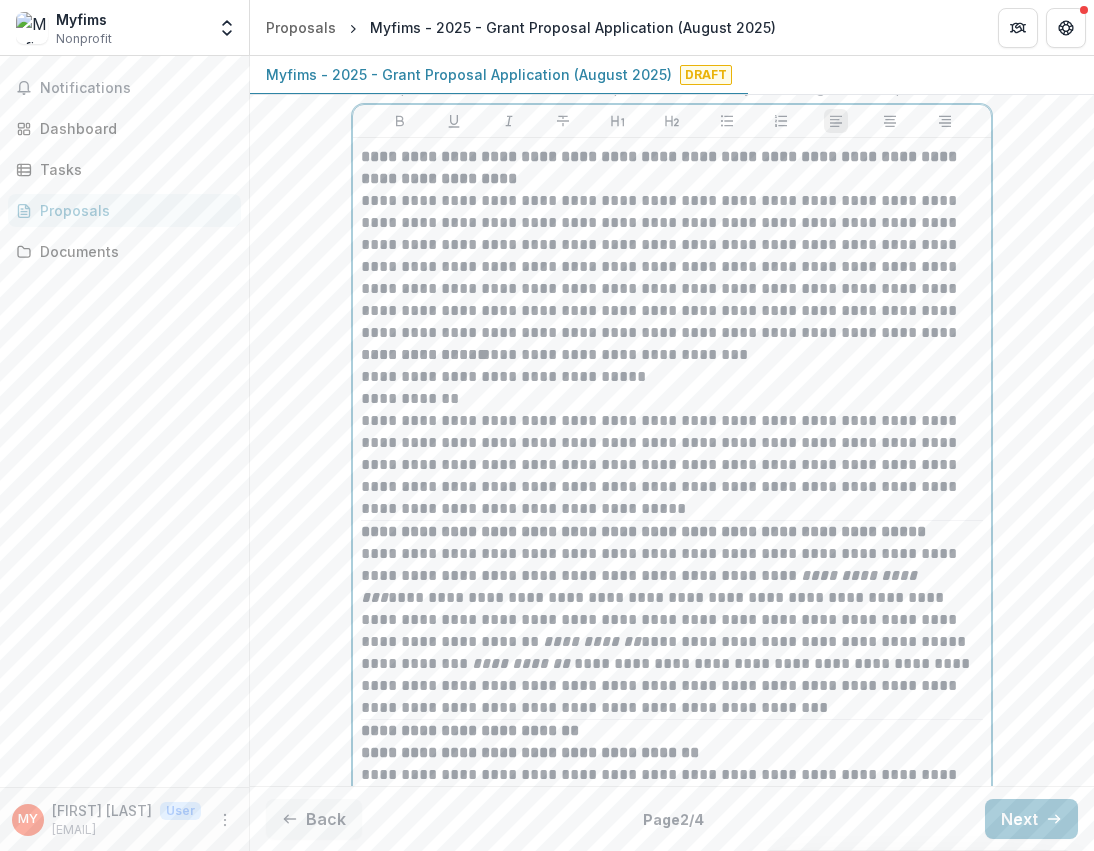 click on "**********" at bounding box center [672, 267] 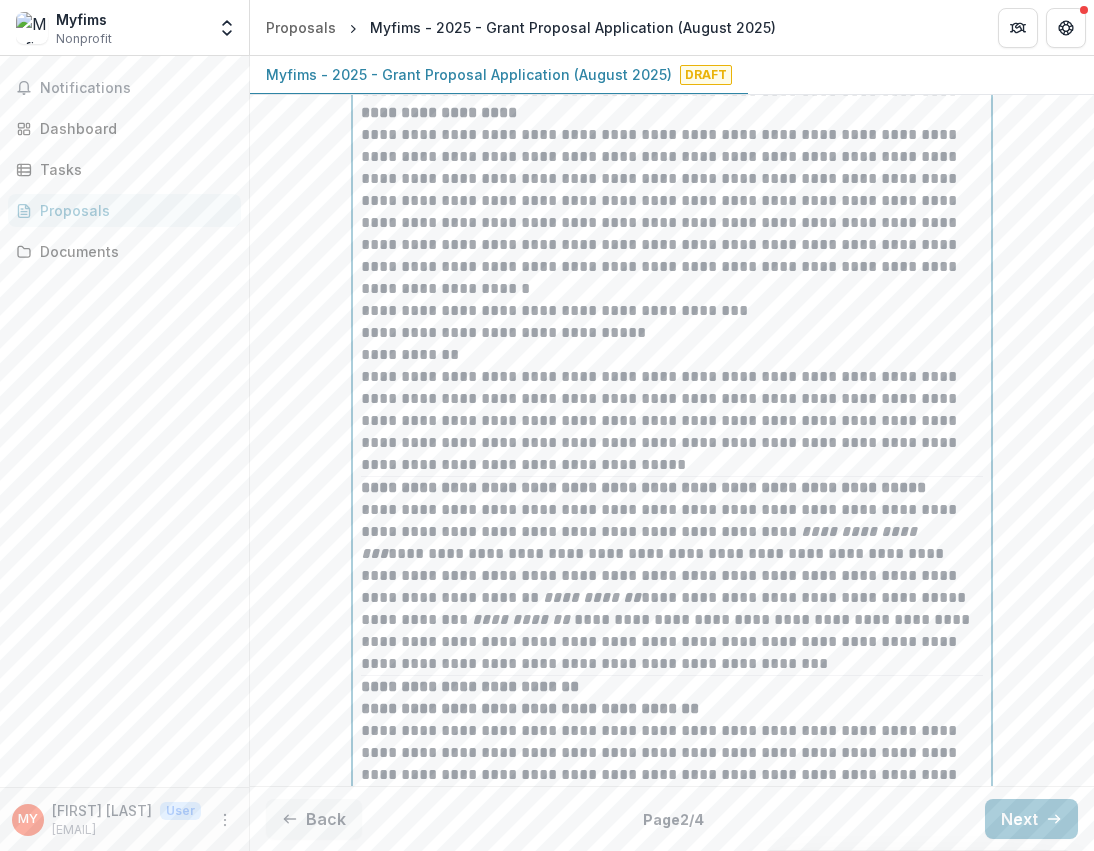 scroll, scrollTop: 7948, scrollLeft: 0, axis: vertical 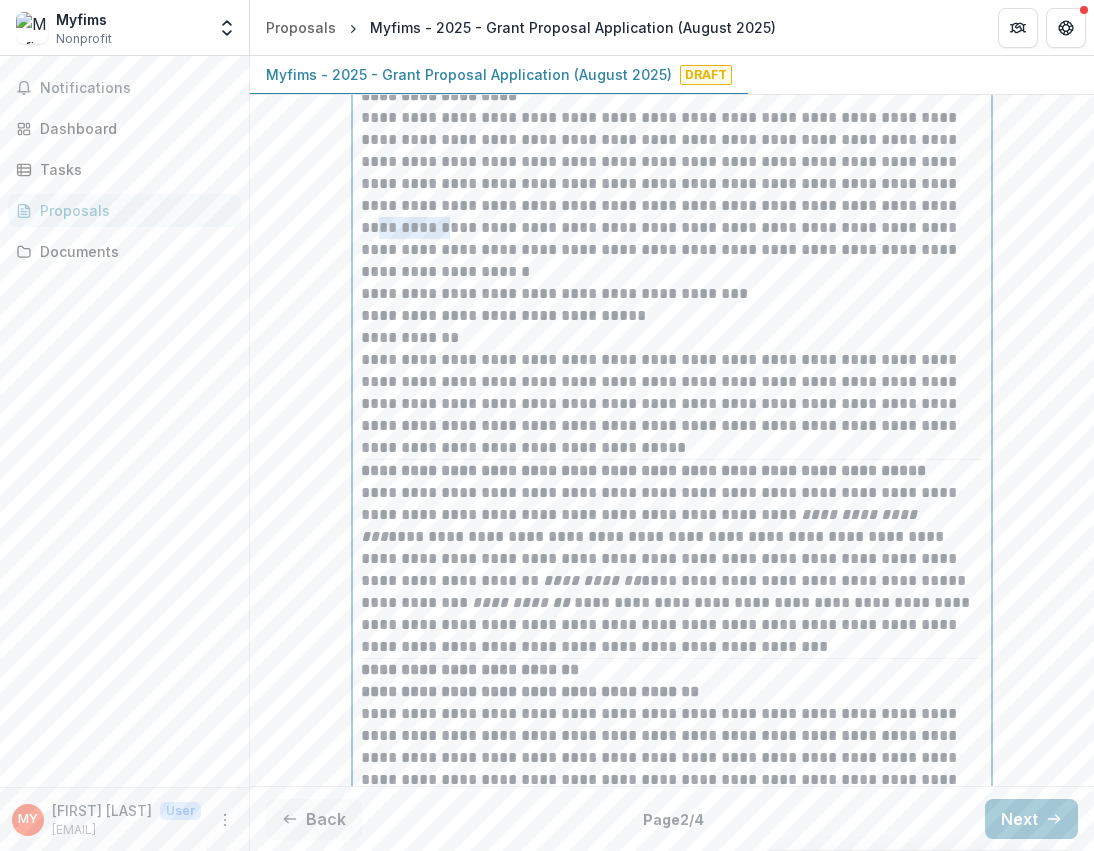 drag, startPoint x: 881, startPoint y: 228, endPoint x: 953, endPoint y: 232, distance: 72.11102 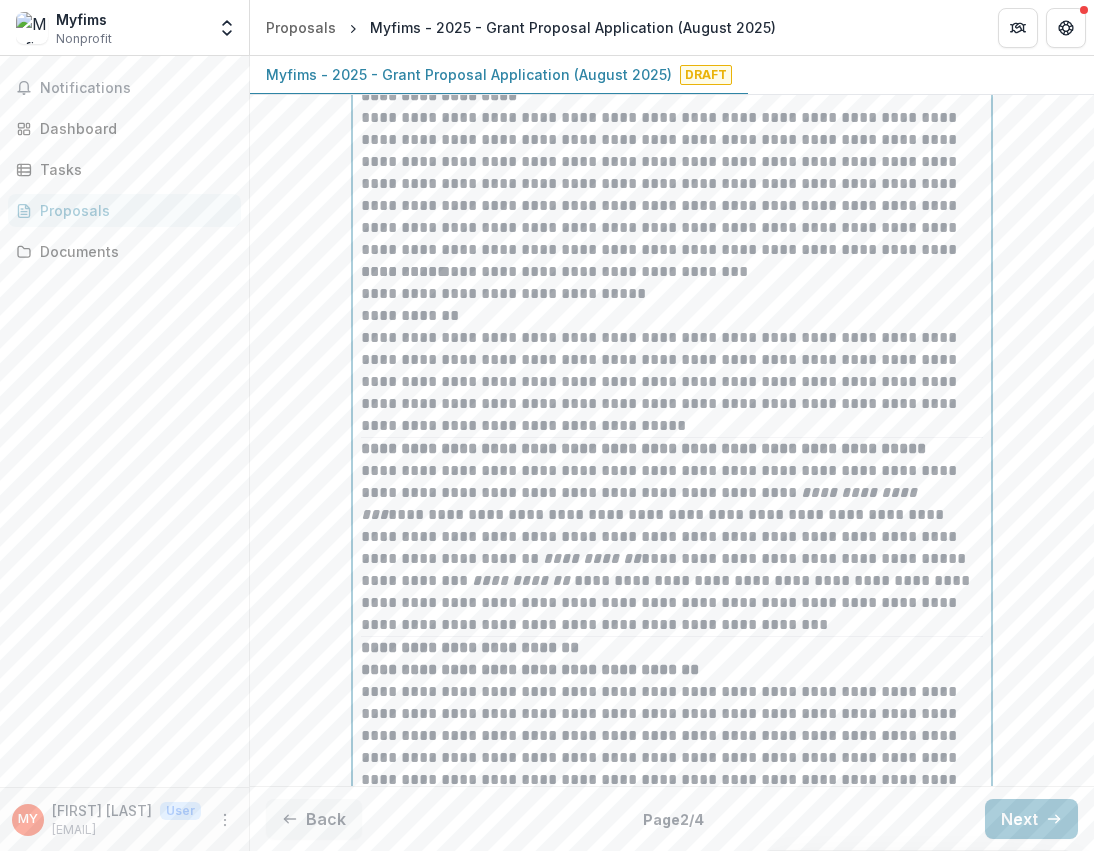 click on "**********" at bounding box center (672, 294) 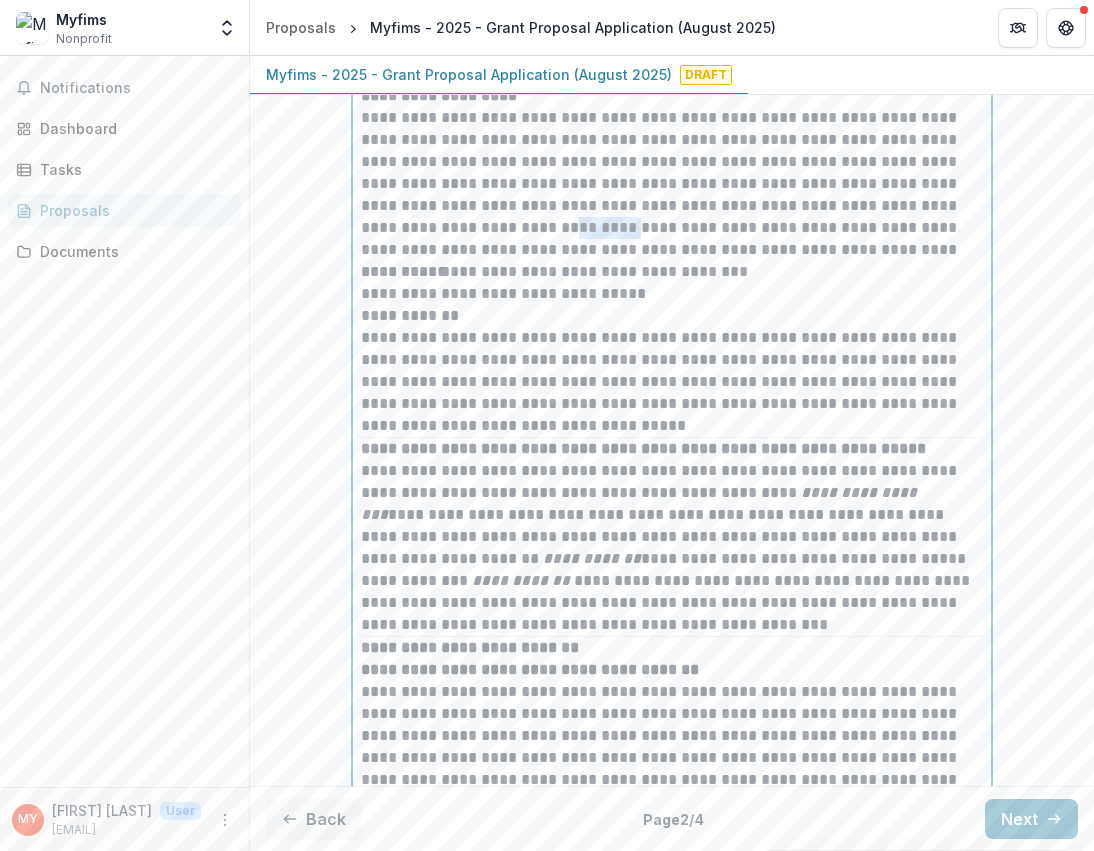 drag, startPoint x: 508, startPoint y: 252, endPoint x: 567, endPoint y: 251, distance: 59.008472 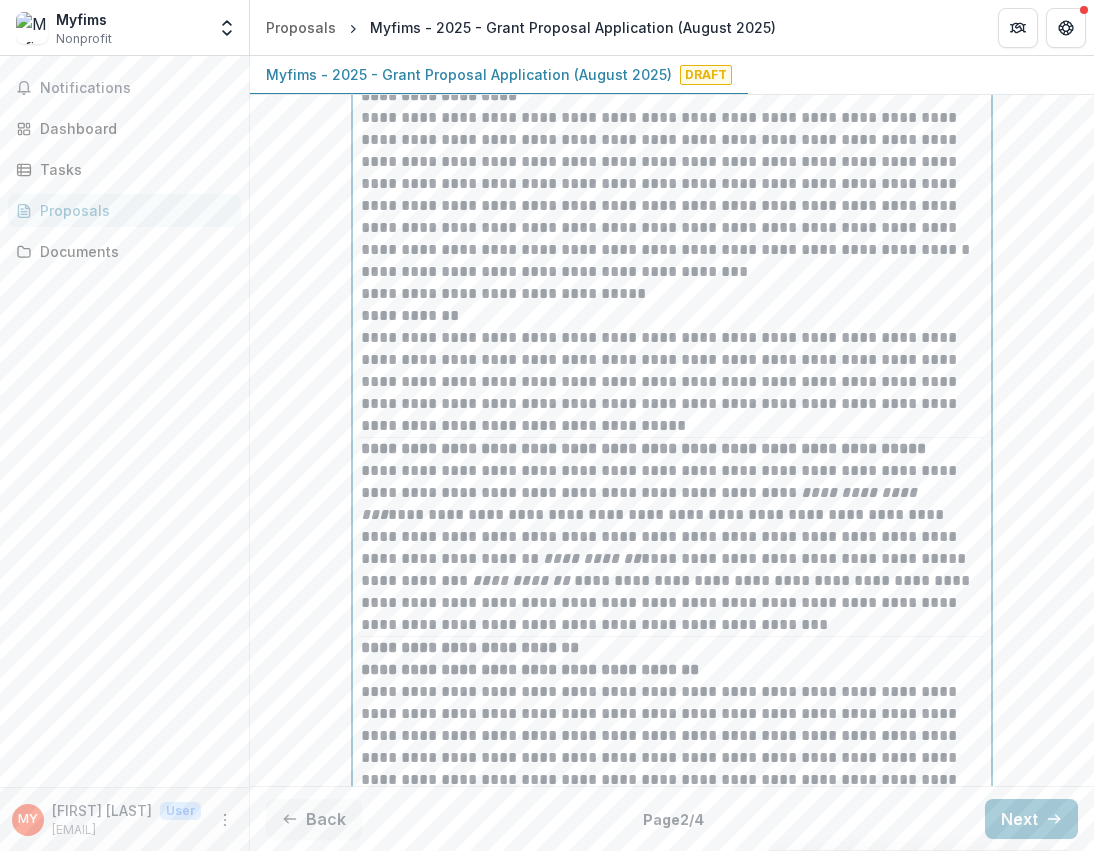 click on "**********" at bounding box center [672, 294] 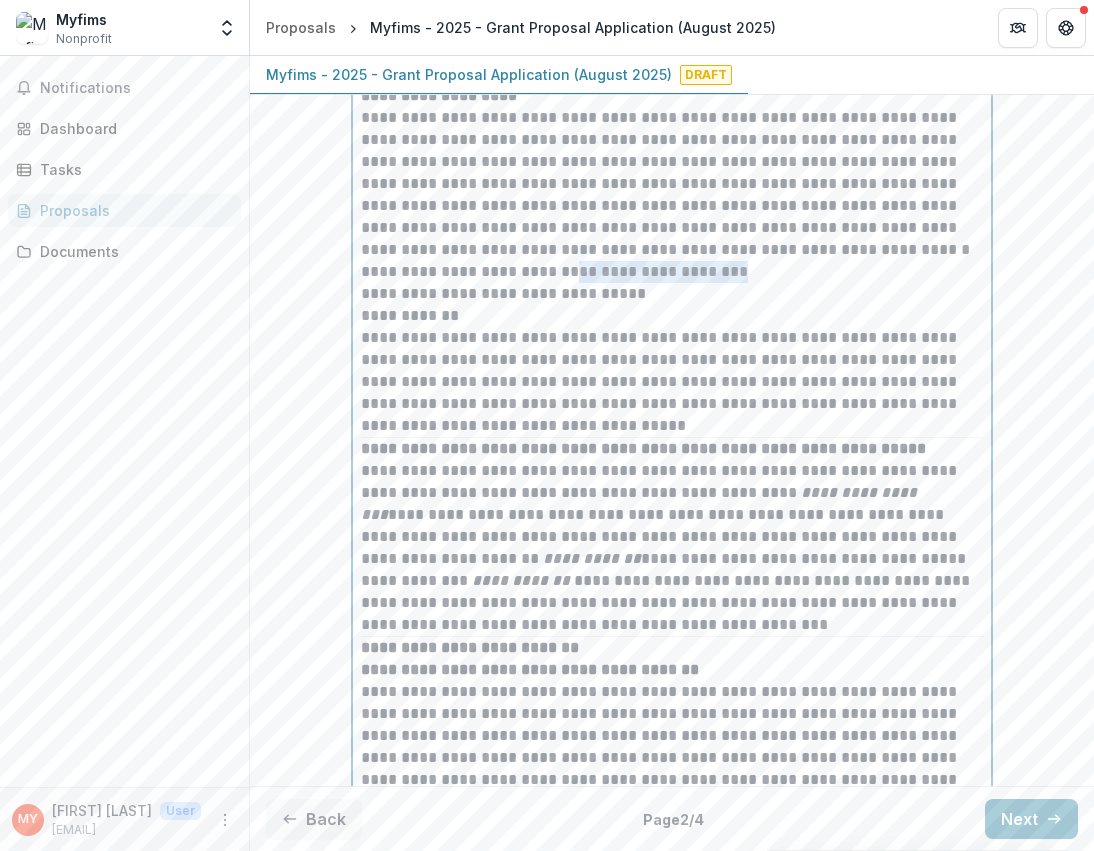 drag, startPoint x: 739, startPoint y: 295, endPoint x: 574, endPoint y: 298, distance: 165.02727 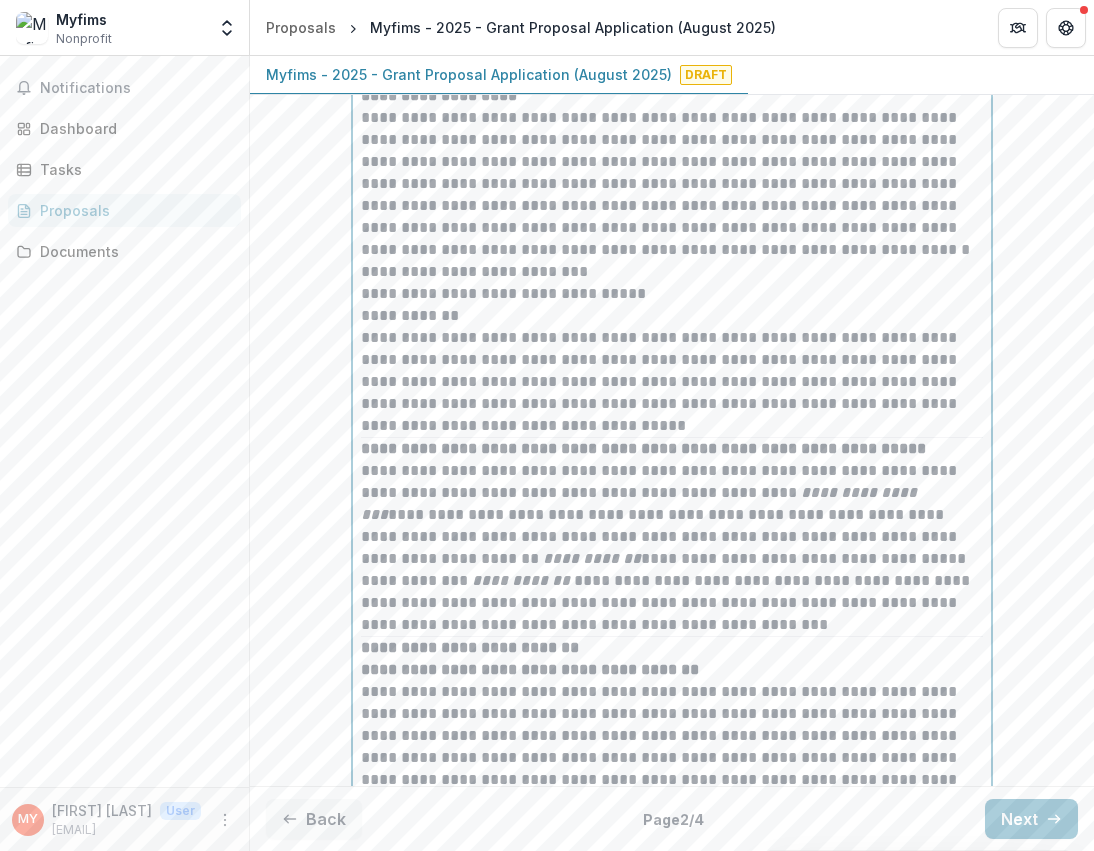 click on "**********" at bounding box center [672, 294] 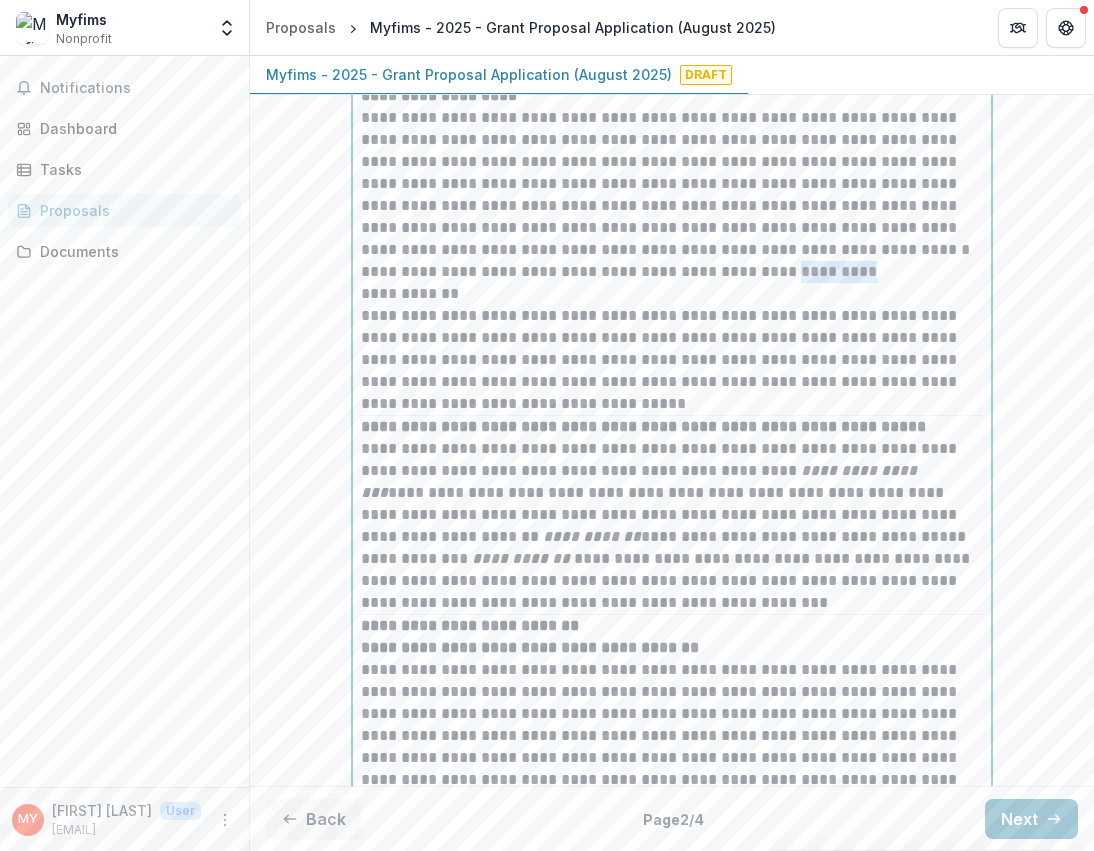 drag, startPoint x: 894, startPoint y: 293, endPoint x: 816, endPoint y: 294, distance: 78.00641 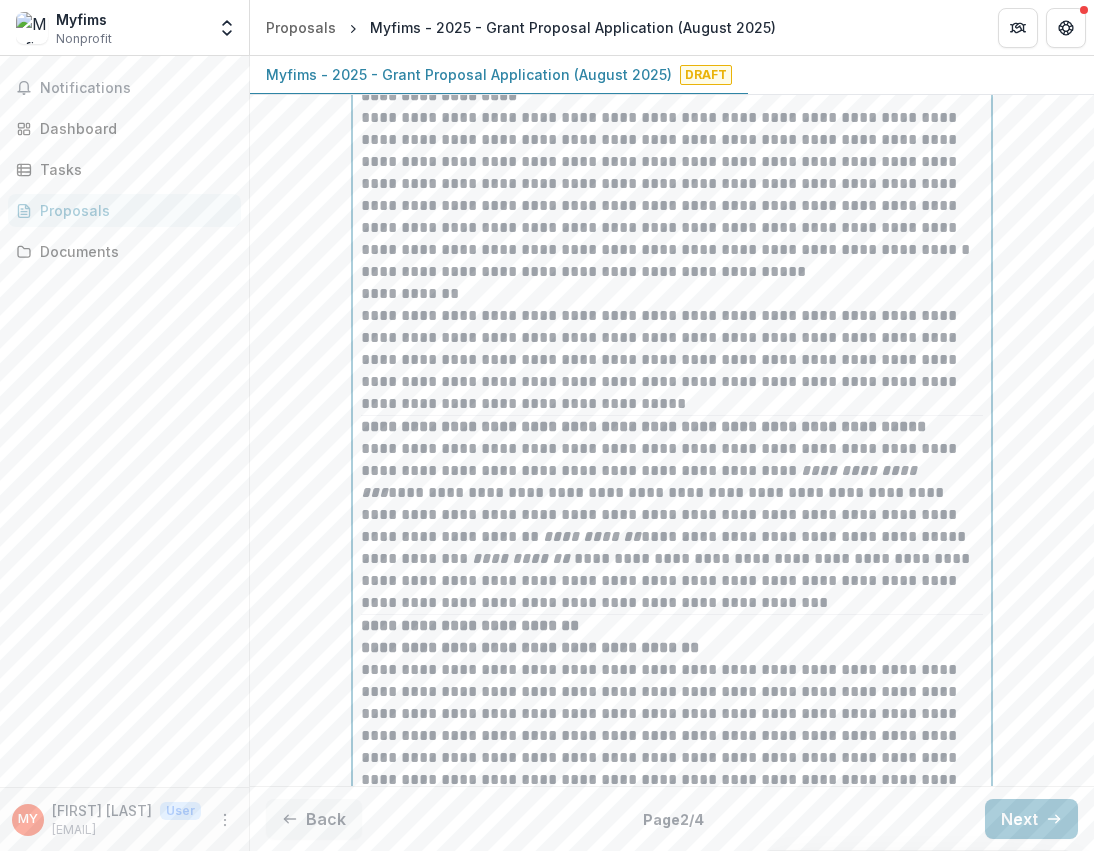 click on "**********" at bounding box center [672, 283] 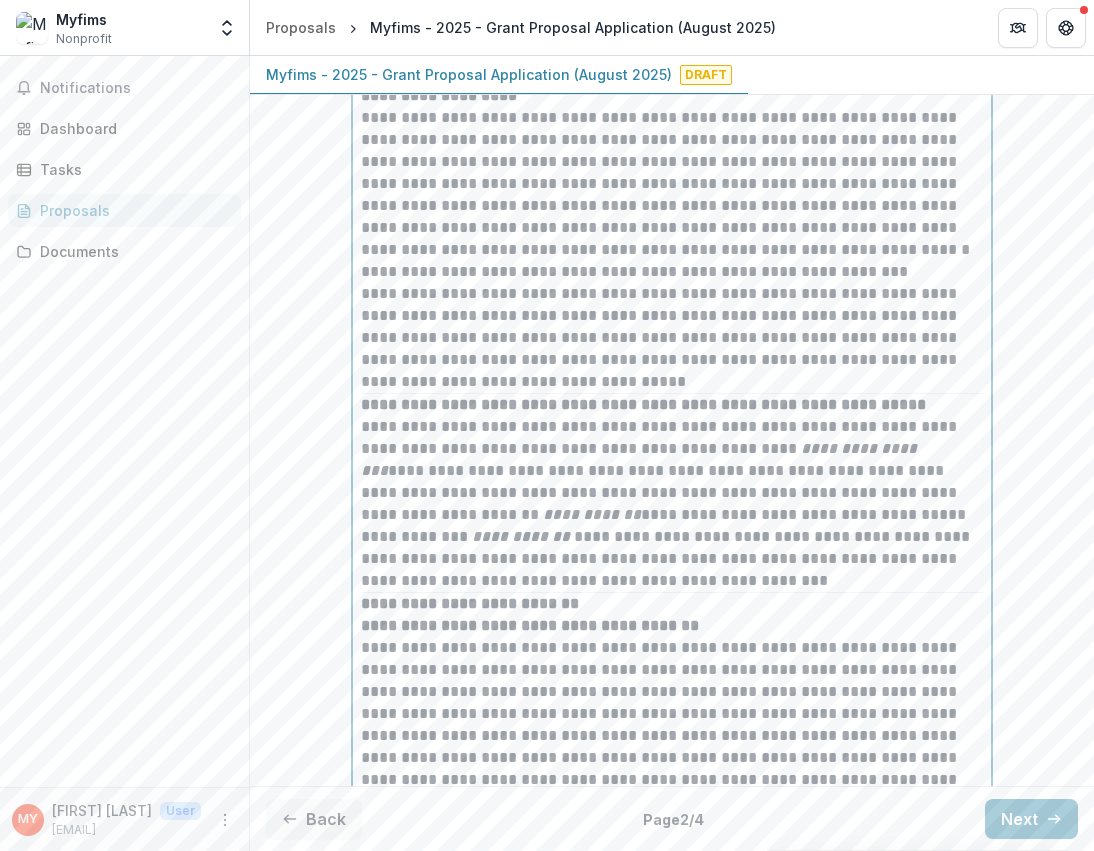 click on "**********" at bounding box center (672, 272) 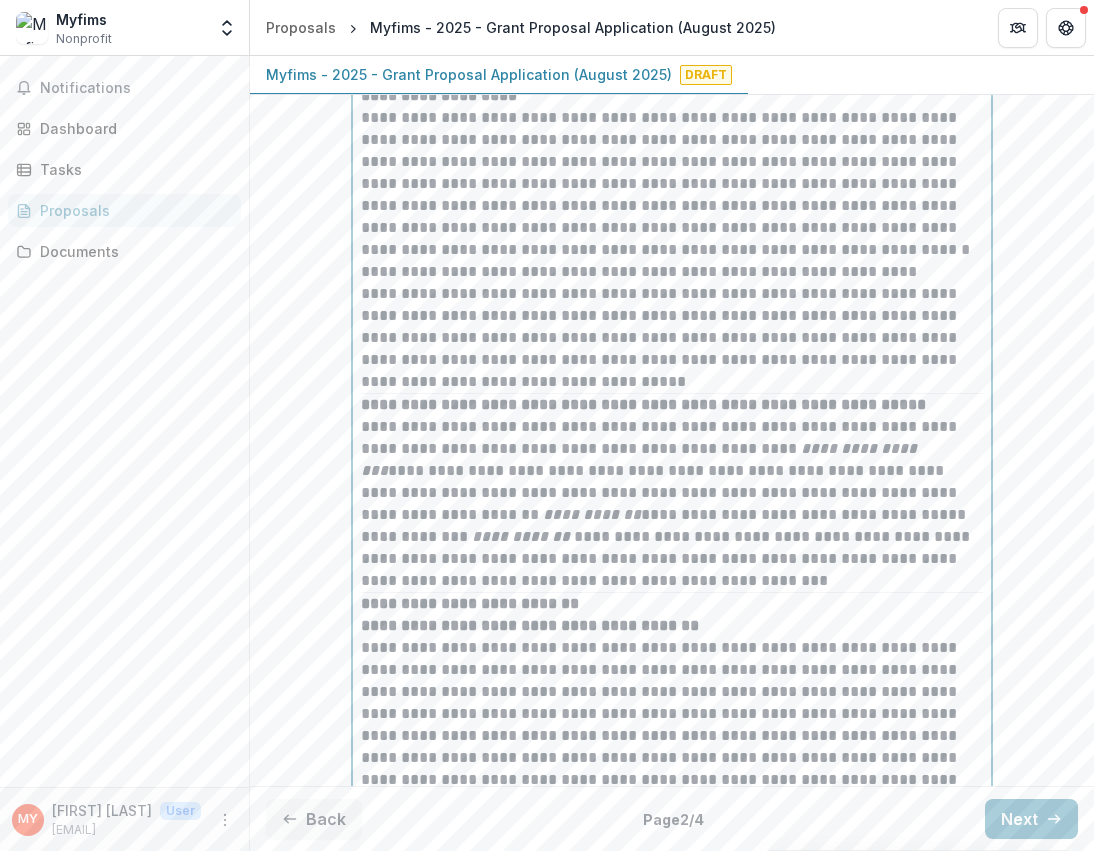 click on "**********" at bounding box center [672, 338] 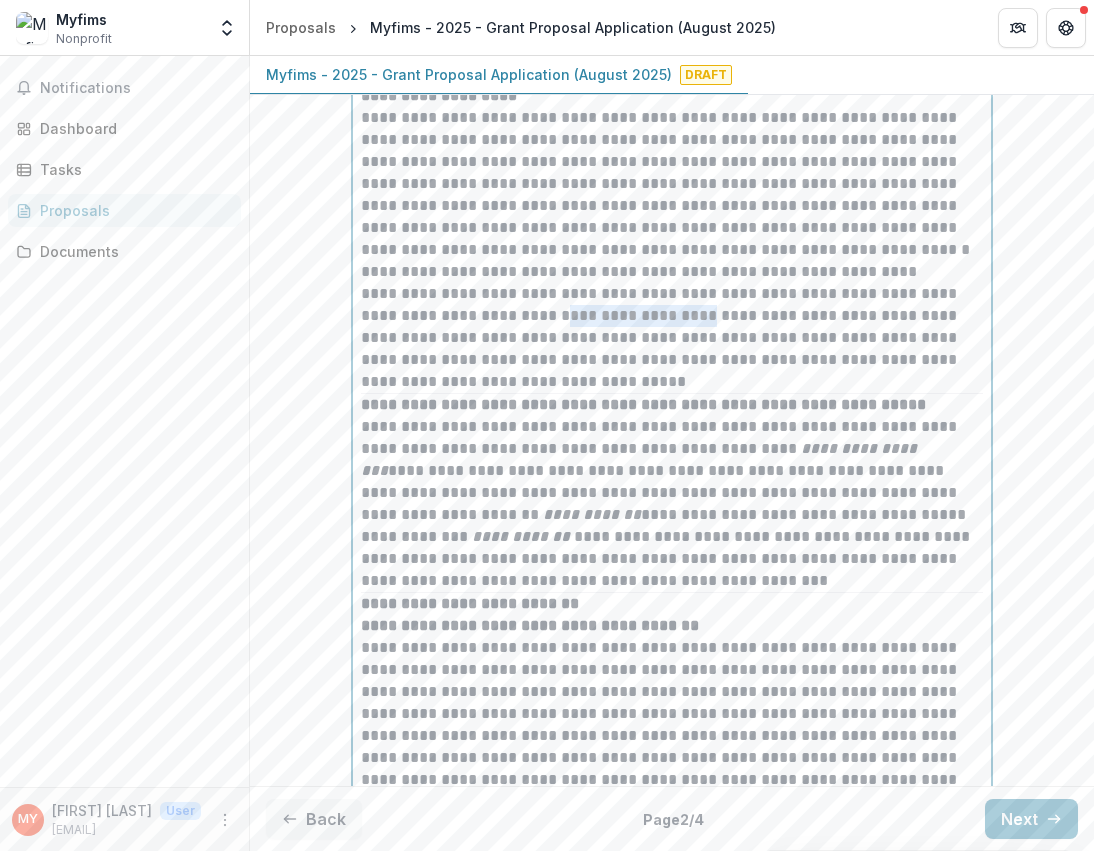 drag, startPoint x: 545, startPoint y: 339, endPoint x: 682, endPoint y: 331, distance: 137.23338 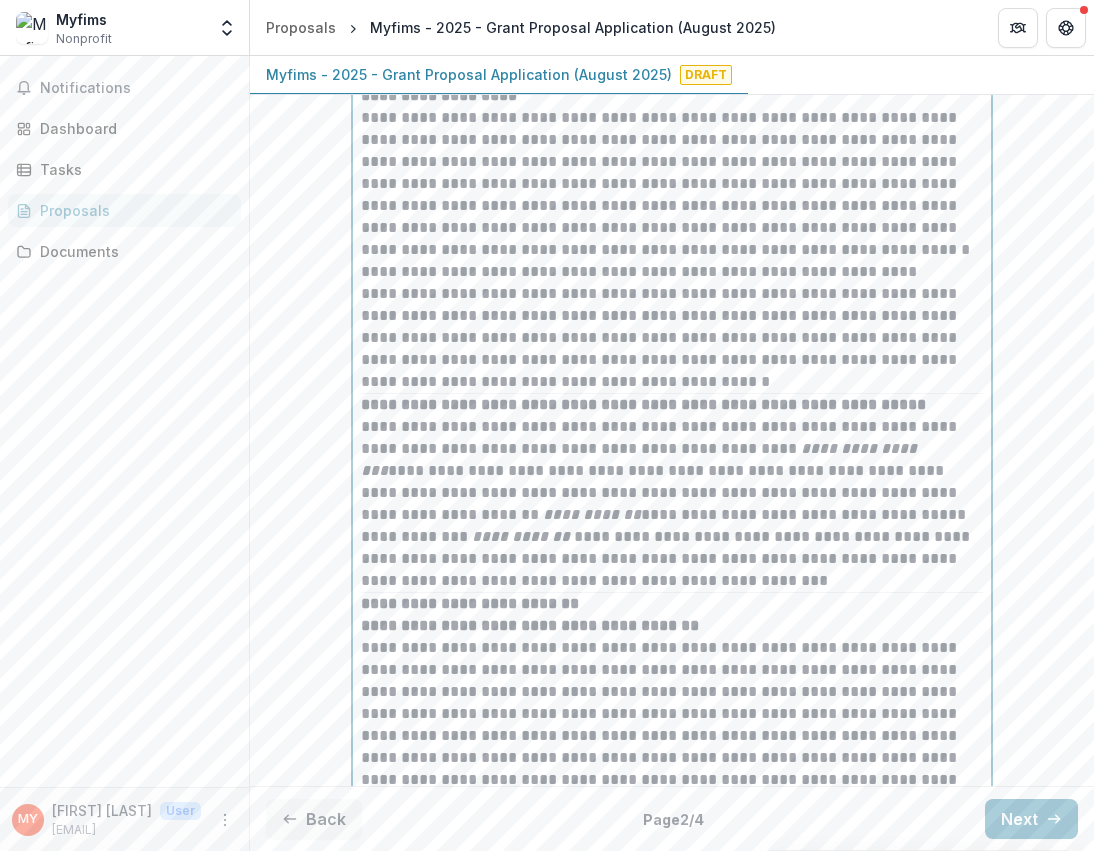 click on "**********" at bounding box center (672, 338) 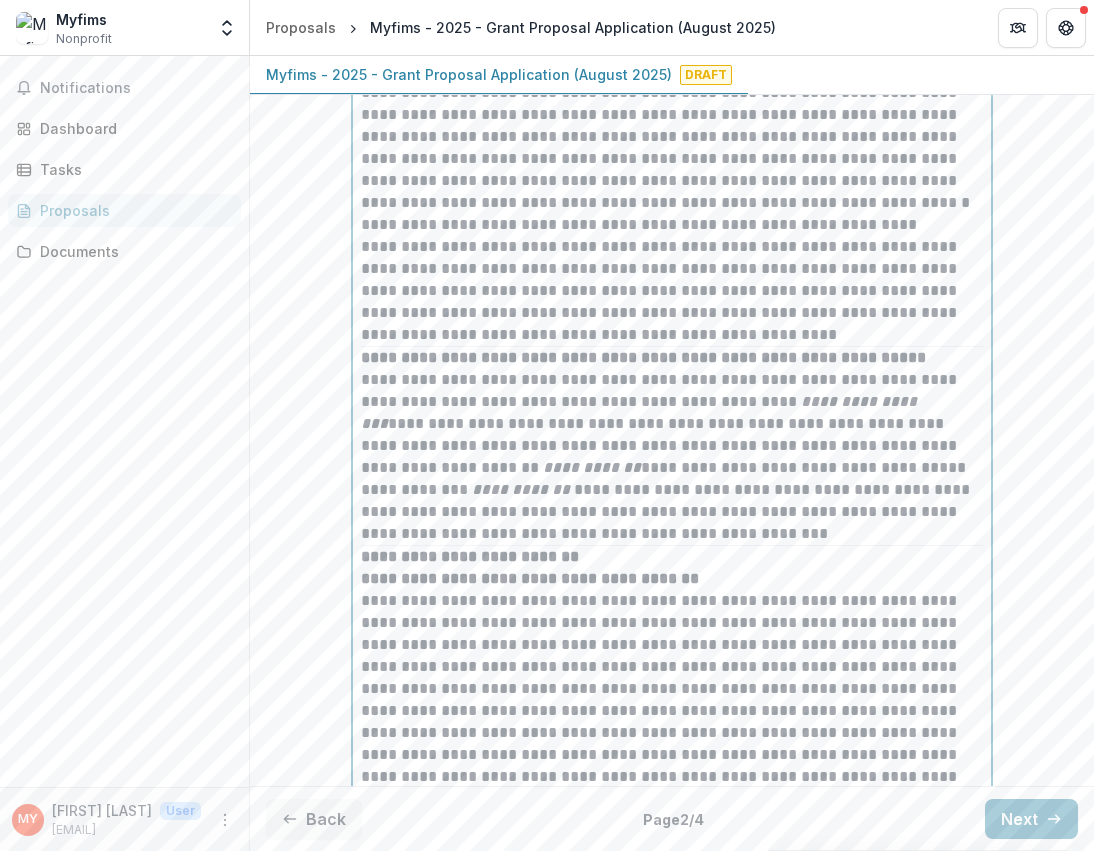 scroll, scrollTop: 7997, scrollLeft: 0, axis: vertical 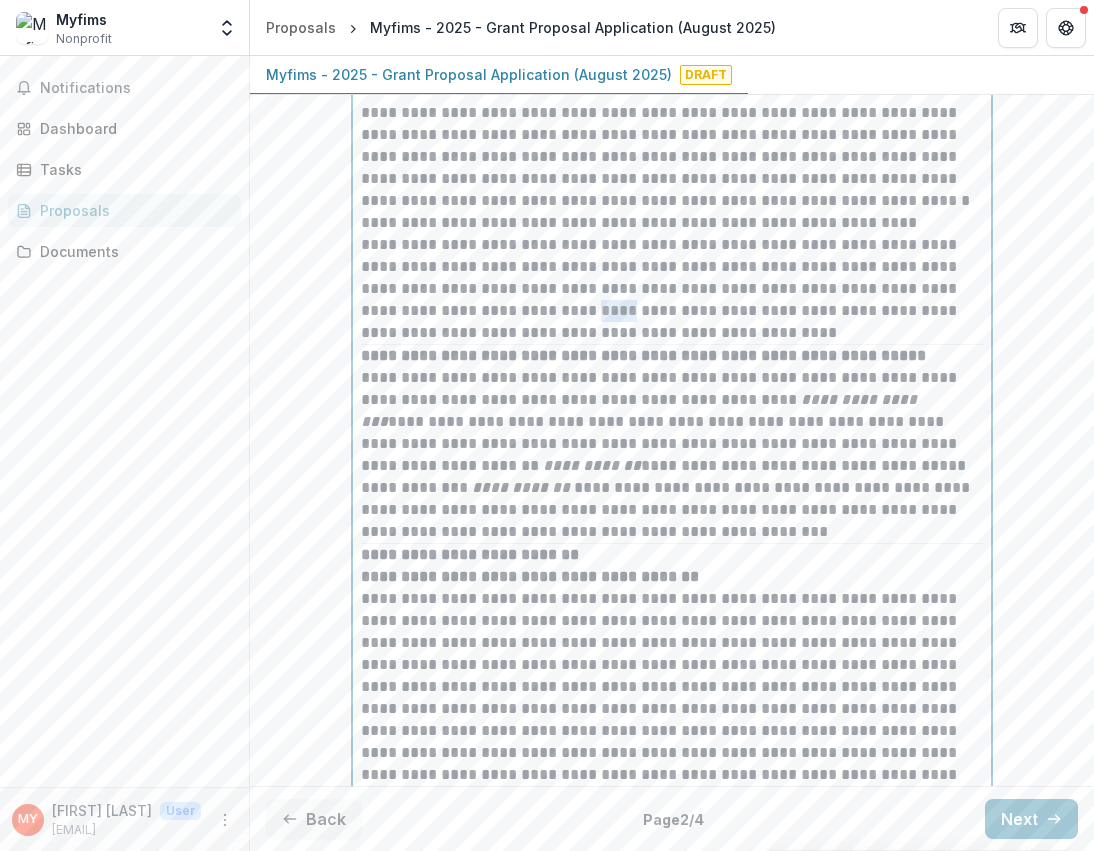 drag, startPoint x: 527, startPoint y: 333, endPoint x: 555, endPoint y: 333, distance: 28 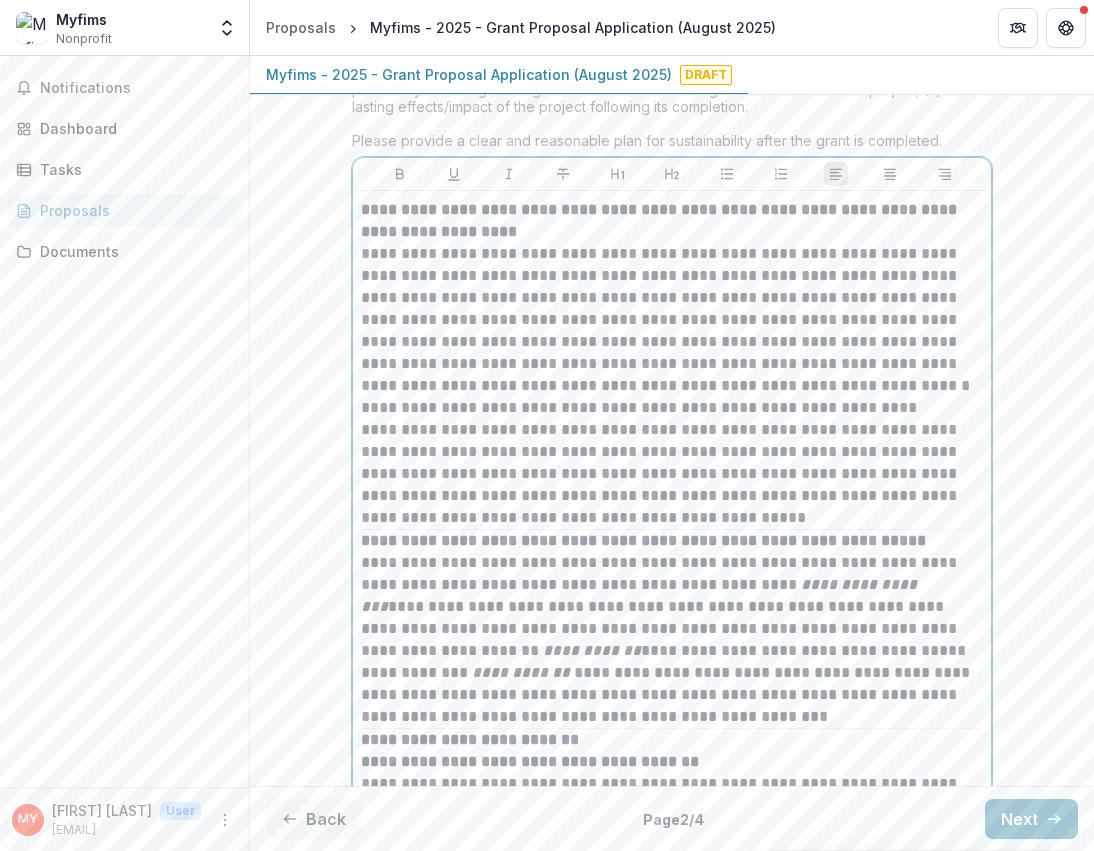 scroll, scrollTop: 7813, scrollLeft: 0, axis: vertical 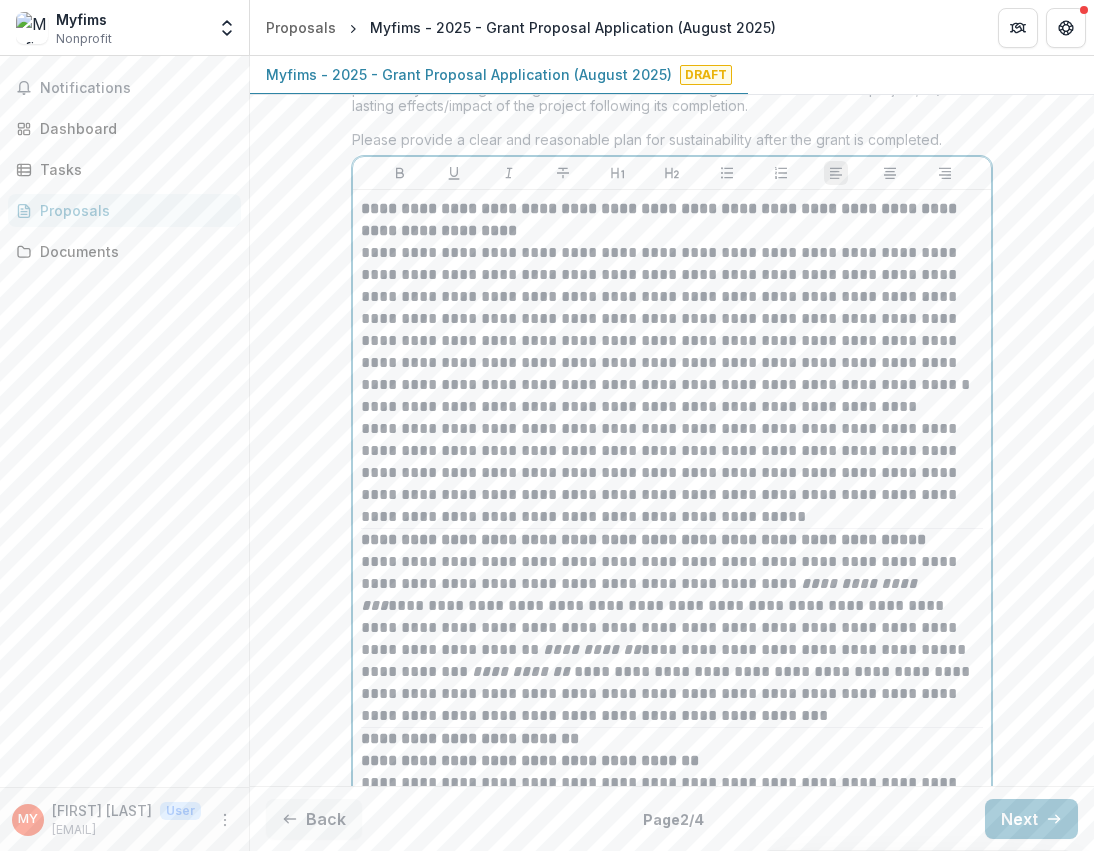 click on "**********" at bounding box center (672, 319) 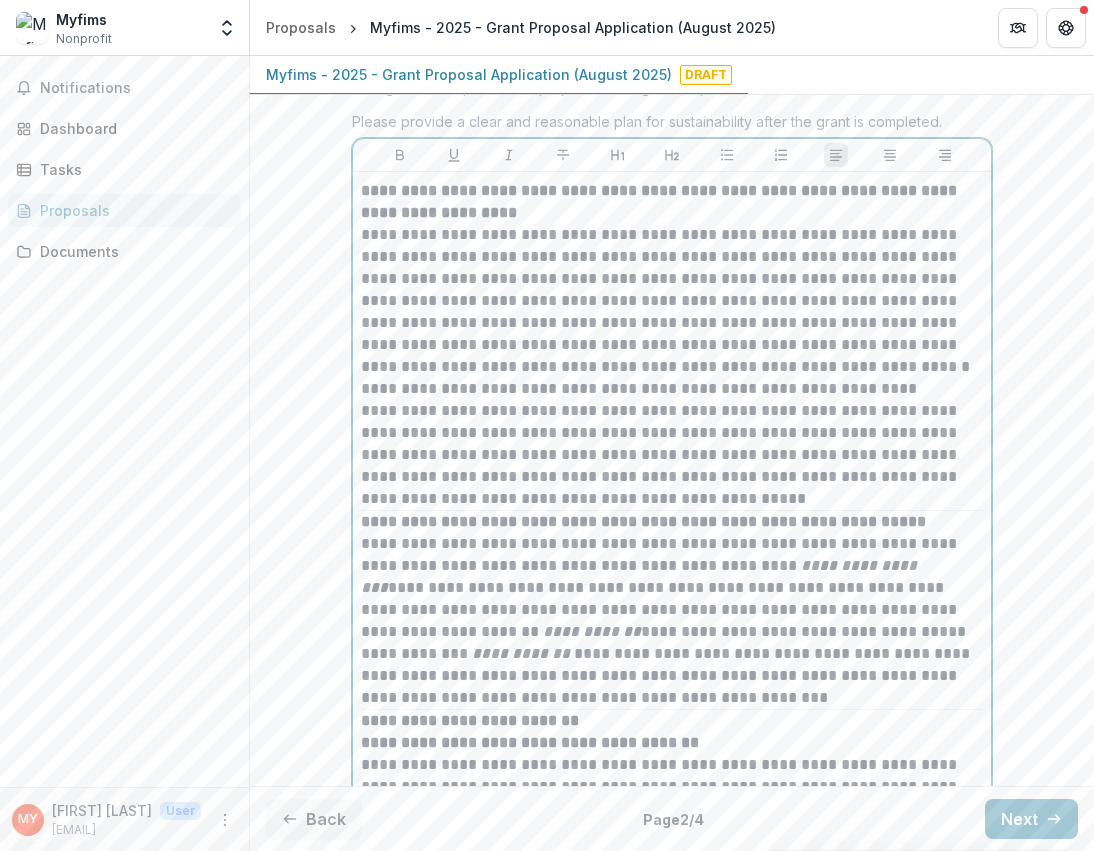 scroll, scrollTop: 7838, scrollLeft: 0, axis: vertical 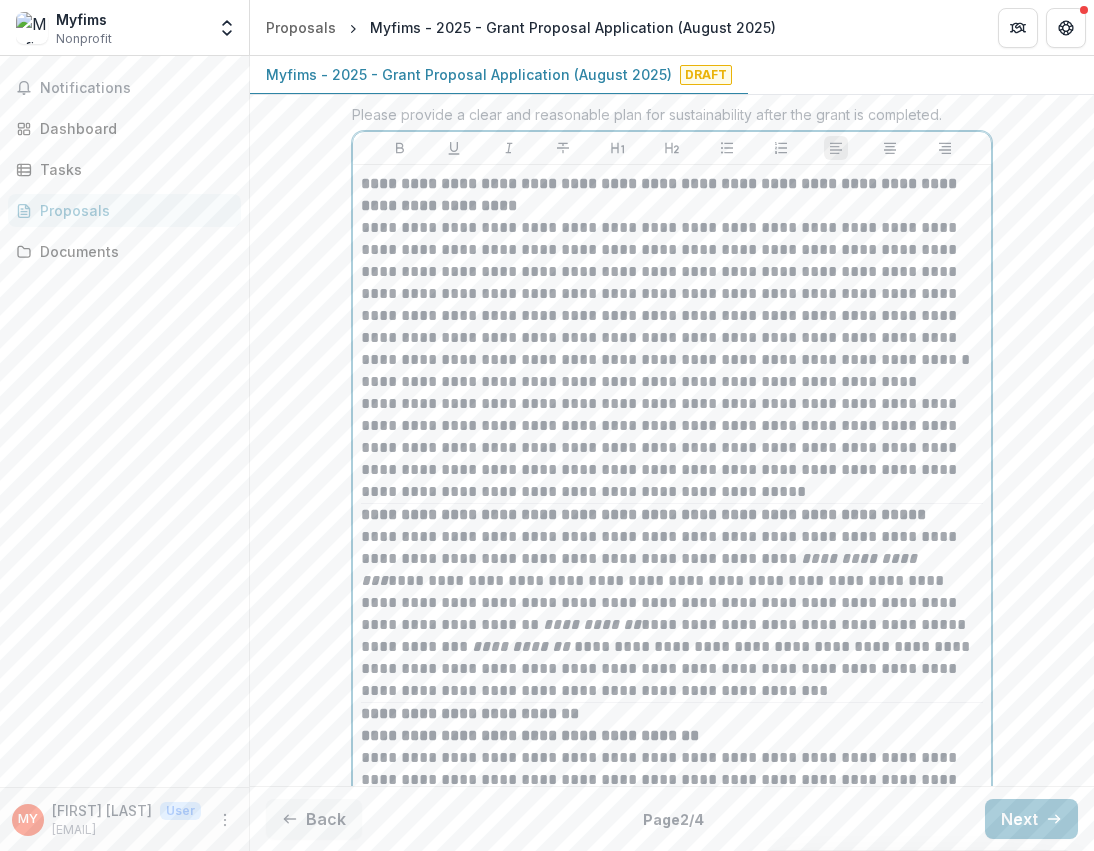 click on "**********" at bounding box center (672, 294) 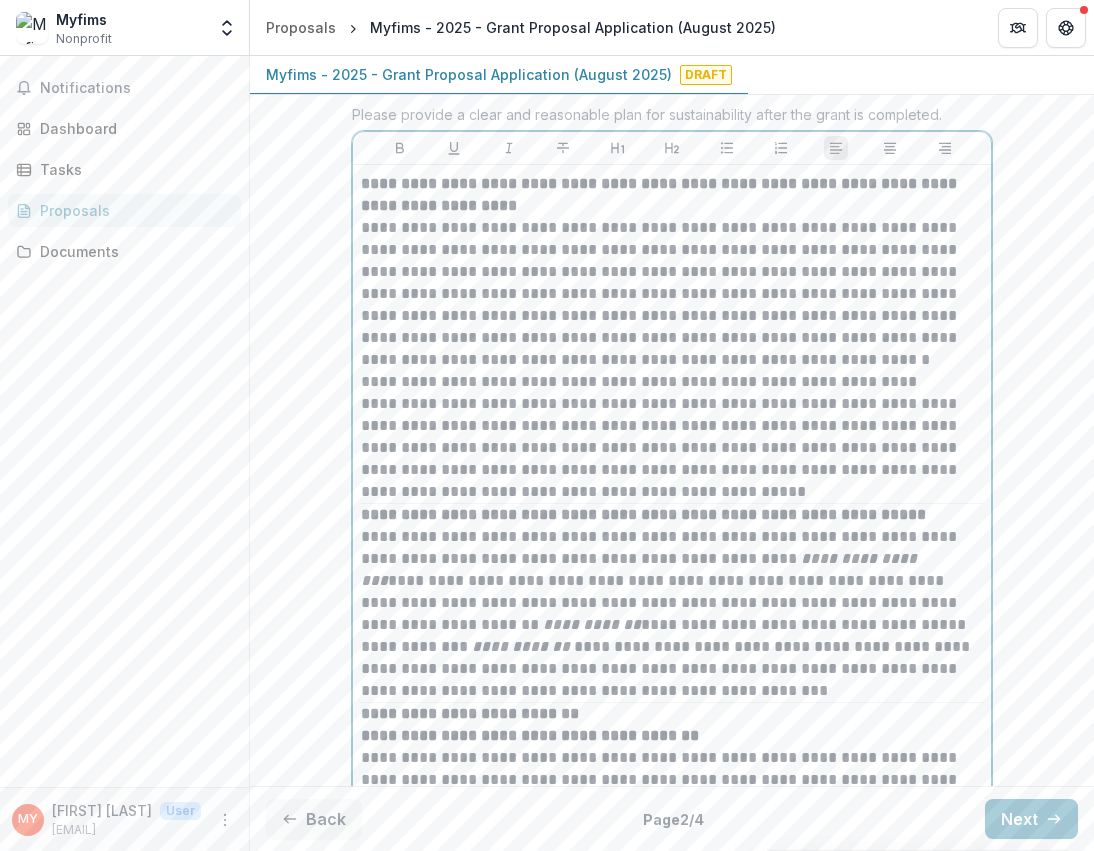 click on "**********" at bounding box center [672, 294] 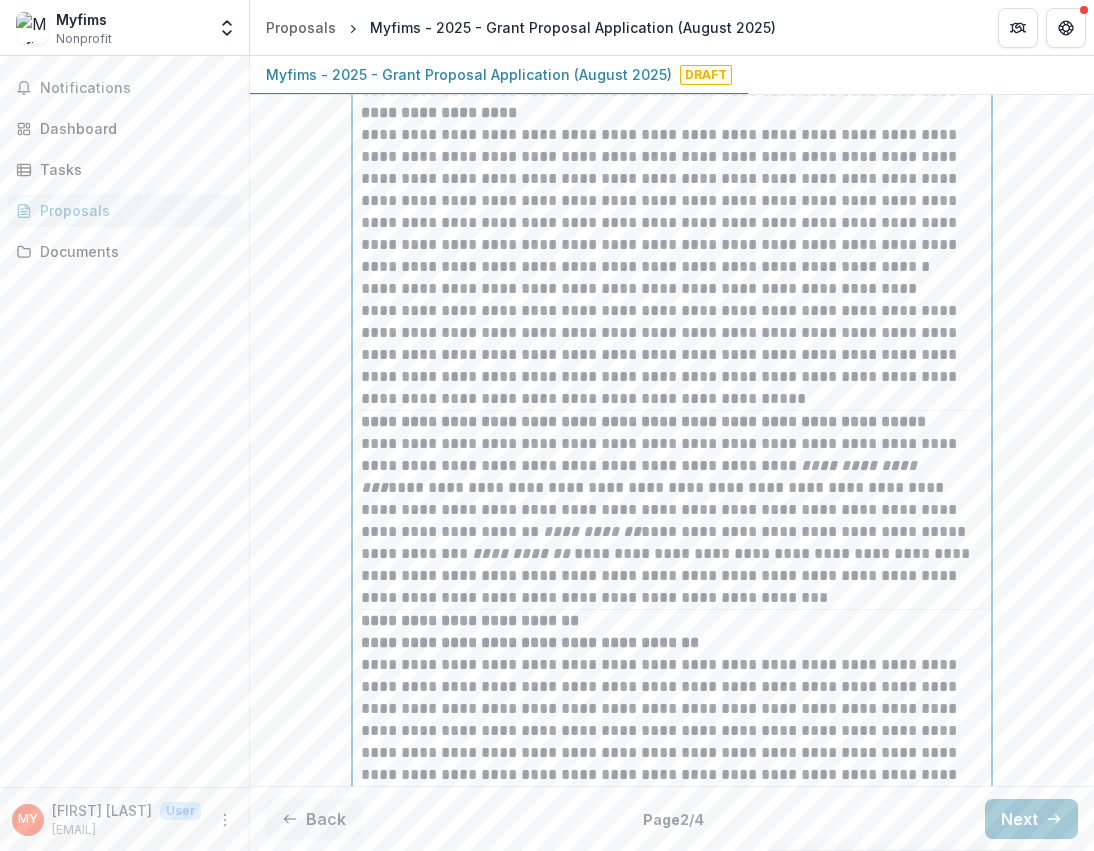 scroll, scrollTop: 7932, scrollLeft: 0, axis: vertical 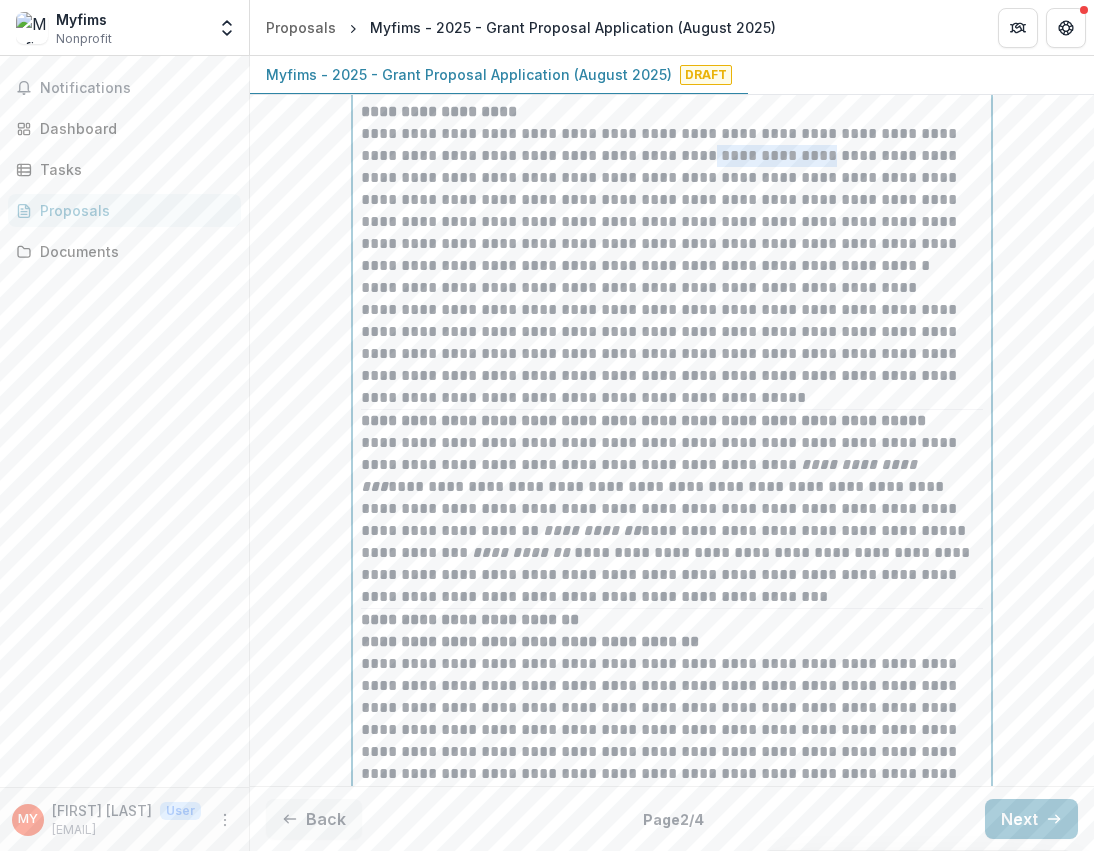 drag, startPoint x: 693, startPoint y: 178, endPoint x: 815, endPoint y: 178, distance: 122 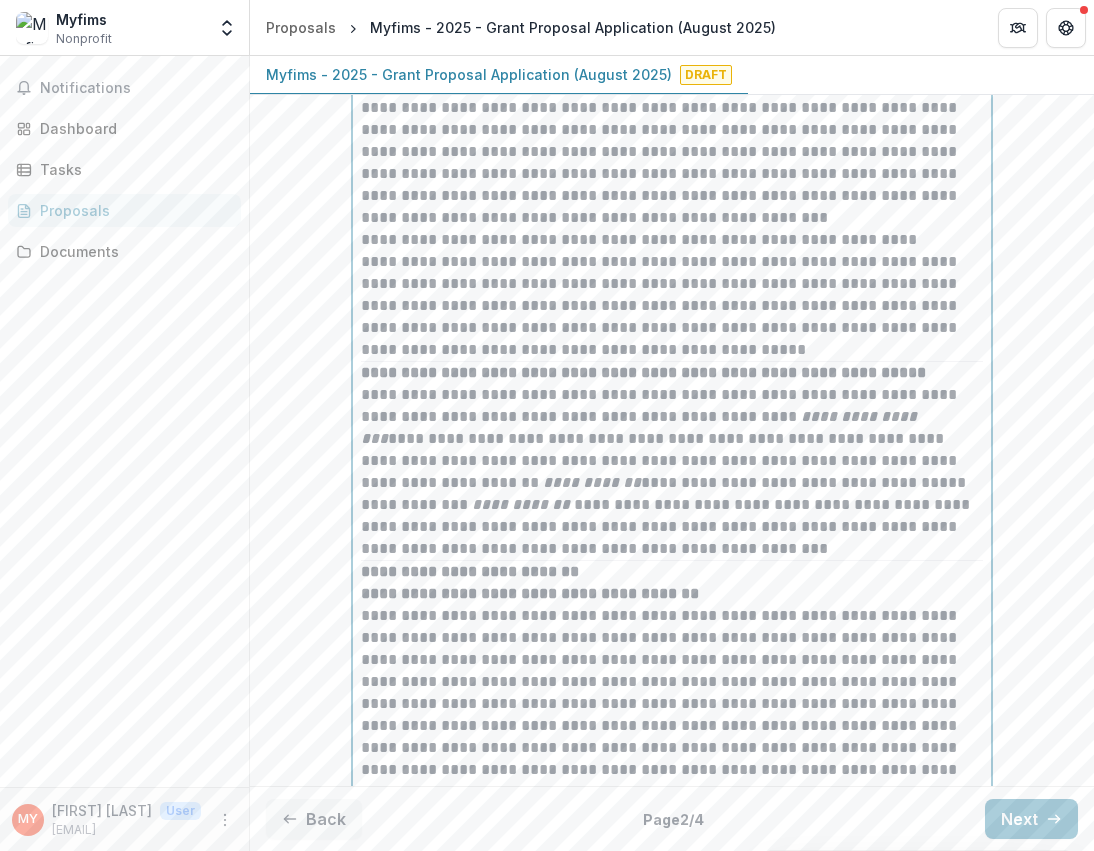 scroll, scrollTop: 7982, scrollLeft: 0, axis: vertical 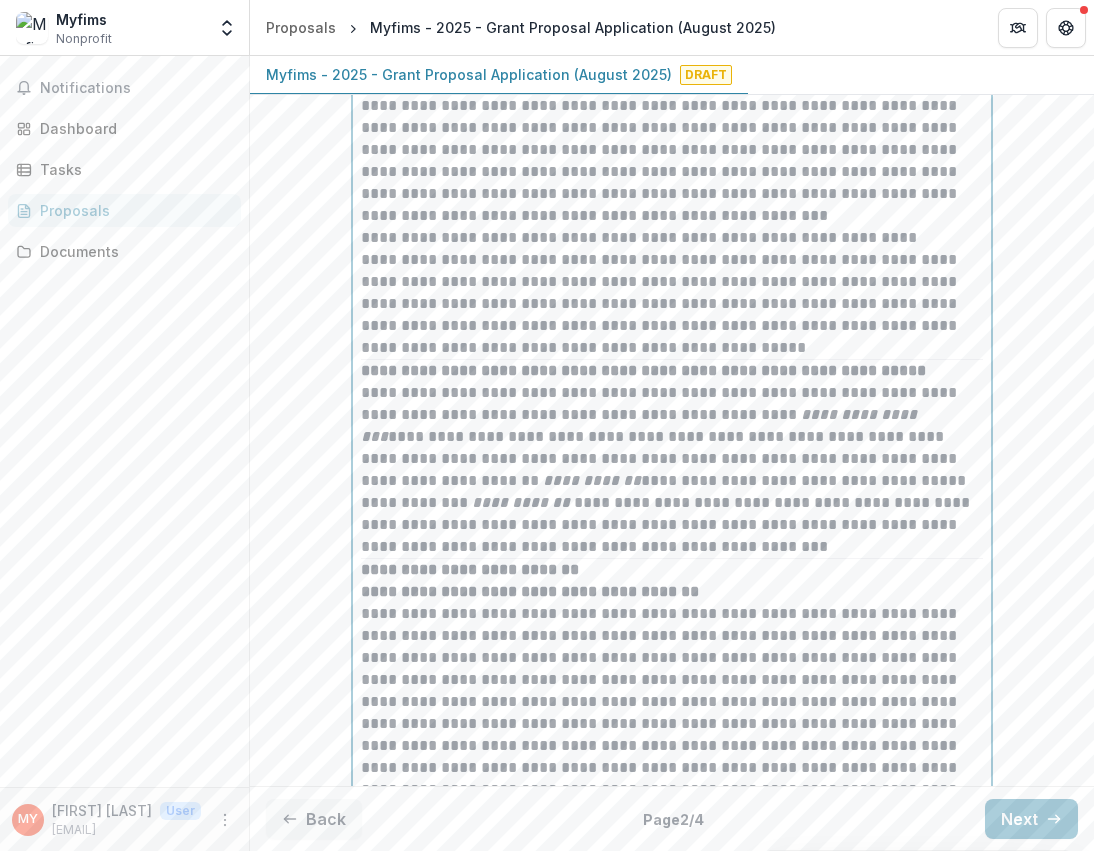 click on "**********" at bounding box center [672, 238] 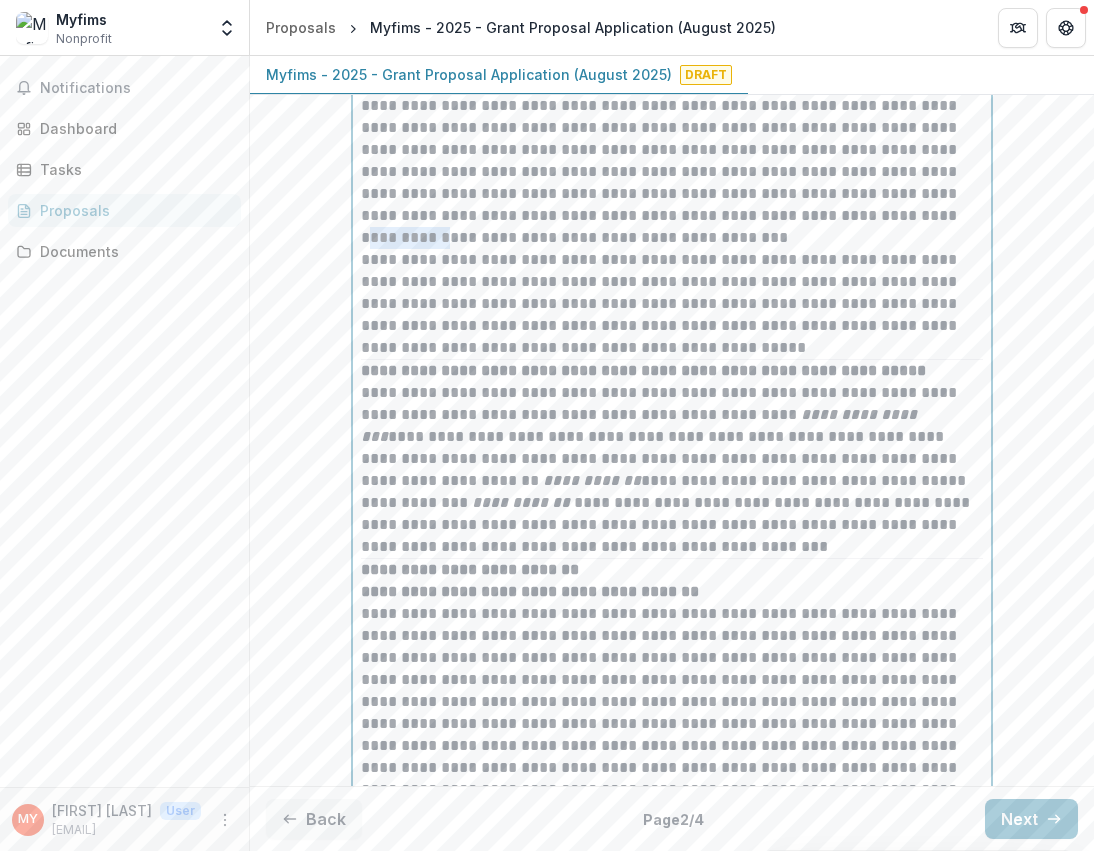 drag, startPoint x: 802, startPoint y: 237, endPoint x: 887, endPoint y: 237, distance: 85 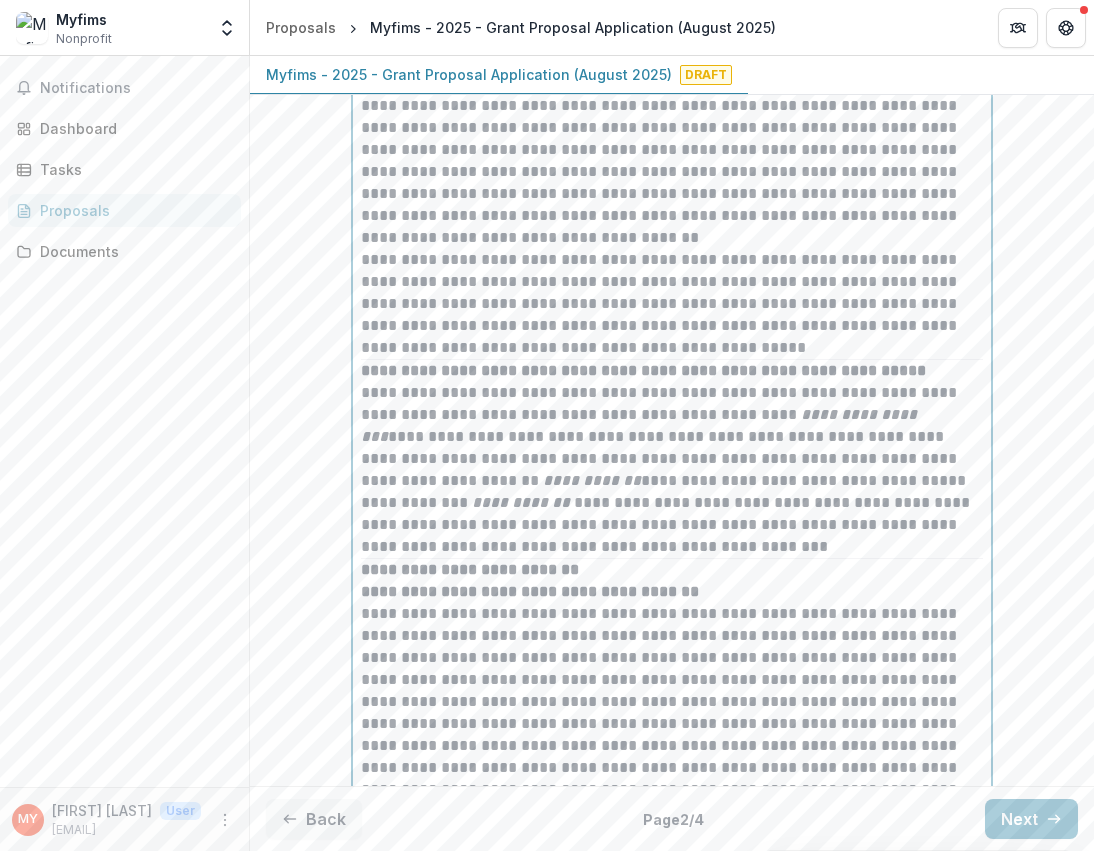 click on "**********" at bounding box center [672, 304] 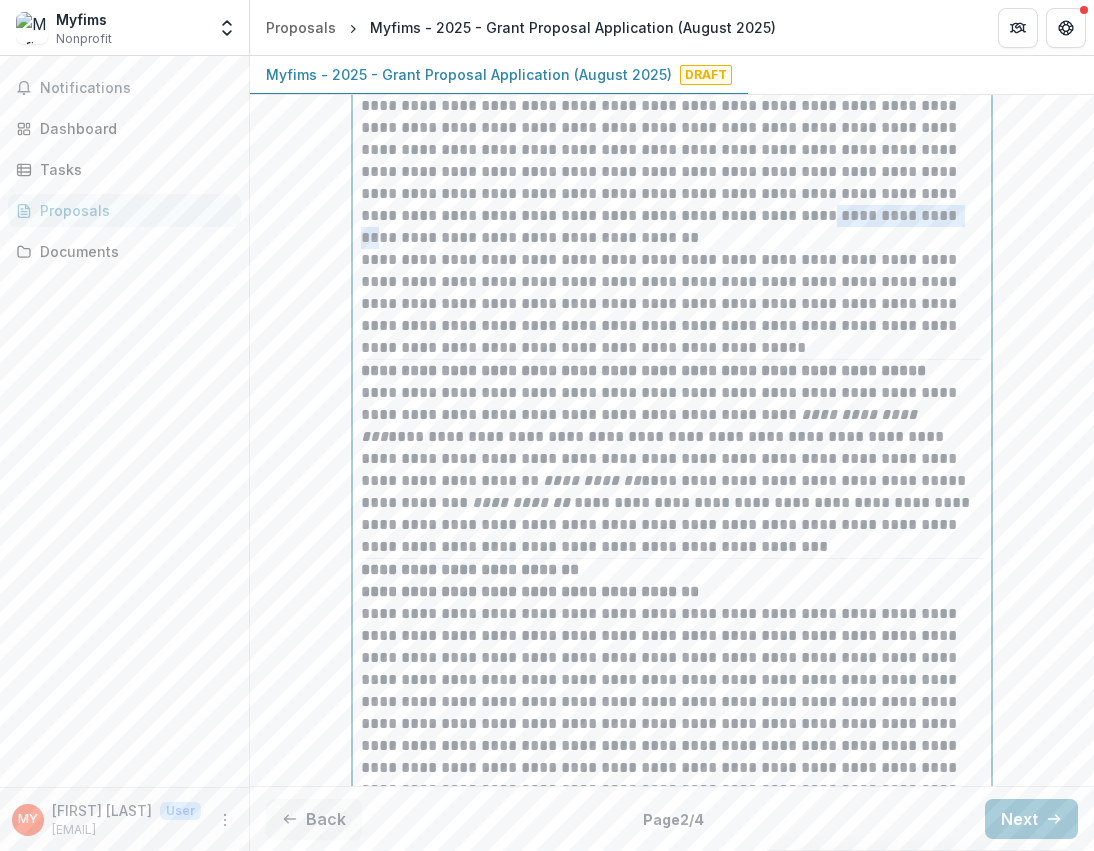 drag, startPoint x: 661, startPoint y: 238, endPoint x: 810, endPoint y: 238, distance: 149 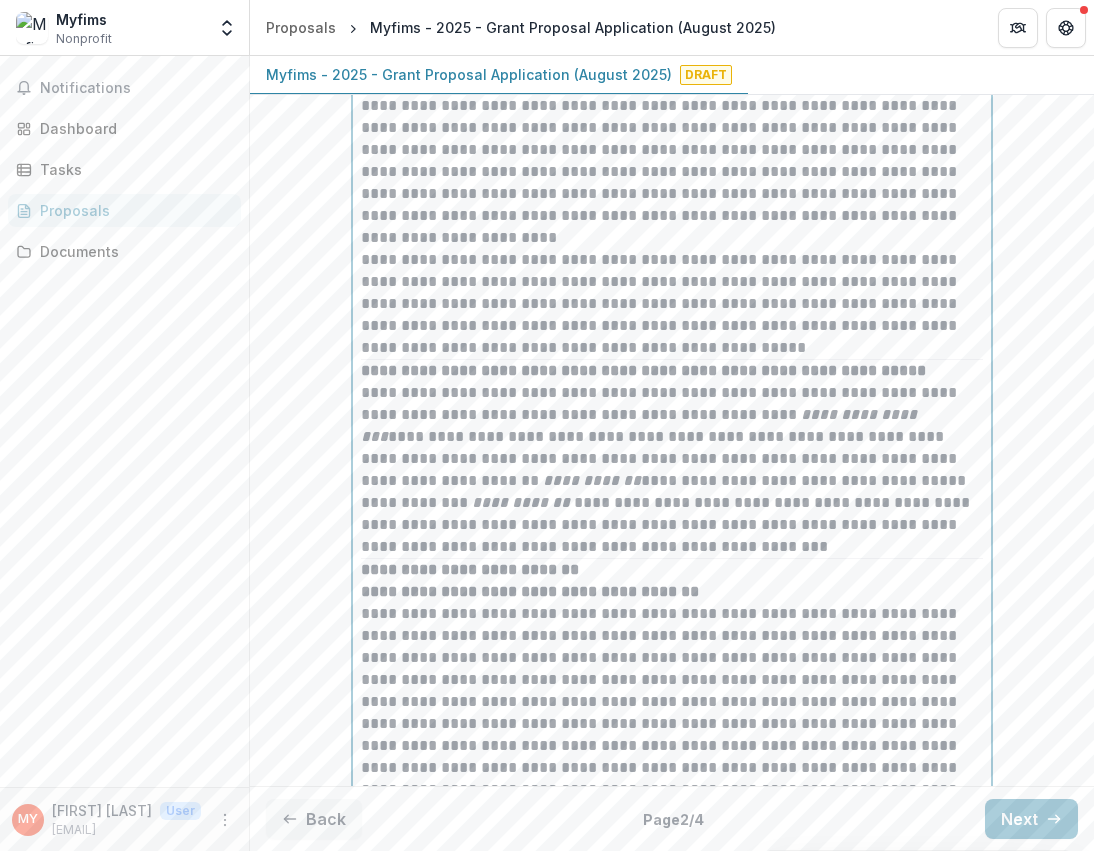 click on "**********" at bounding box center [672, 161] 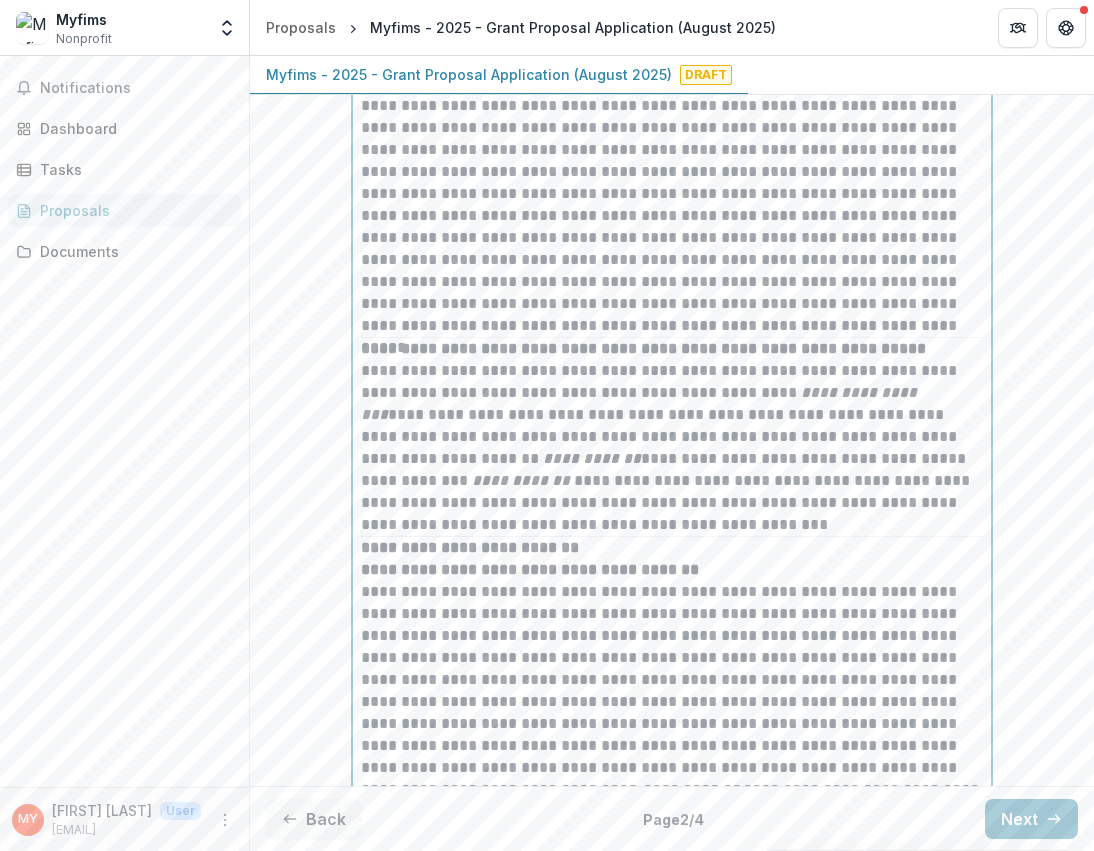click on "**********" at bounding box center [672, 205] 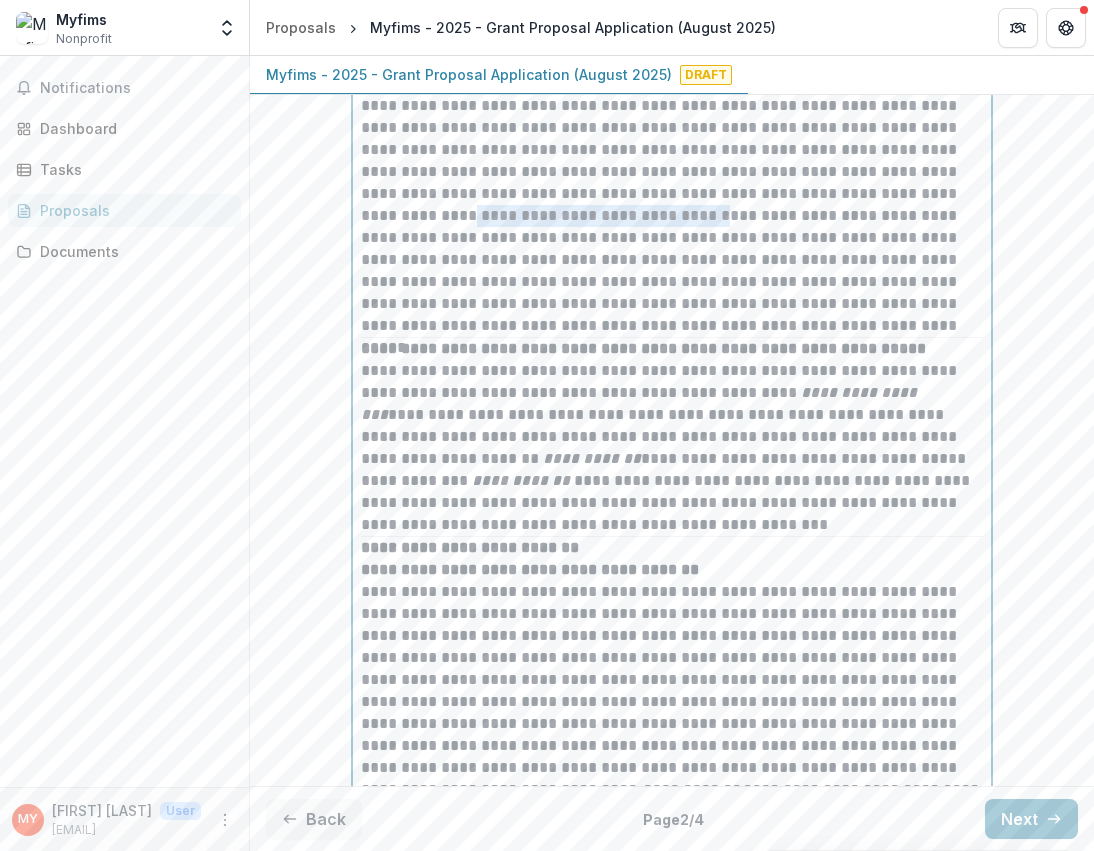 drag, startPoint x: 576, startPoint y: 239, endPoint x: 911, endPoint y: 214, distance: 335.93155 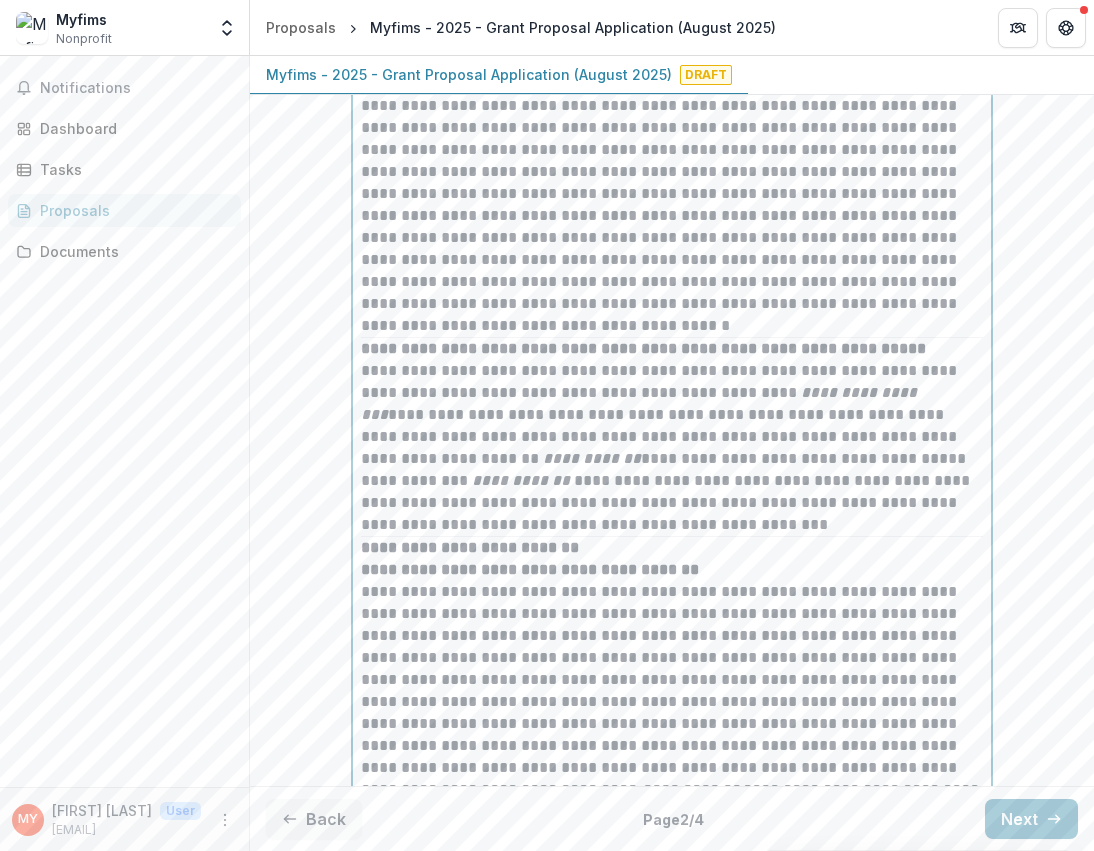 click on "**********" at bounding box center [672, 205] 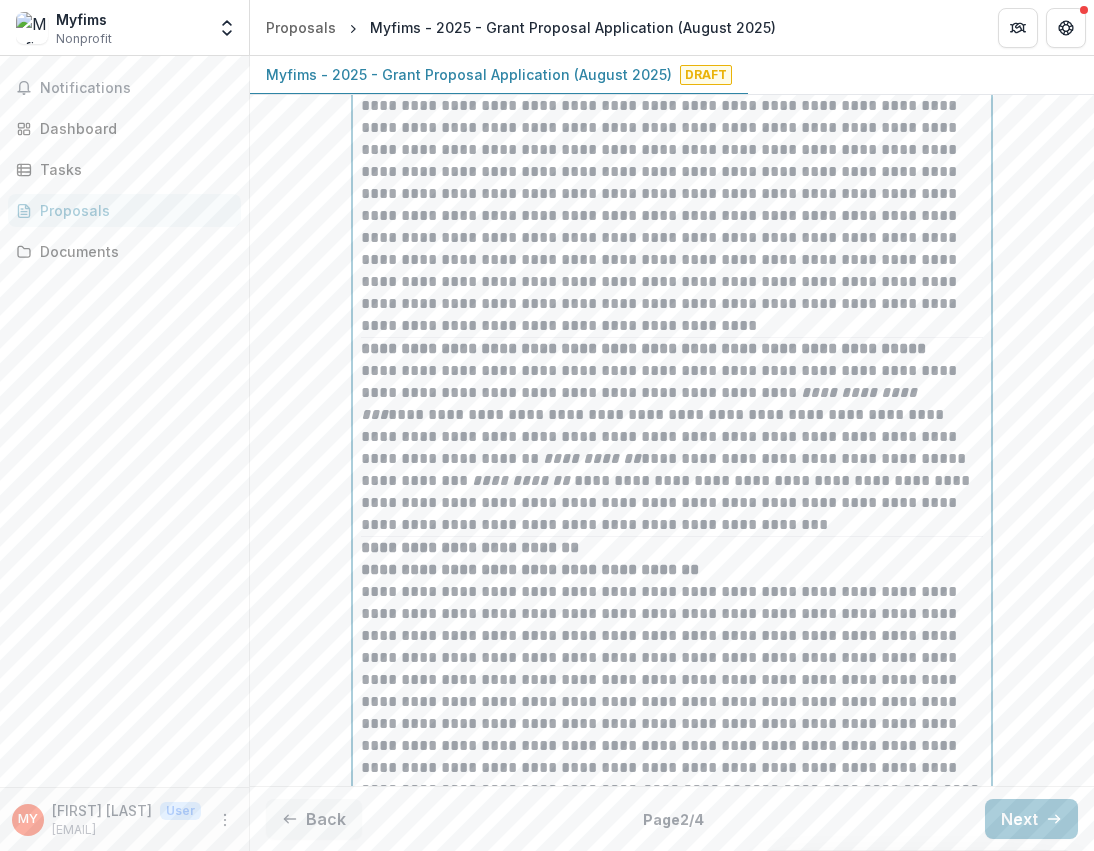 click on "**********" at bounding box center [672, 205] 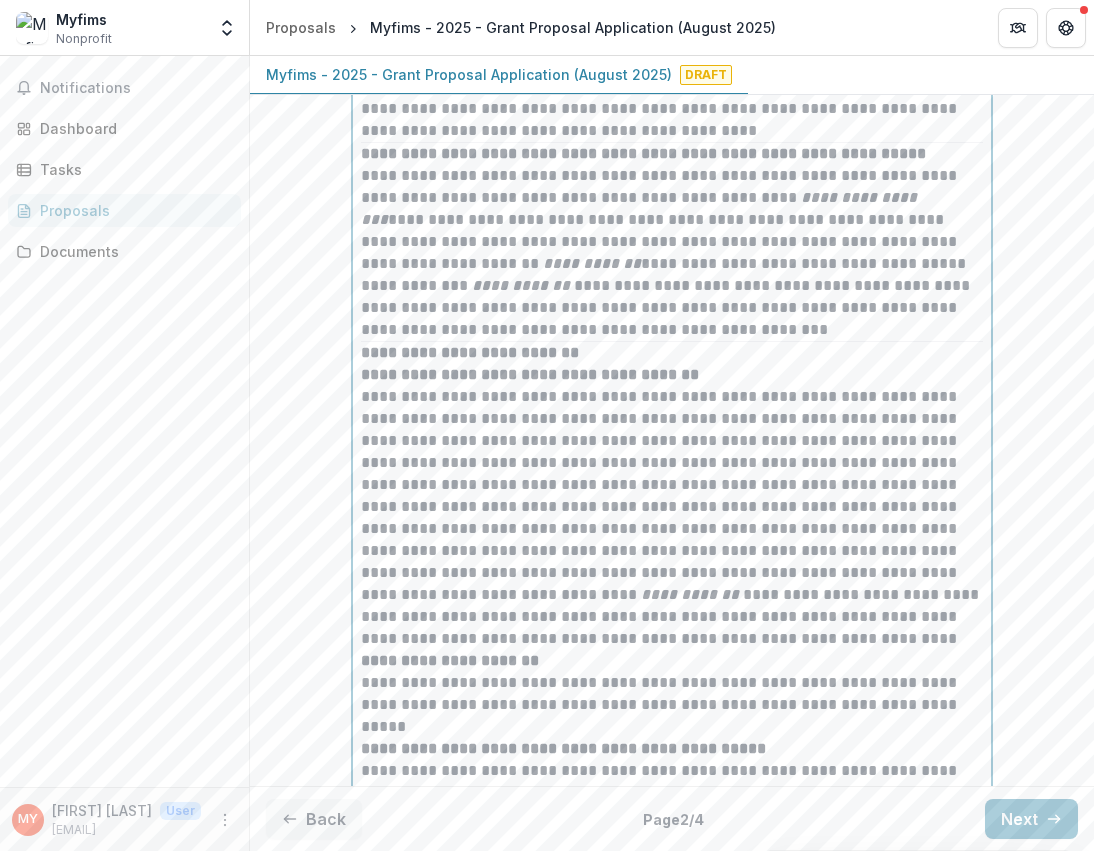scroll, scrollTop: 8180, scrollLeft: 0, axis: vertical 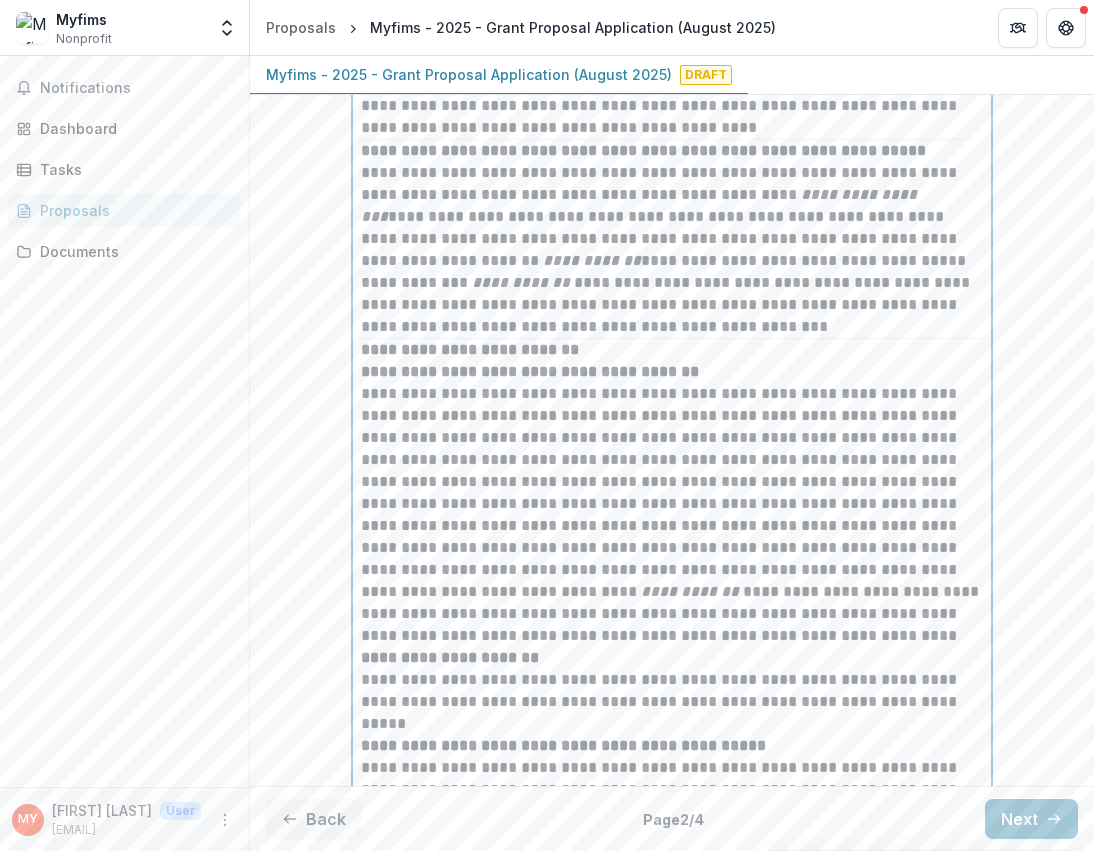click on "**********" at bounding box center [672, 7] 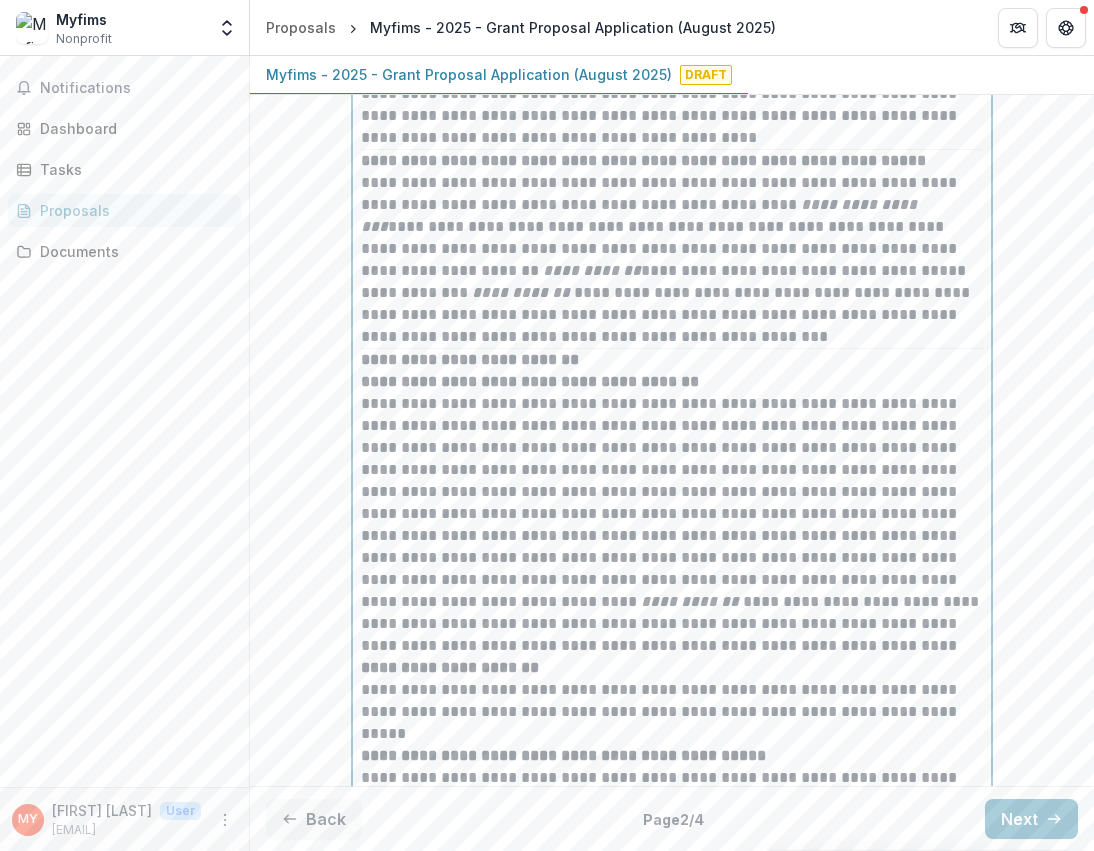 scroll, scrollTop: 8172, scrollLeft: 0, axis: vertical 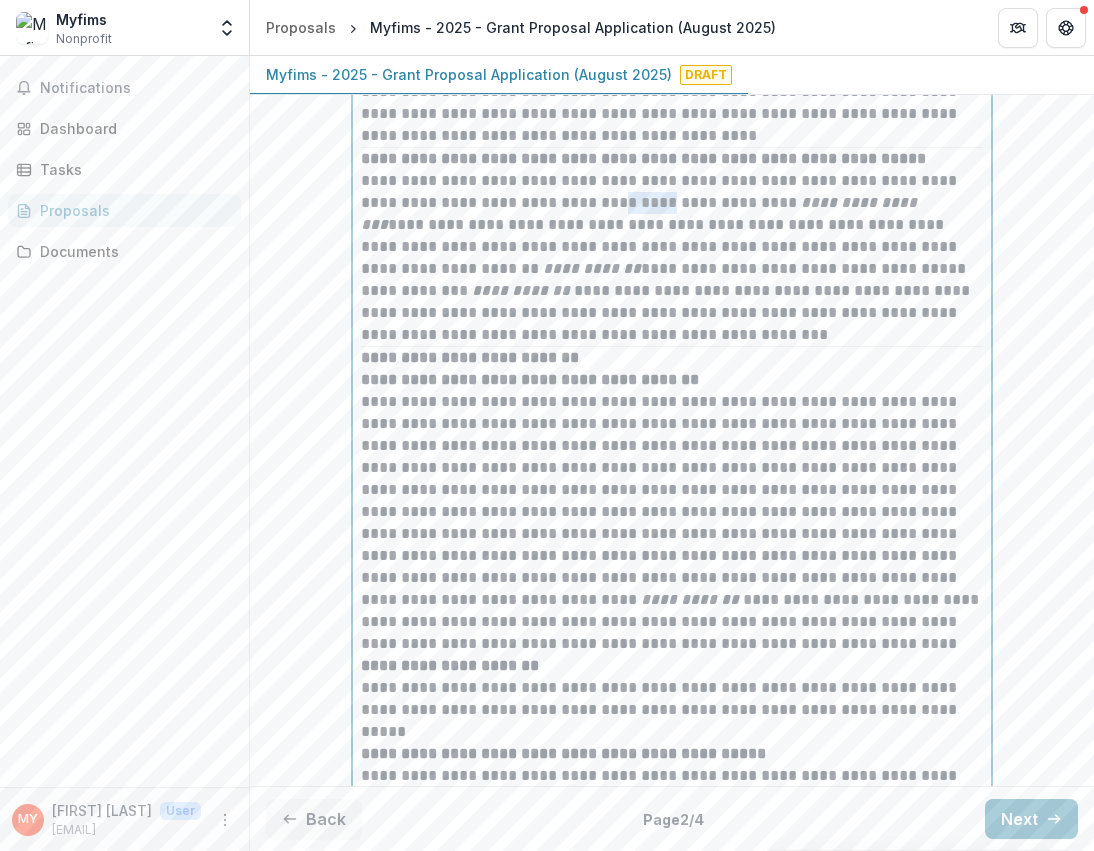 drag, startPoint x: 636, startPoint y: 225, endPoint x: 688, endPoint y: 225, distance: 52 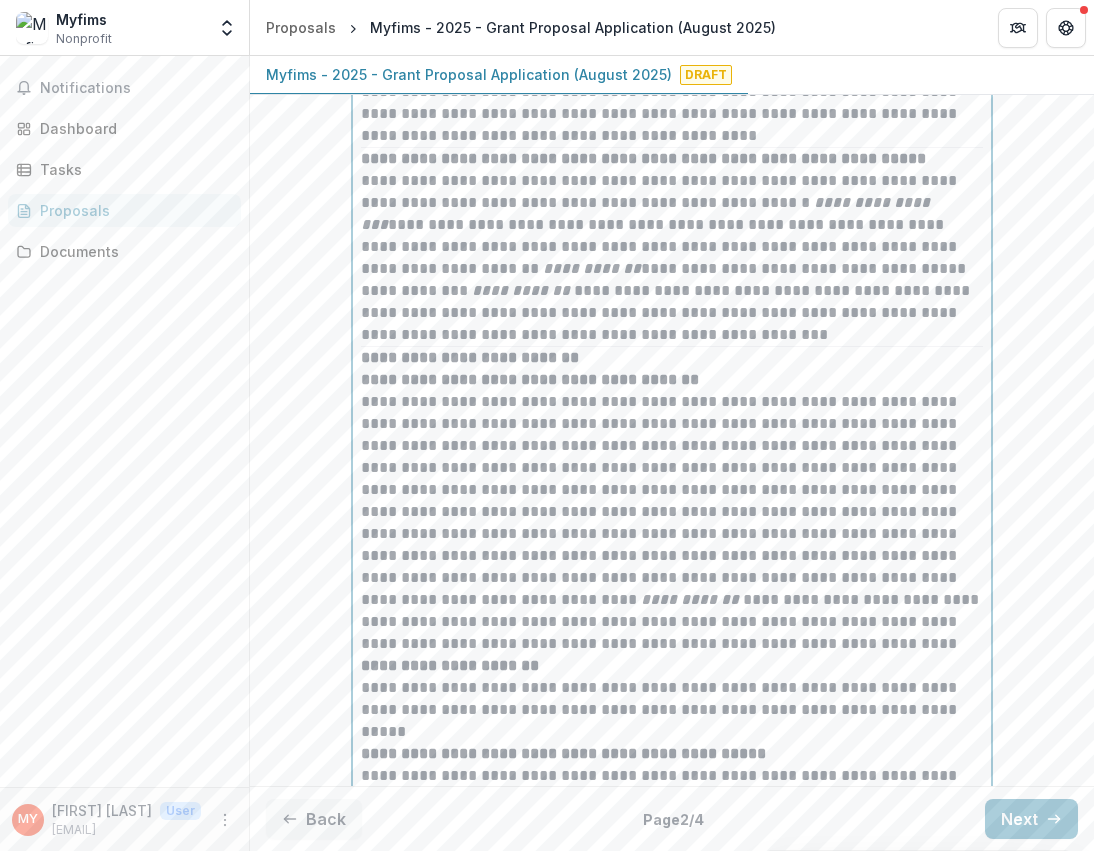click on "**********" at bounding box center (672, 225) 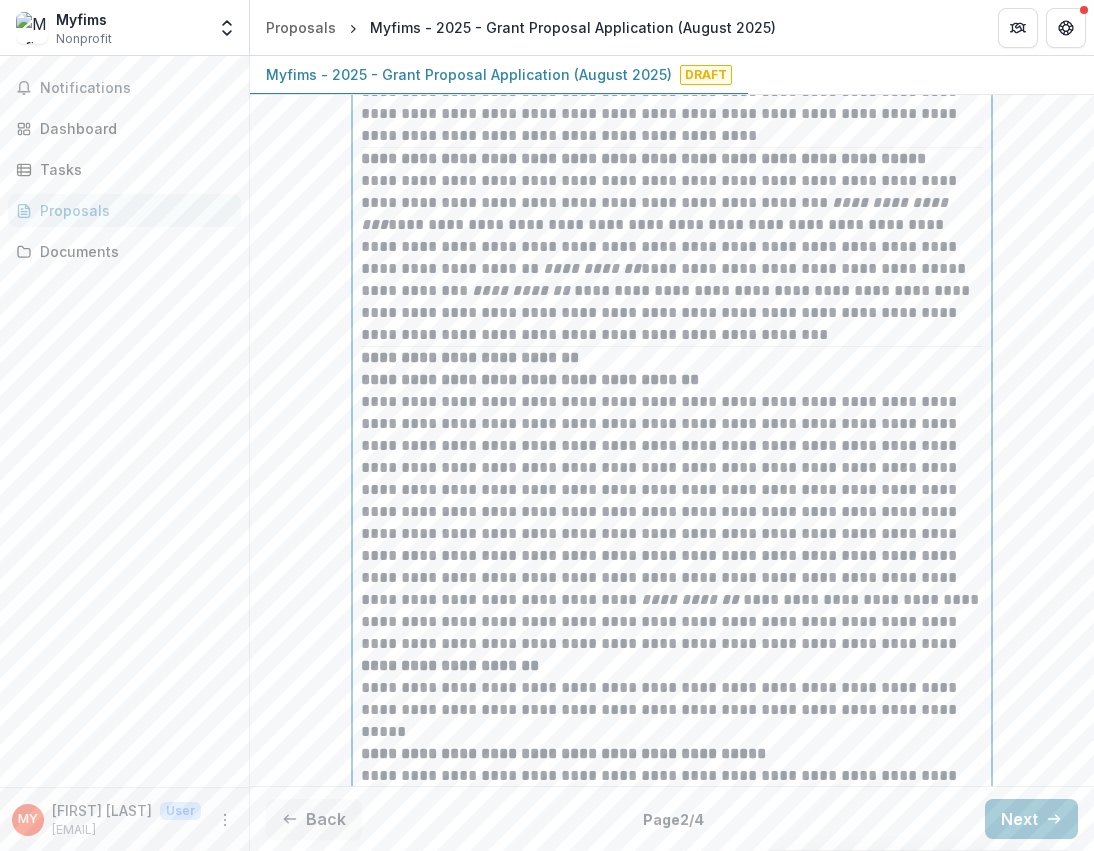 click on "**********" at bounding box center [672, 225] 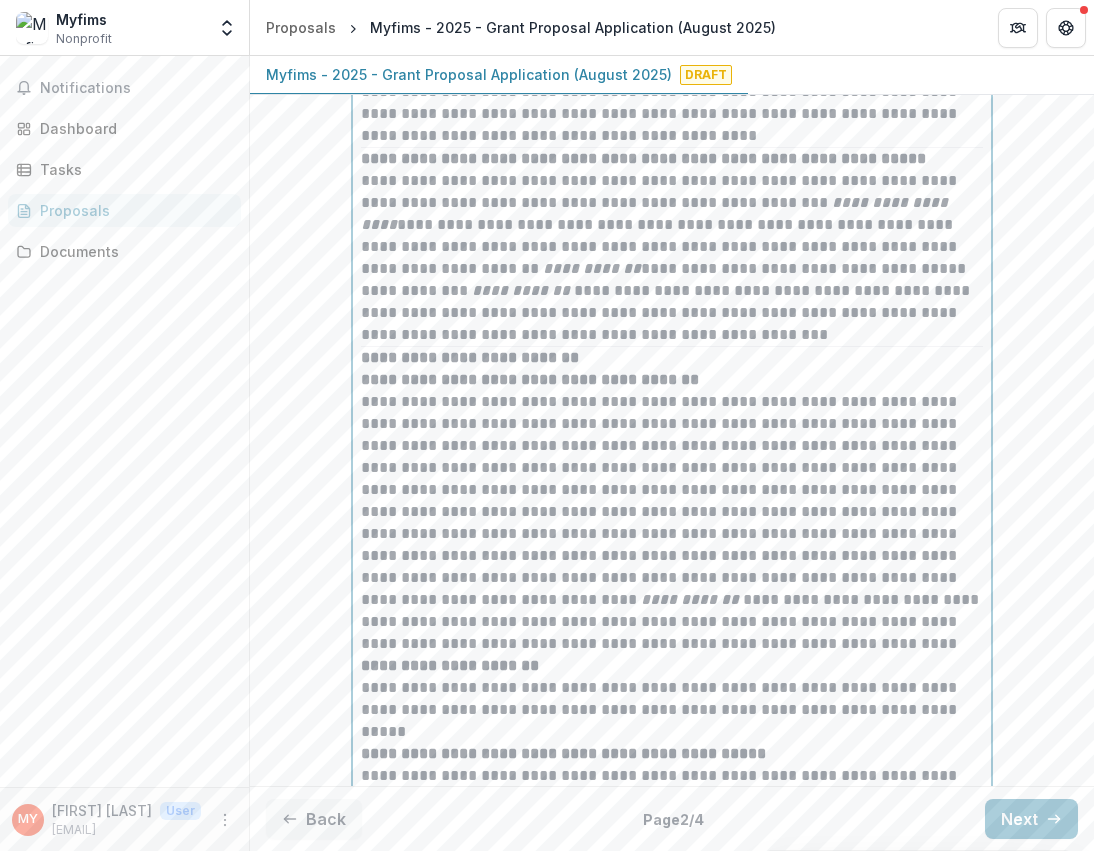 scroll, scrollTop: 8192, scrollLeft: 0, axis: vertical 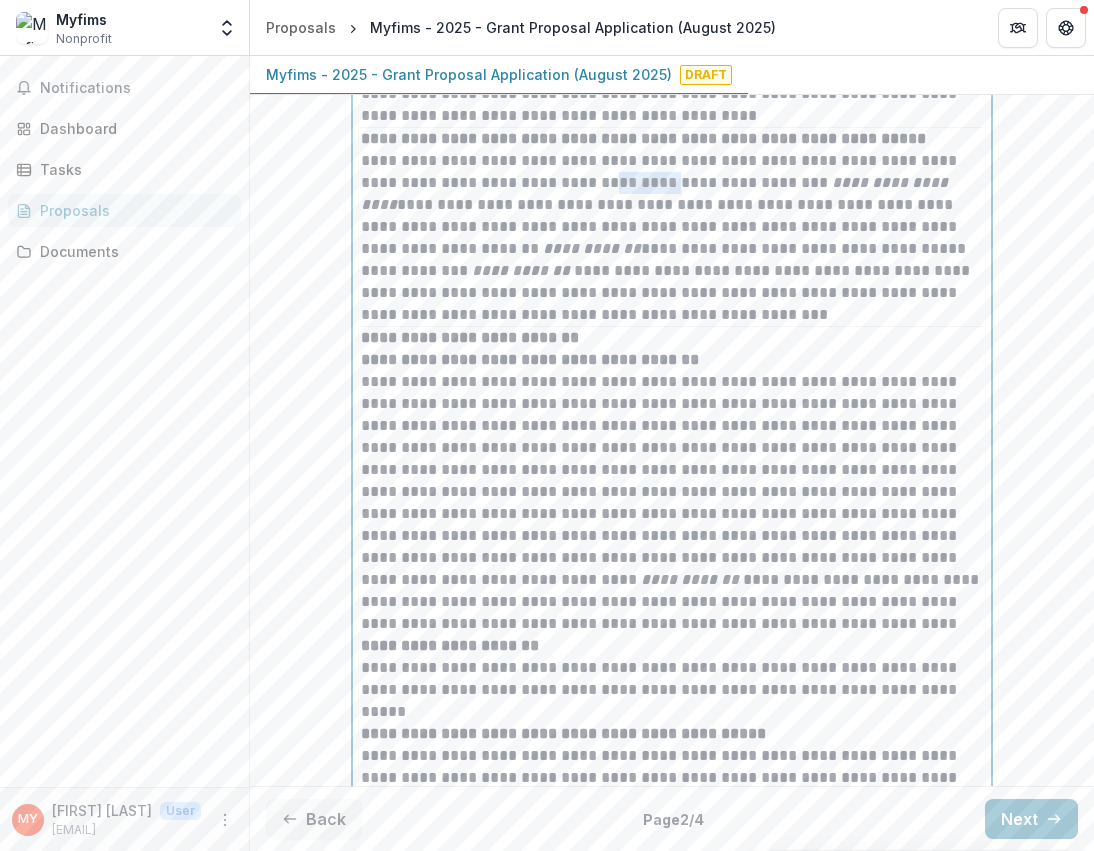 drag, startPoint x: 690, startPoint y: 208, endPoint x: 630, endPoint y: 210, distance: 60.033325 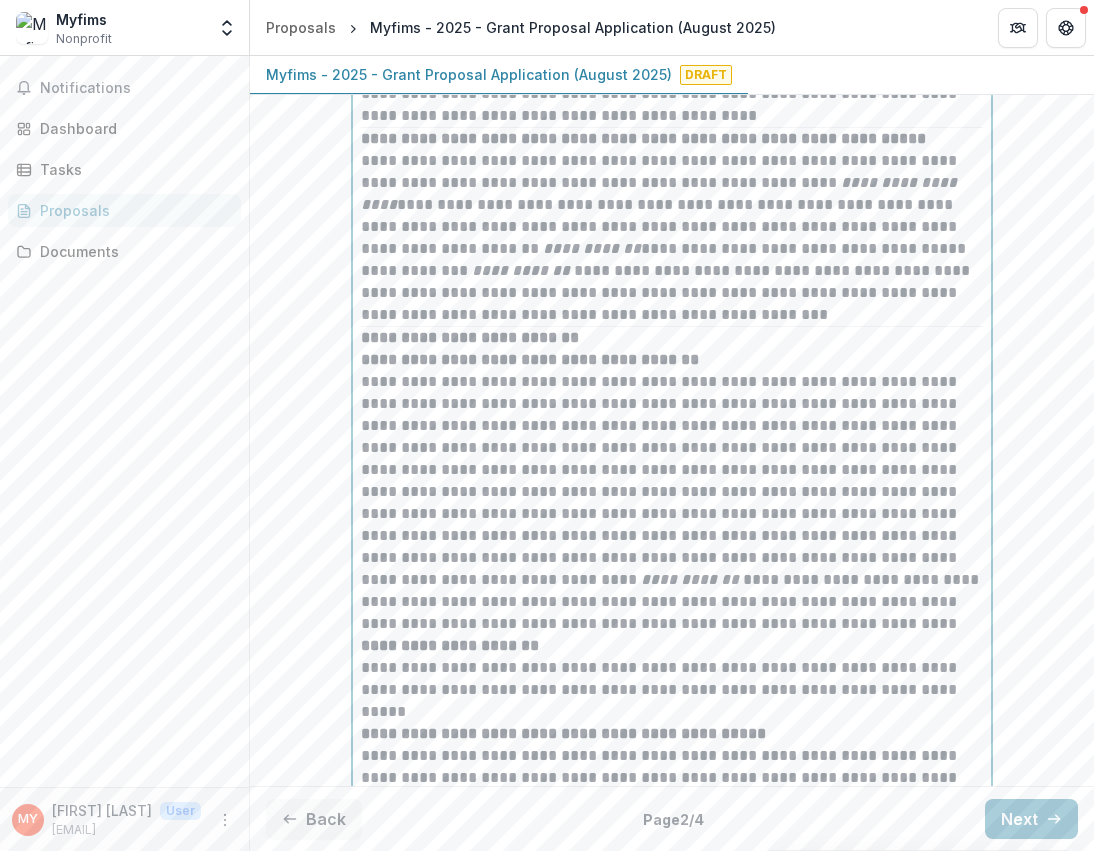 click on "**********" at bounding box center [592, 248] 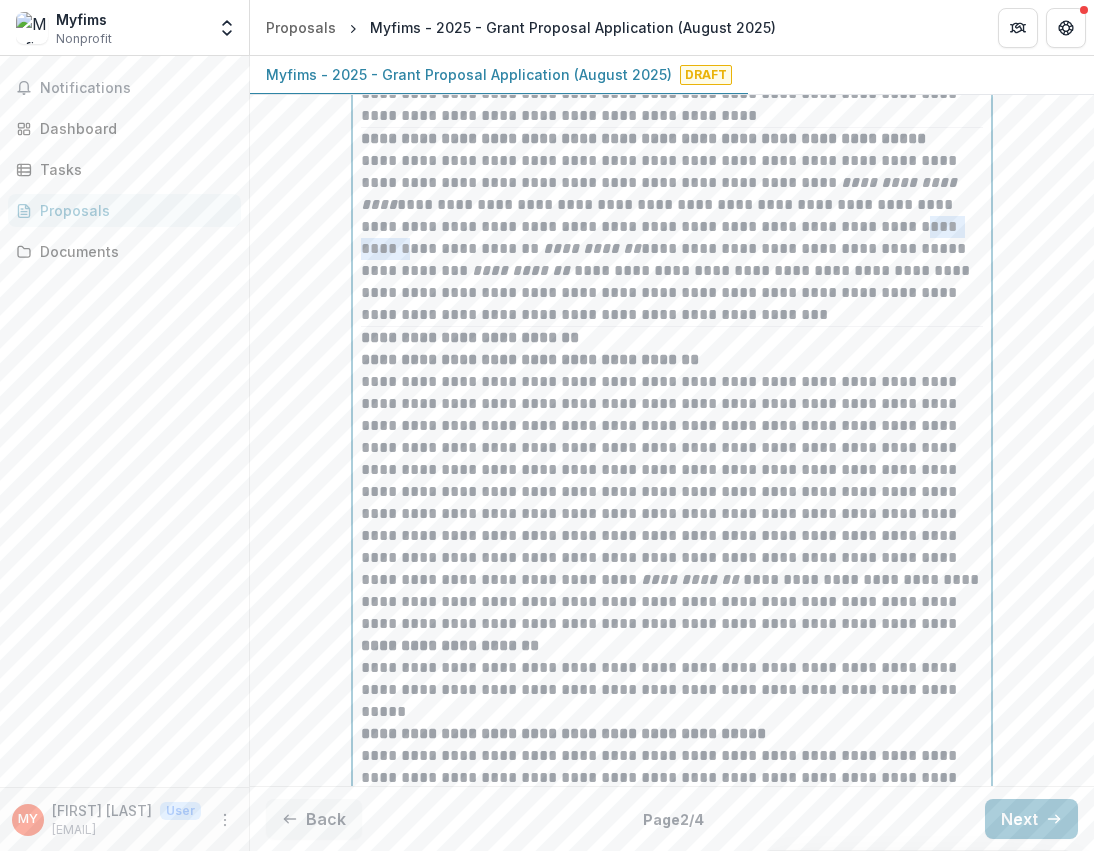 drag, startPoint x: 837, startPoint y: 252, endPoint x: 915, endPoint y: 251, distance: 78.00641 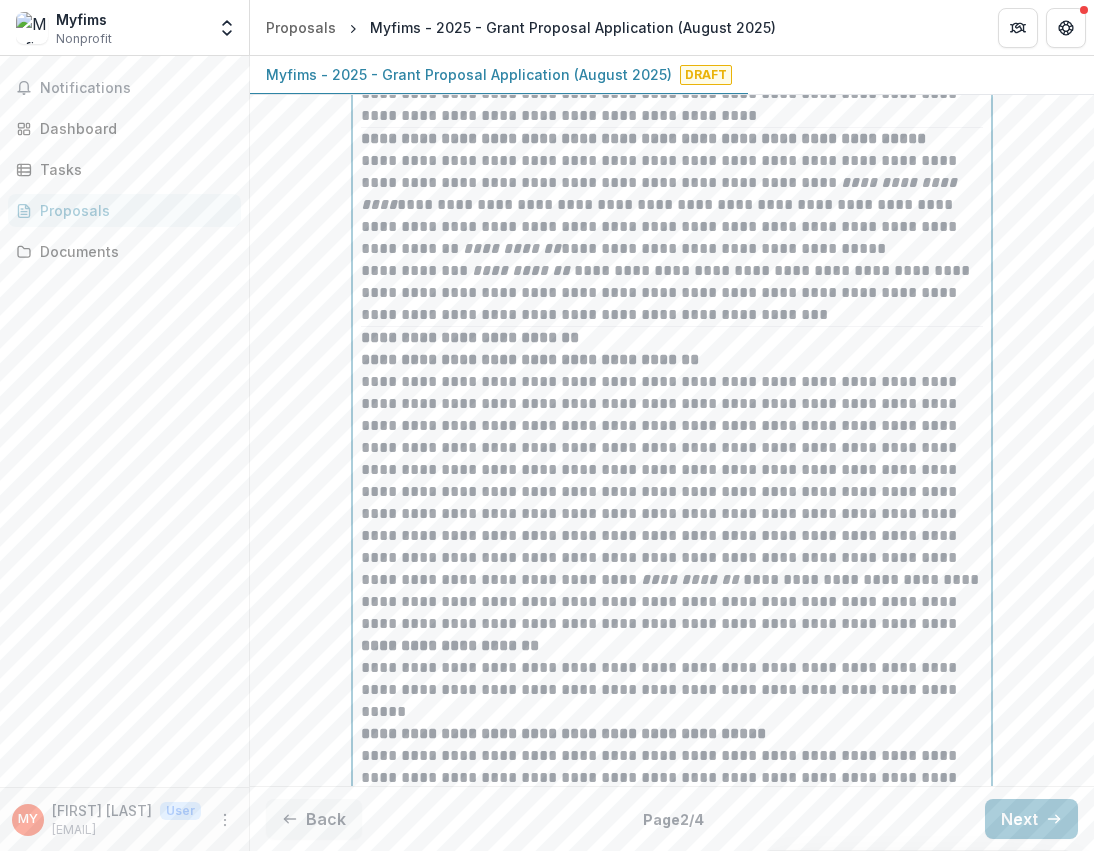 click on "**********" at bounding box center (672, 338) 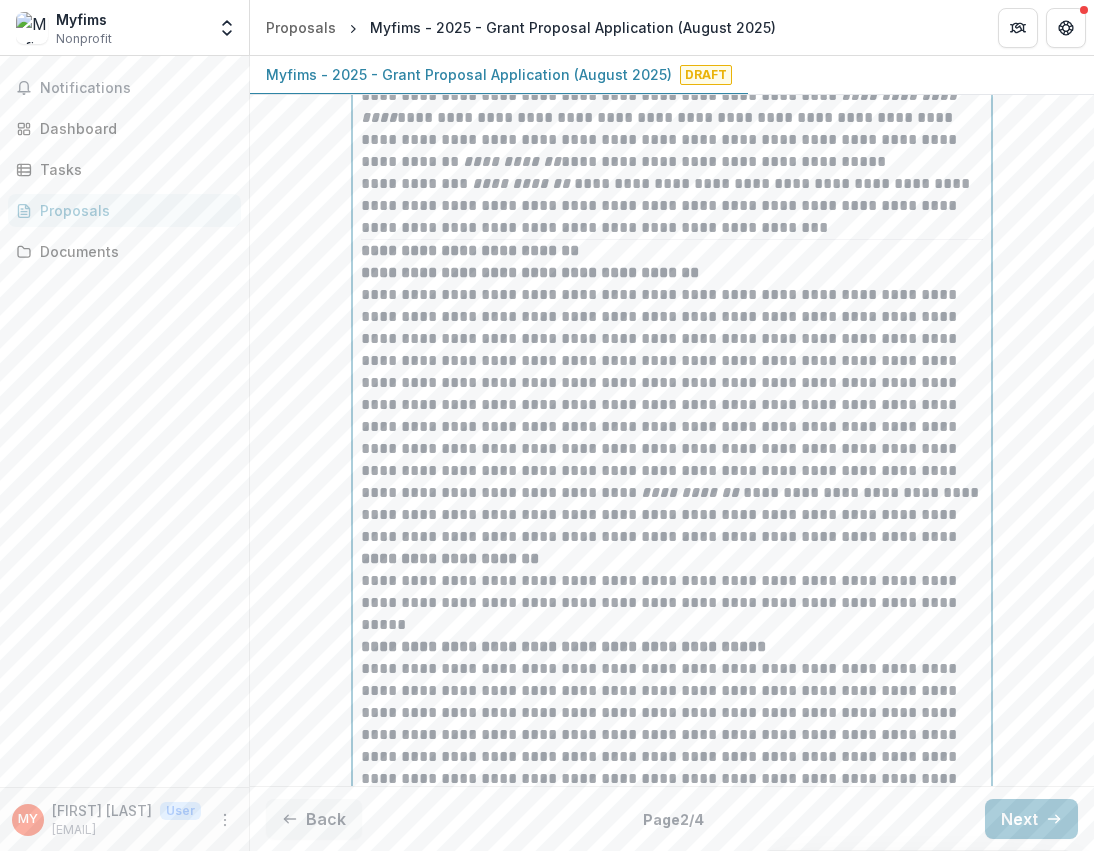 scroll, scrollTop: 8281, scrollLeft: 0, axis: vertical 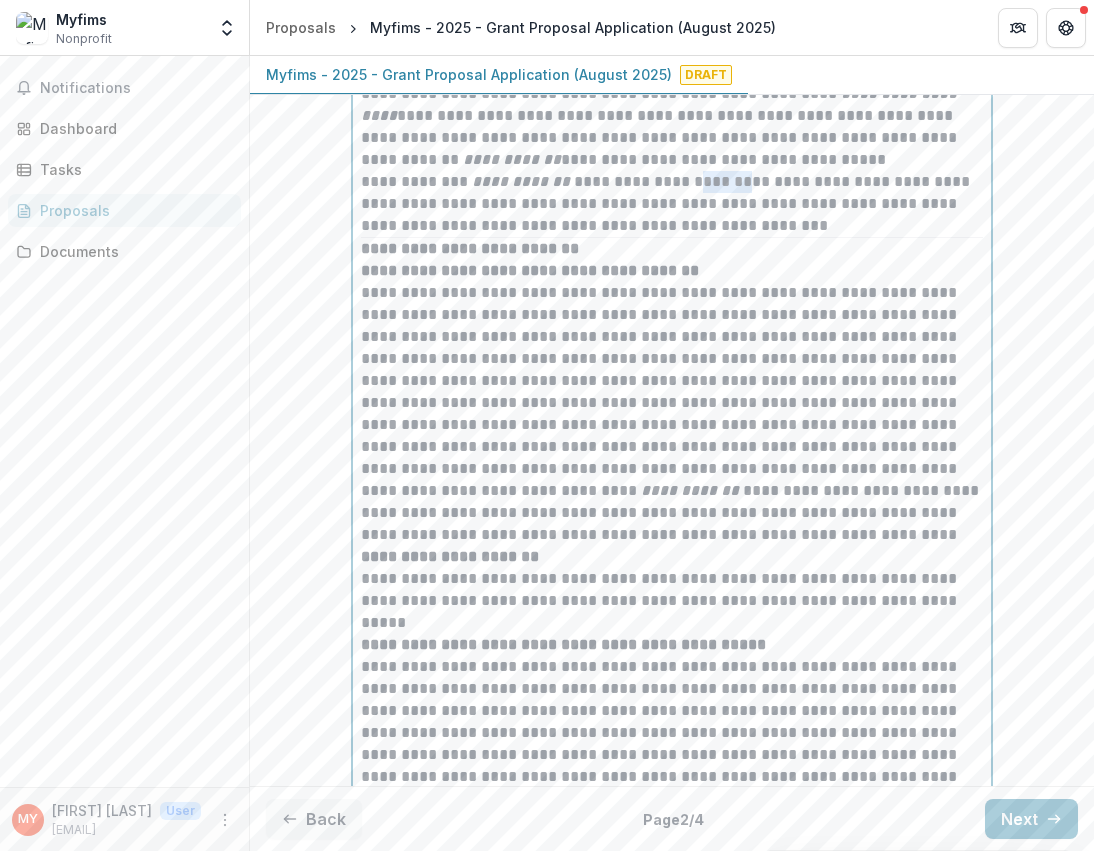 drag, startPoint x: 680, startPoint y: 206, endPoint x: 716, endPoint y: 206, distance: 36 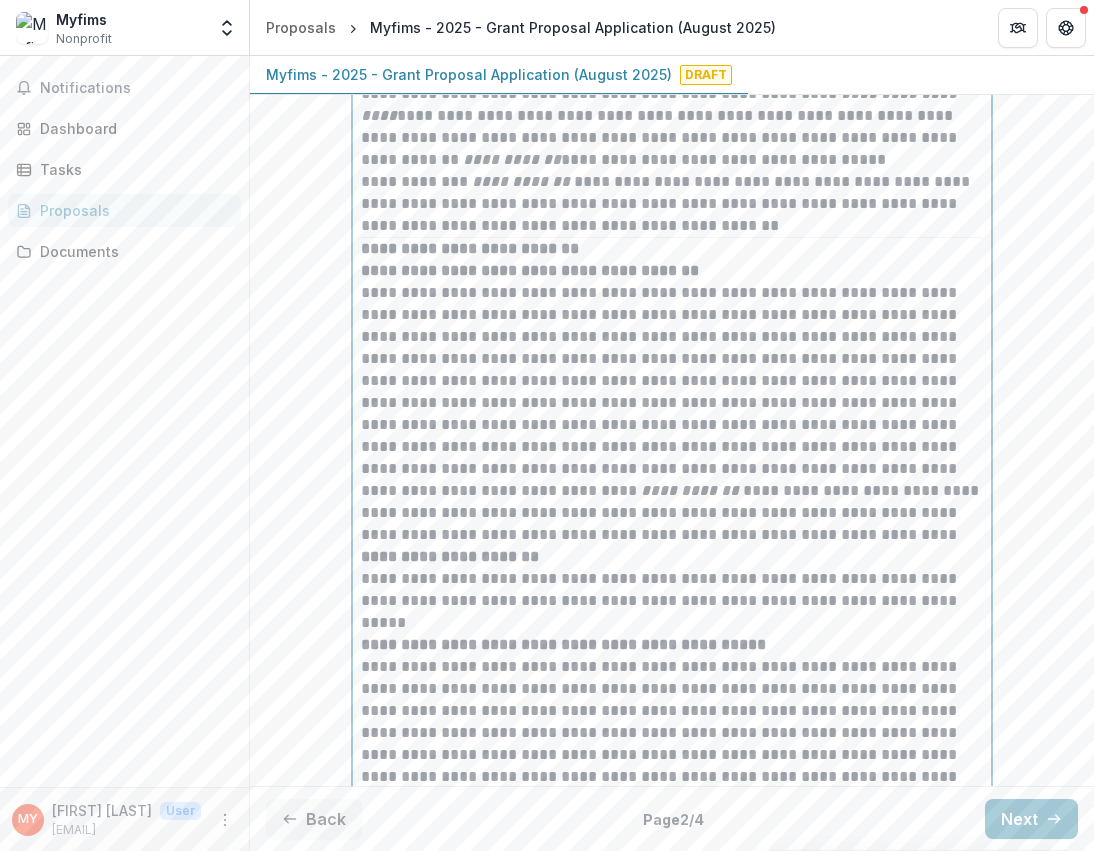 click on "**********" at bounding box center [672, 249] 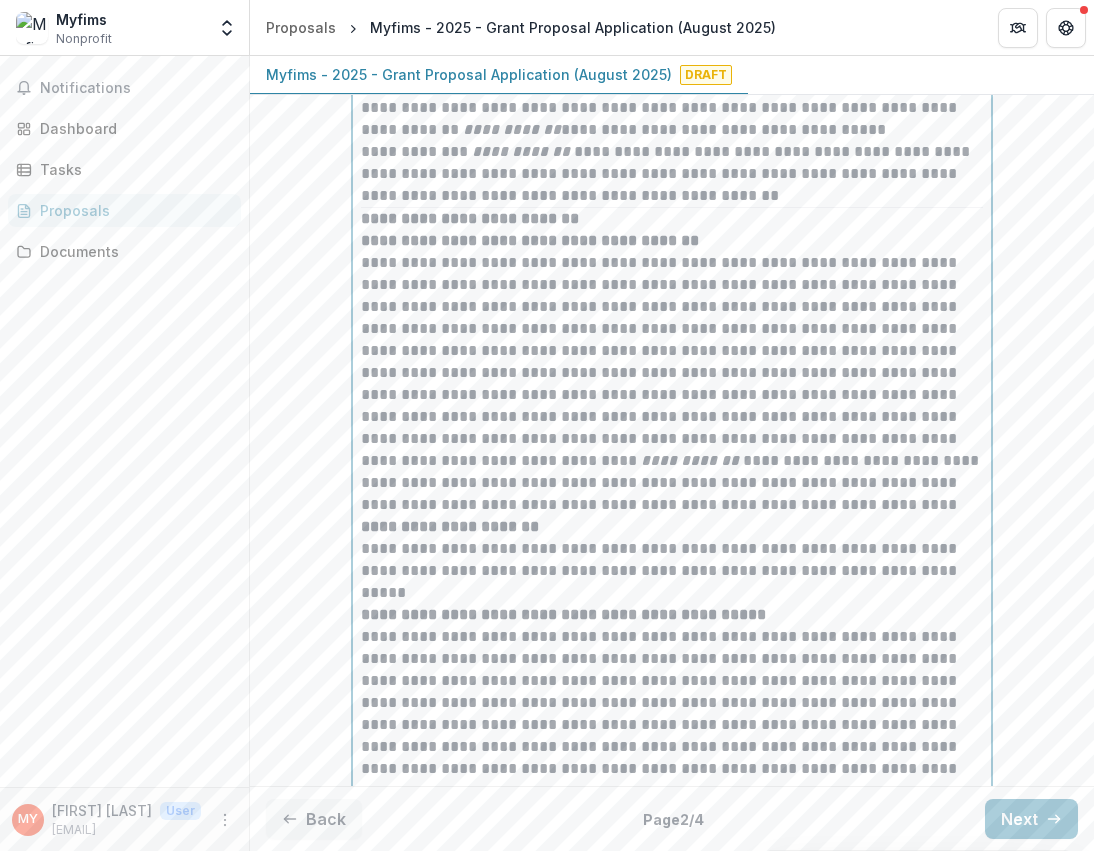scroll, scrollTop: 8313, scrollLeft: 0, axis: vertical 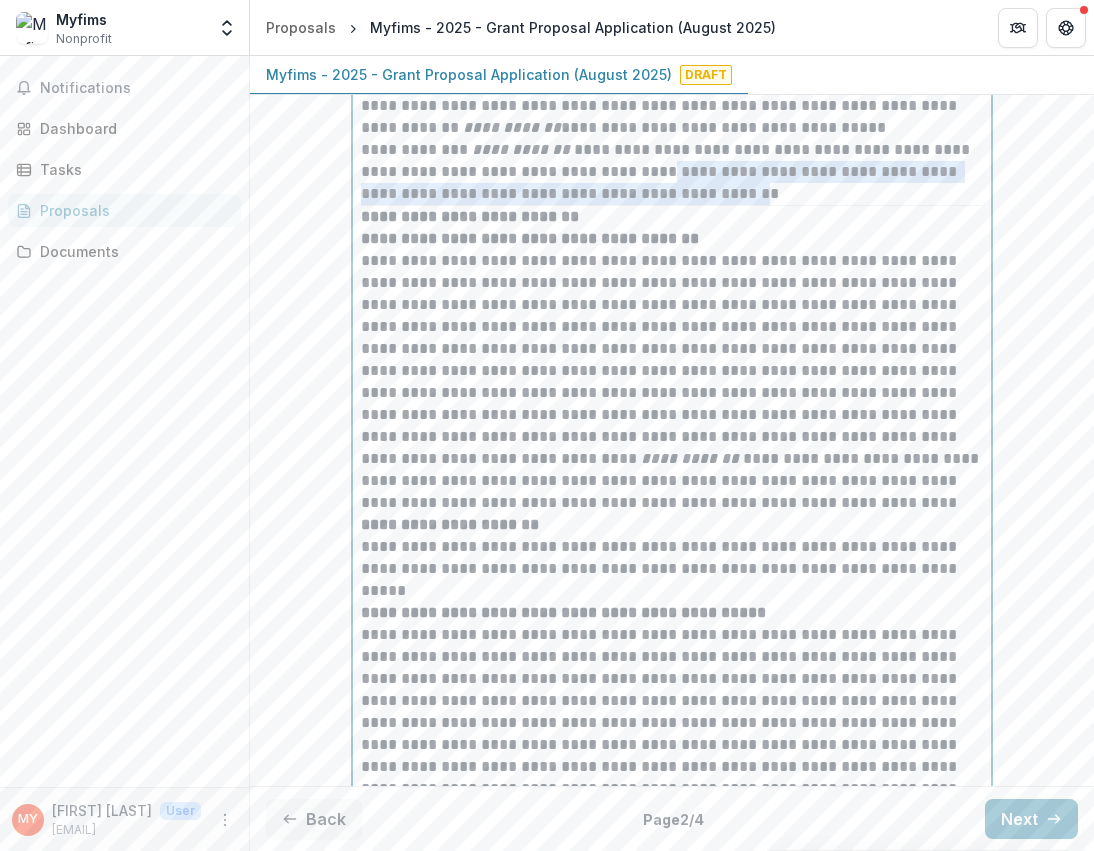 drag, startPoint x: 618, startPoint y: 195, endPoint x: 667, endPoint y: 212, distance: 51.86521 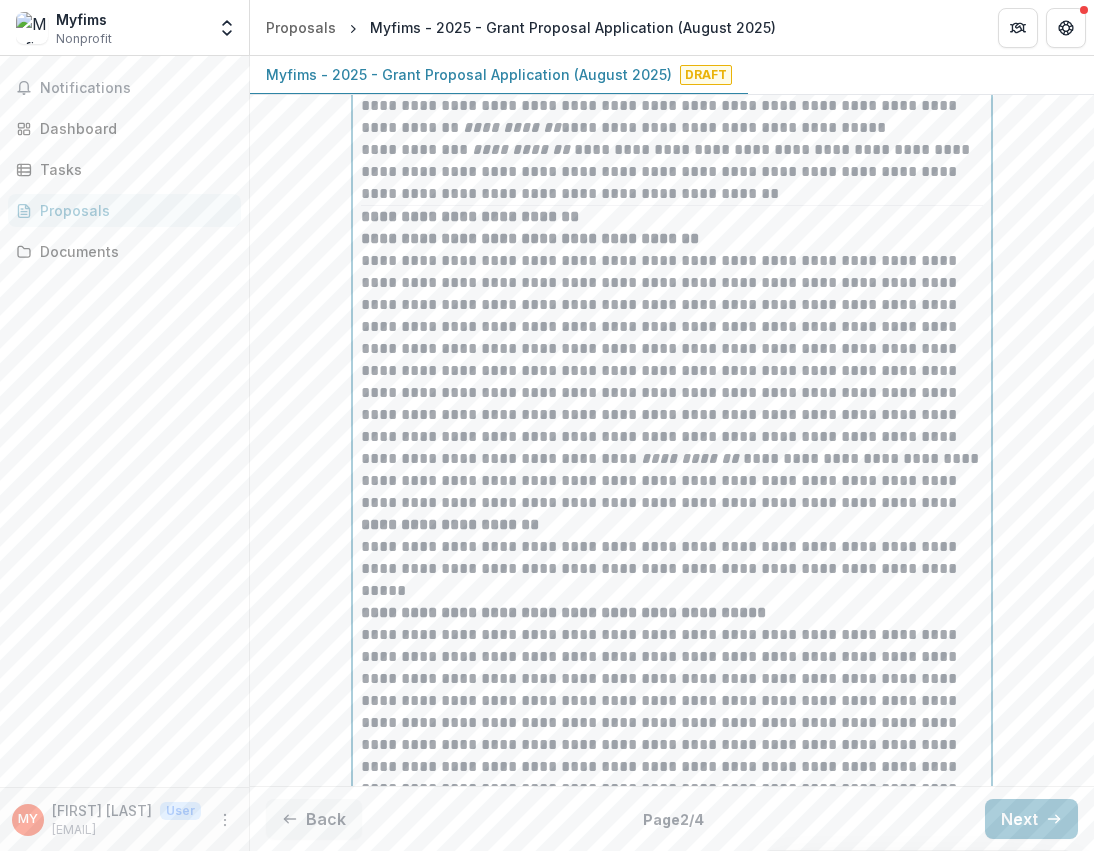 click on "**********" at bounding box center [672, 371] 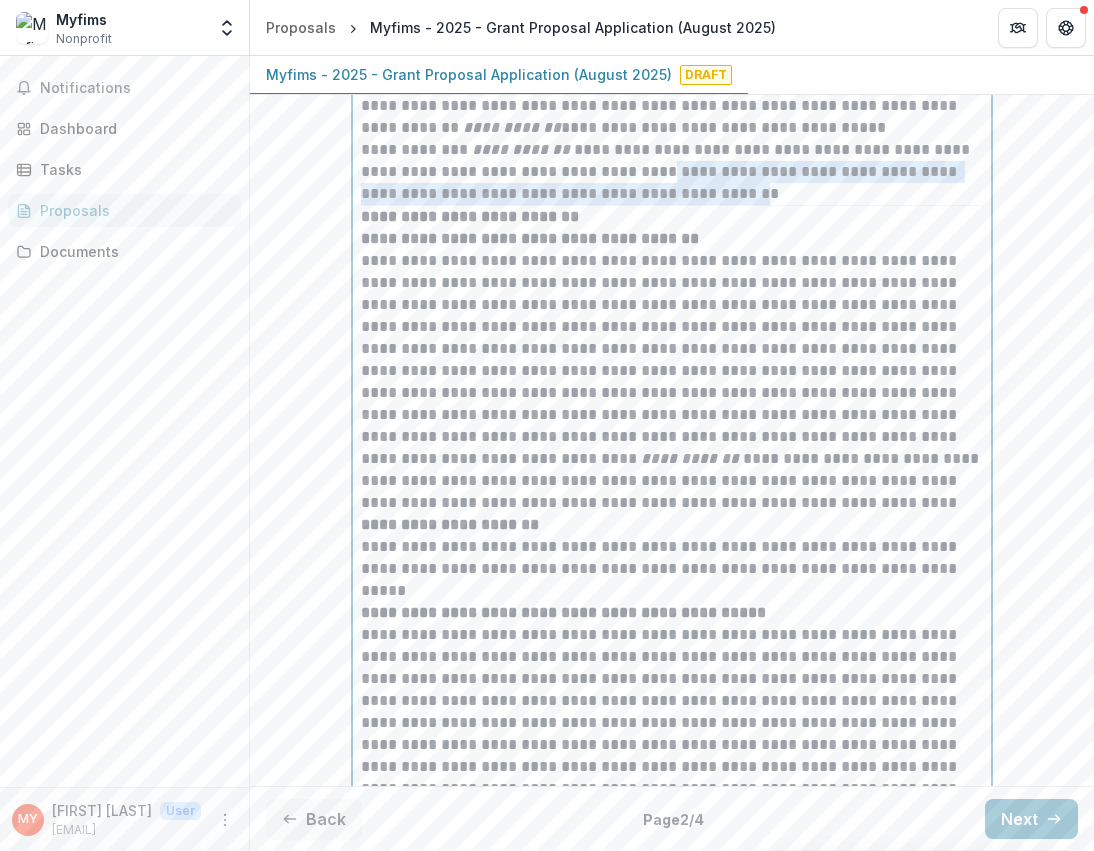 drag, startPoint x: 617, startPoint y: 192, endPoint x: 664, endPoint y: 212, distance: 51.078373 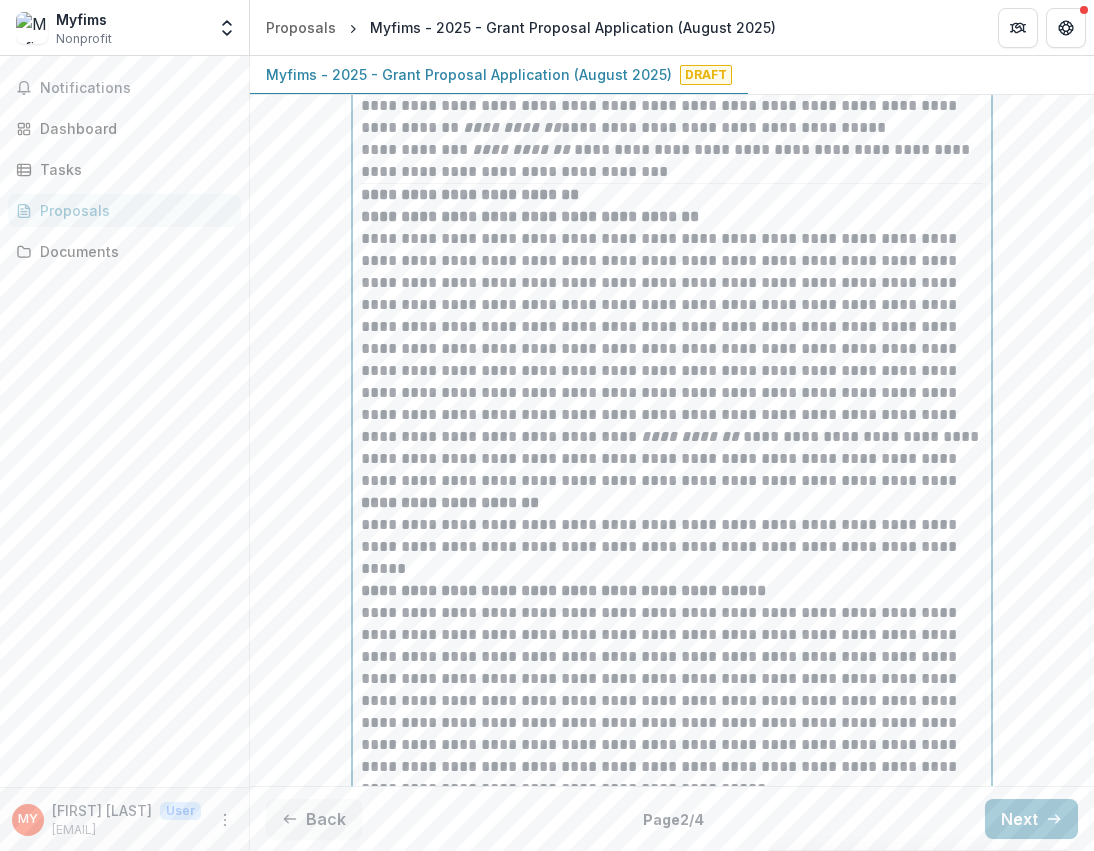 click on "**********" at bounding box center [672, 349] 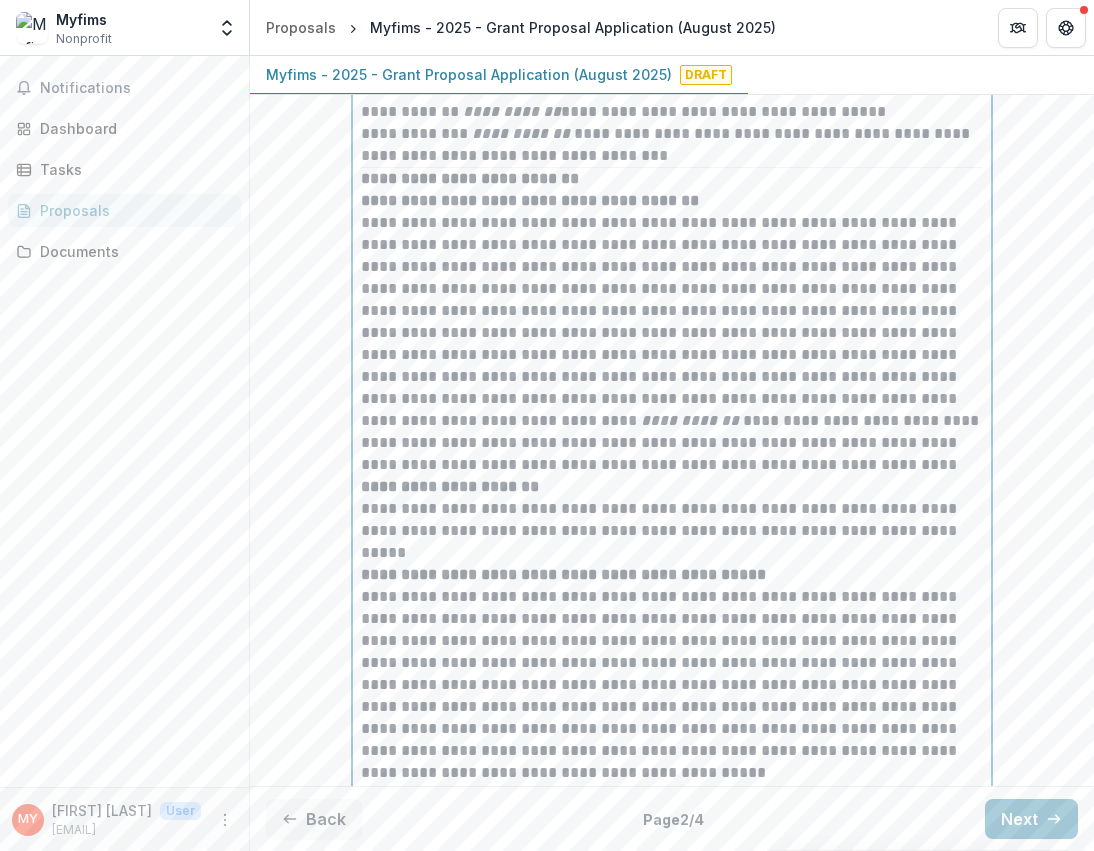 scroll, scrollTop: 8335, scrollLeft: 0, axis: vertical 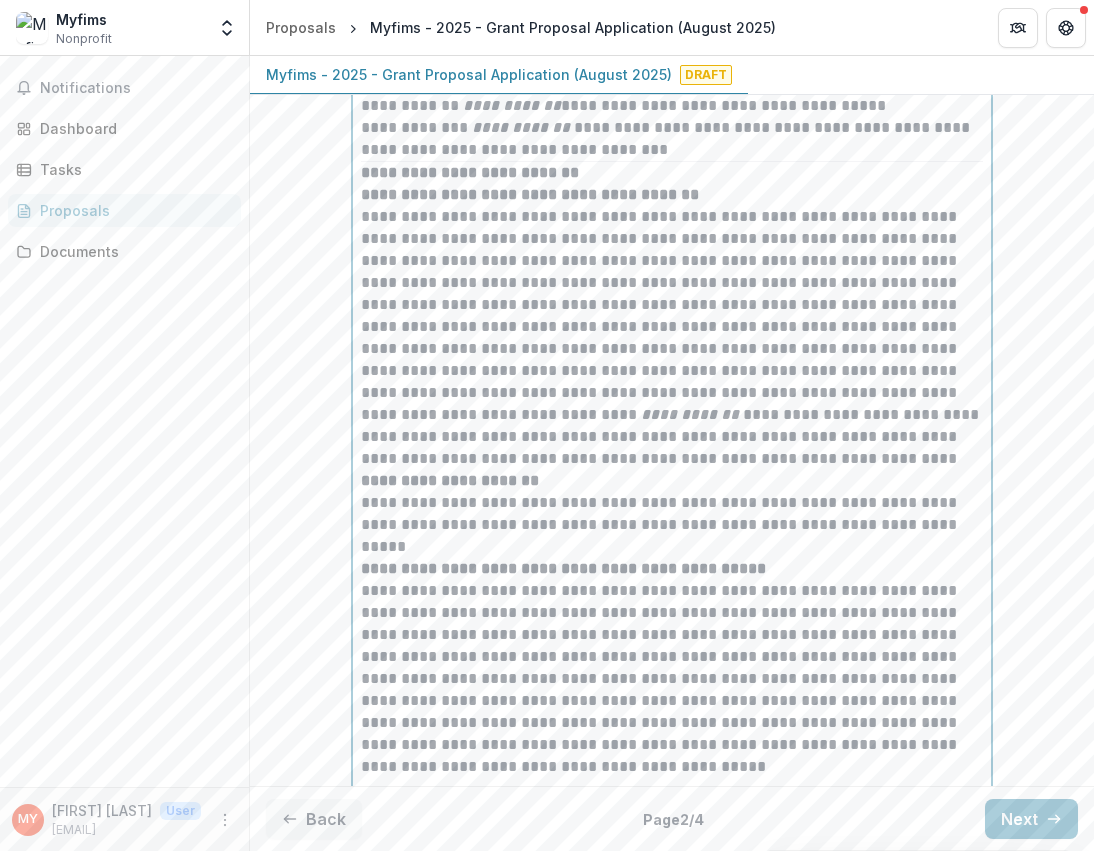 click on "**********" at bounding box center (672, 327) 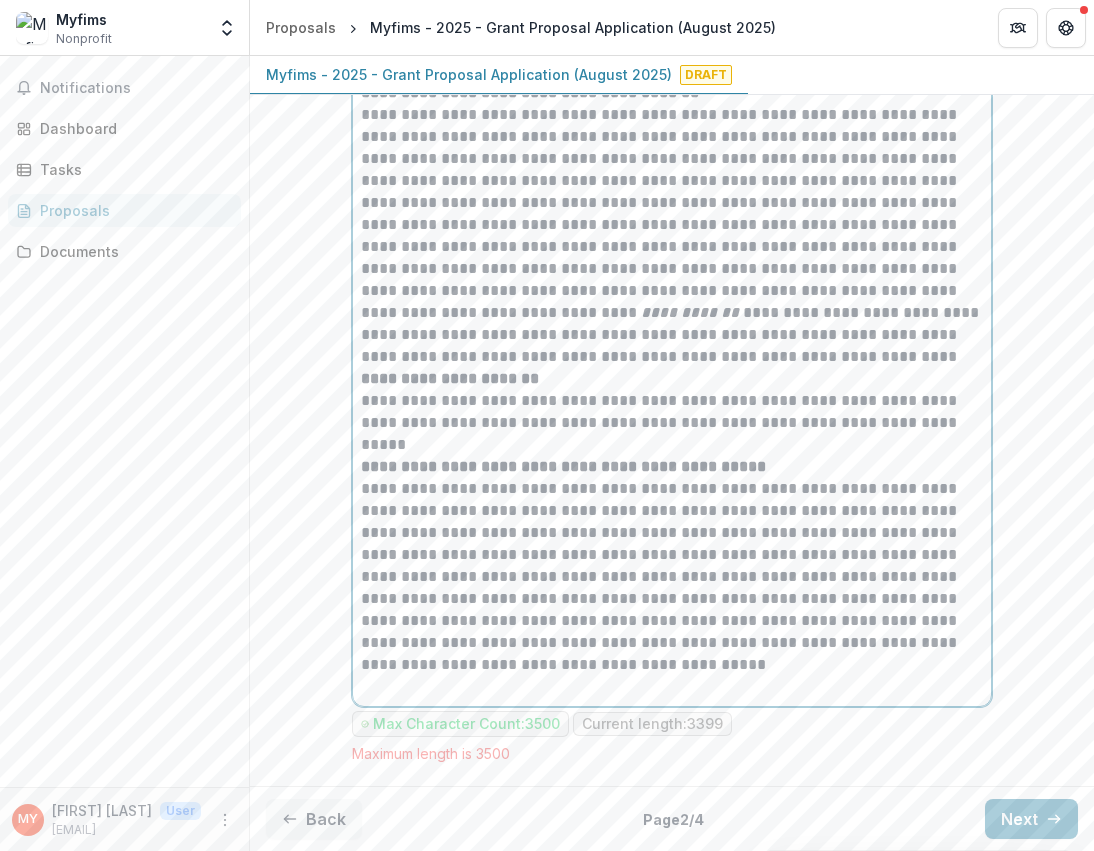 scroll, scrollTop: 8461, scrollLeft: 0, axis: vertical 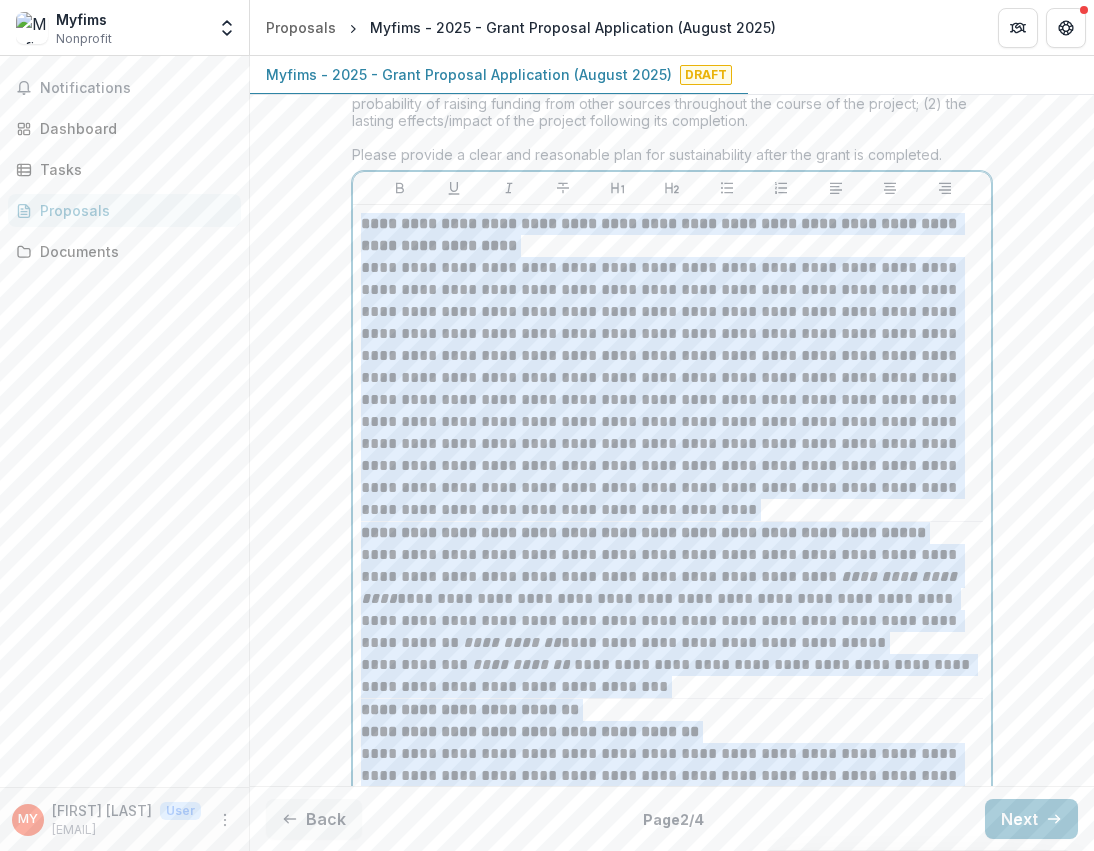 drag, startPoint x: 536, startPoint y: 675, endPoint x: 342, endPoint y: 243, distance: 473.56097 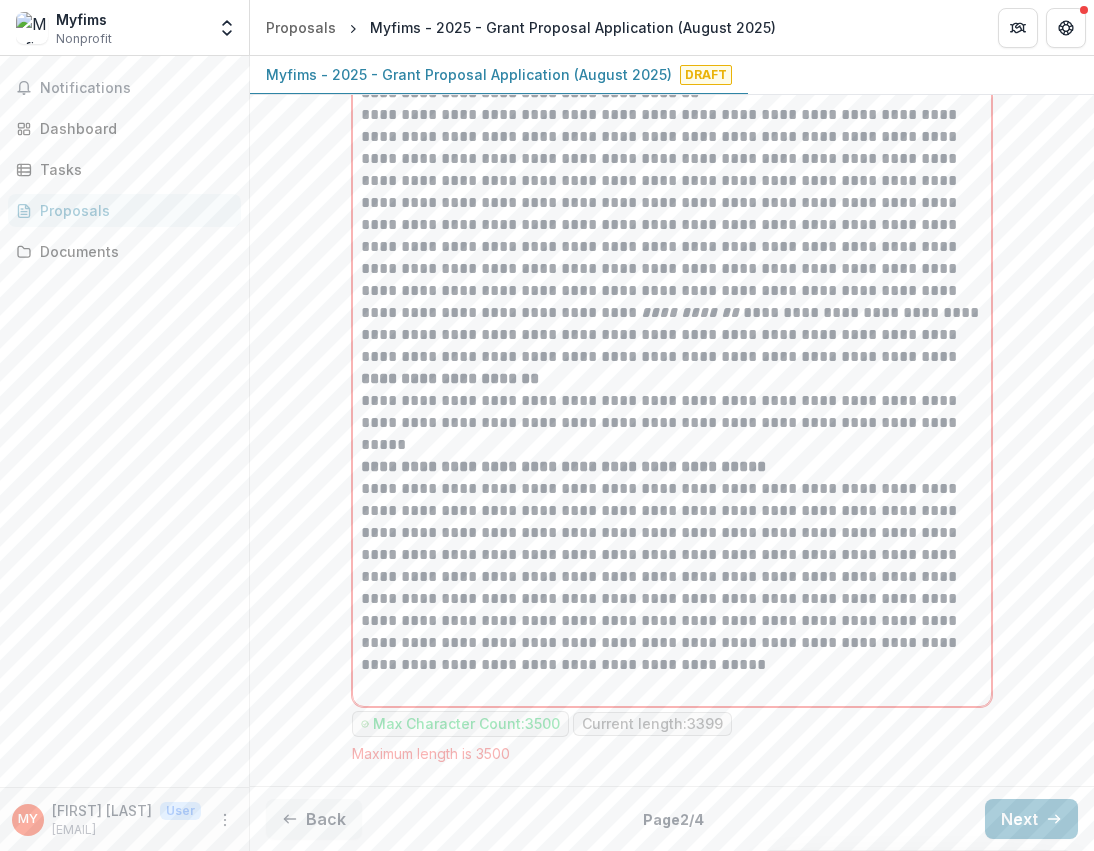 scroll, scrollTop: 8439, scrollLeft: 0, axis: vertical 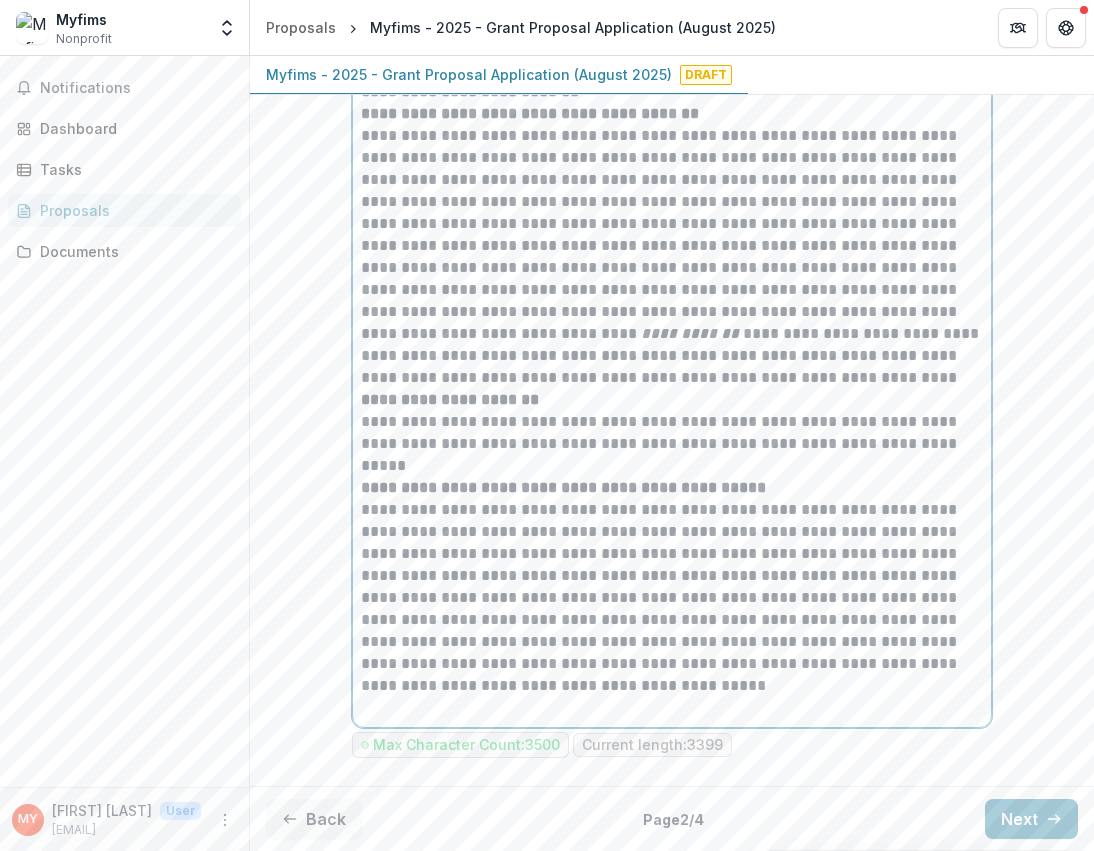 click on "**********" at bounding box center [672, 587] 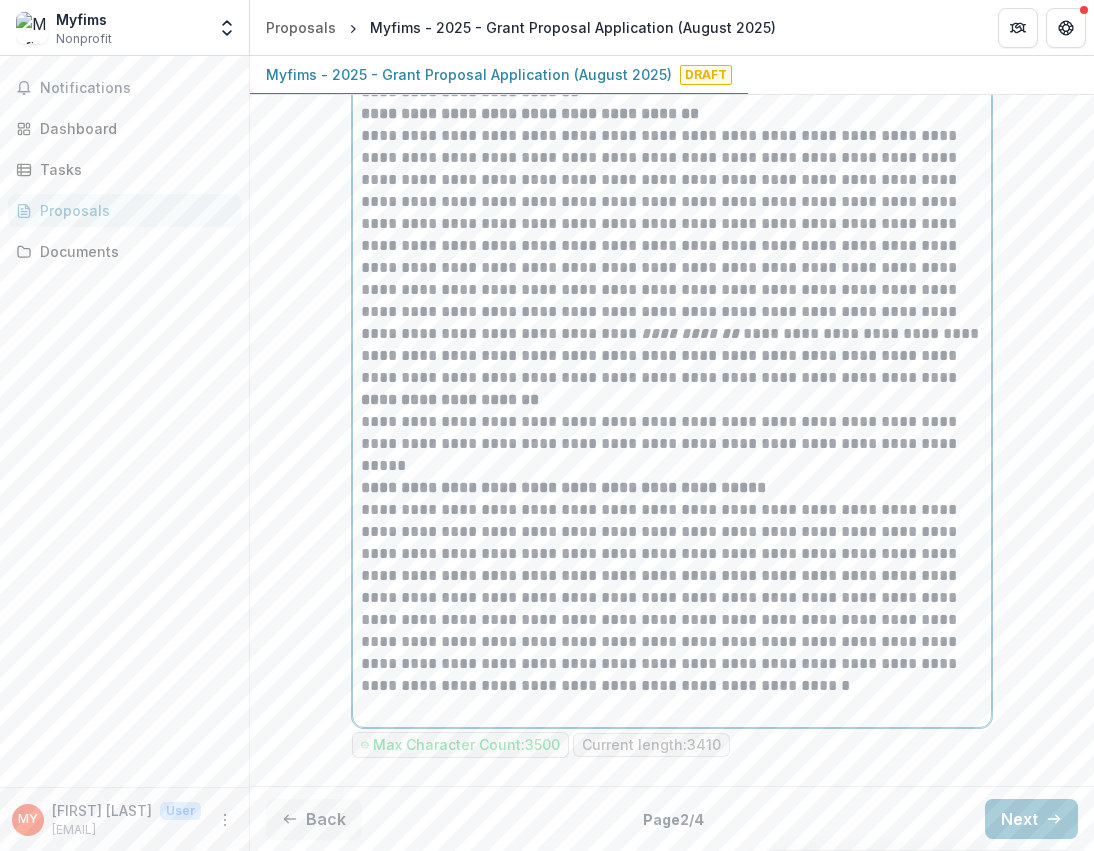click on "**********" at bounding box center [672, 587] 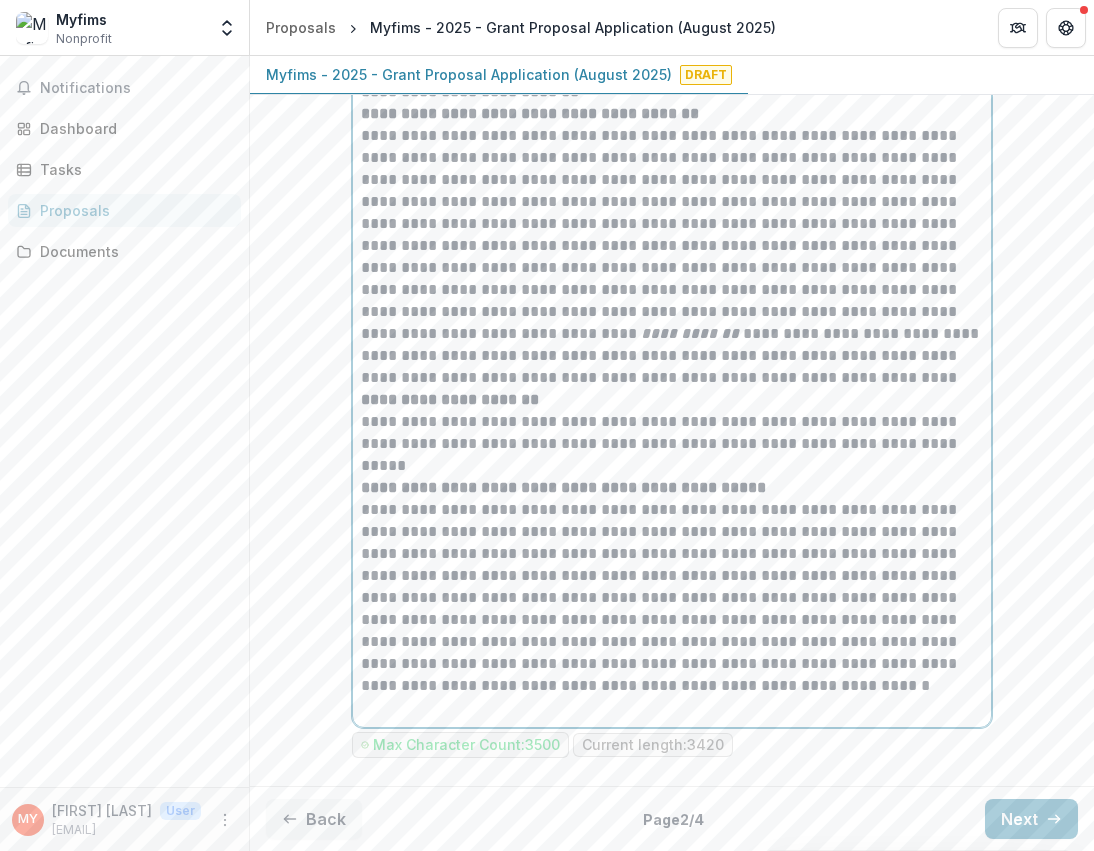 click on "**********" at bounding box center [672, 587] 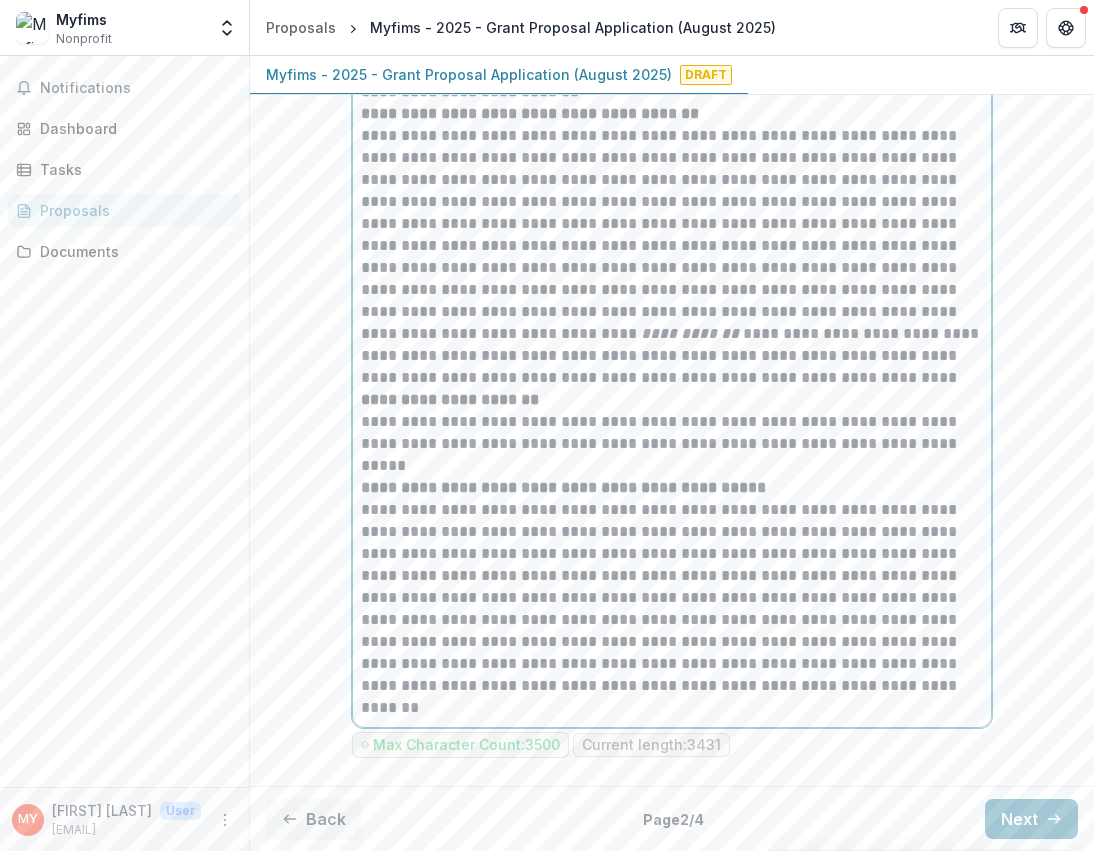 click on "**********" at bounding box center [672, 587] 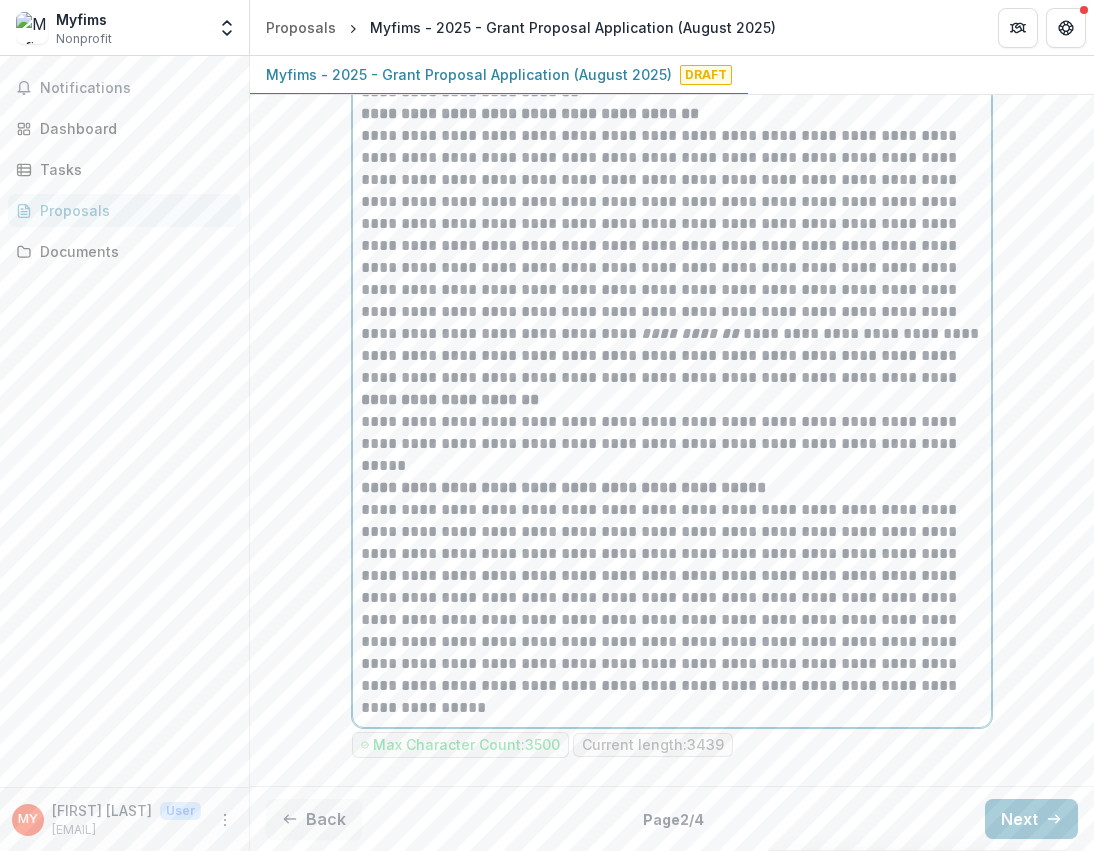 click on "**********" at bounding box center [672, 587] 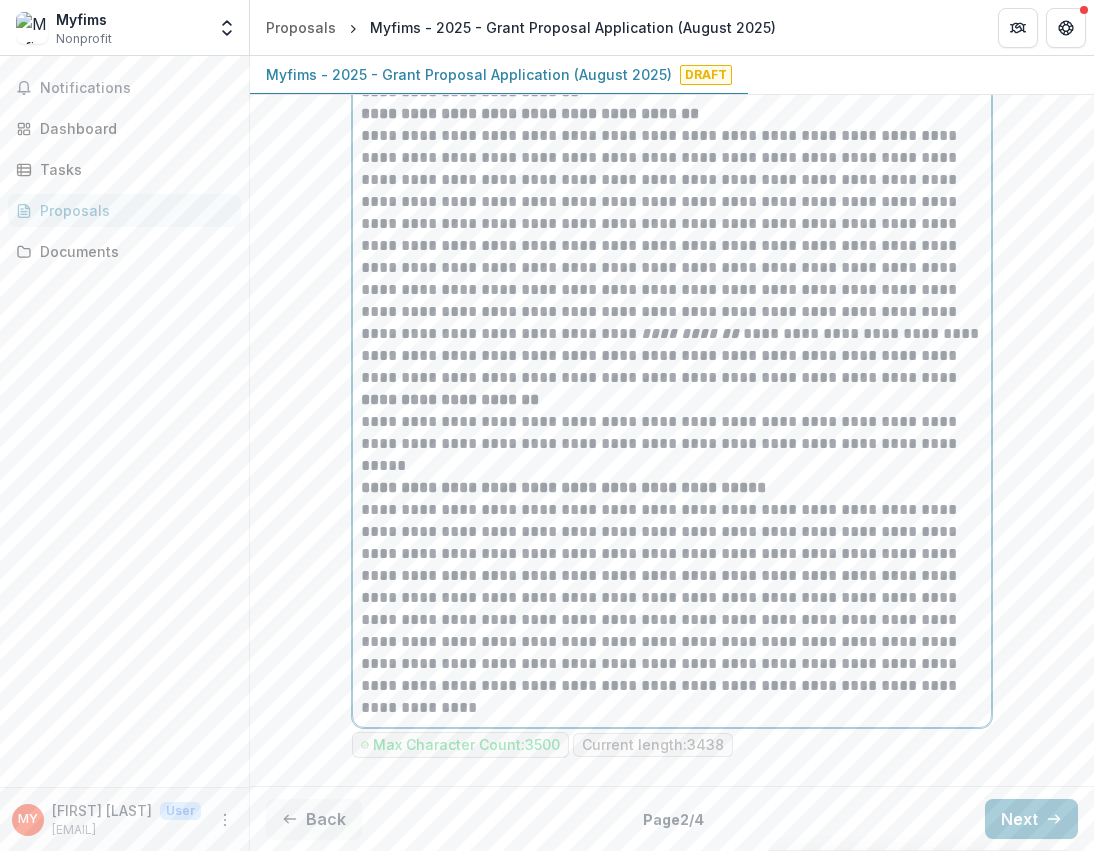 click on "**********" at bounding box center [672, 587] 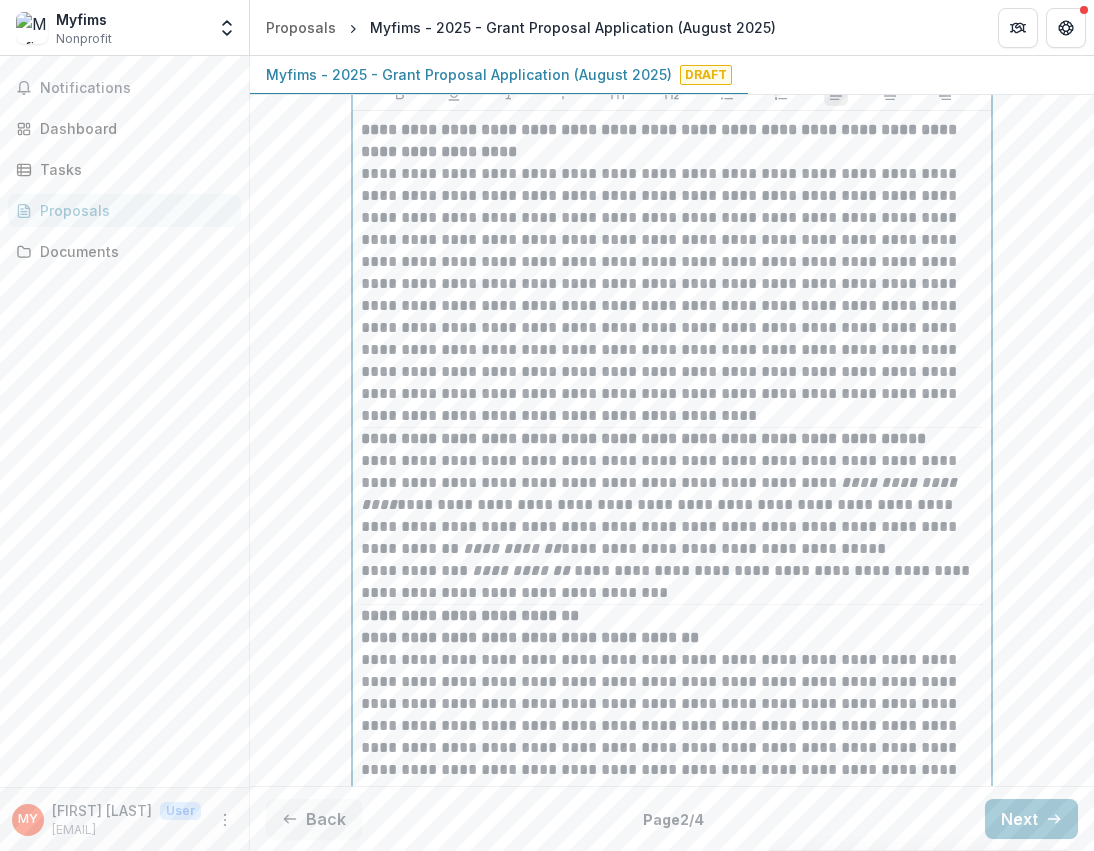 scroll, scrollTop: 7877, scrollLeft: 0, axis: vertical 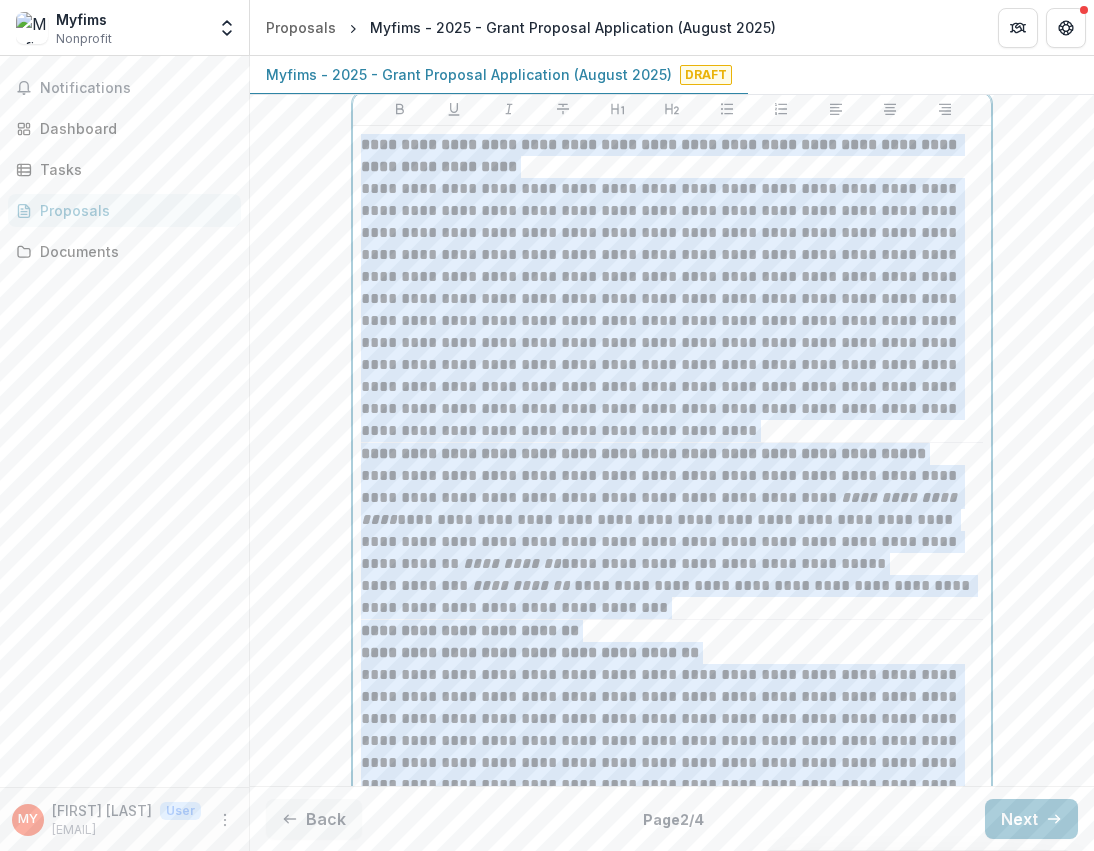 drag, startPoint x: 737, startPoint y: 689, endPoint x: 330, endPoint y: 159, distance: 668.2432 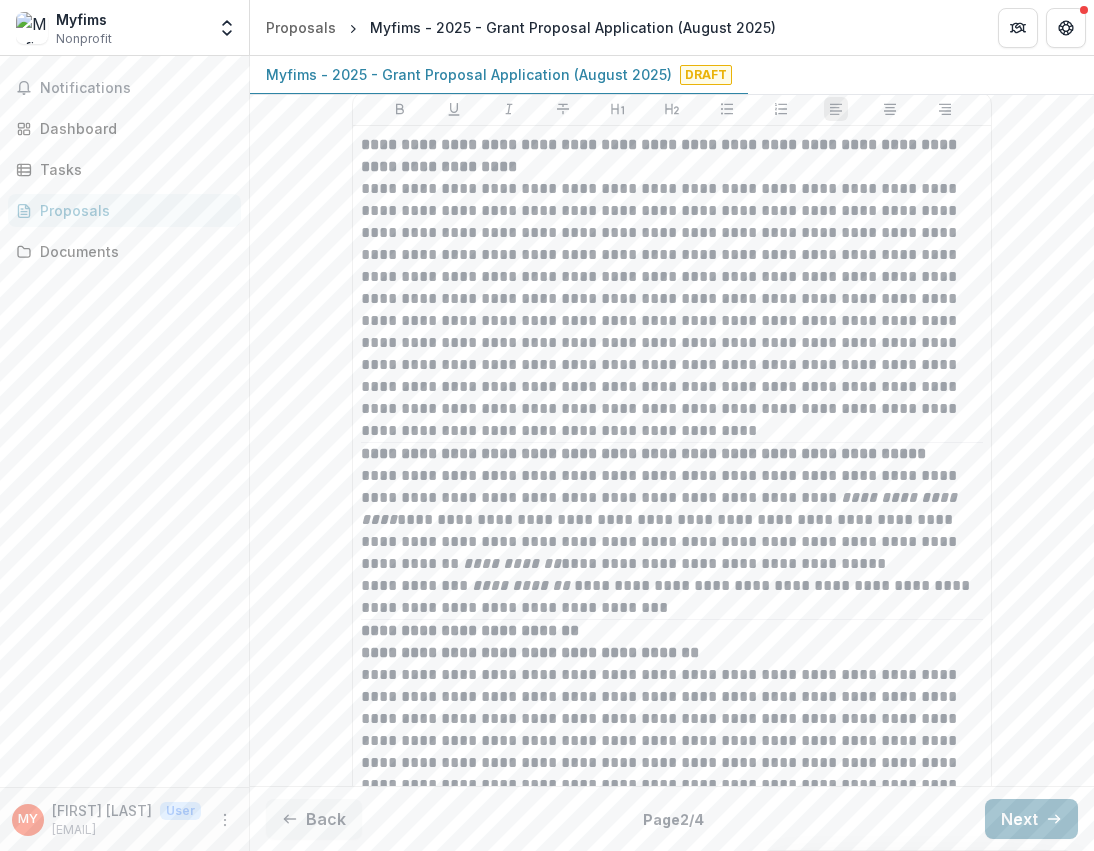 click on "Next" at bounding box center [1031, 819] 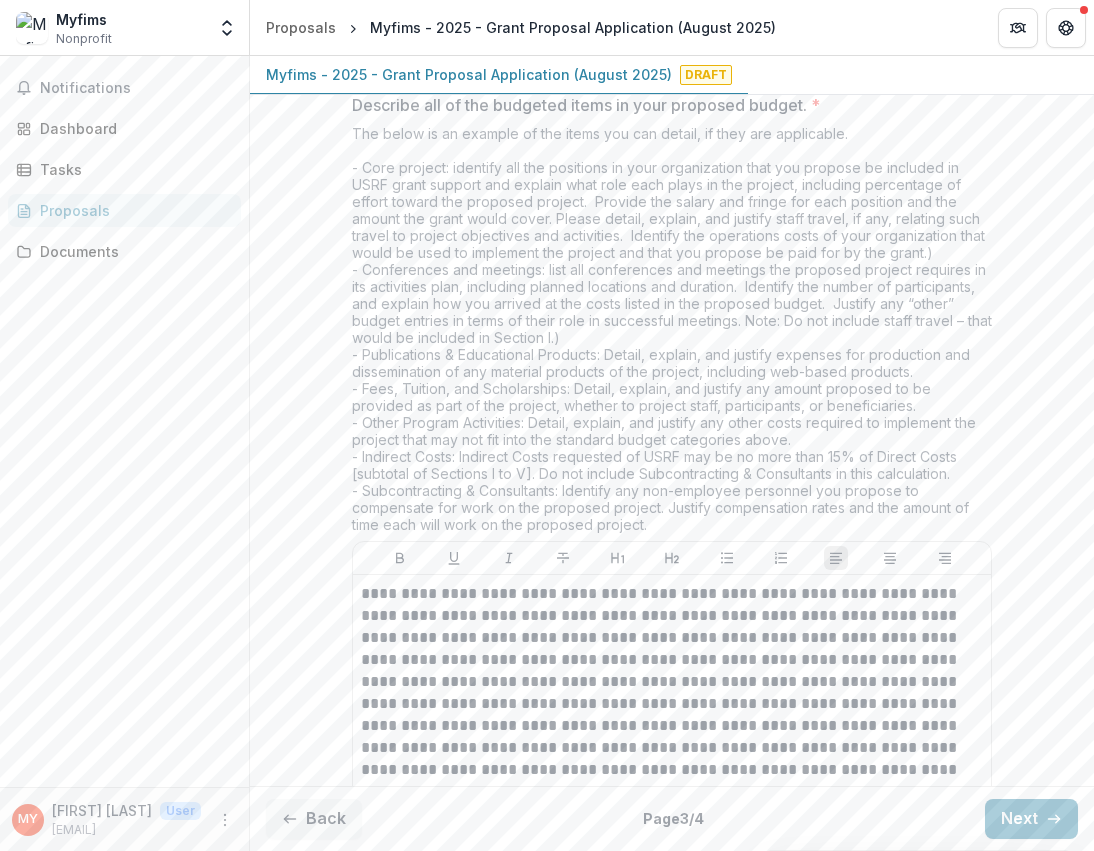 scroll, scrollTop: 1064, scrollLeft: 0, axis: vertical 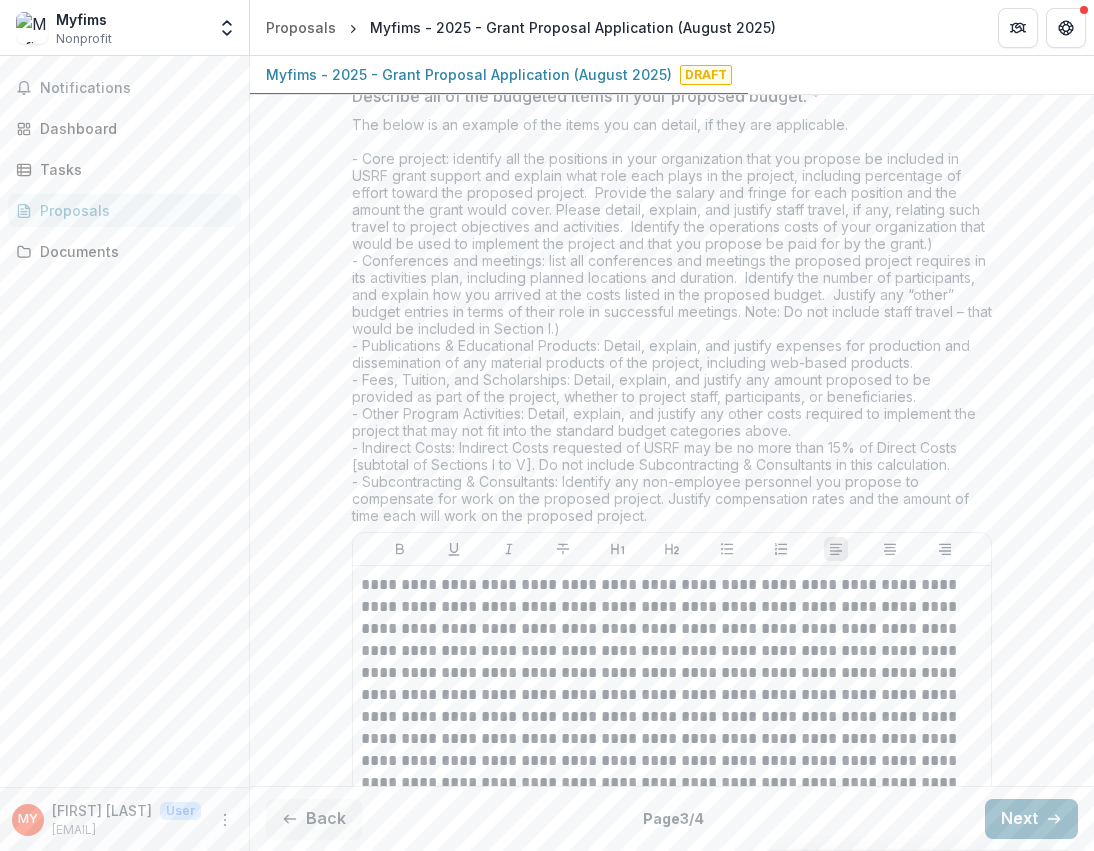 click on "Next" at bounding box center (1031, 819) 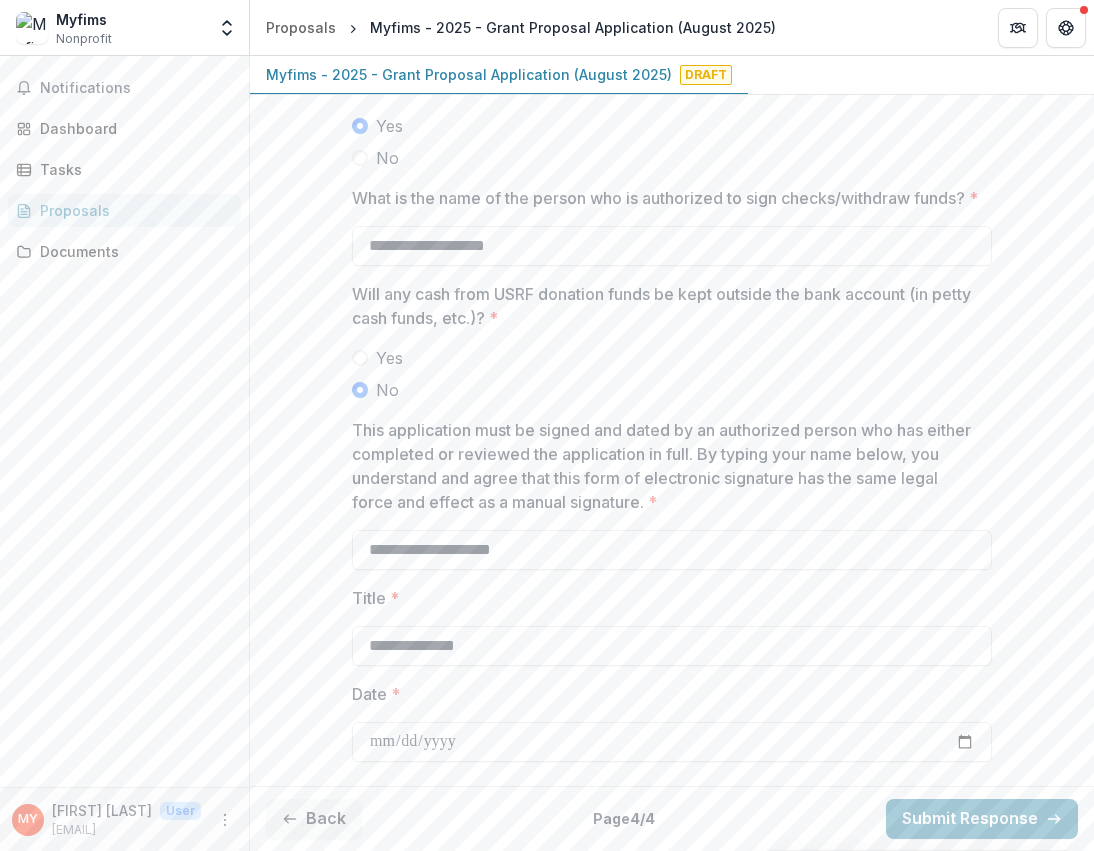 scroll, scrollTop: 5687, scrollLeft: 0, axis: vertical 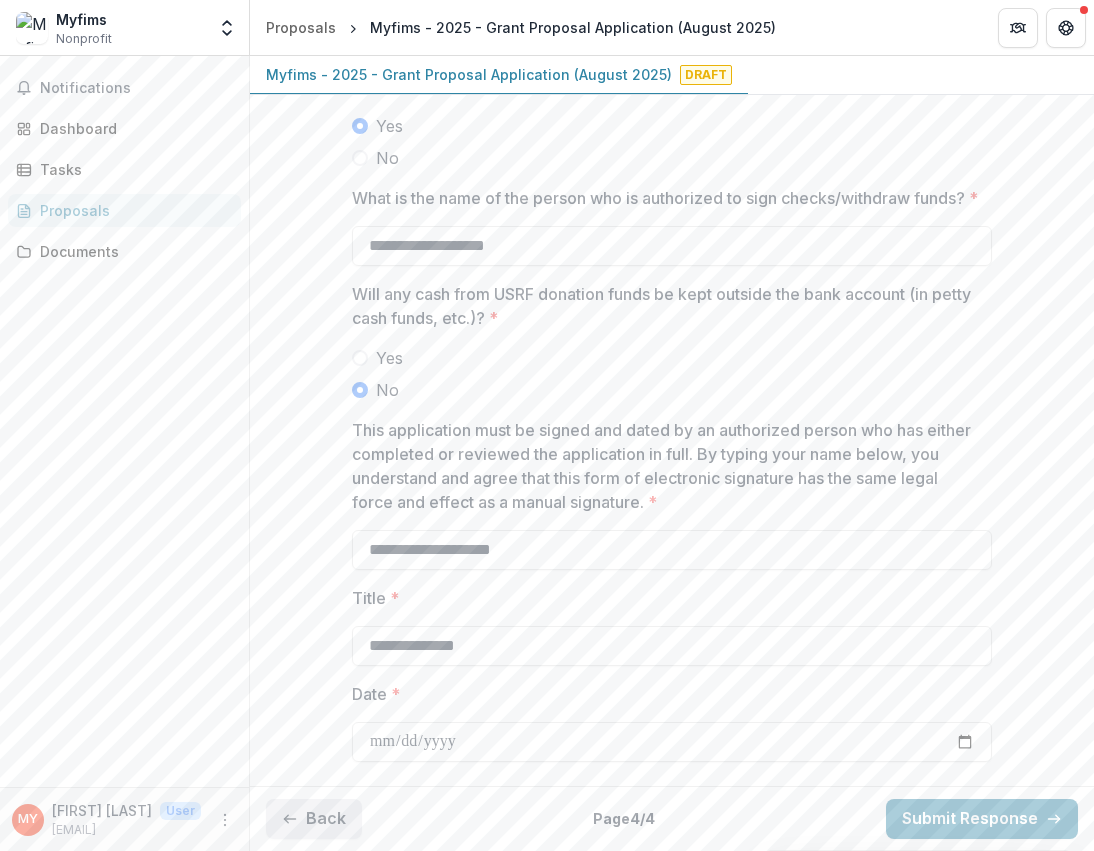 click on "Back" at bounding box center (314, 819) 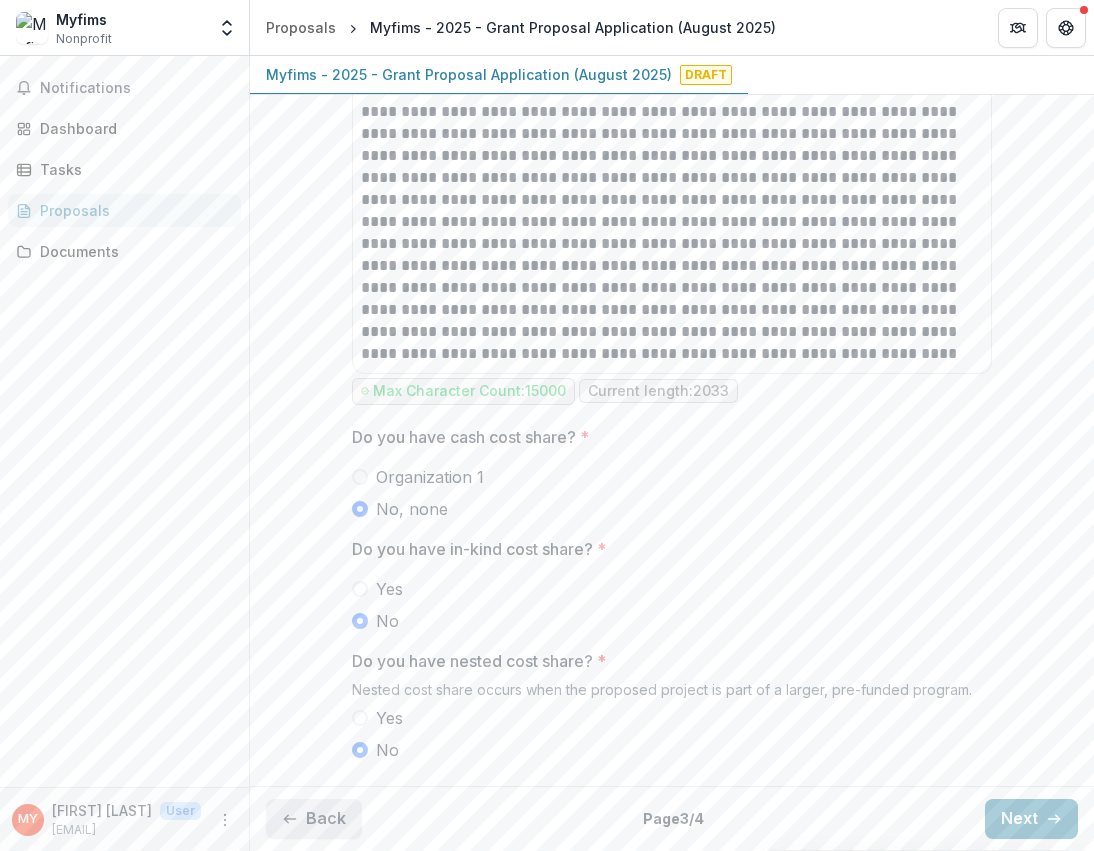 scroll, scrollTop: 0, scrollLeft: 0, axis: both 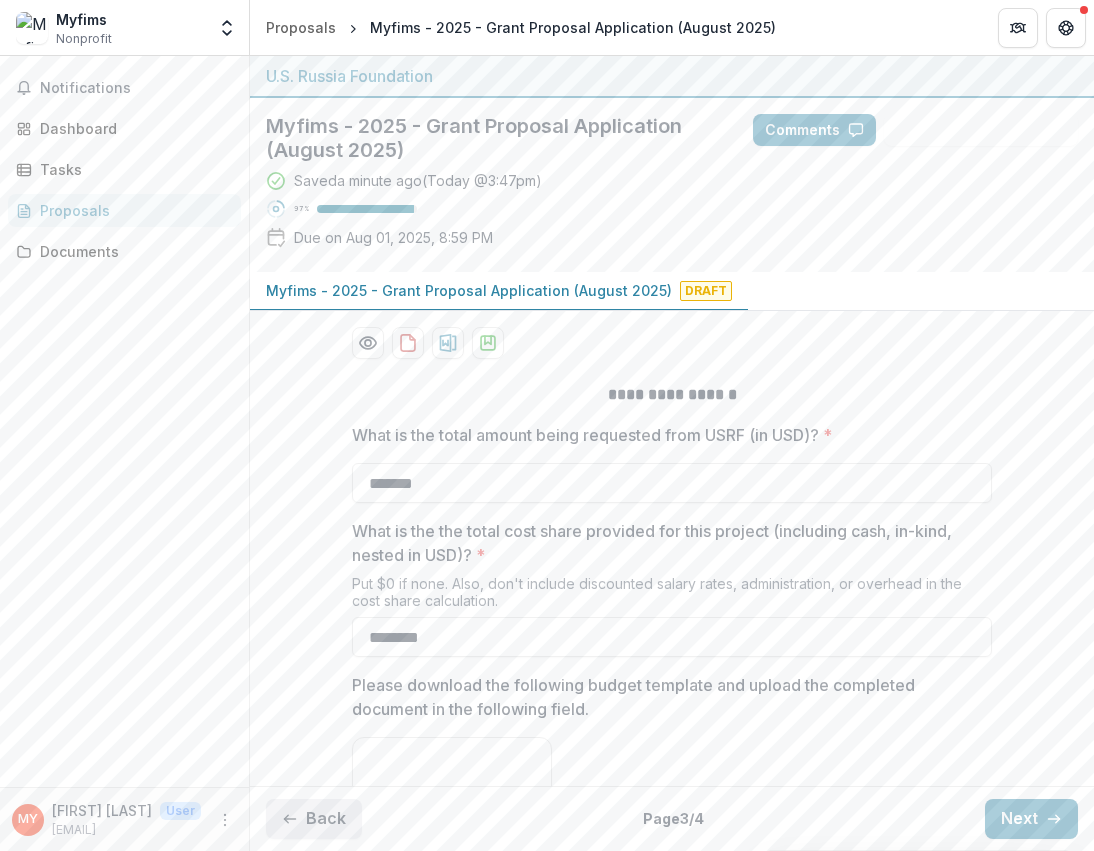click on "Back" at bounding box center [314, 819] 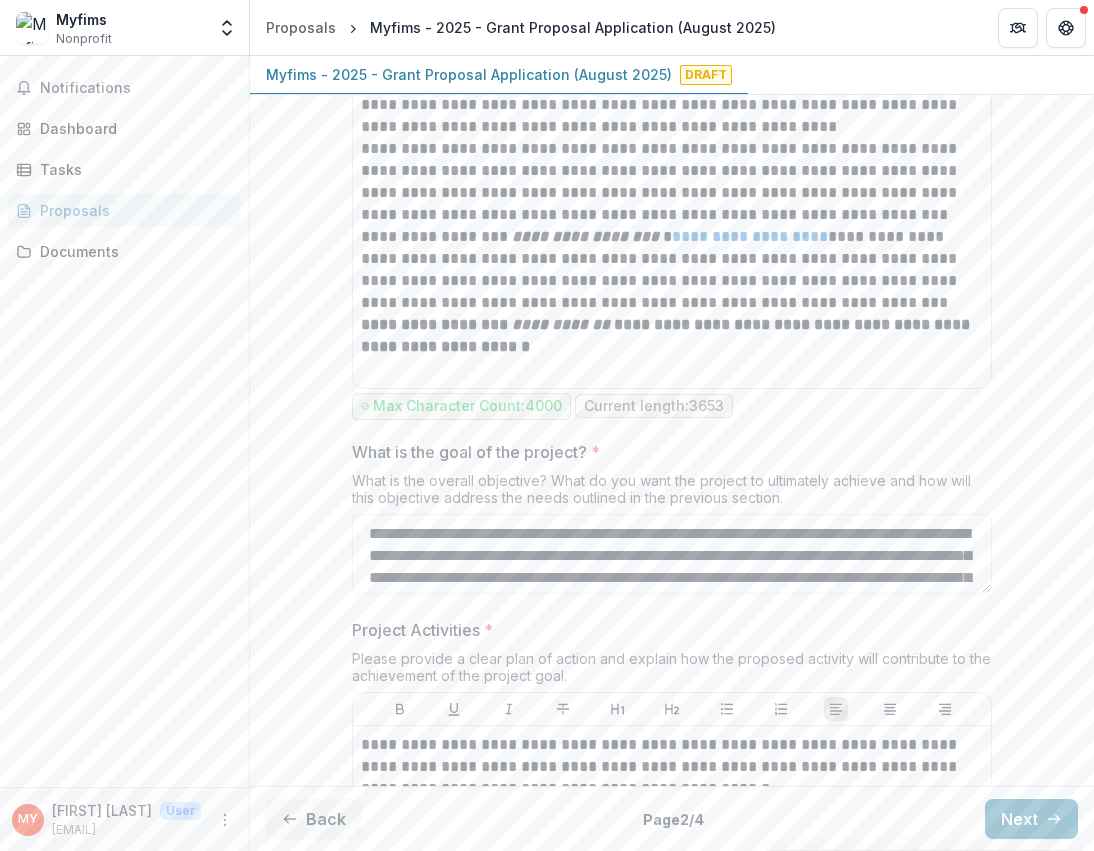 scroll, scrollTop: 1327, scrollLeft: 0, axis: vertical 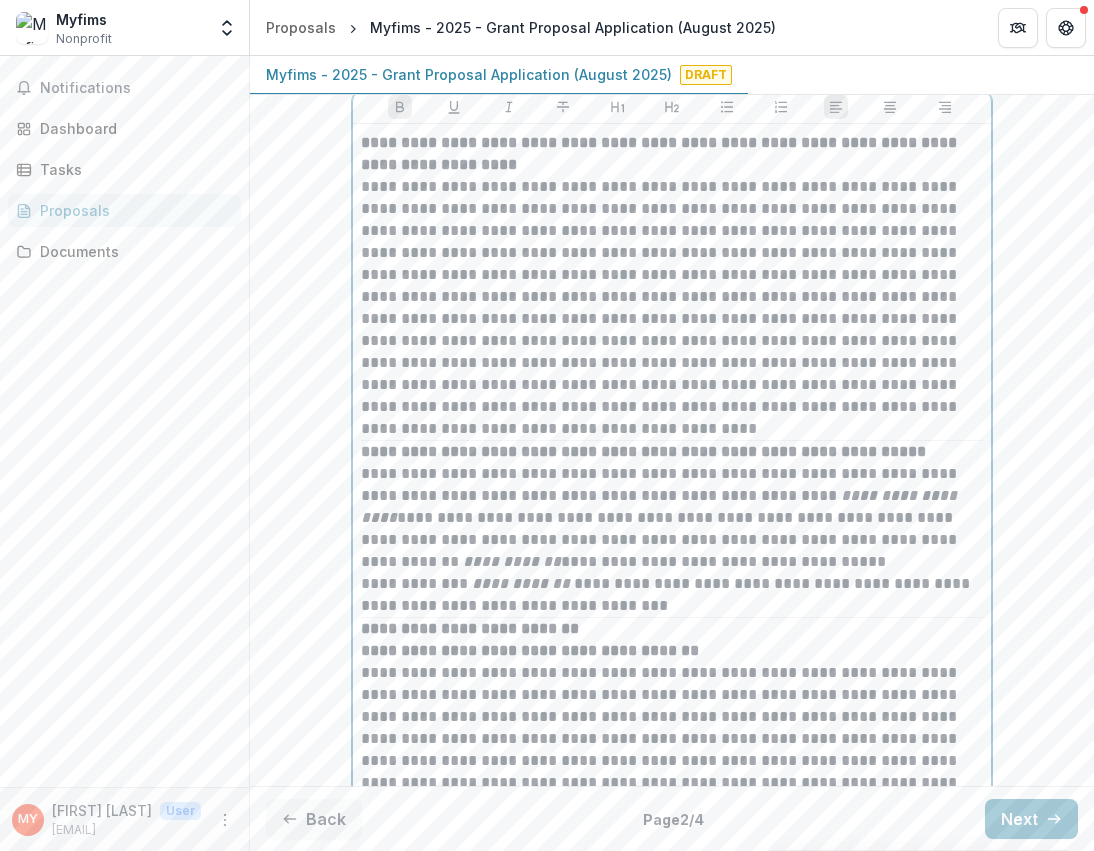 click on "**********" at bounding box center [661, 153] 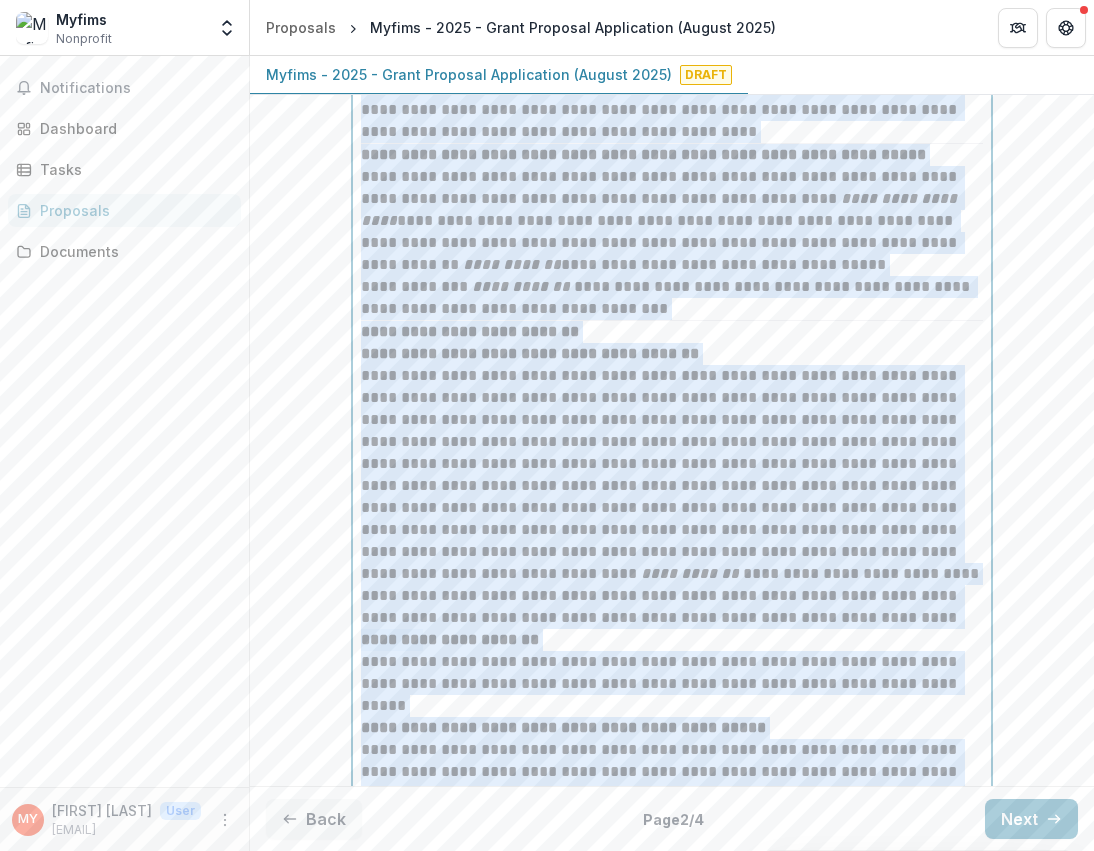 scroll, scrollTop: 8439, scrollLeft: 0, axis: vertical 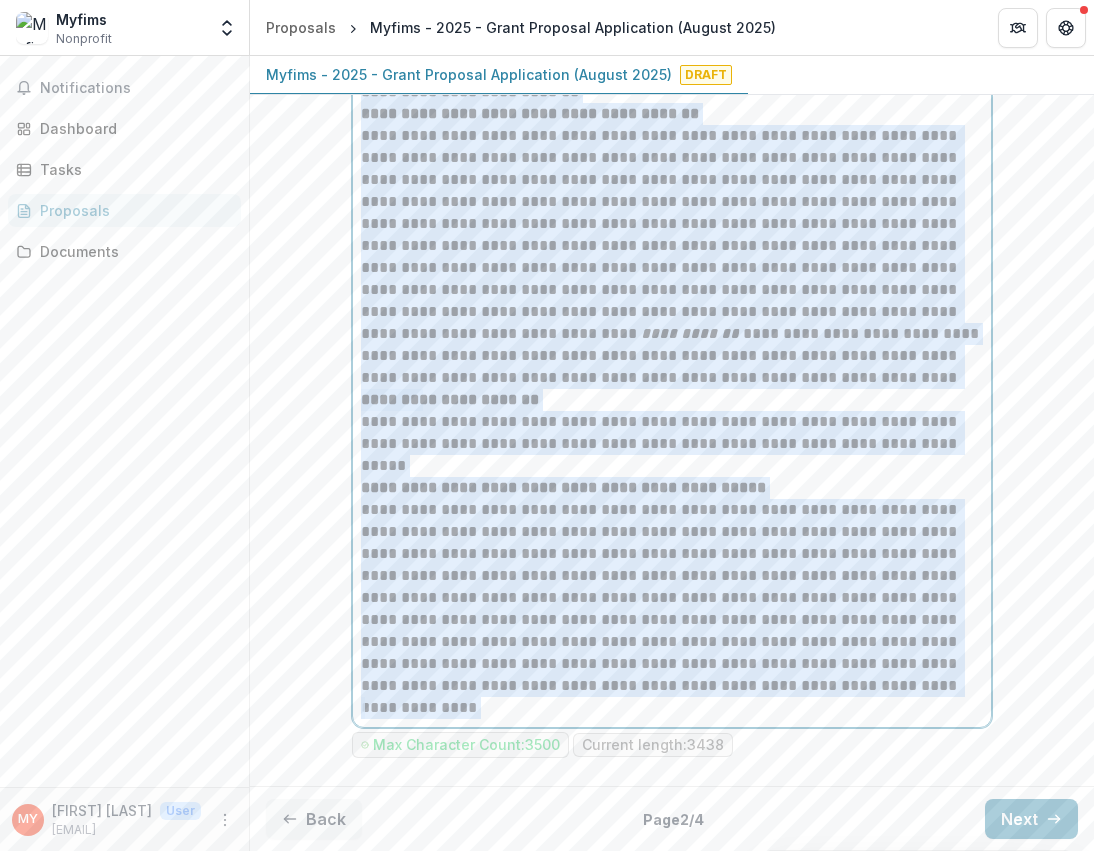 drag, startPoint x: 356, startPoint y: 165, endPoint x: 802, endPoint y: 698, distance: 694.9856 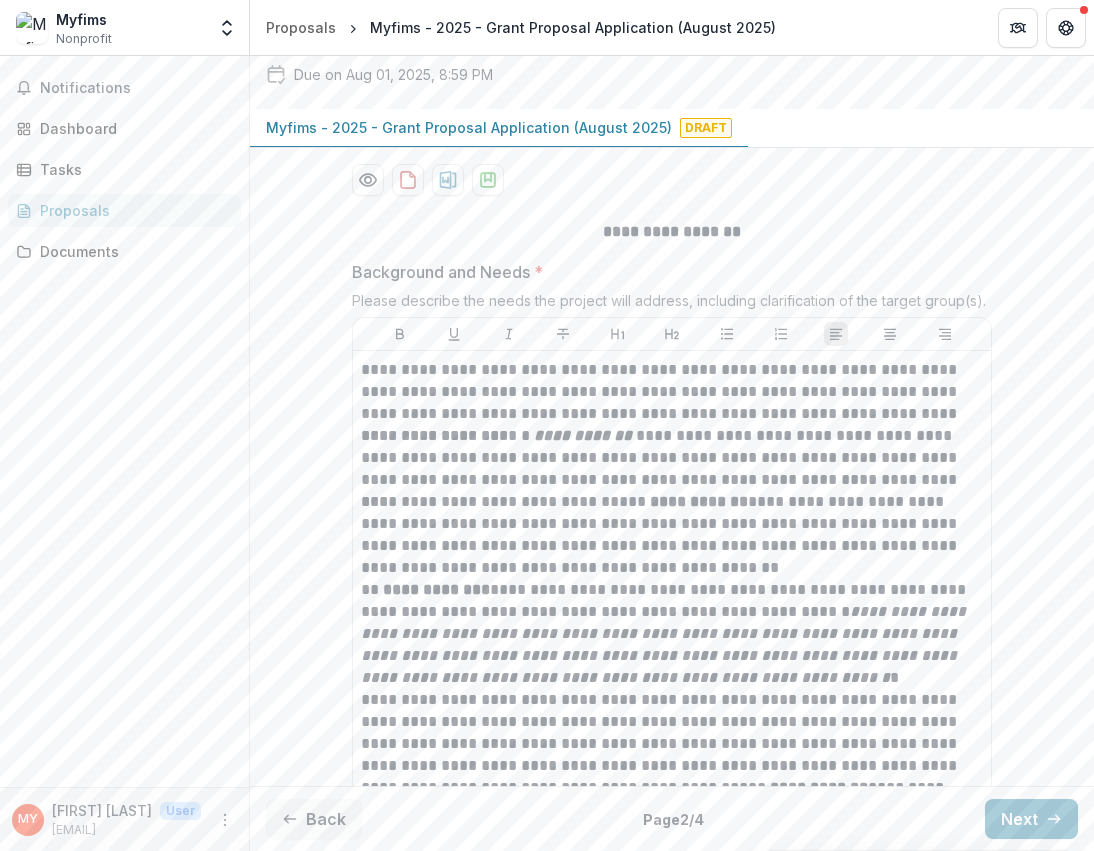 scroll, scrollTop: 172, scrollLeft: 0, axis: vertical 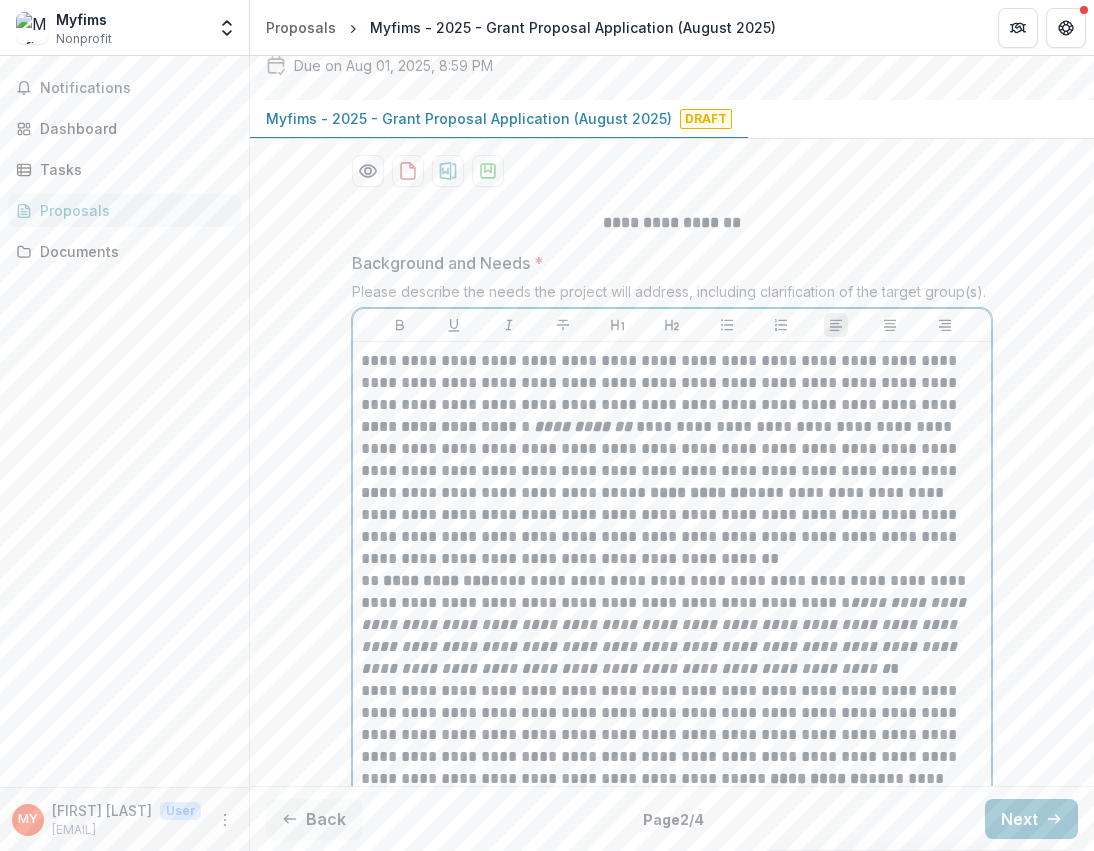 click on "**********" at bounding box center [672, 449] 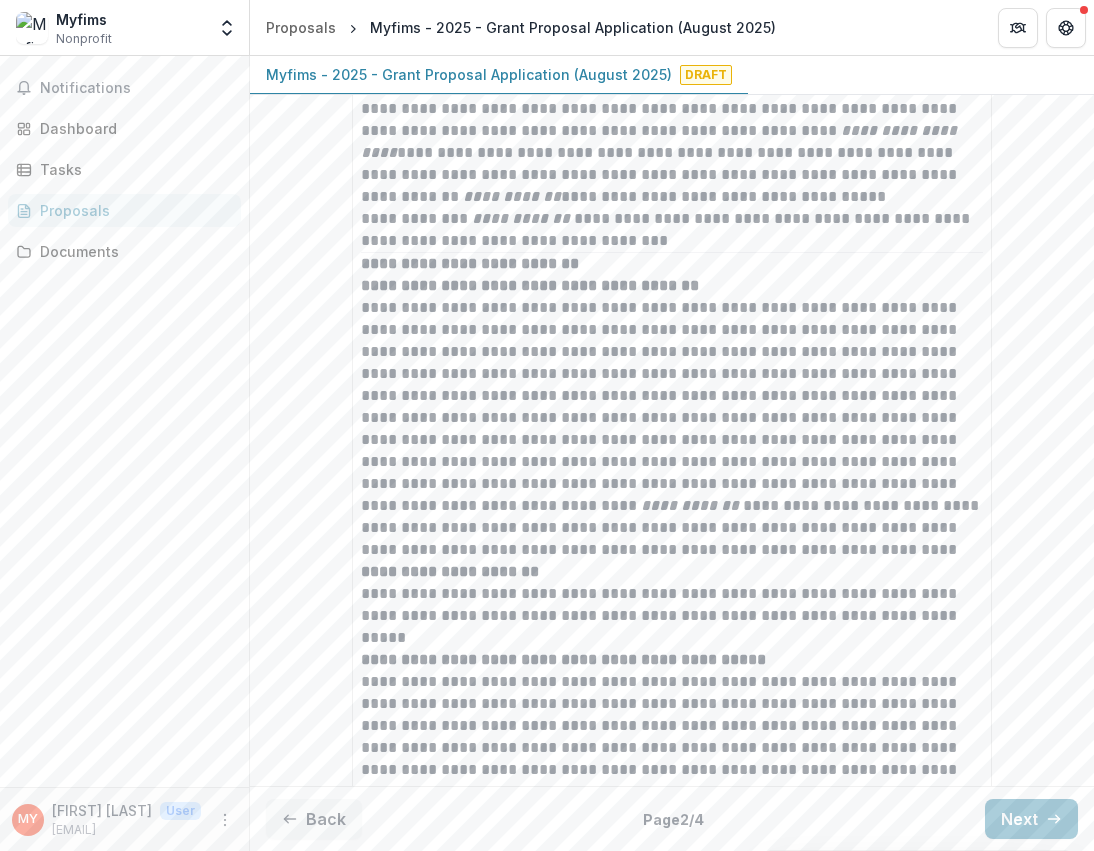 scroll, scrollTop: 8439, scrollLeft: 0, axis: vertical 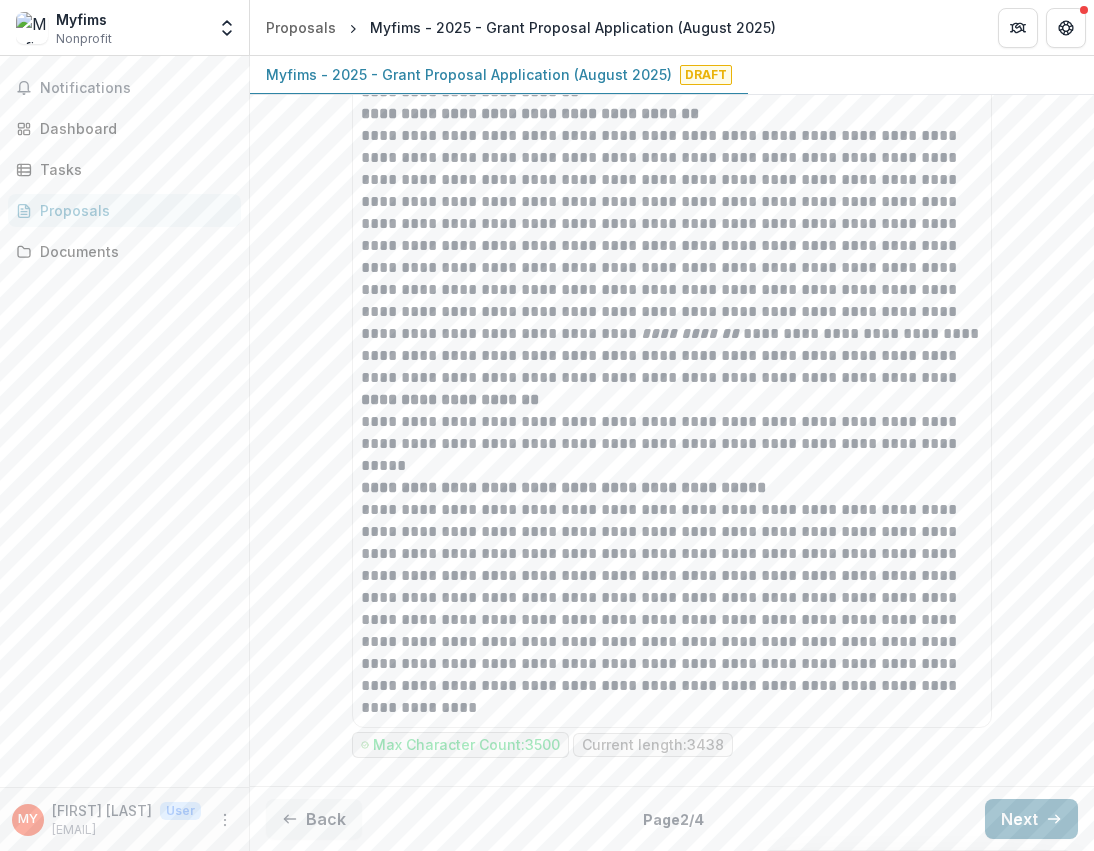 click on "Next" at bounding box center (1031, 819) 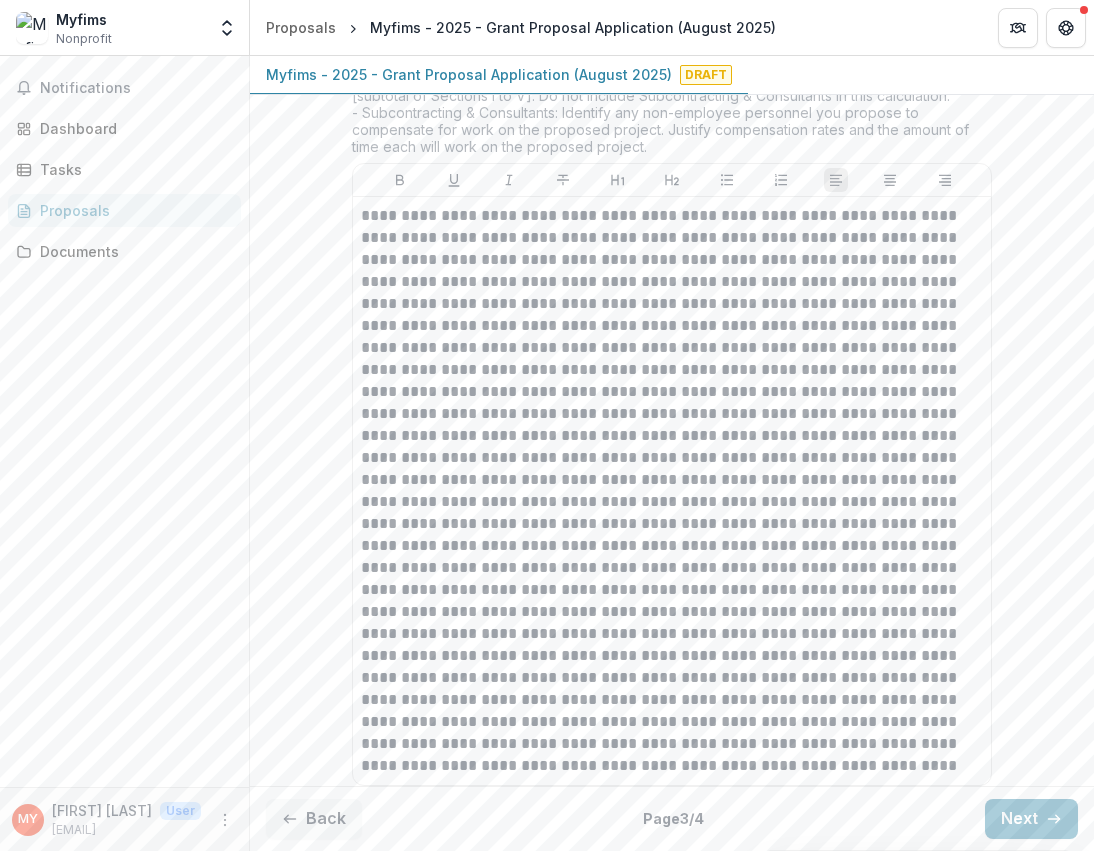 scroll, scrollTop: 1434, scrollLeft: 0, axis: vertical 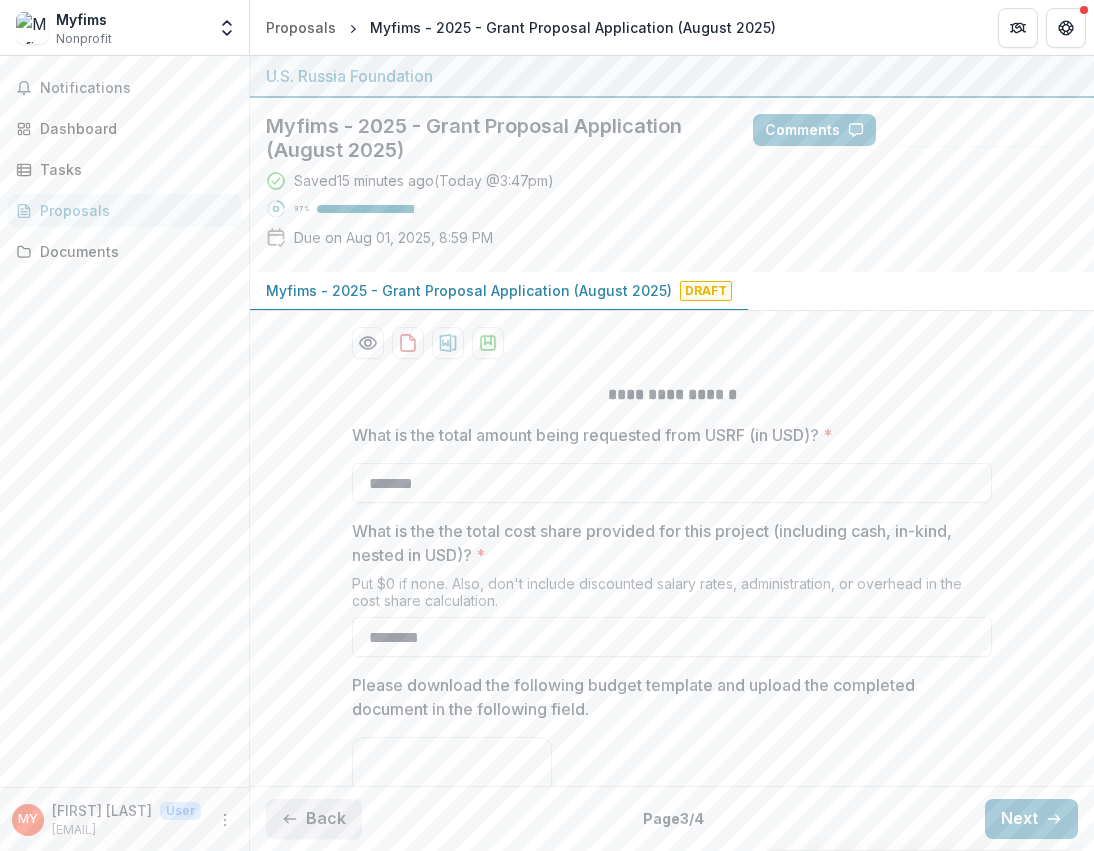 click on "Back" at bounding box center (314, 819) 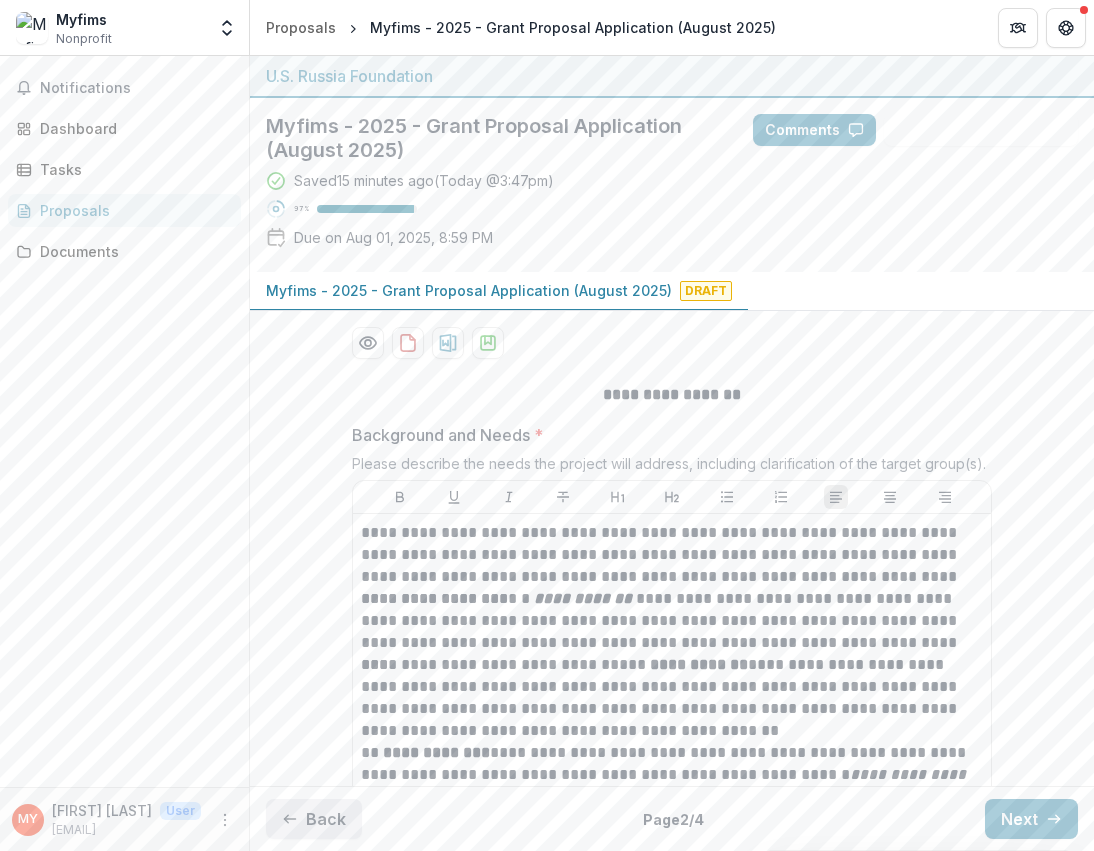 click on "Back" at bounding box center (314, 819) 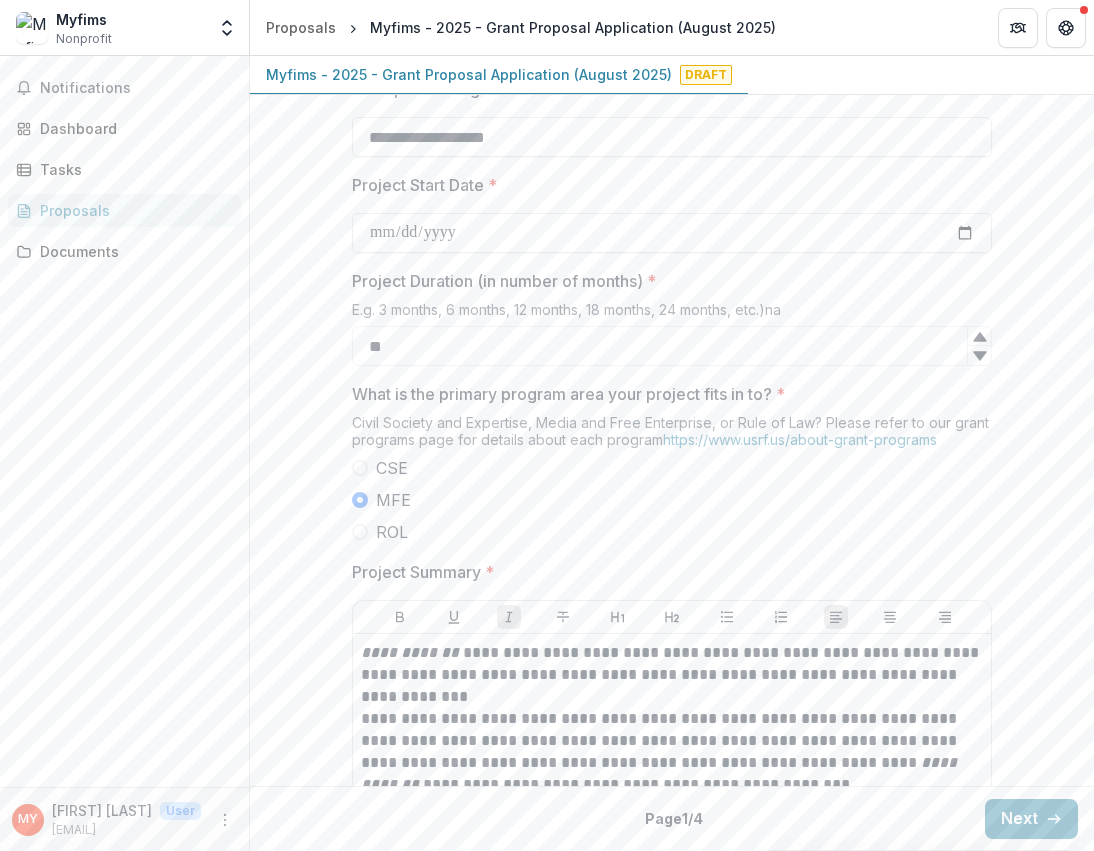 scroll, scrollTop: 539, scrollLeft: 0, axis: vertical 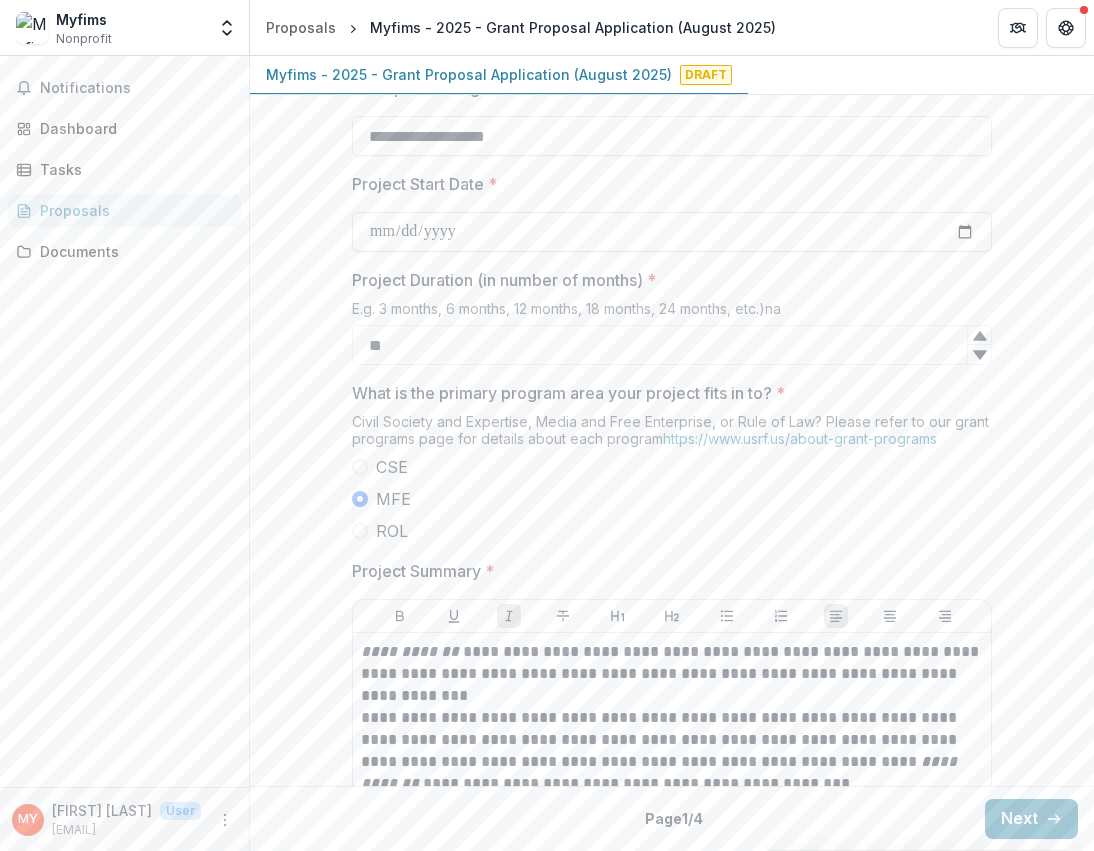 click on "**********" at bounding box center (672, 232) 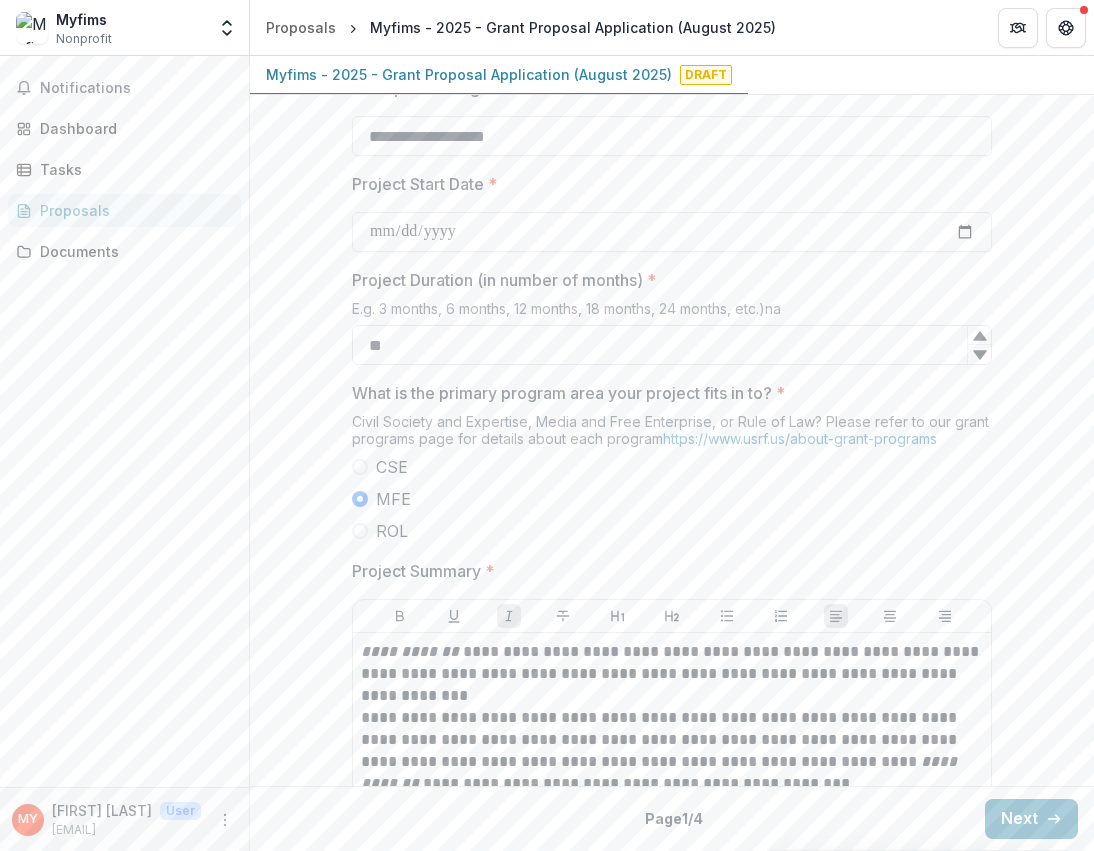 click on "**" at bounding box center [672, 345] 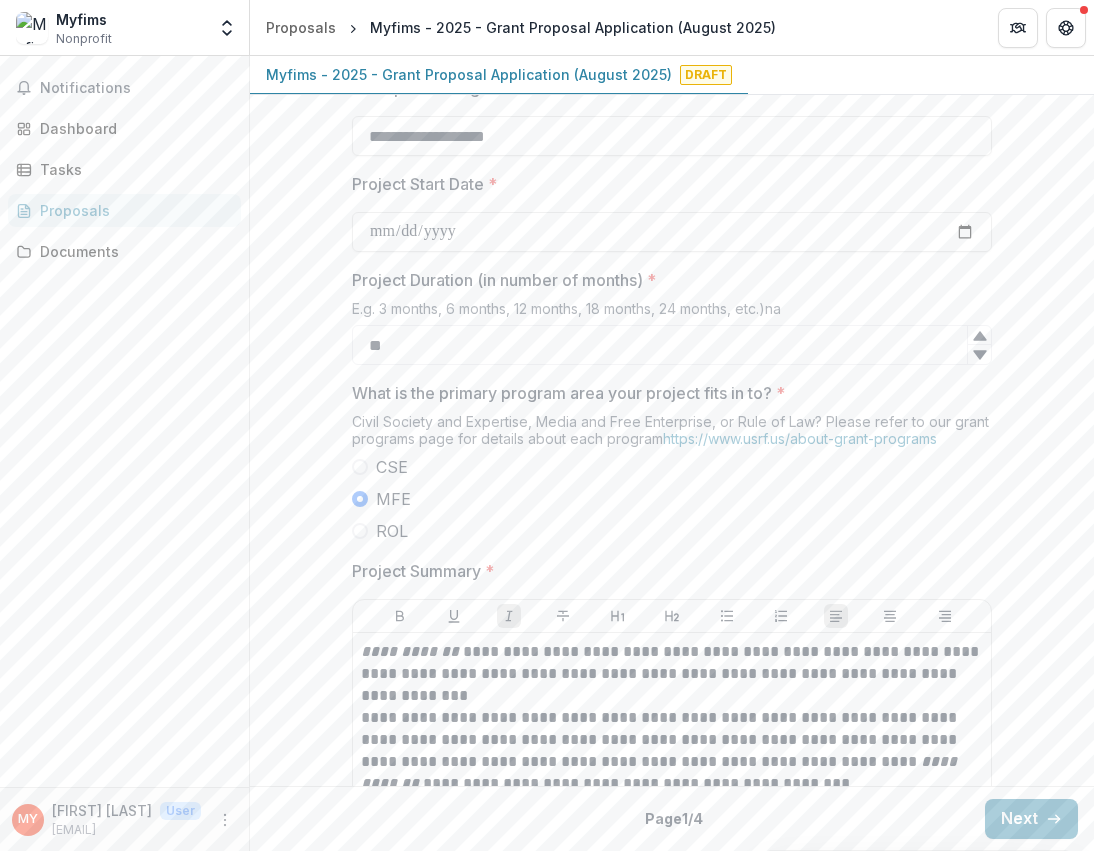 click 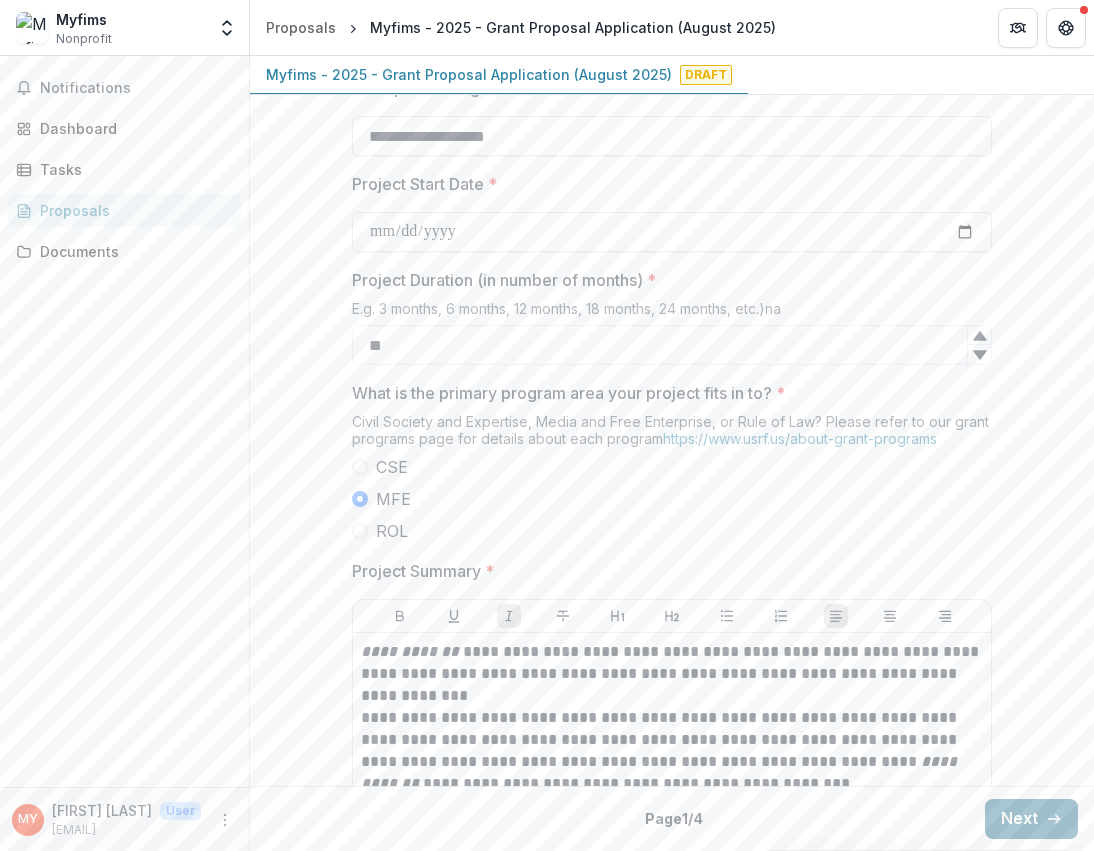 click on "Next" at bounding box center [1031, 819] 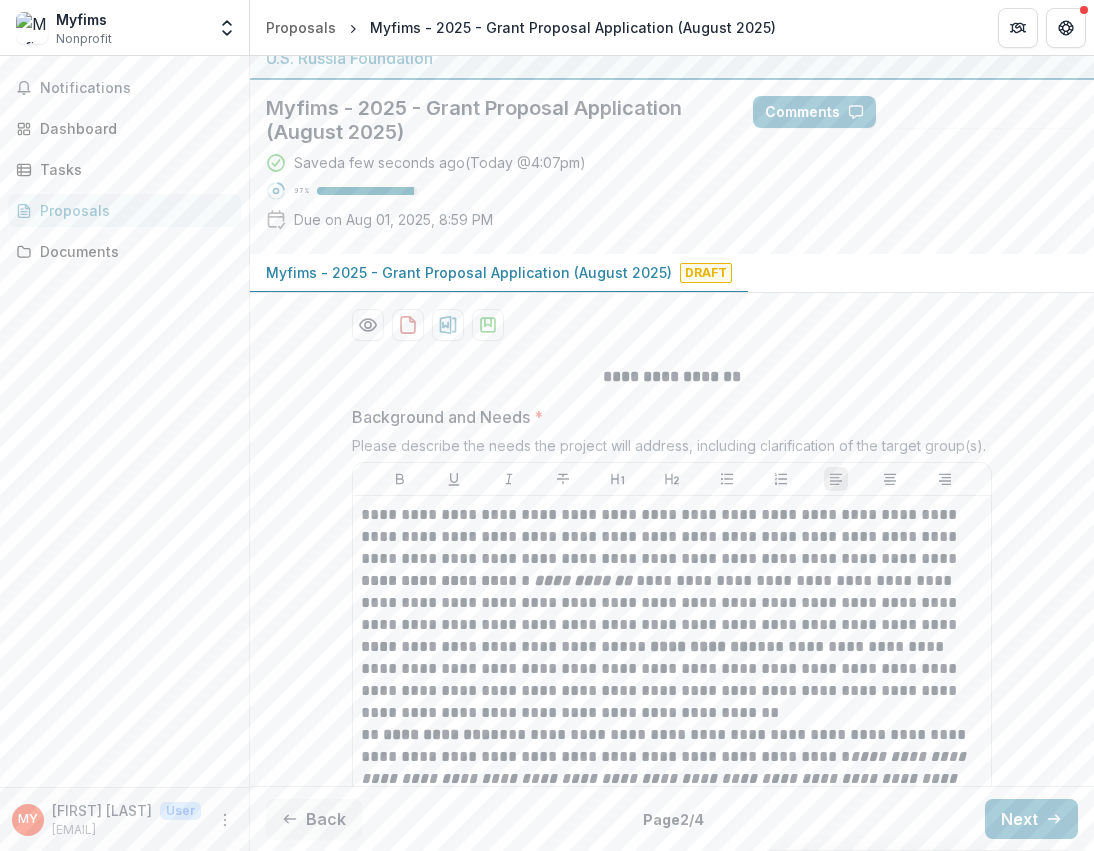 scroll, scrollTop: 20, scrollLeft: 0, axis: vertical 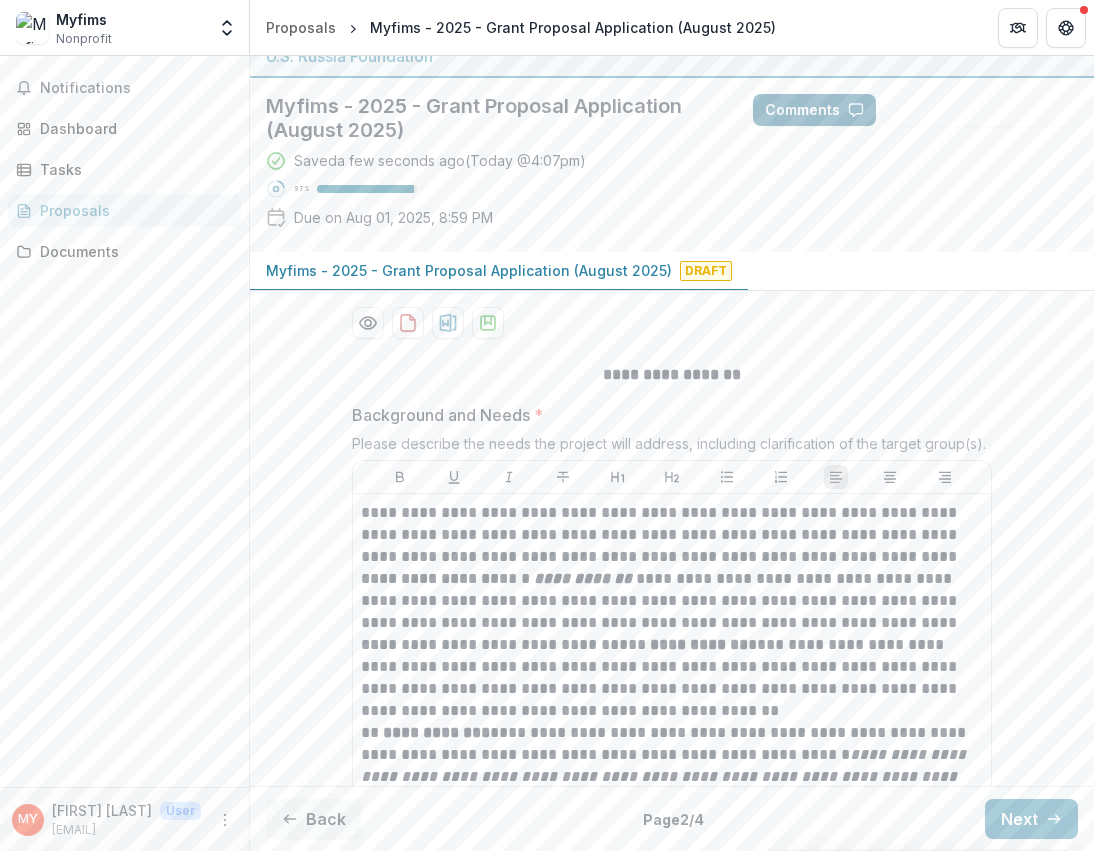 click on "Comments" at bounding box center [814, 110] 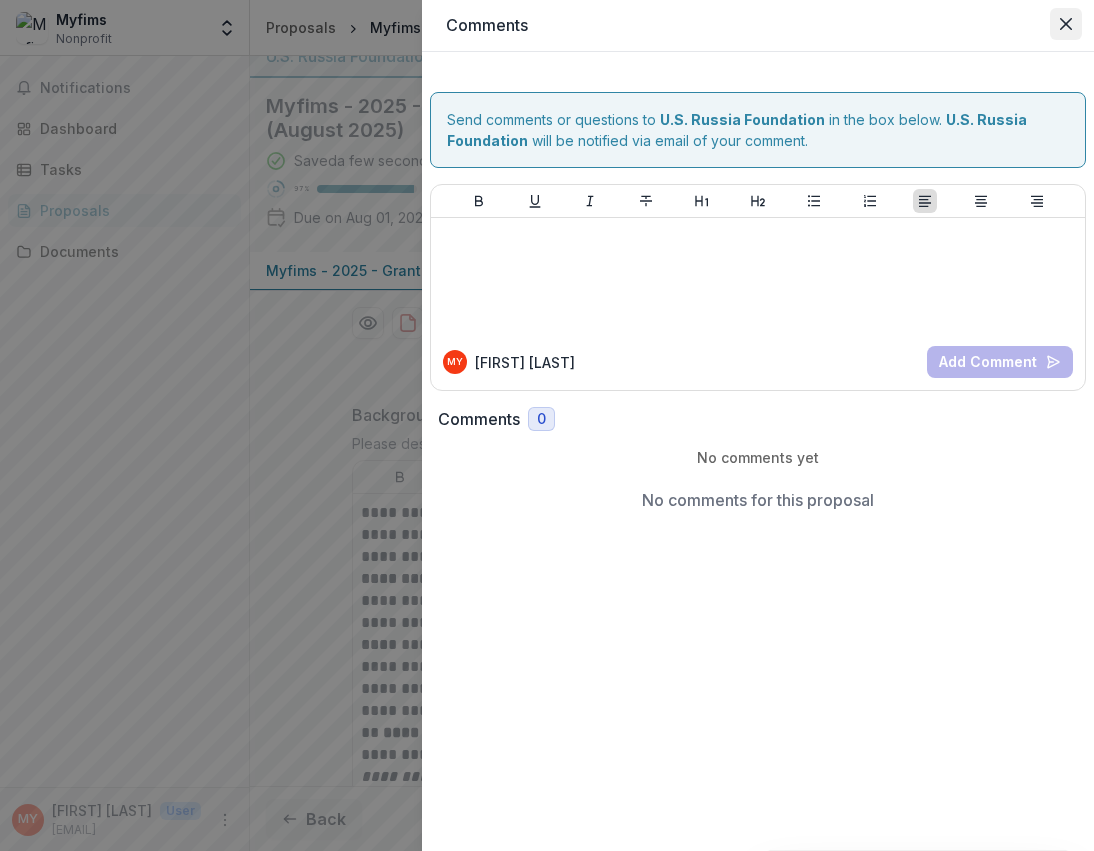 click 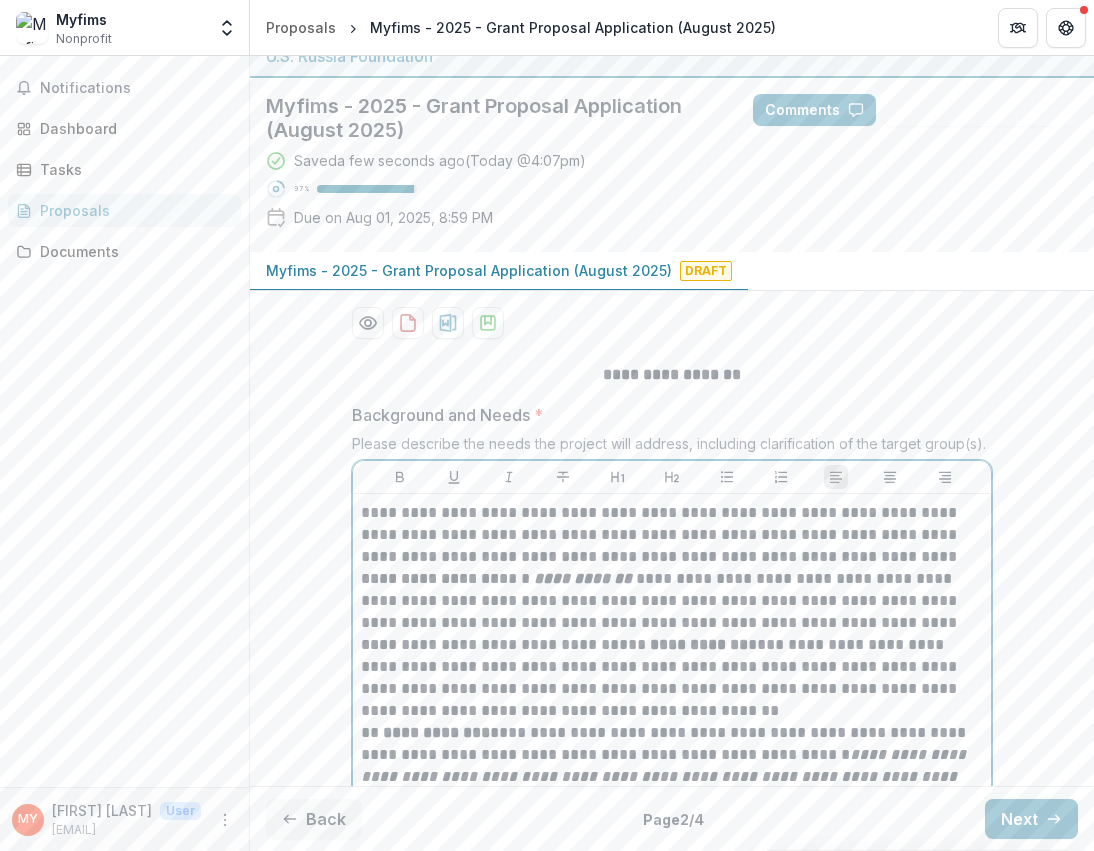 click on "**********" at bounding box center (672, 678) 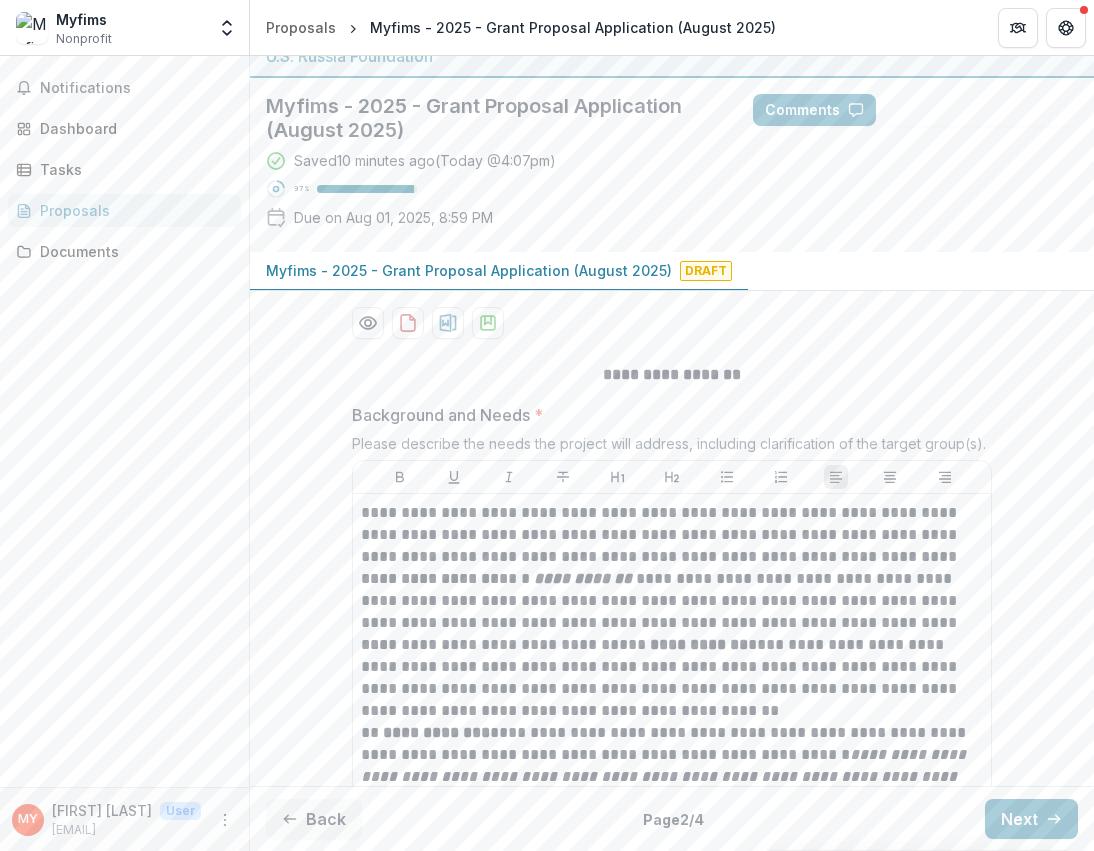 click on "**********" at bounding box center [672, 1068] 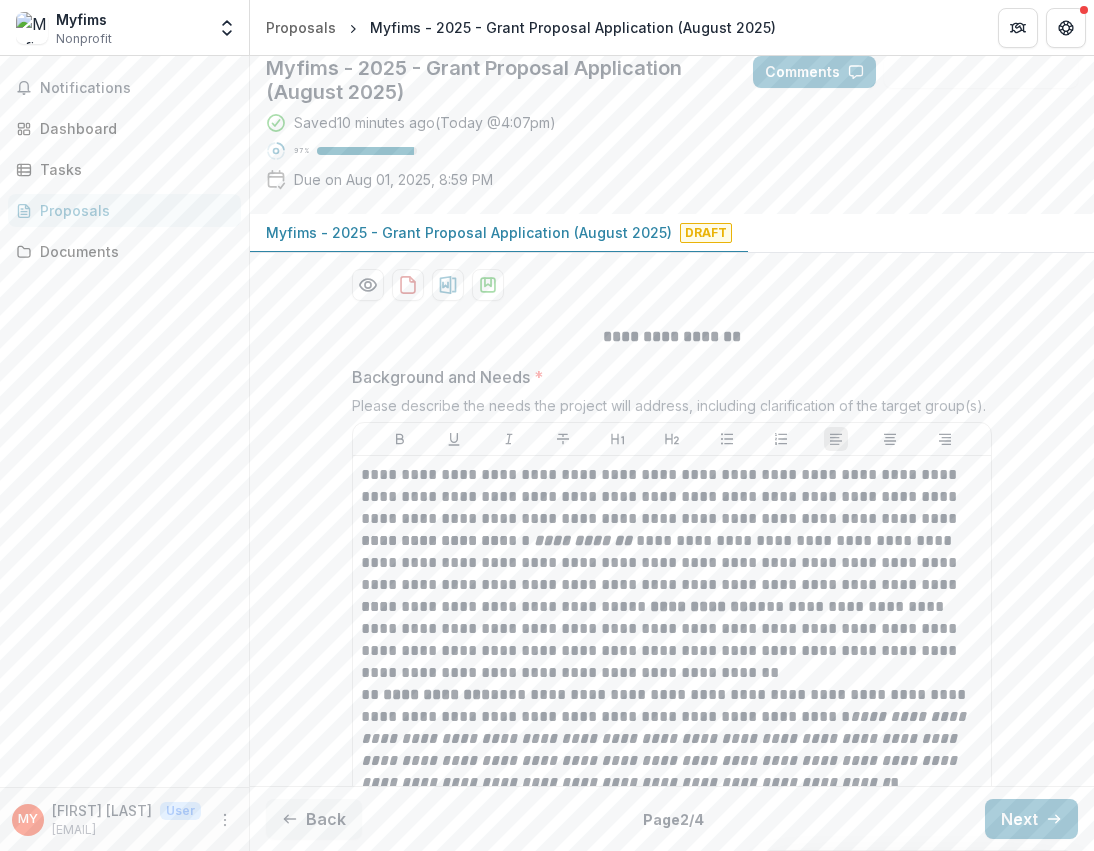 scroll, scrollTop: 0, scrollLeft: 0, axis: both 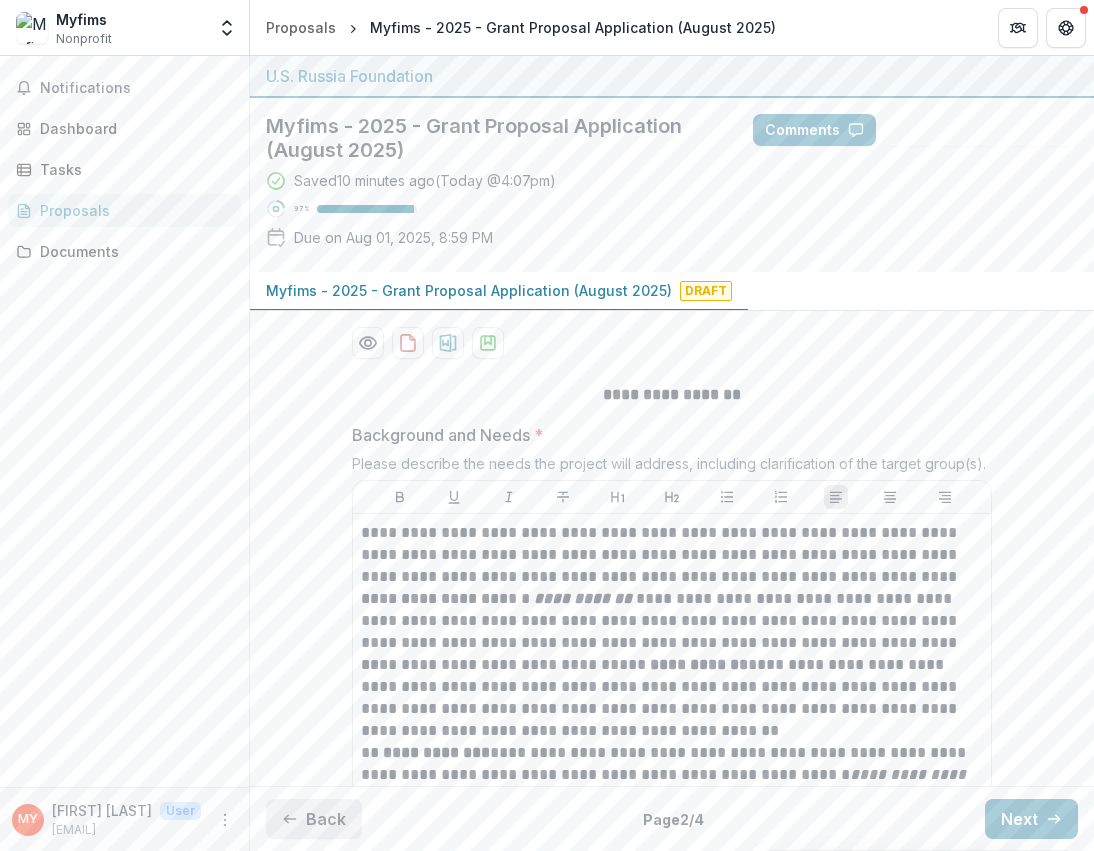 click on "Back" at bounding box center [314, 819] 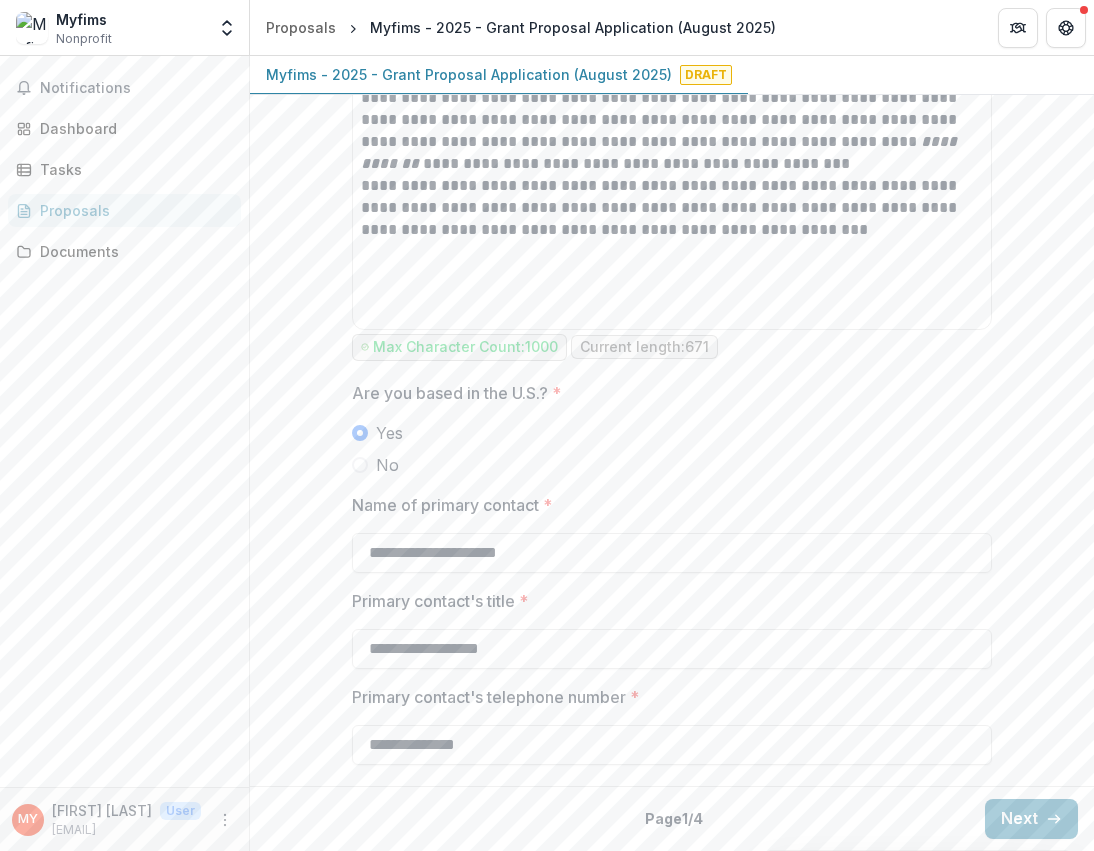 scroll, scrollTop: 1163, scrollLeft: 0, axis: vertical 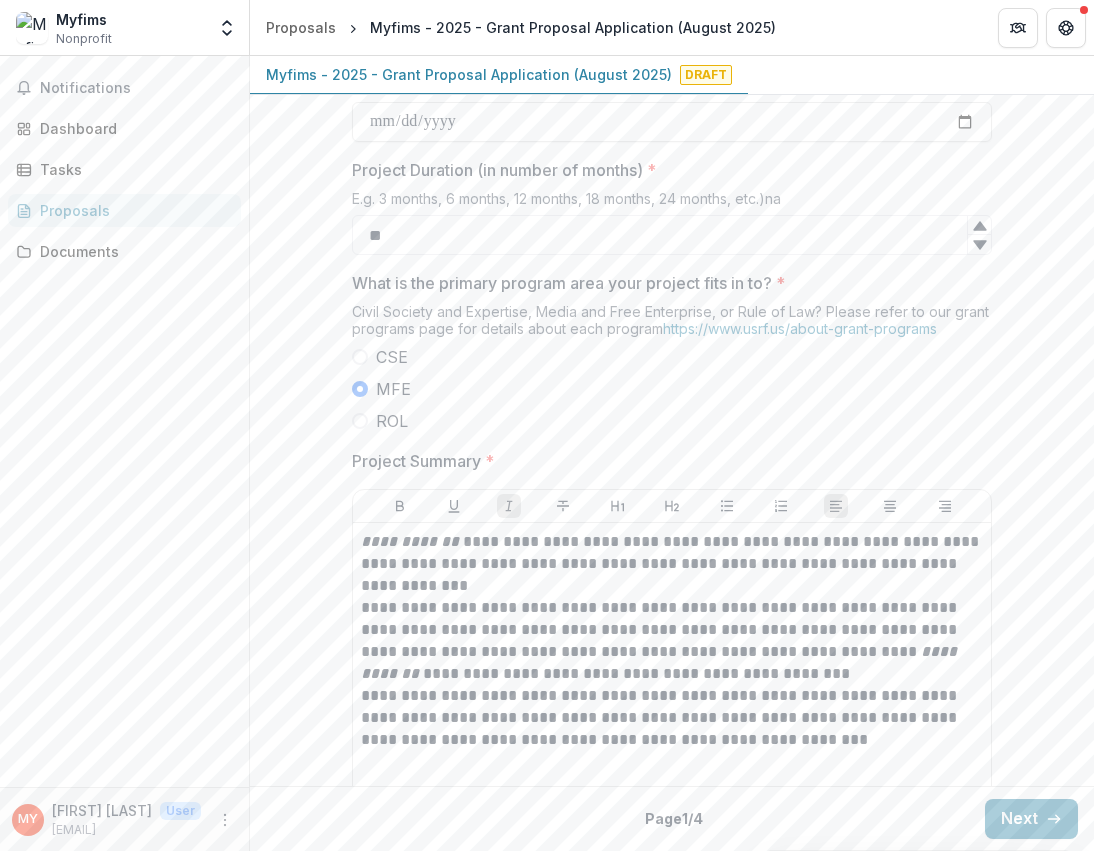 click at bounding box center (360, 357) 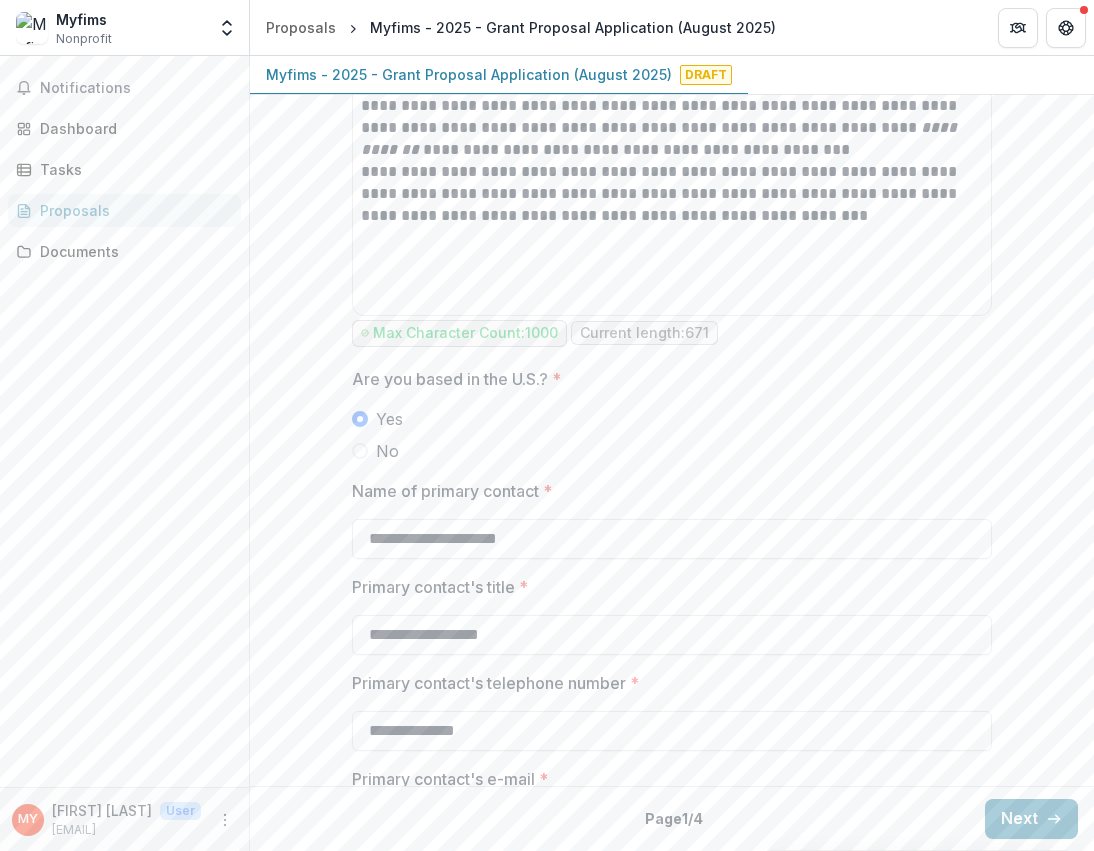 scroll, scrollTop: 1260, scrollLeft: 0, axis: vertical 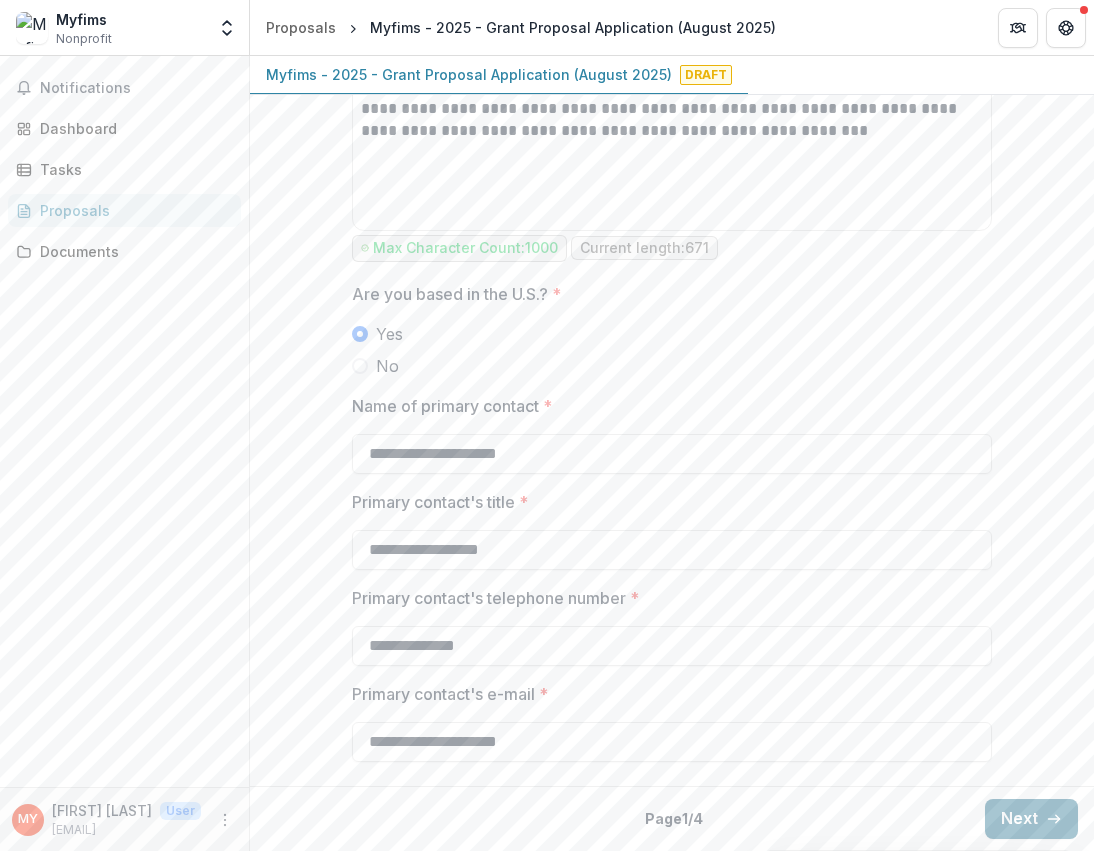 click on "Next" at bounding box center [1031, 819] 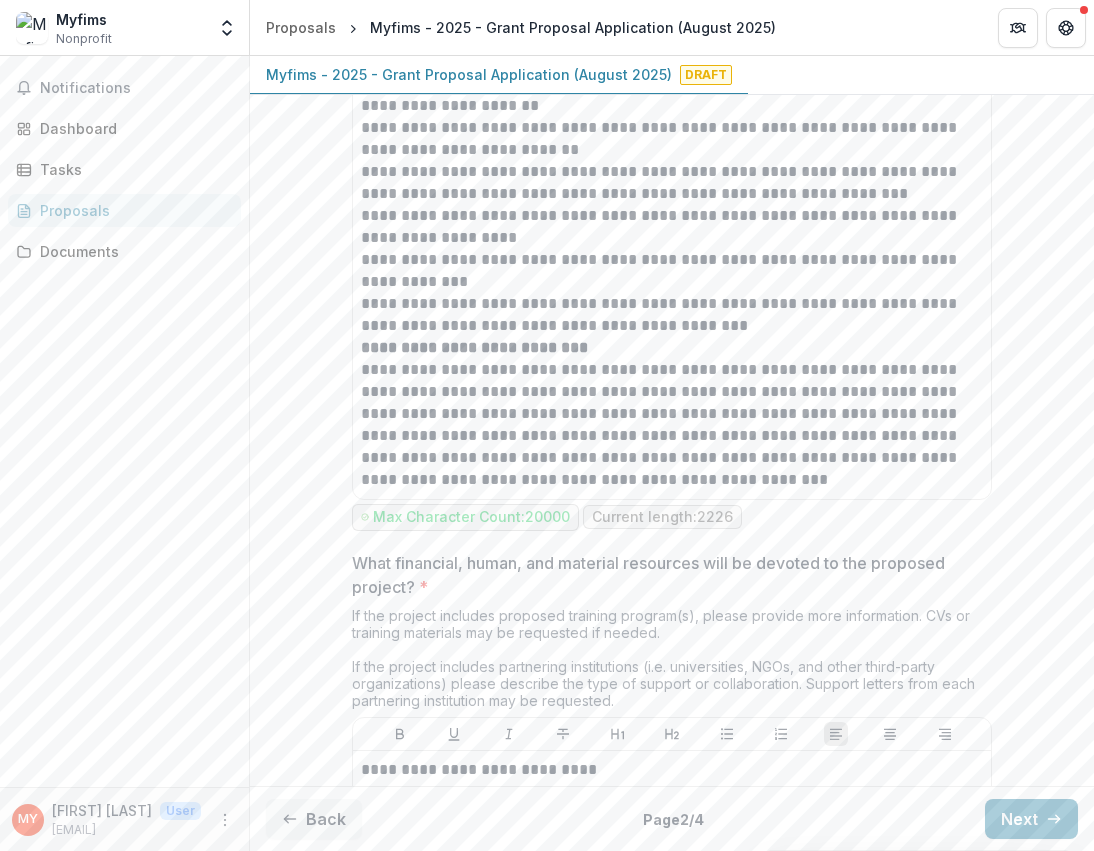 scroll, scrollTop: 2462, scrollLeft: 0, axis: vertical 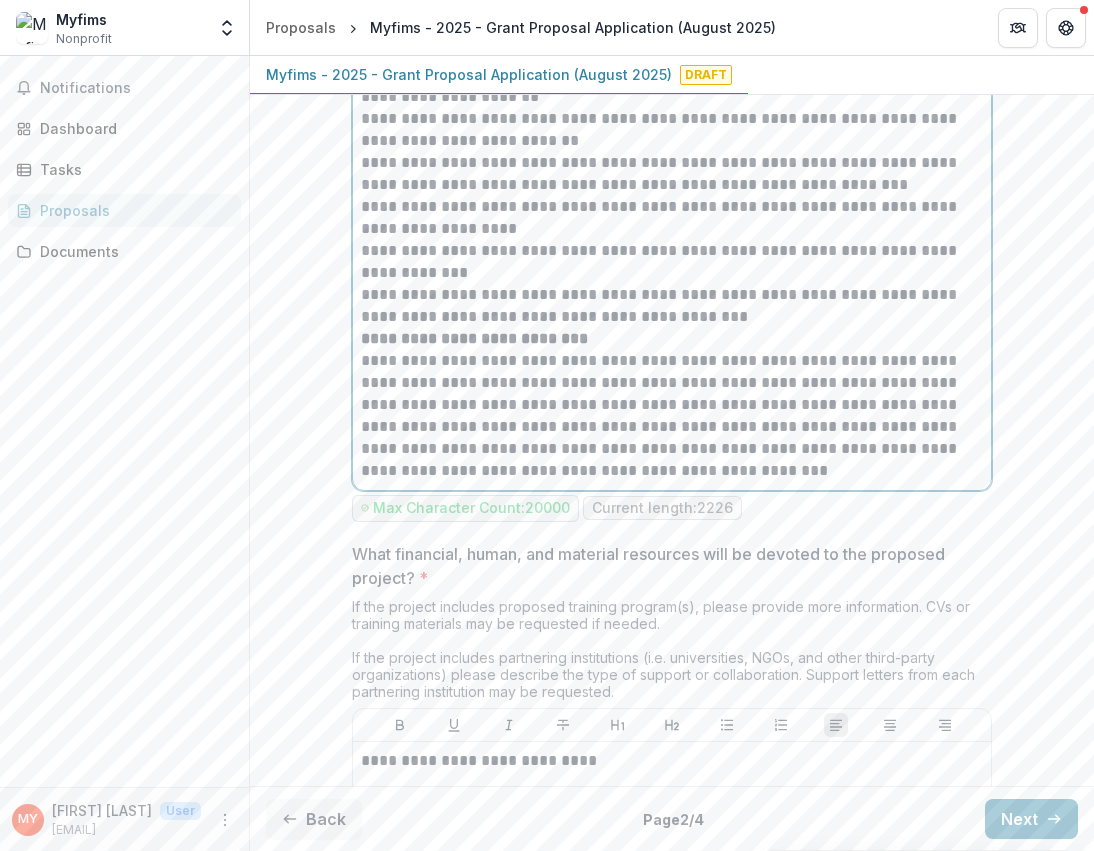 click on "**********" at bounding box center [672, 31] 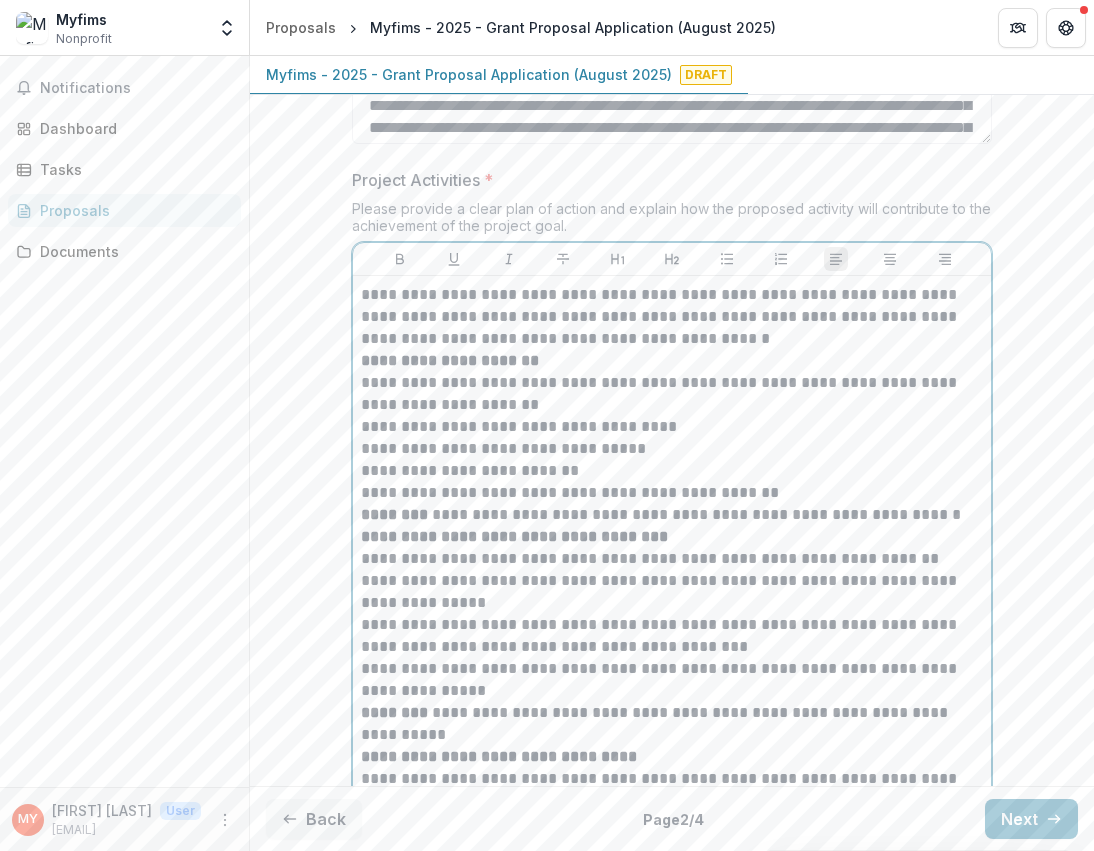 scroll, scrollTop: 1774, scrollLeft: 0, axis: vertical 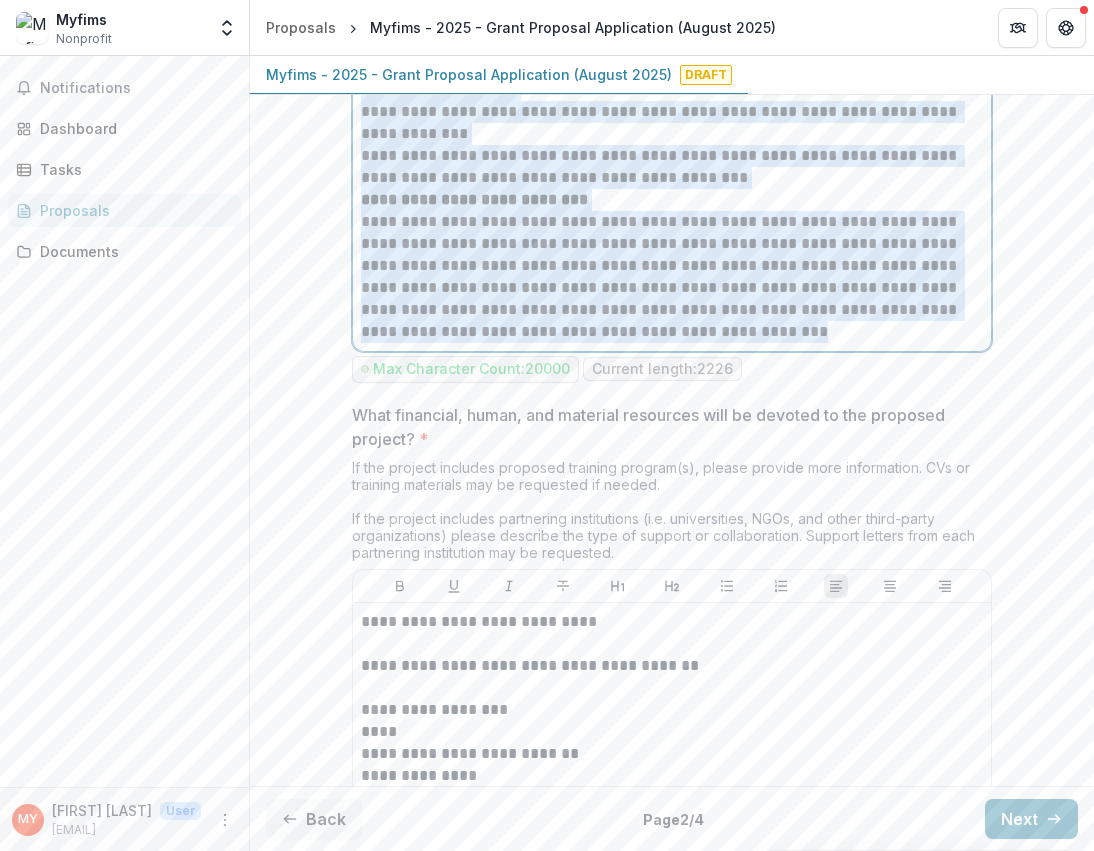 drag, startPoint x: 357, startPoint y: 281, endPoint x: 774, endPoint y: 339, distance: 421.01425 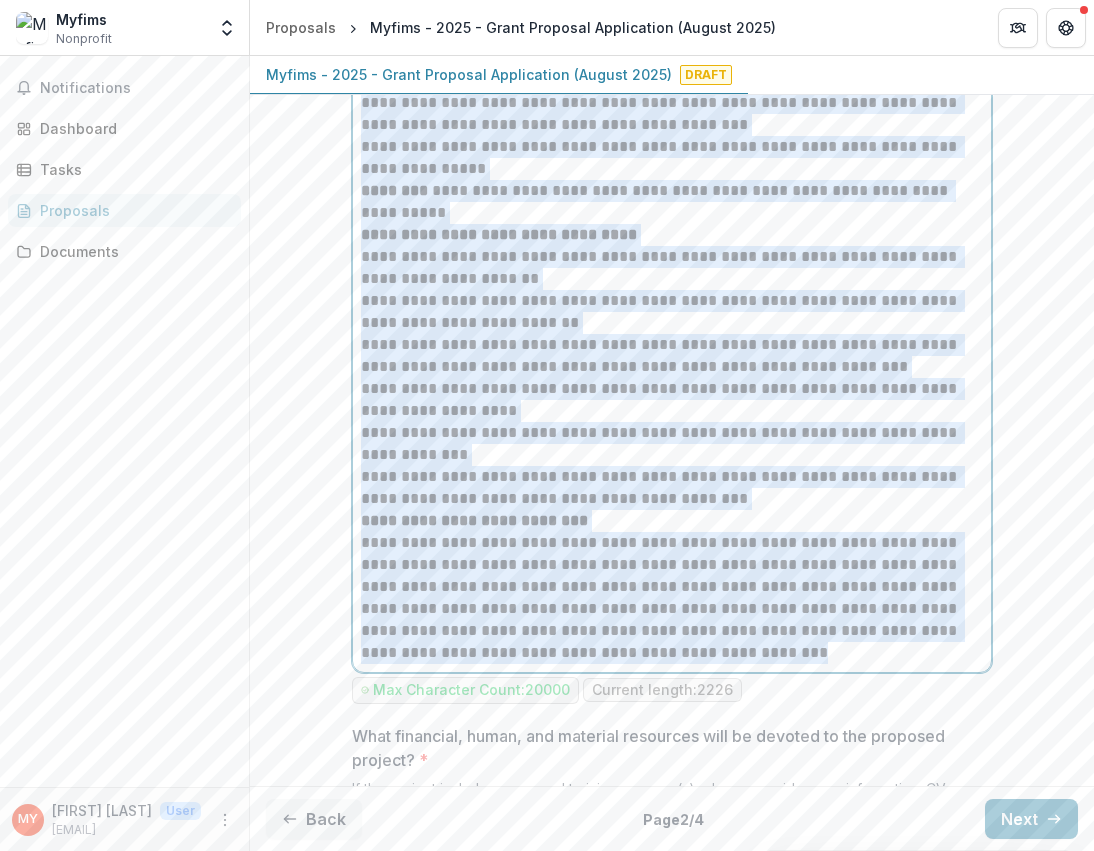 scroll, scrollTop: 2278, scrollLeft: 0, axis: vertical 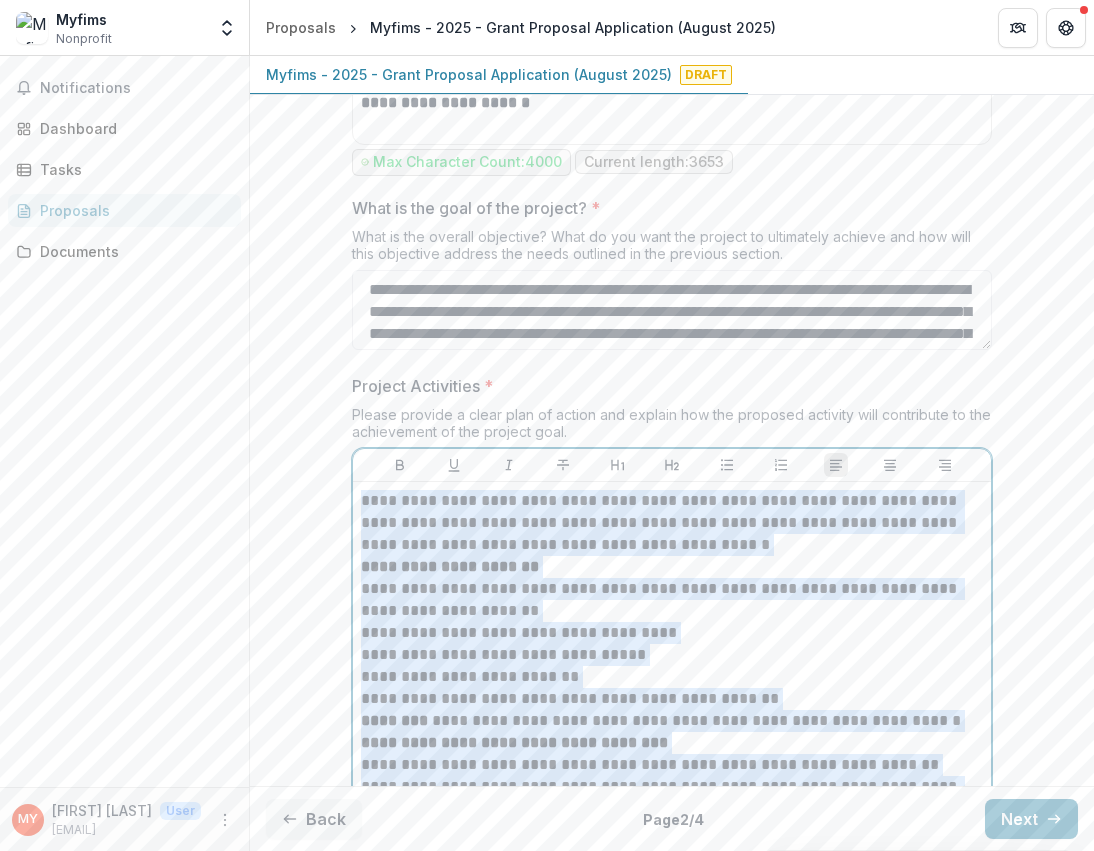 click on "**********" at bounding box center [672, 523] 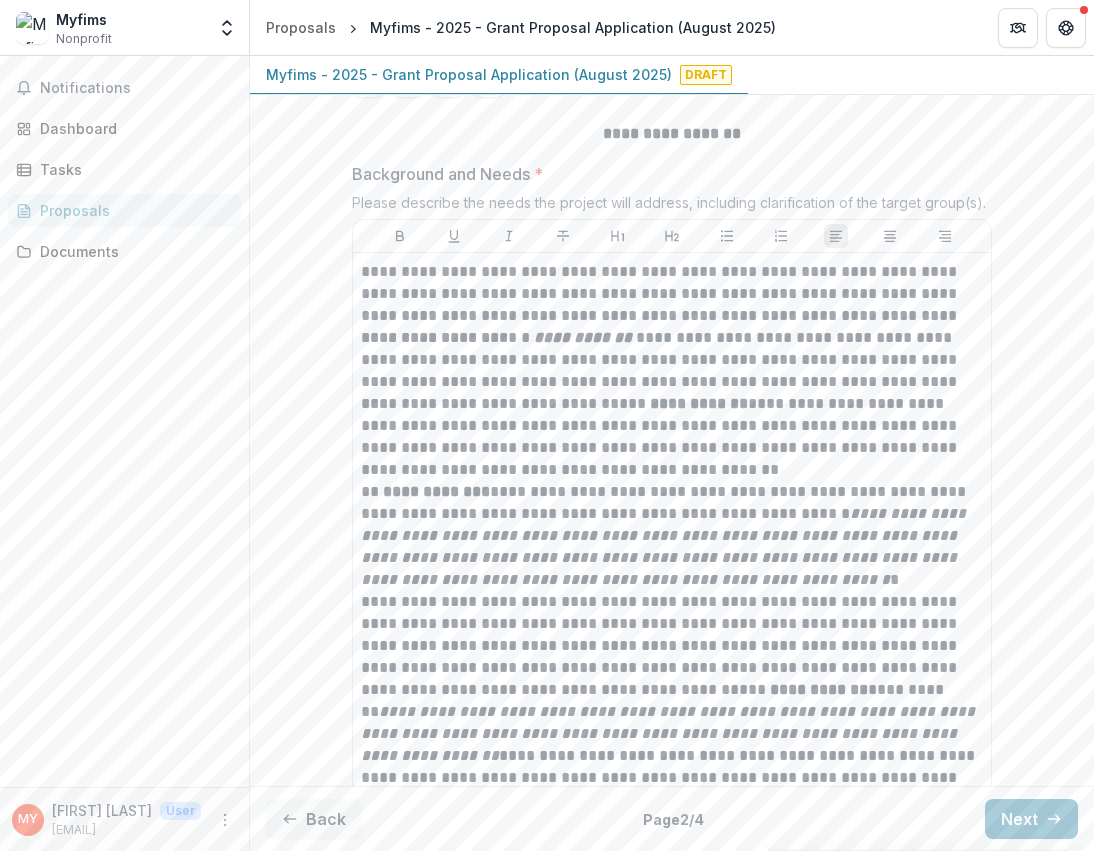 scroll, scrollTop: 0, scrollLeft: 0, axis: both 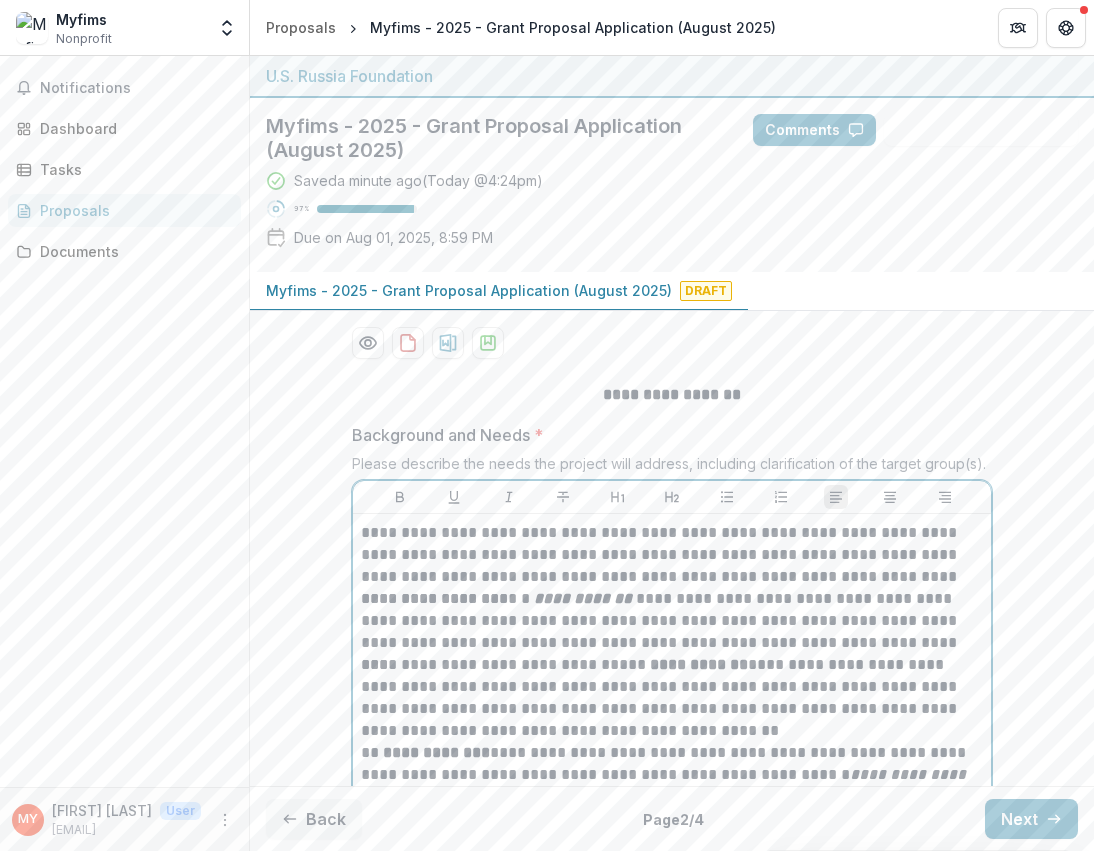 click on "**********" at bounding box center [672, 555] 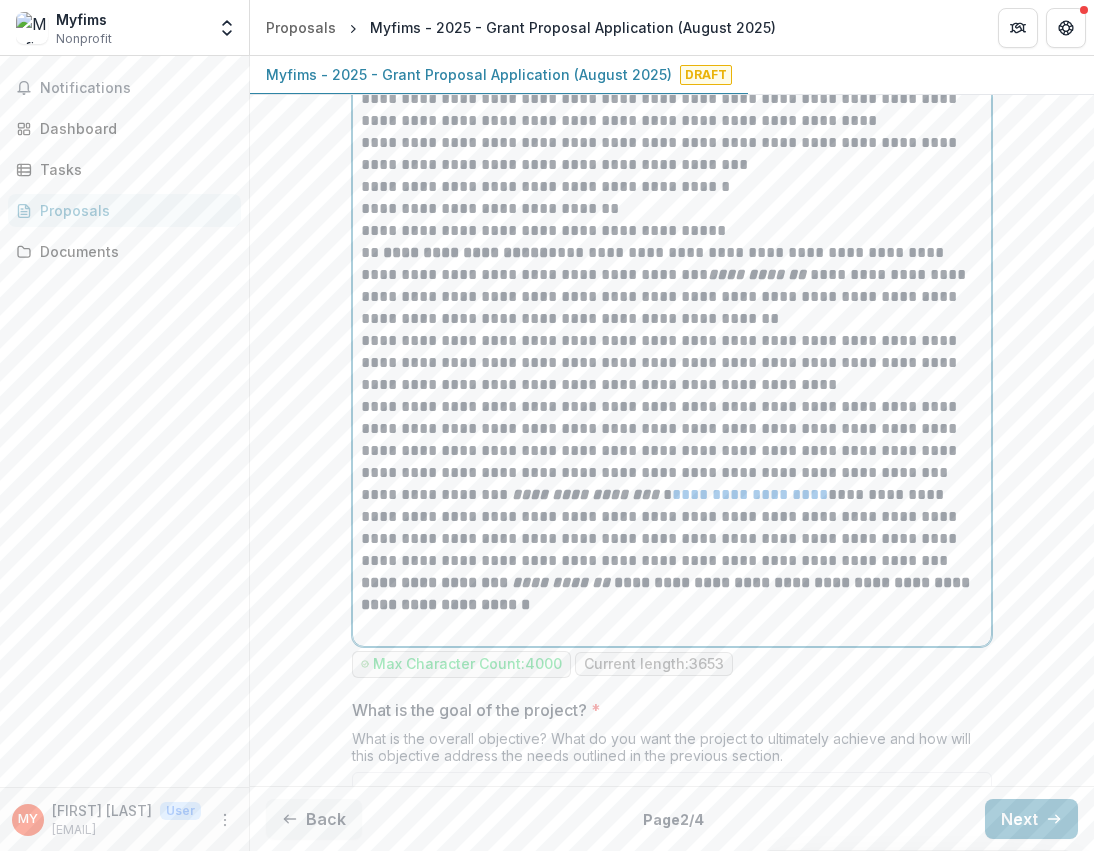 scroll, scrollTop: 1051, scrollLeft: 0, axis: vertical 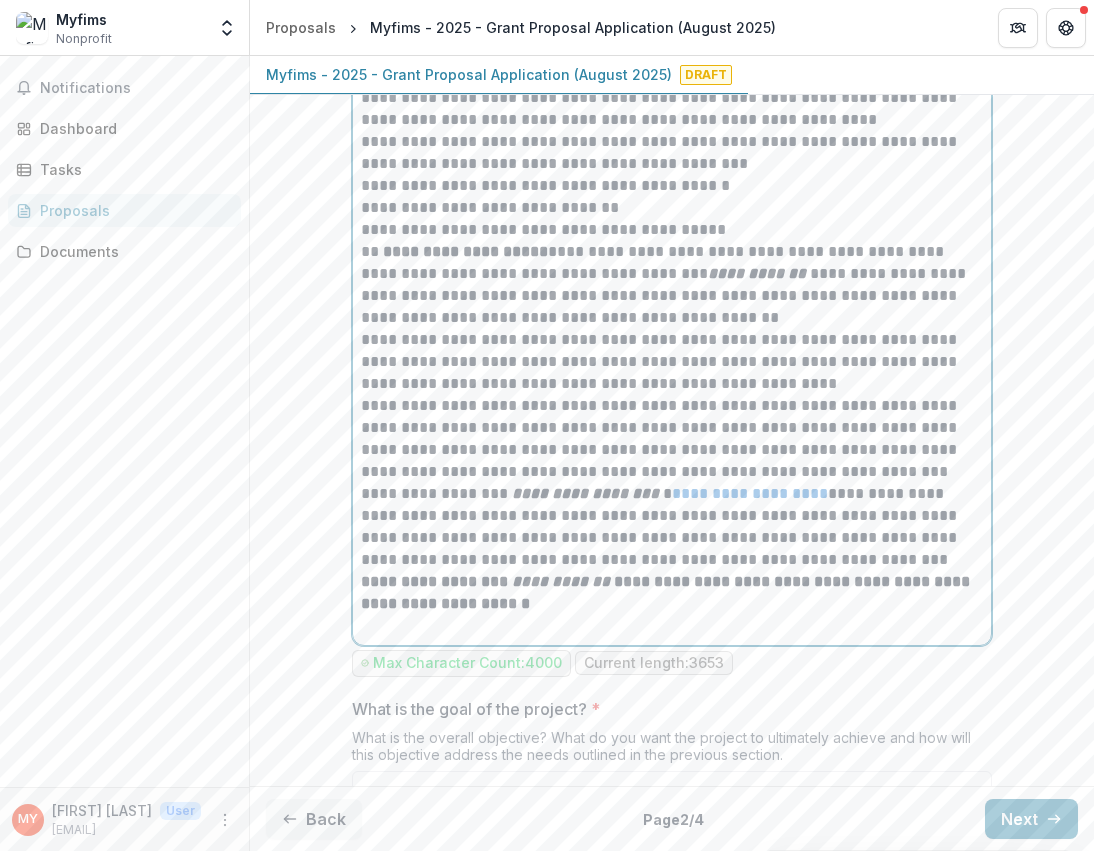 click on "**********" at bounding box center (585, 493) 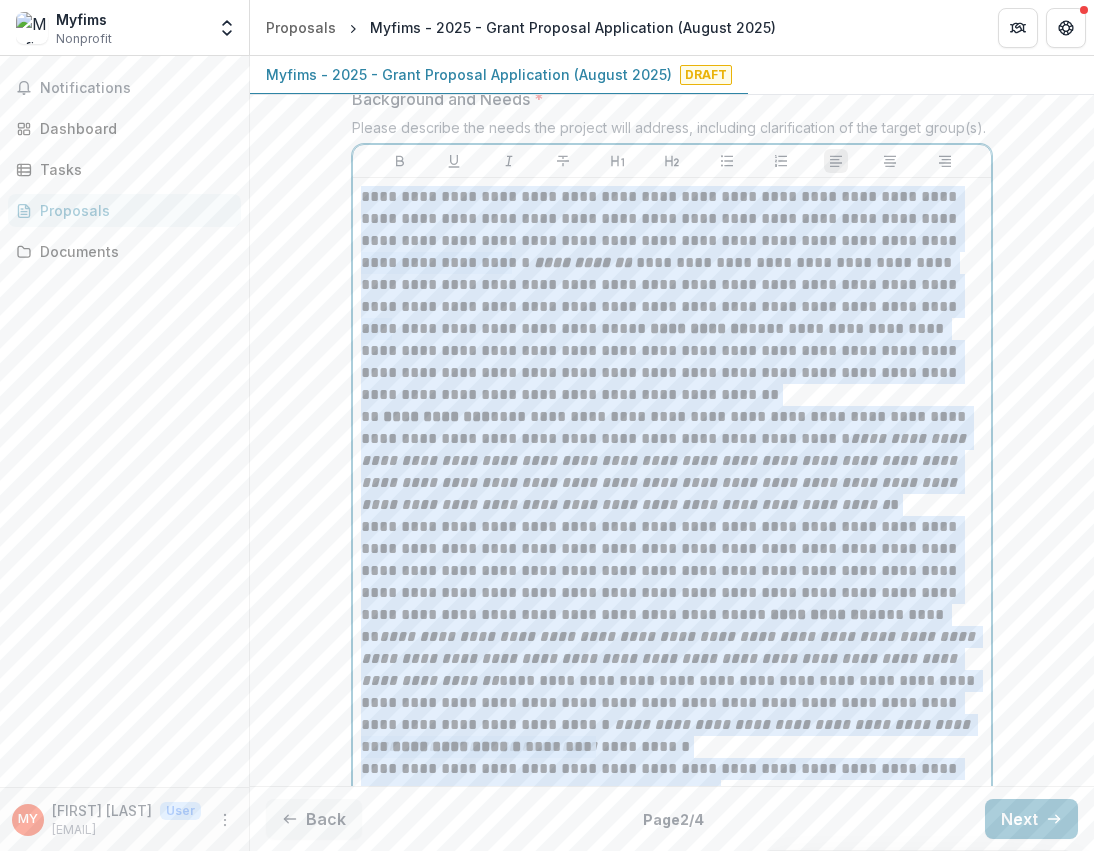 scroll, scrollTop: 0, scrollLeft: 0, axis: both 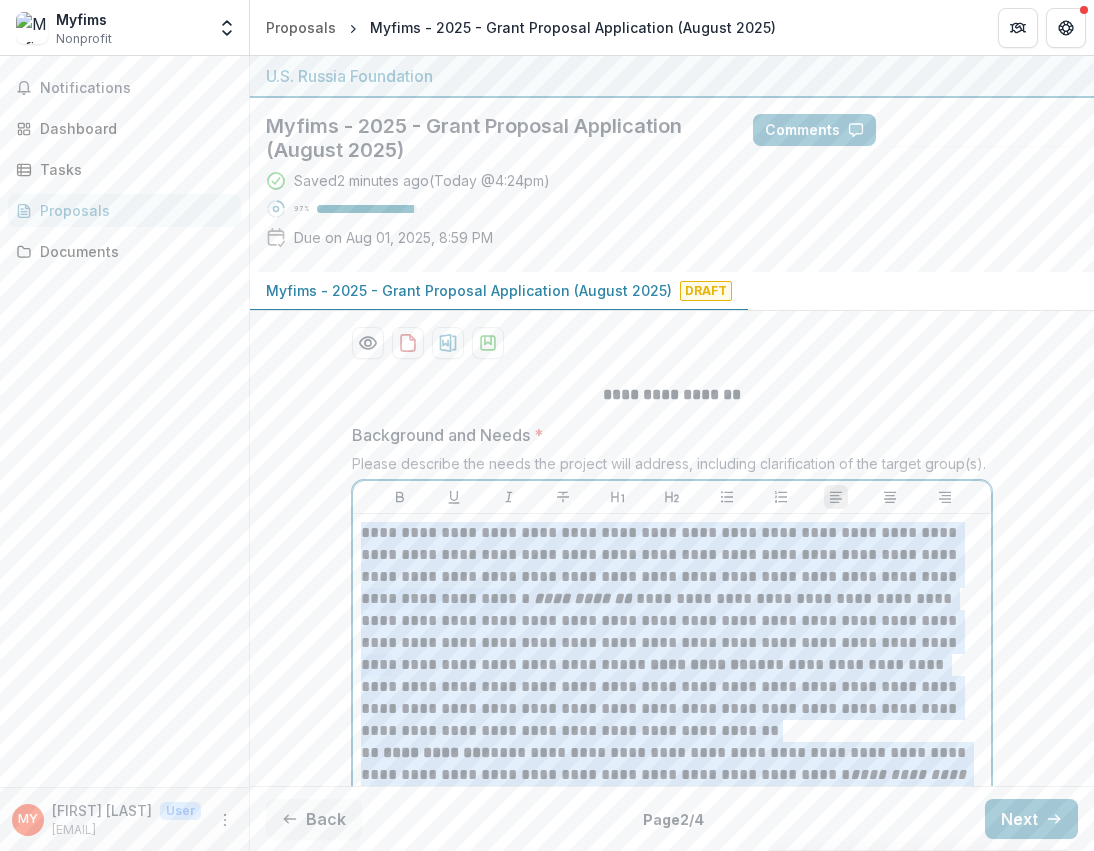 drag, startPoint x: 448, startPoint y: 609, endPoint x: 354, endPoint y: 327, distance: 297.2541 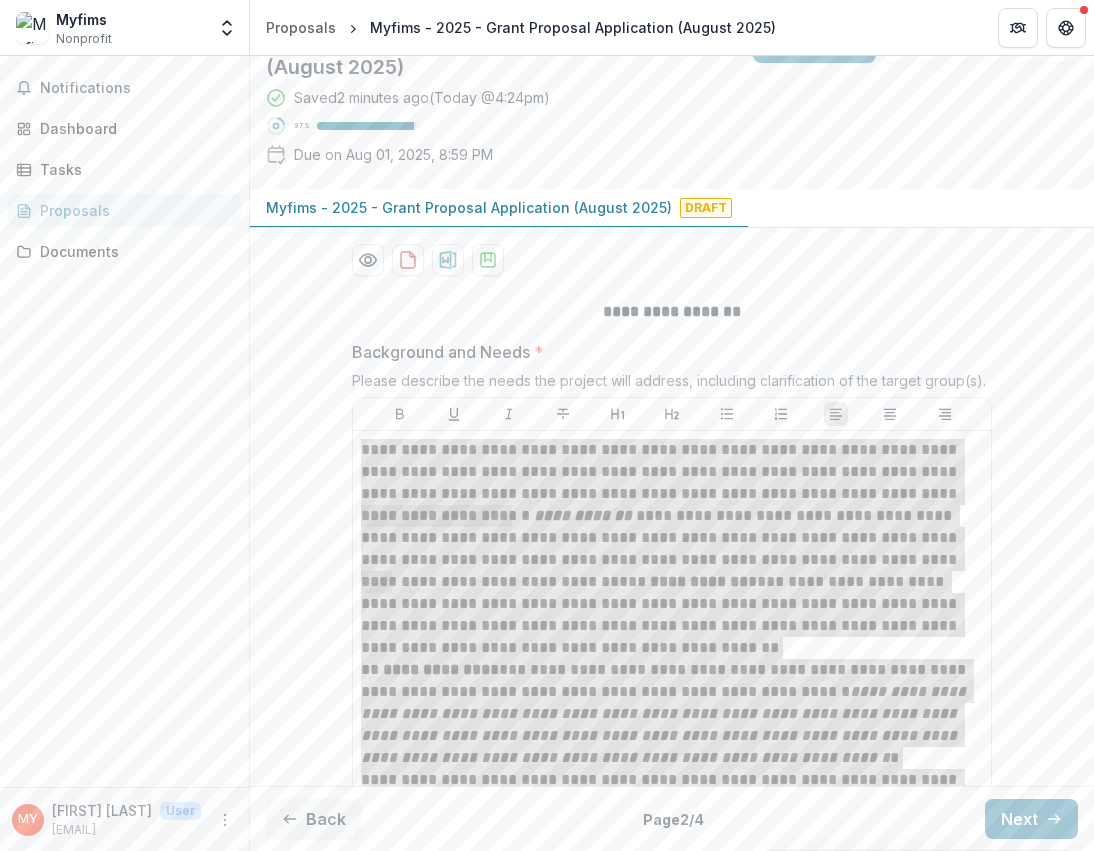 scroll, scrollTop: 89, scrollLeft: 0, axis: vertical 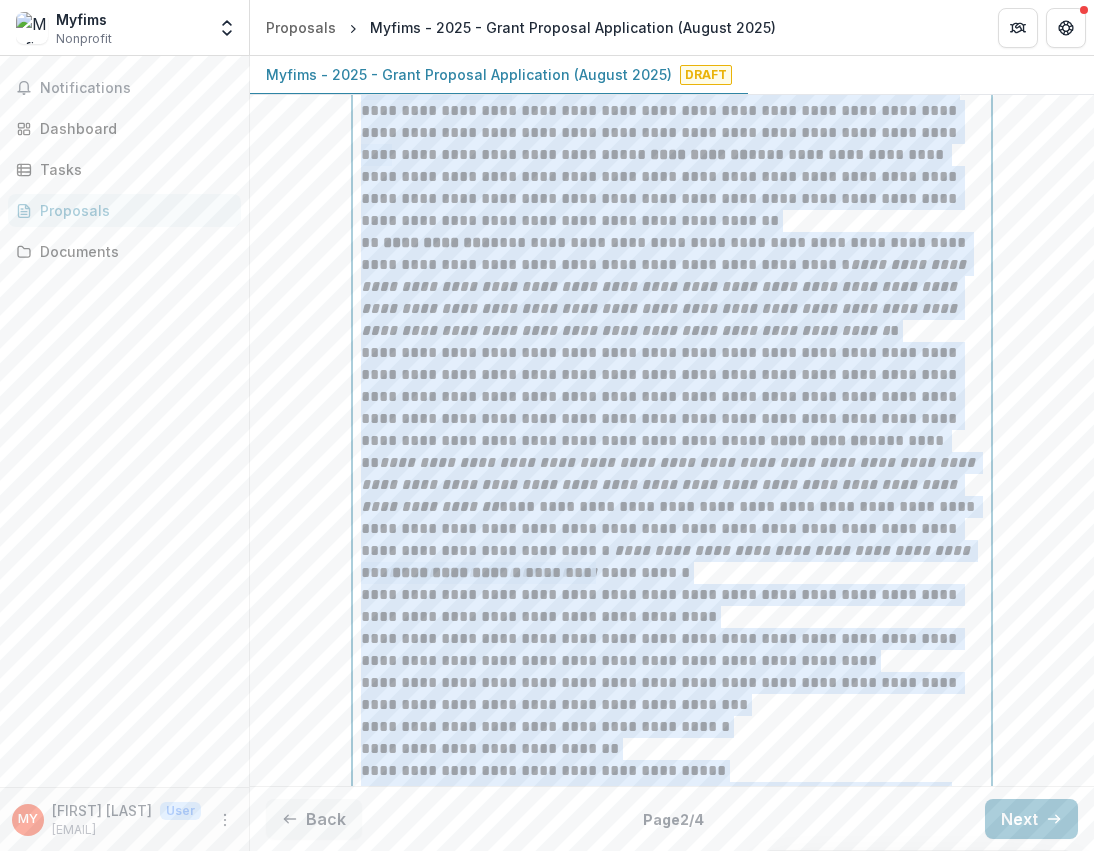 click on "**********" at bounding box center (672, 452) 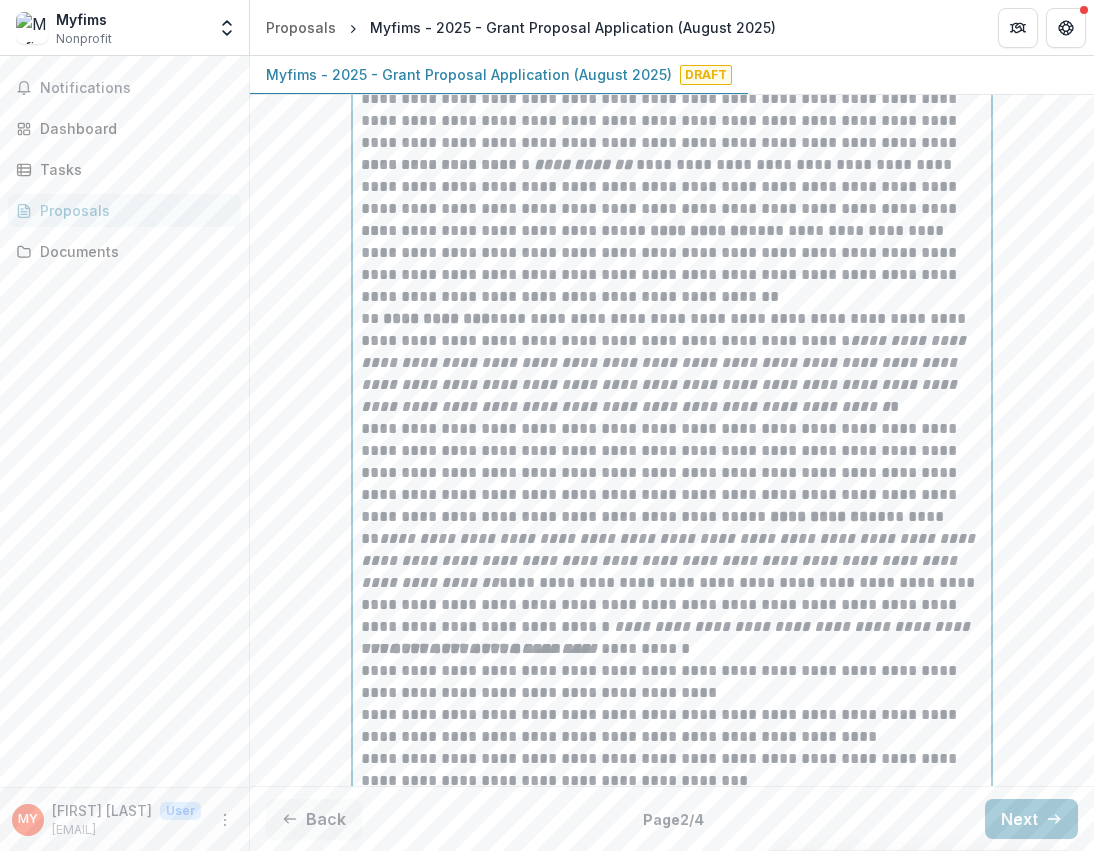 scroll, scrollTop: 419, scrollLeft: 0, axis: vertical 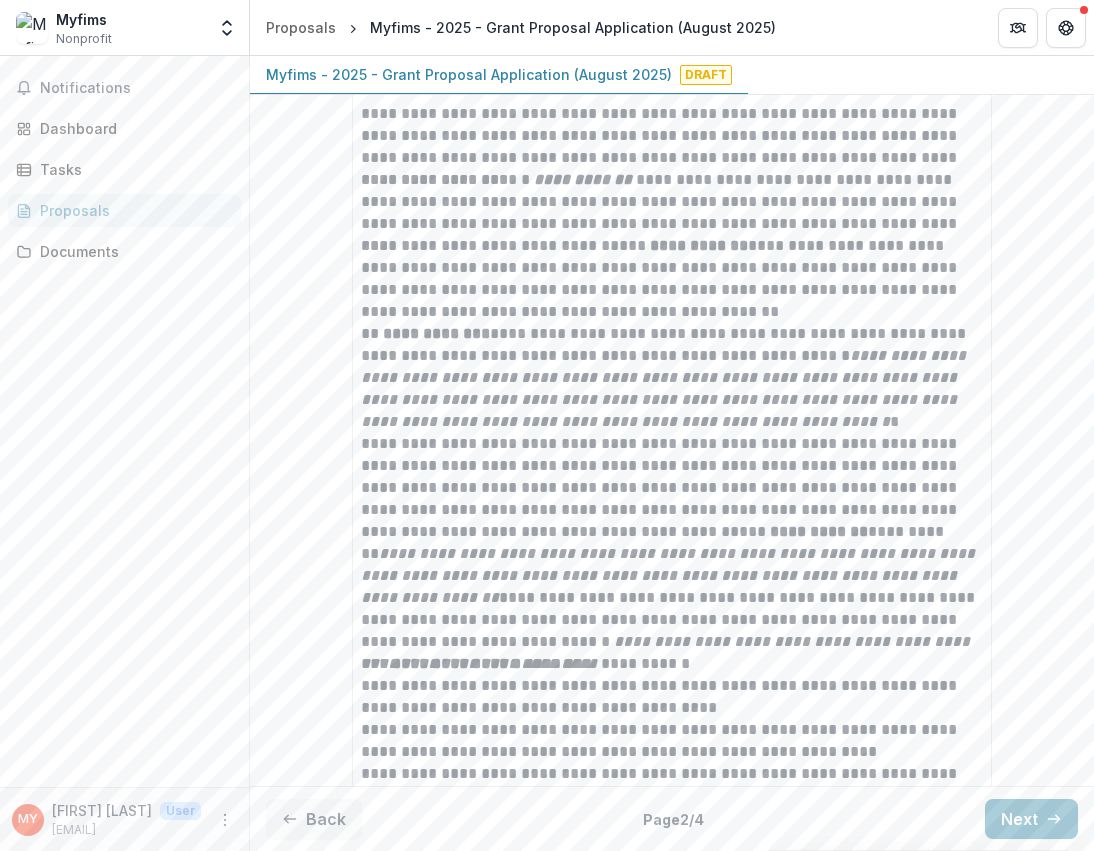 click on "**********" at bounding box center [672, 686] 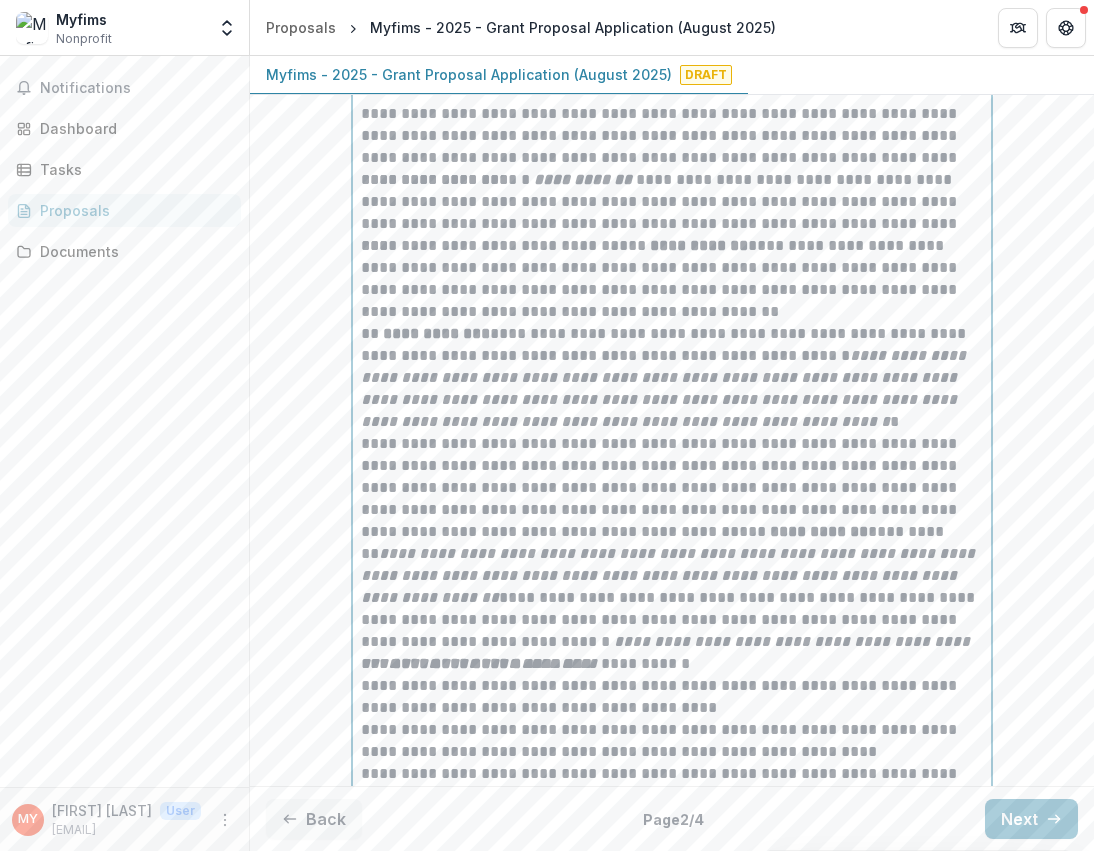 click on "**********" at bounding box center (672, 202) 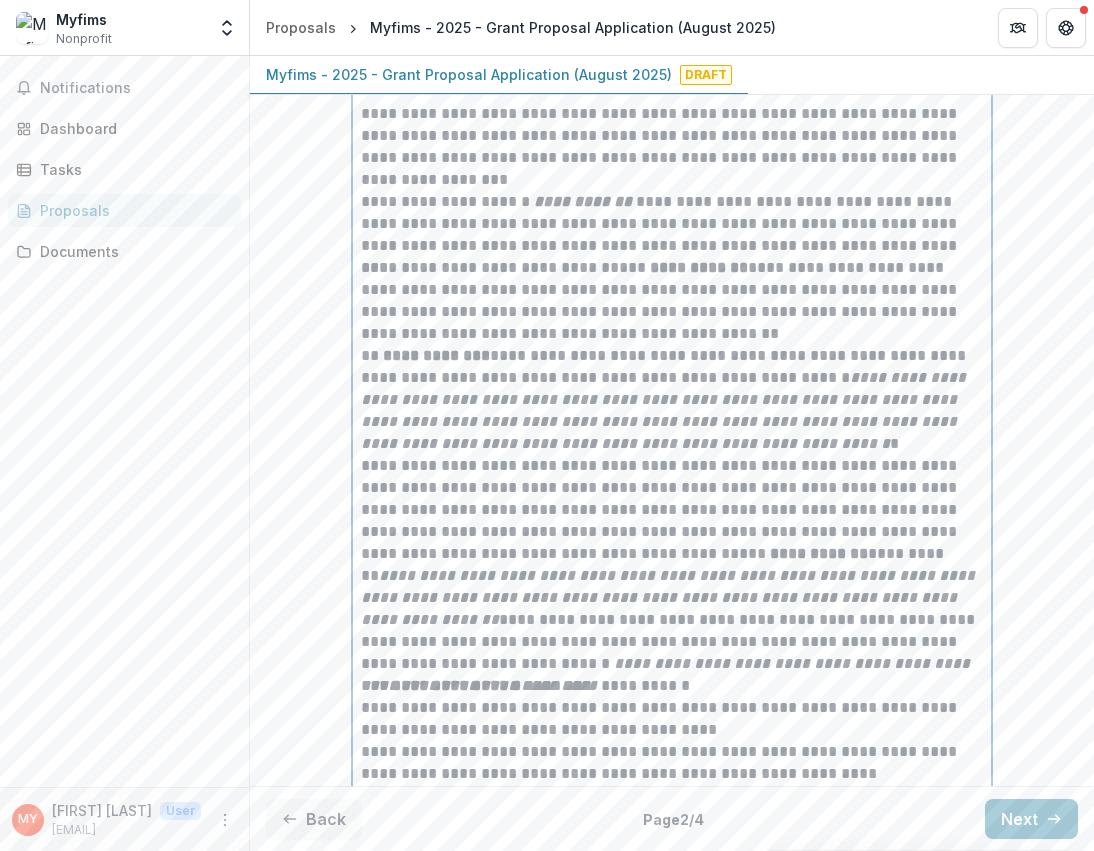 click on "**********" at bounding box center [672, 301] 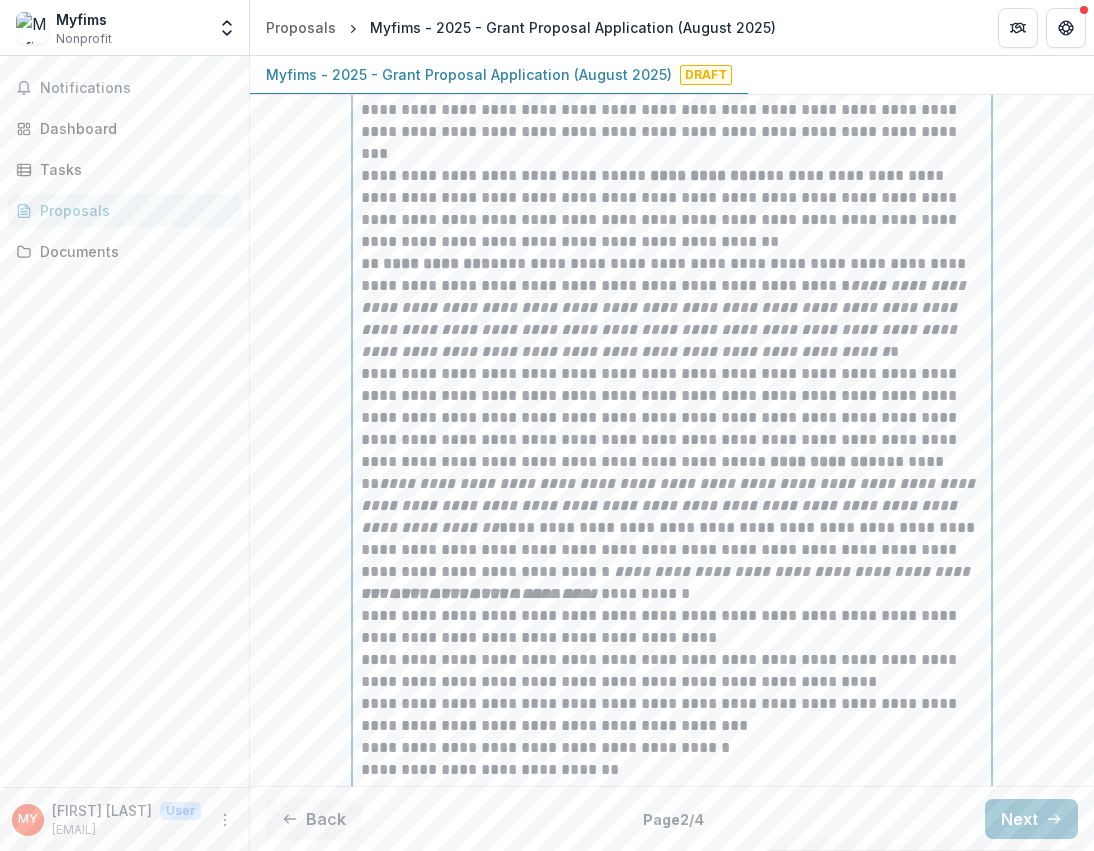 scroll, scrollTop: 535, scrollLeft: 0, axis: vertical 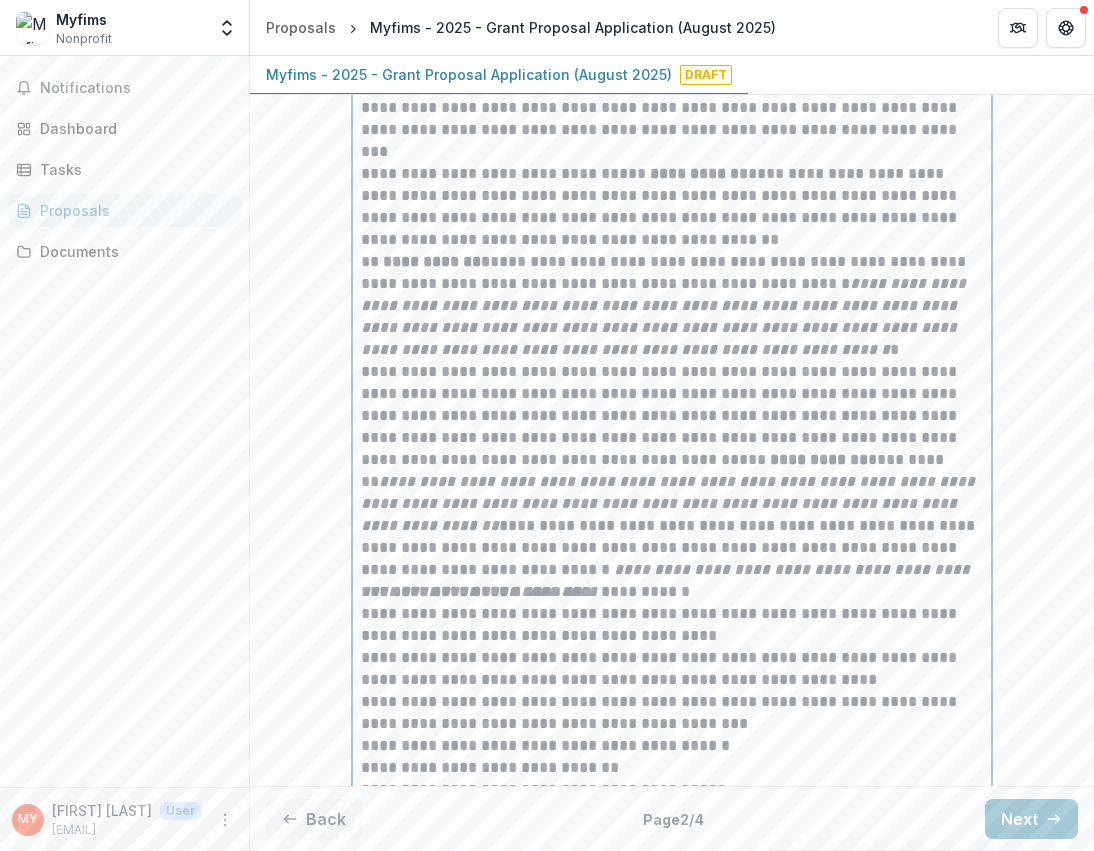 click on "**********" at bounding box center [672, 471] 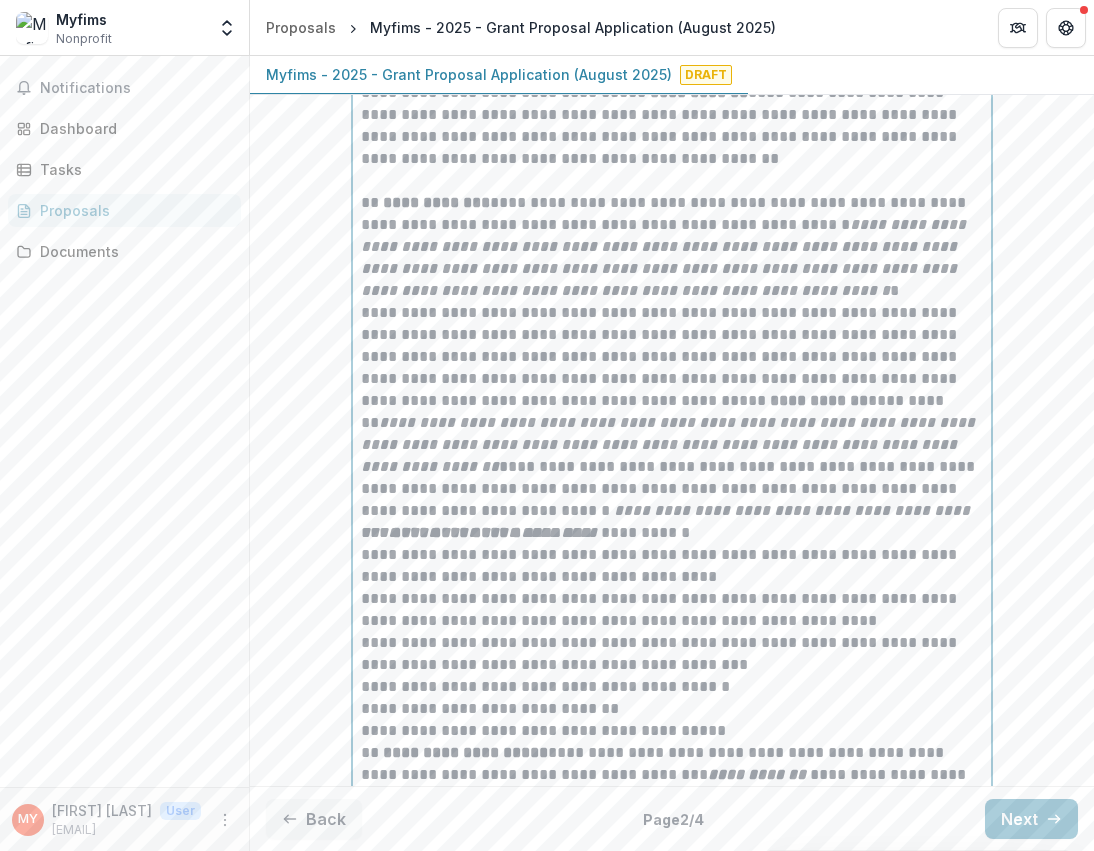 scroll, scrollTop: 621, scrollLeft: 0, axis: vertical 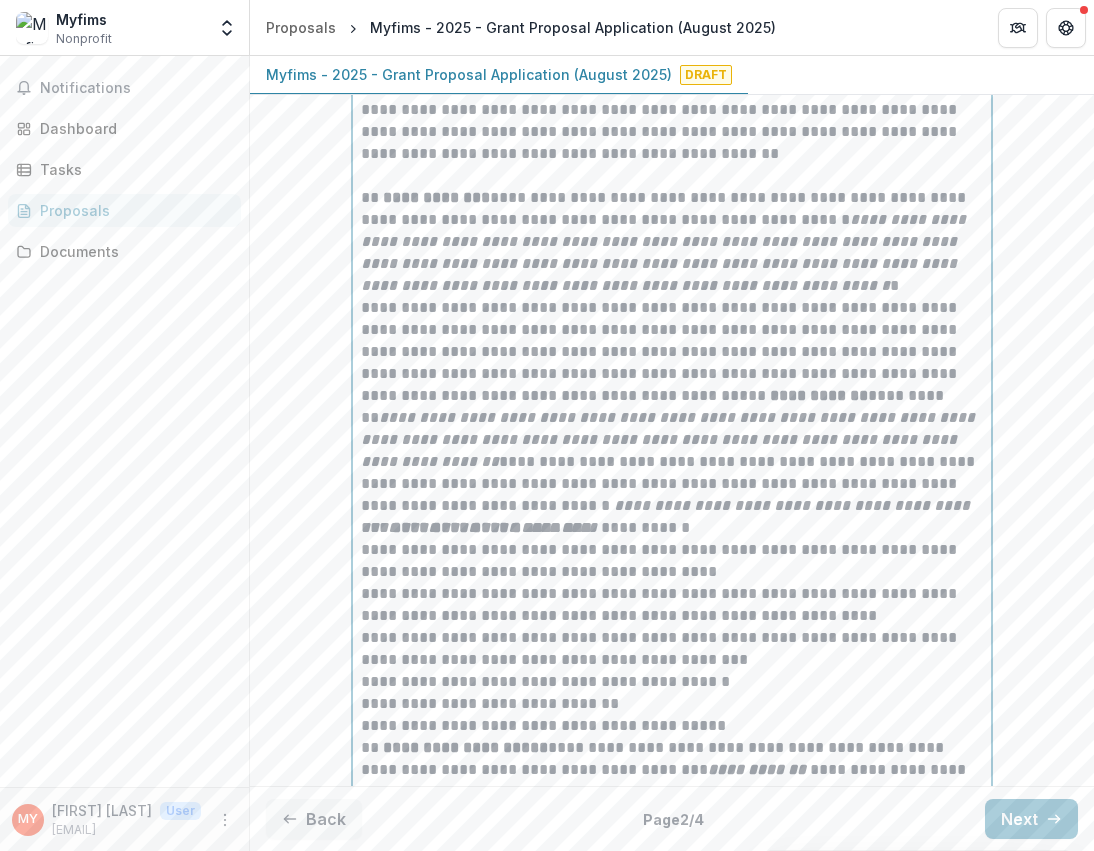 click on "**********" at bounding box center (672, 407) 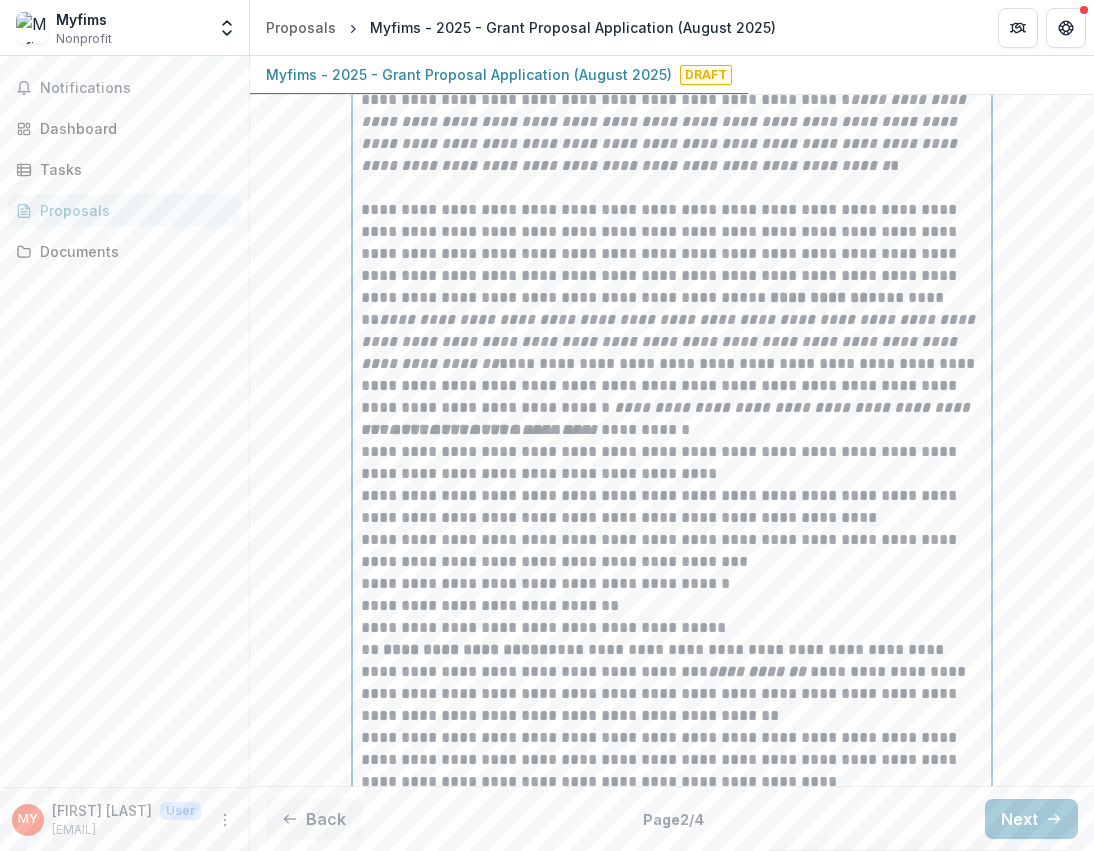 scroll, scrollTop: 755, scrollLeft: 0, axis: vertical 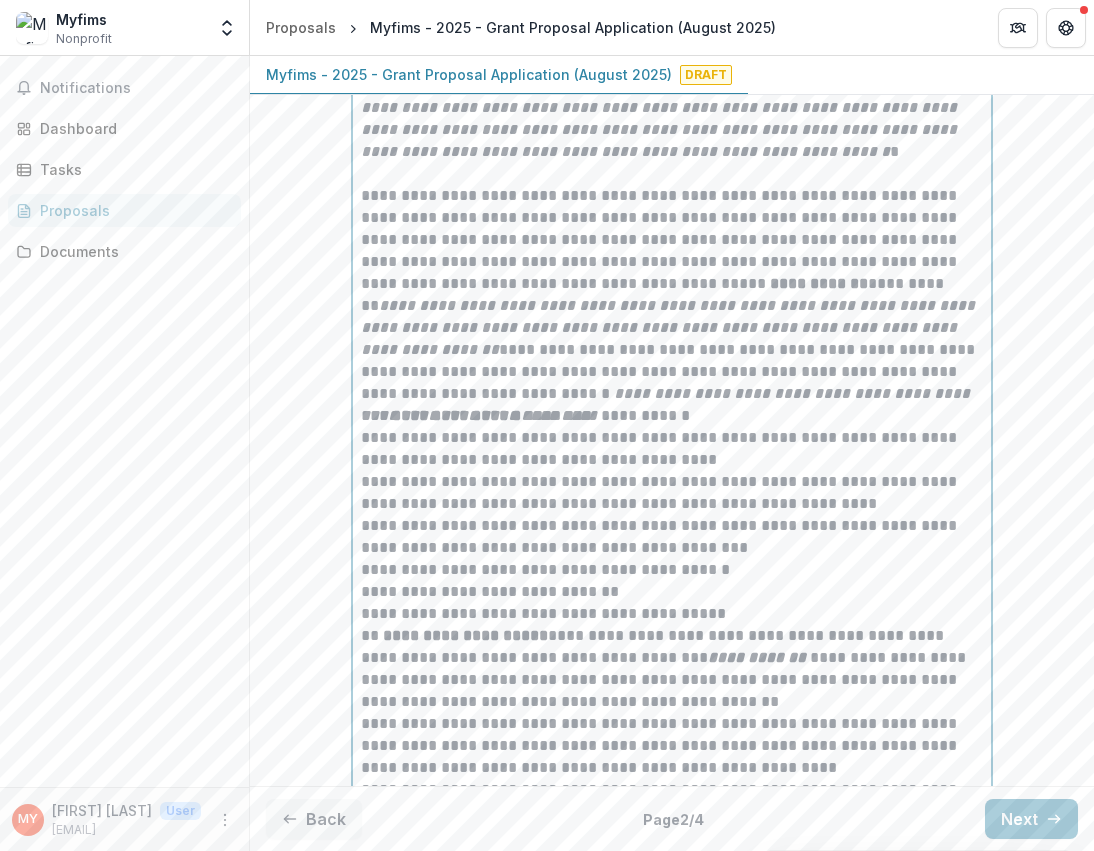 click on "**********" at bounding box center [672, 416] 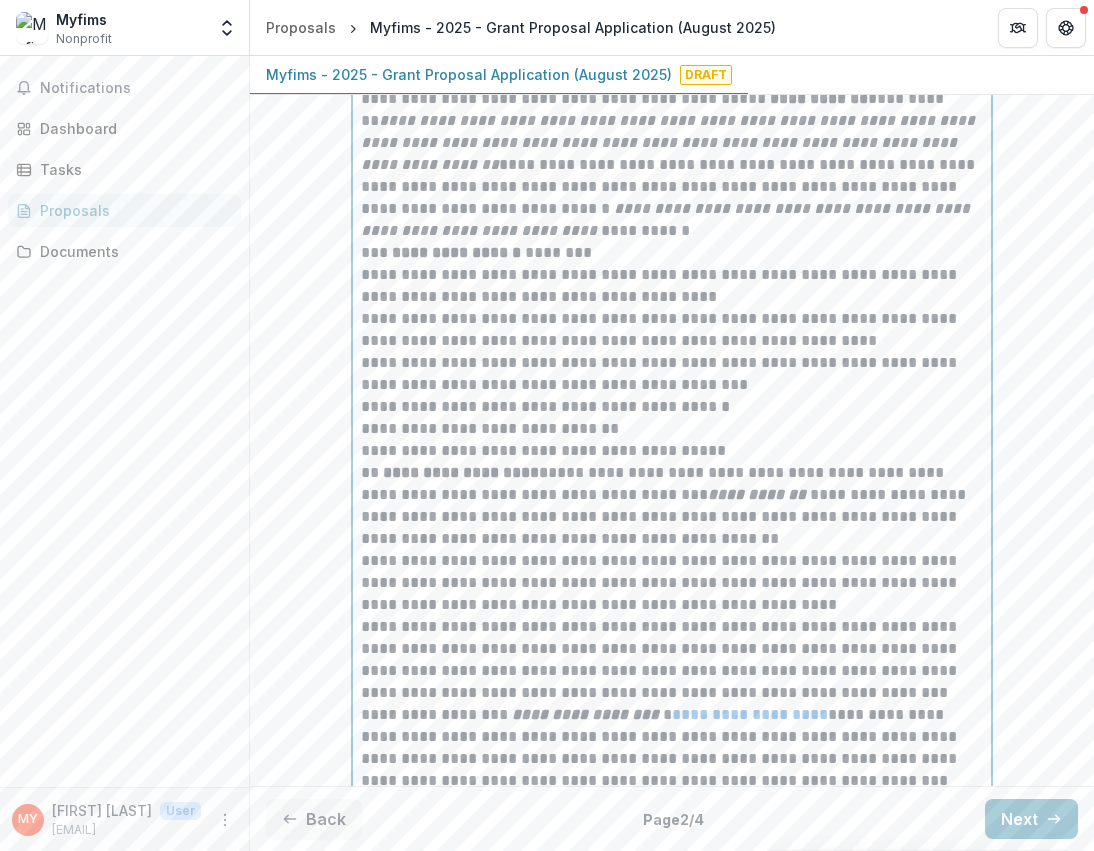 scroll, scrollTop: 950, scrollLeft: 0, axis: vertical 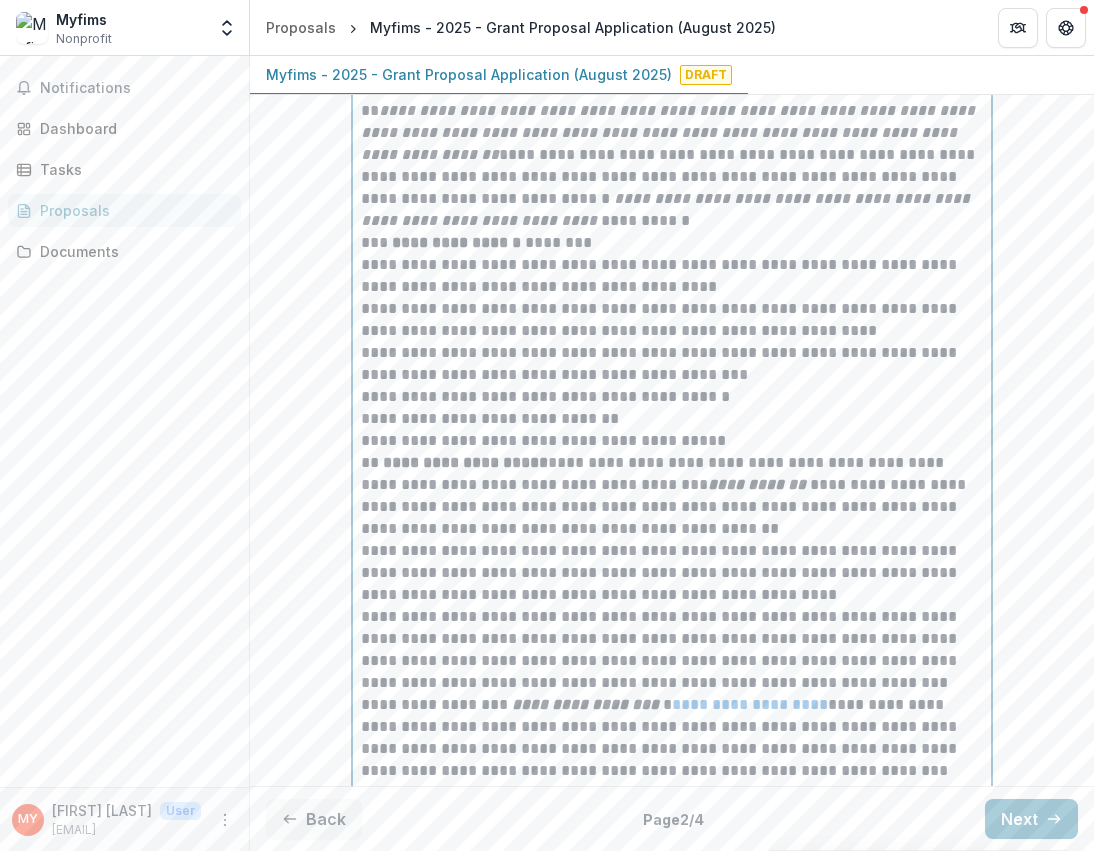 click on "**********" at bounding box center (672, 496) 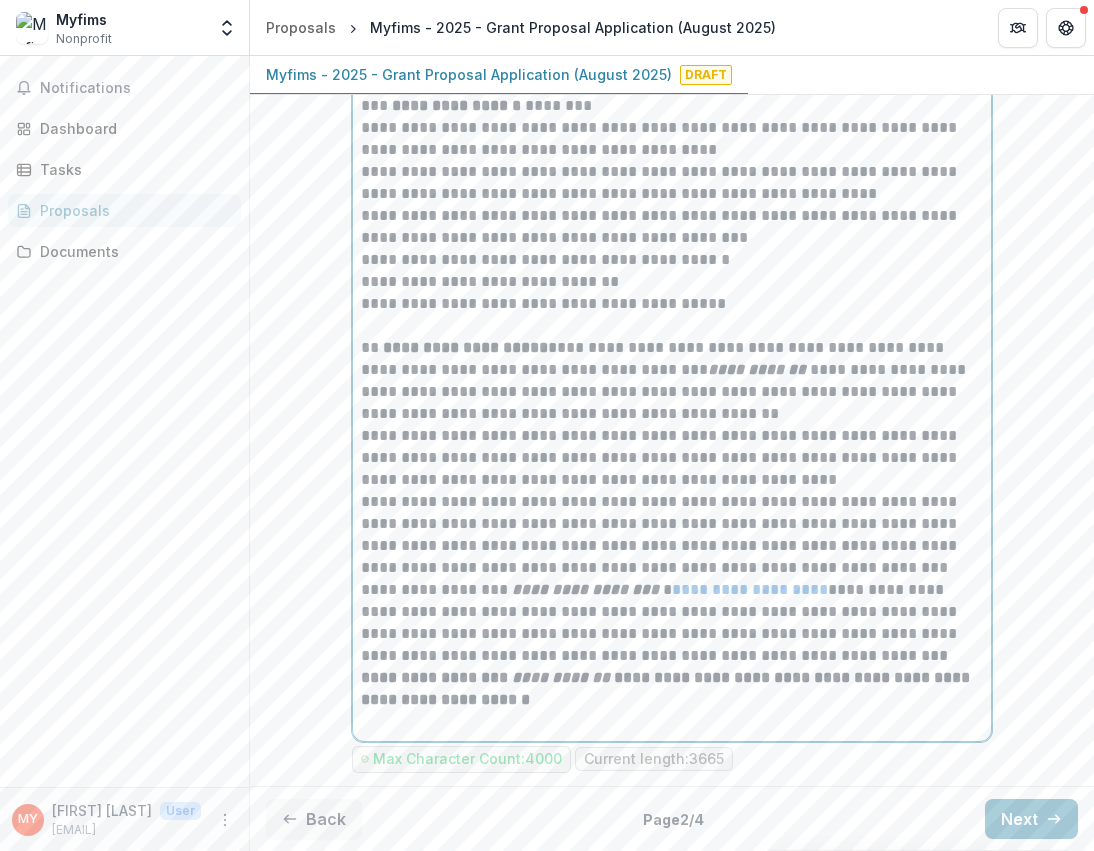 scroll, scrollTop: 1098, scrollLeft: 0, axis: vertical 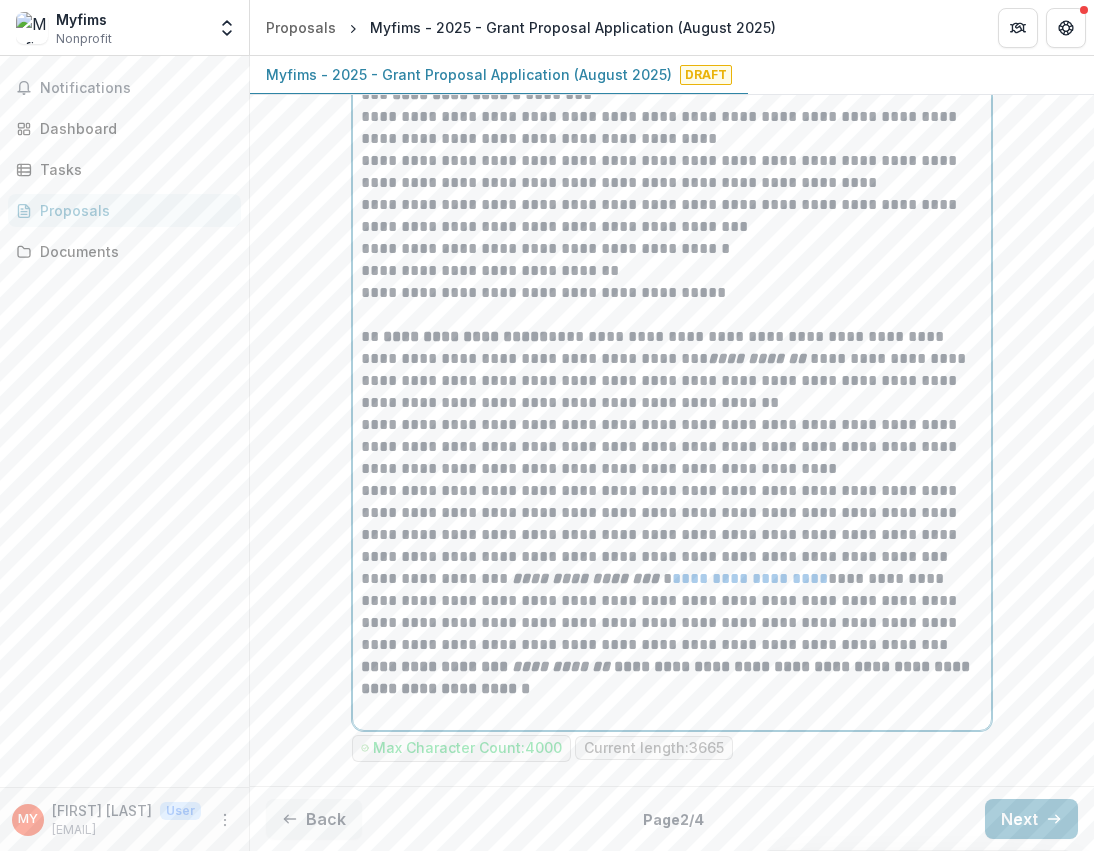 click on "**********" at bounding box center (672, 447) 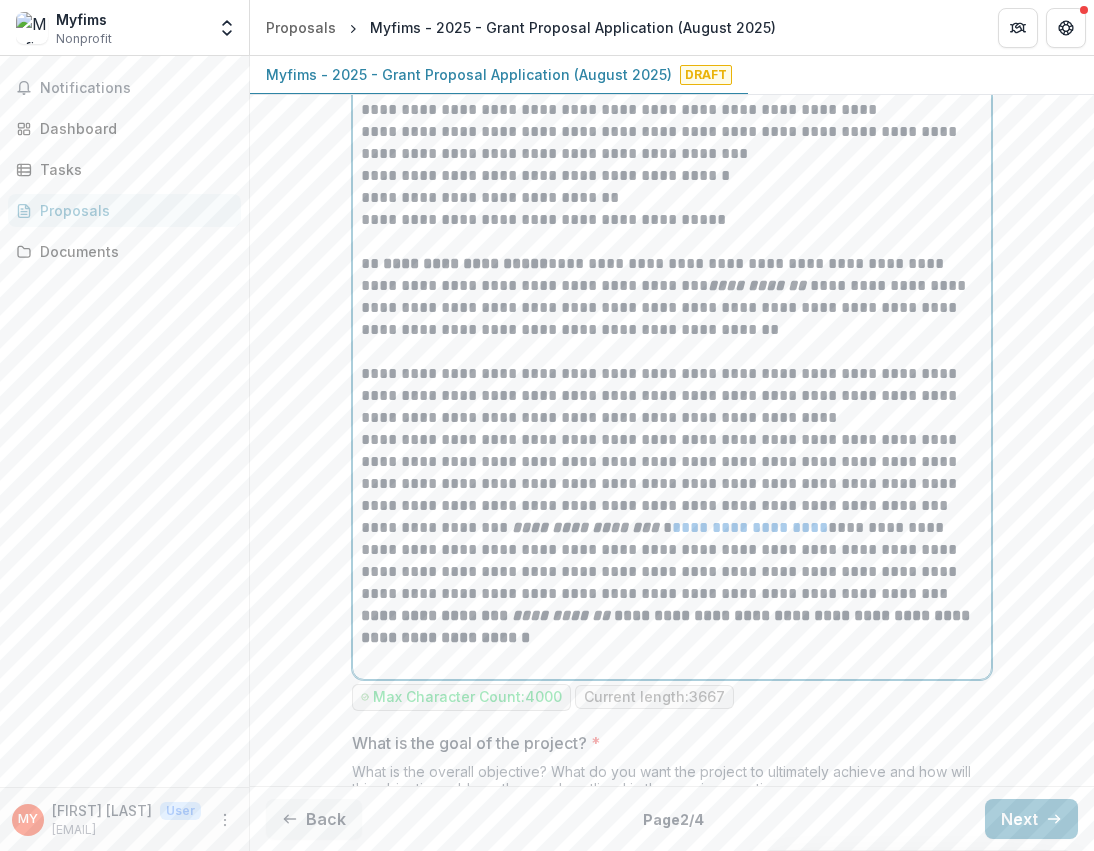 scroll, scrollTop: 1194, scrollLeft: 0, axis: vertical 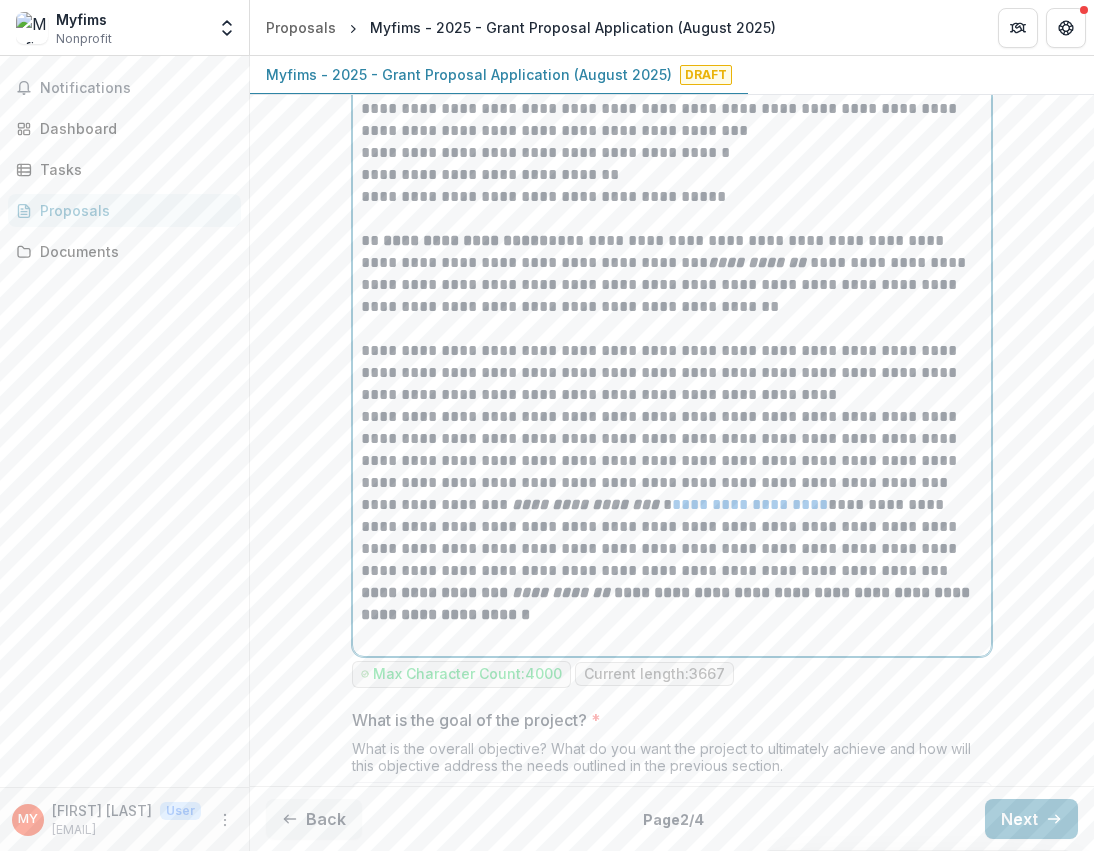 click on "**********" at bounding box center [672, 450] 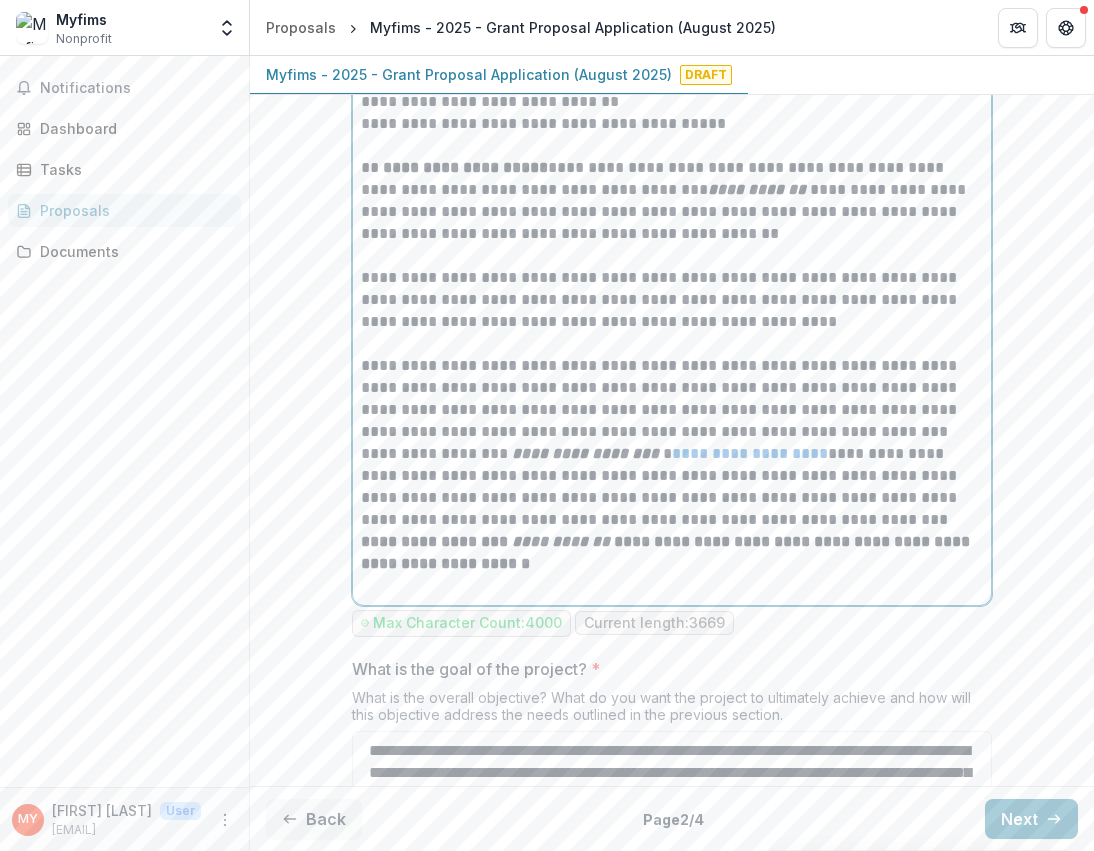 scroll, scrollTop: 1268, scrollLeft: 0, axis: vertical 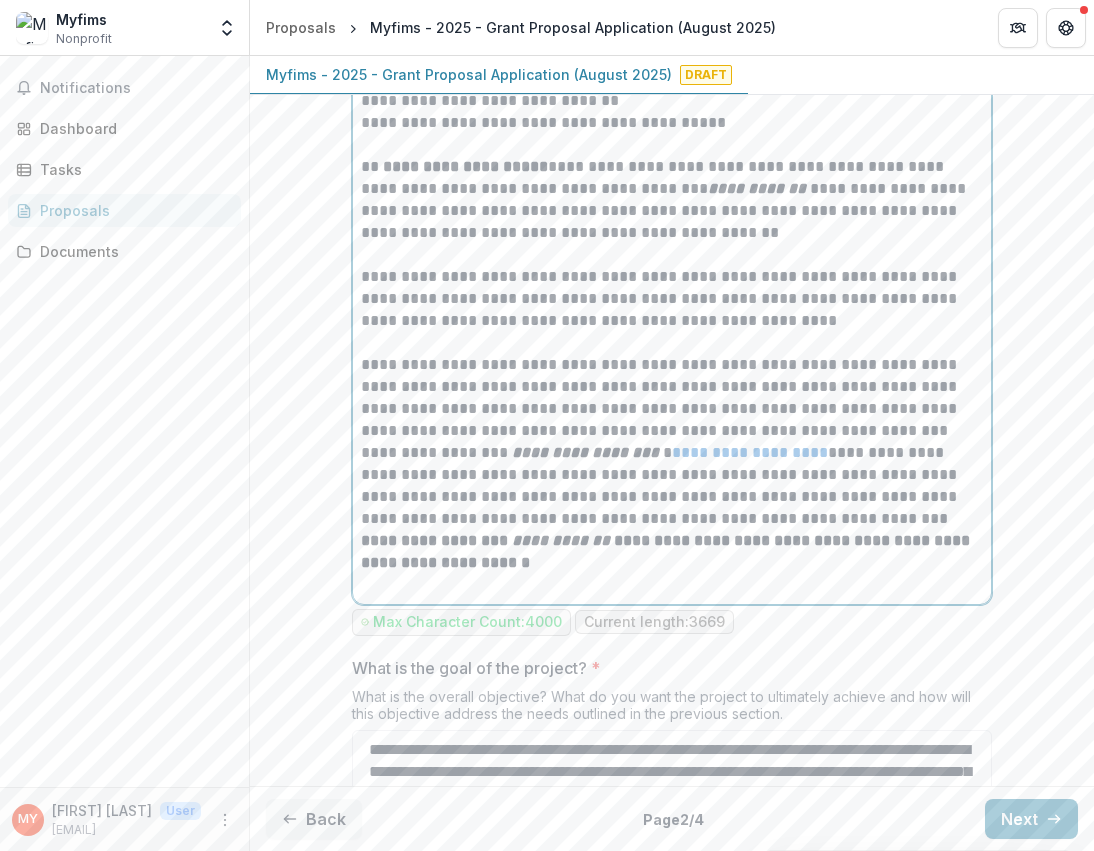 click on "**********" at bounding box center [672, 508] 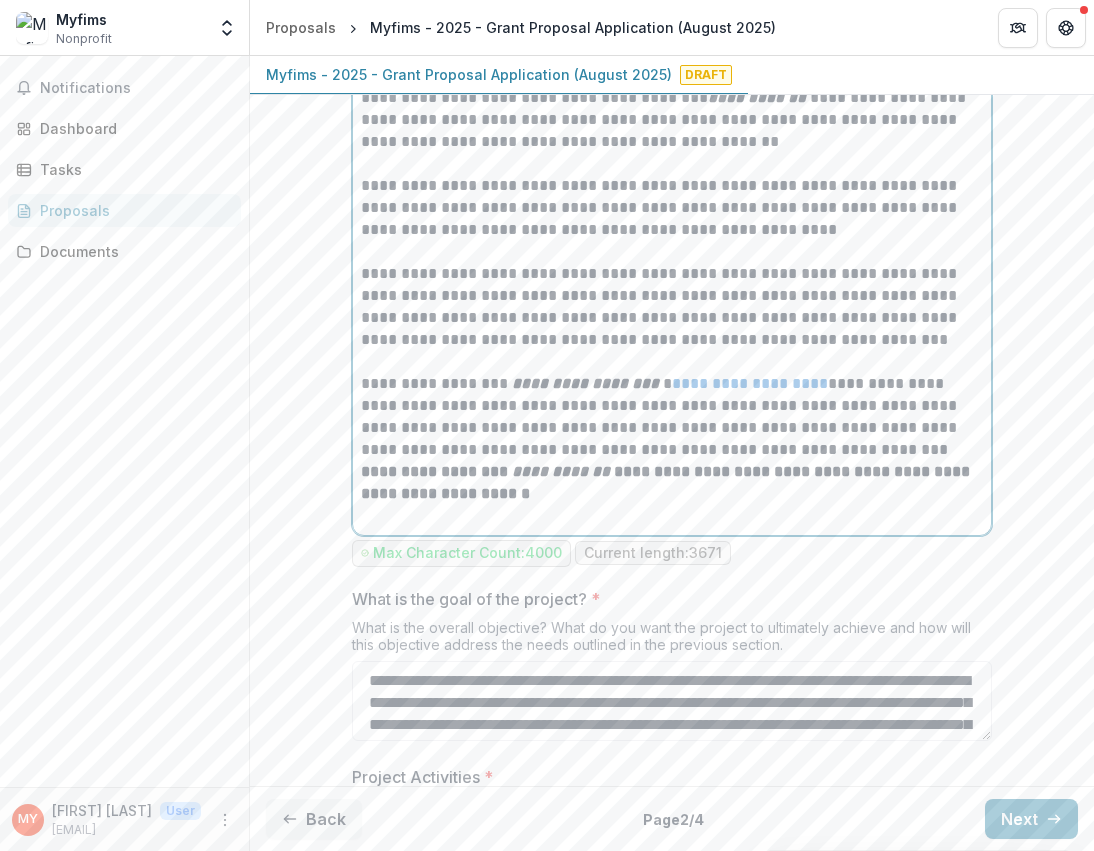 scroll, scrollTop: 1361, scrollLeft: 0, axis: vertical 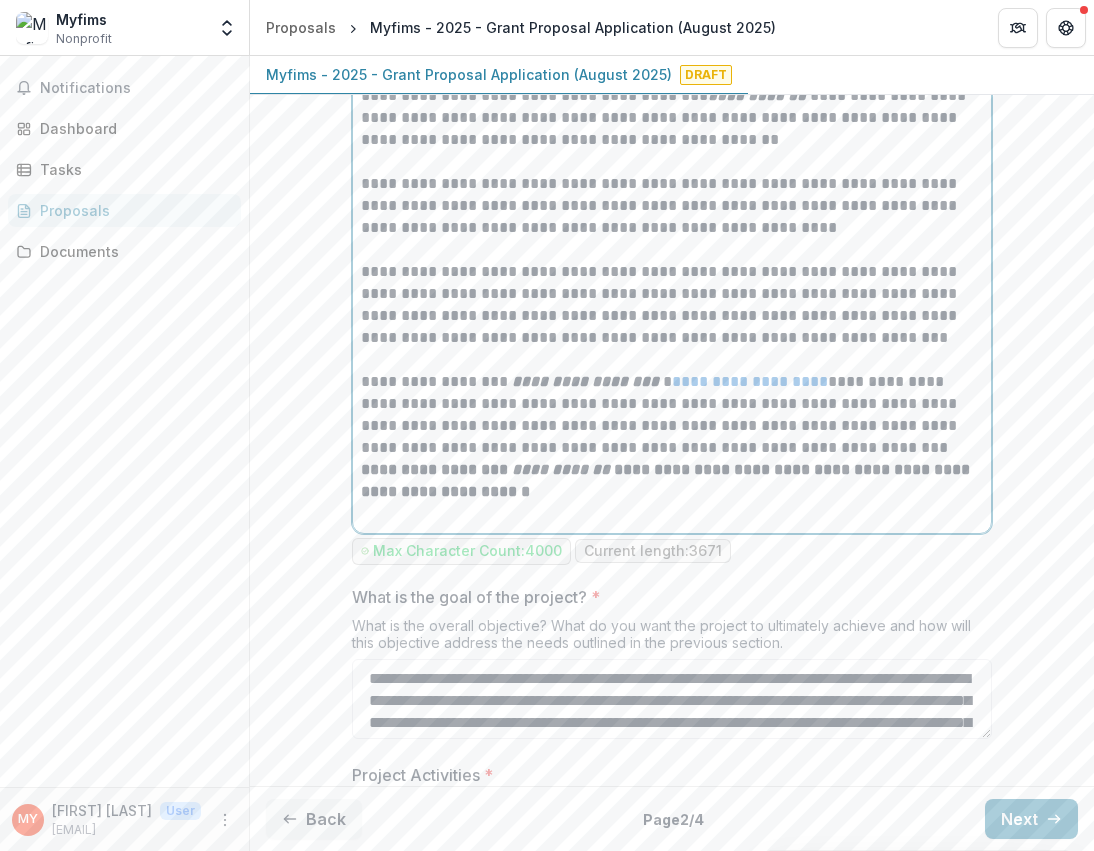 click on "**********" at bounding box center [667, 480] 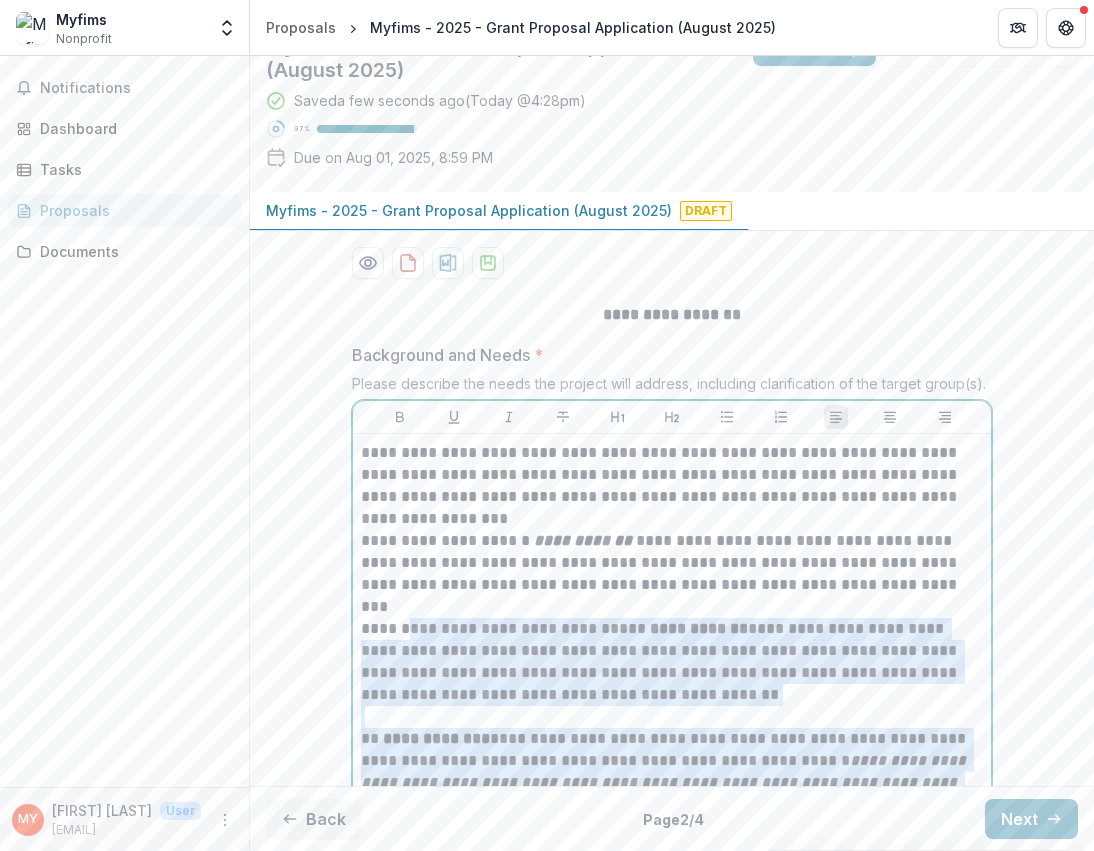 scroll, scrollTop: 48, scrollLeft: 0, axis: vertical 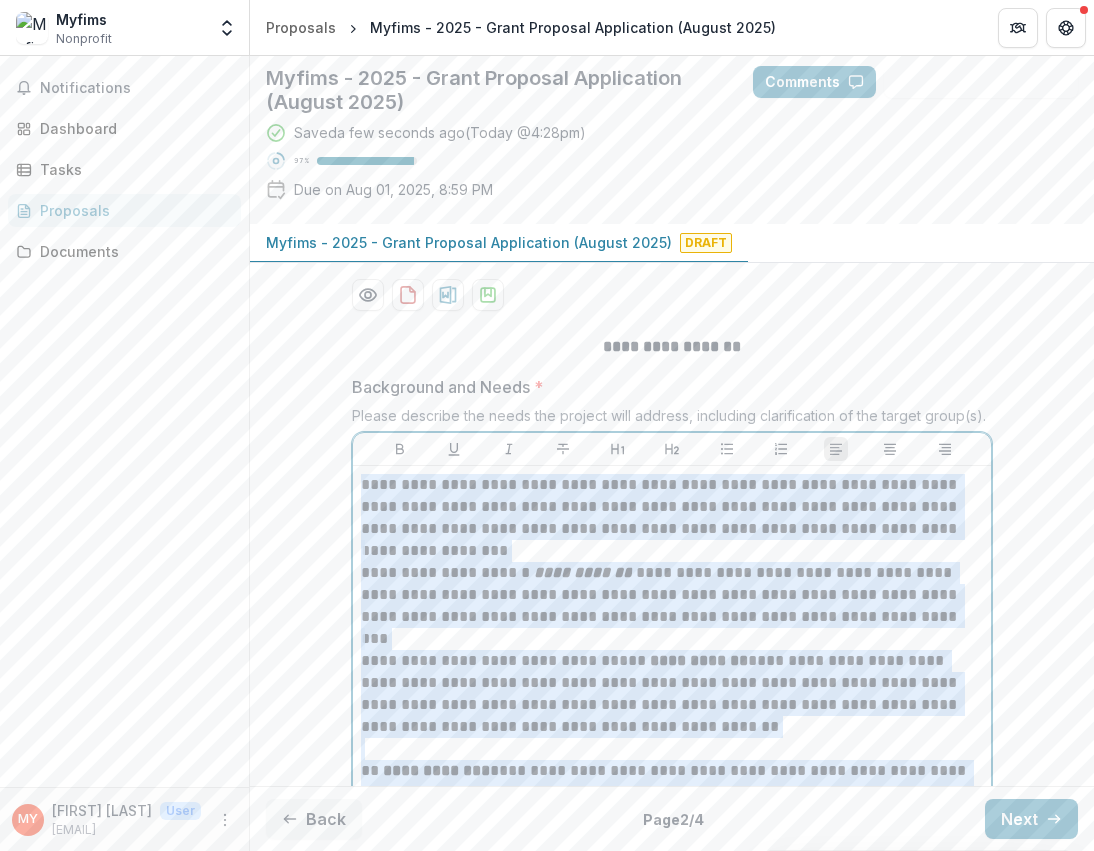 drag, startPoint x: 464, startPoint y: 501, endPoint x: 344, endPoint y: 479, distance: 122 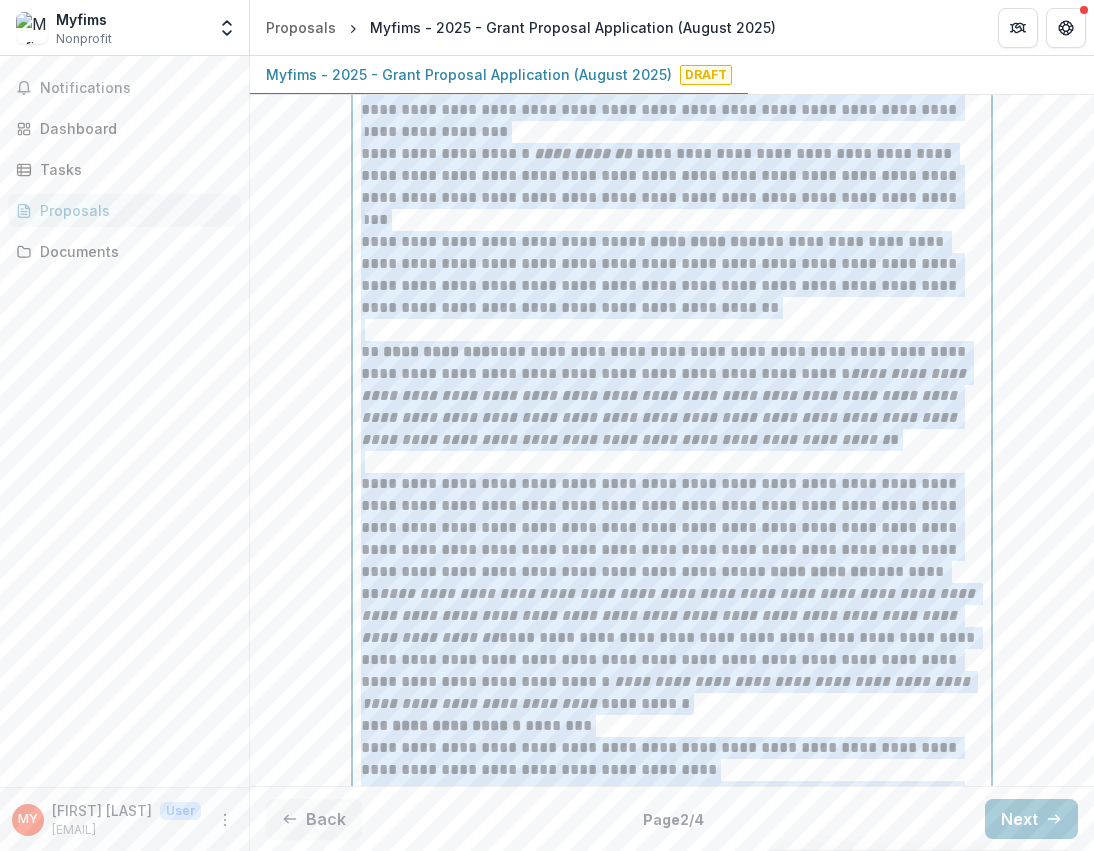 scroll, scrollTop: 468, scrollLeft: 0, axis: vertical 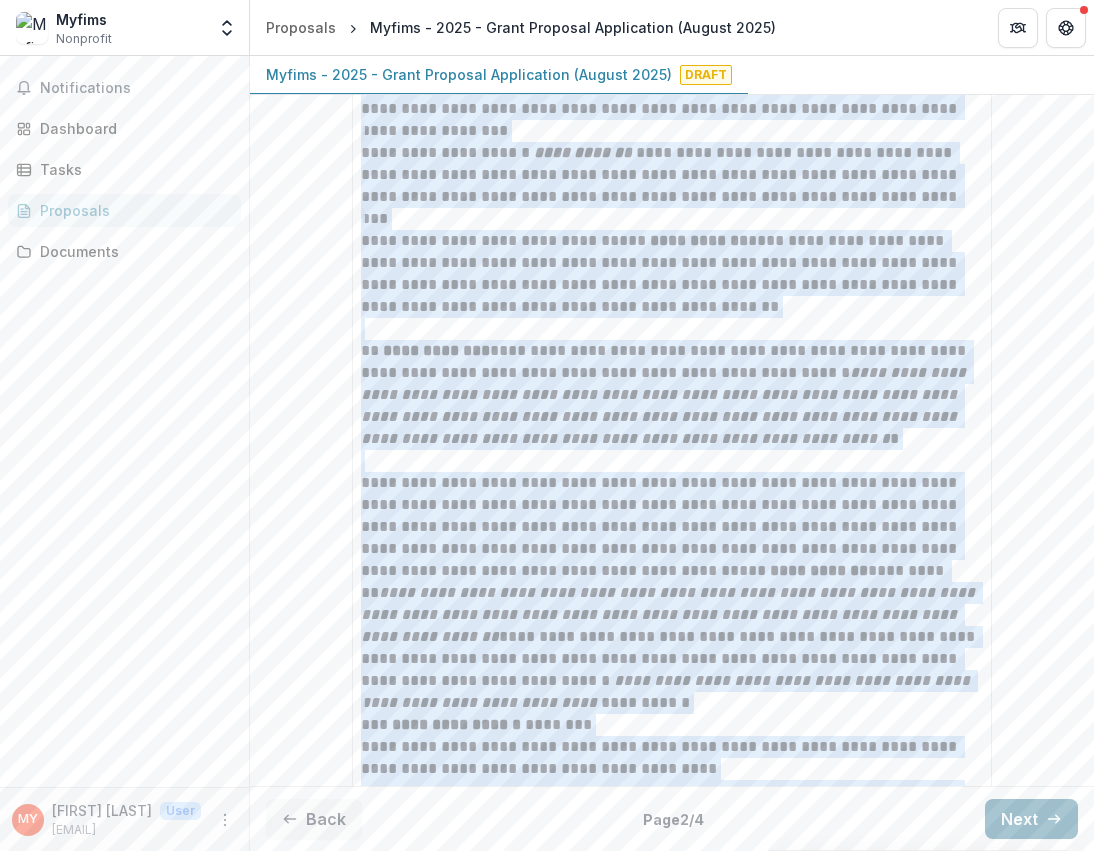 click on "Next" at bounding box center (1031, 819) 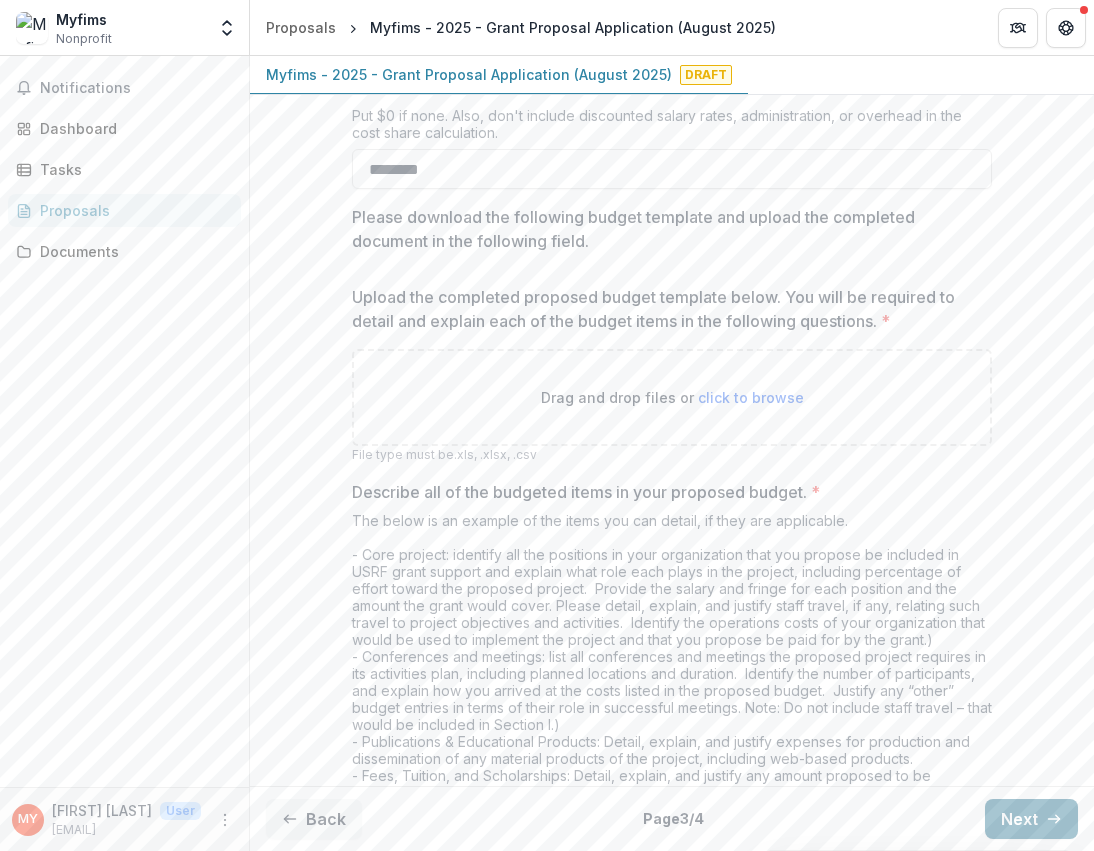 scroll, scrollTop: 0, scrollLeft: 0, axis: both 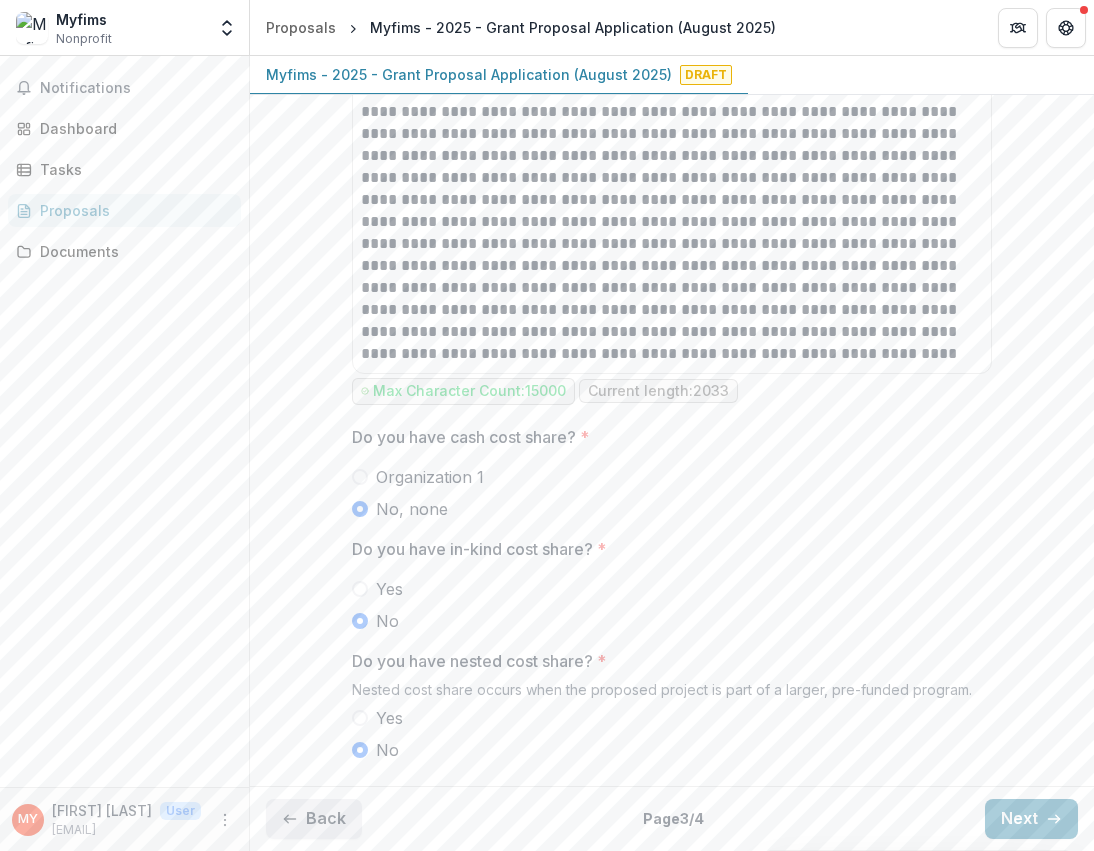 click on "Back" at bounding box center (314, 819) 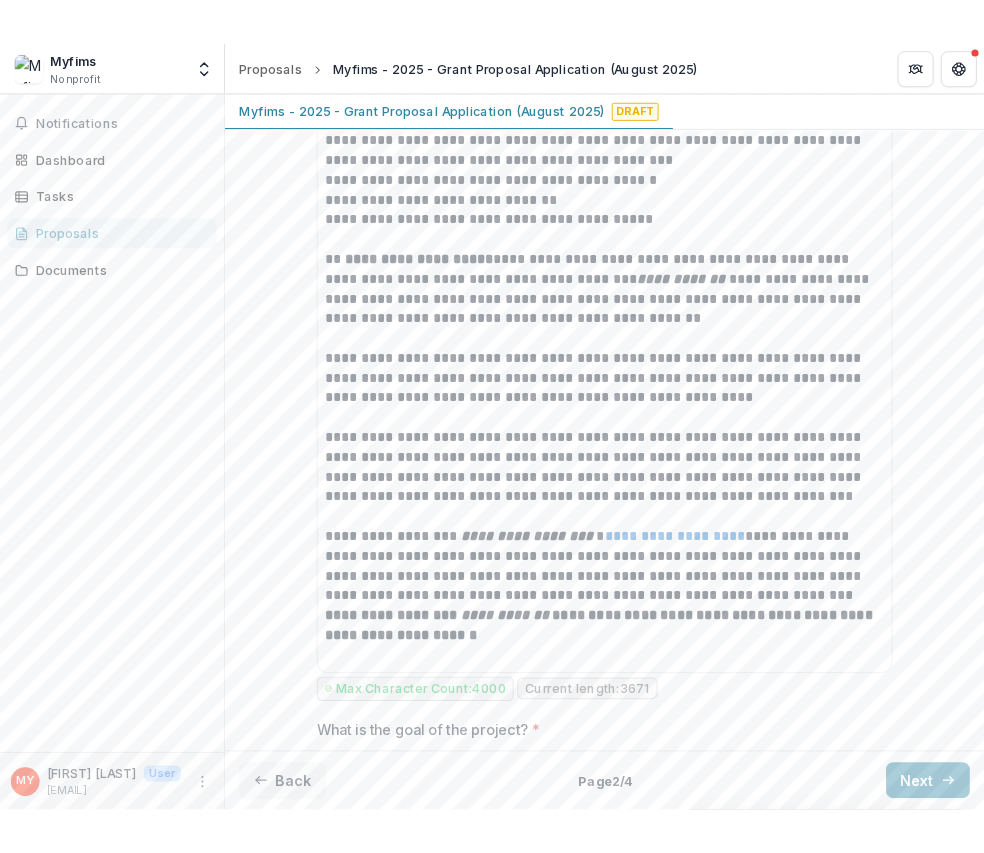 scroll, scrollTop: 1204, scrollLeft: 0, axis: vertical 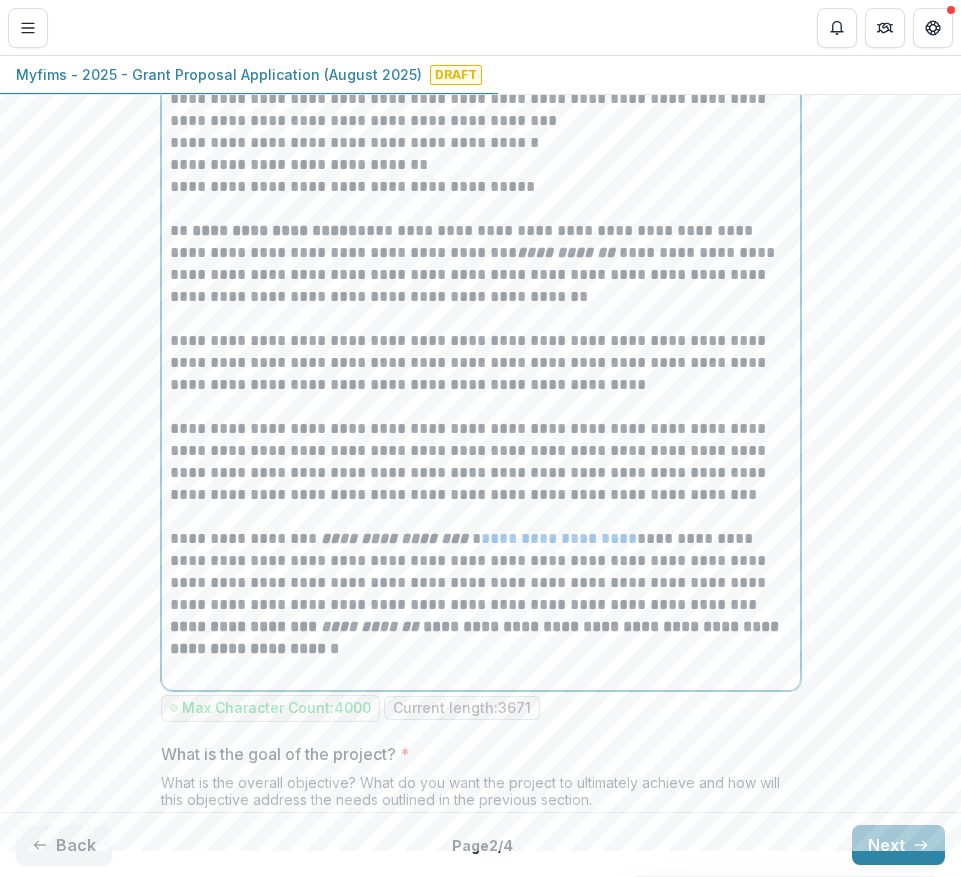 click on "**********" at bounding box center (481, 0) 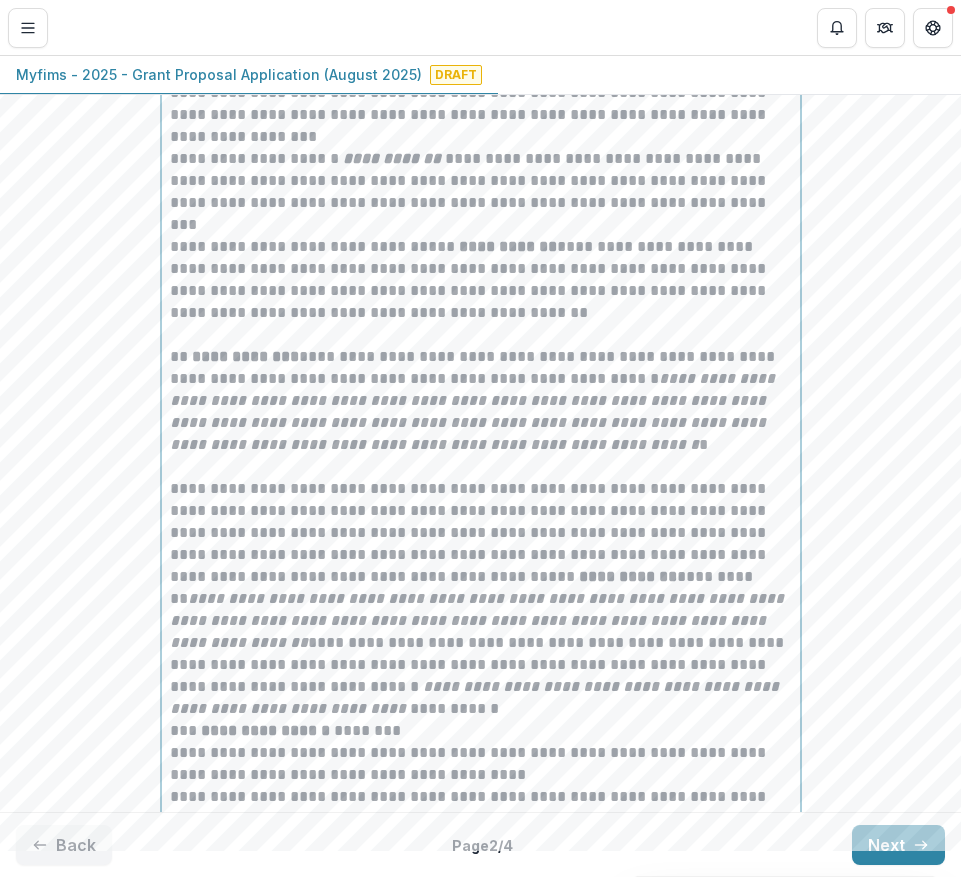 scroll, scrollTop: 469, scrollLeft: 0, axis: vertical 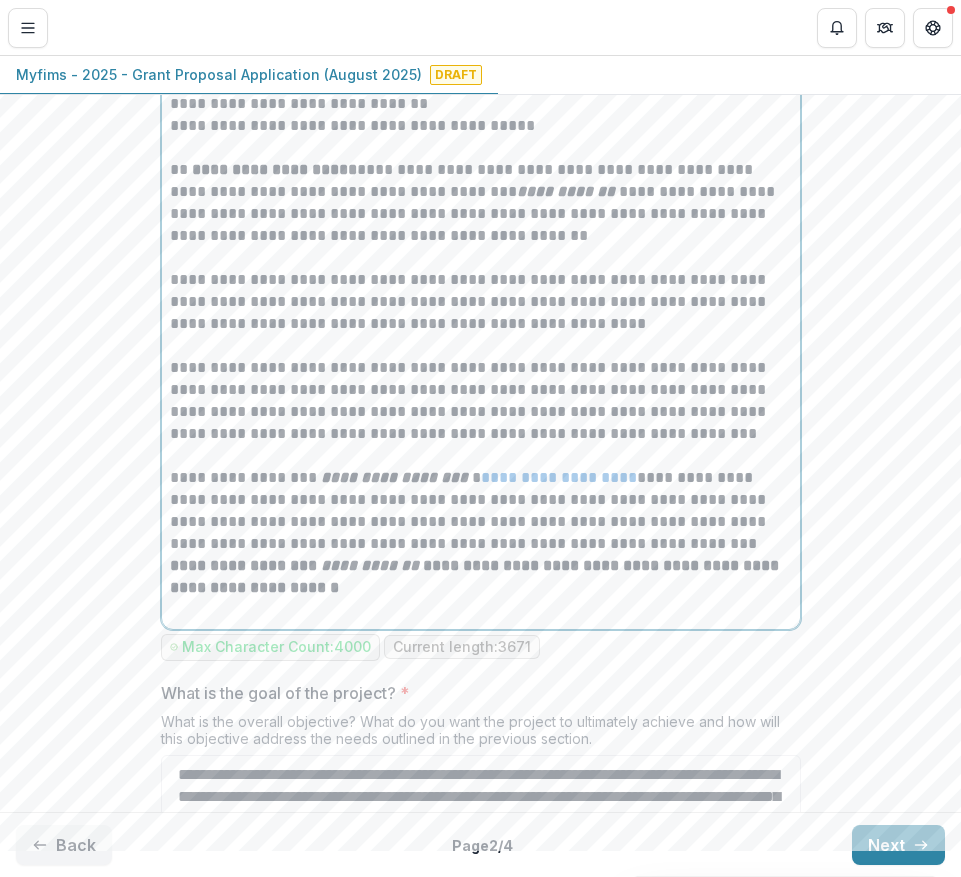 click at bounding box center (481, 610) 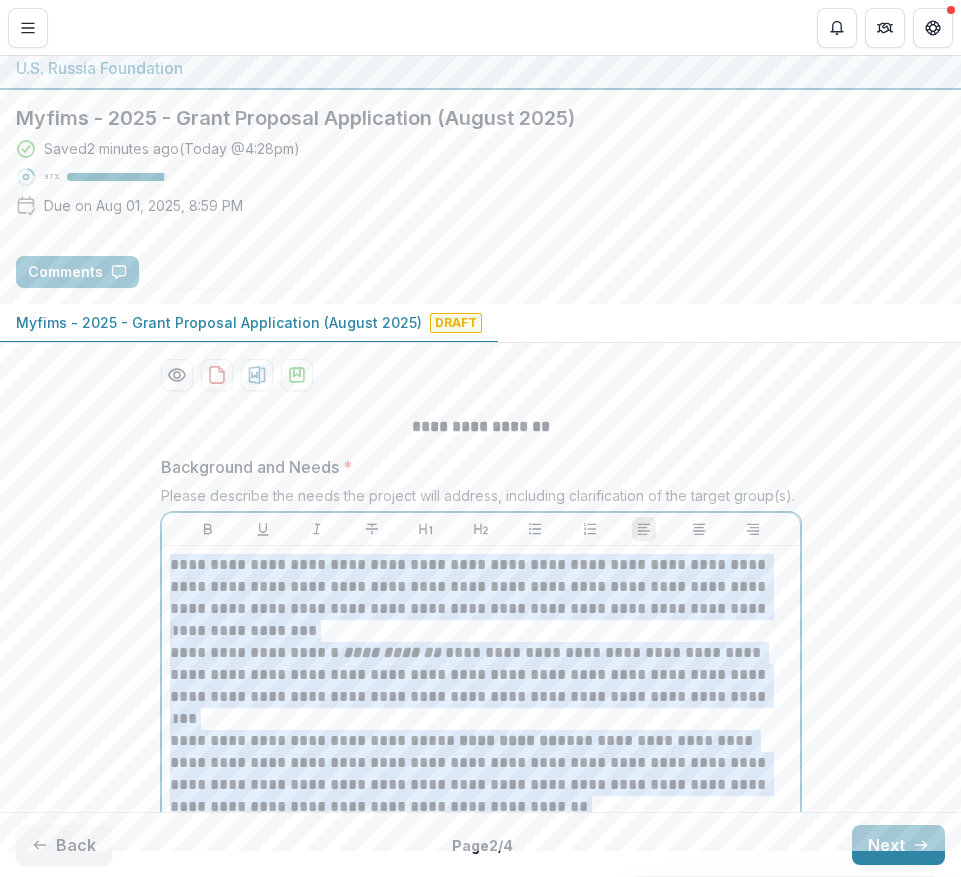 scroll, scrollTop: 0, scrollLeft: 0, axis: both 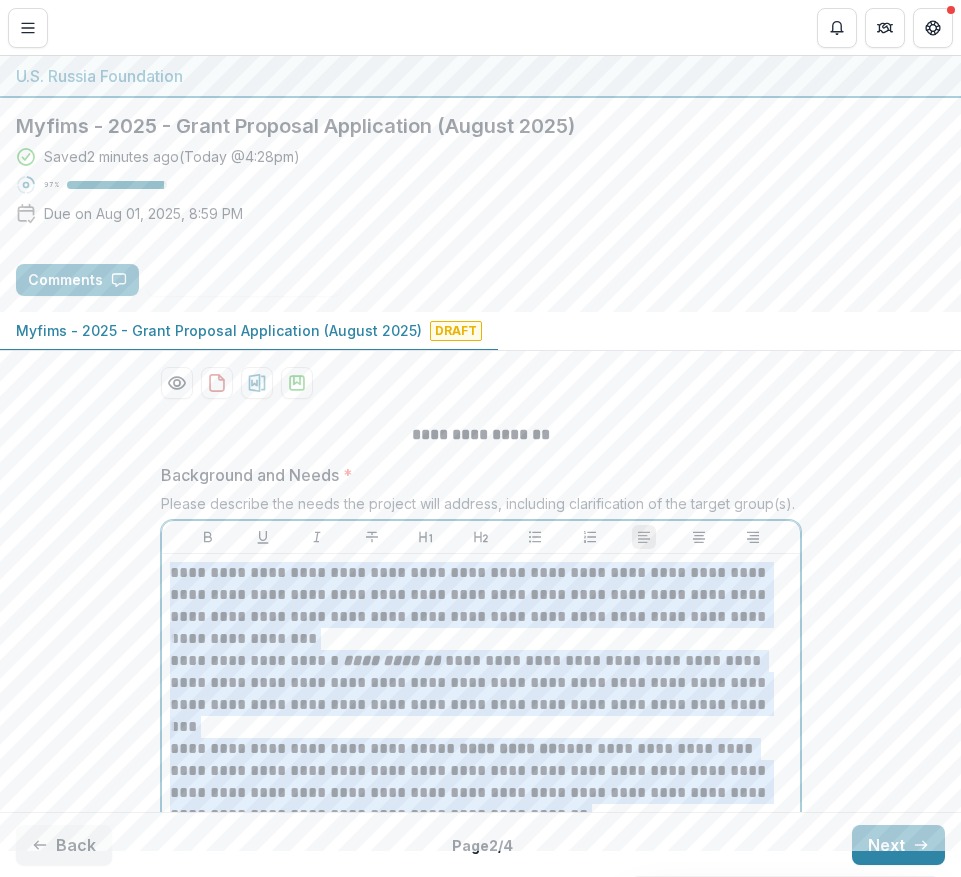 drag, startPoint x: 375, startPoint y: 605, endPoint x: 182, endPoint y: 512, distance: 214.23819 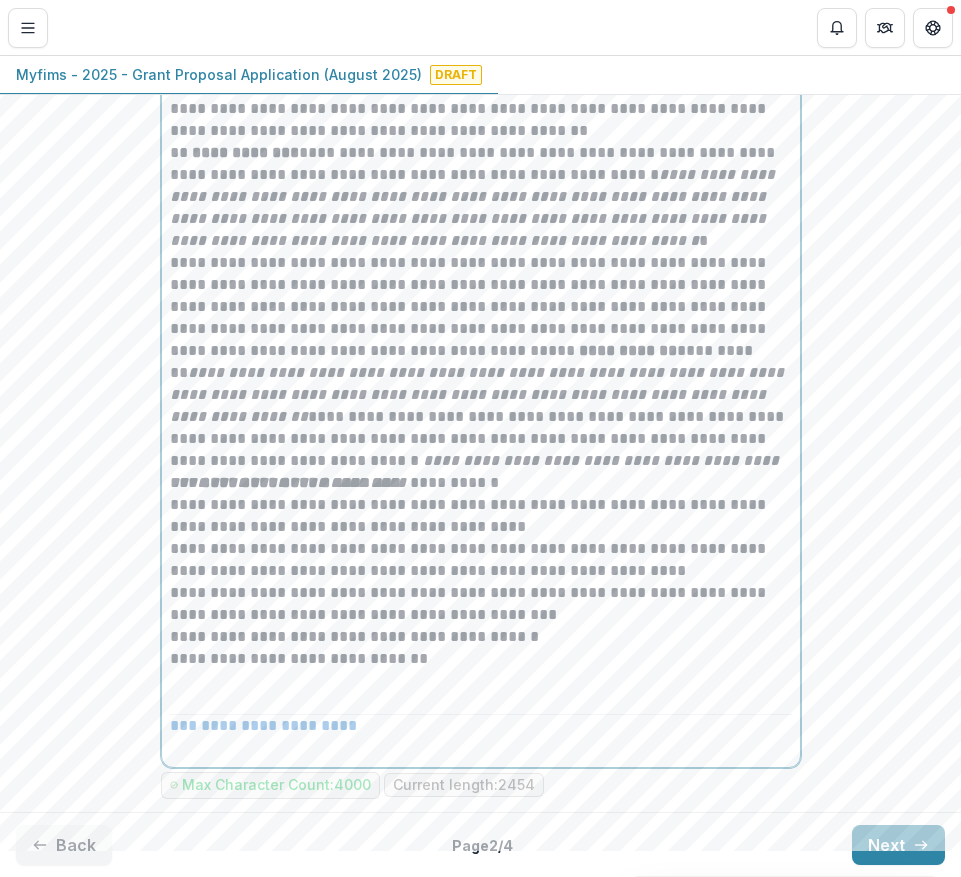 scroll, scrollTop: 612, scrollLeft: 0, axis: vertical 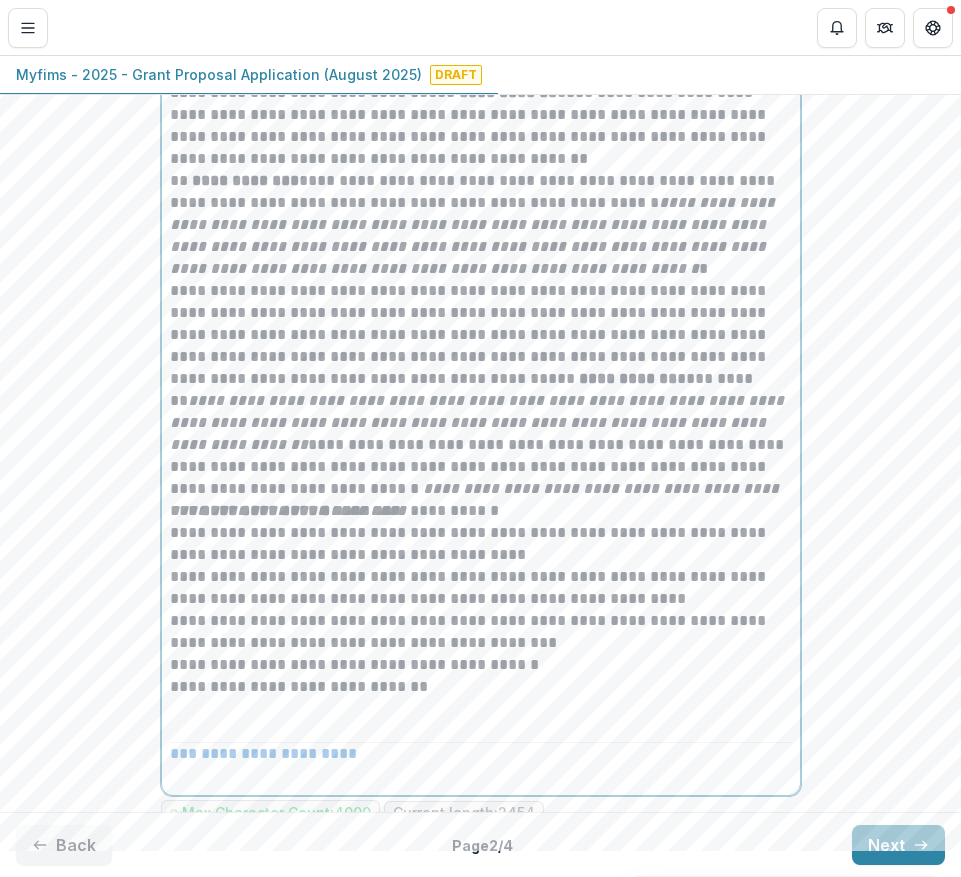 click on "**********" at bounding box center [481, 511] 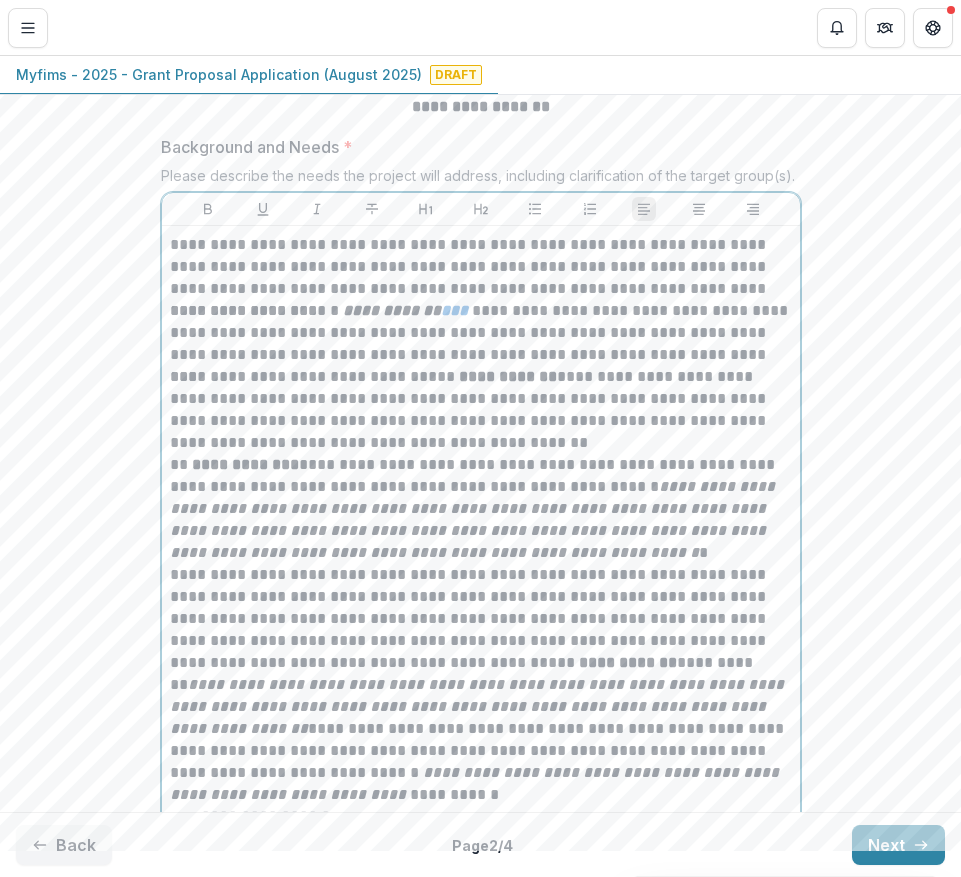 scroll, scrollTop: 324, scrollLeft: 0, axis: vertical 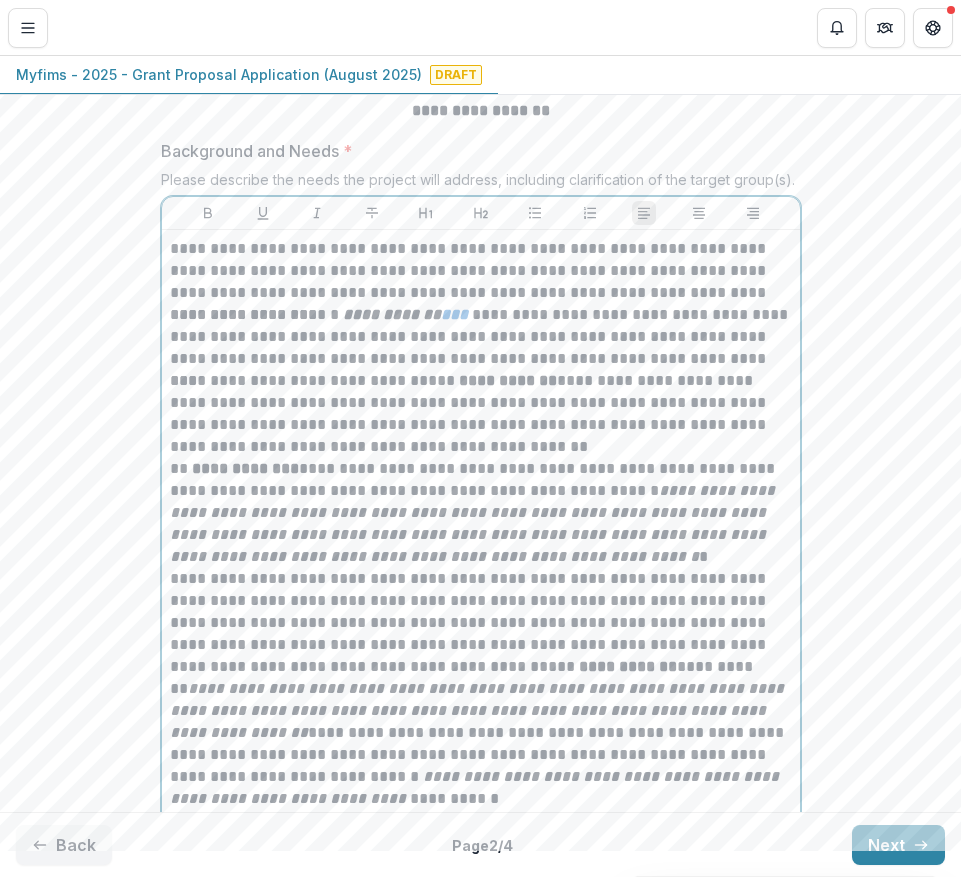 click on "**********" at bounding box center (481, 513) 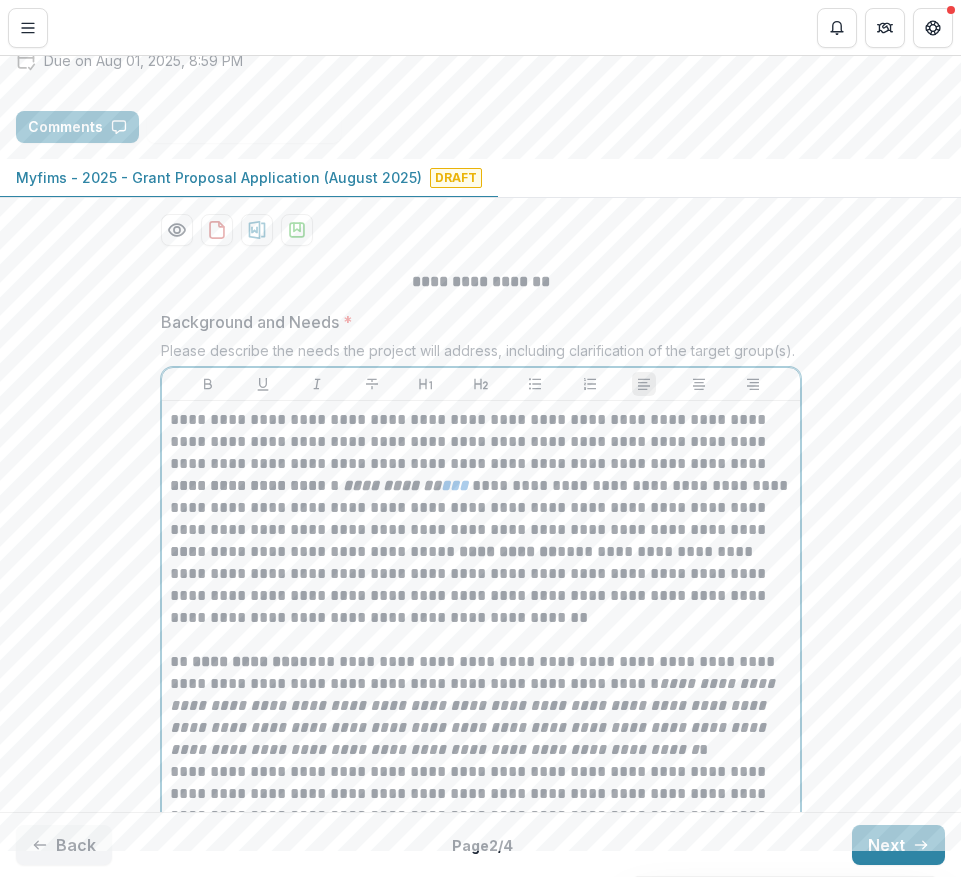 scroll, scrollTop: 143, scrollLeft: 0, axis: vertical 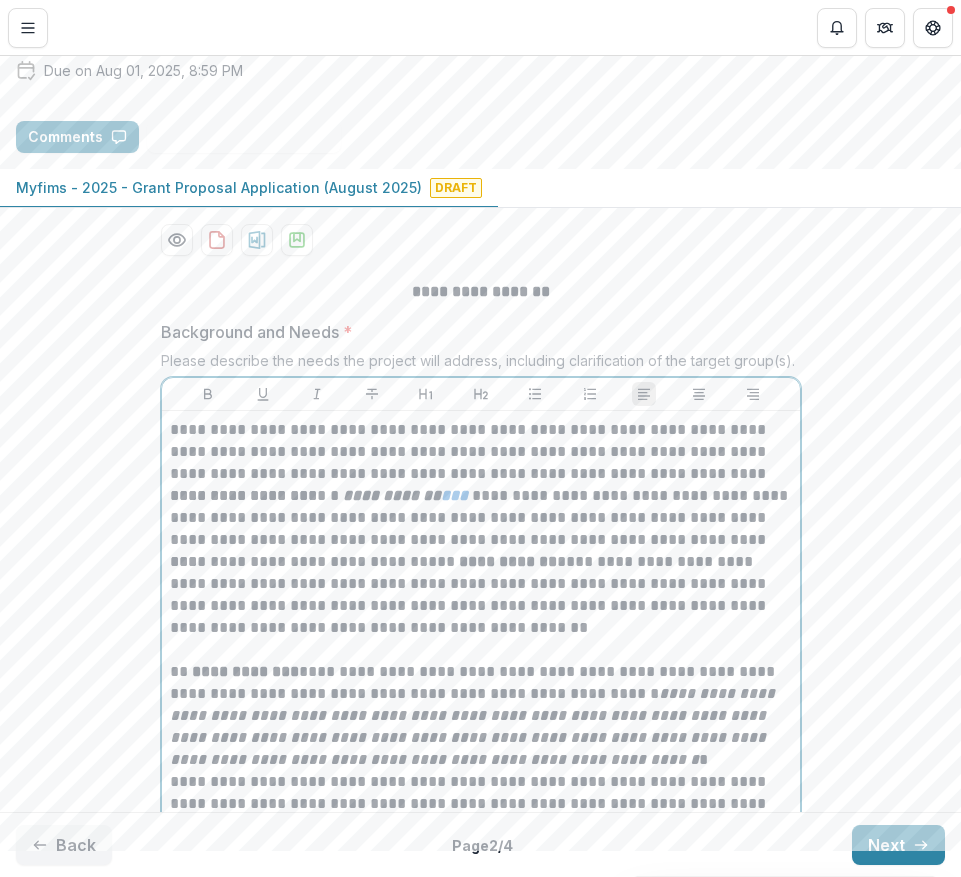 click on "**********" at bounding box center (481, 518) 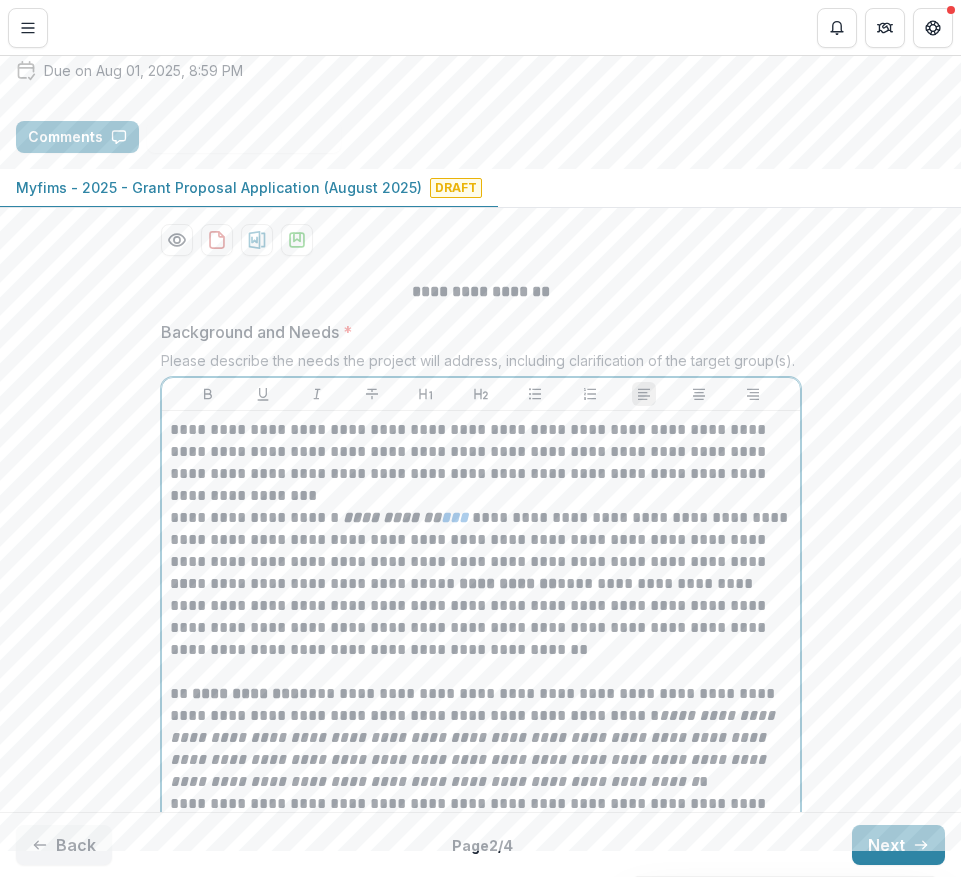 click on "**********" at bounding box center [481, 617] 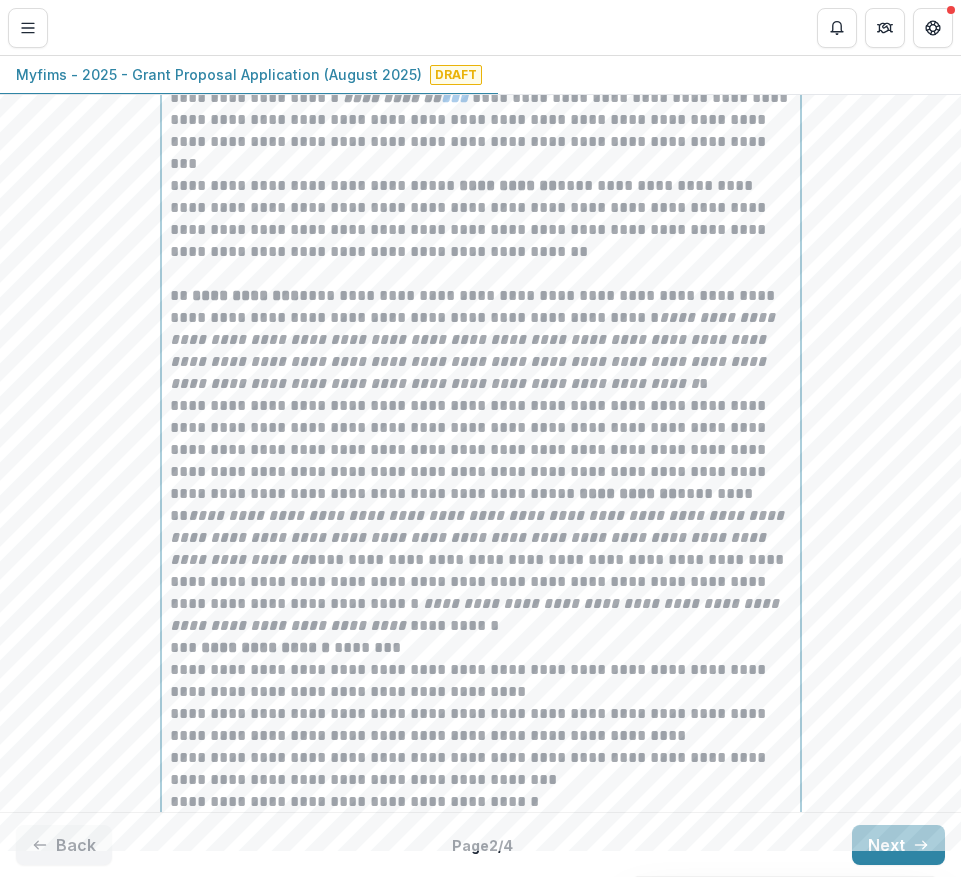 scroll, scrollTop: 557, scrollLeft: 0, axis: vertical 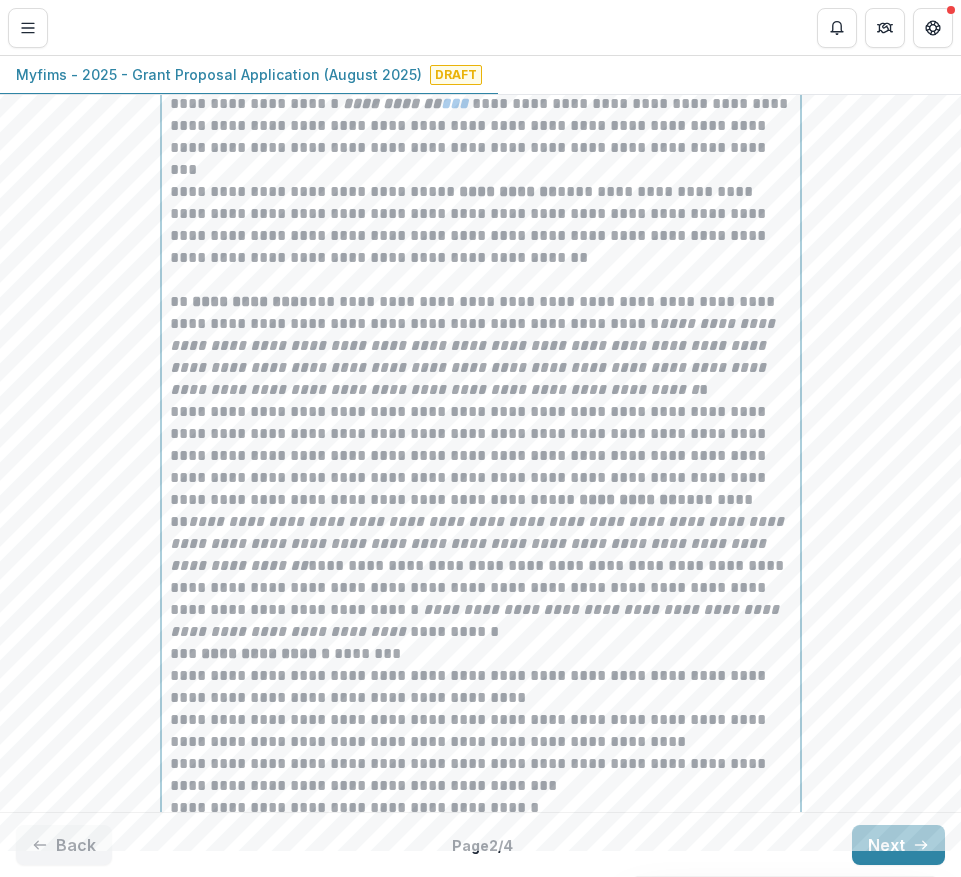 click on "**********" at bounding box center (481, 511) 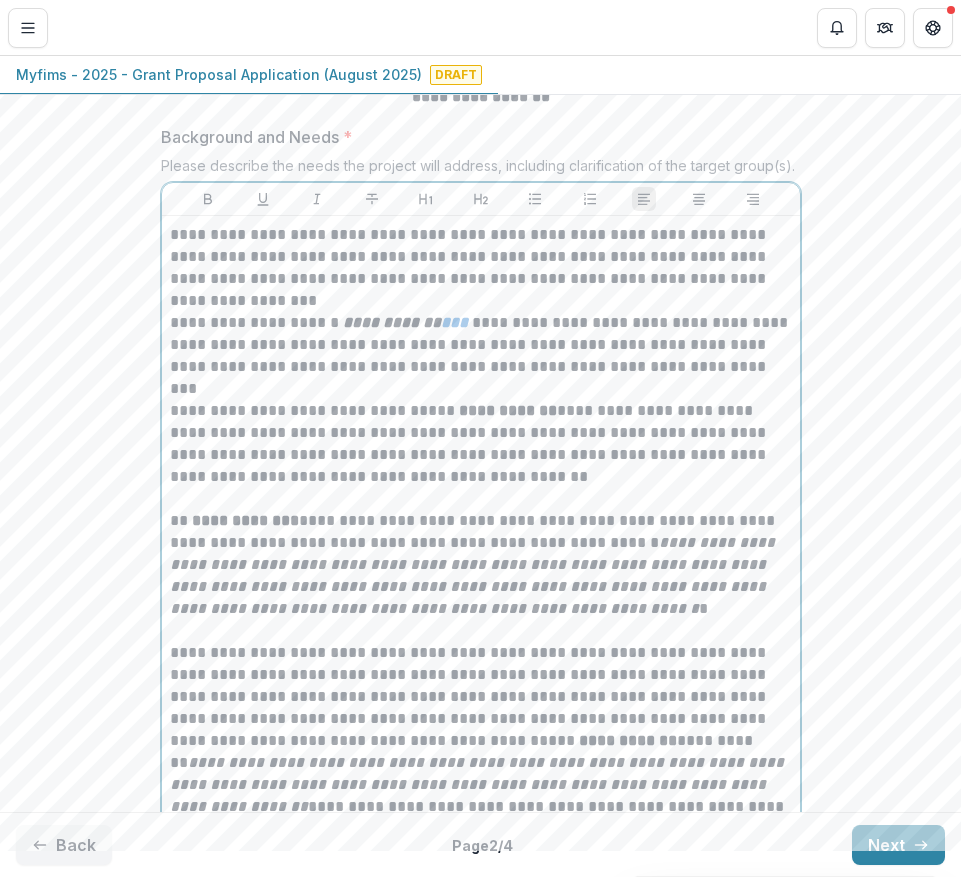 scroll, scrollTop: 337, scrollLeft: 0, axis: vertical 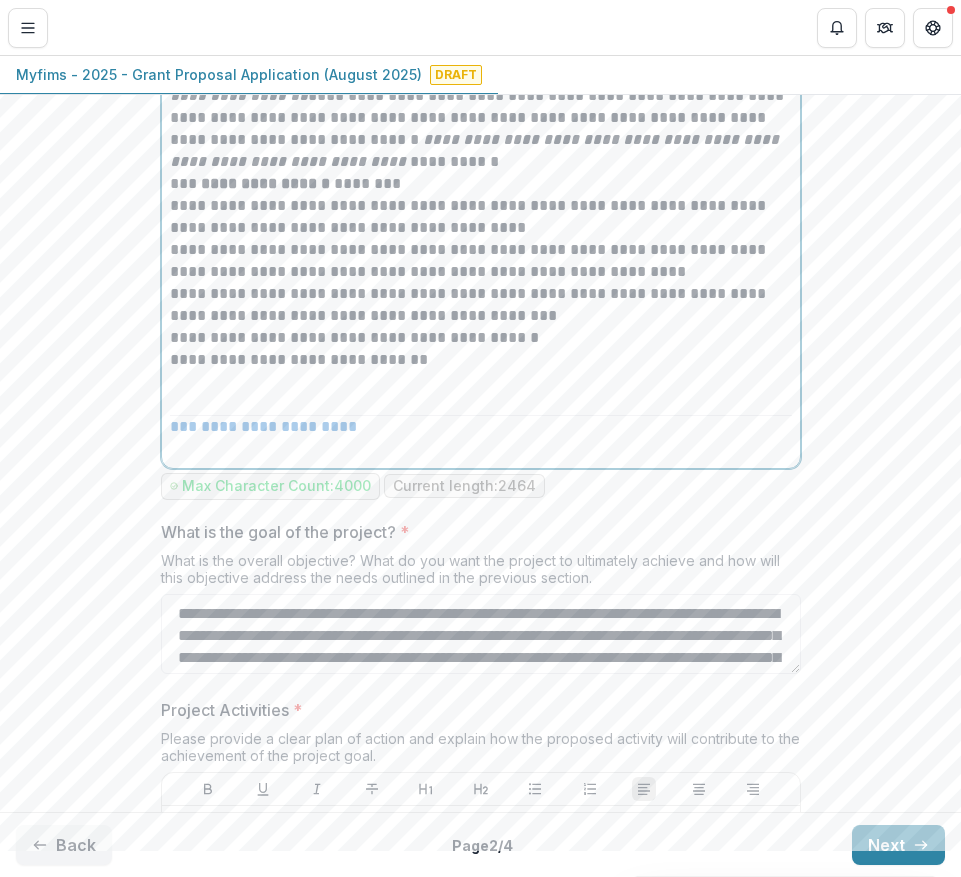 click at bounding box center [481, 393] 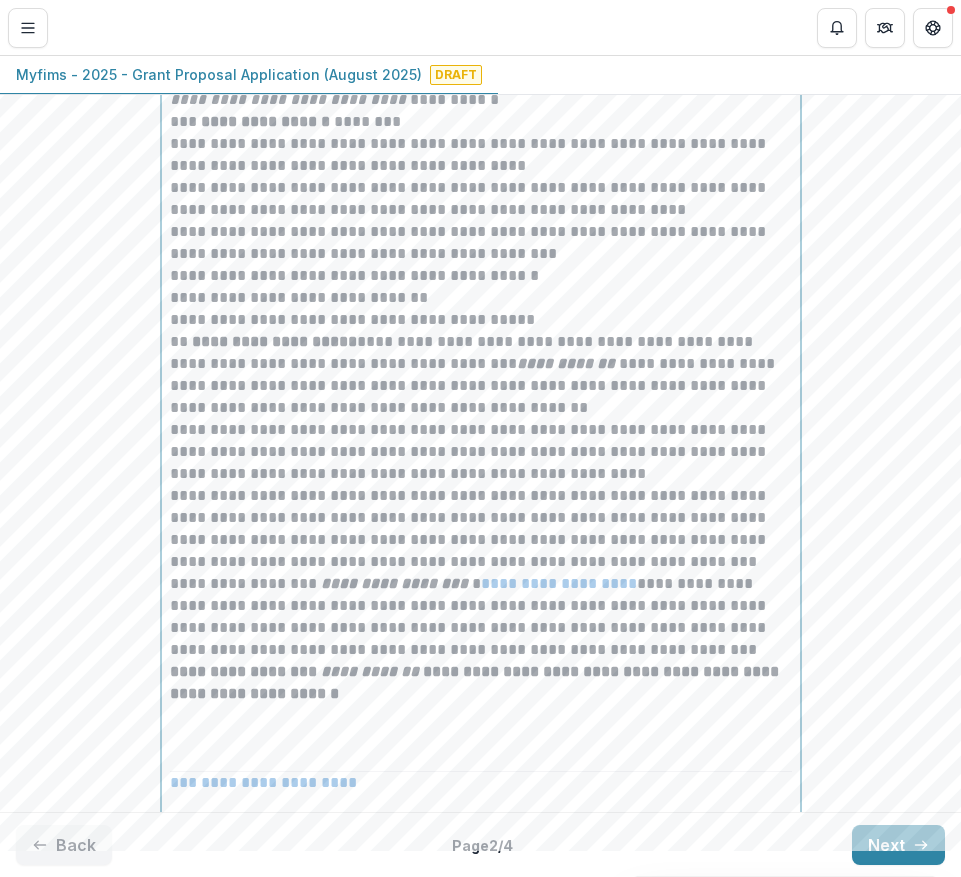 scroll, scrollTop: 1117, scrollLeft: 0, axis: vertical 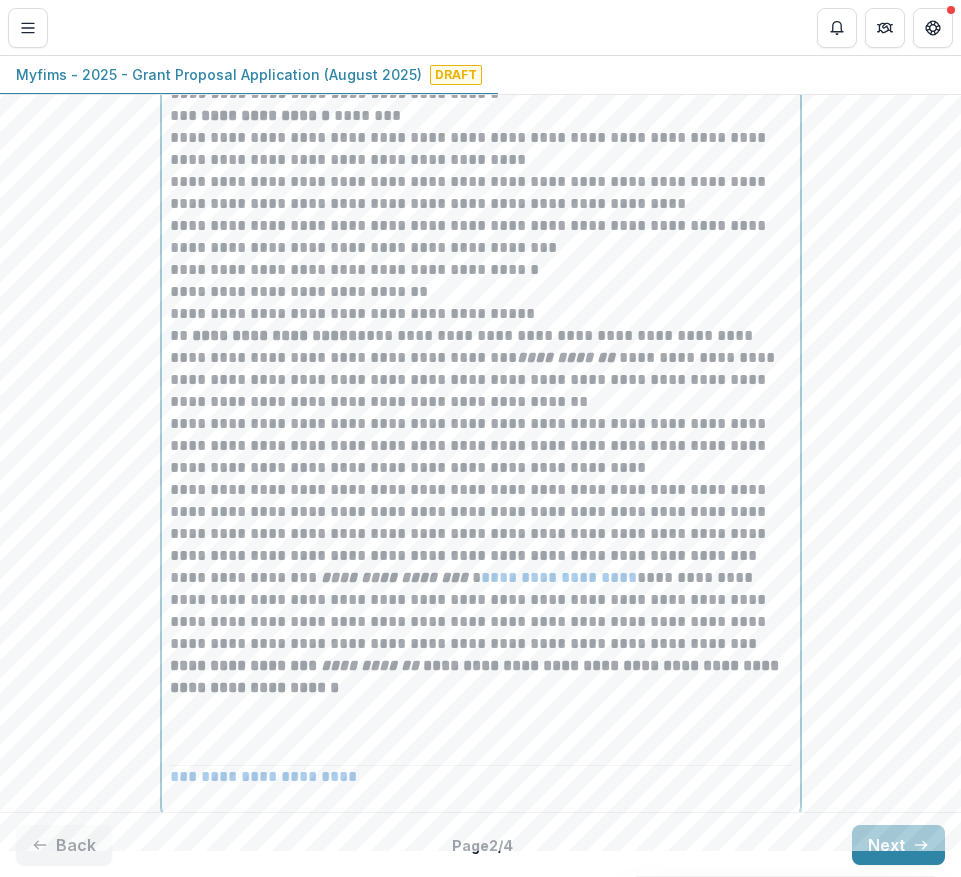 click on "**********" at bounding box center (481, 314) 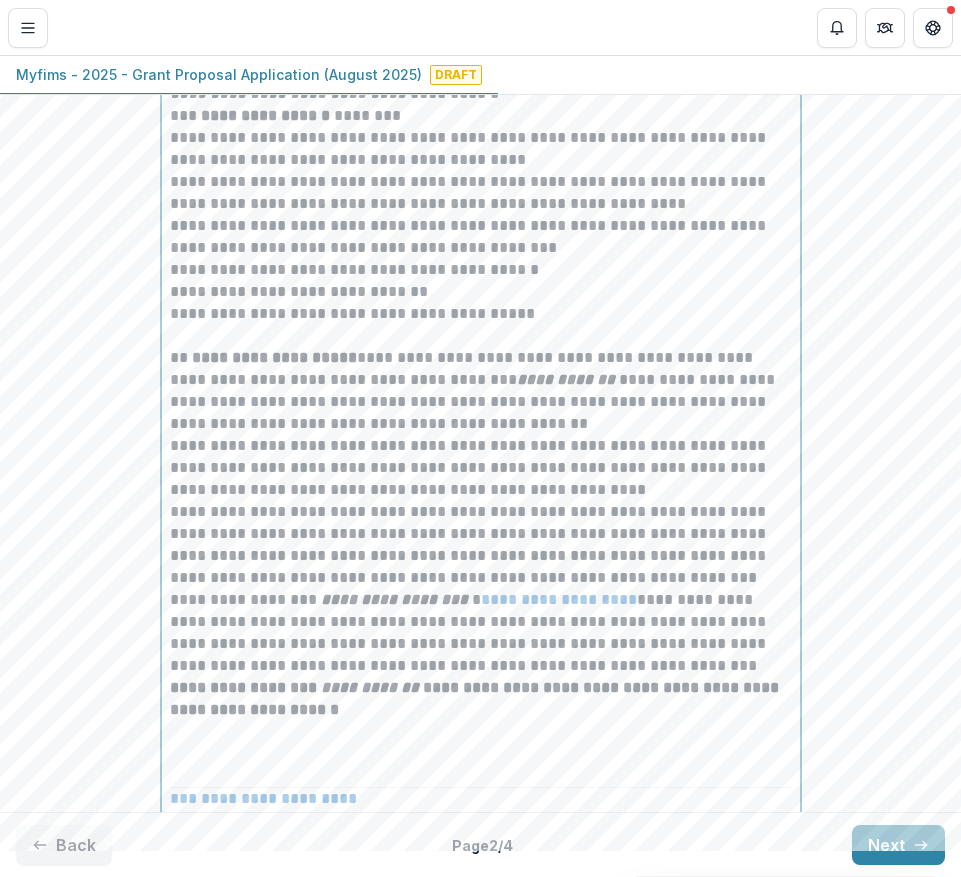 click on "**********" at bounding box center (481, 391) 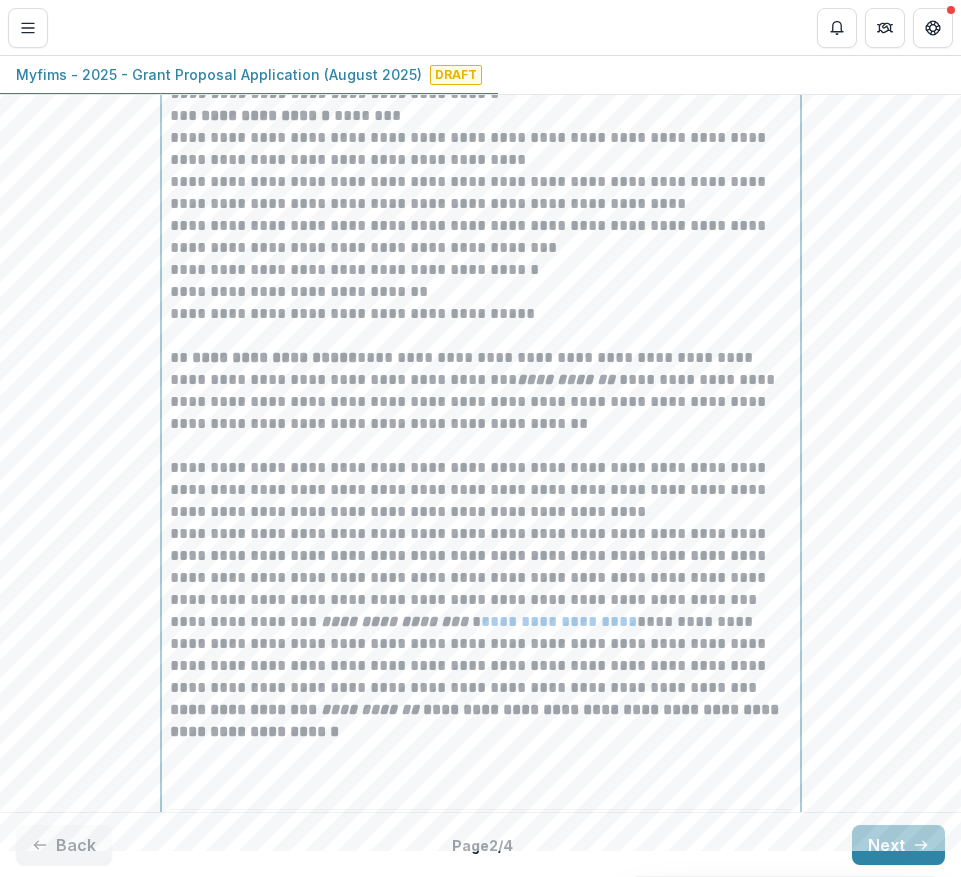 click on "**********" at bounding box center [481, 677] 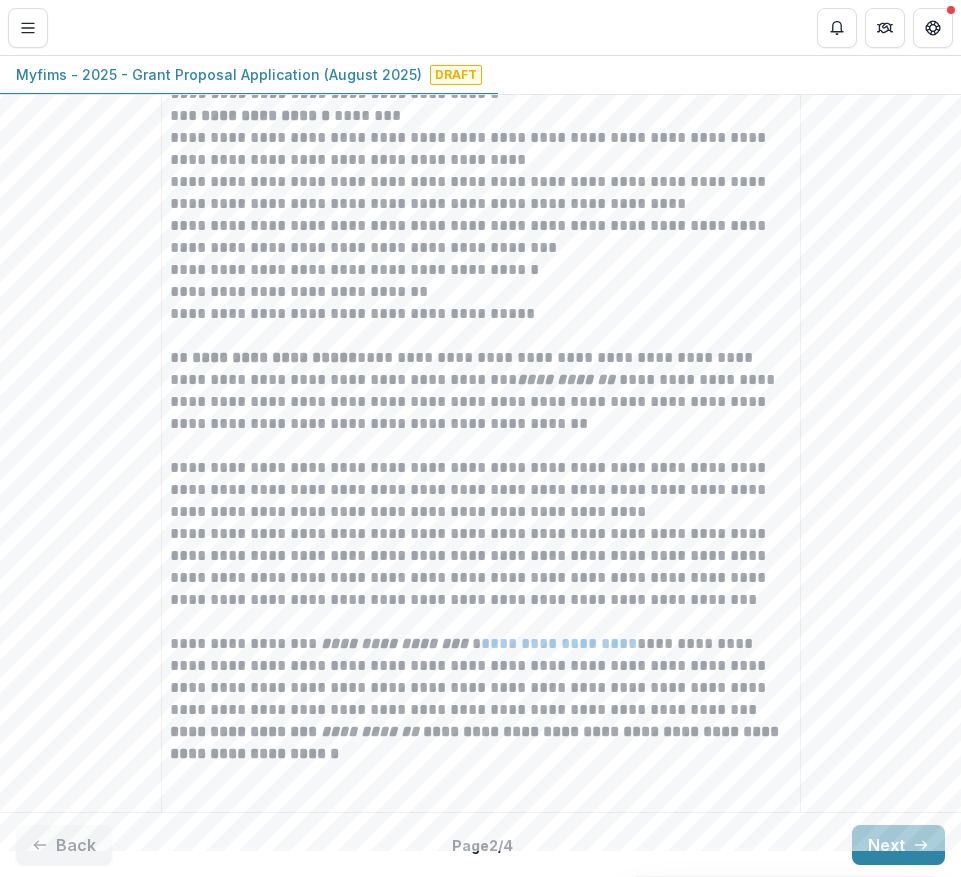 click on "**********" at bounding box center (481, 160) 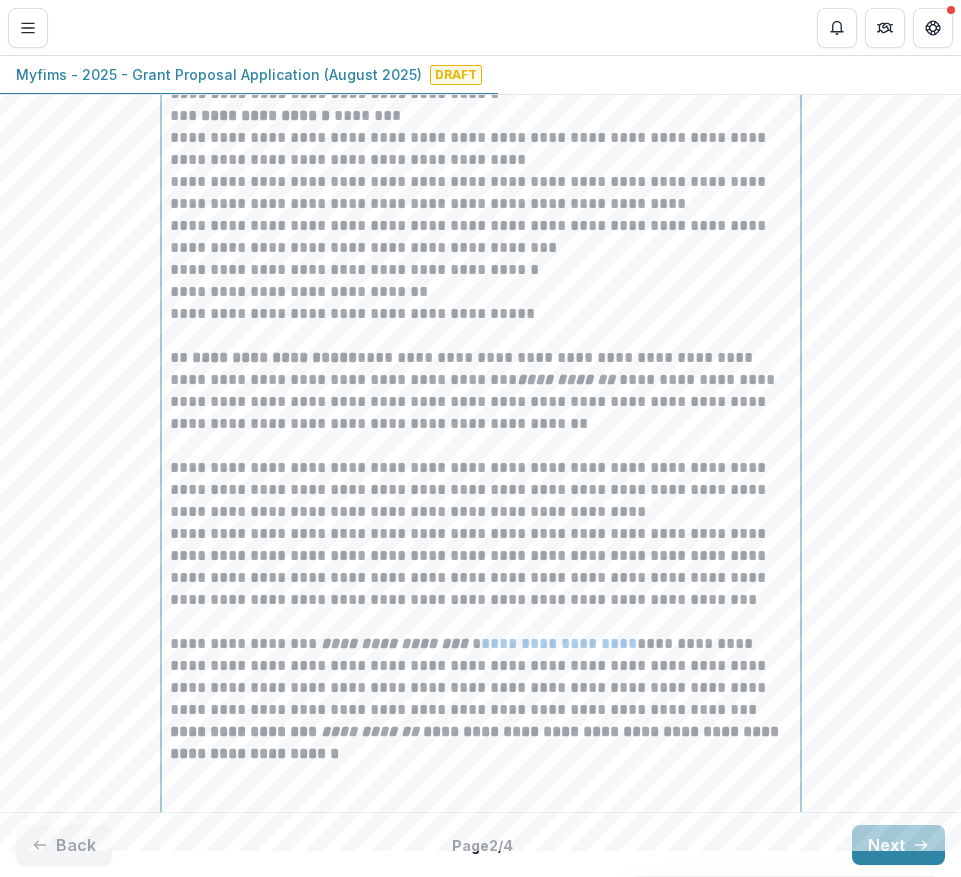 click on "**********" at bounding box center [481, 567] 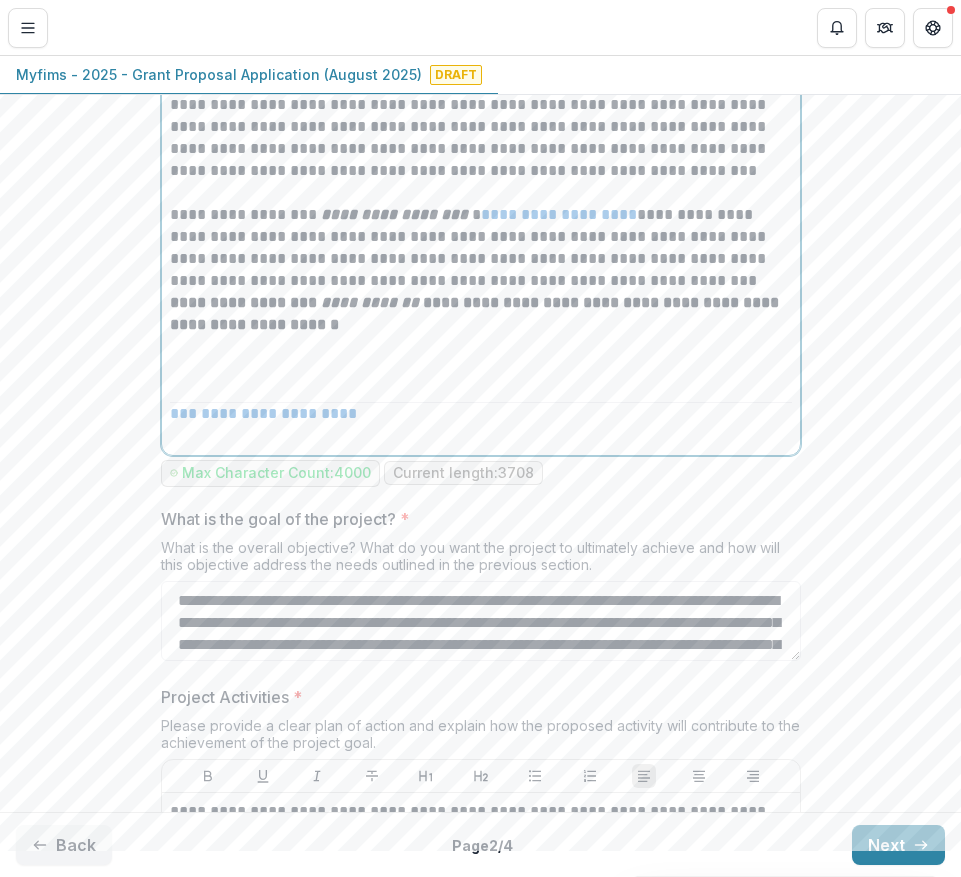 scroll, scrollTop: 1569, scrollLeft: 0, axis: vertical 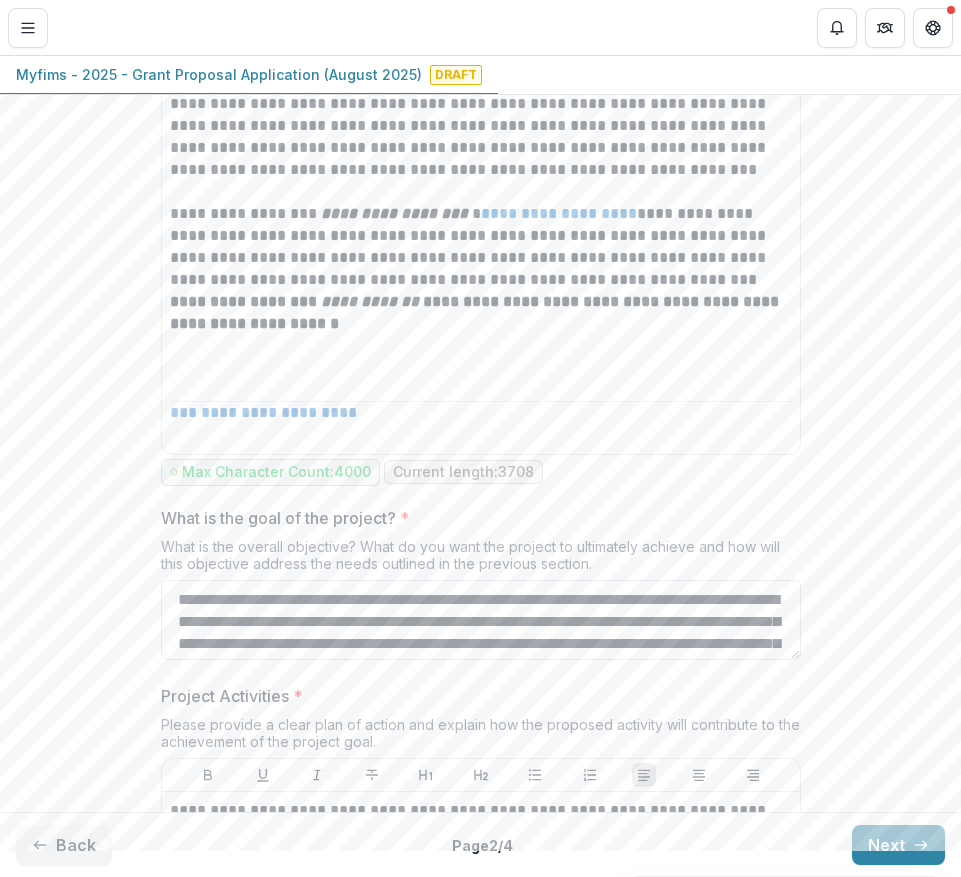 click on "What is the goal of the project? *" at bounding box center (481, 620) 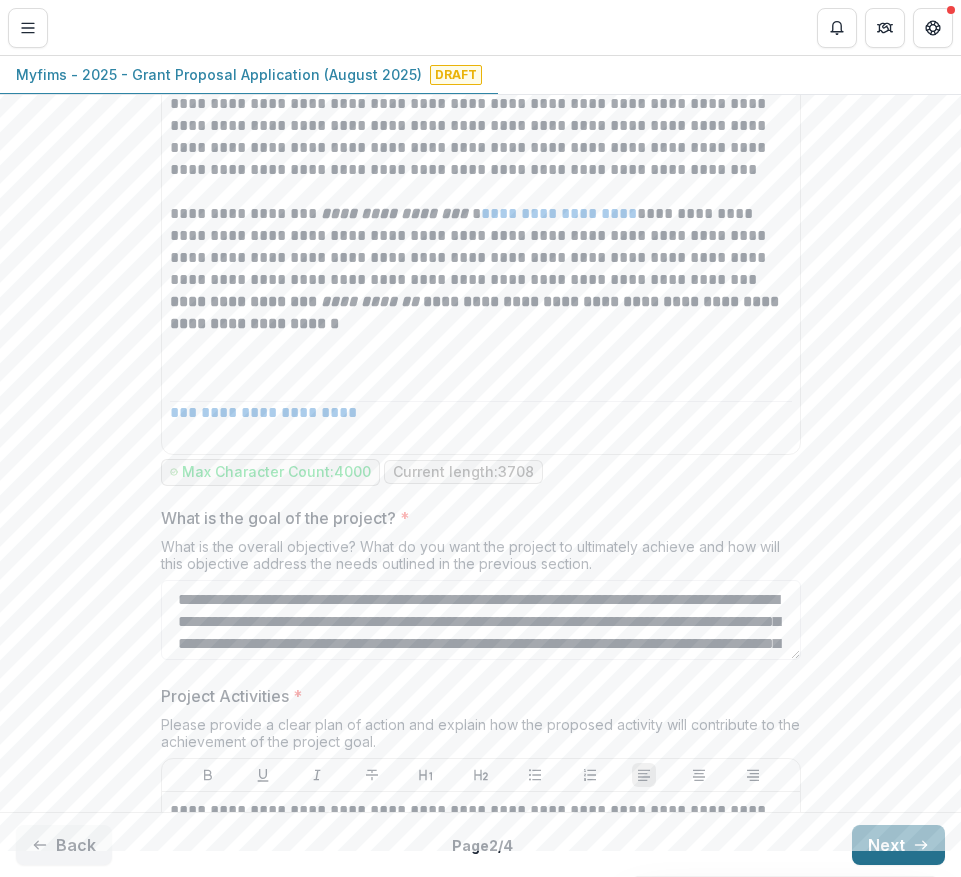 click on "Next" at bounding box center [898, 845] 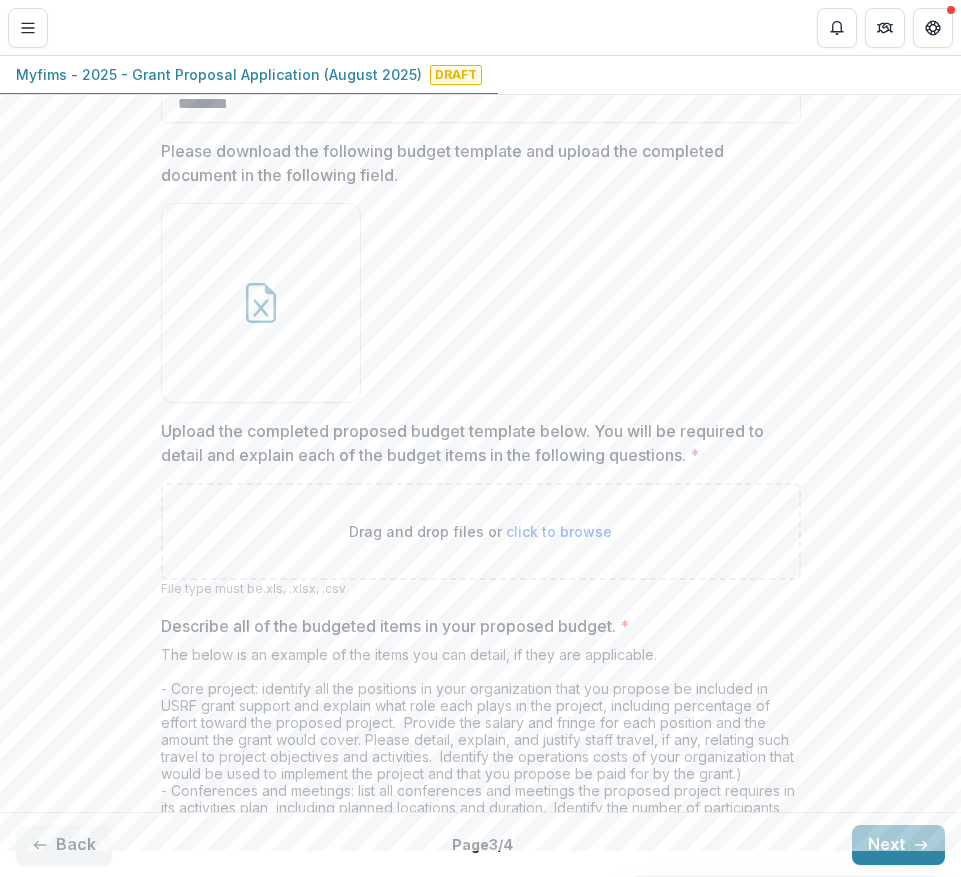 scroll, scrollTop: 673, scrollLeft: 0, axis: vertical 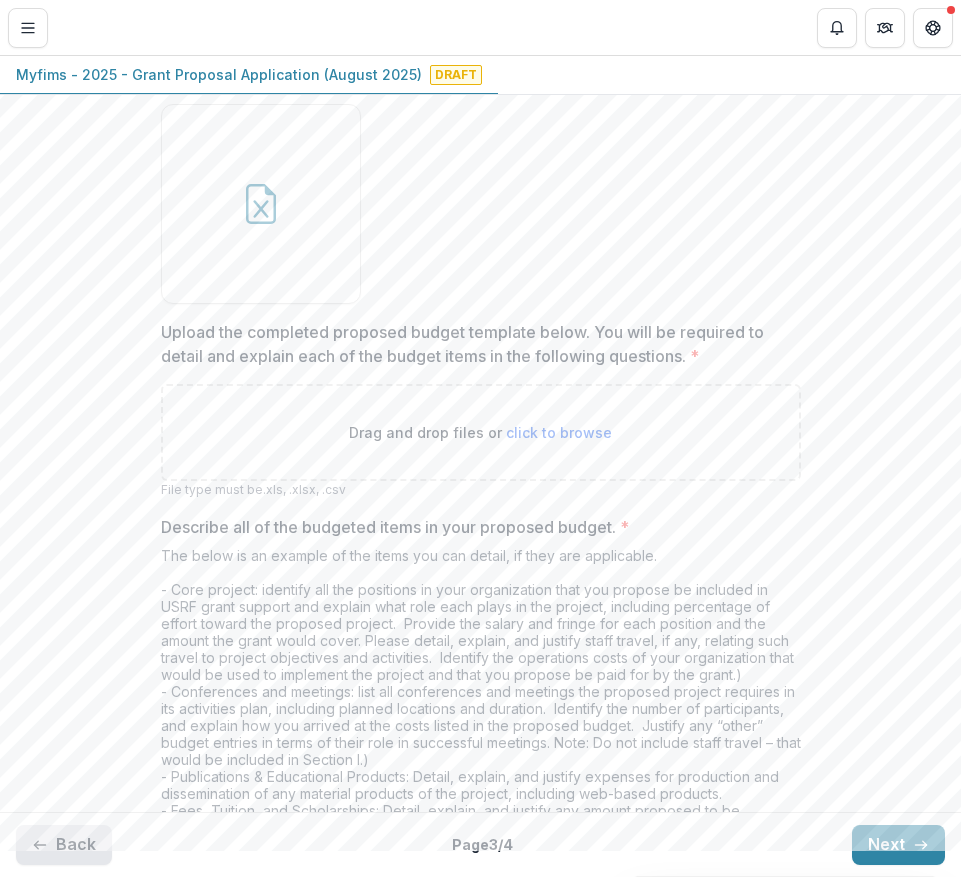 click on "Back" at bounding box center (64, 845) 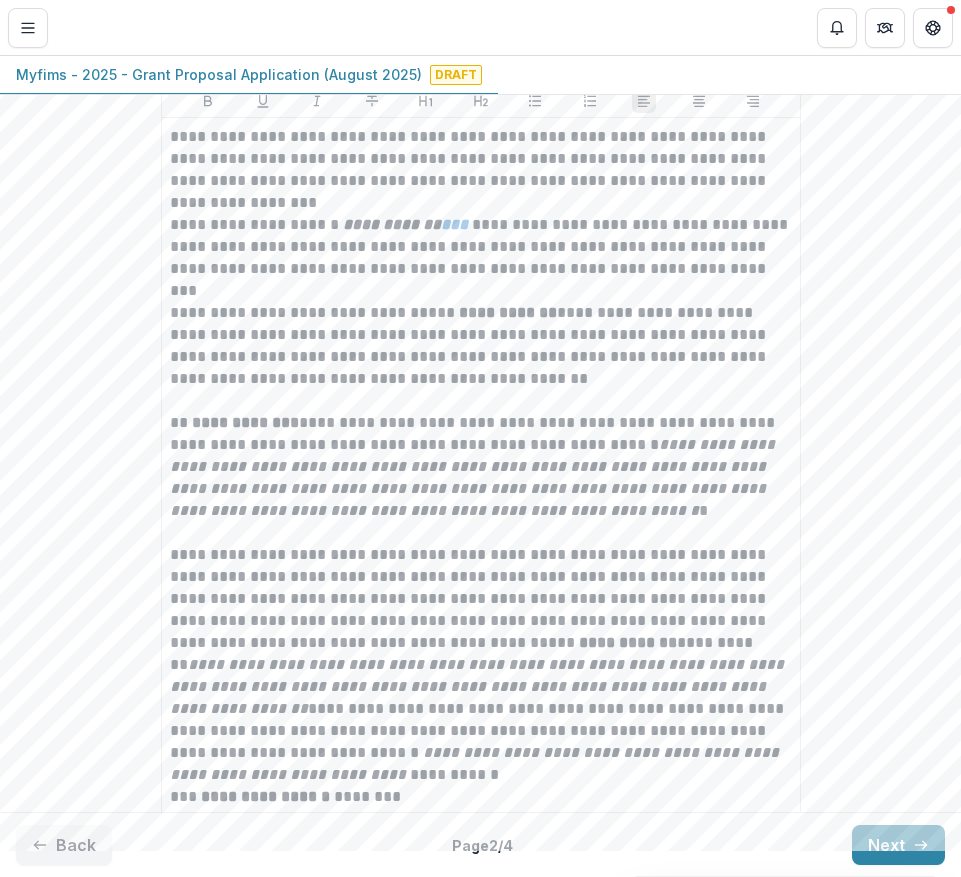 scroll, scrollTop: 0, scrollLeft: 0, axis: both 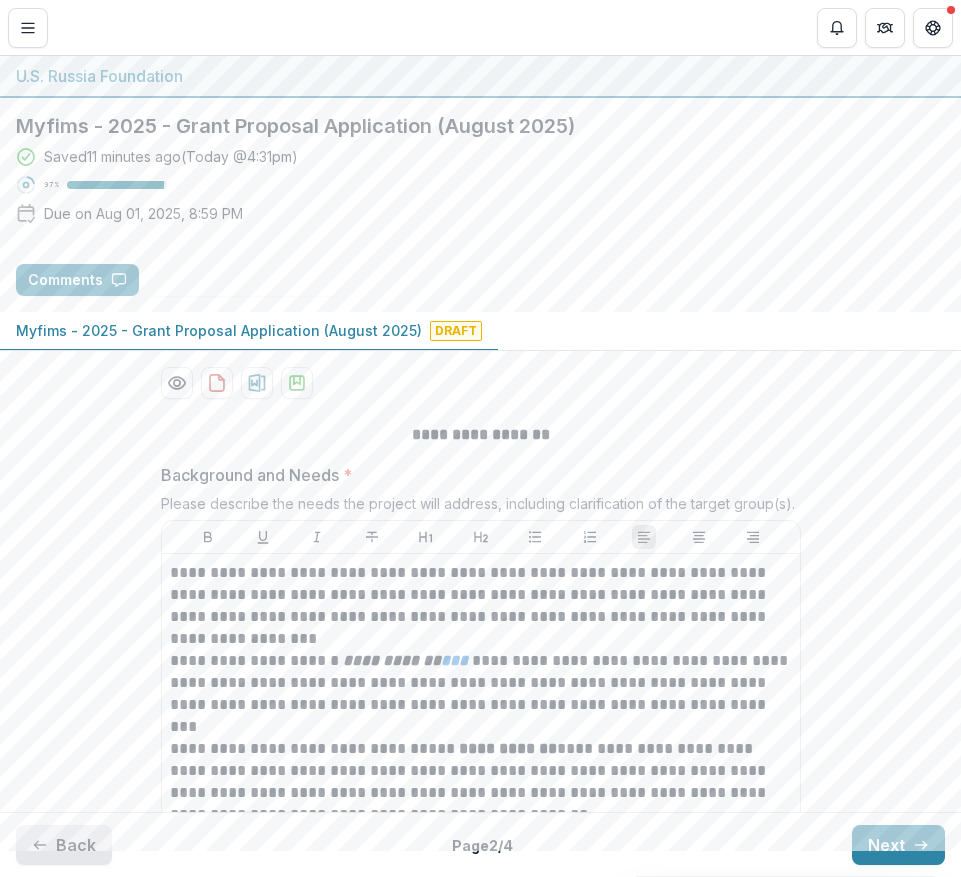 click on "Back" at bounding box center [64, 845] 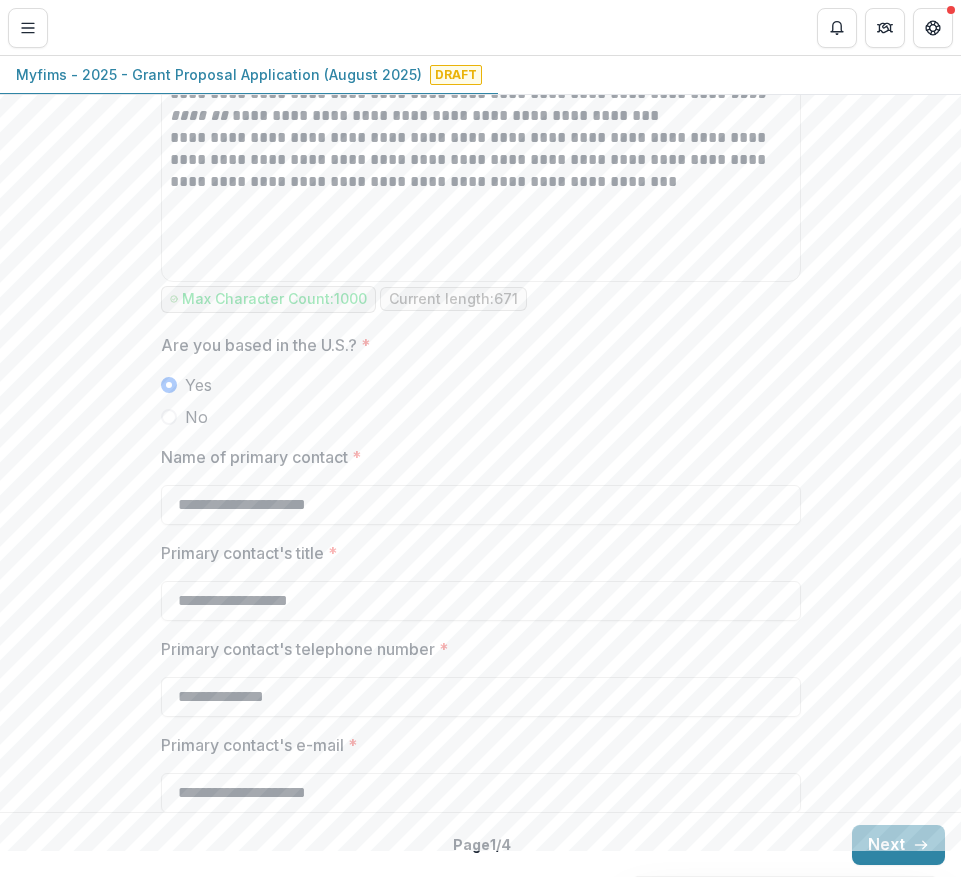 scroll, scrollTop: 1274, scrollLeft: 0, axis: vertical 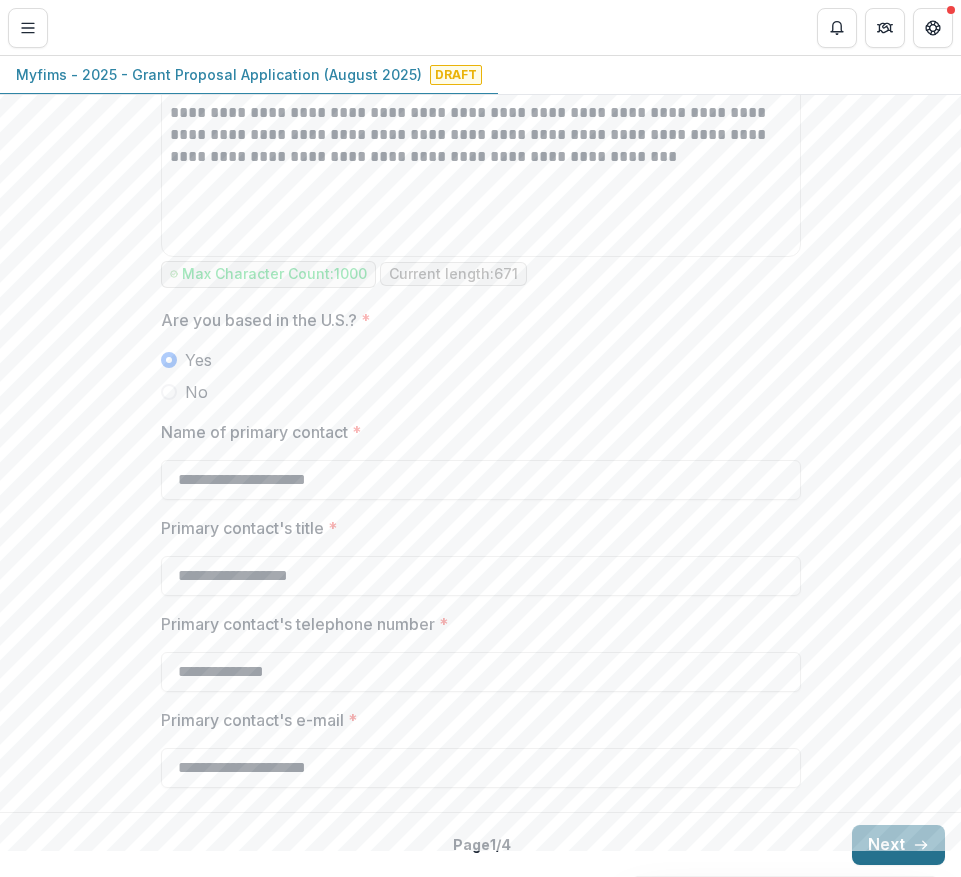 click on "Next" at bounding box center (898, 845) 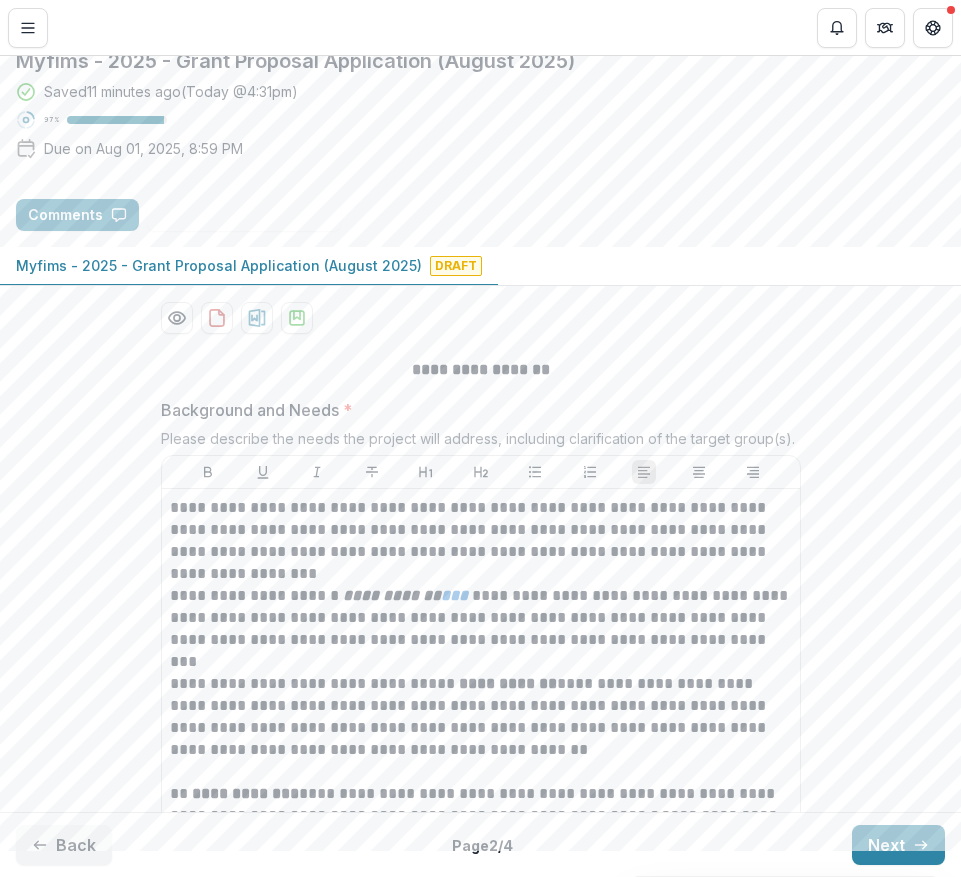 scroll, scrollTop: 71, scrollLeft: 0, axis: vertical 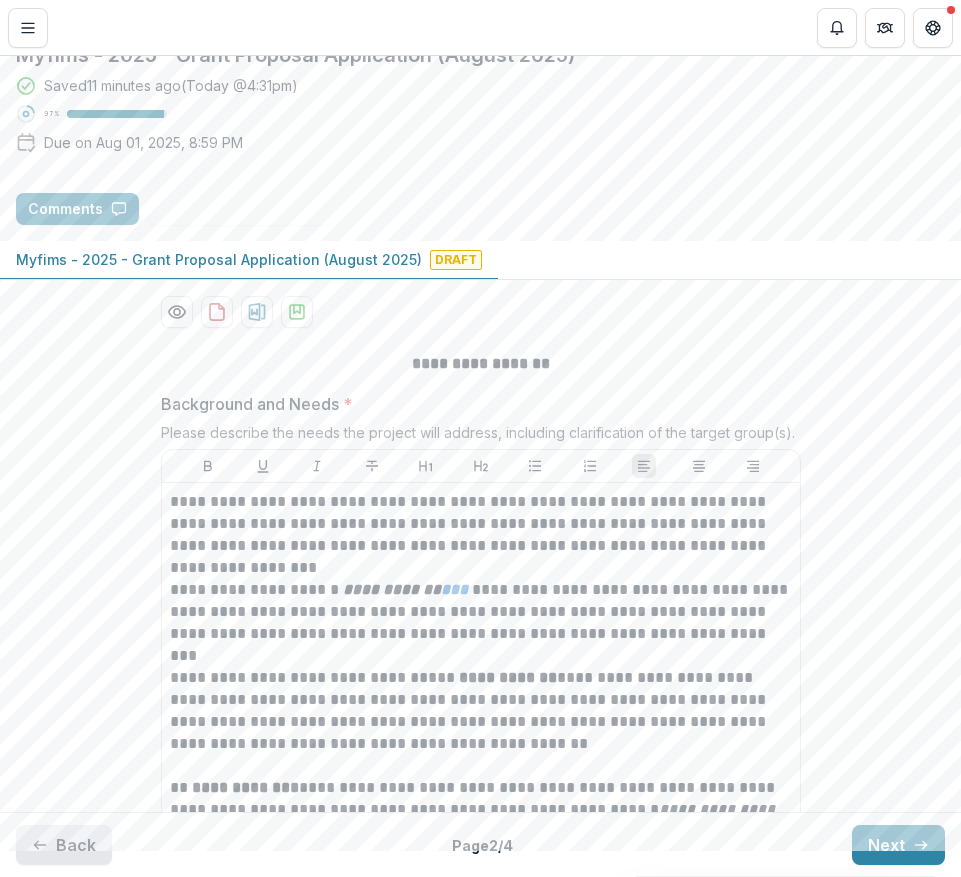click on "Back" at bounding box center (64, 845) 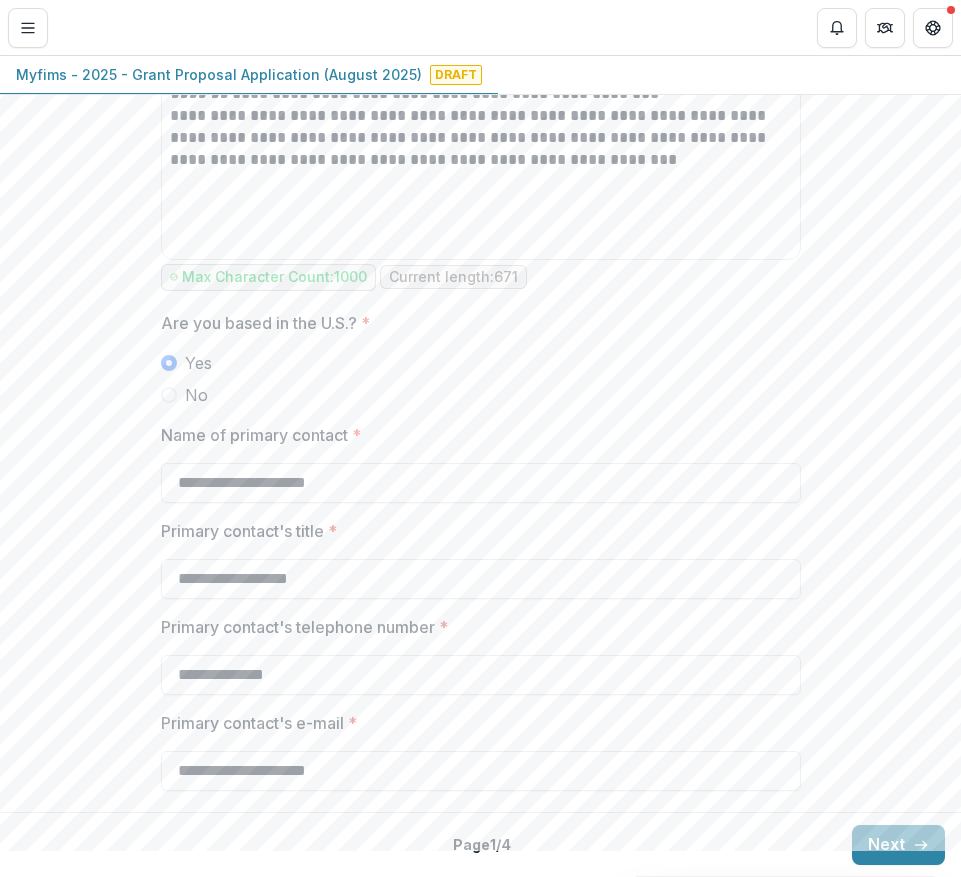 scroll, scrollTop: 1274, scrollLeft: 0, axis: vertical 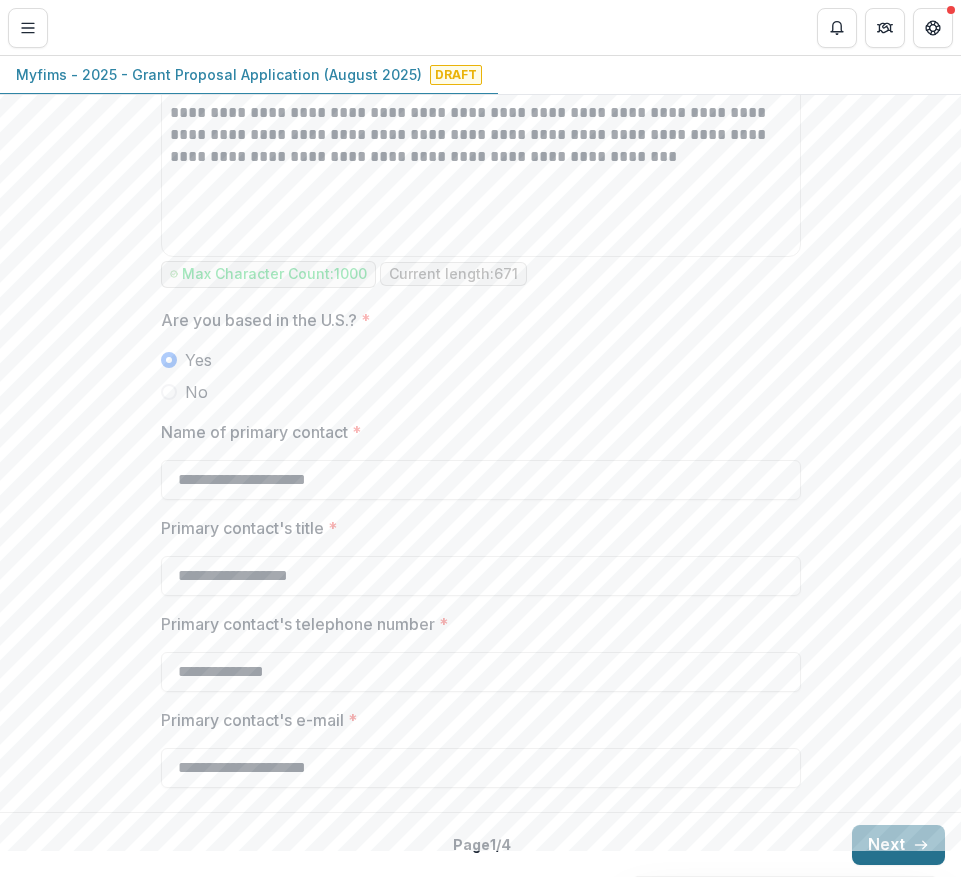 click on "Next" at bounding box center [898, 845] 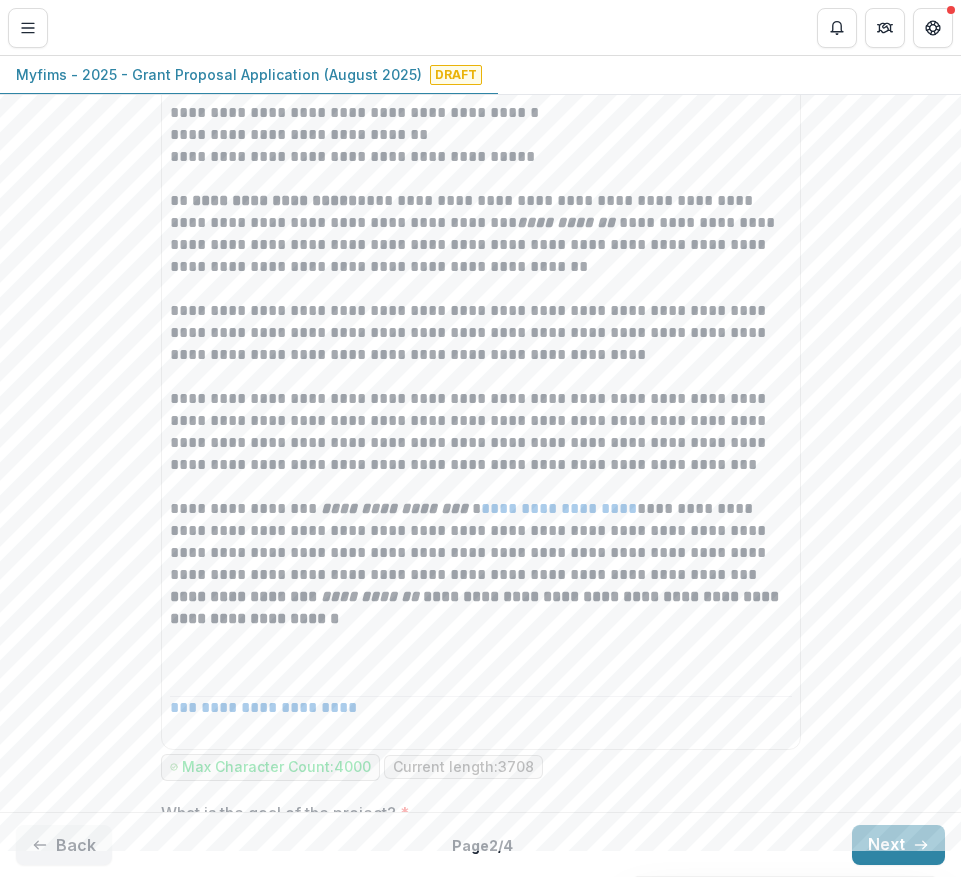 scroll, scrollTop: 0, scrollLeft: 0, axis: both 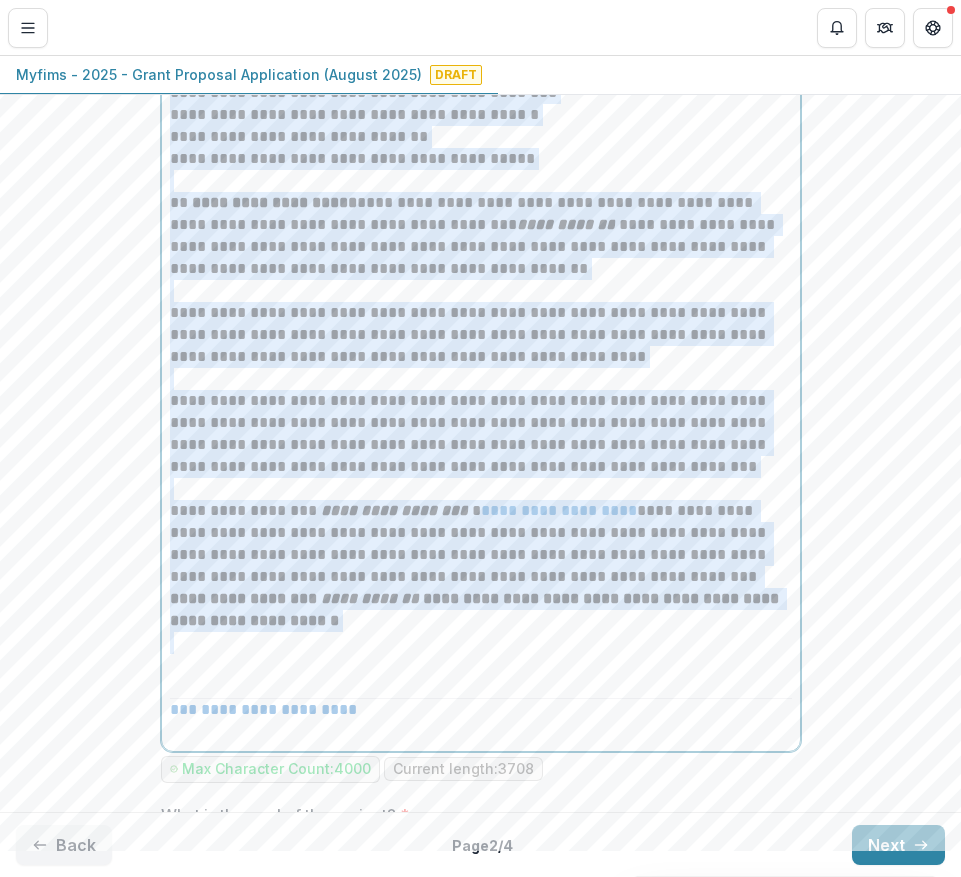 drag, startPoint x: 166, startPoint y: 575, endPoint x: 475, endPoint y: 638, distance: 315.35693 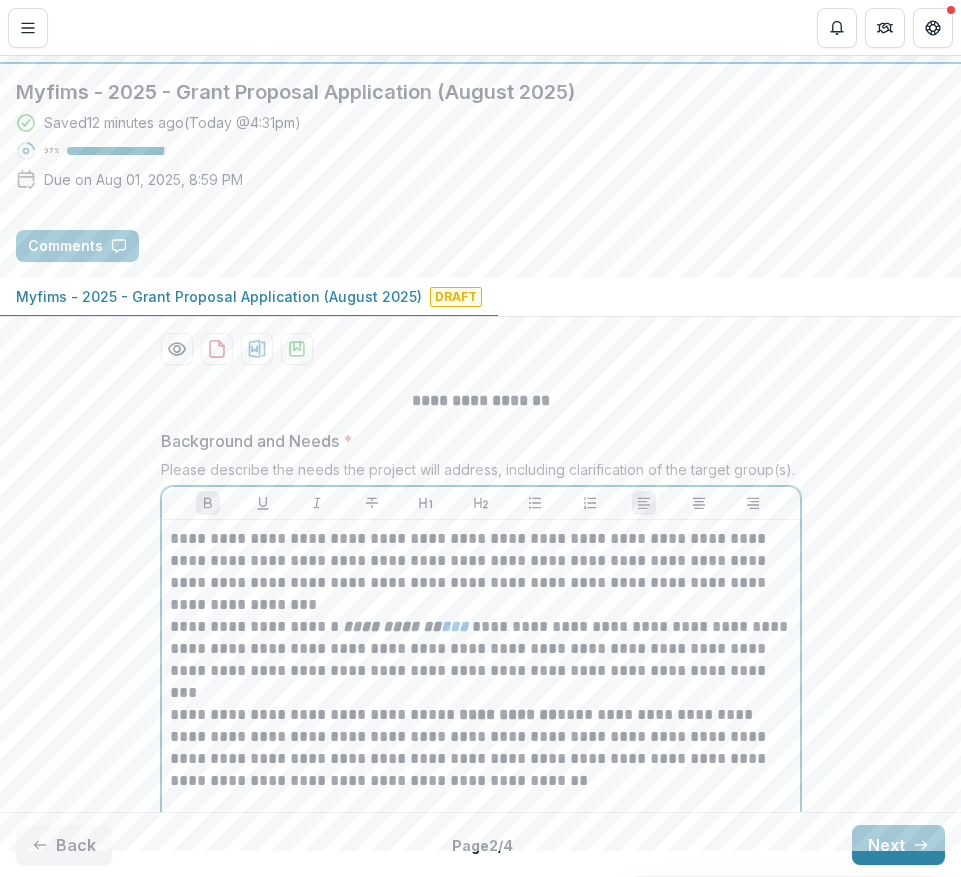 scroll, scrollTop: 29, scrollLeft: 0, axis: vertical 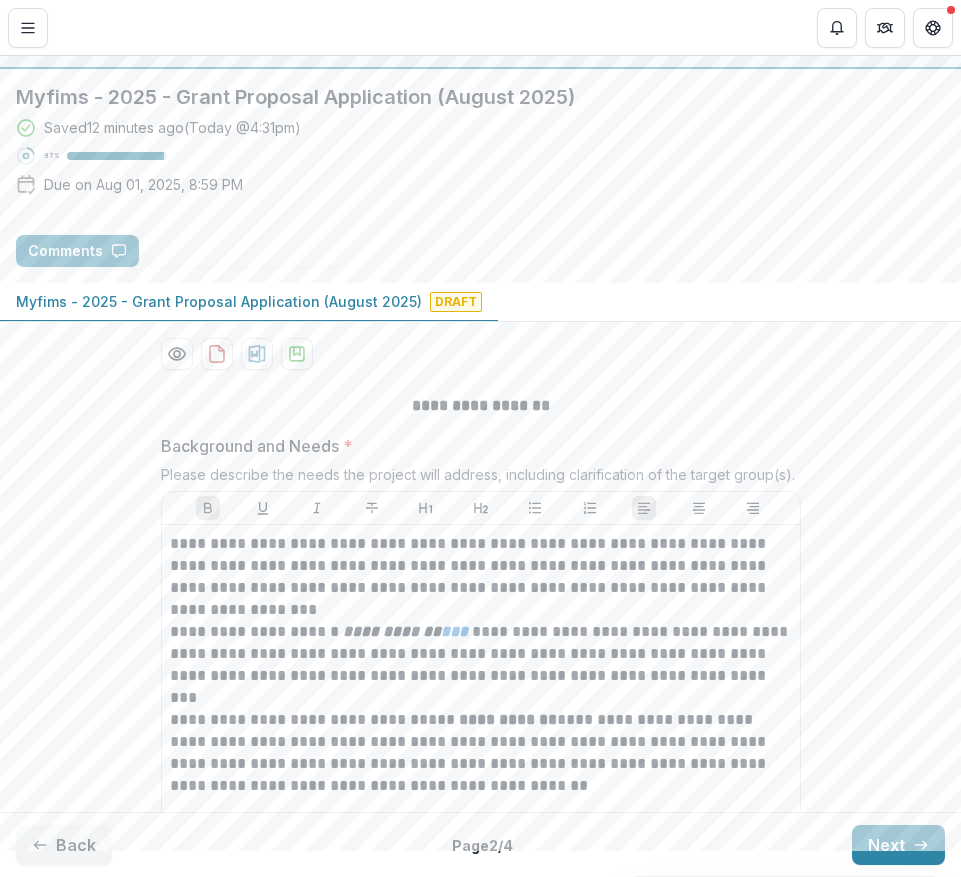drag, startPoint x: 406, startPoint y: 402, endPoint x: 791, endPoint y: 475, distance: 391.85968 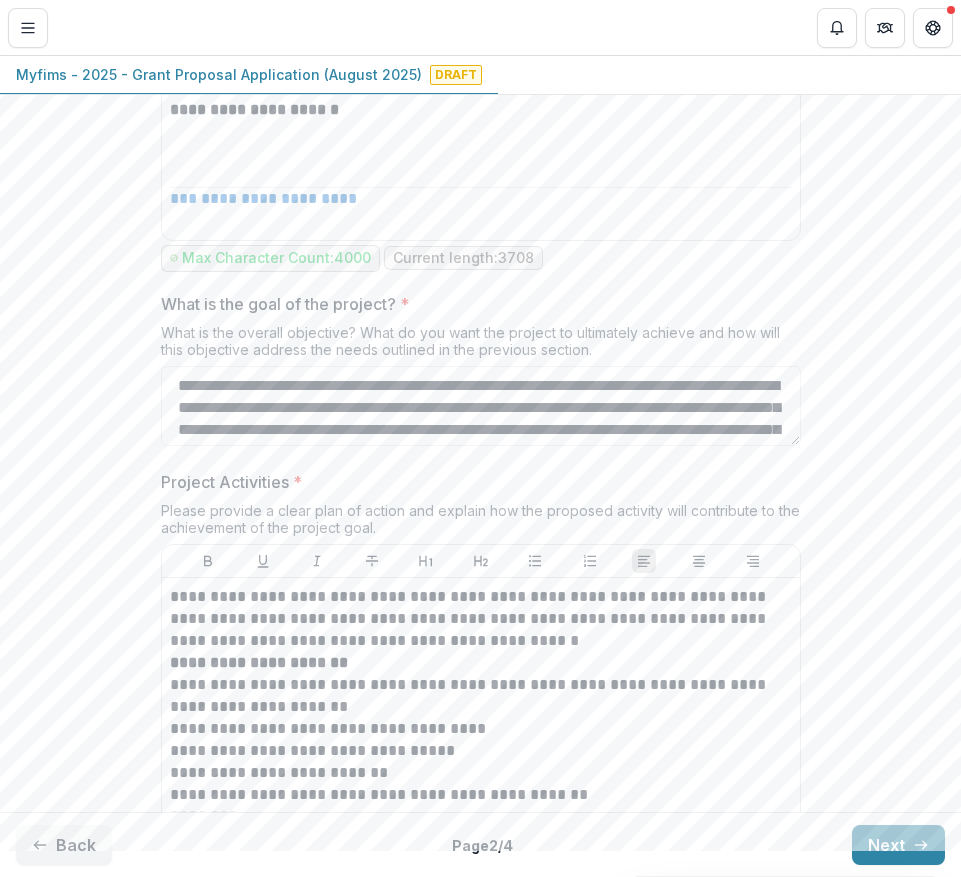 scroll, scrollTop: 1784, scrollLeft: 0, axis: vertical 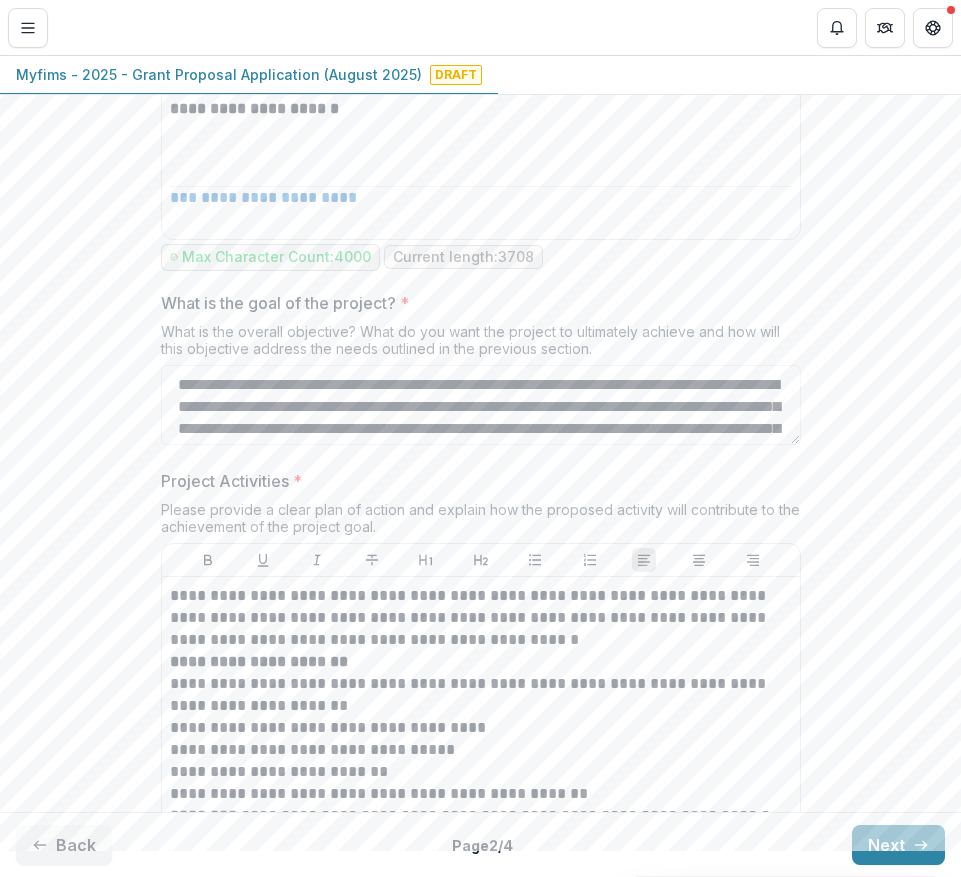 click on "What is the goal of the project? *" at bounding box center [475, 303] 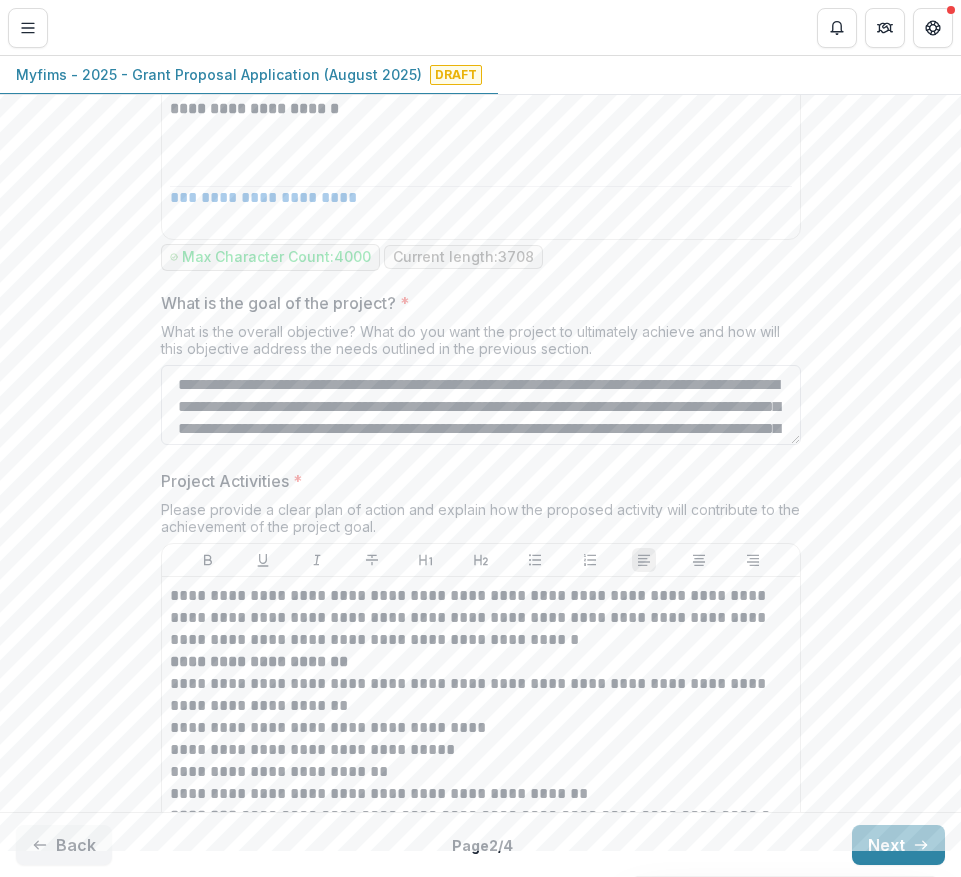 click on "What is the goal of the project? *" at bounding box center (481, 405) 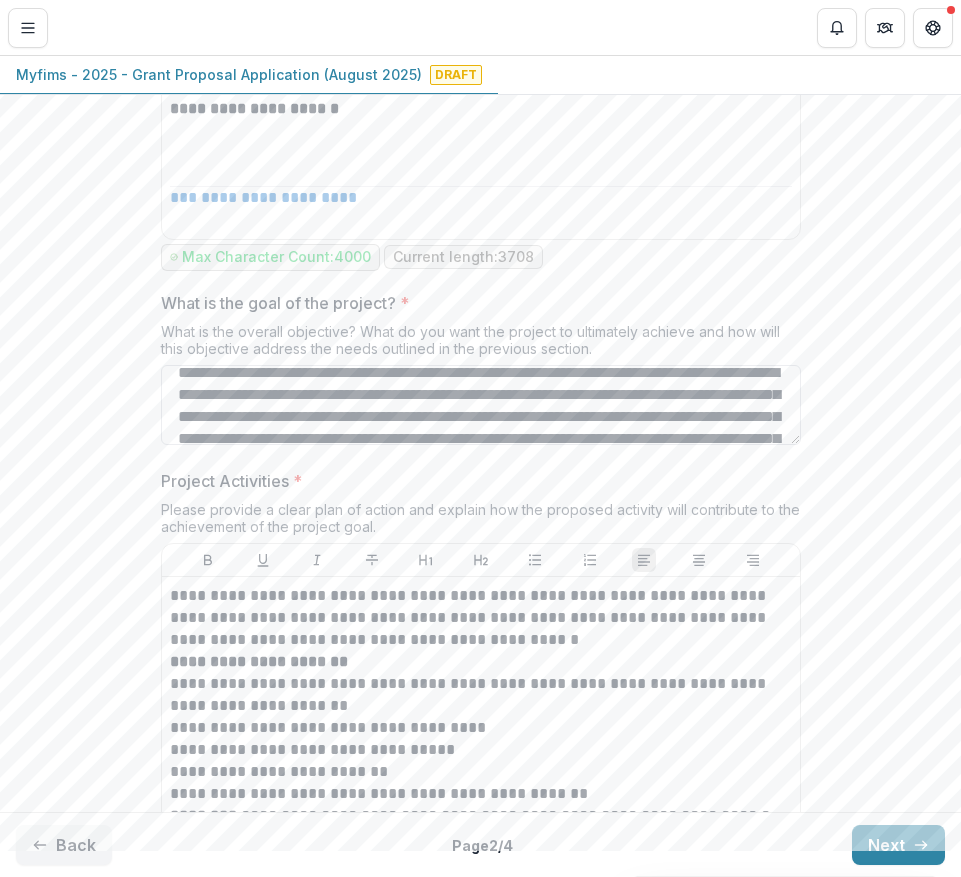 scroll, scrollTop: 106, scrollLeft: 0, axis: vertical 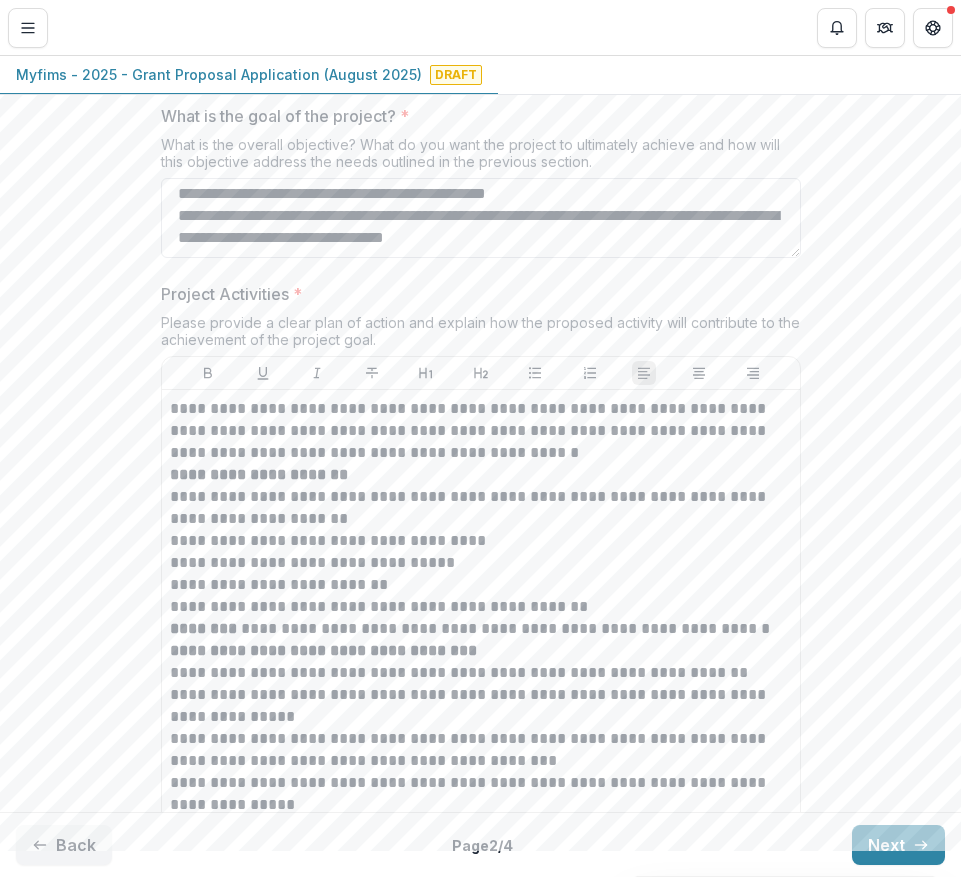 drag, startPoint x: 168, startPoint y: 380, endPoint x: 484, endPoint y: 438, distance: 321.2787 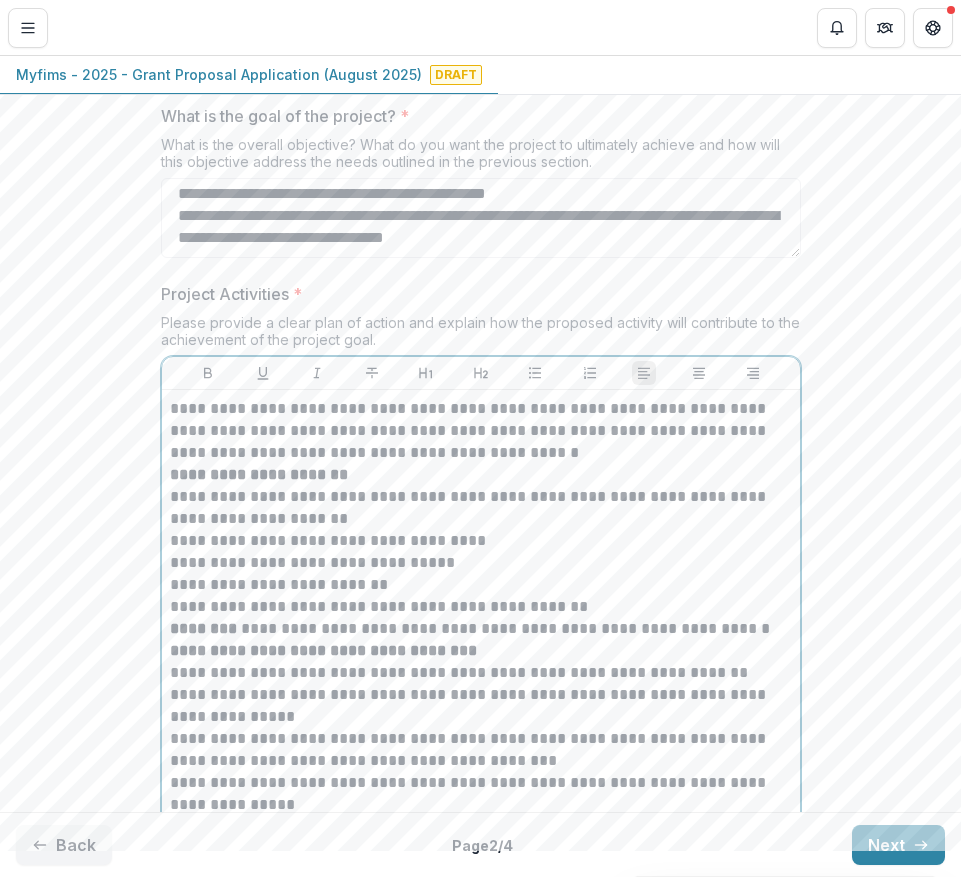 click on "**********" at bounding box center [481, 431] 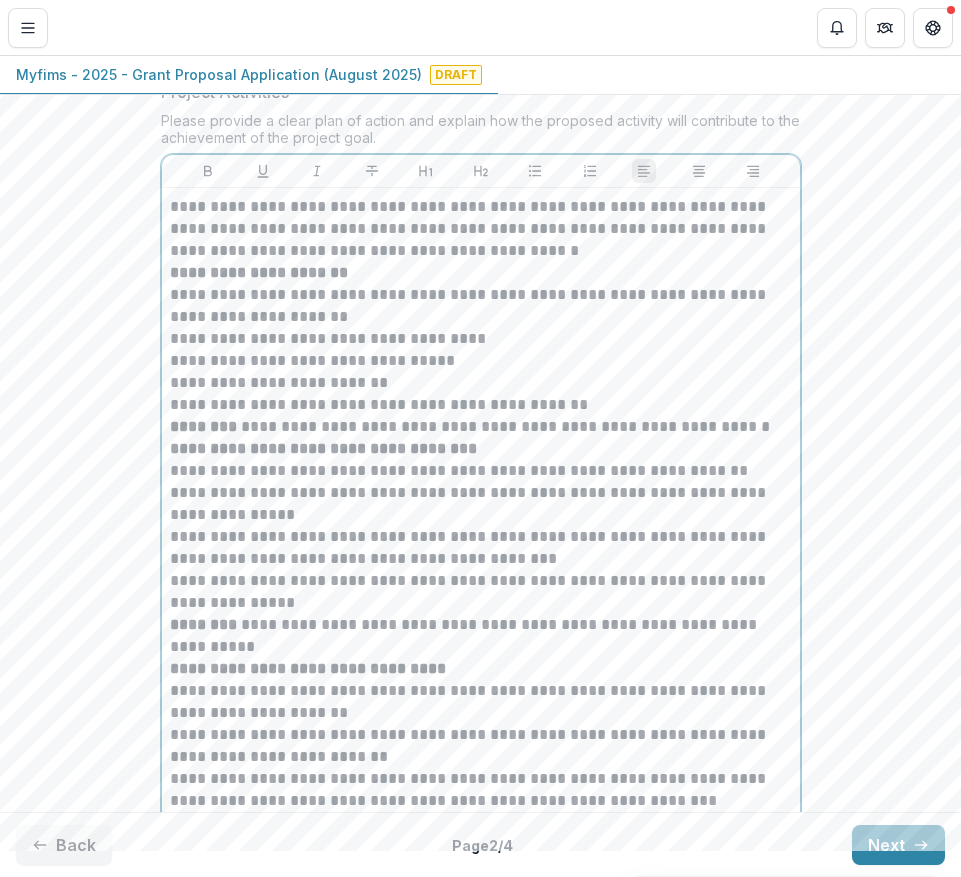 scroll, scrollTop: 2175, scrollLeft: 0, axis: vertical 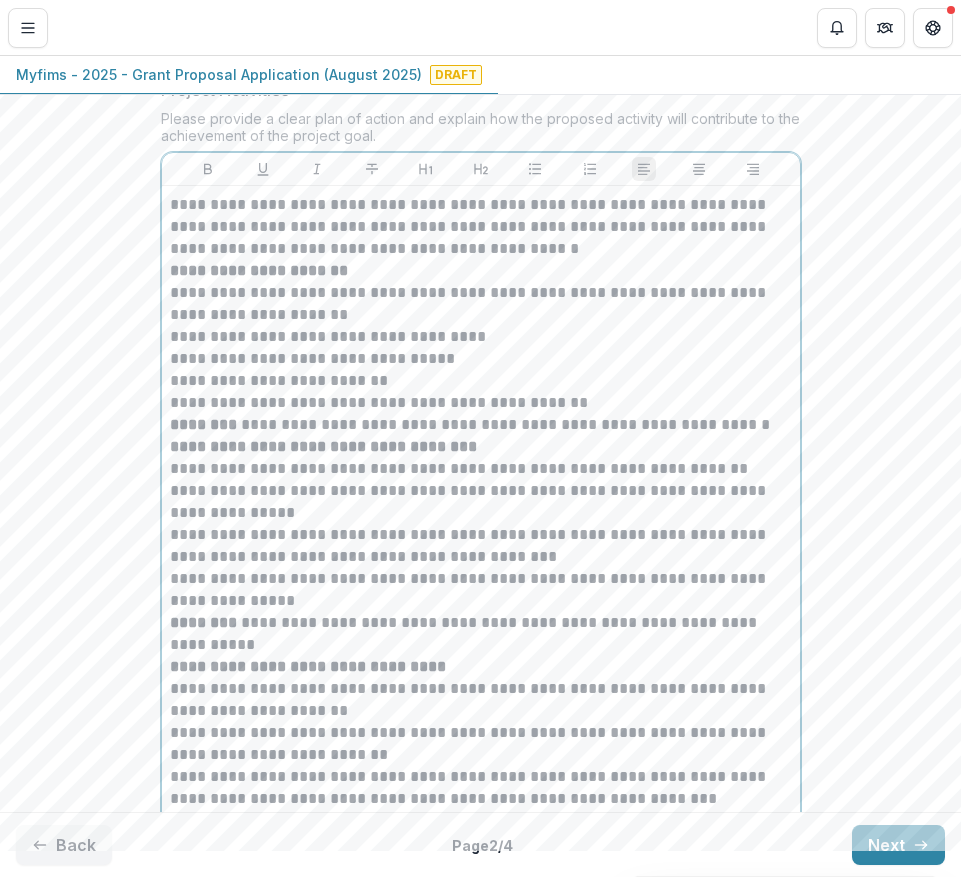 click on "**********" at bounding box center [481, 227] 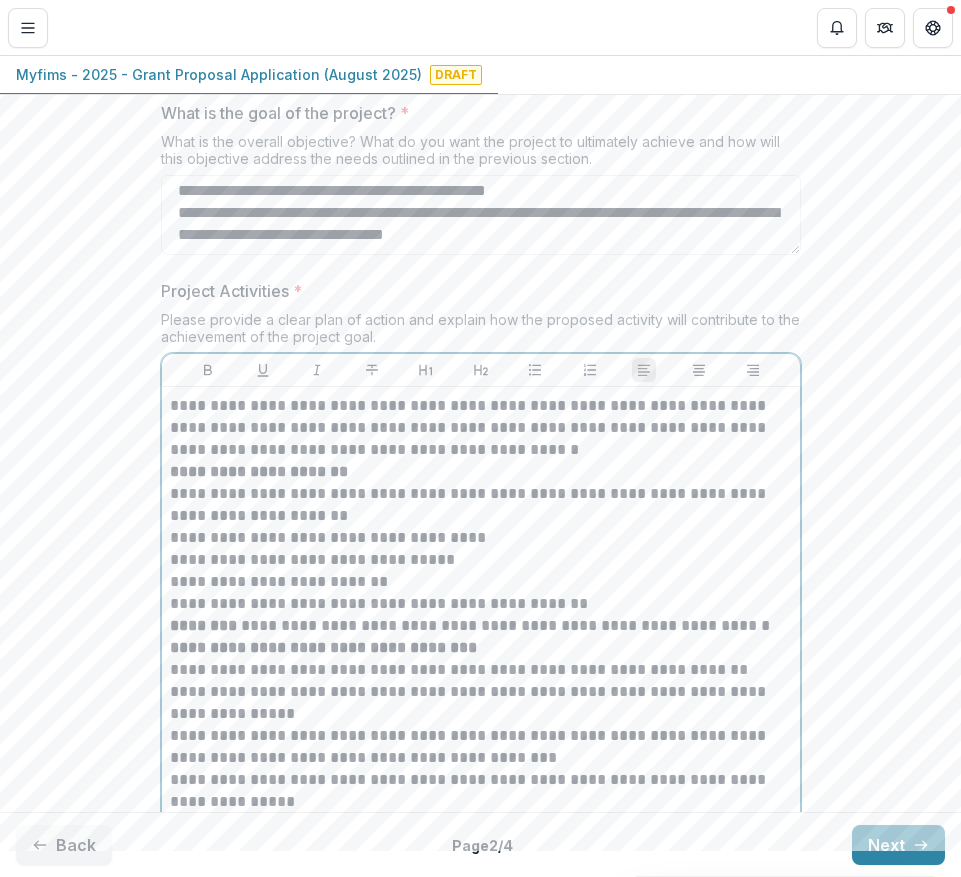 scroll, scrollTop: 1970, scrollLeft: 0, axis: vertical 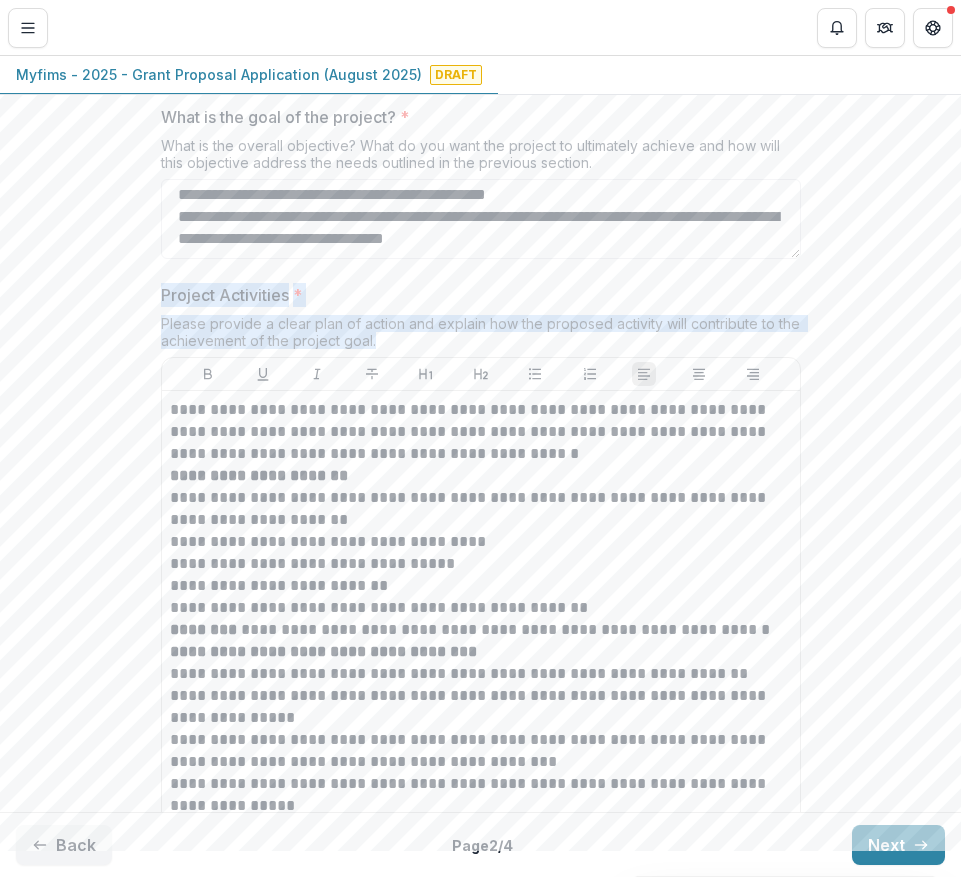drag, startPoint x: 155, startPoint y: 291, endPoint x: 392, endPoint y: 340, distance: 242.01239 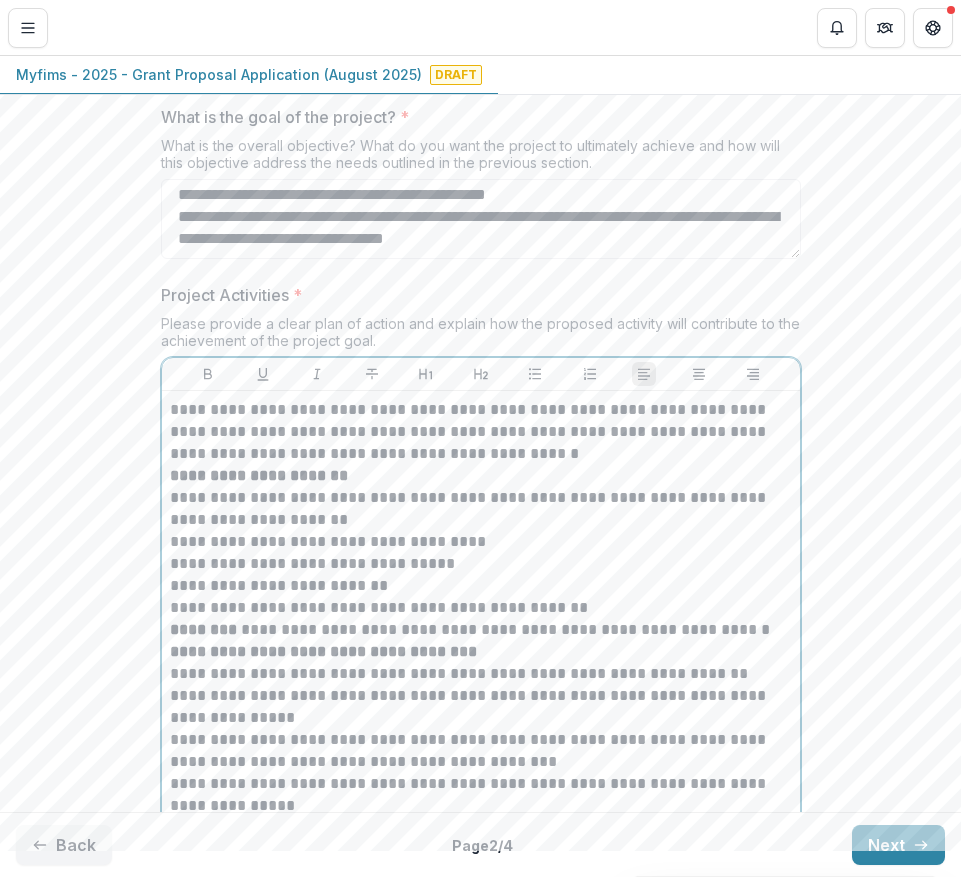 click on "**********" at bounding box center (259, 475) 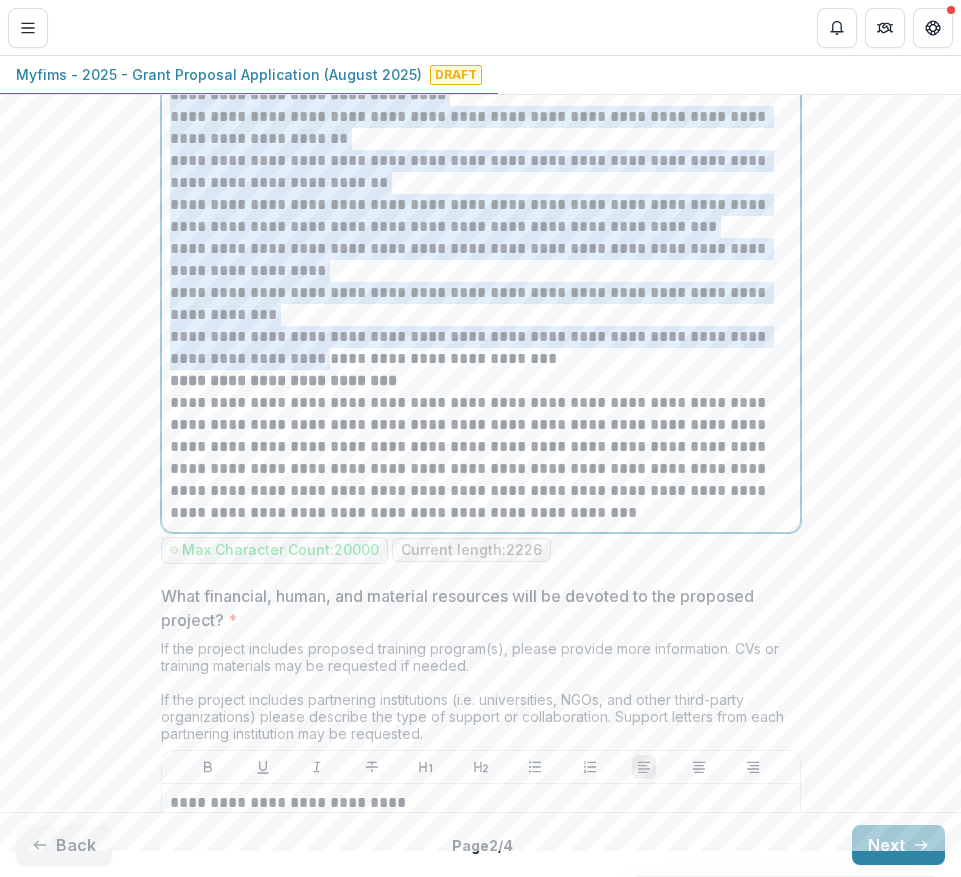 scroll, scrollTop: 2802, scrollLeft: 0, axis: vertical 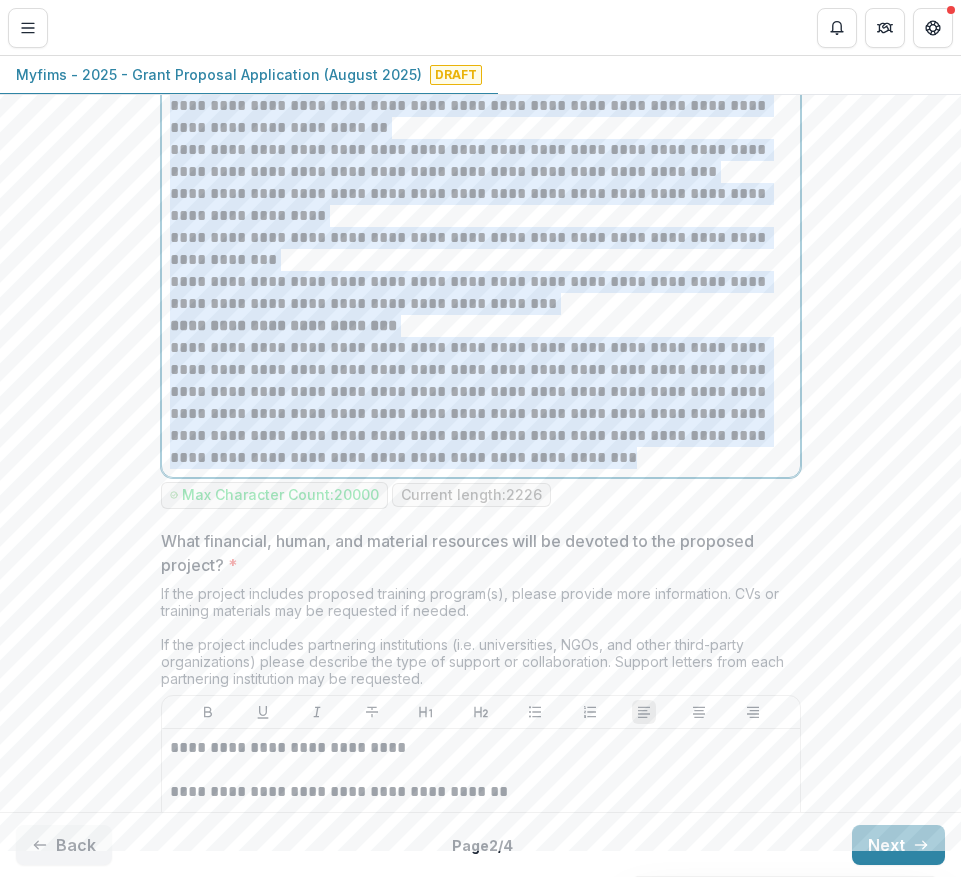 drag, startPoint x: 164, startPoint y: 408, endPoint x: 555, endPoint y: 477, distance: 397.04156 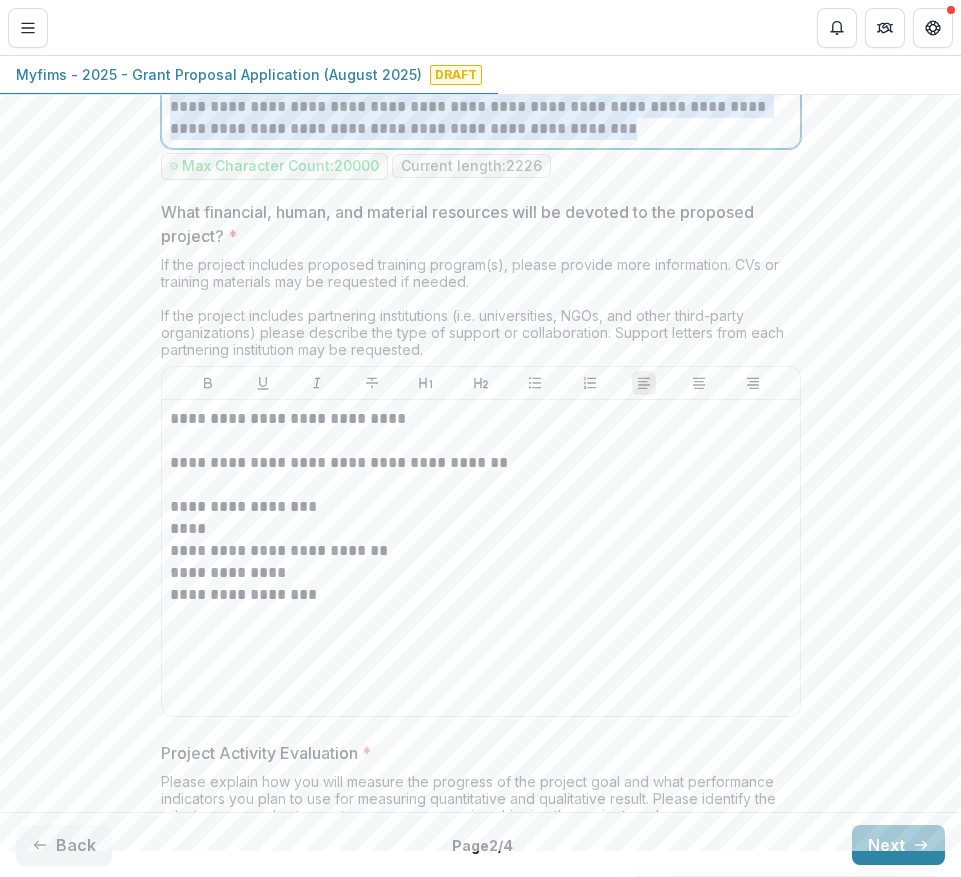 scroll, scrollTop: 3135, scrollLeft: 0, axis: vertical 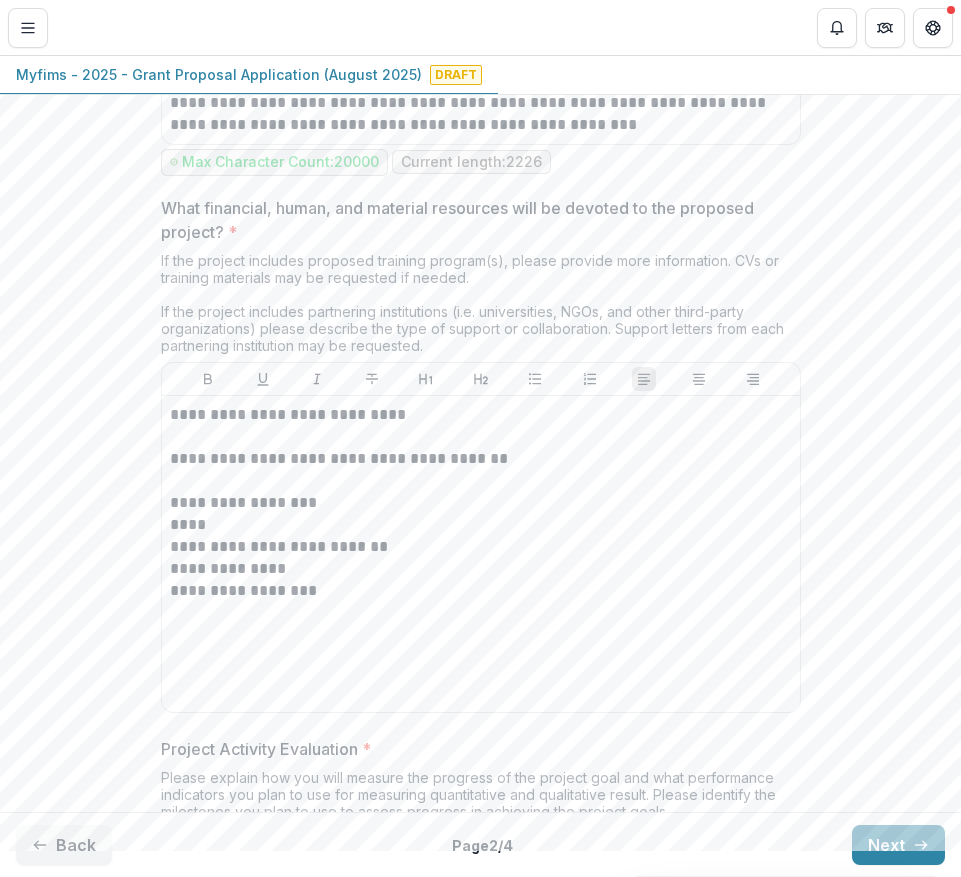 click on "What financial, human, and material resources will be devoted to the proposed project? *" at bounding box center [475, 220] 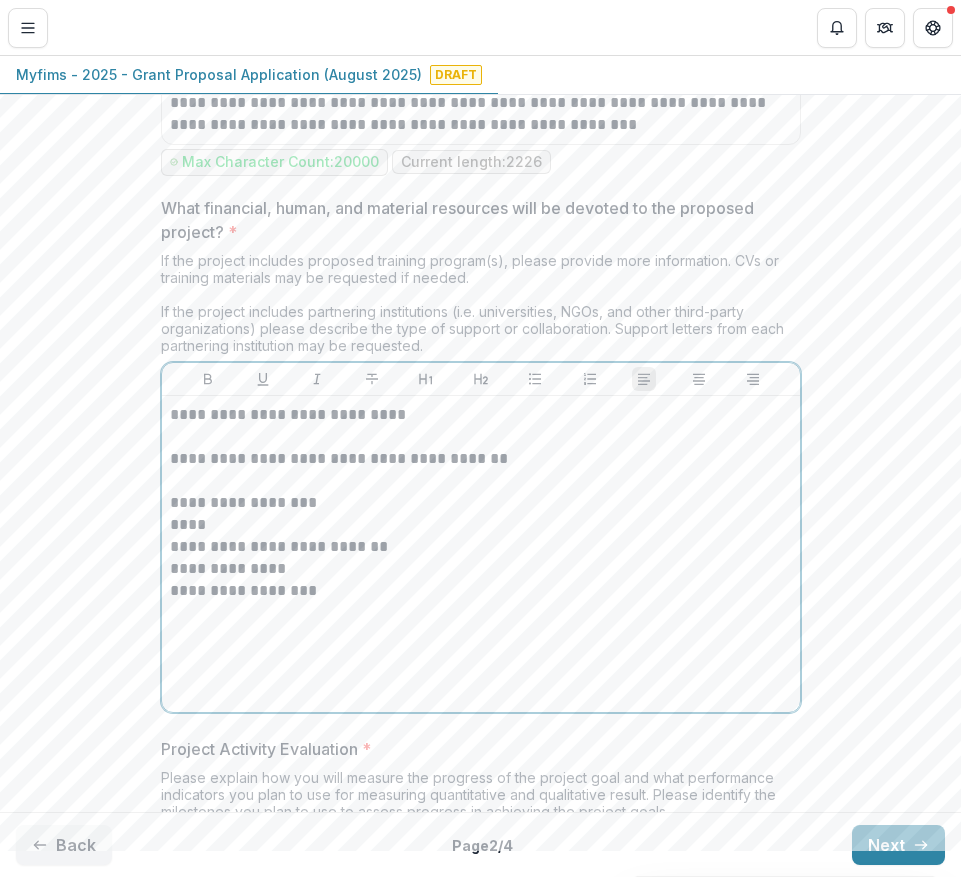 click on "****" at bounding box center (481, 525) 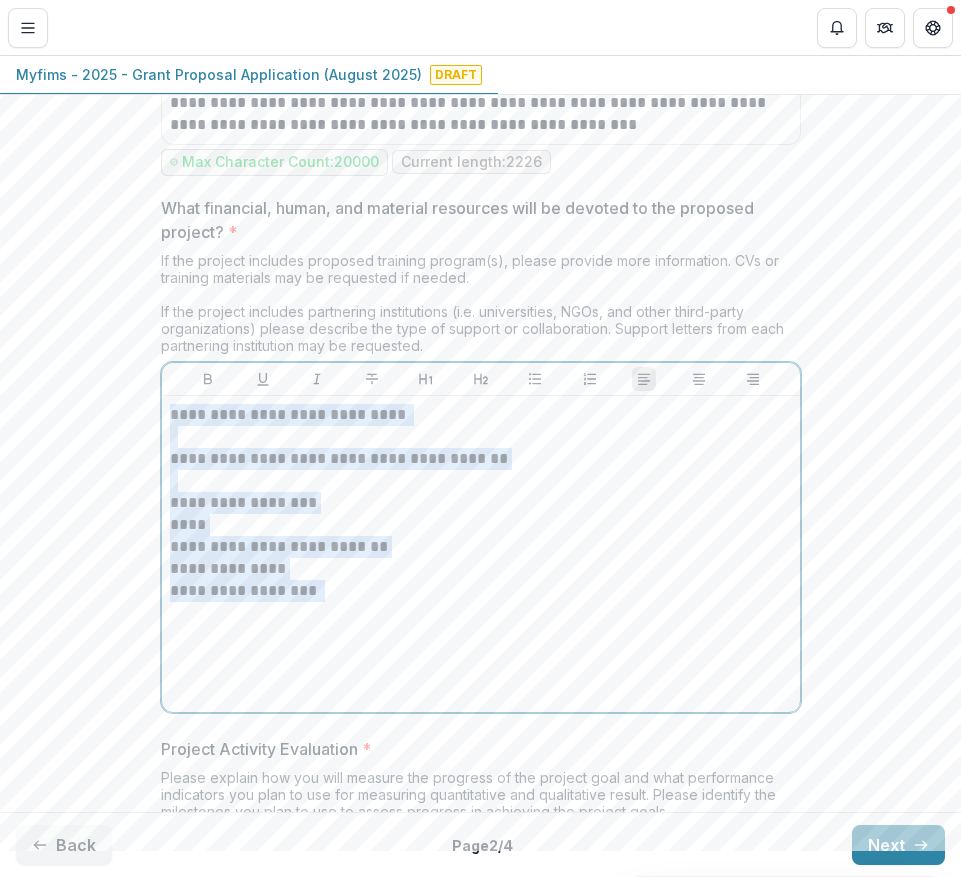 drag, startPoint x: 167, startPoint y: 418, endPoint x: 406, endPoint y: 615, distance: 309.72568 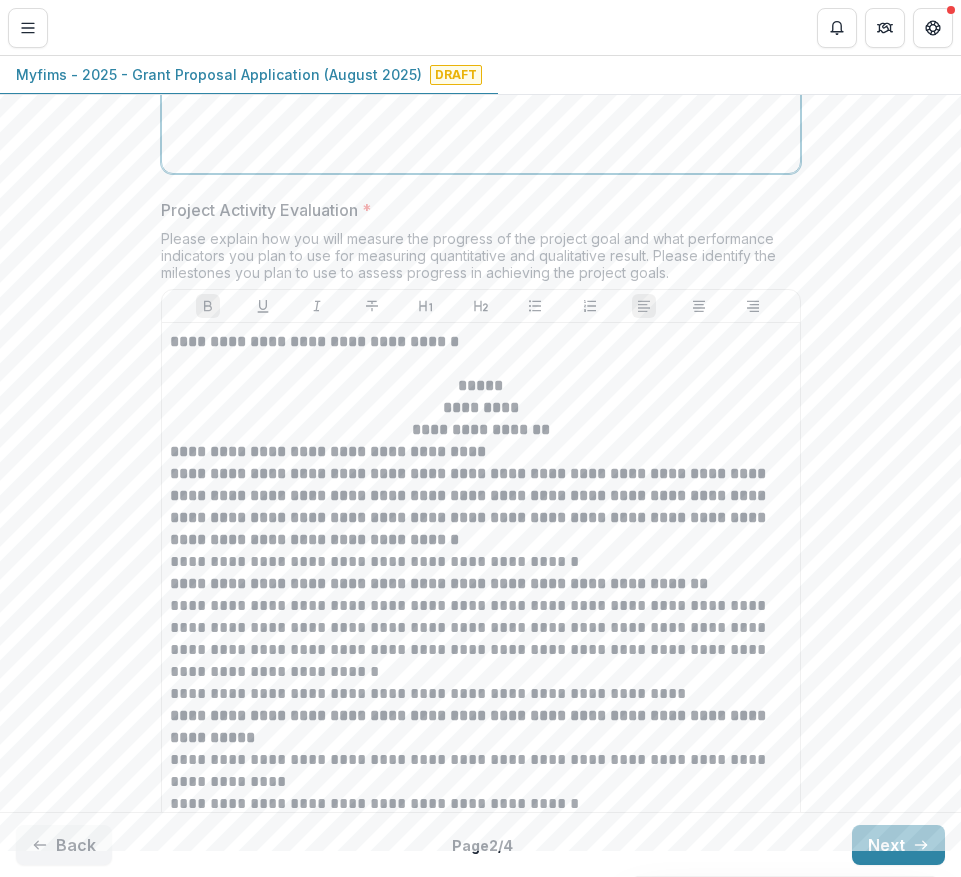 scroll, scrollTop: 3716, scrollLeft: 0, axis: vertical 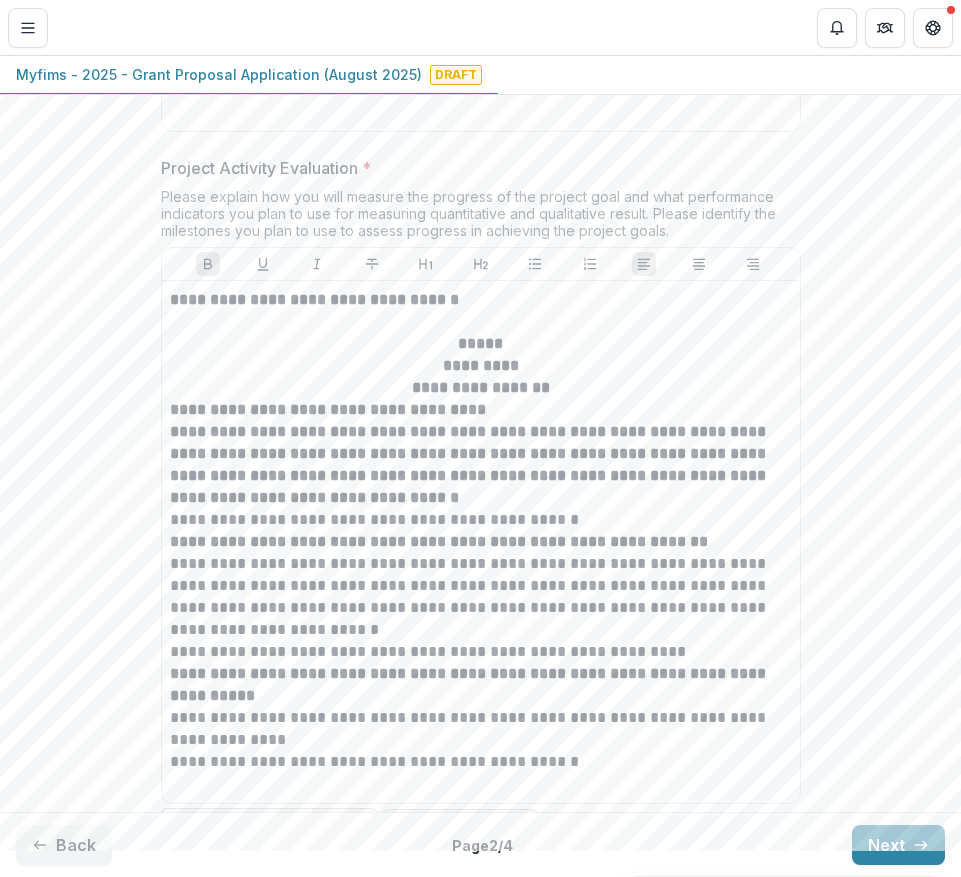 click on "Project Activity Evaluation *" at bounding box center [475, 168] 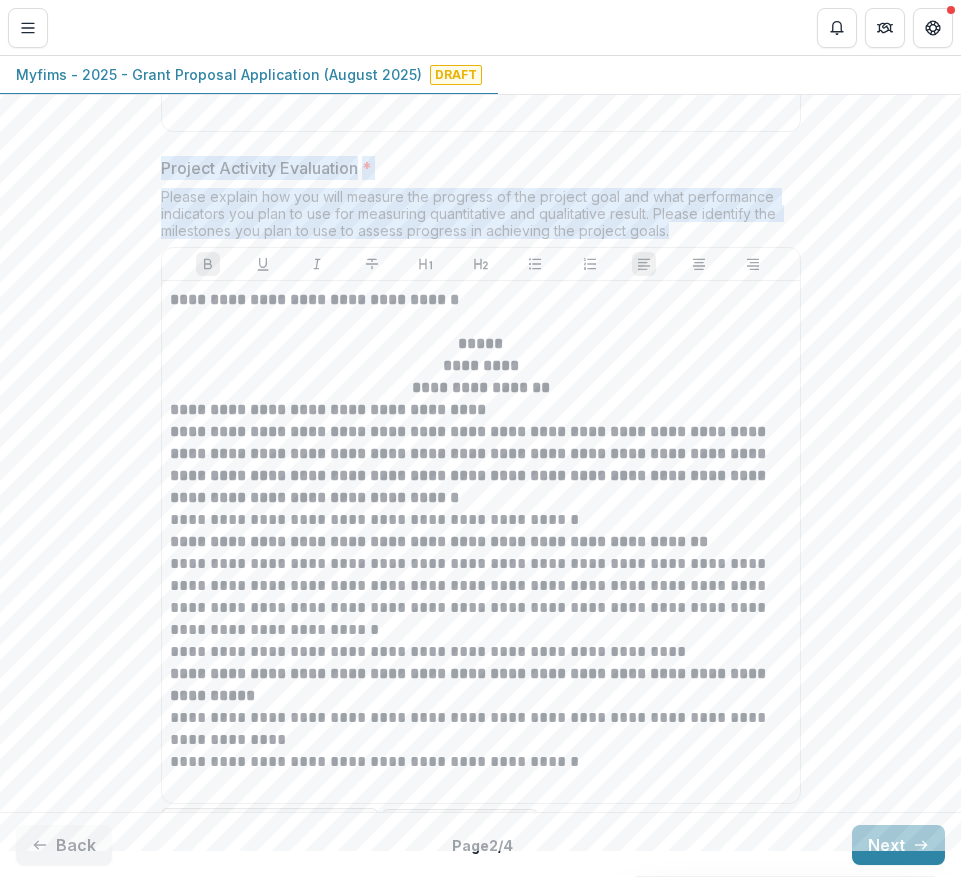 drag, startPoint x: 155, startPoint y: 174, endPoint x: 671, endPoint y: 242, distance: 520.4613 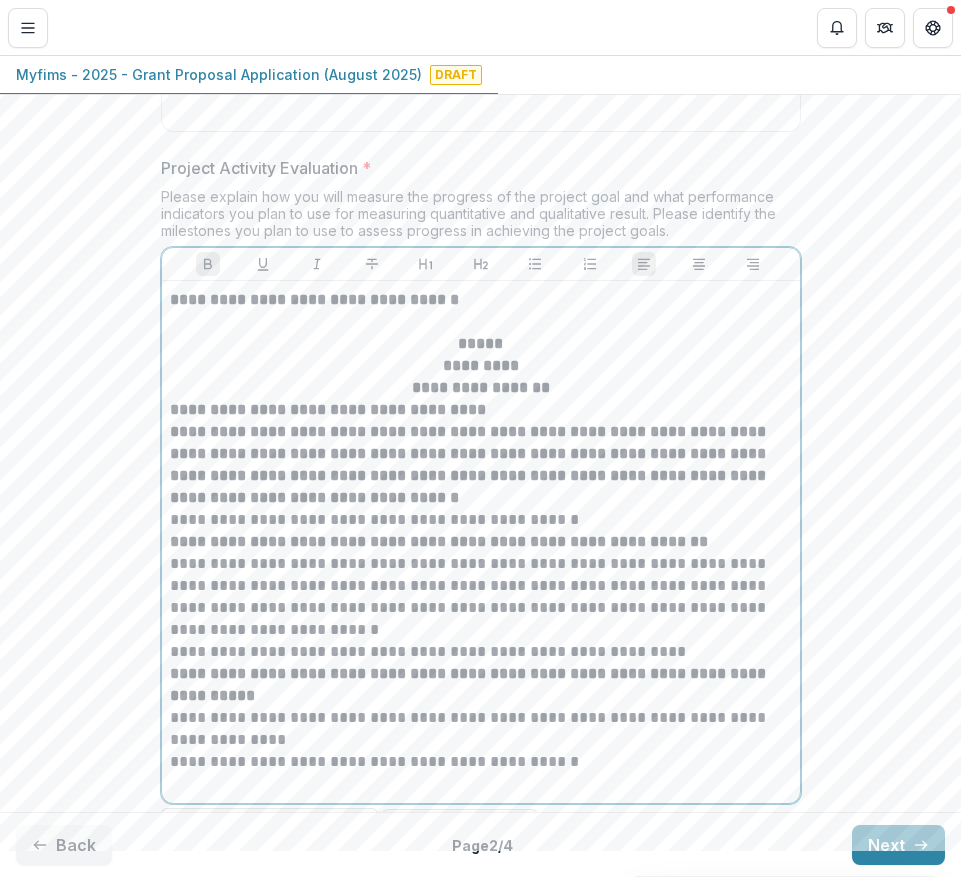 click on "**********" at bounding box center (481, 465) 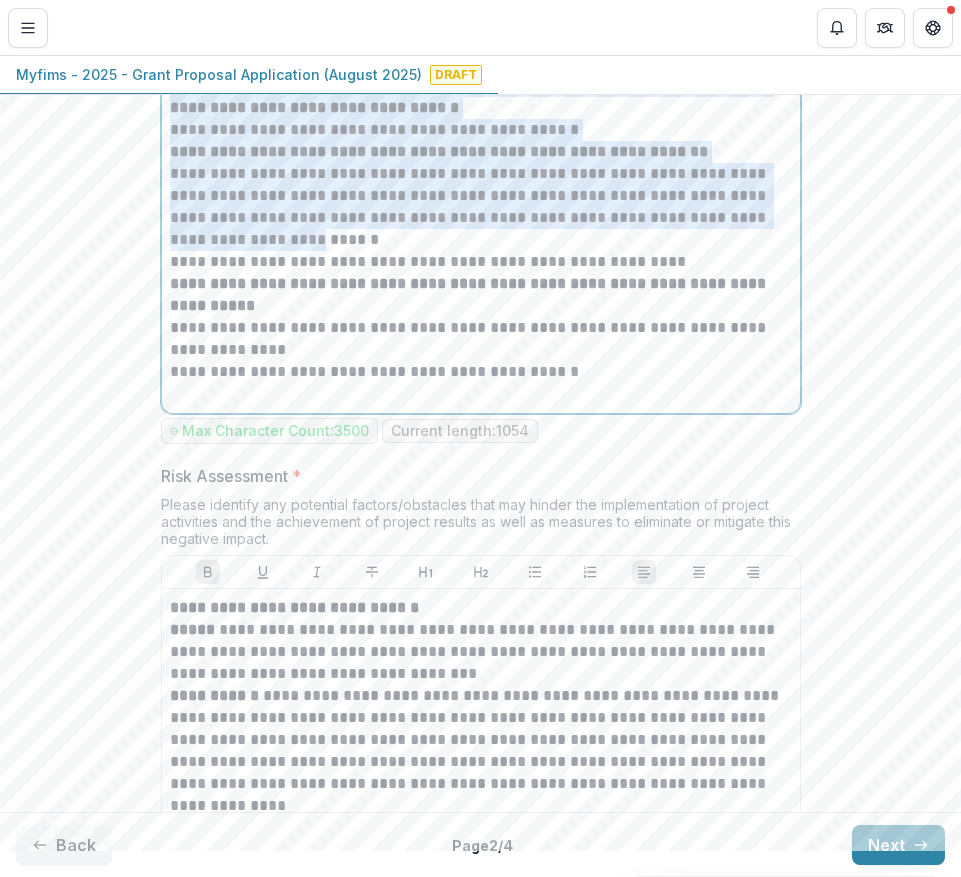 scroll, scrollTop: 4127, scrollLeft: 0, axis: vertical 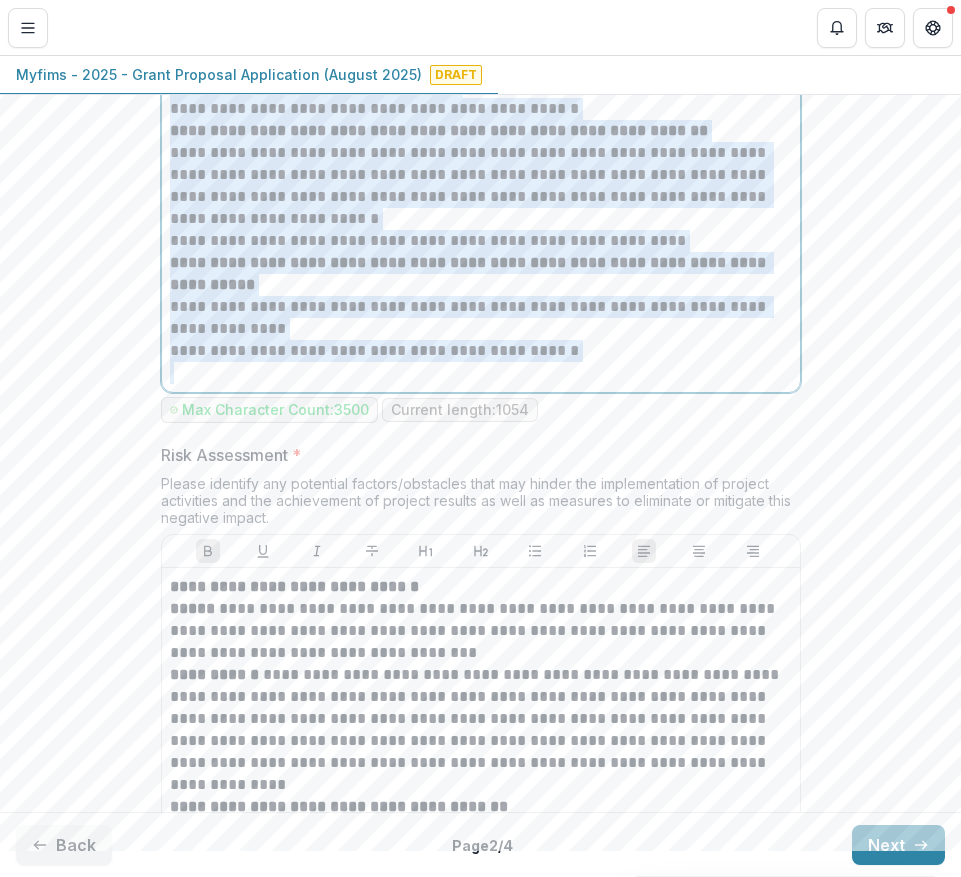 drag, startPoint x: 164, startPoint y: 307, endPoint x: 665, endPoint y: 433, distance: 516.6014 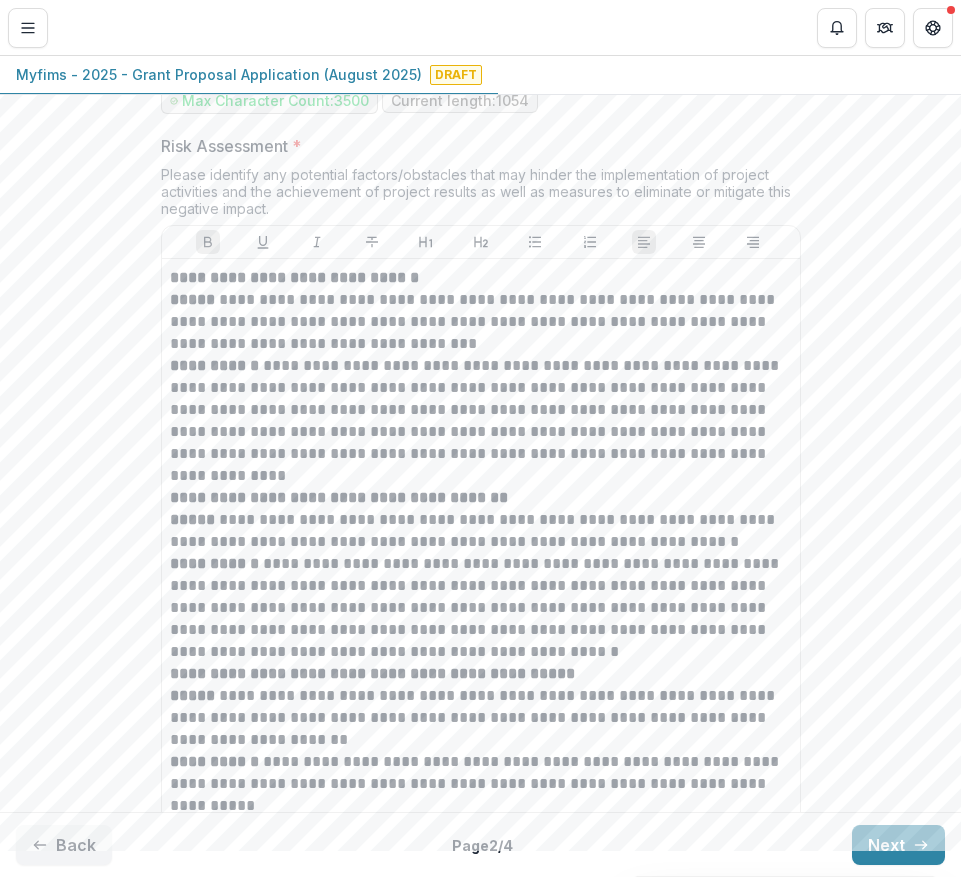 scroll, scrollTop: 4454, scrollLeft: 0, axis: vertical 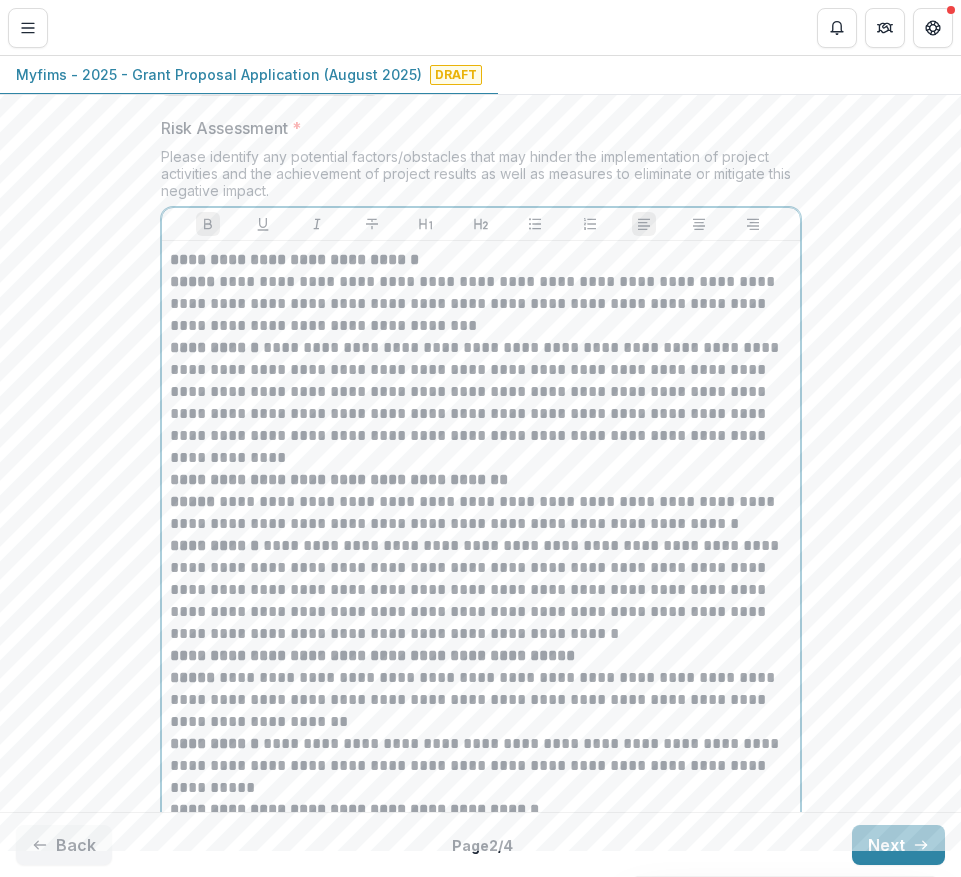 click on "**********" at bounding box center [481, 370] 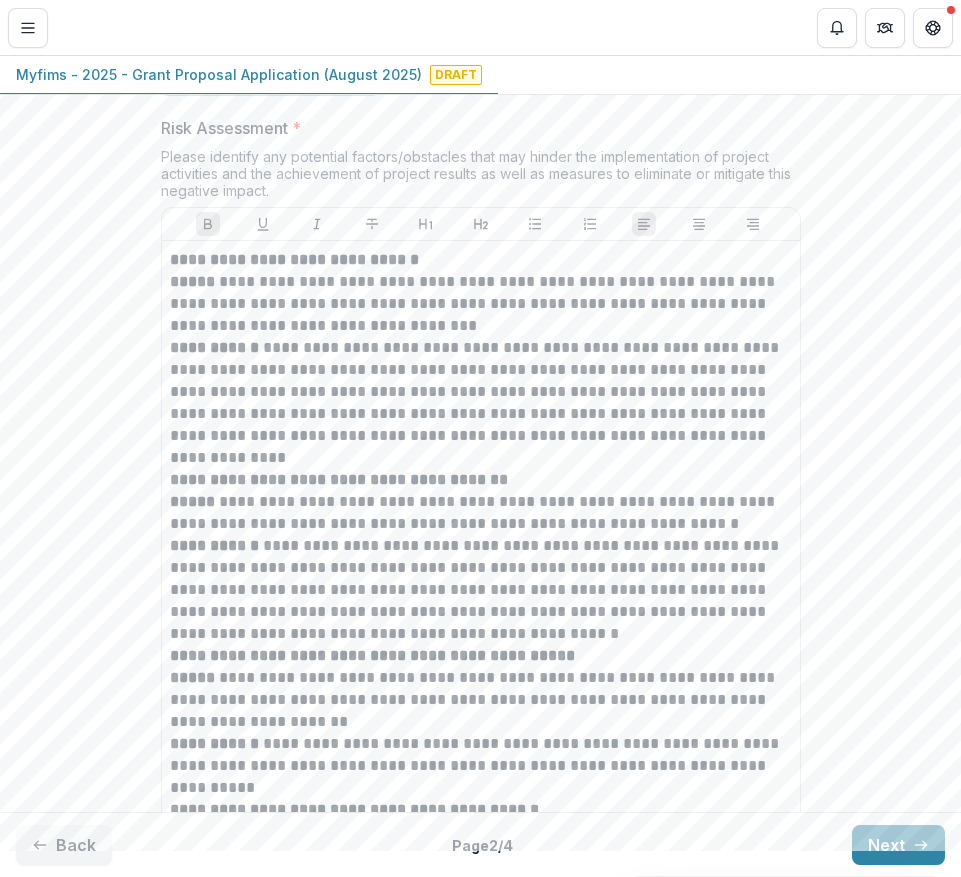 click on "Risk Assessment *" at bounding box center [475, 128] 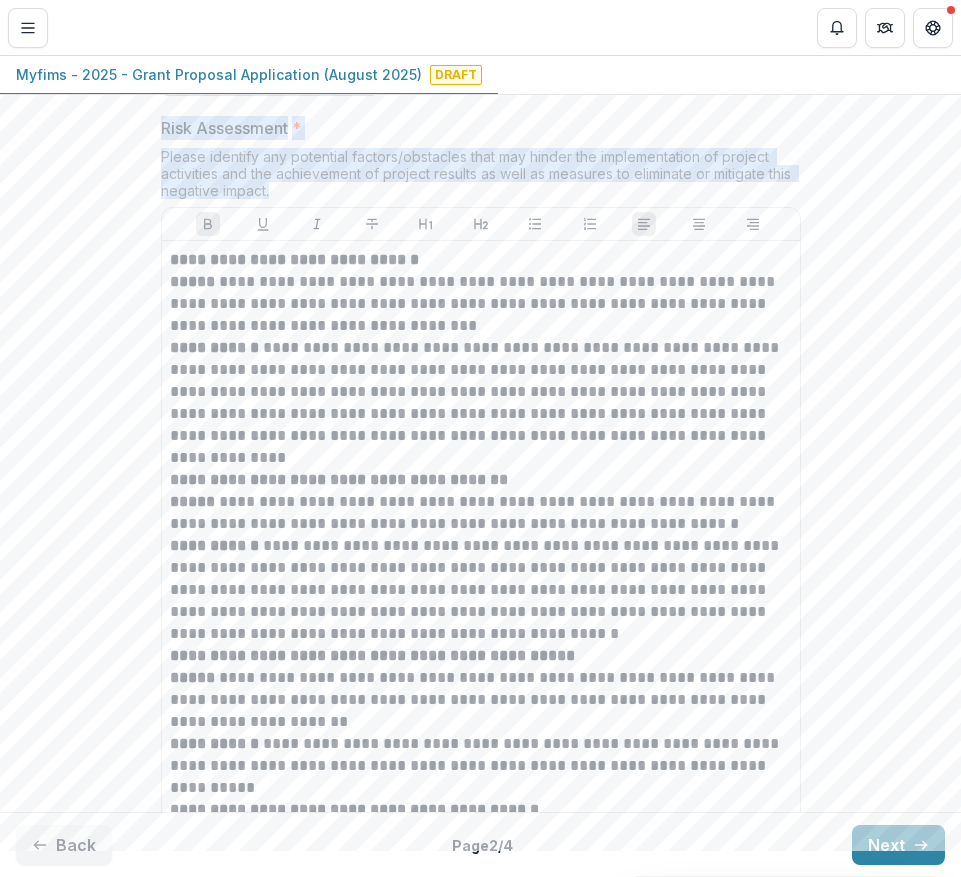 drag, startPoint x: 154, startPoint y: 136, endPoint x: 280, endPoint y: 204, distance: 143.1782 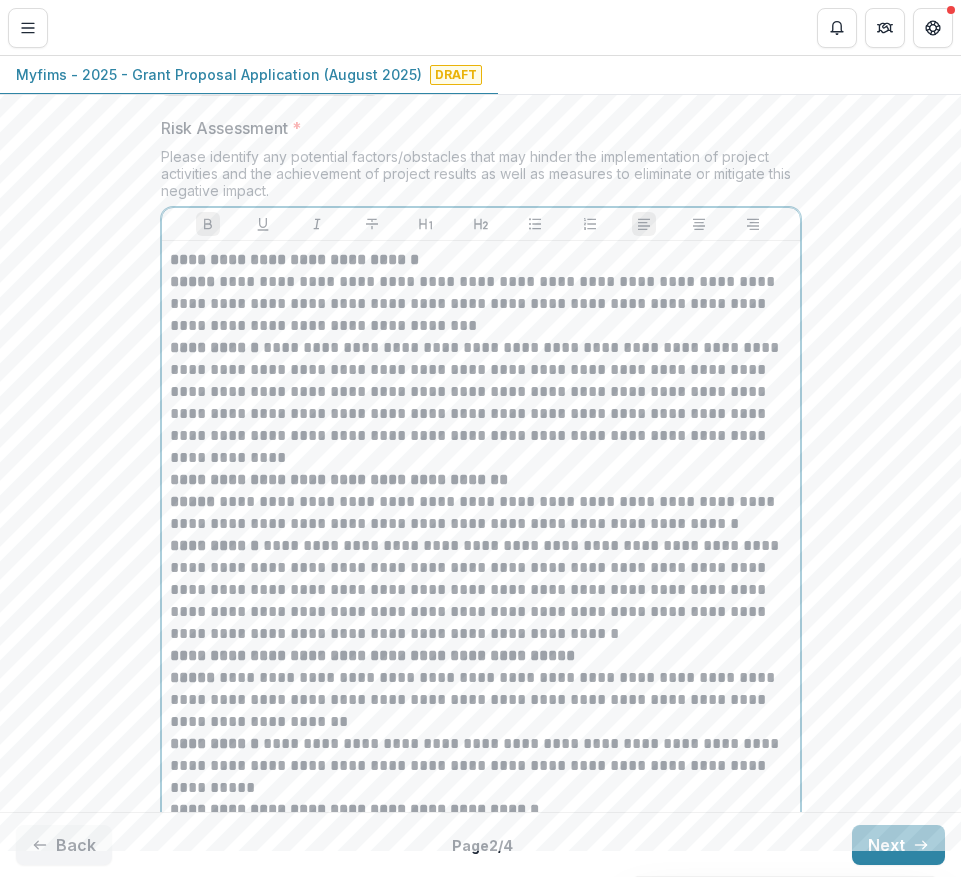 click on "**********" at bounding box center (339, 479) 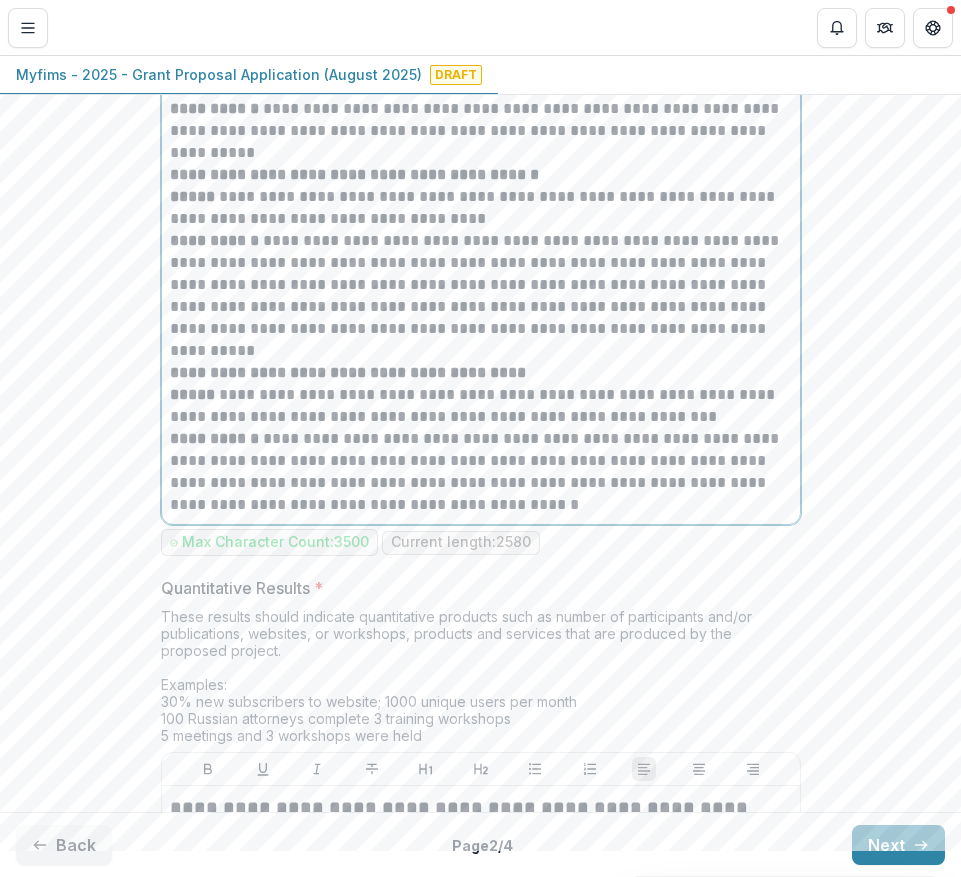 scroll, scrollTop: 5095, scrollLeft: 0, axis: vertical 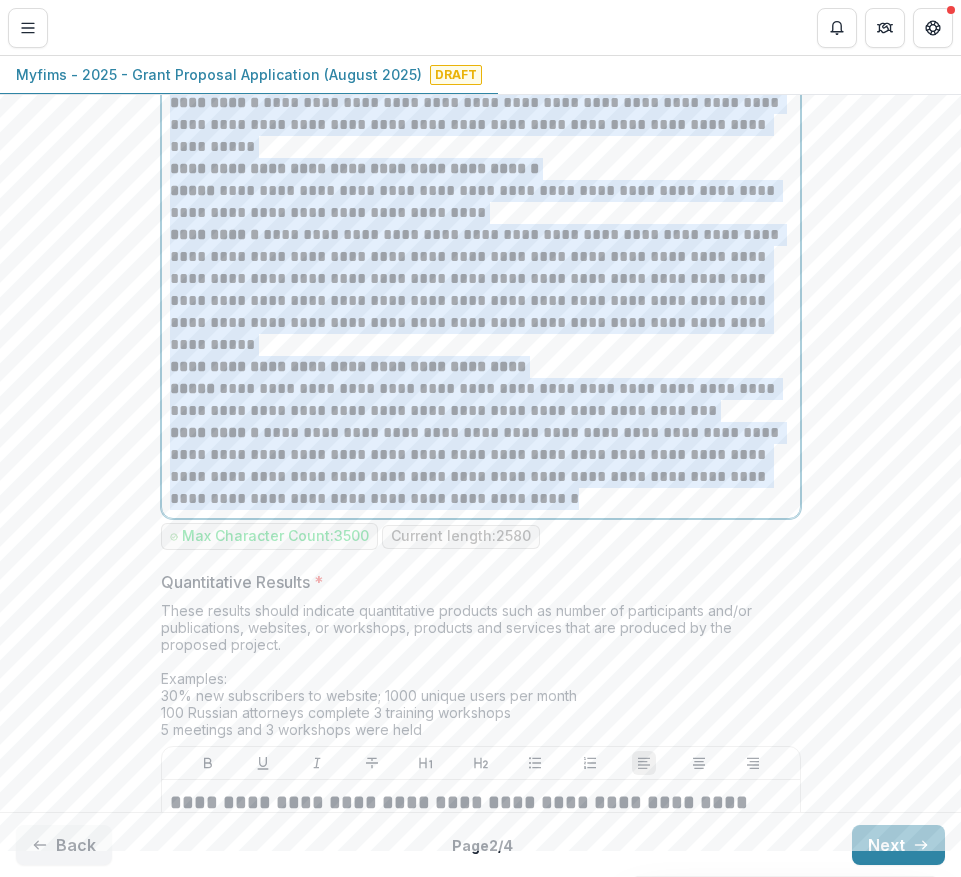 drag, startPoint x: 164, startPoint y: 268, endPoint x: 527, endPoint y: 522, distance: 443.04062 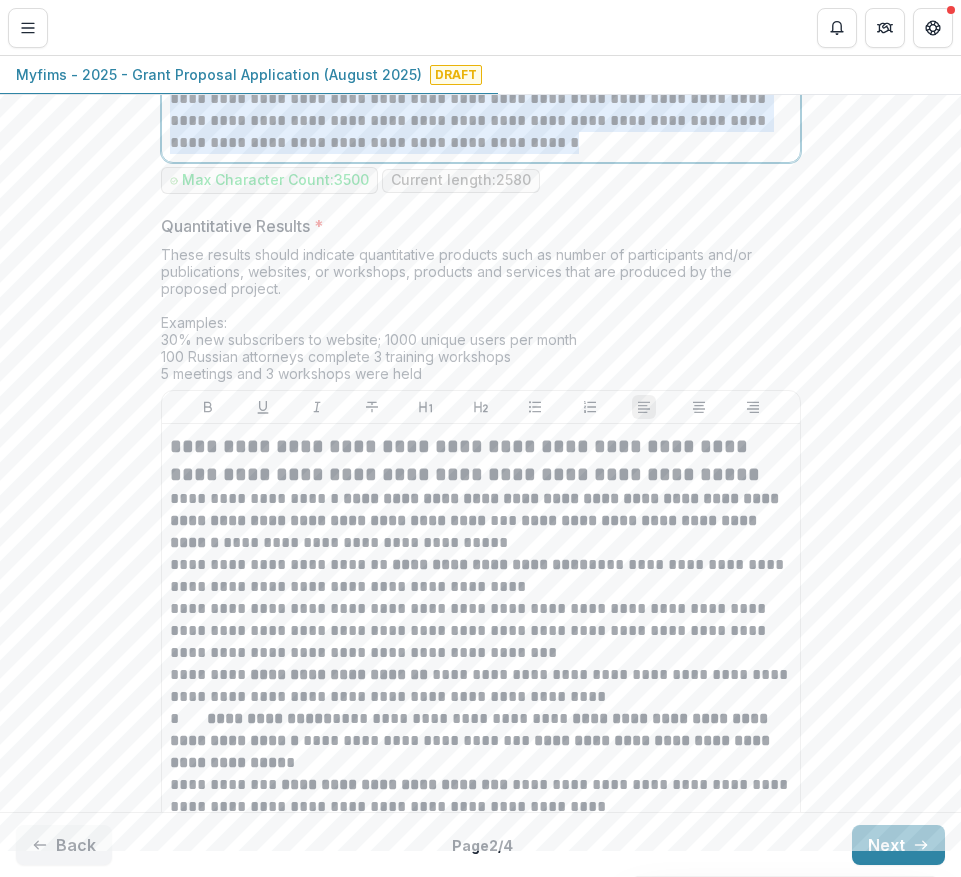 scroll, scrollTop: 5455, scrollLeft: 0, axis: vertical 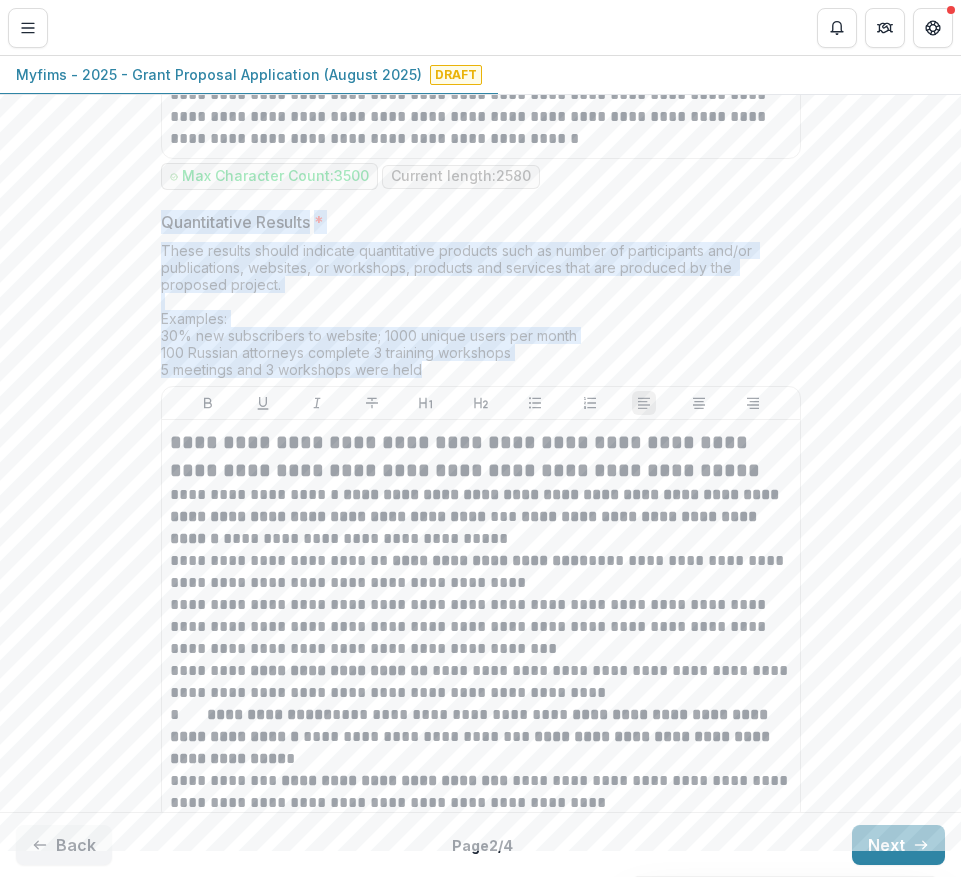 drag, startPoint x: 152, startPoint y: 234, endPoint x: 479, endPoint y: 403, distance: 368.08966 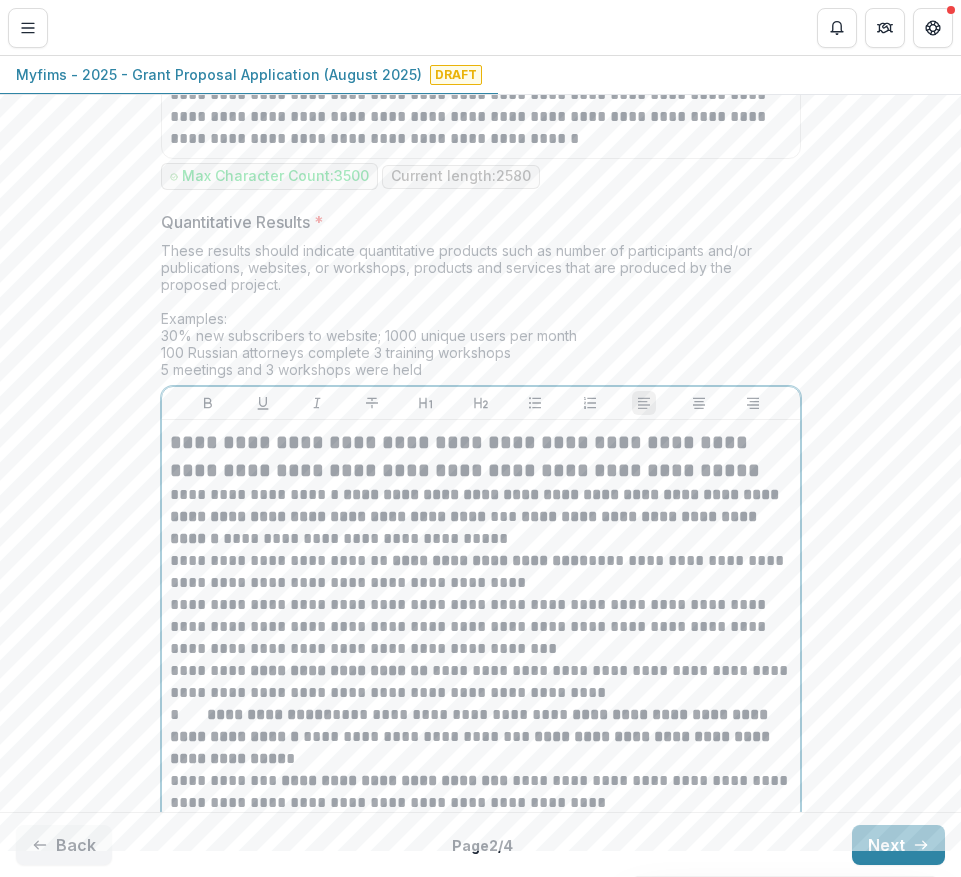 click on "**********" at bounding box center [481, 627] 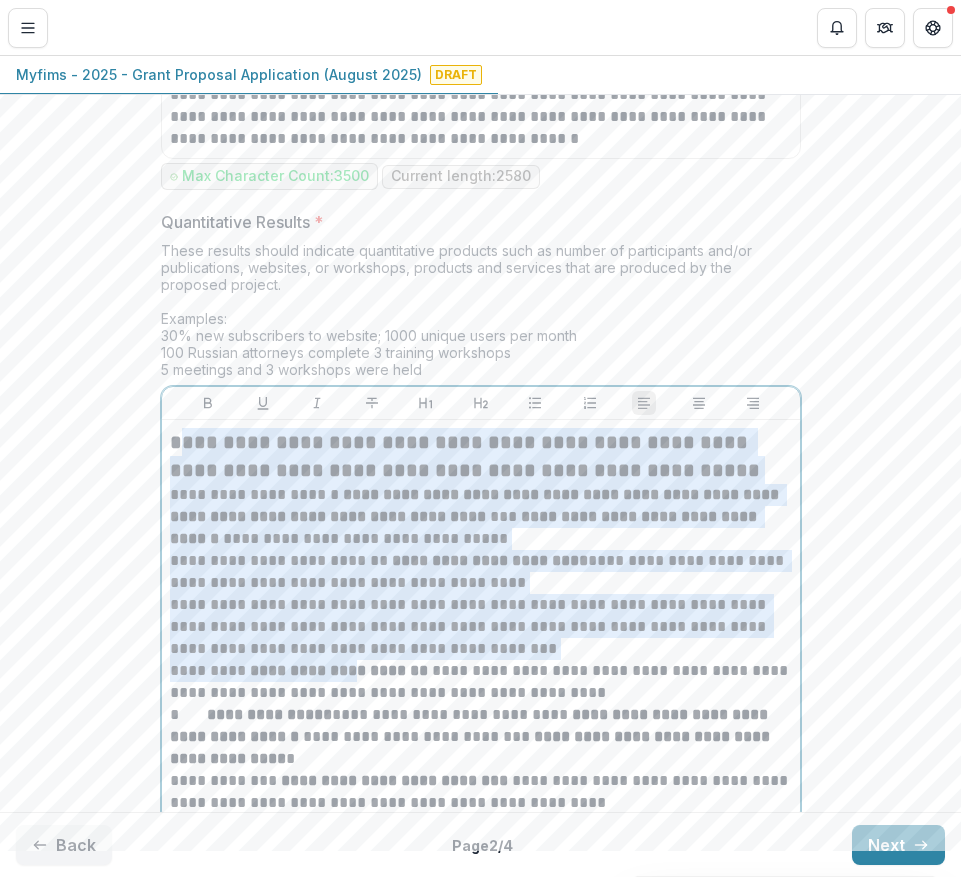 drag, startPoint x: 166, startPoint y: 454, endPoint x: 313, endPoint y: 684, distance: 272.96338 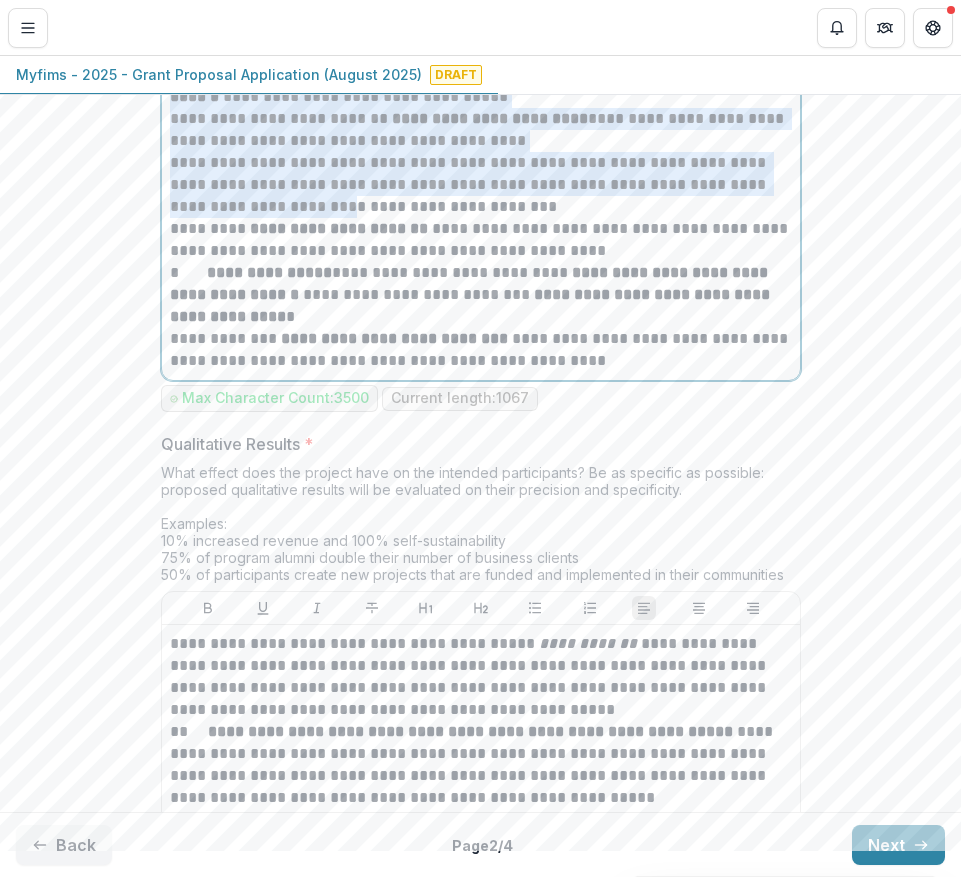 scroll, scrollTop: 5991, scrollLeft: 0, axis: vertical 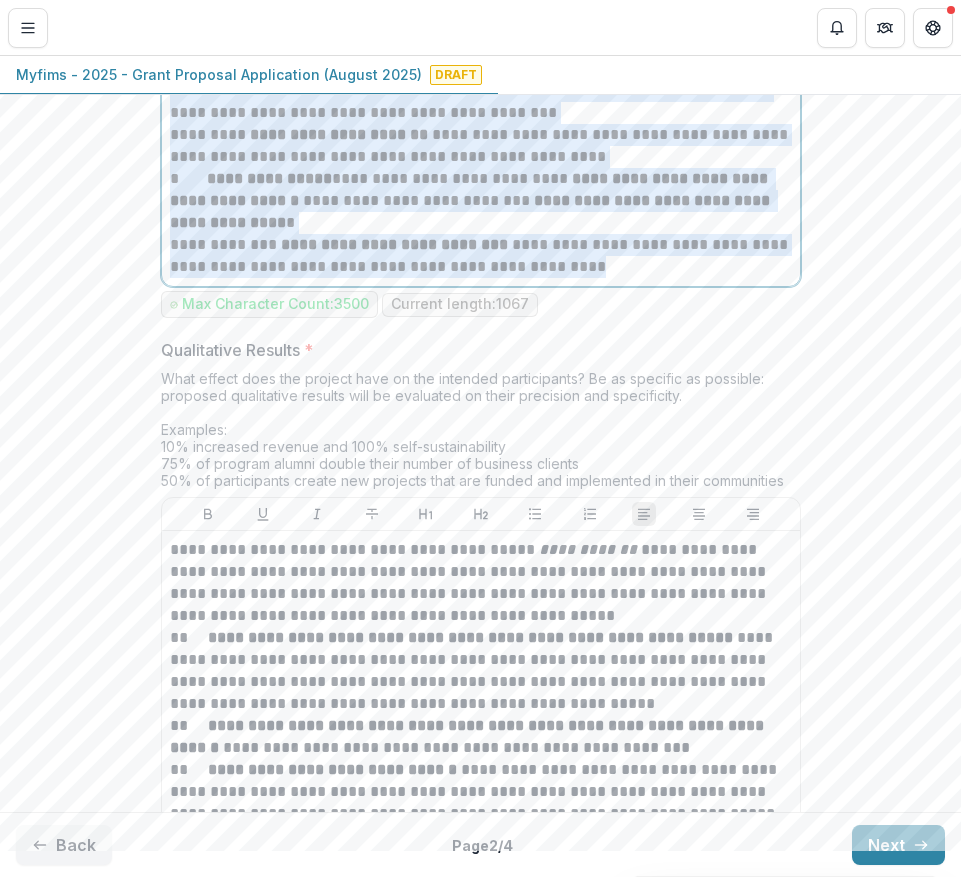 drag, startPoint x: 163, startPoint y: 458, endPoint x: 663, endPoint y: 422, distance: 501.2943 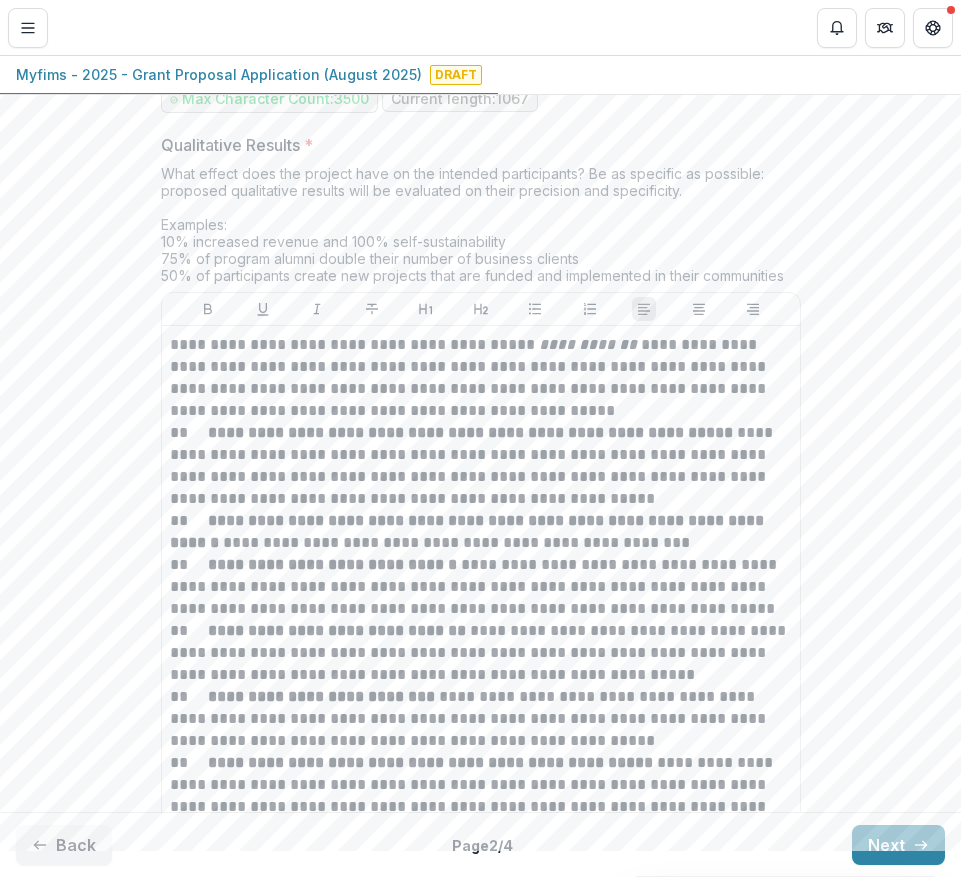 scroll, scrollTop: 6208, scrollLeft: 0, axis: vertical 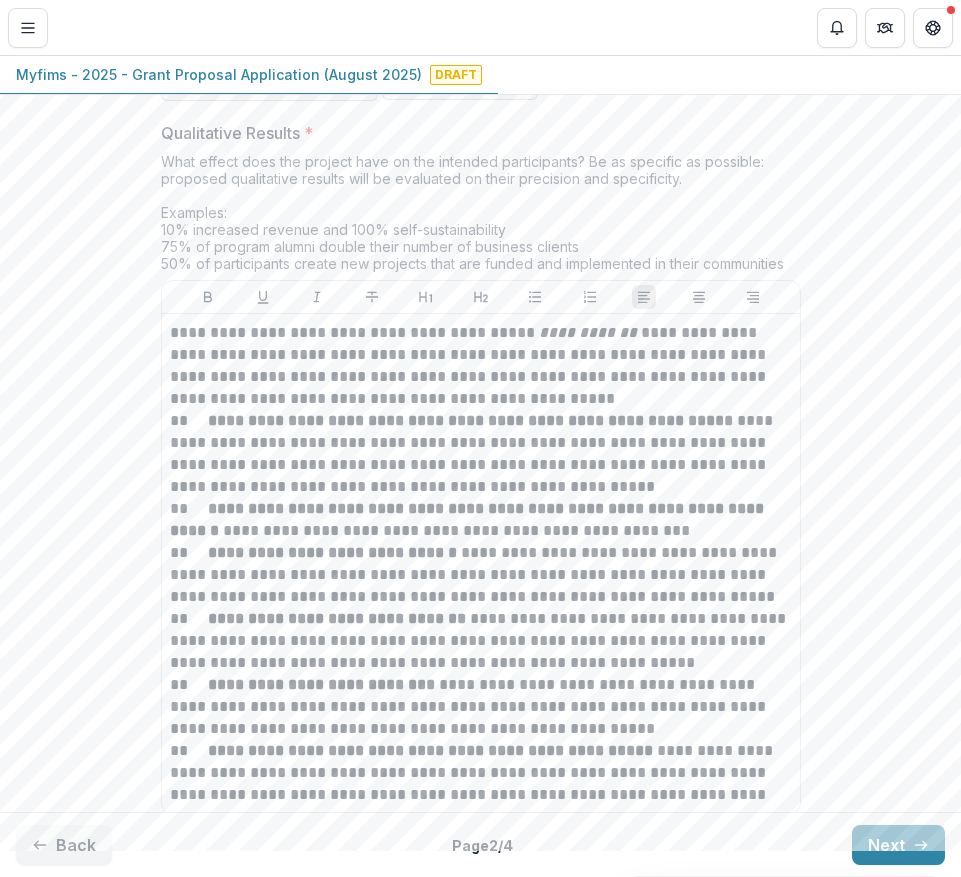click on "What effect does the project have on the intended participants? Be as specific as possible: proposed qualitative results will be evaluated on their precision and specificity.
Examples:
10% increased revenue and 100% self-sustainability
75% of program alumni double their number of business clients
50% of participants create new projects that are funded and implemented in their communities" at bounding box center (481, 216) 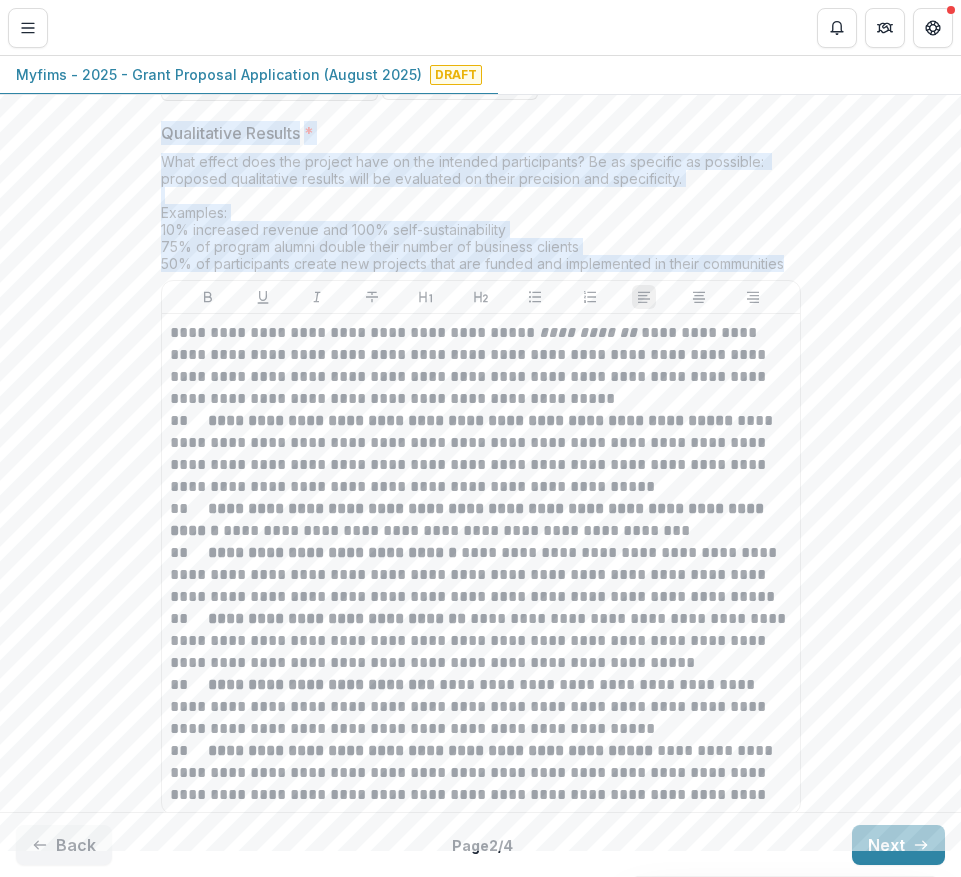 drag, startPoint x: 149, startPoint y: 147, endPoint x: 804, endPoint y: 274, distance: 667.1986 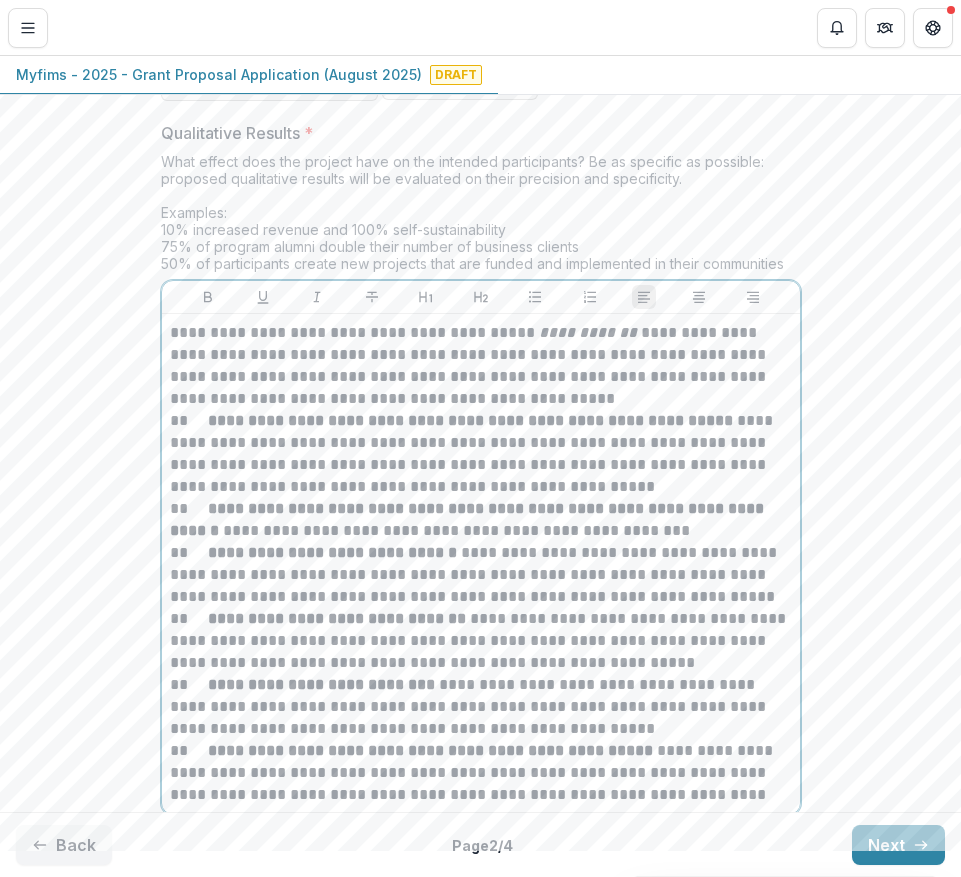 click on "**********" at bounding box center (481, 366) 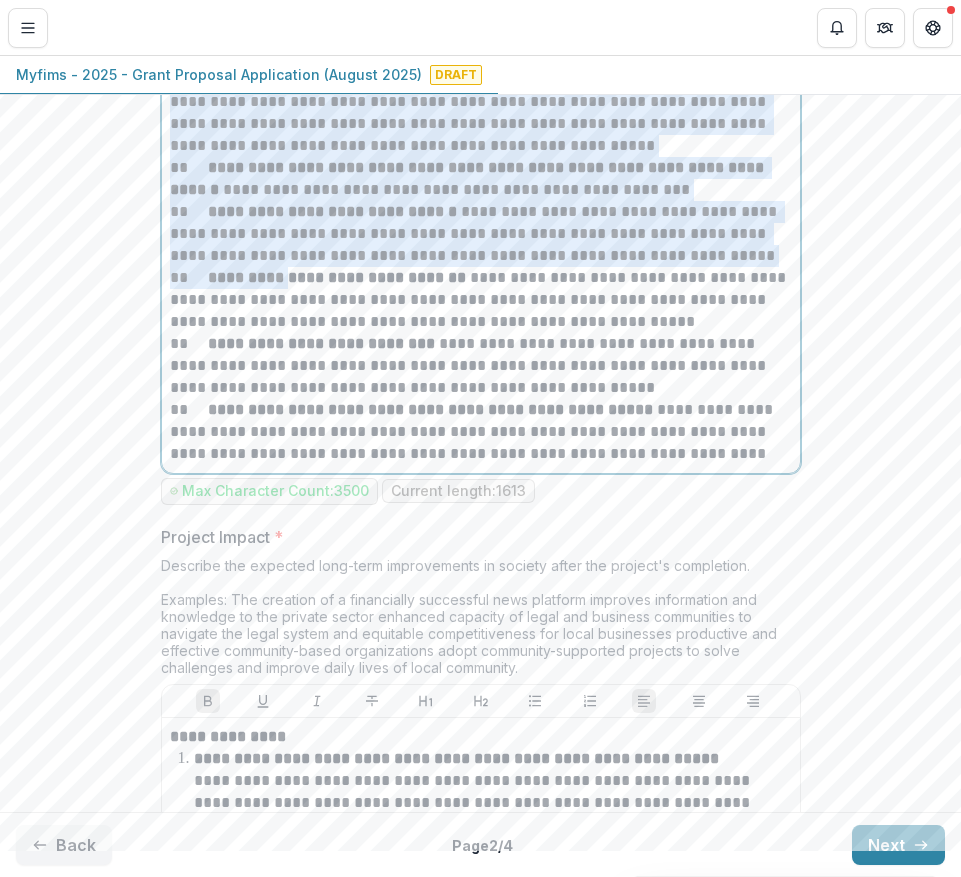 scroll, scrollTop: 6553, scrollLeft: 0, axis: vertical 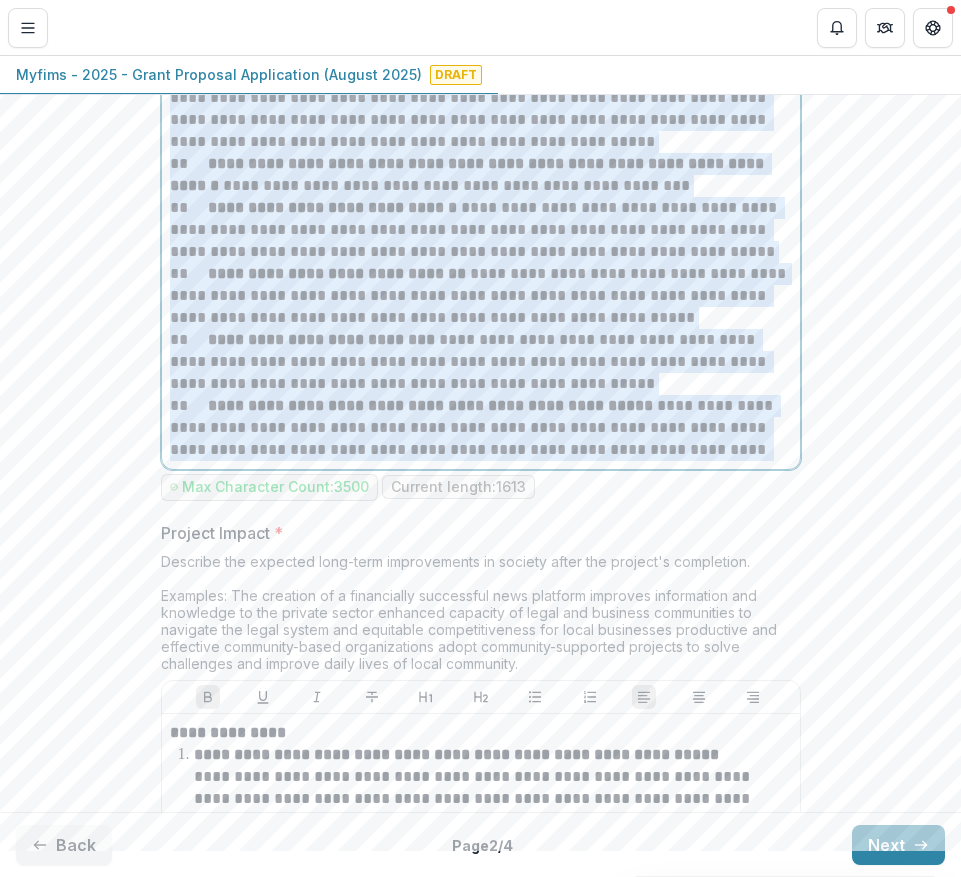 drag, startPoint x: 167, startPoint y: 350, endPoint x: 687, endPoint y: 513, distance: 544.9486 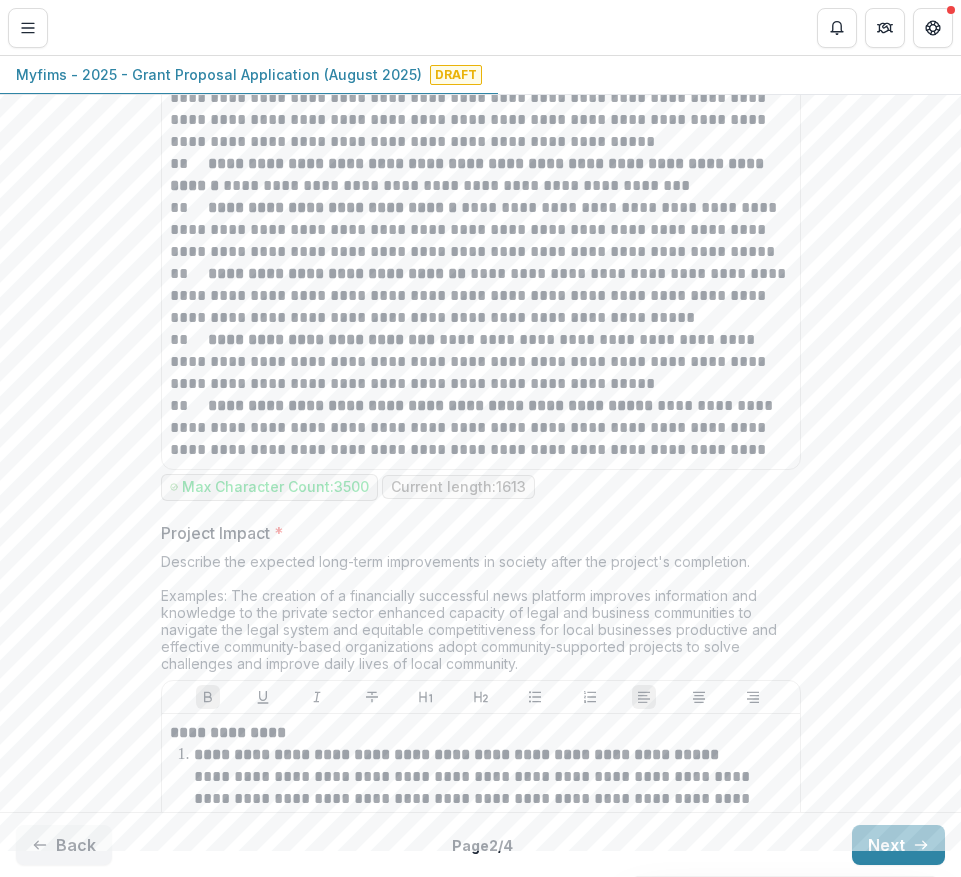 click on "Describe the expected long-term improvements in society after the project's completion.
Examples: The creation of a financially successful news platform improves information and knowledge to the private sector enhanced capacity of legal and business communities to navigate the legal system and equitable competitiveness for local businesses productive and effective community-based organizations adopt community-supported projects to solve challenges and improve daily lives of local community." at bounding box center [481, 616] 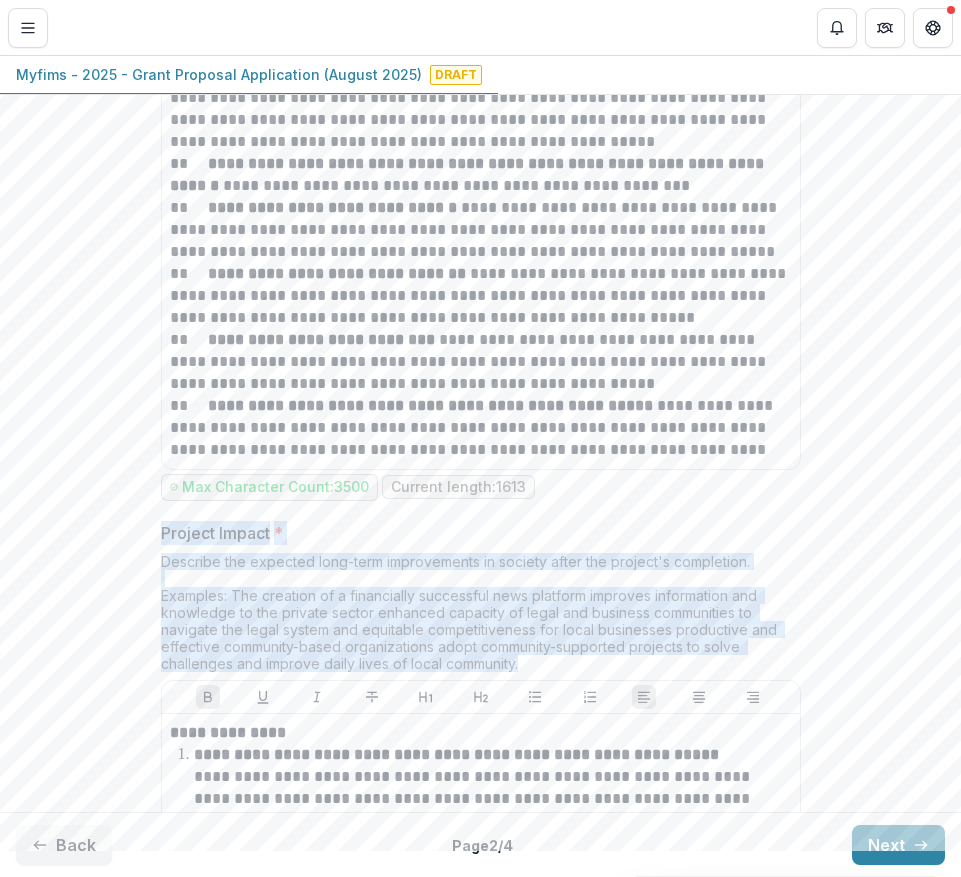 drag, startPoint x: 163, startPoint y: 549, endPoint x: 725, endPoint y: 677, distance: 576.3922 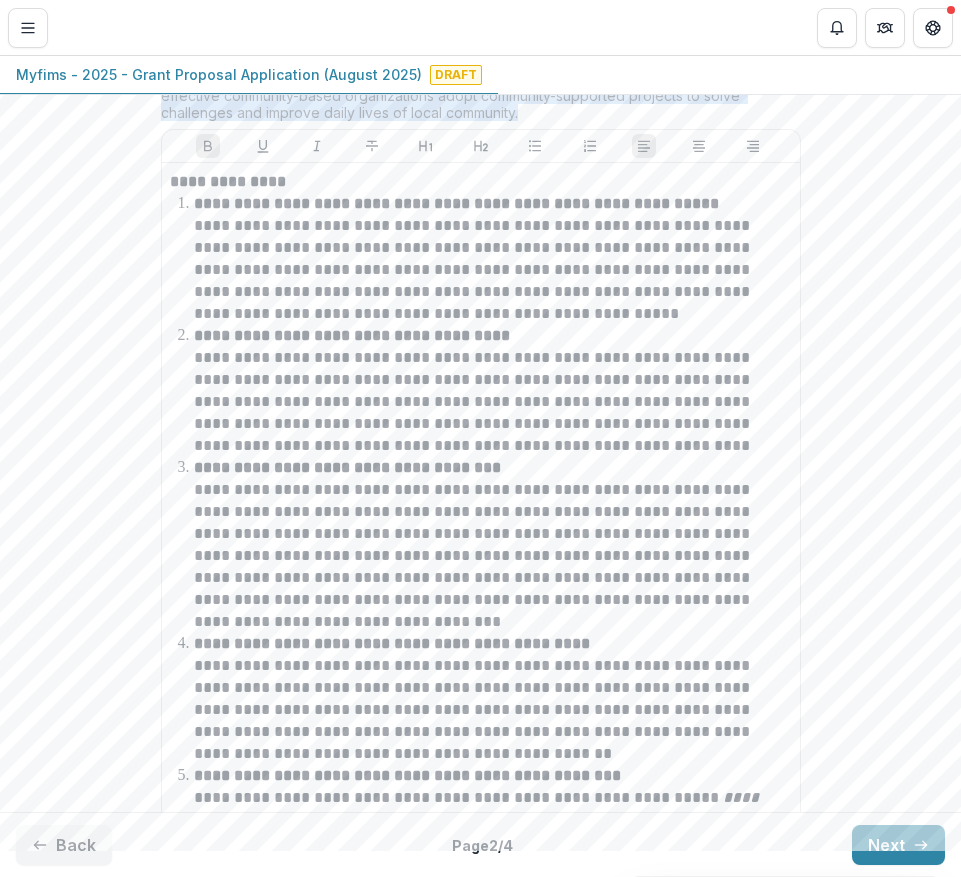 scroll, scrollTop: 7209, scrollLeft: 0, axis: vertical 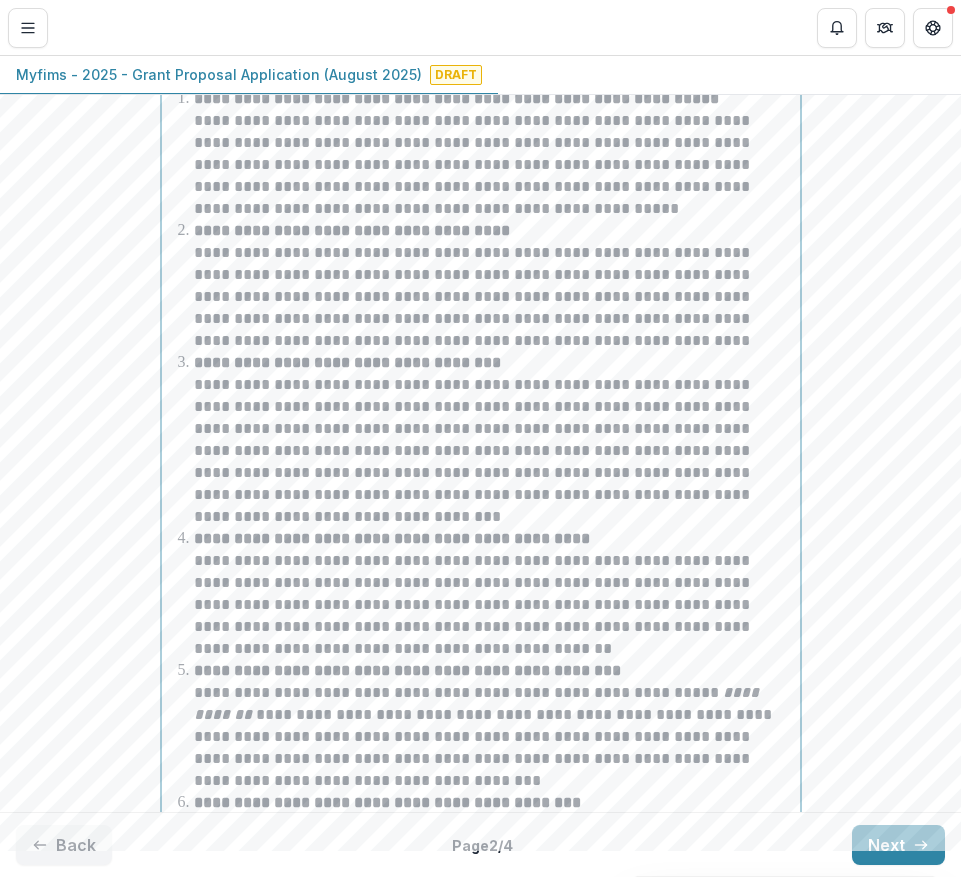 click on "**********" at bounding box center (493, 286) 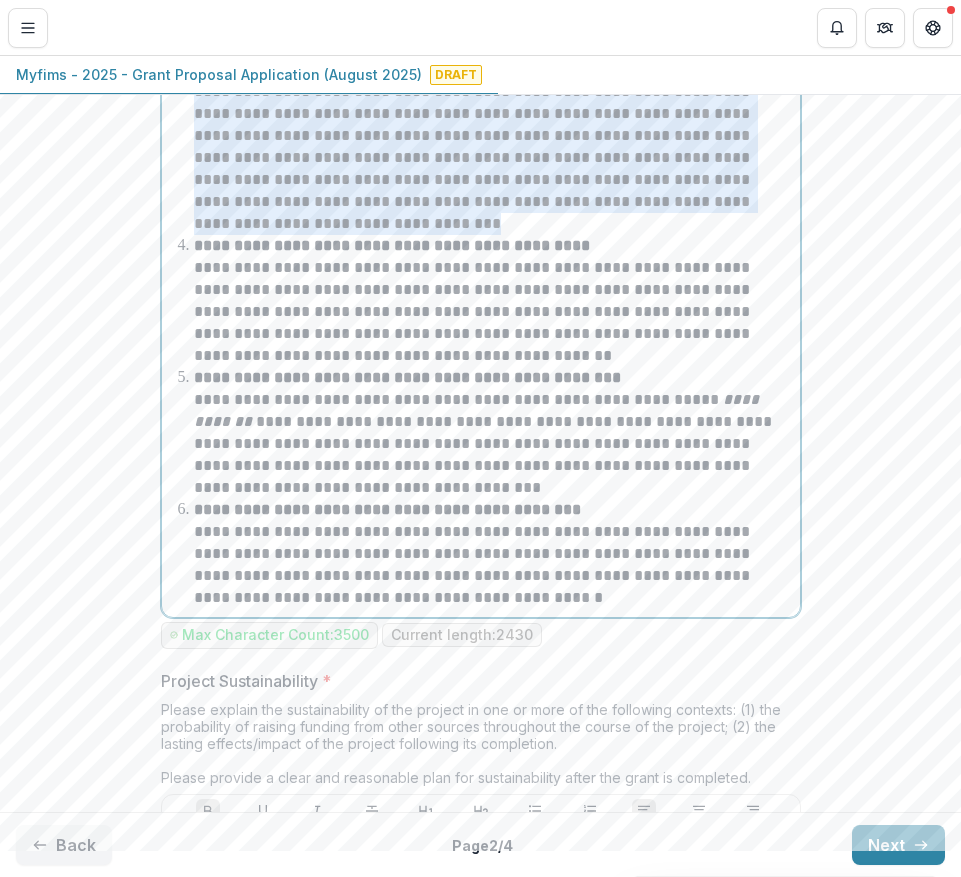 scroll, scrollTop: 7578, scrollLeft: 0, axis: vertical 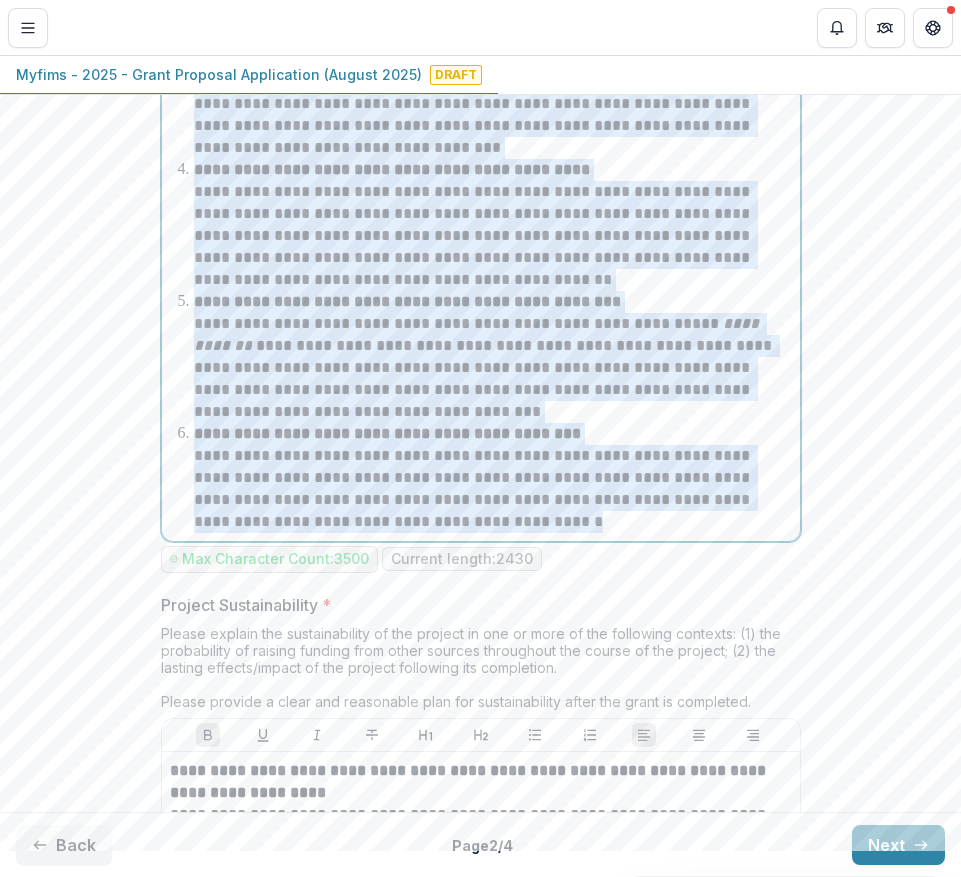 drag, startPoint x: 164, startPoint y: 124, endPoint x: 626, endPoint y: 549, distance: 627.74915 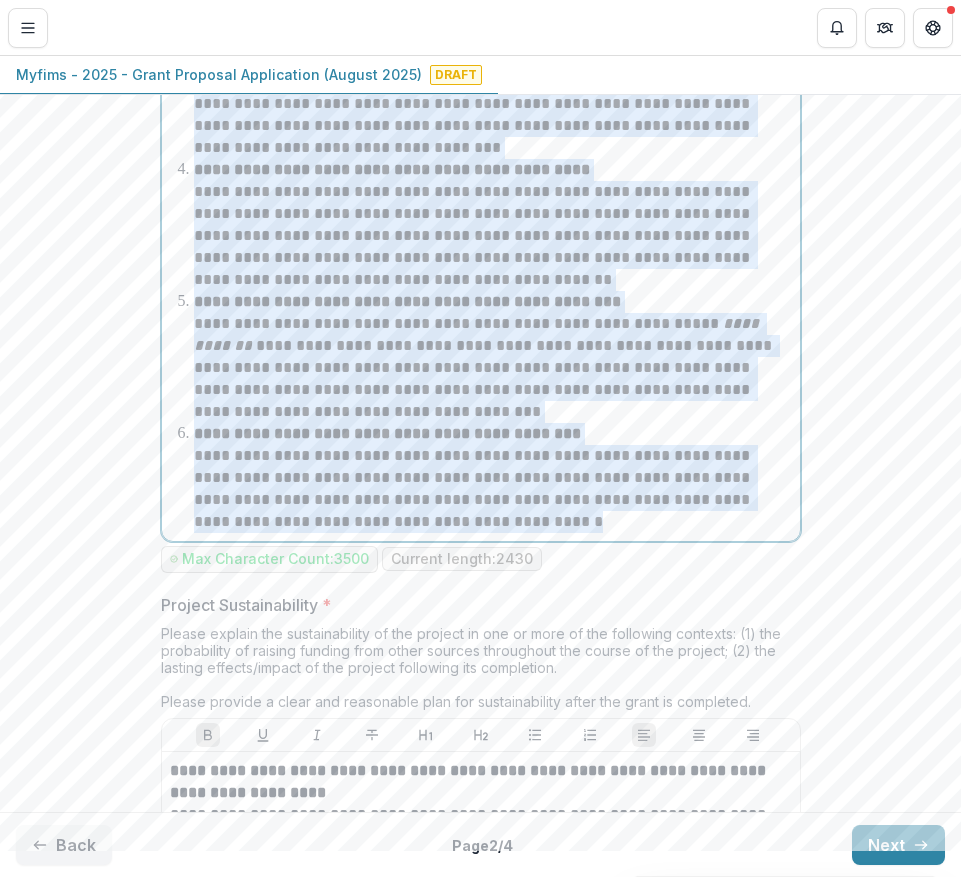 click on "**********" at bounding box center (481, 115) 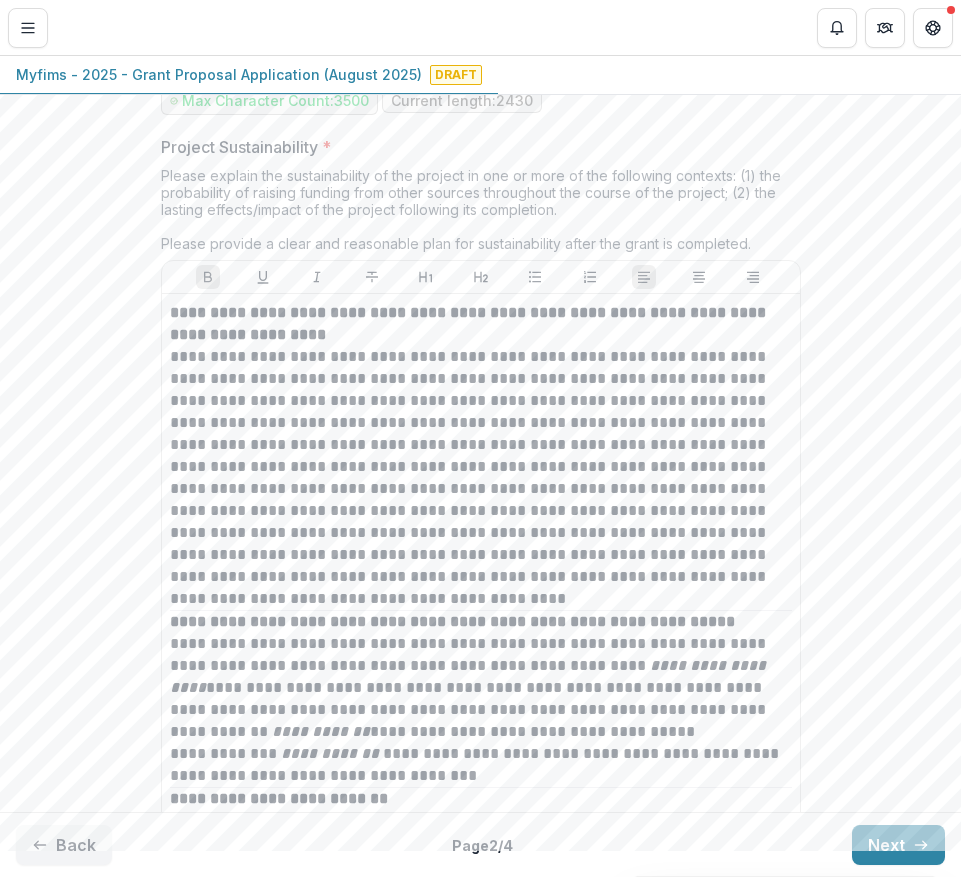 scroll, scrollTop: 8046, scrollLeft: 0, axis: vertical 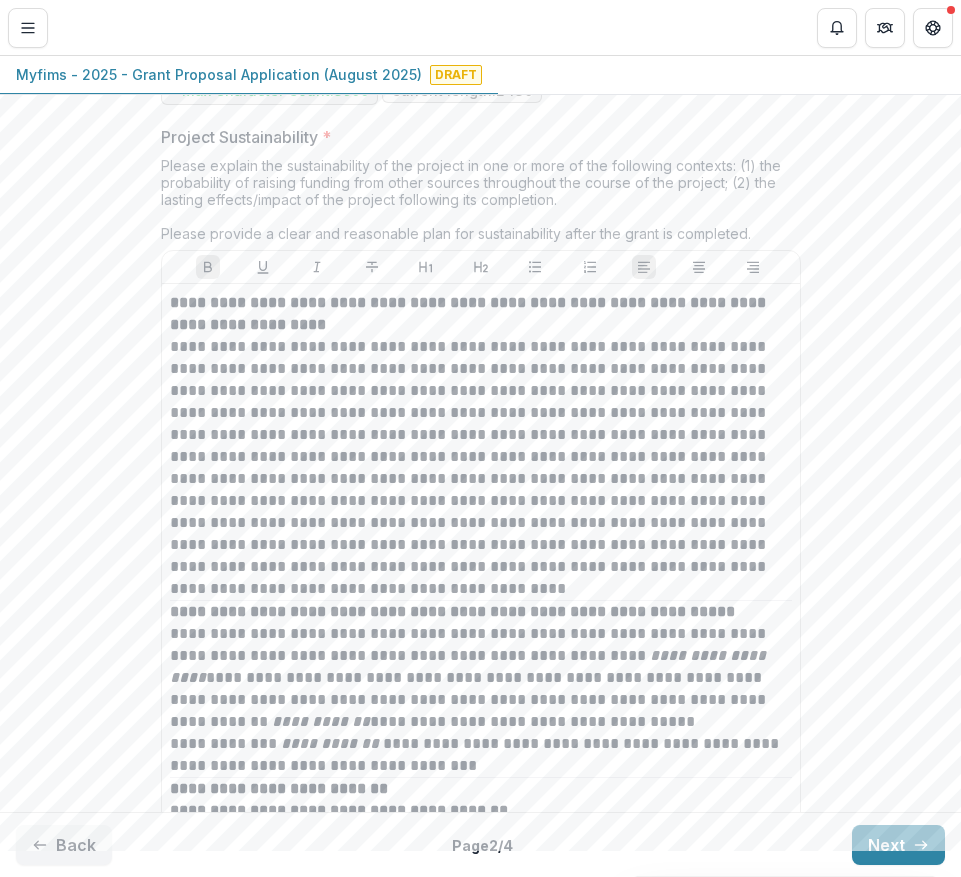 click on "Project Sustainability *" at bounding box center (475, 137) 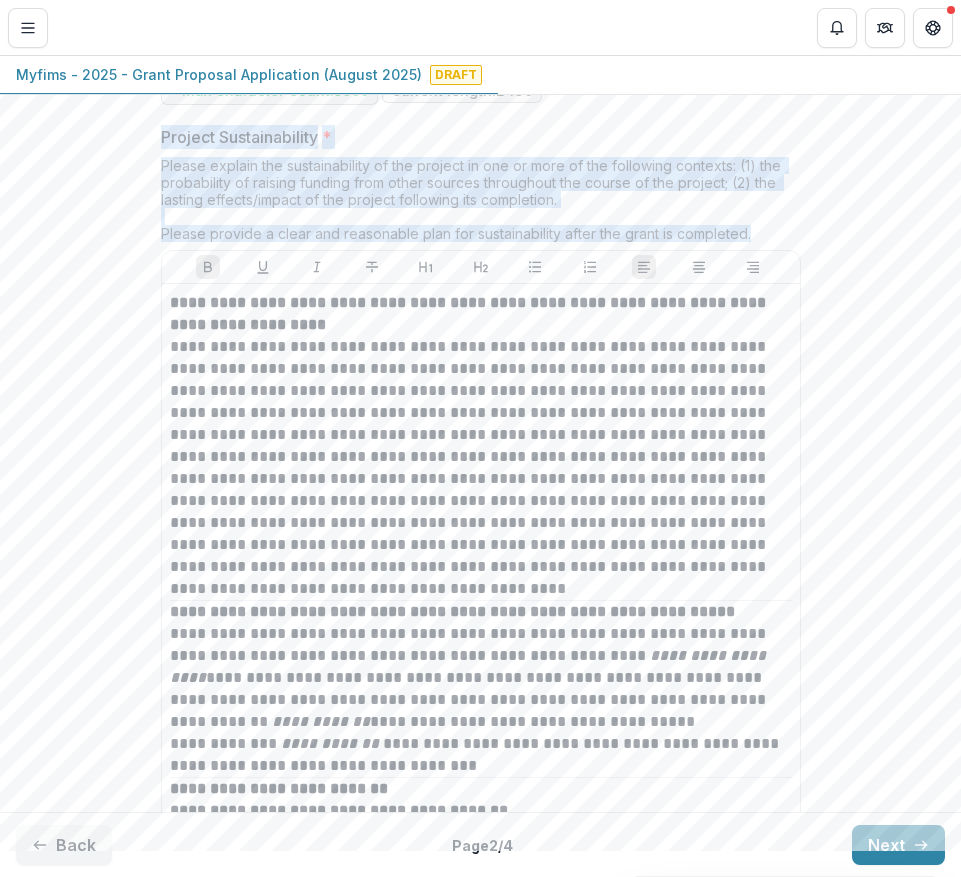 drag, startPoint x: 155, startPoint y: 156, endPoint x: 768, endPoint y: 258, distance: 621.4282 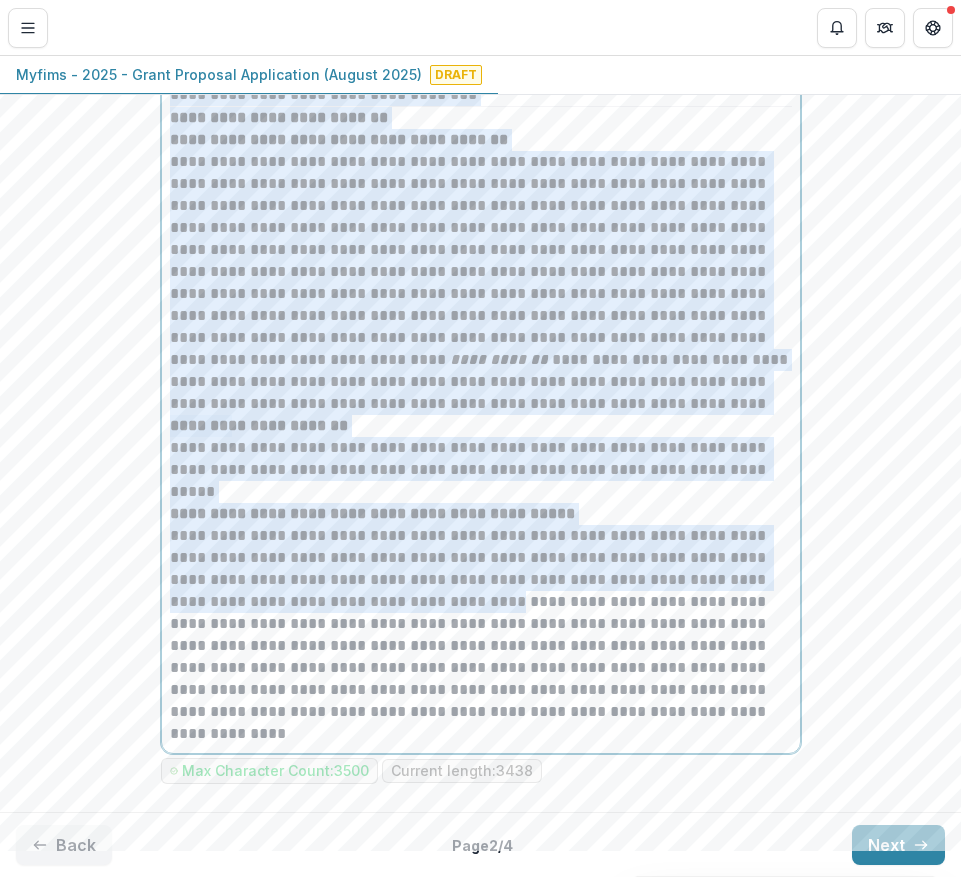 scroll, scrollTop: 8740, scrollLeft: 0, axis: vertical 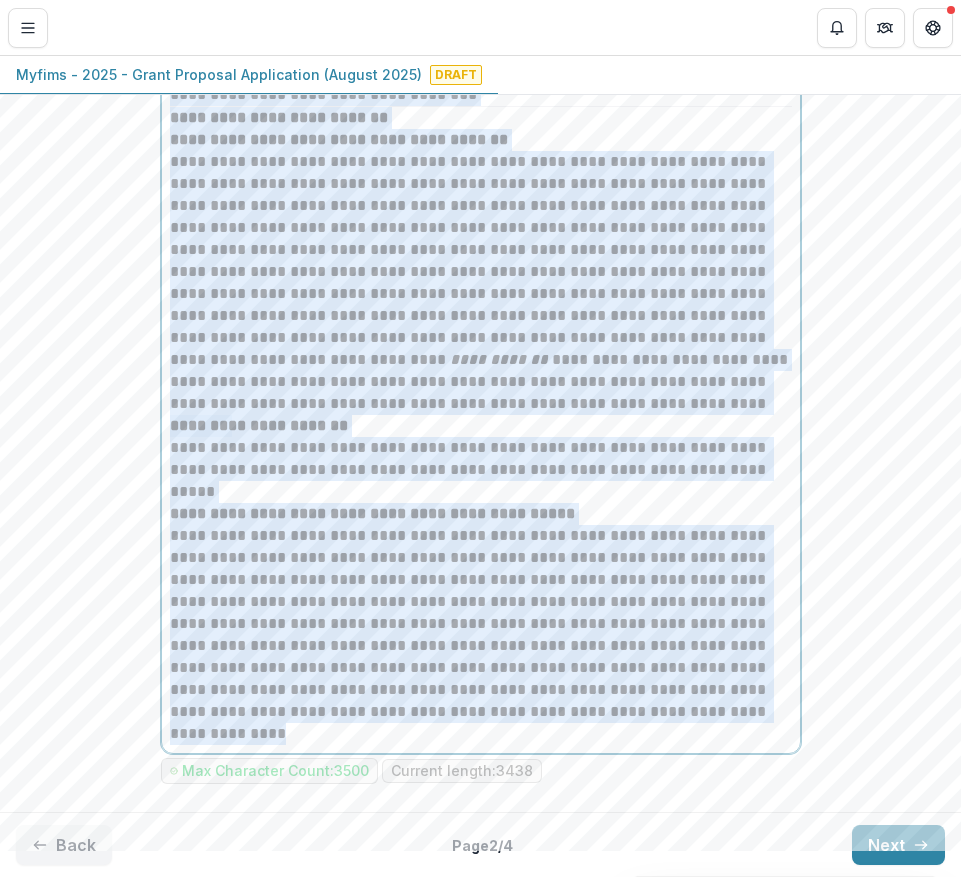 drag, startPoint x: 164, startPoint y: 324, endPoint x: 574, endPoint y: 718, distance: 568.6264 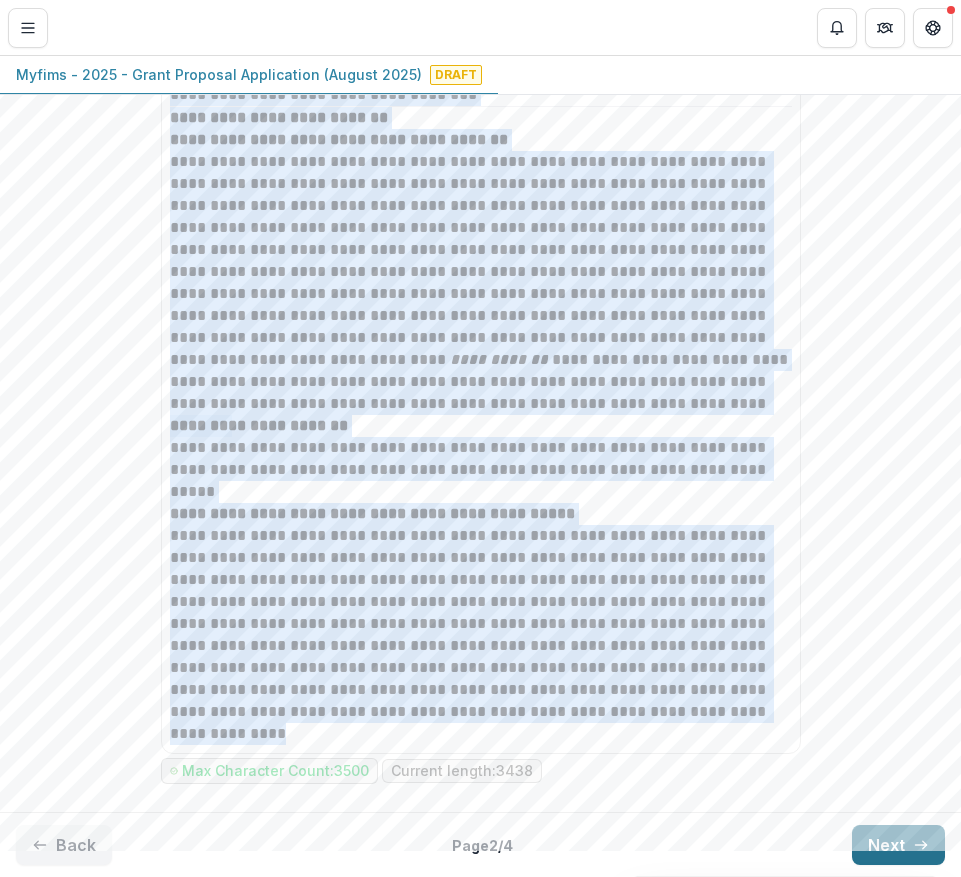 click on "Next" at bounding box center (898, 845) 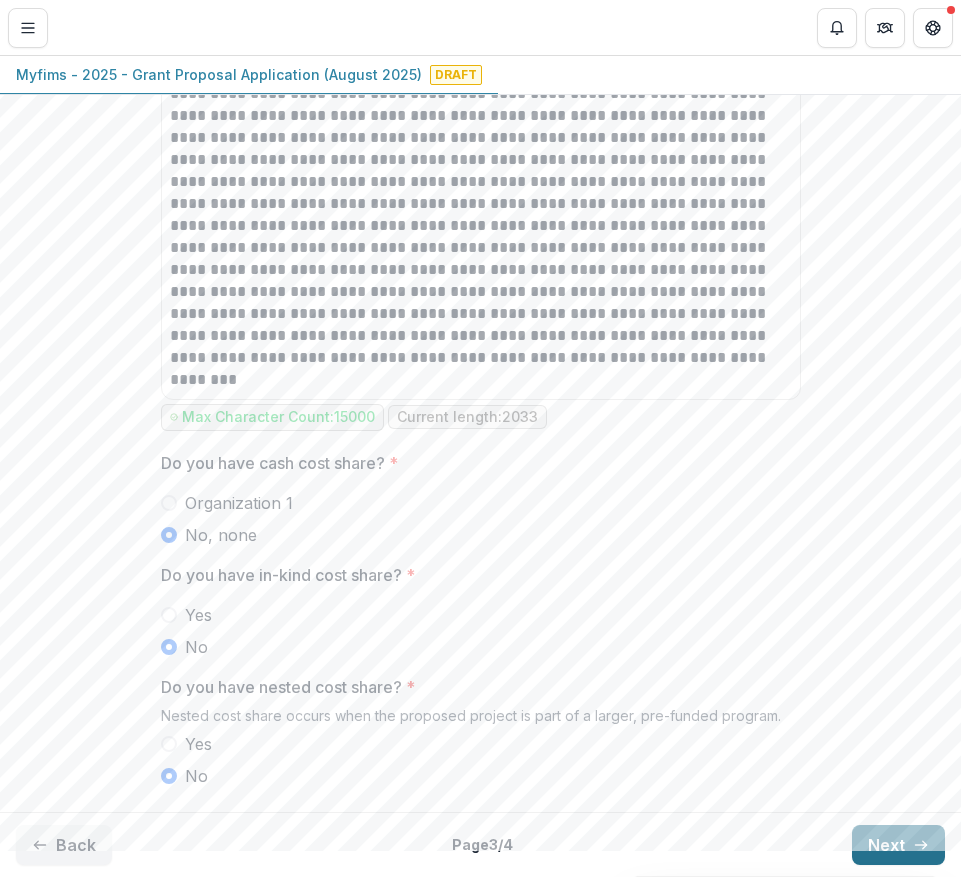 type on "*******" 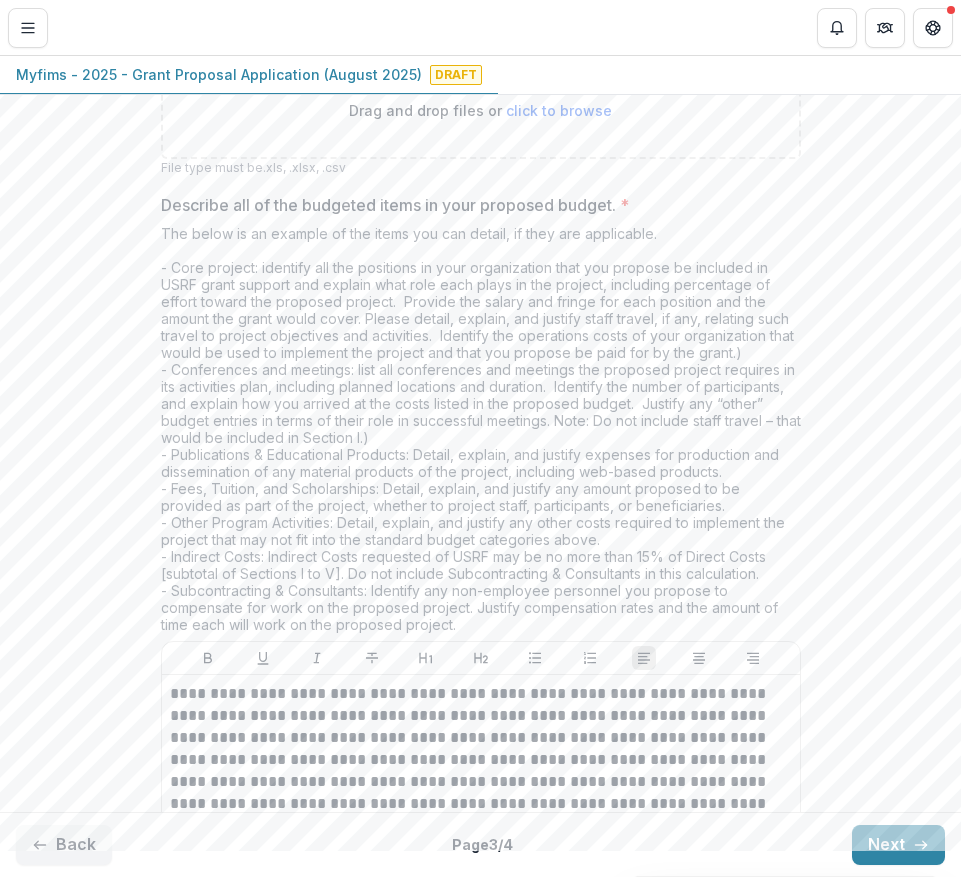 scroll, scrollTop: 1005, scrollLeft: 0, axis: vertical 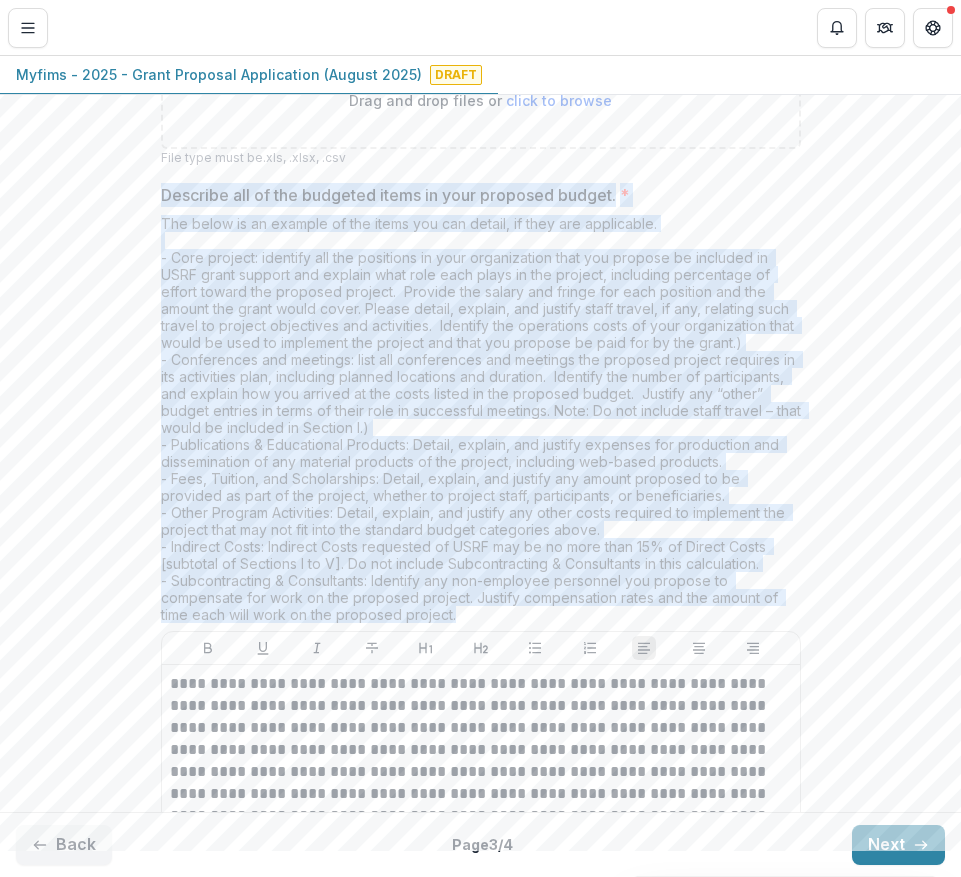 drag, startPoint x: 145, startPoint y: 194, endPoint x: 522, endPoint y: 639, distance: 583.22723 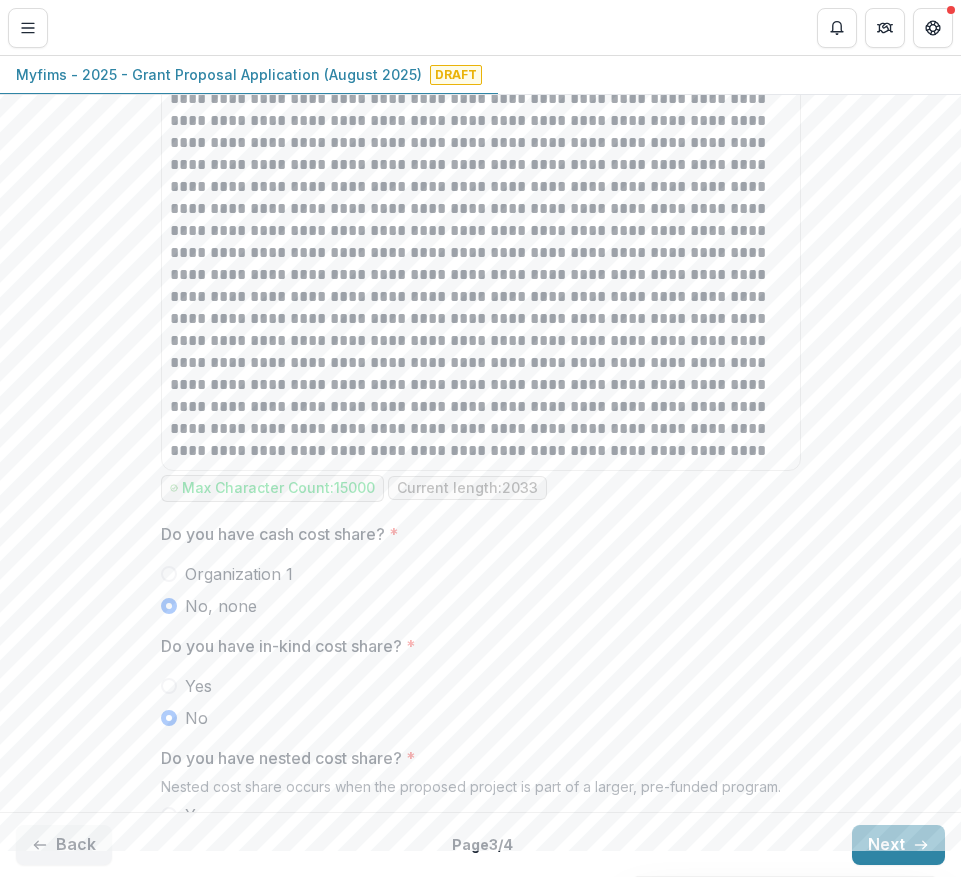 scroll, scrollTop: 1873, scrollLeft: 0, axis: vertical 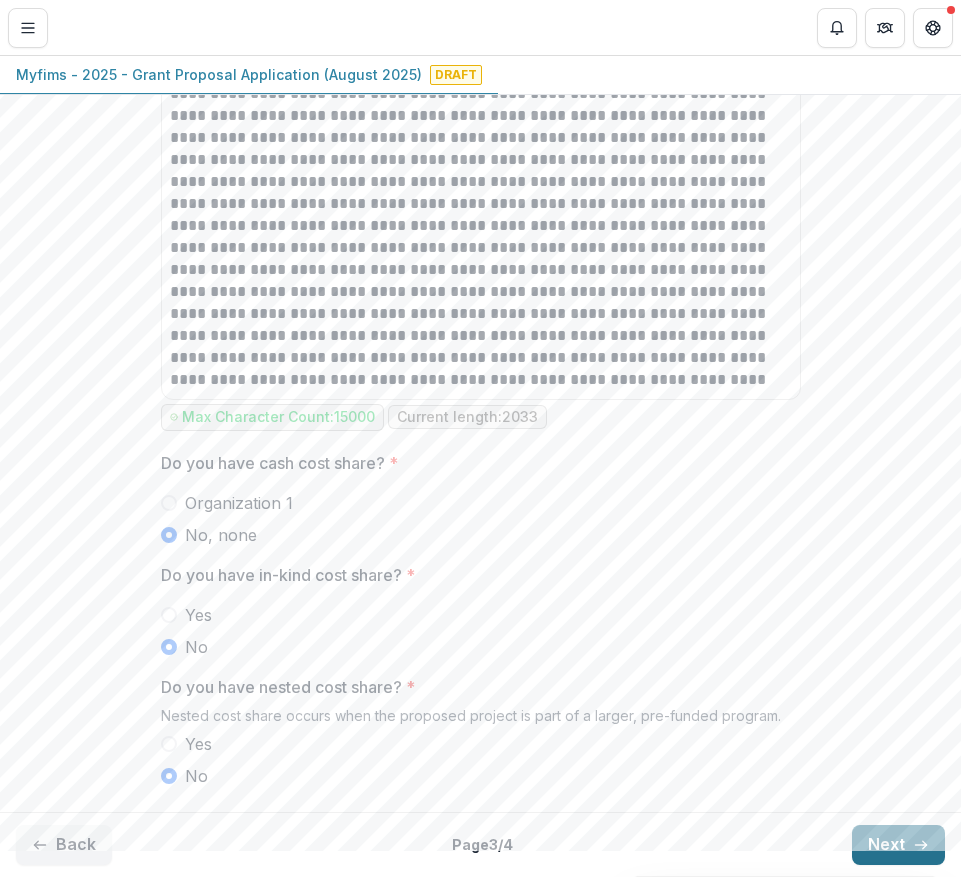 click on "Next" at bounding box center (898, 845) 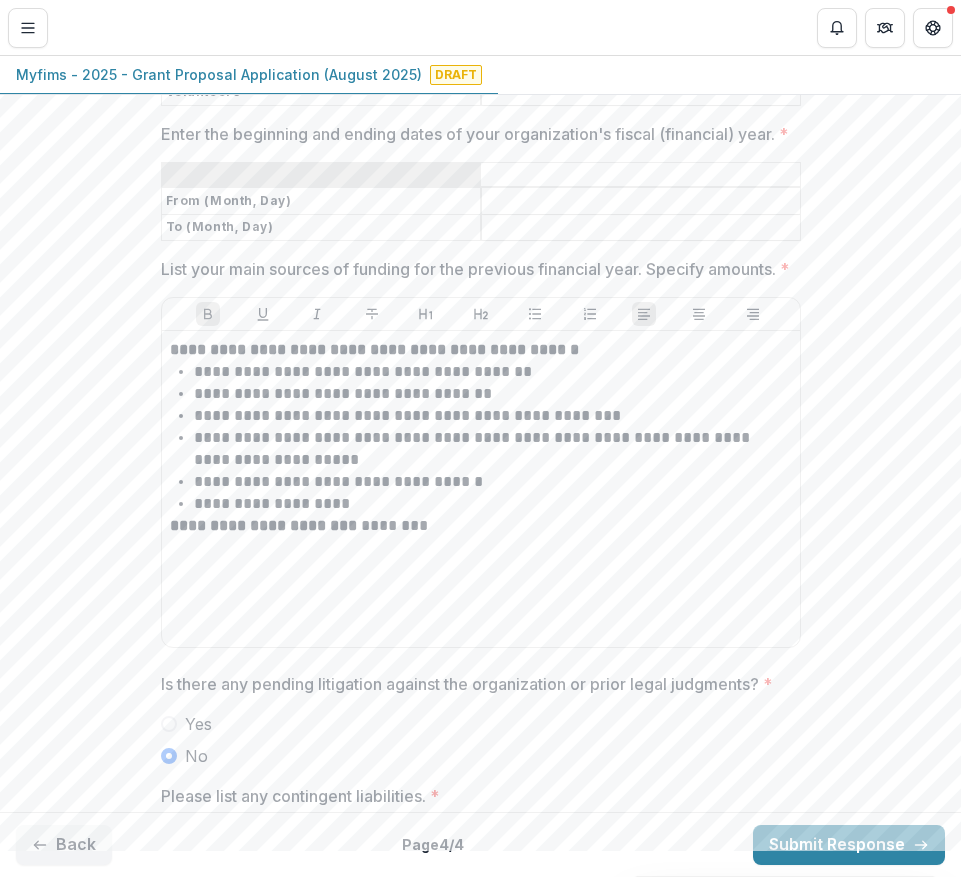 scroll, scrollTop: 2259, scrollLeft: 0, axis: vertical 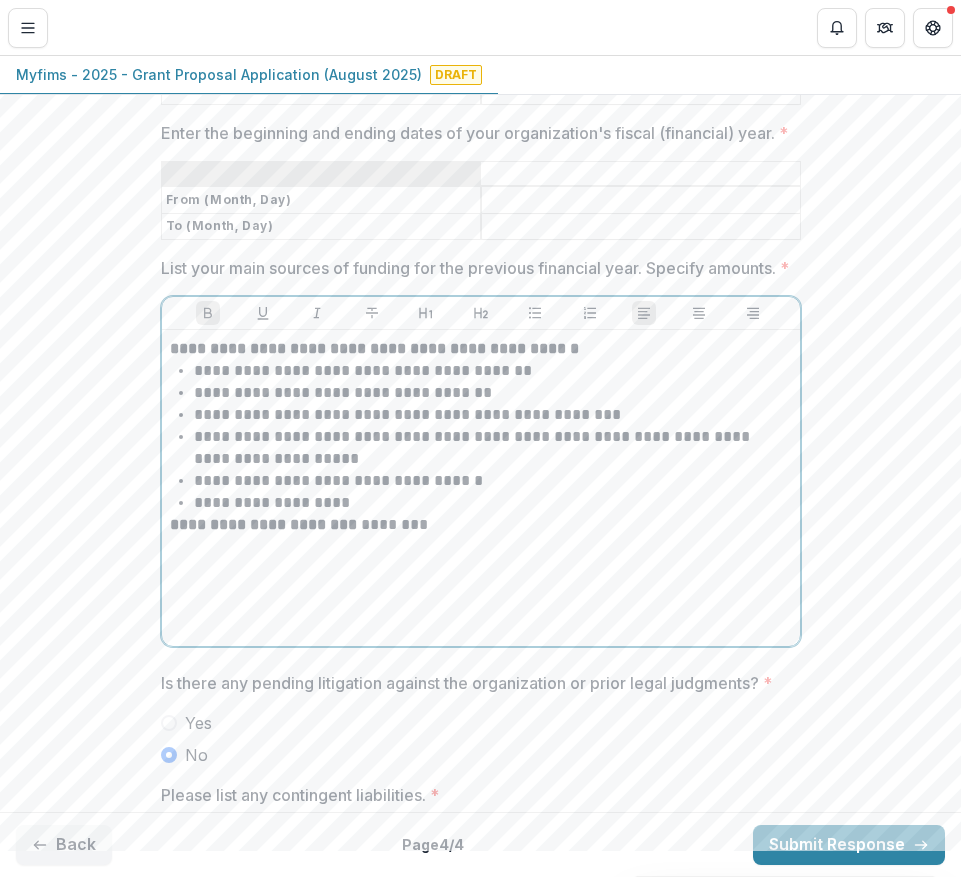 click on "**********" at bounding box center [374, 348] 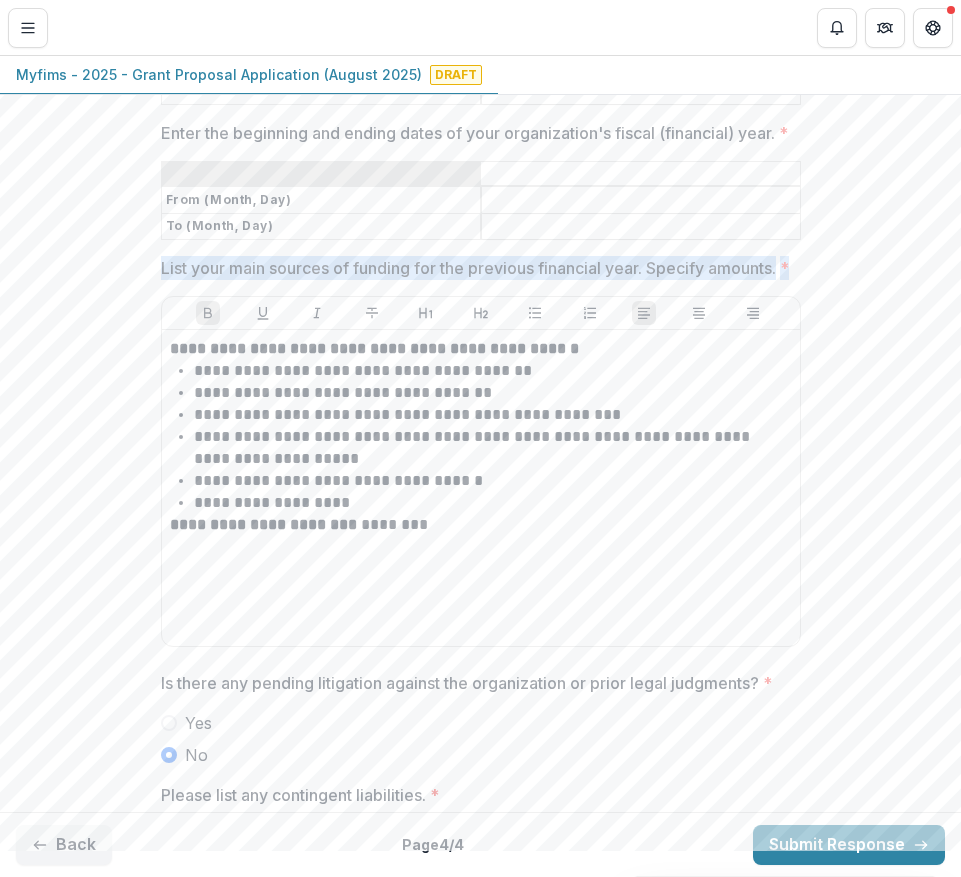 drag, startPoint x: 151, startPoint y: 282, endPoint x: 281, endPoint y: 311, distance: 133.19534 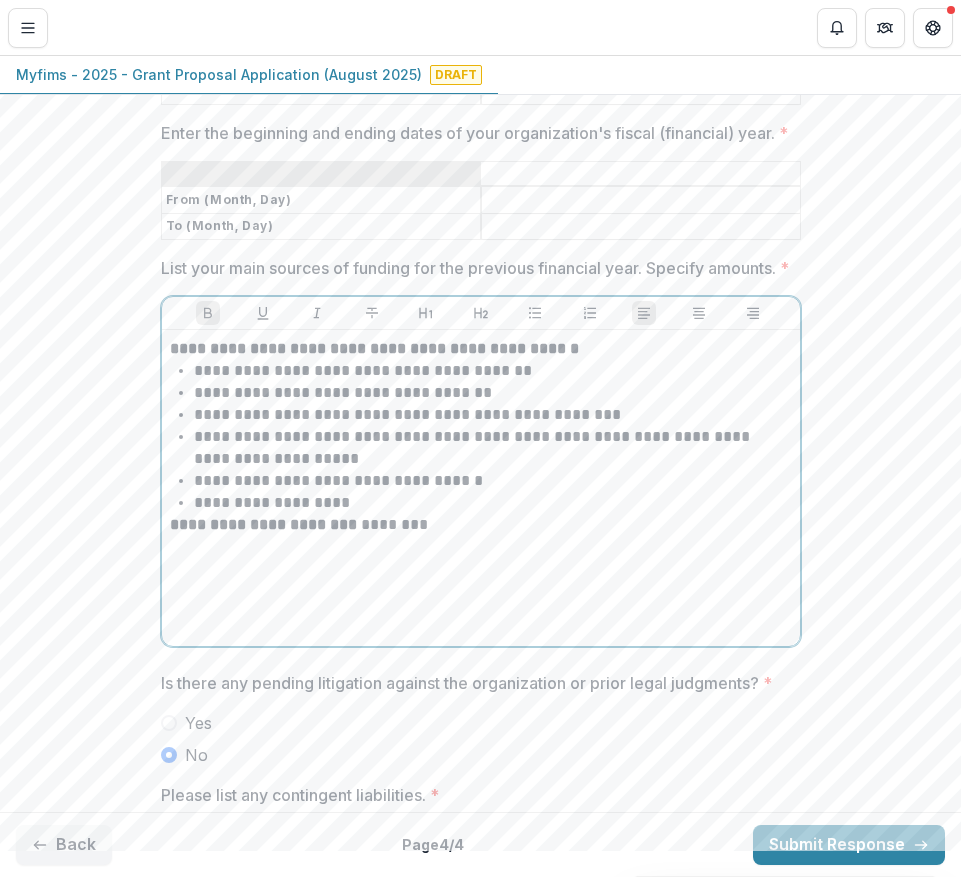 click on "**********" at bounding box center [493, 371] 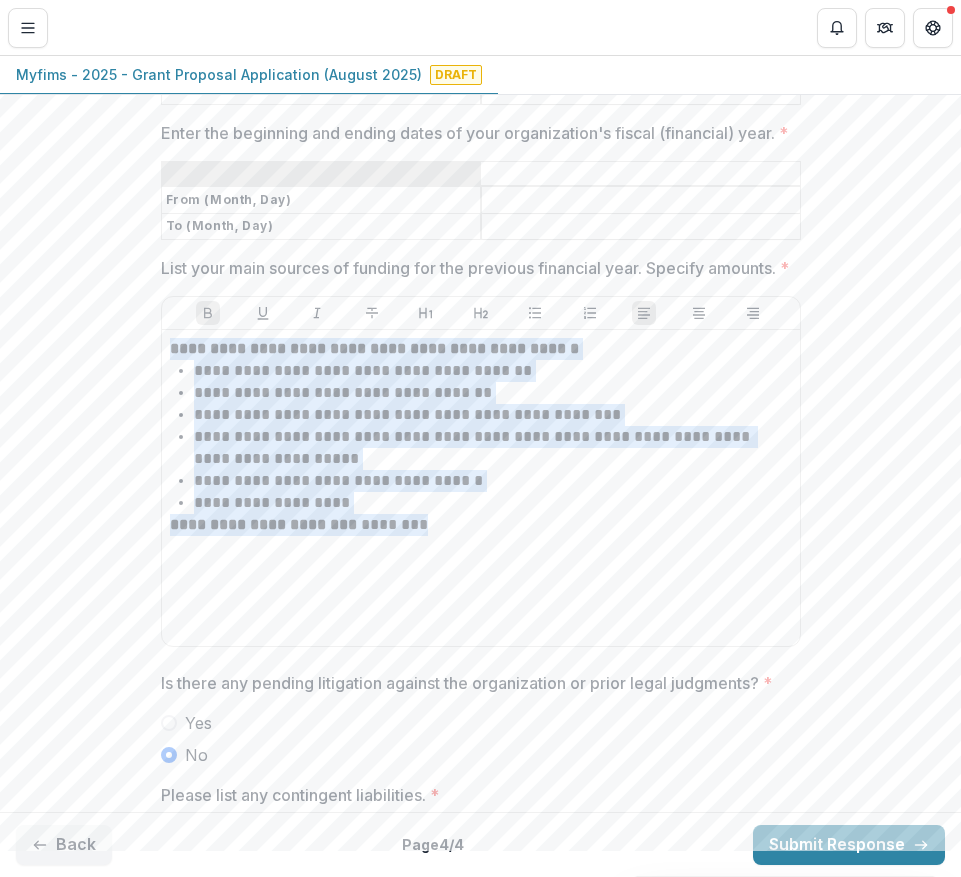 drag, startPoint x: 158, startPoint y: 386, endPoint x: 476, endPoint y: 637, distance: 405.12344 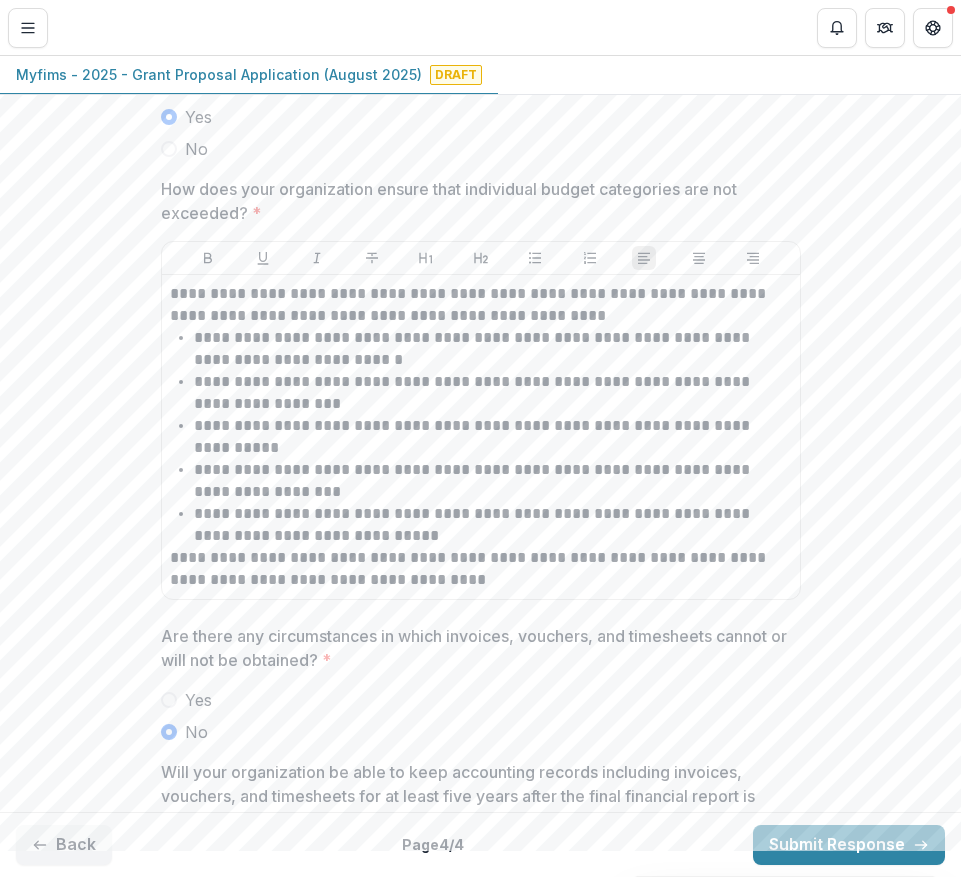 scroll, scrollTop: 4678, scrollLeft: 0, axis: vertical 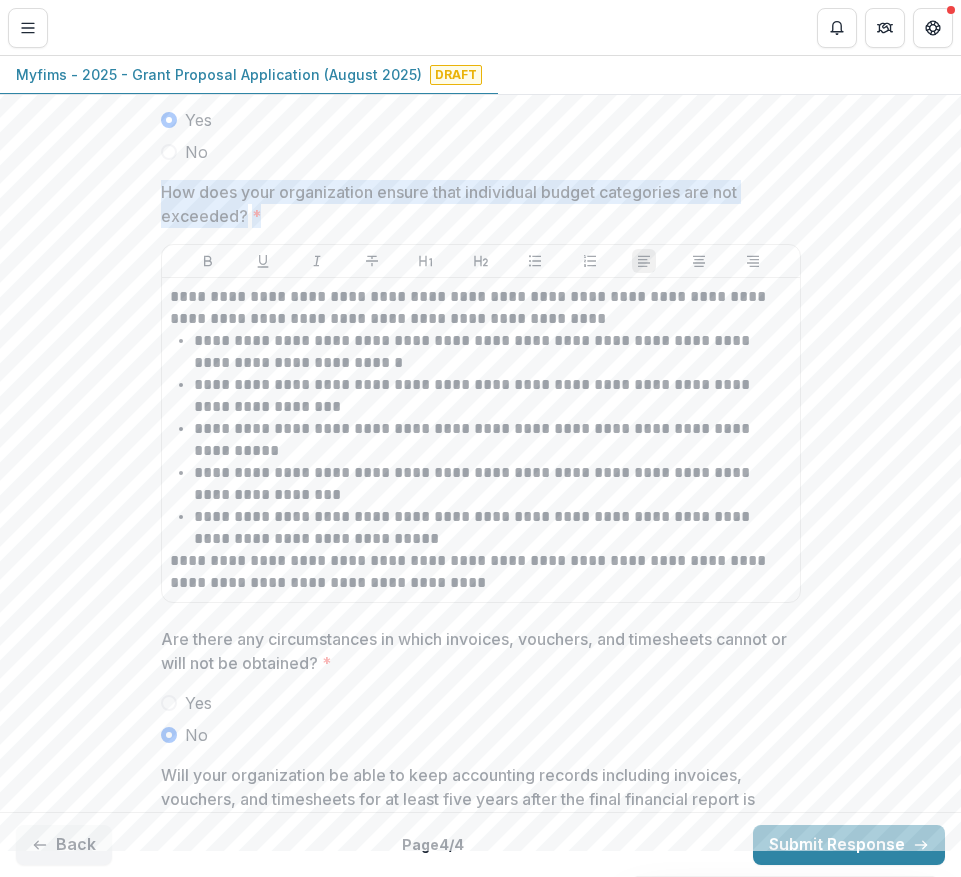 drag, startPoint x: 148, startPoint y: 227, endPoint x: 292, endPoint y: 247, distance: 145.38225 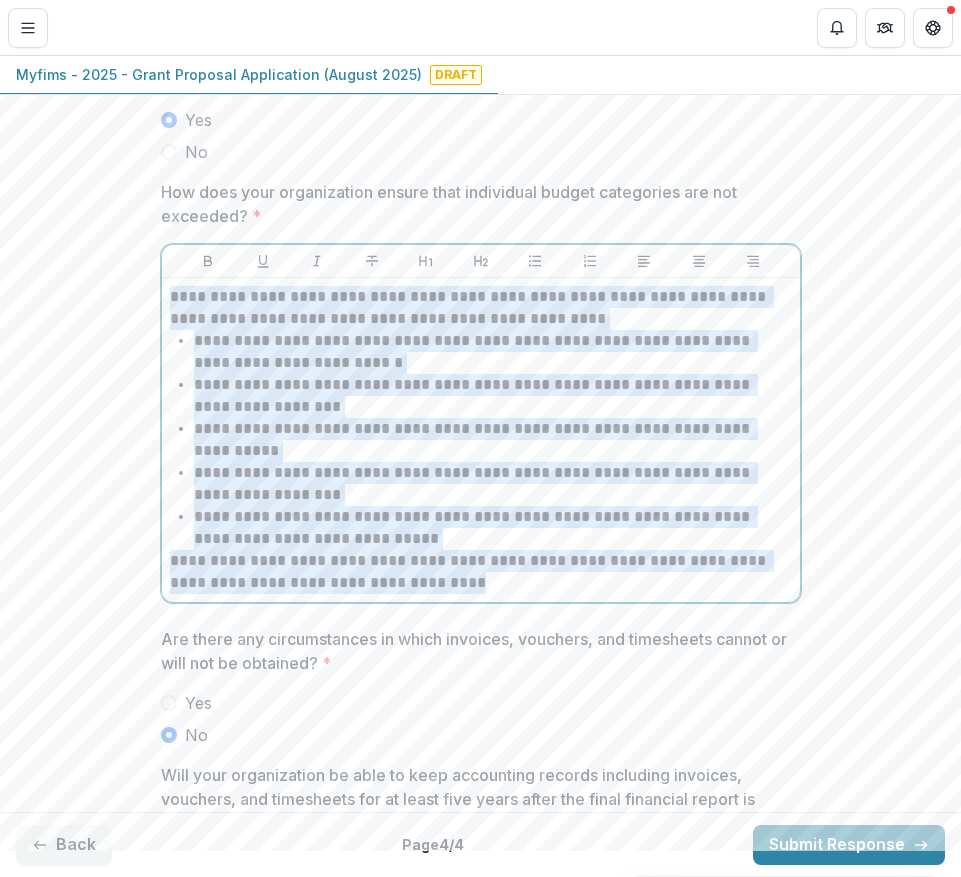 drag, startPoint x: 164, startPoint y: 334, endPoint x: 458, endPoint y: 636, distance: 421.4736 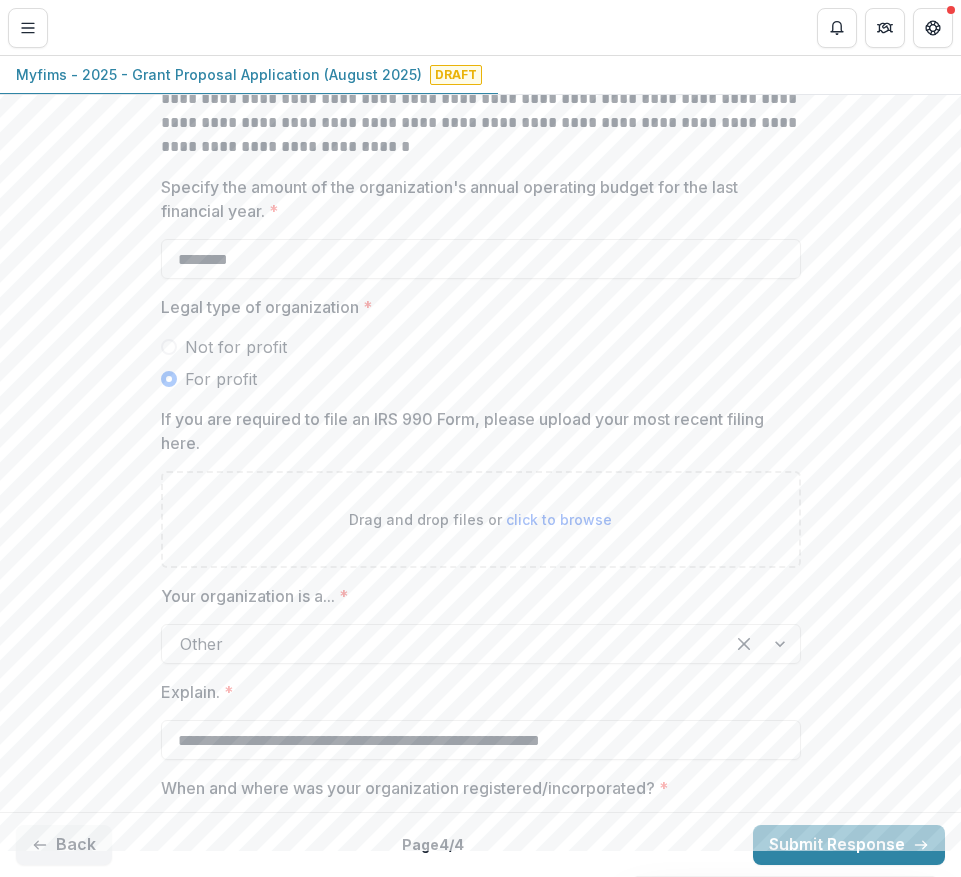 scroll, scrollTop: 0, scrollLeft: 0, axis: both 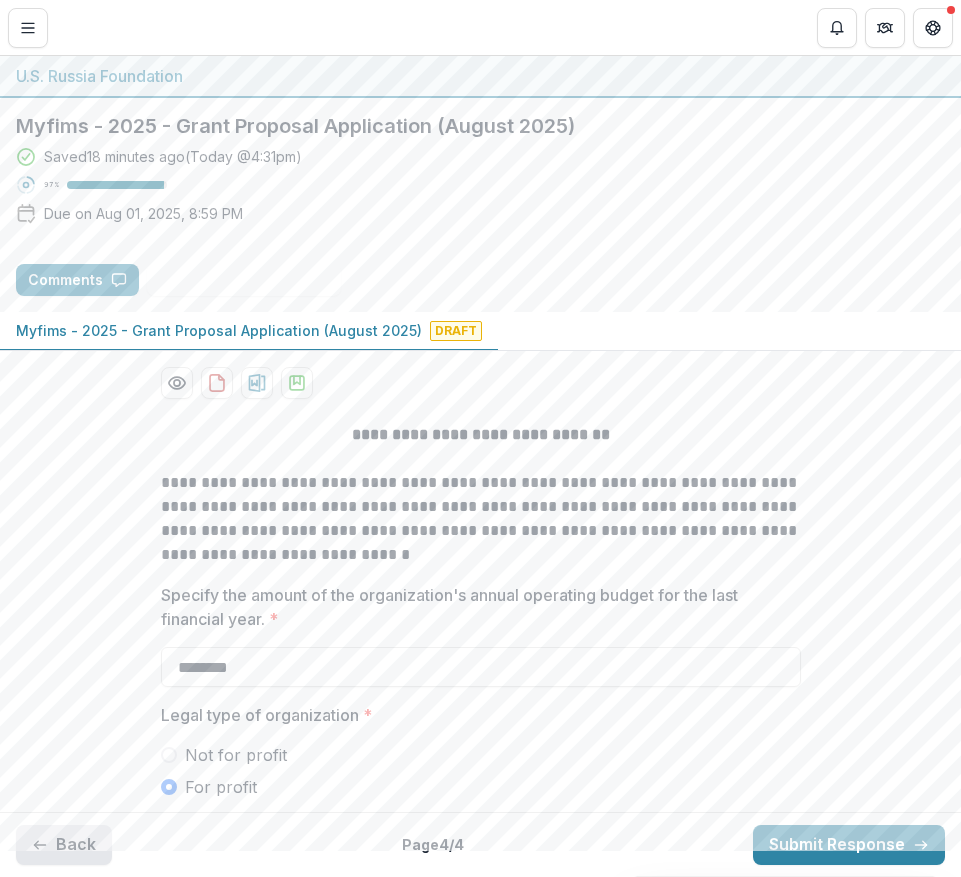 click on "Back" at bounding box center [64, 845] 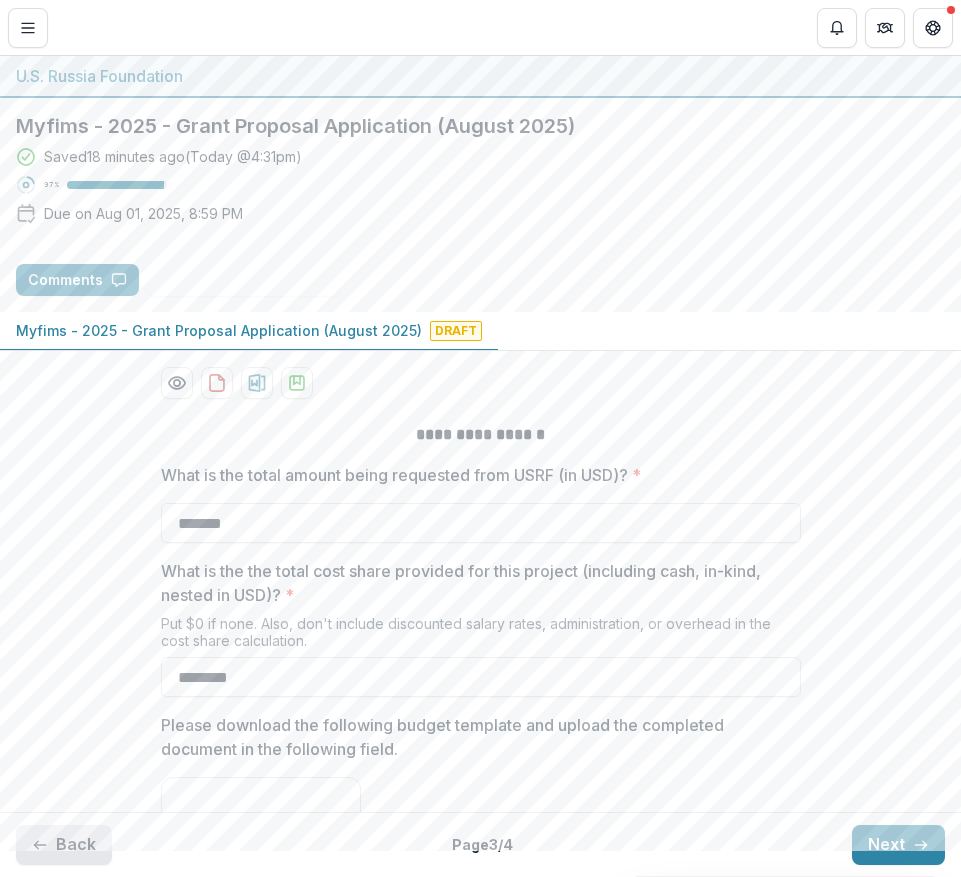 click on "Back" at bounding box center [64, 845] 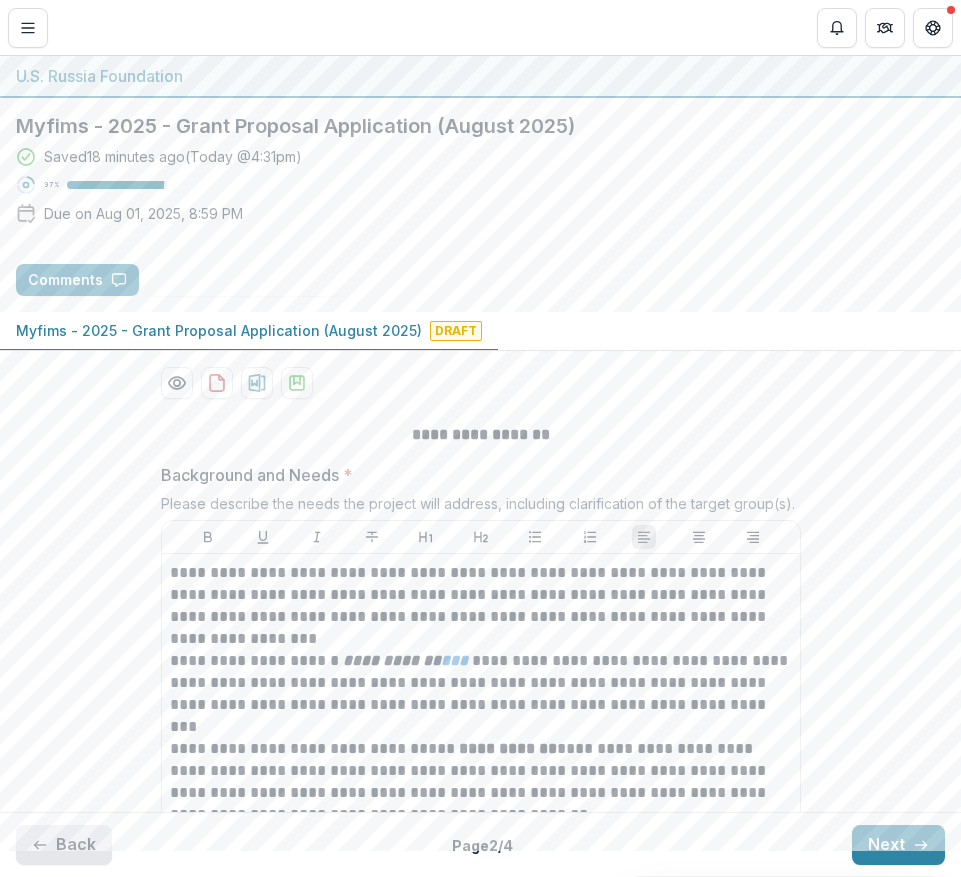 click on "Back" at bounding box center (64, 845) 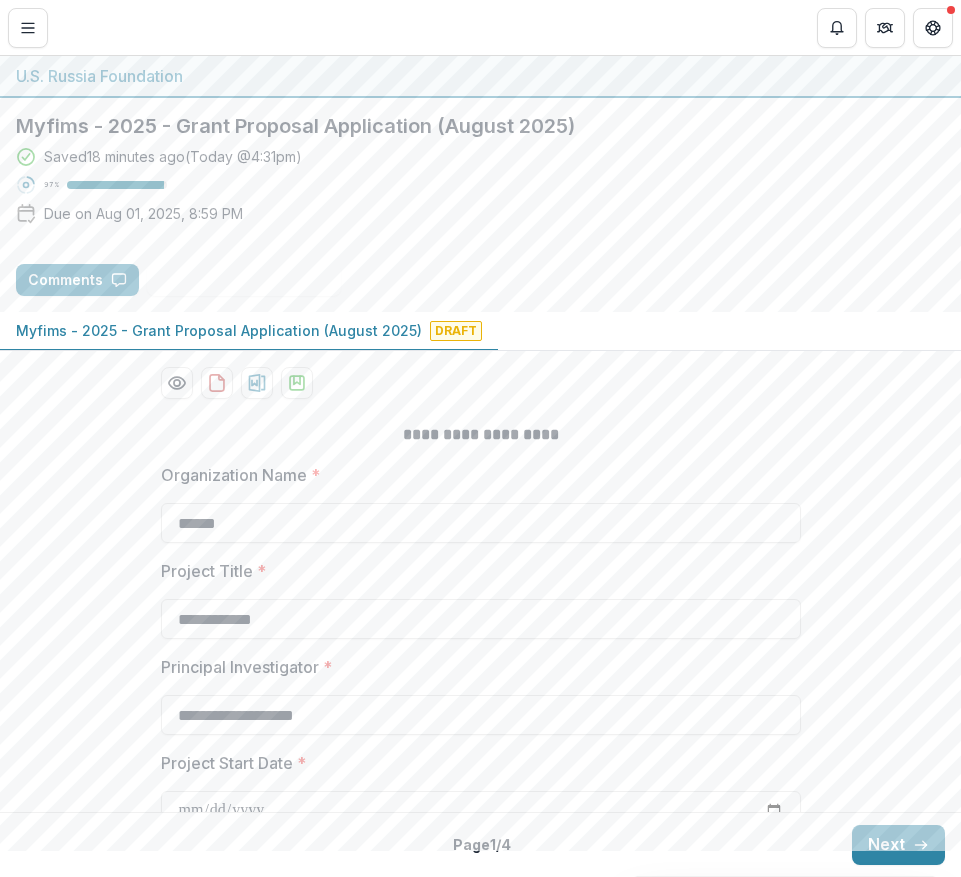 click on "Back Page  1  /  4 Next" at bounding box center [480, 844] 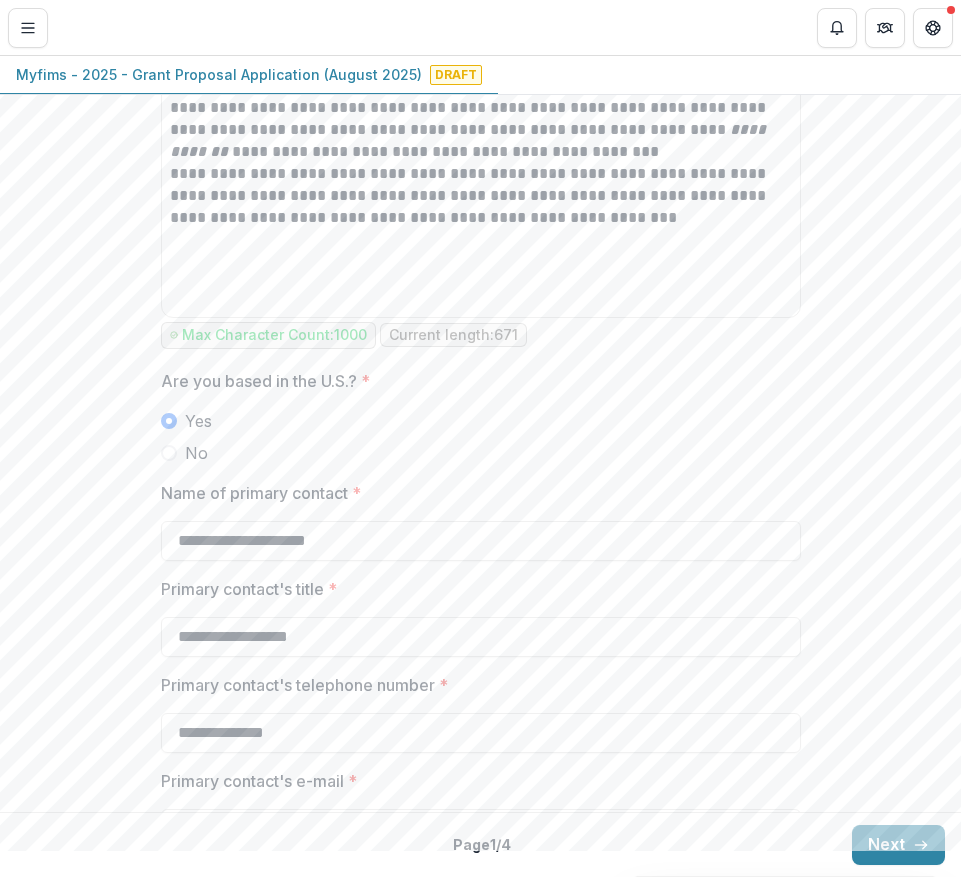 scroll, scrollTop: 1274, scrollLeft: 0, axis: vertical 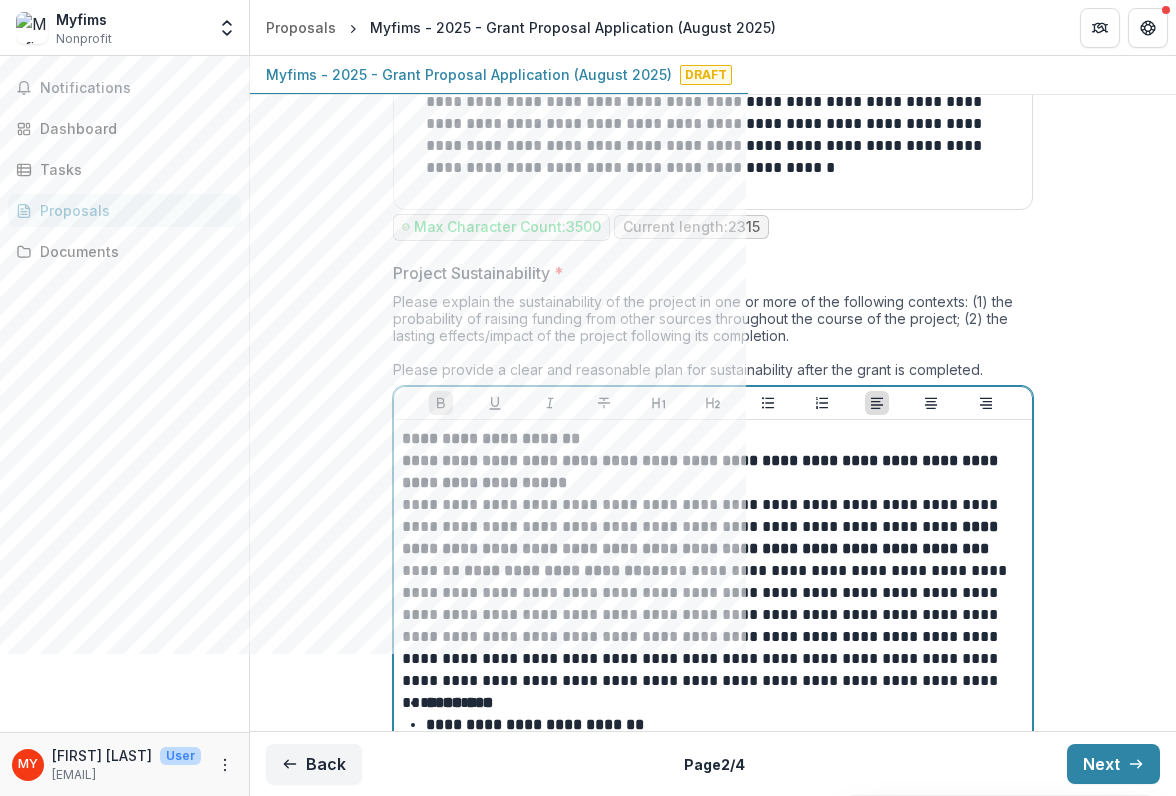 click on "**********" at bounding box center [713, 439] 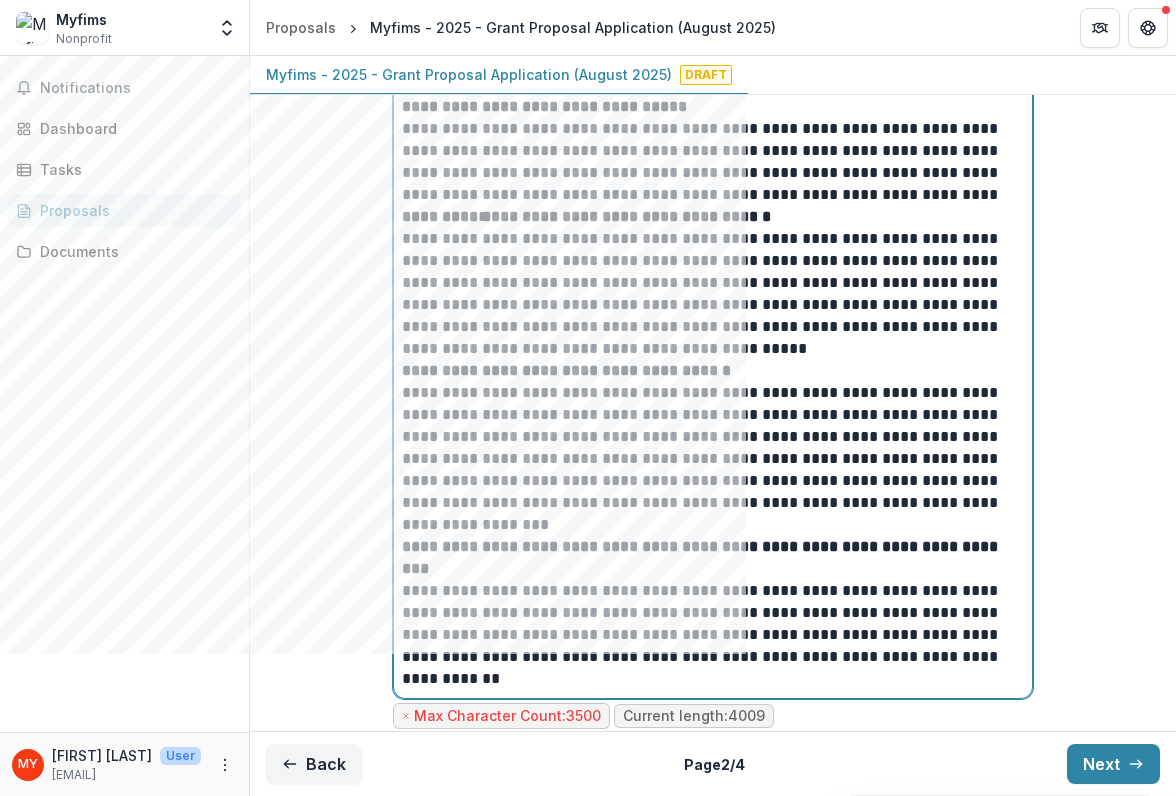 scroll, scrollTop: 9586, scrollLeft: 0, axis: vertical 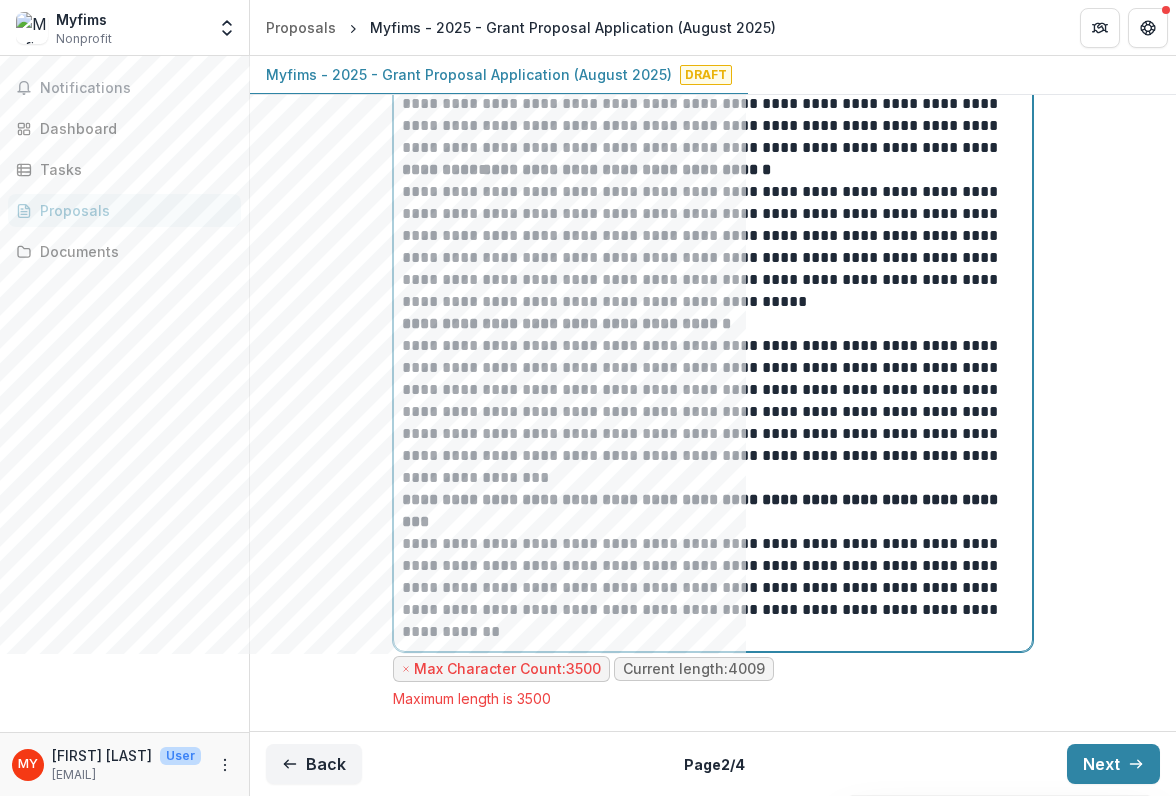 click on "**********" at bounding box center [713, 401] 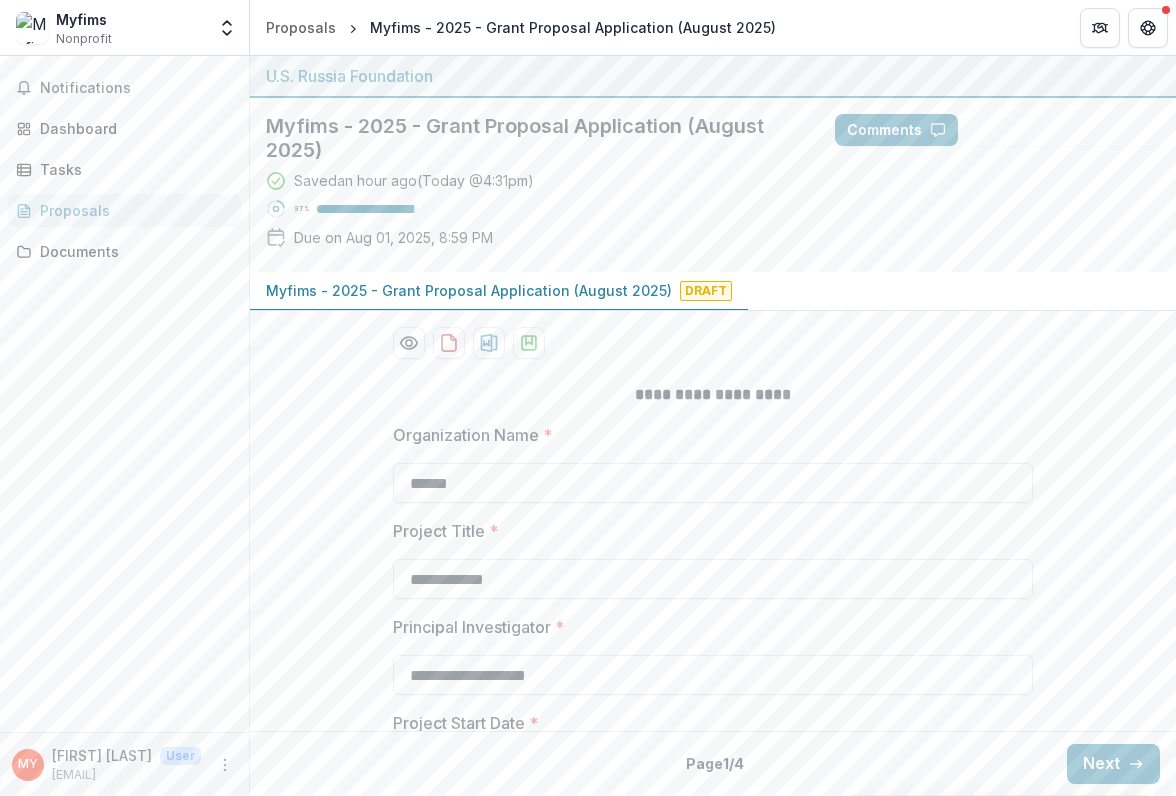 scroll, scrollTop: 0, scrollLeft: 0, axis: both 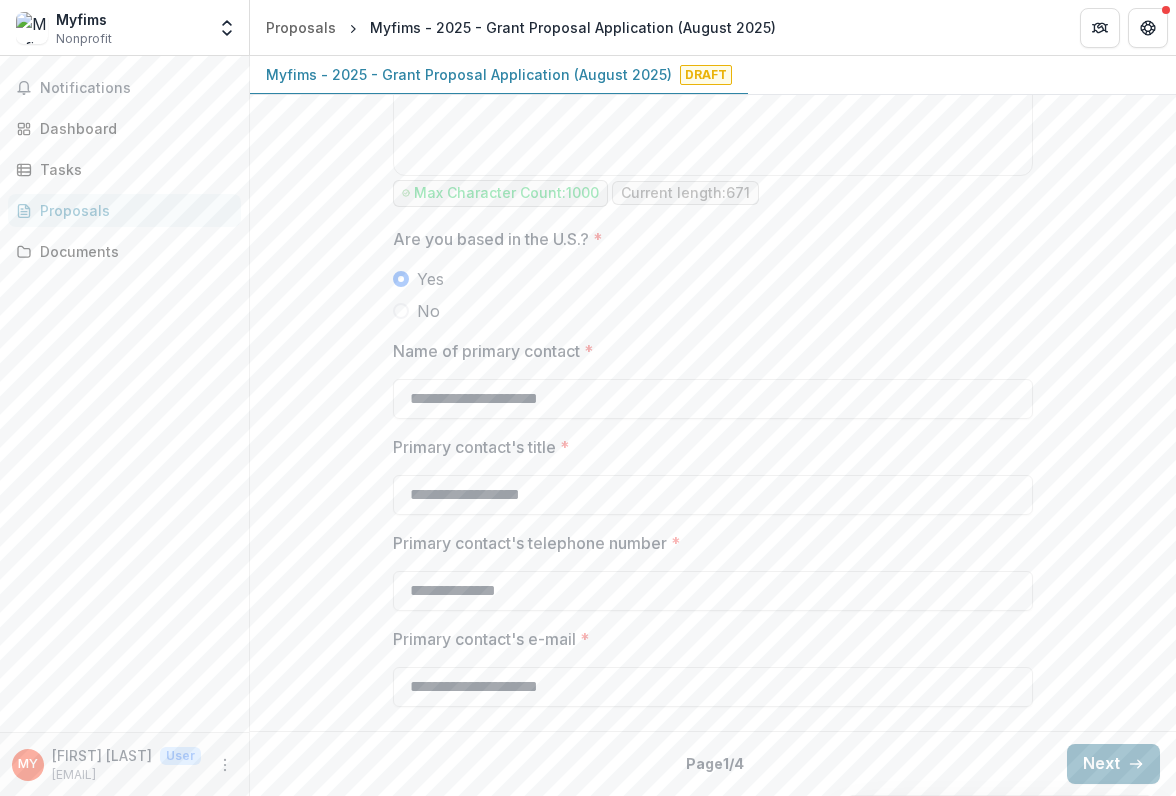 click on "Next" at bounding box center [1113, 764] 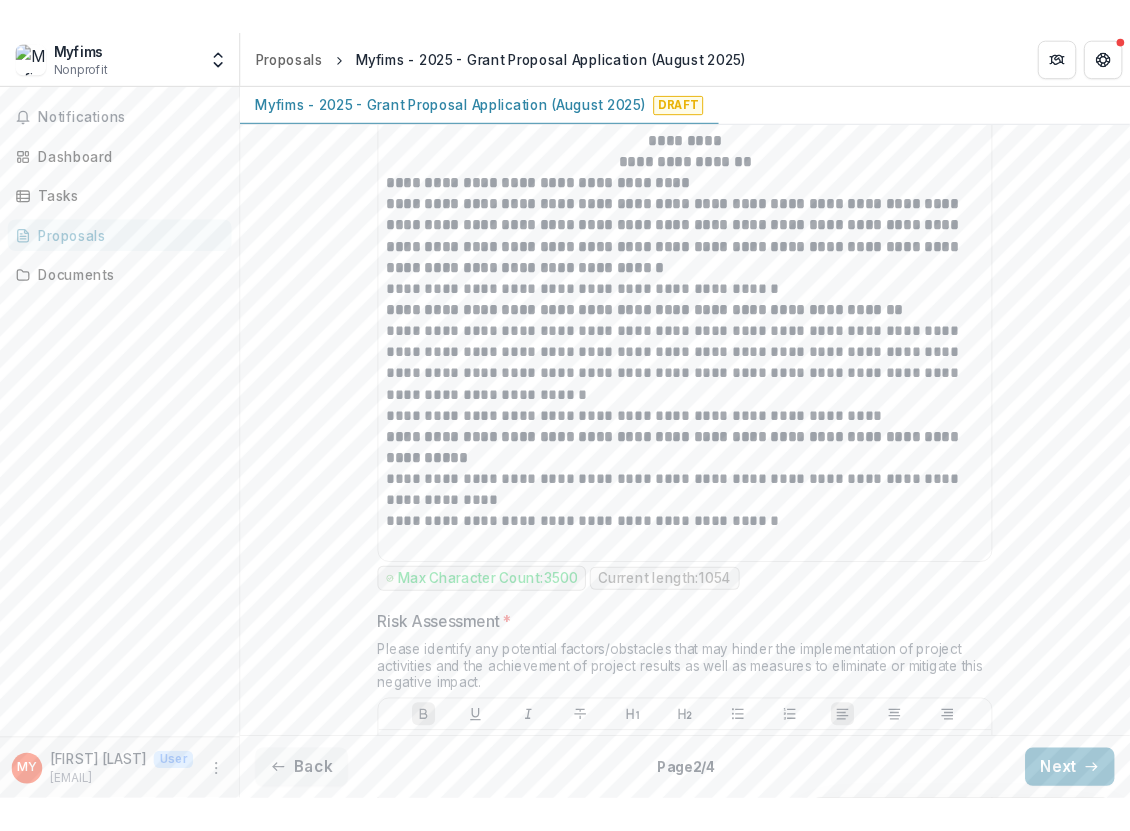 scroll, scrollTop: 0, scrollLeft: 0, axis: both 